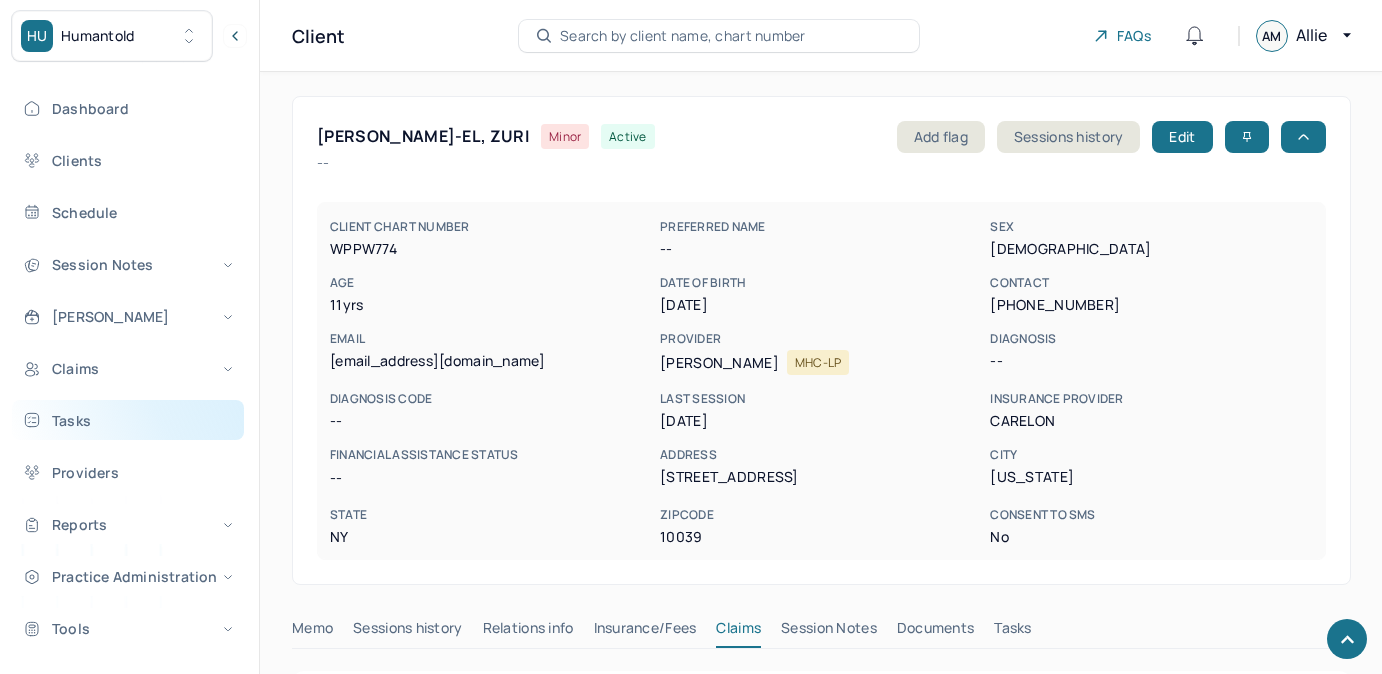 scroll, scrollTop: 1691, scrollLeft: 0, axis: vertical 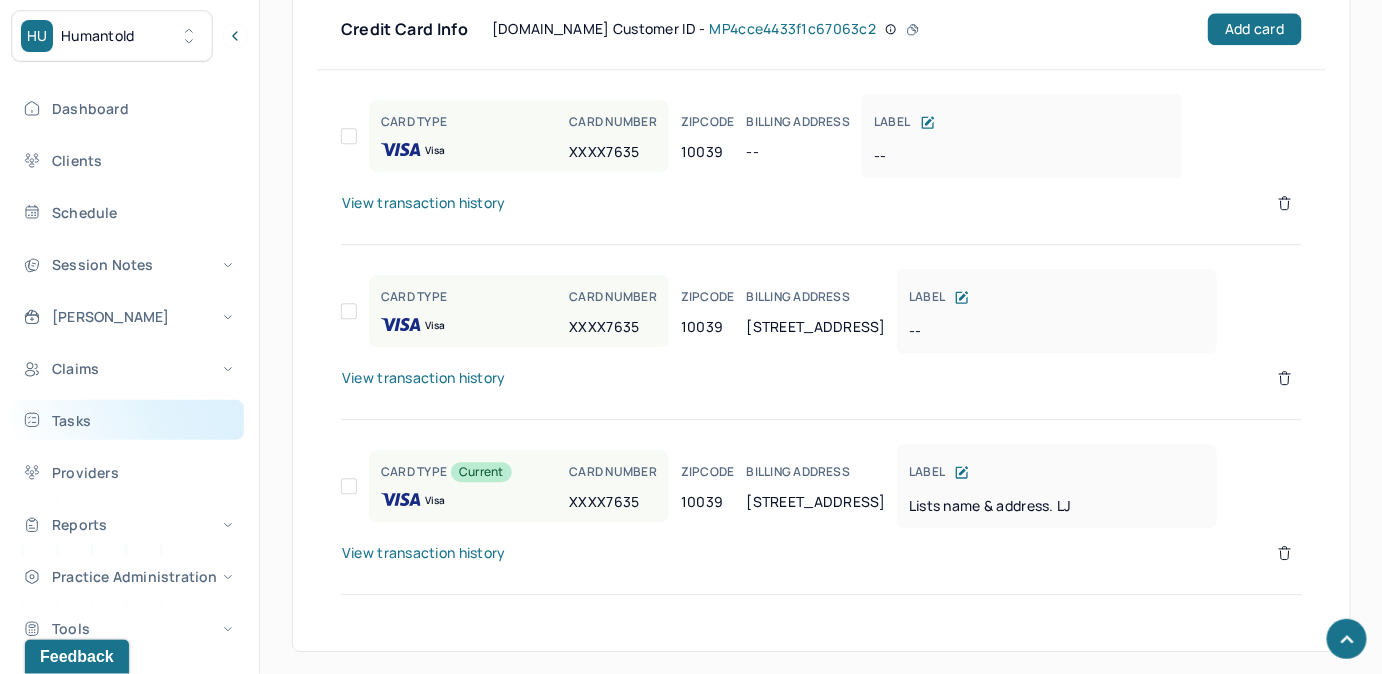 click on "Tasks" at bounding box center [128, 420] 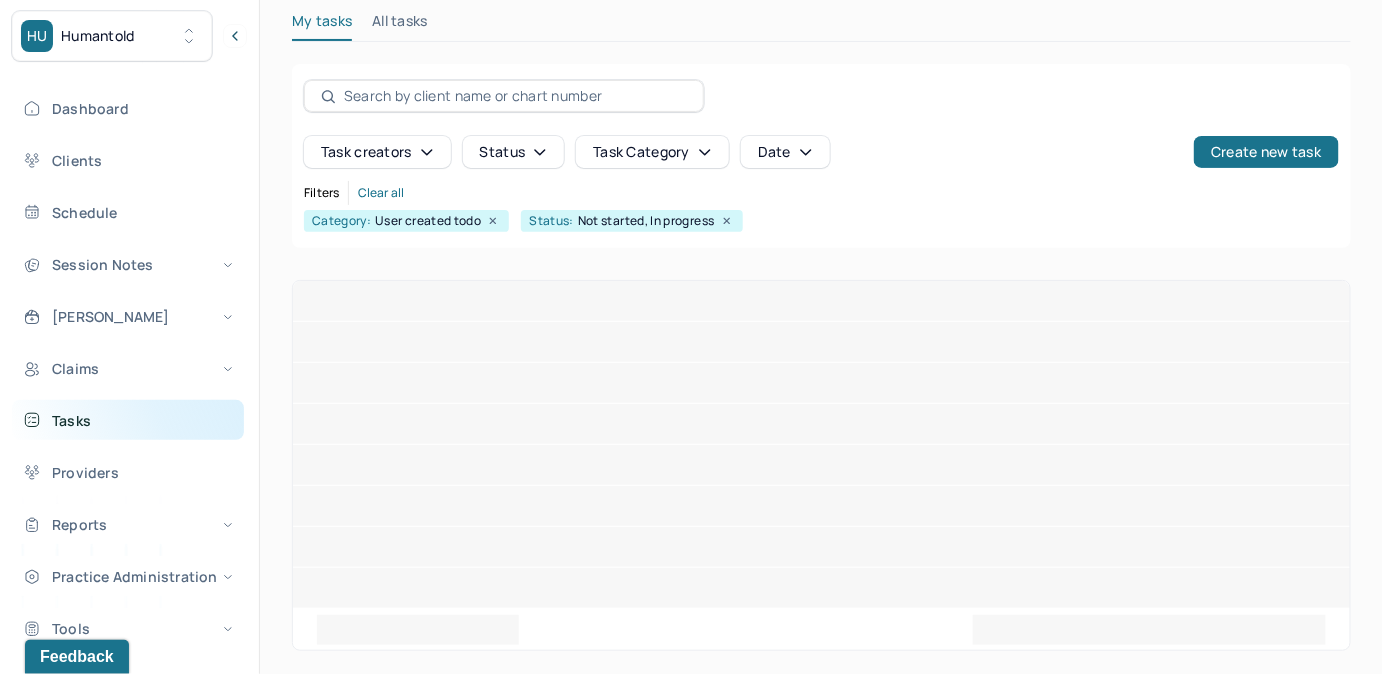 scroll, scrollTop: 256, scrollLeft: 0, axis: vertical 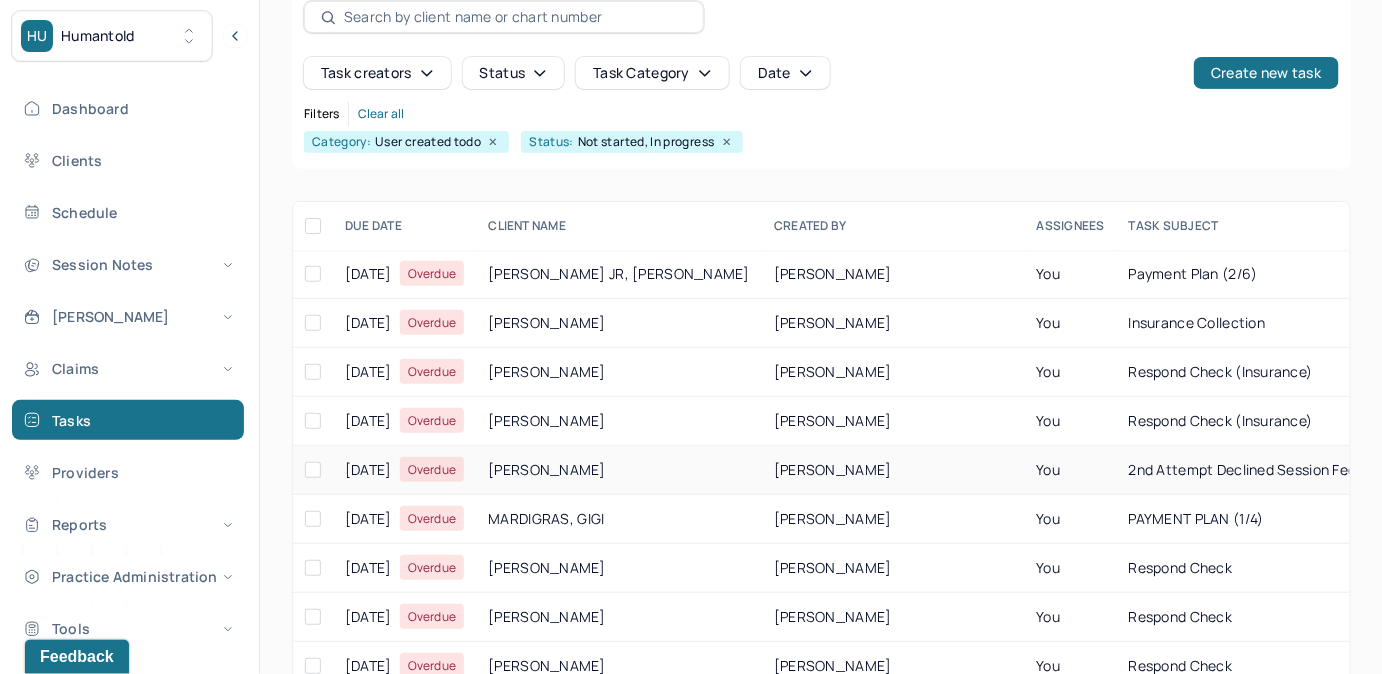 click on "You" at bounding box center [1071, 470] 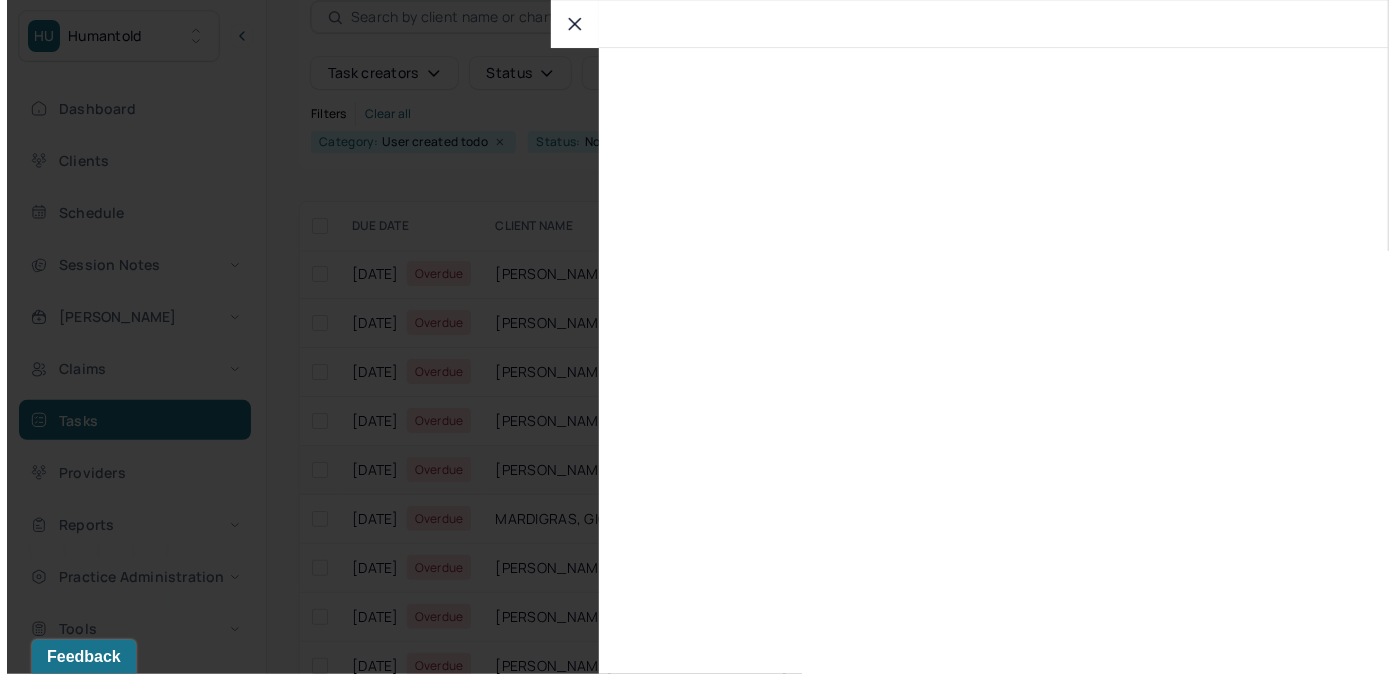 scroll, scrollTop: 74, scrollLeft: 0, axis: vertical 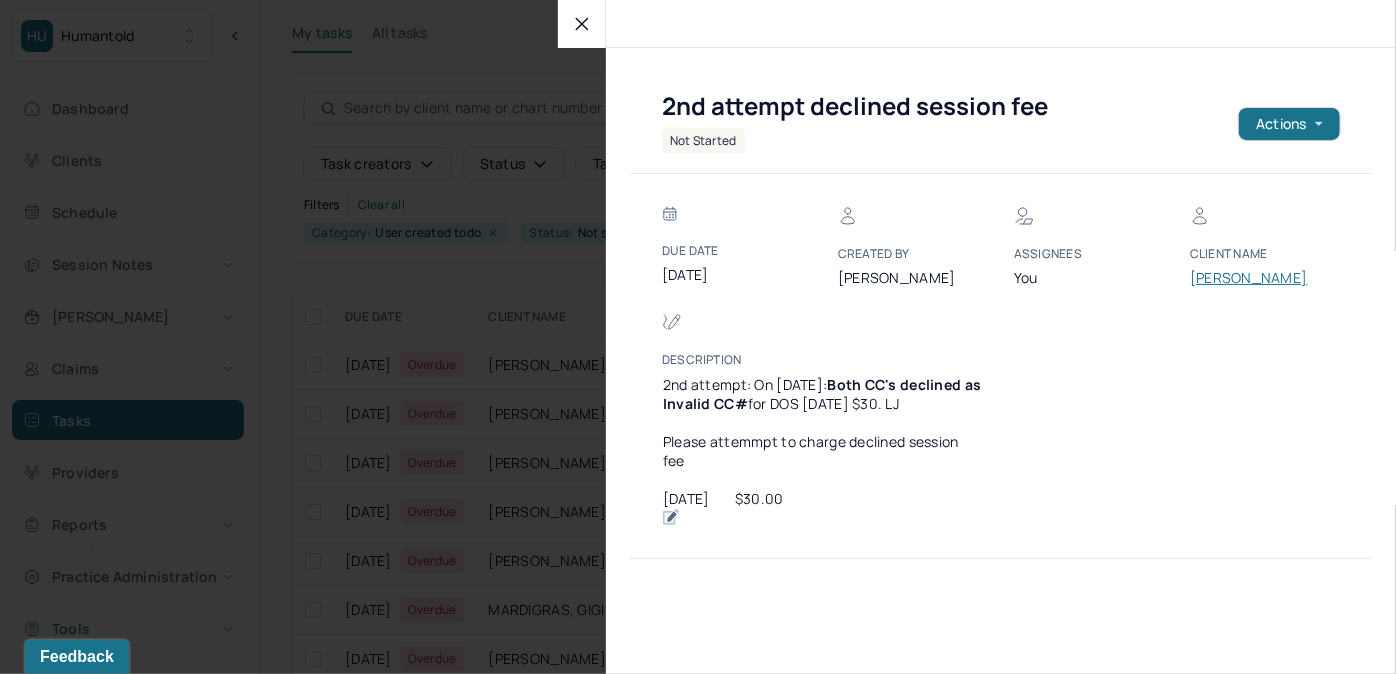 click on "COLONNESE, ELAINE" at bounding box center [1250, 278] 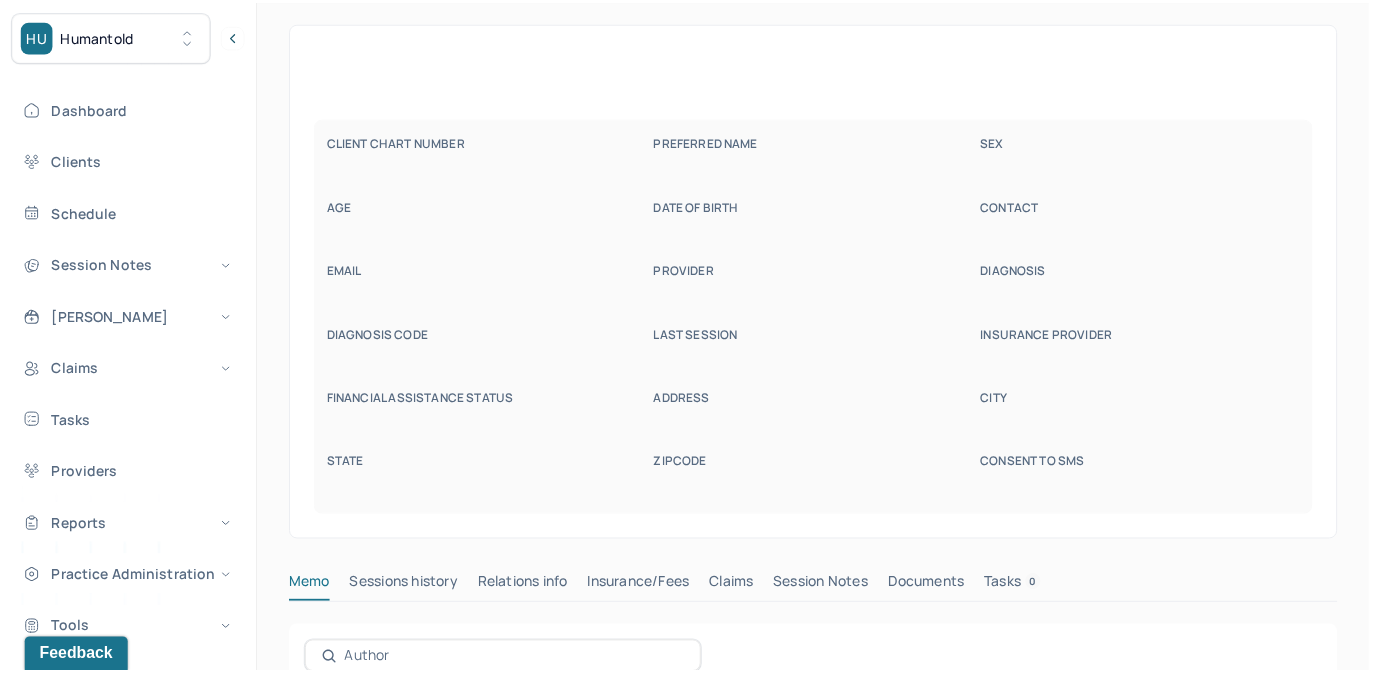 scroll, scrollTop: 2, scrollLeft: 0, axis: vertical 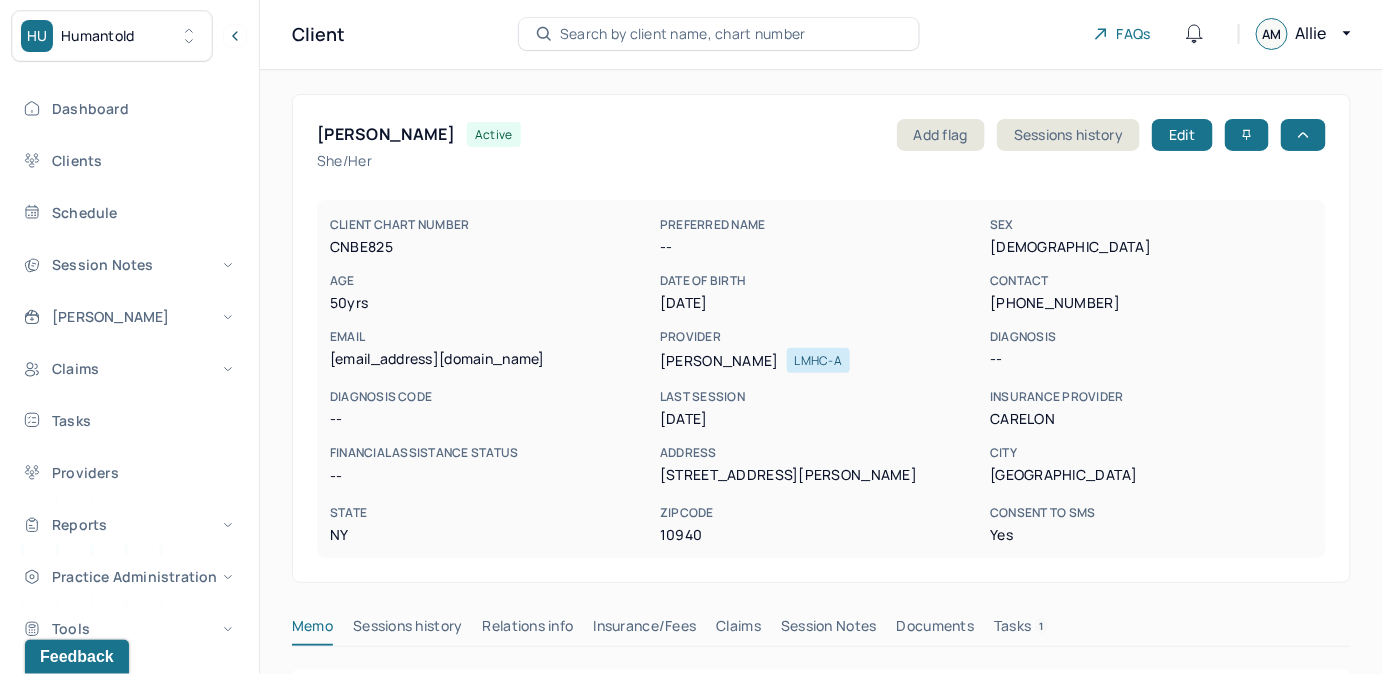 click on "Claims" at bounding box center (738, 630) 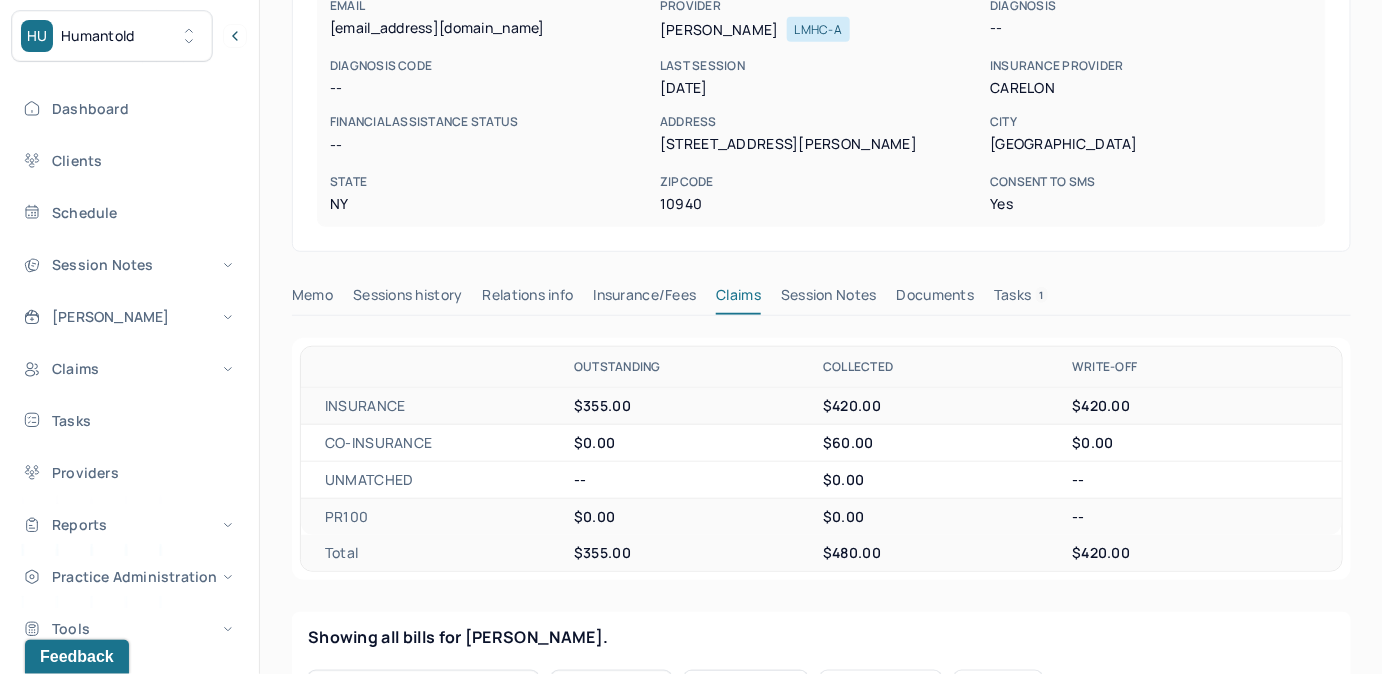 scroll, scrollTop: 224, scrollLeft: 0, axis: vertical 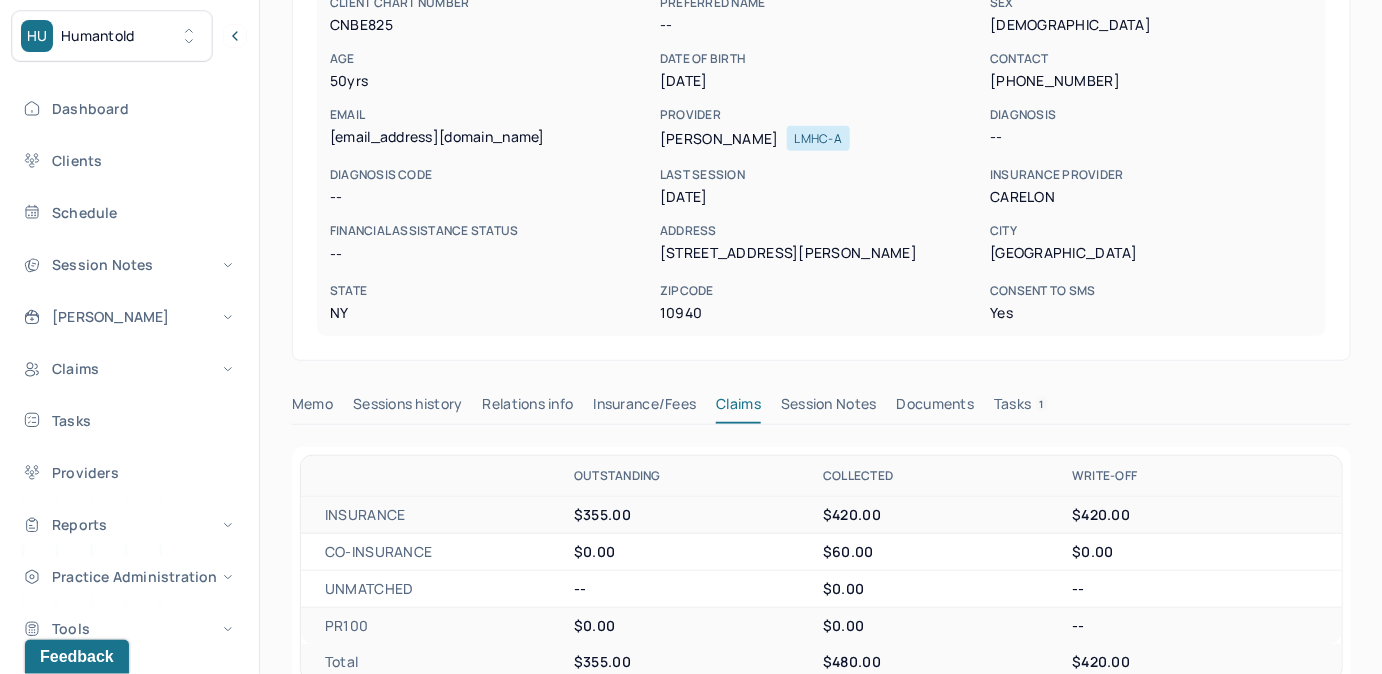 click on "Tasks 1" at bounding box center (1021, 408) 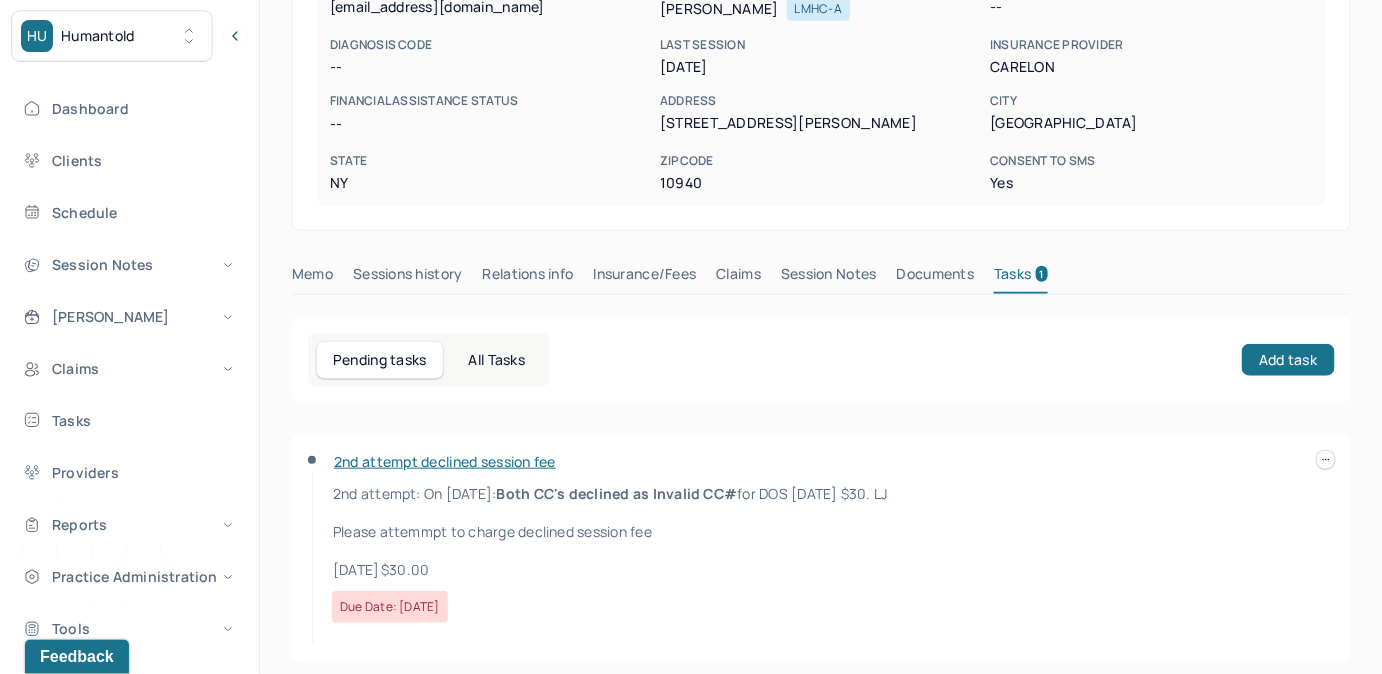 scroll, scrollTop: 370, scrollLeft: 0, axis: vertical 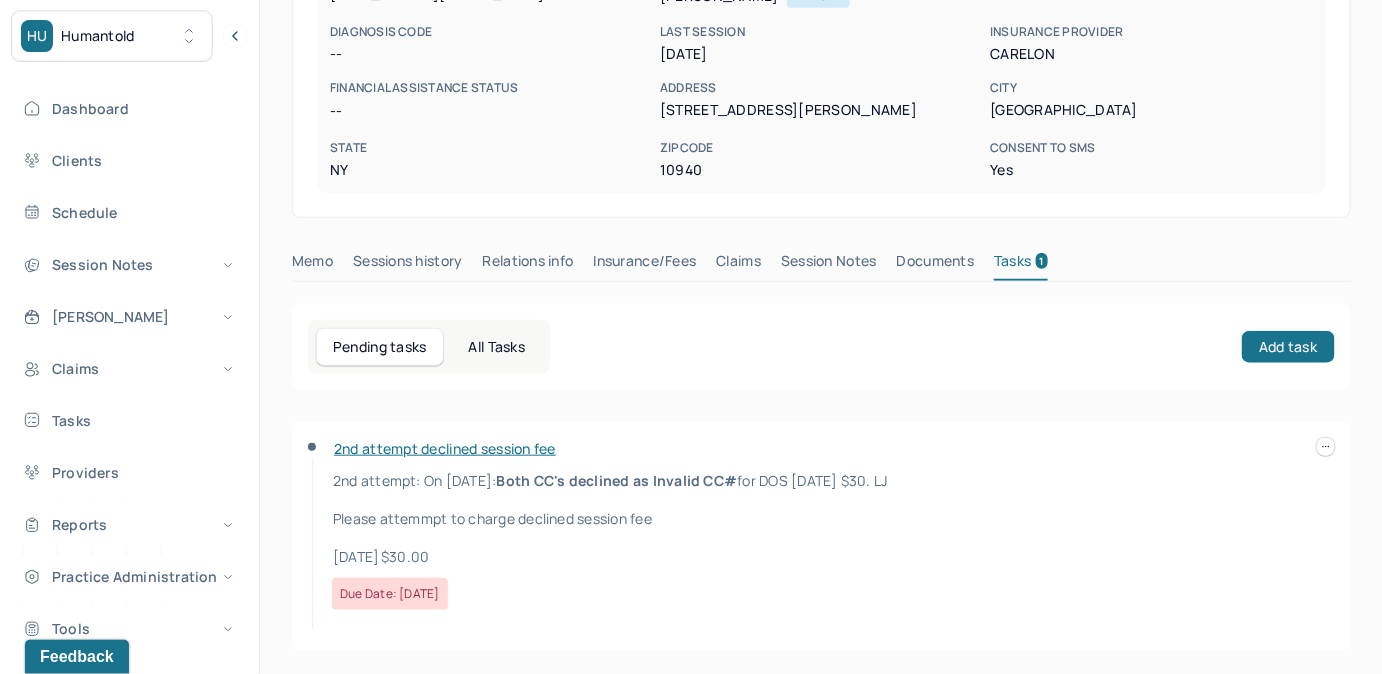 click on "HU Humantold       Dashboard Clients Schedule Session Notes Billings Claims Tasks Providers Reports Practice Administration Tools Pinned clients Allison Reiner Client chart     Judith Athelstan... Client chart     Jacqueline Taver... Client chart     AM Allie   Morales clientsupport,biller   Logout Client   Search by client name, chart number     FAQs     AM Allie COLONNESE, ELAINE active   Add flag     Edit               She/her CLIENT CHART NUMBER CNBE825 PREFERRED NAME -- SEX female AGE 50  yrs DATE OF BIRTH 12/22/1974  CONTACT (845) 242-5240 EMAIL h.elaineburns@gmail.com PROVIDER SAVETTIERE, ELIZABETH LMHC-A DIAGNOSIS -- DIAGNOSIS CODE -- LAST SESSION 06/26/2025 insurance provider CARELON FINANCIAL ASSISTANCE STATUS -- Address 62 Helen Drive City MIDDLETOWN State NY Zipcode 10940 Consent to Sms Yes   Memo     Sessions history     Relations info     Insurance/Fees     Claims     Session Notes     Documents     Tasks 1     Pending tasks     All Tasks     Add task" at bounding box center (691, 153) 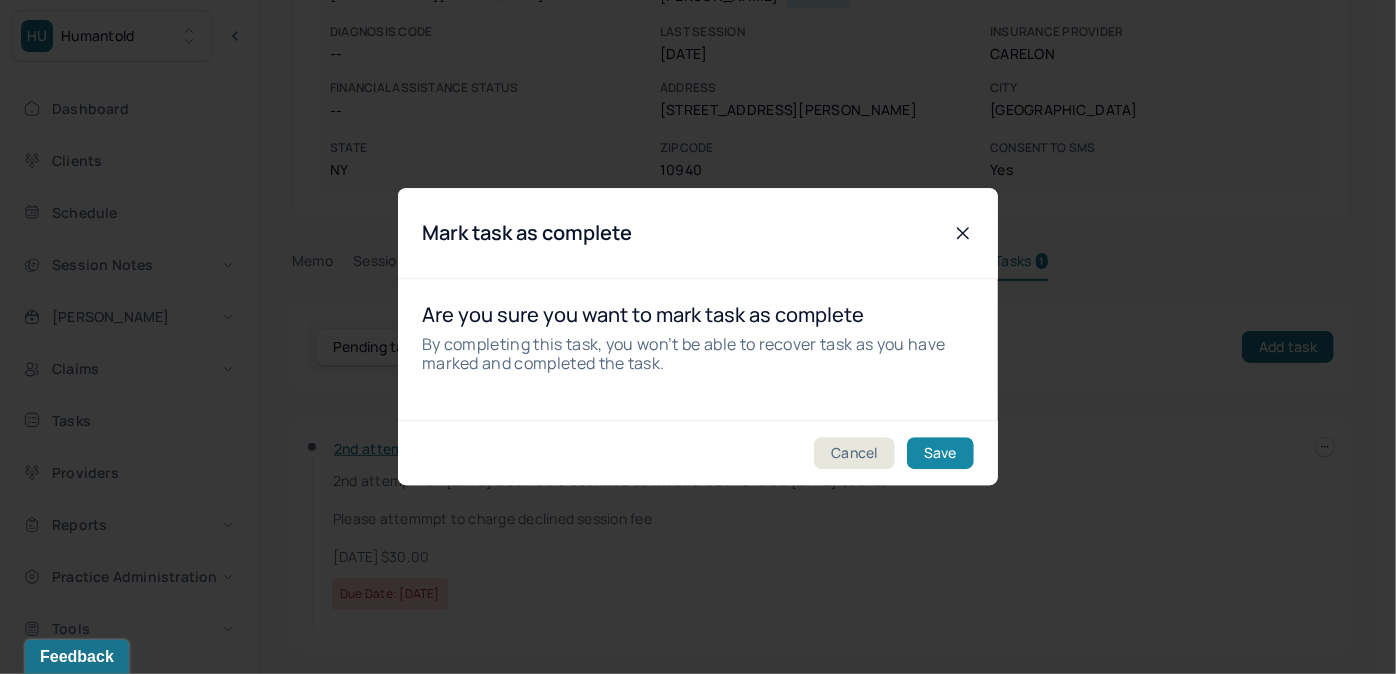 click on "Save" at bounding box center (940, 454) 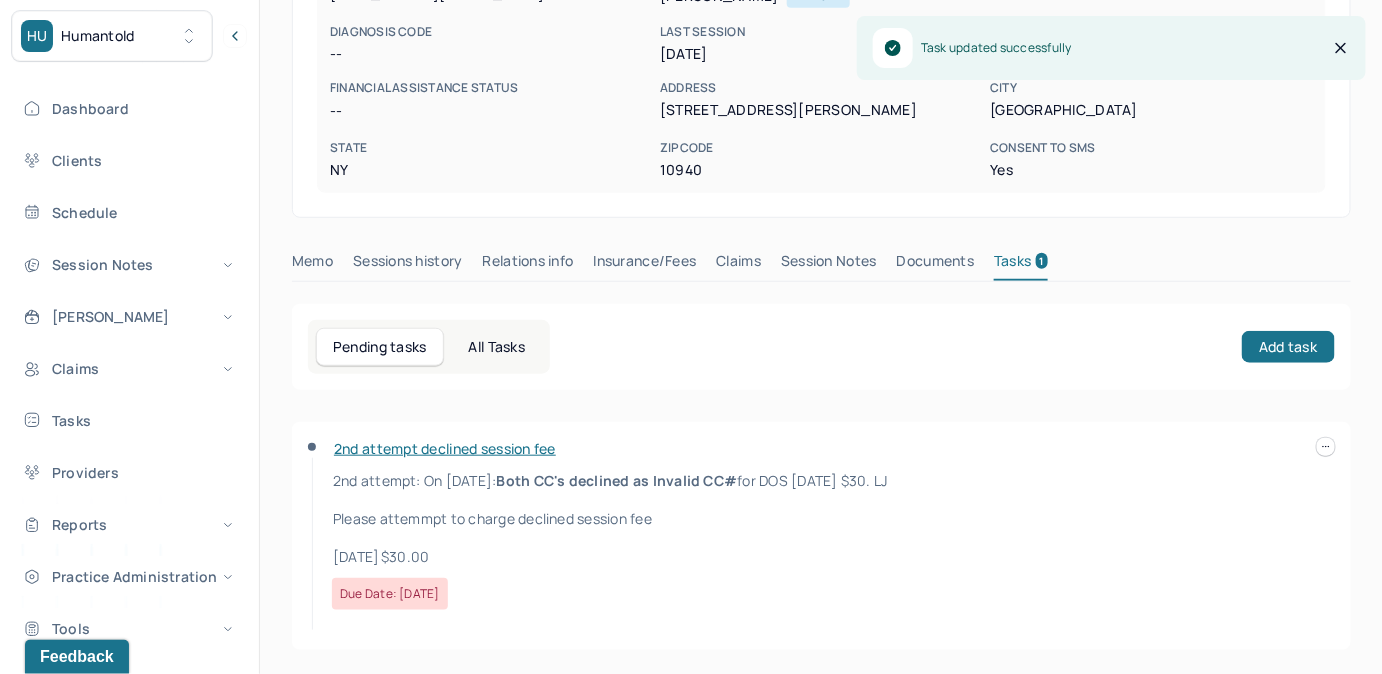 scroll, scrollTop: 258, scrollLeft: 0, axis: vertical 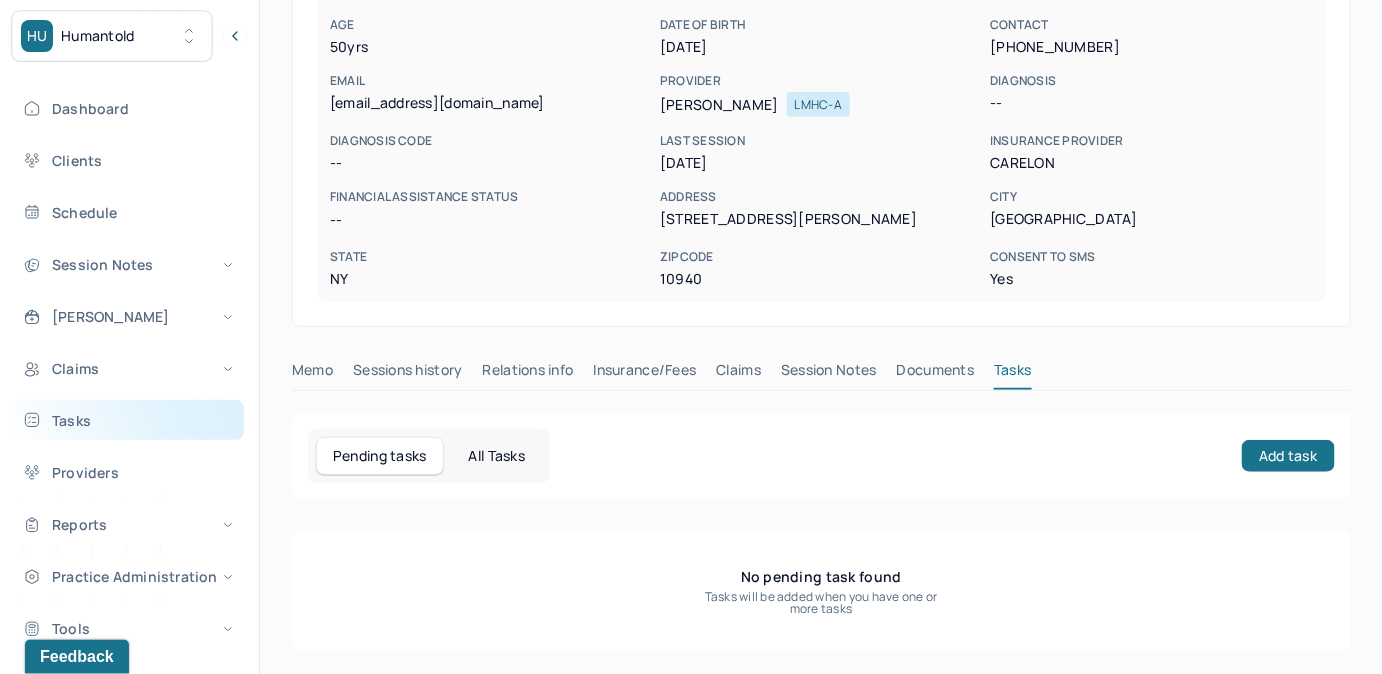 click on "Tasks" at bounding box center [128, 420] 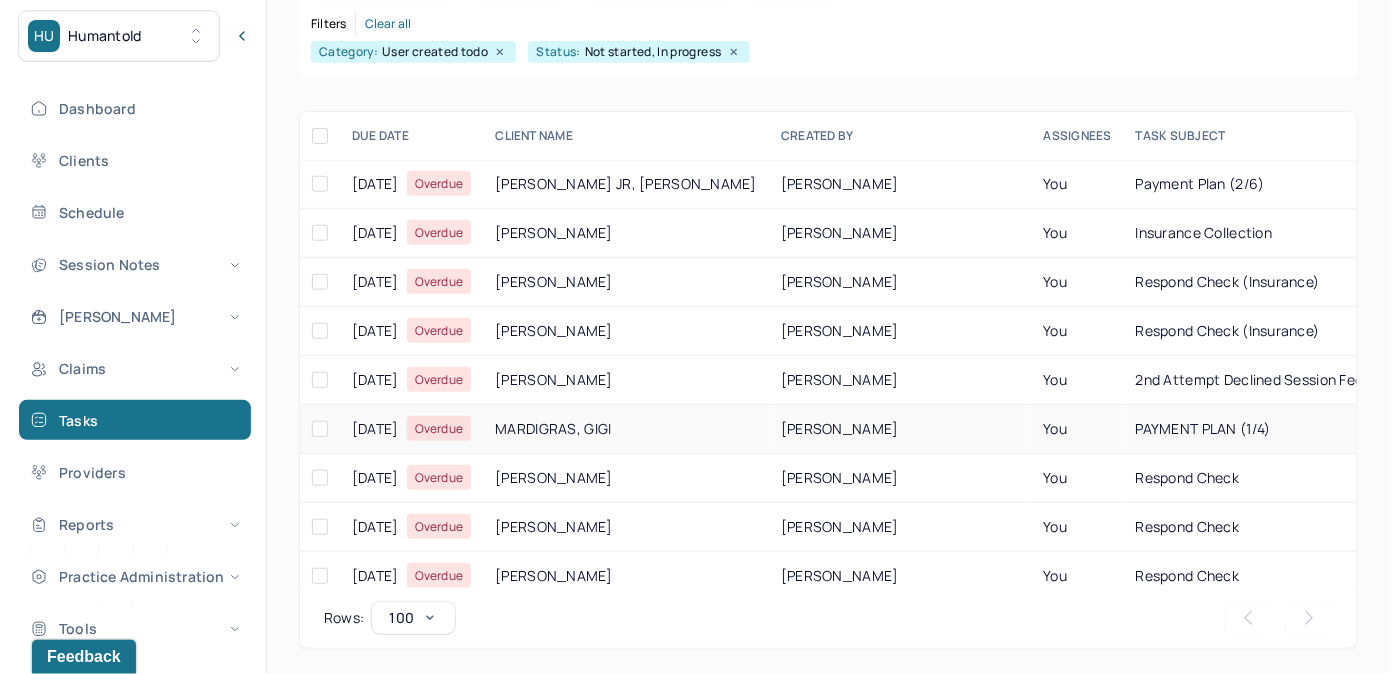 scroll, scrollTop: 256, scrollLeft: 0, axis: vertical 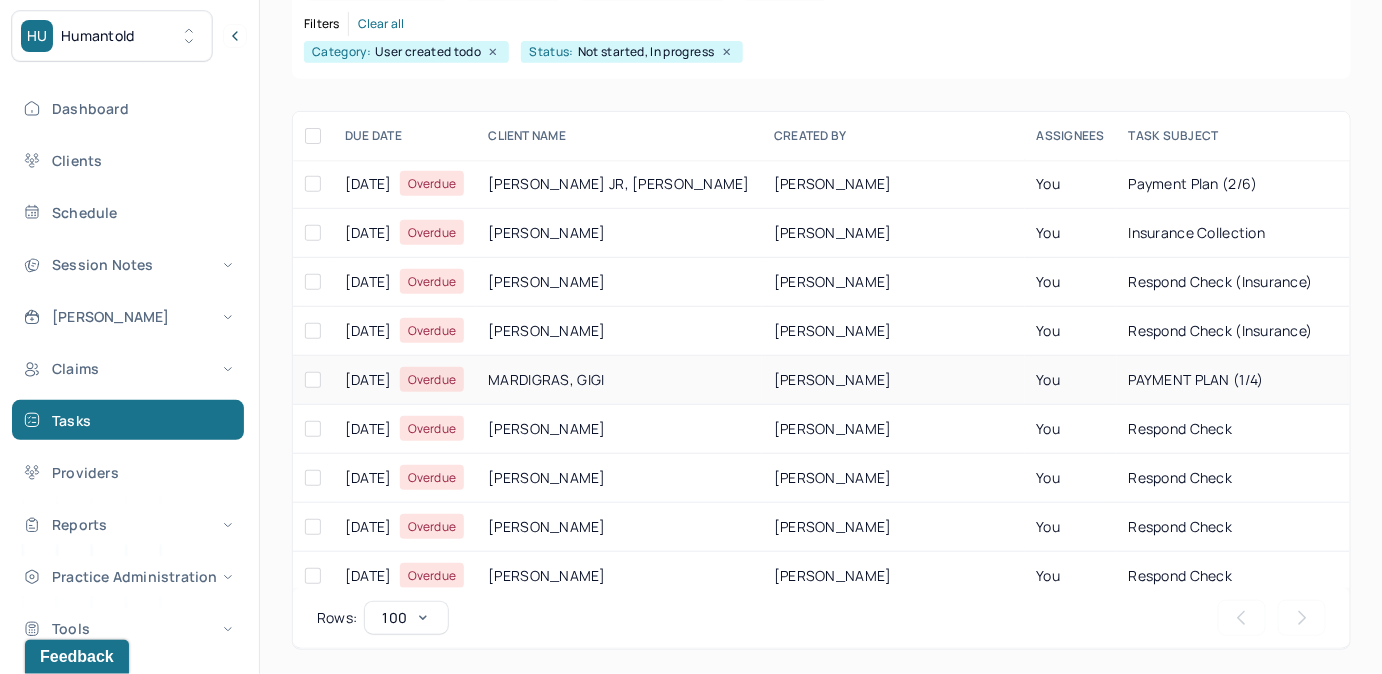 click on "PAYMENT PLAN (1/4)" at bounding box center (1196, 379) 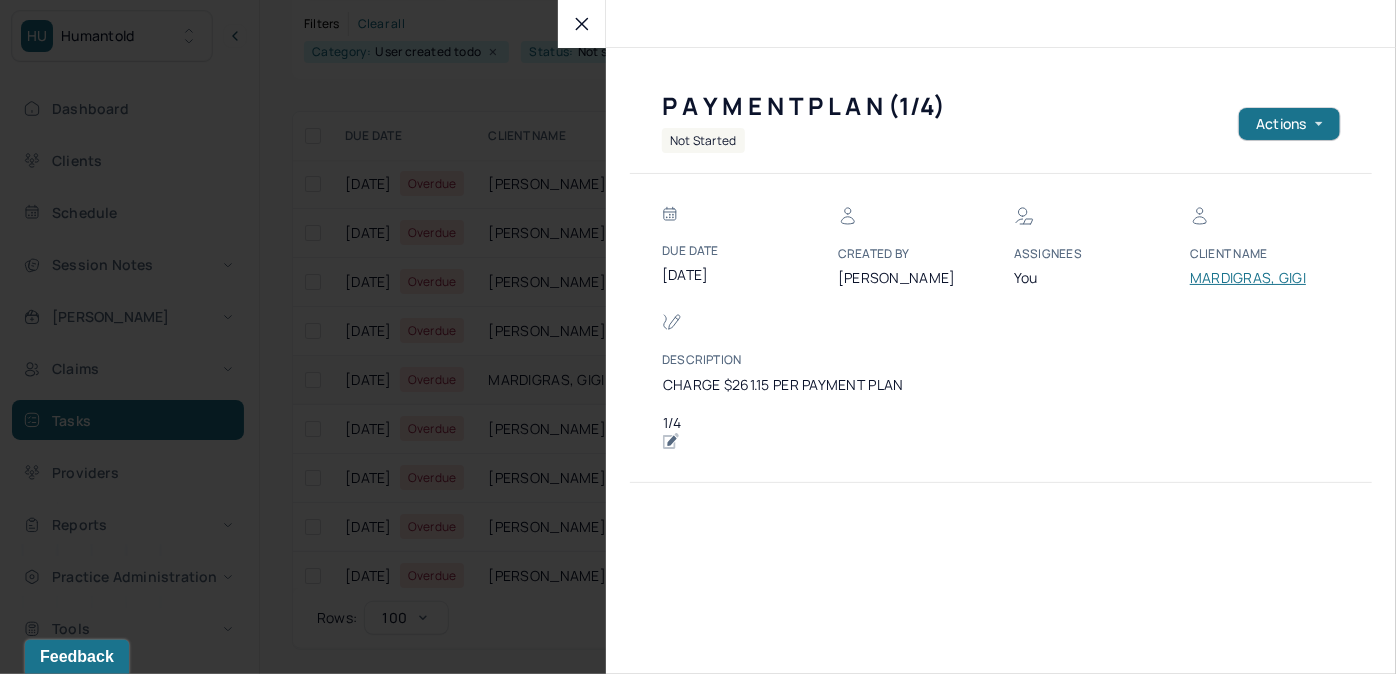click on "Due Date 06/30/2025 Created by MORALES, ALLIE Assignees You Client Name MARDIGRAS, GIGI Description CHARGE $261.15 PER PAYMENT PLAN  1/4" at bounding box center (1001, 328) 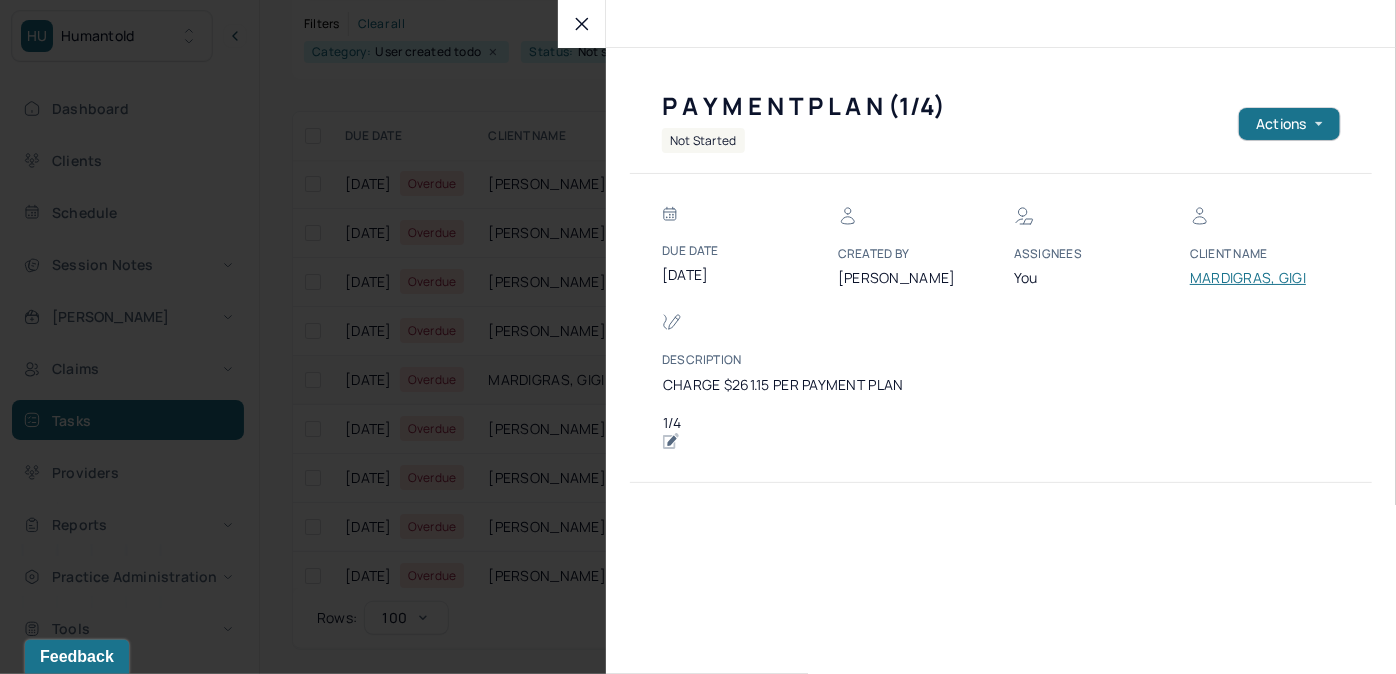 click on "MARDIGRAS, GIGI" at bounding box center (1250, 278) 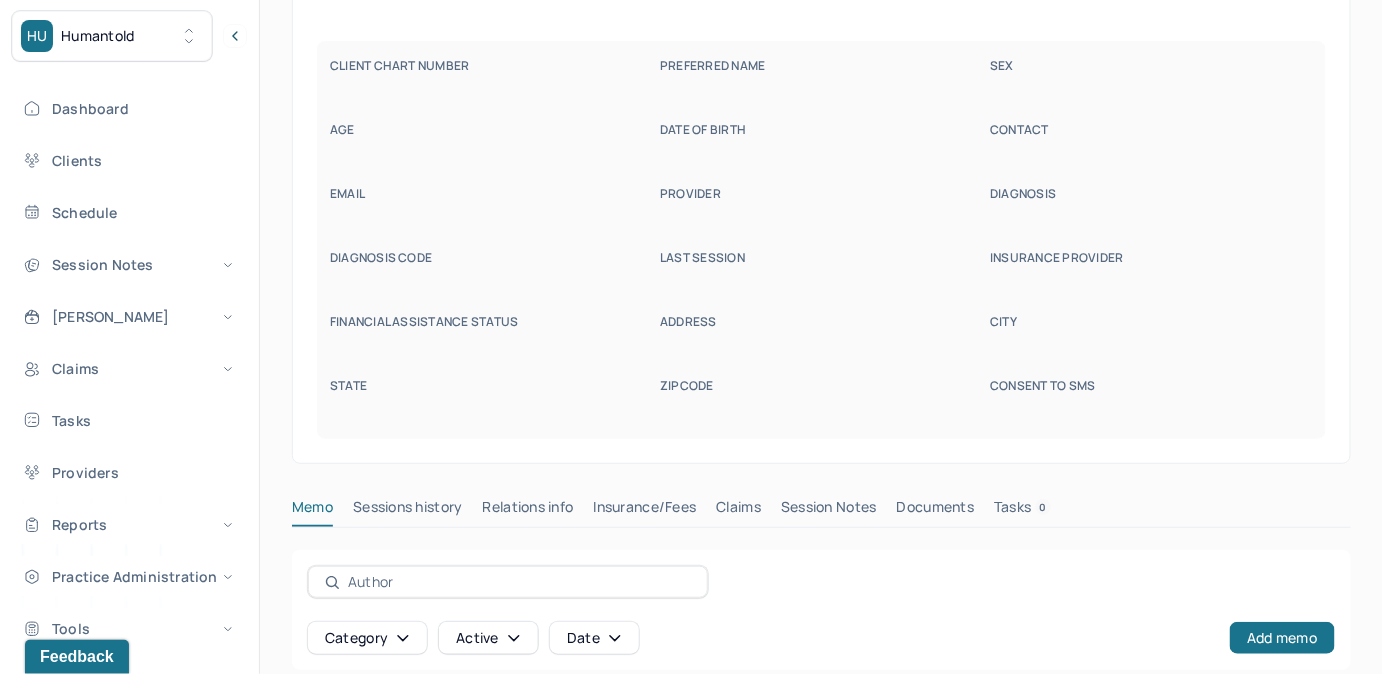 scroll, scrollTop: 160, scrollLeft: 0, axis: vertical 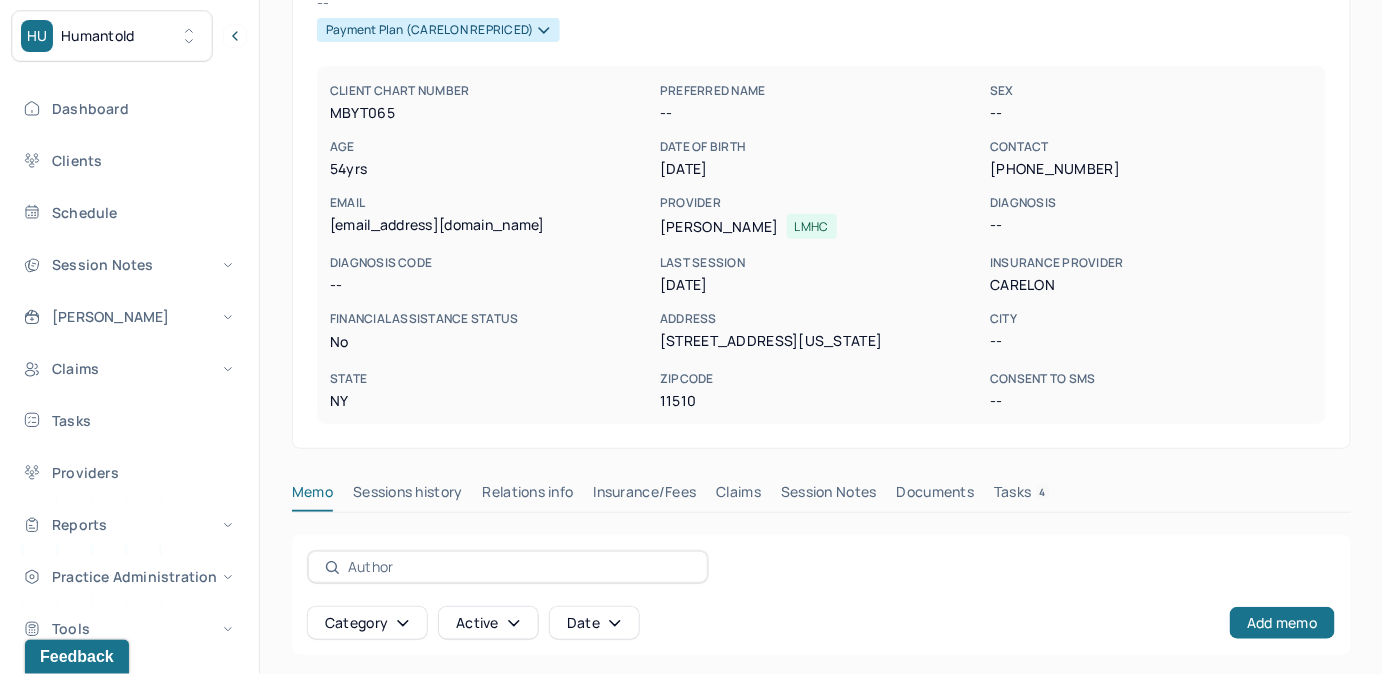 click on "Tasks 4" at bounding box center (1022, 496) 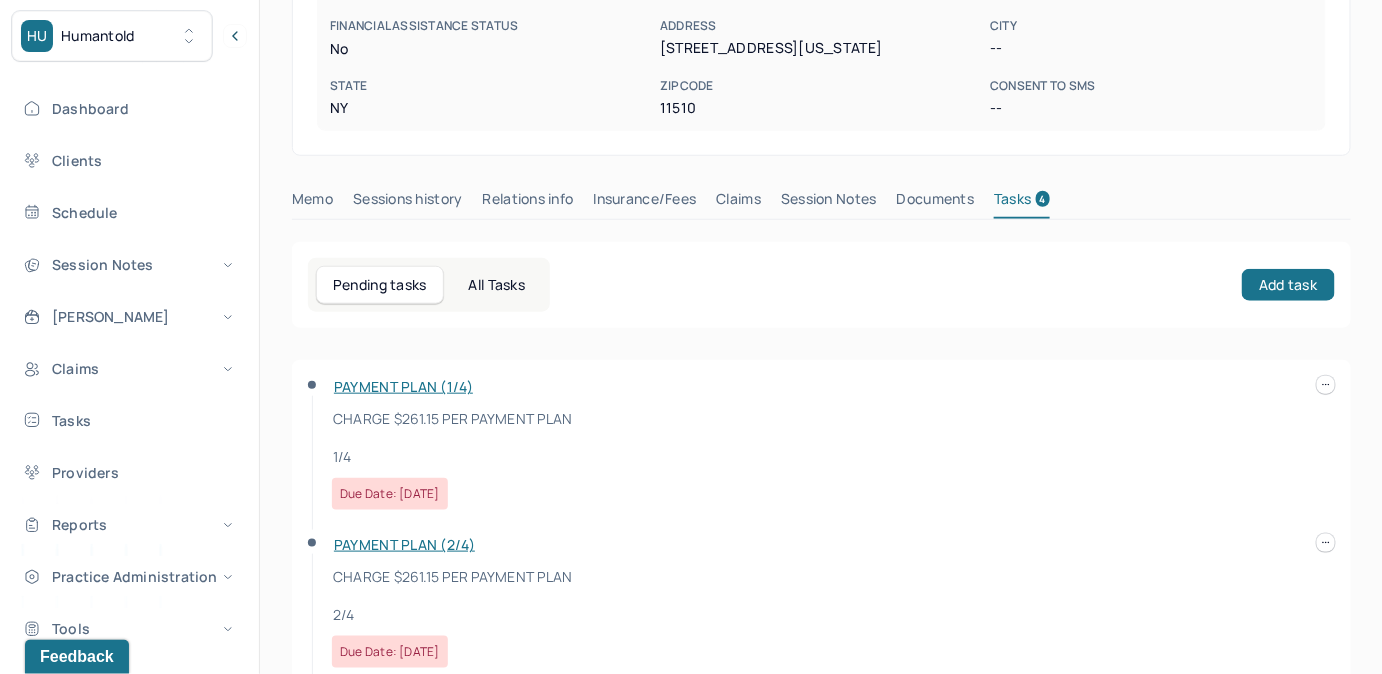 scroll, scrollTop: 454, scrollLeft: 0, axis: vertical 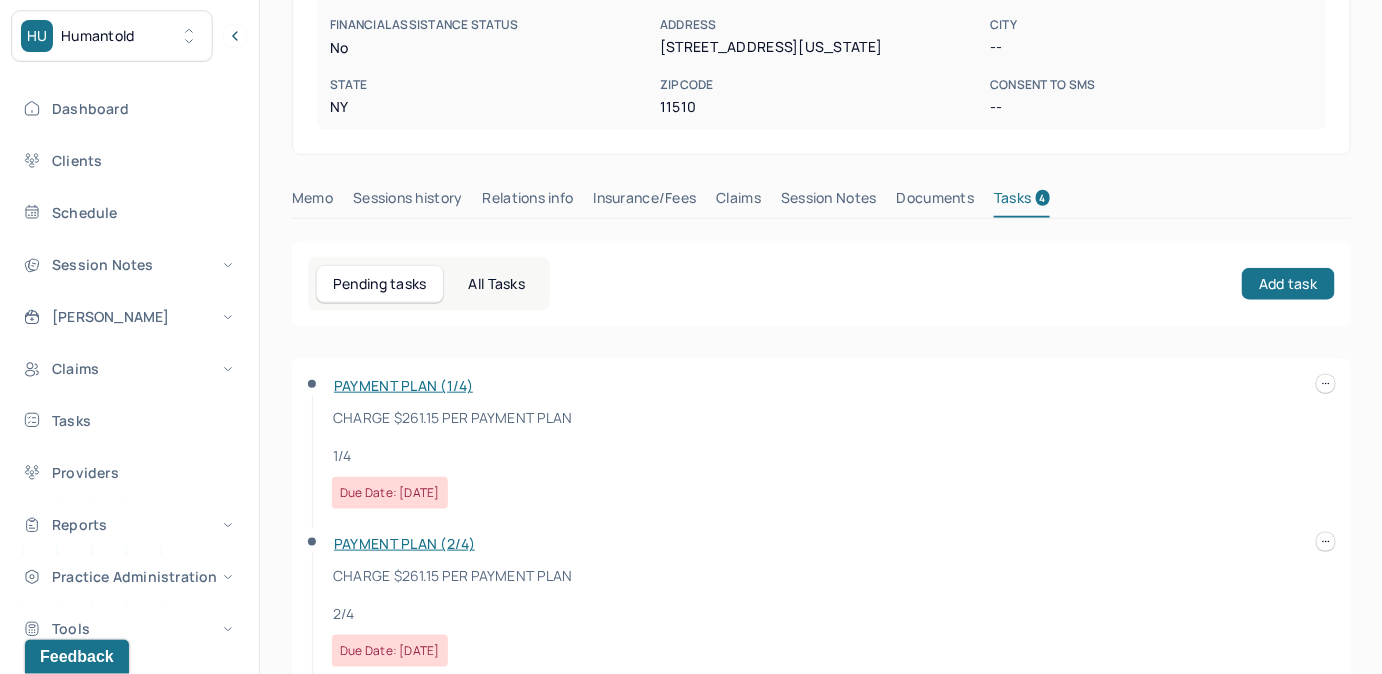 click on "Claims" at bounding box center (738, 202) 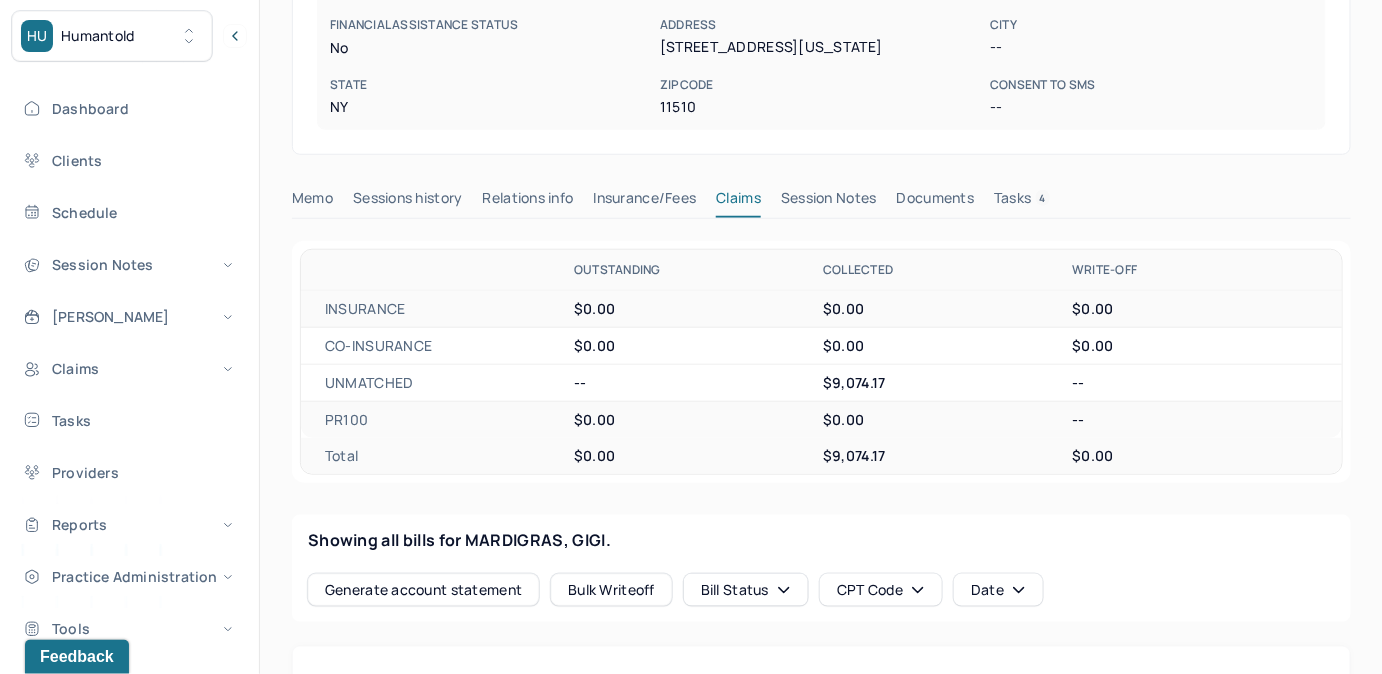 click on "Tasks 4" at bounding box center (1022, 202) 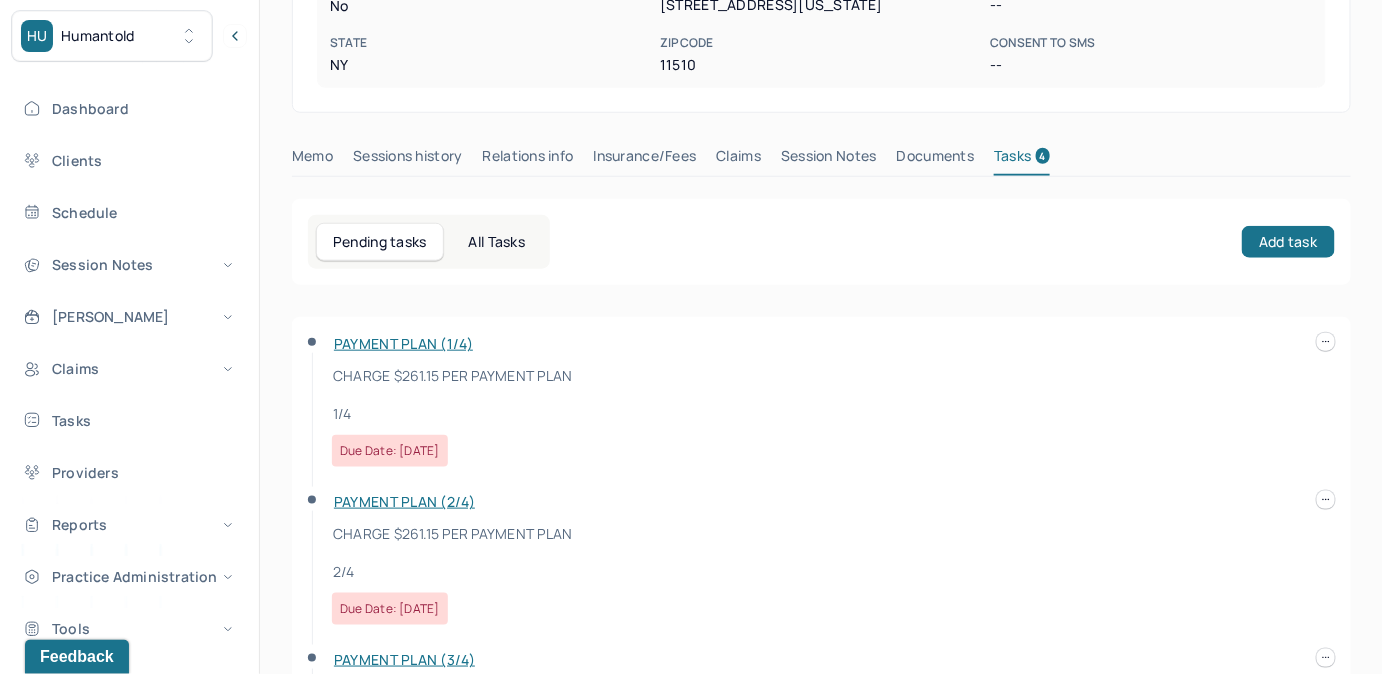 scroll, scrollTop: 545, scrollLeft: 0, axis: vertical 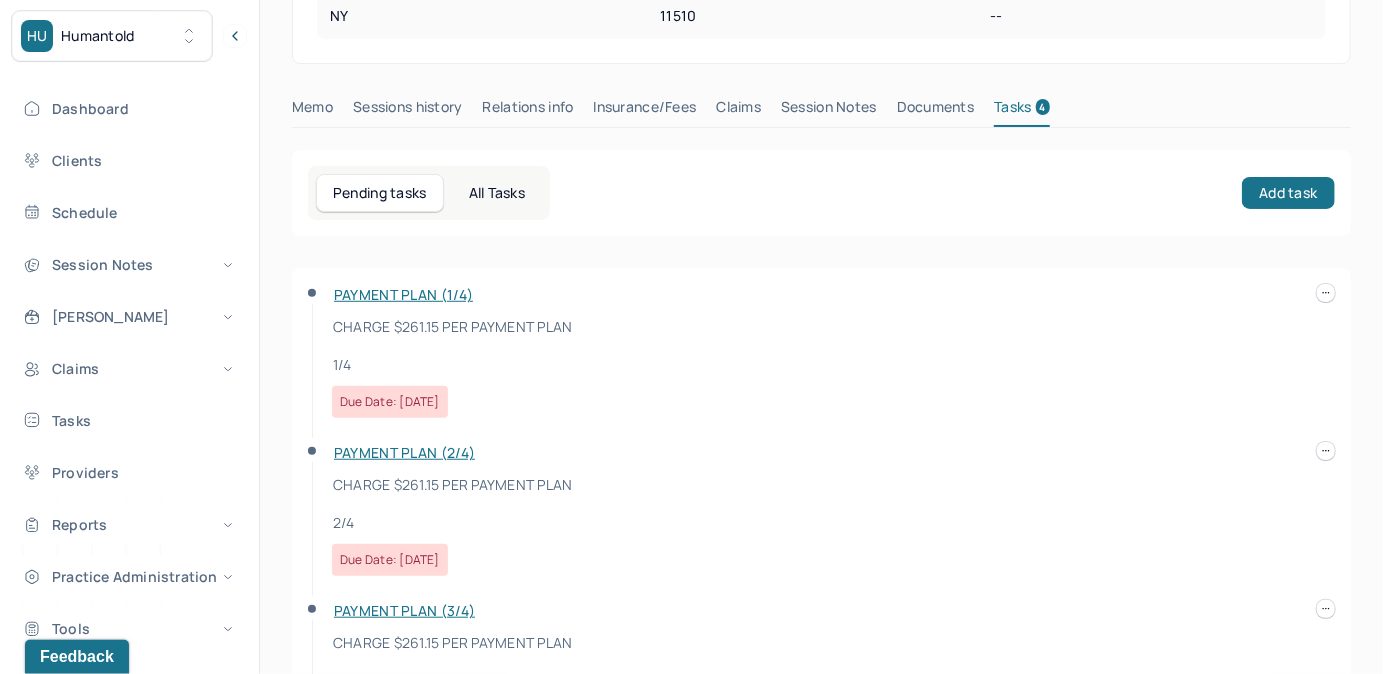 click at bounding box center (1326, 293) 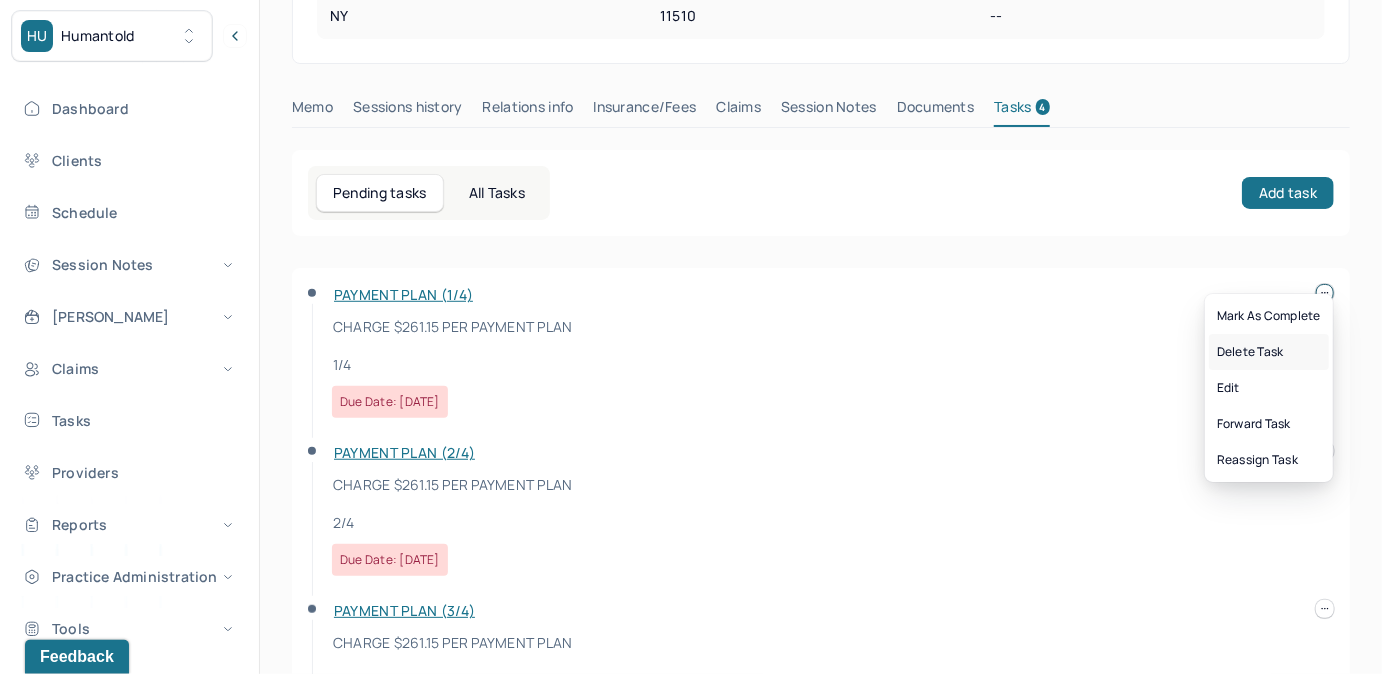 click on "Delete Task" at bounding box center [1269, 352] 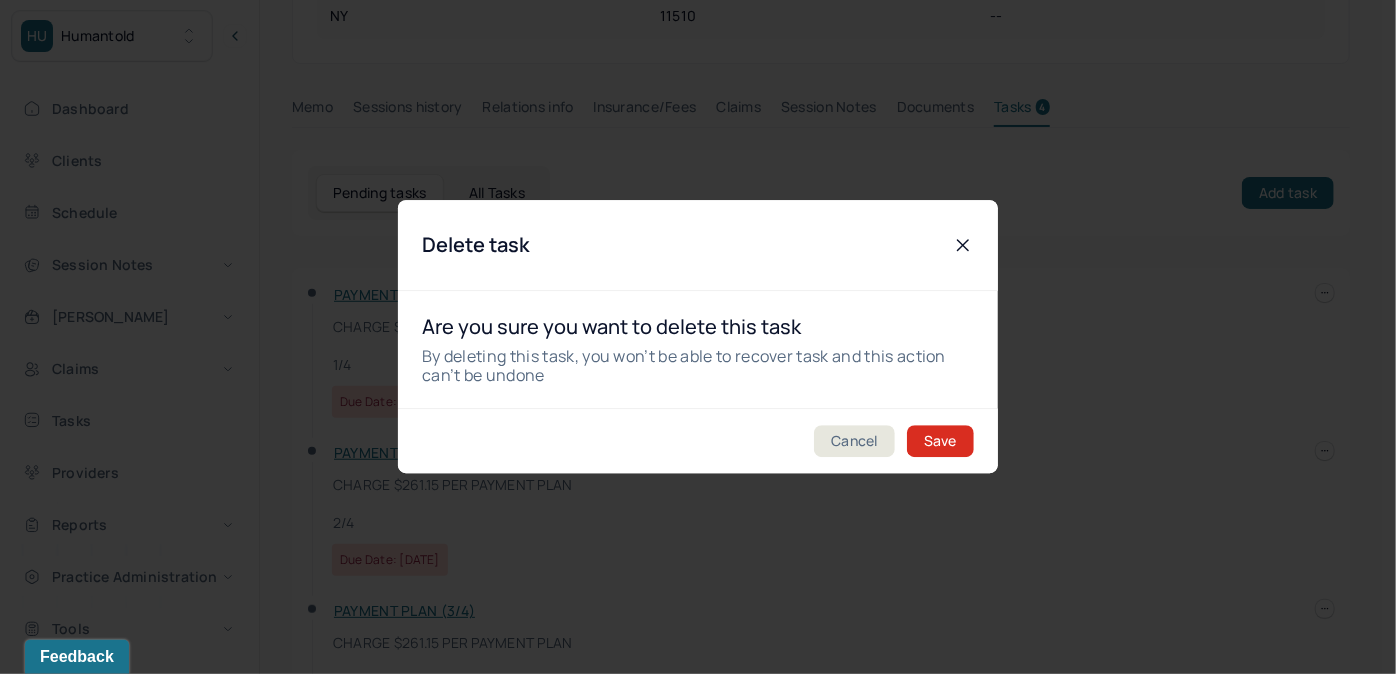 click on "Cancel     Save" at bounding box center (698, 441) 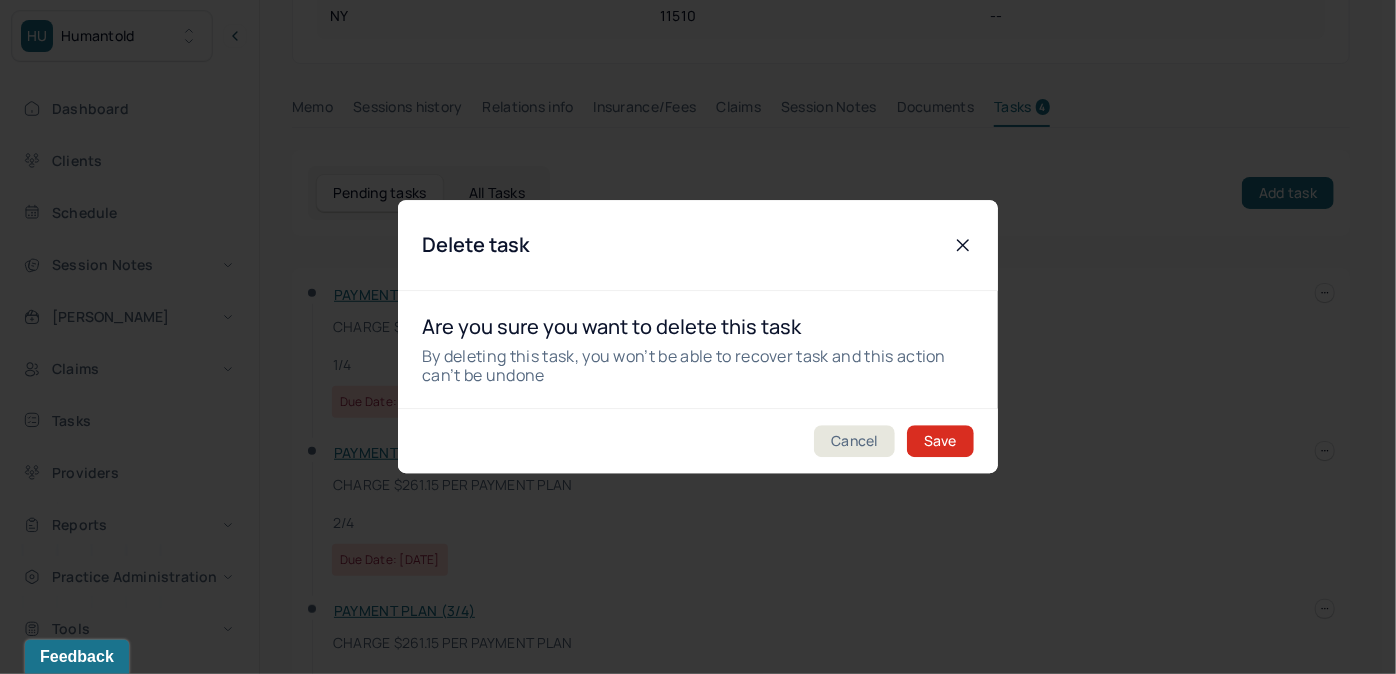 click on "Save" at bounding box center [940, 442] 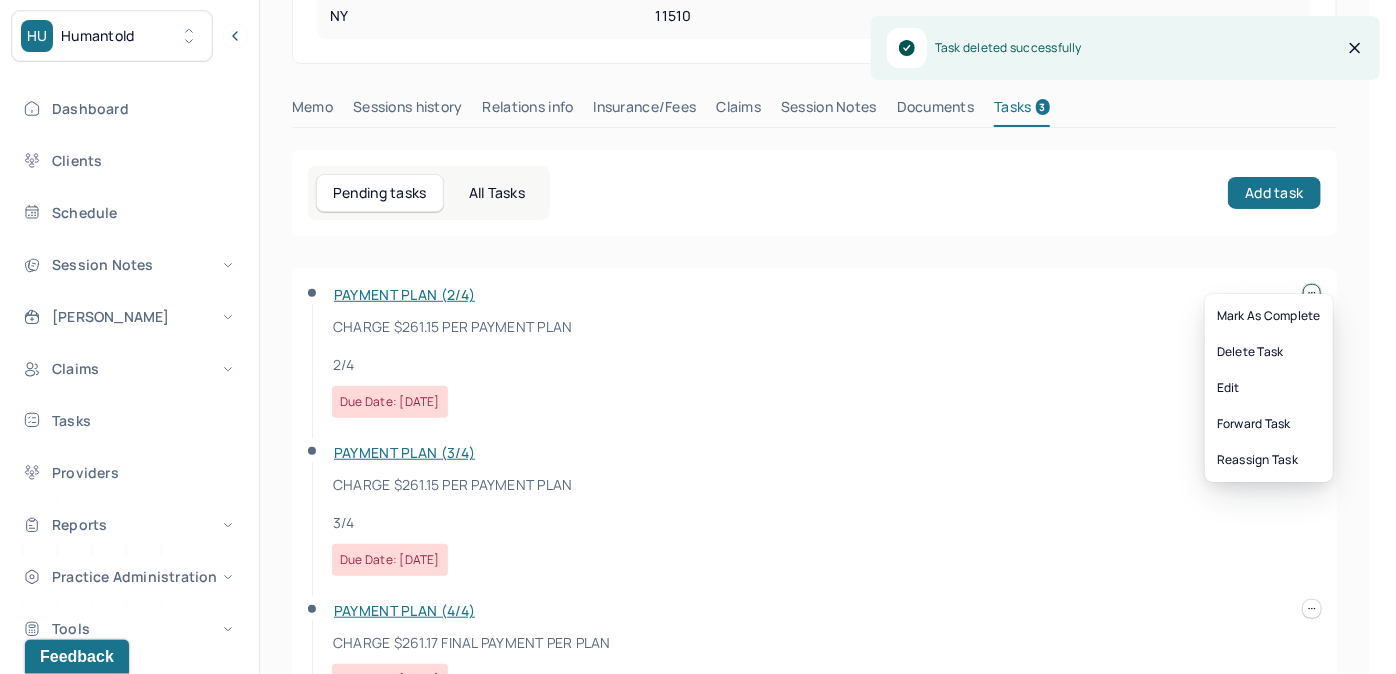 click at bounding box center (1312, 293) 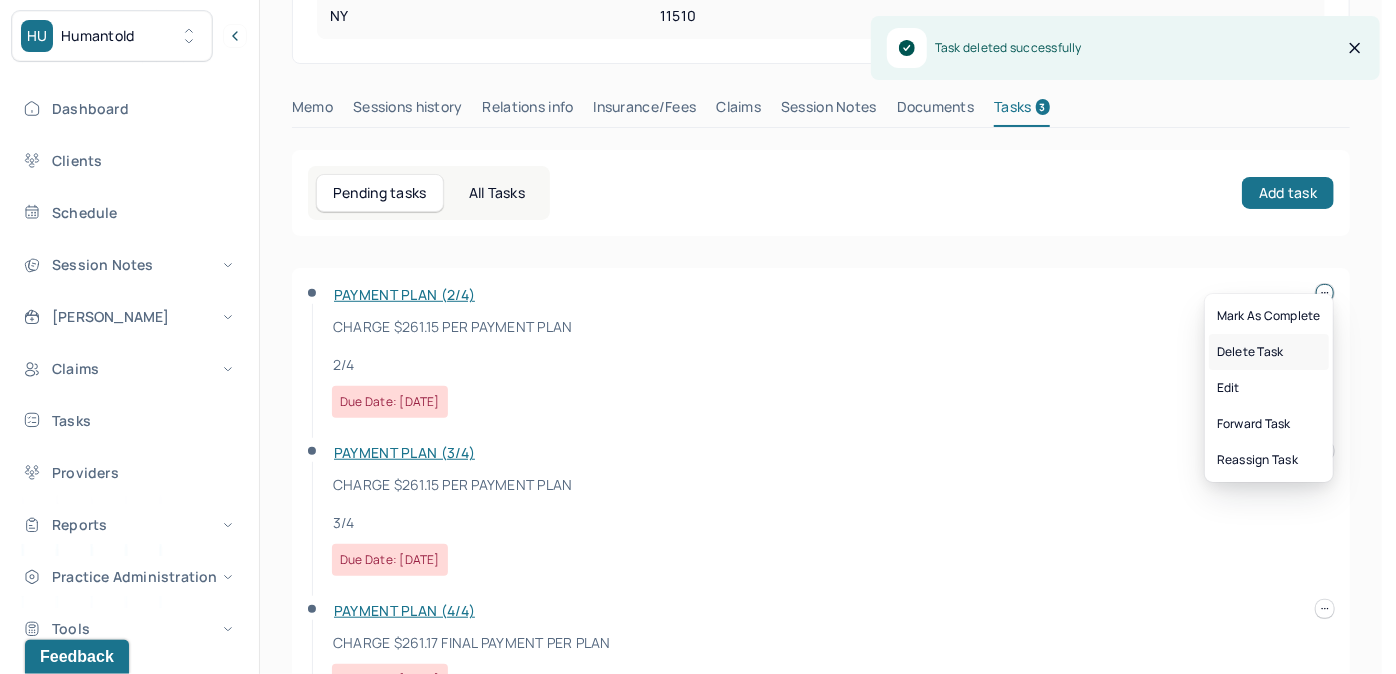 click on "Delete Task" at bounding box center [1269, 352] 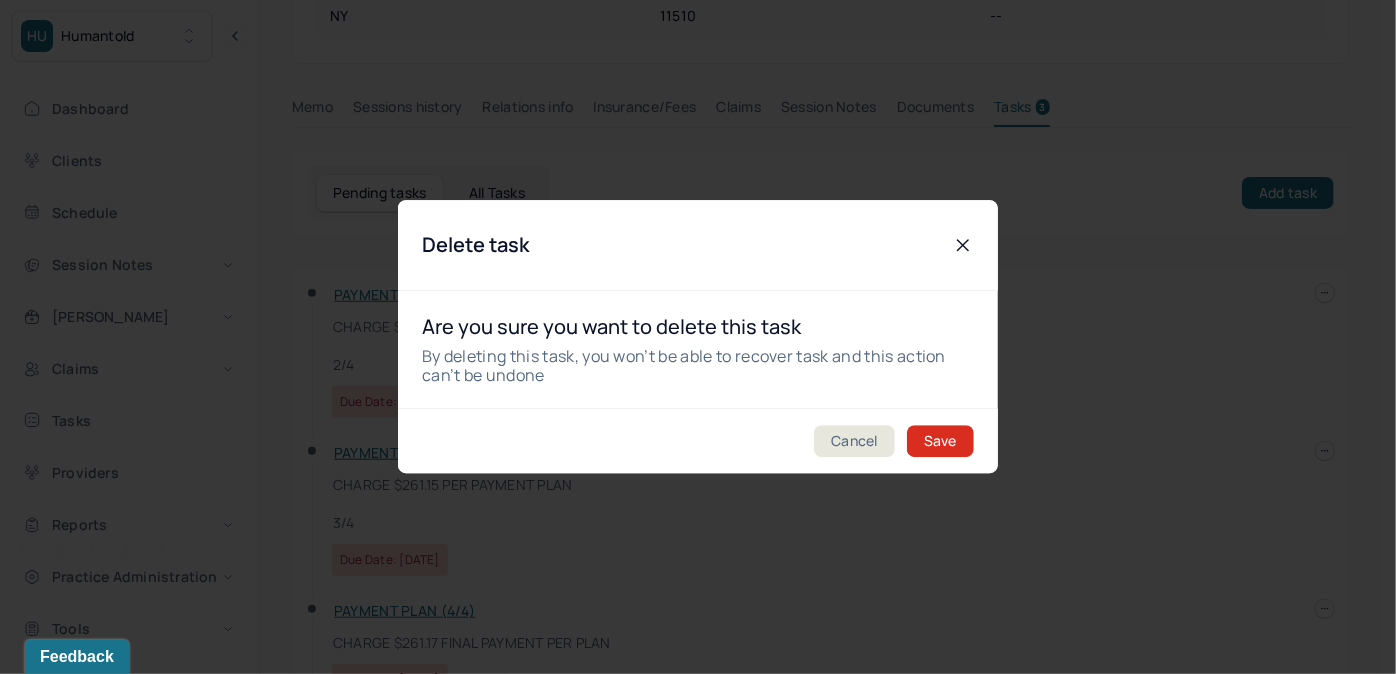 click on "Save" at bounding box center [940, 442] 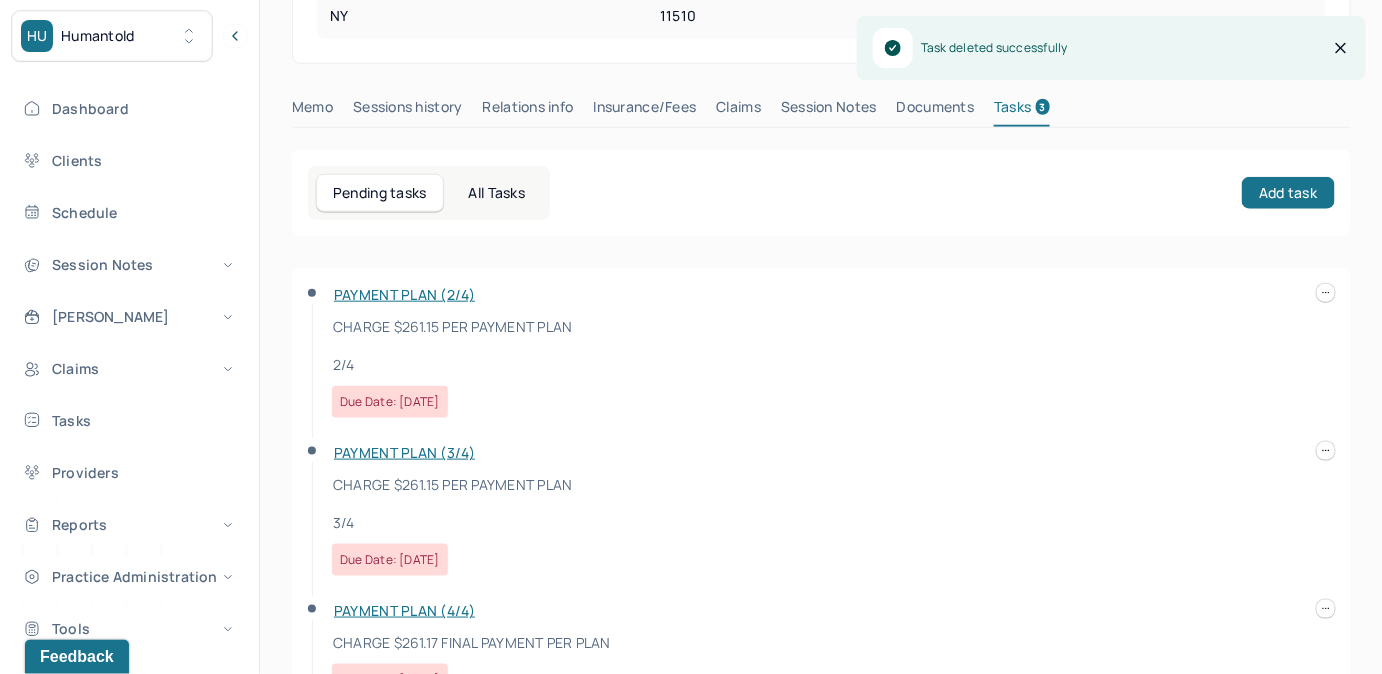 scroll, scrollTop: 477, scrollLeft: 0, axis: vertical 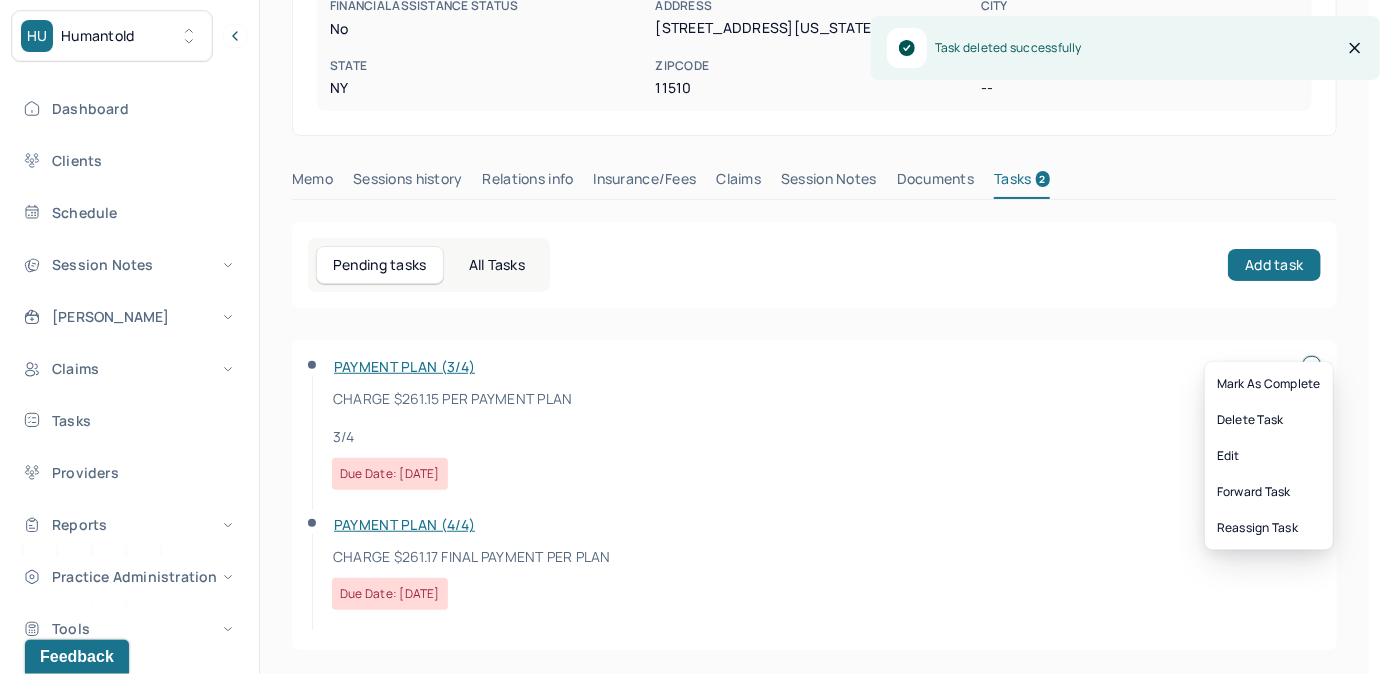 click at bounding box center (1312, 365) 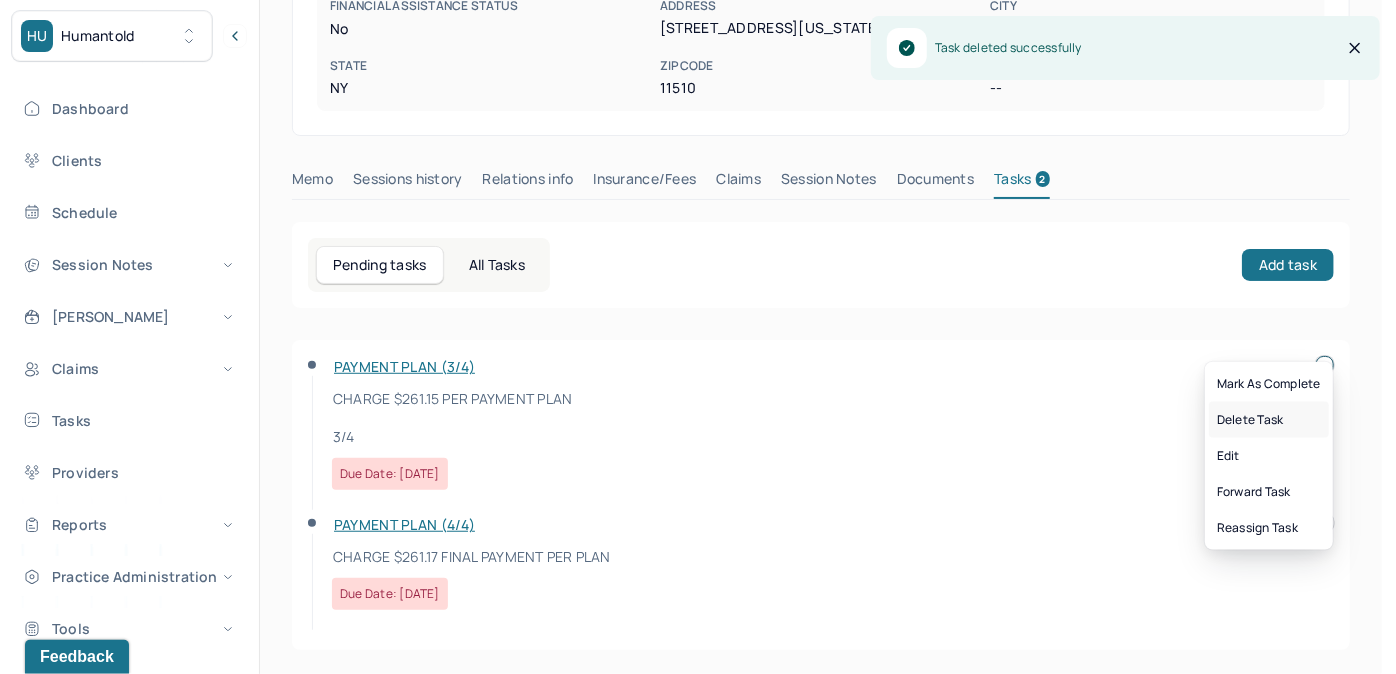 click on "Delete Task" at bounding box center [1269, 420] 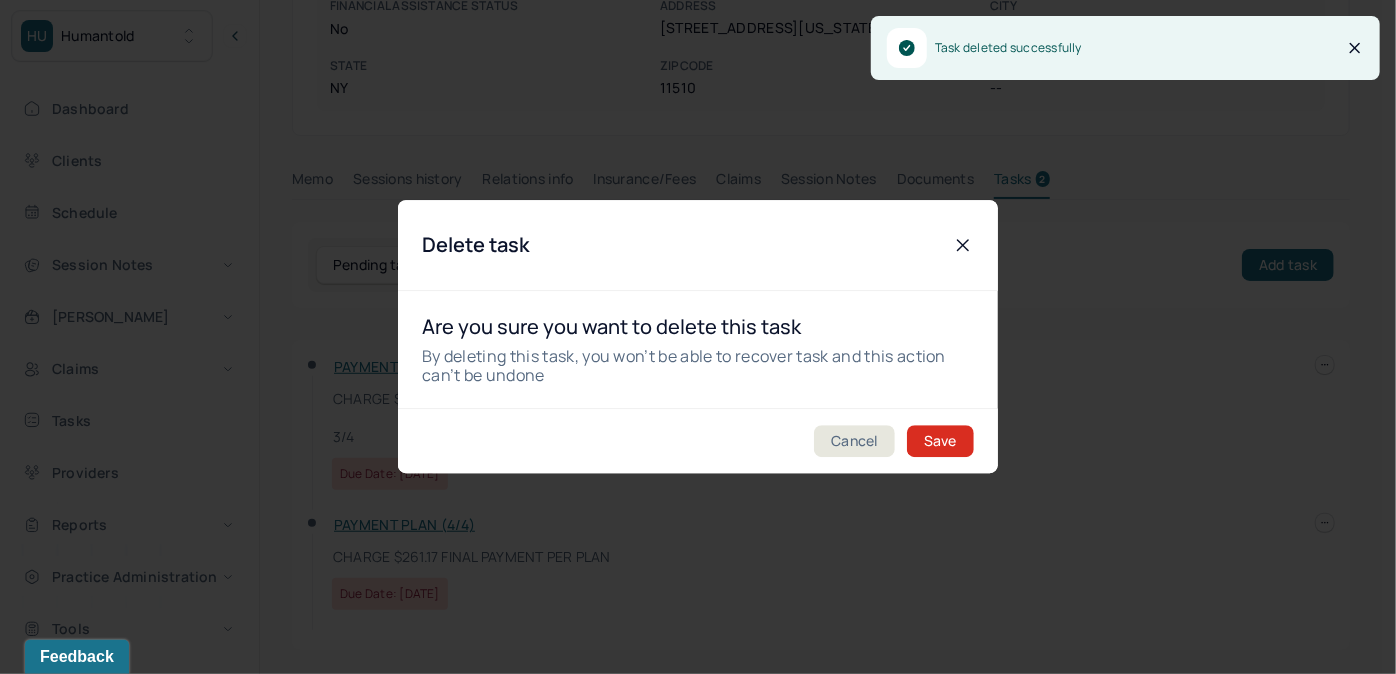 click on "Save" at bounding box center (940, 442) 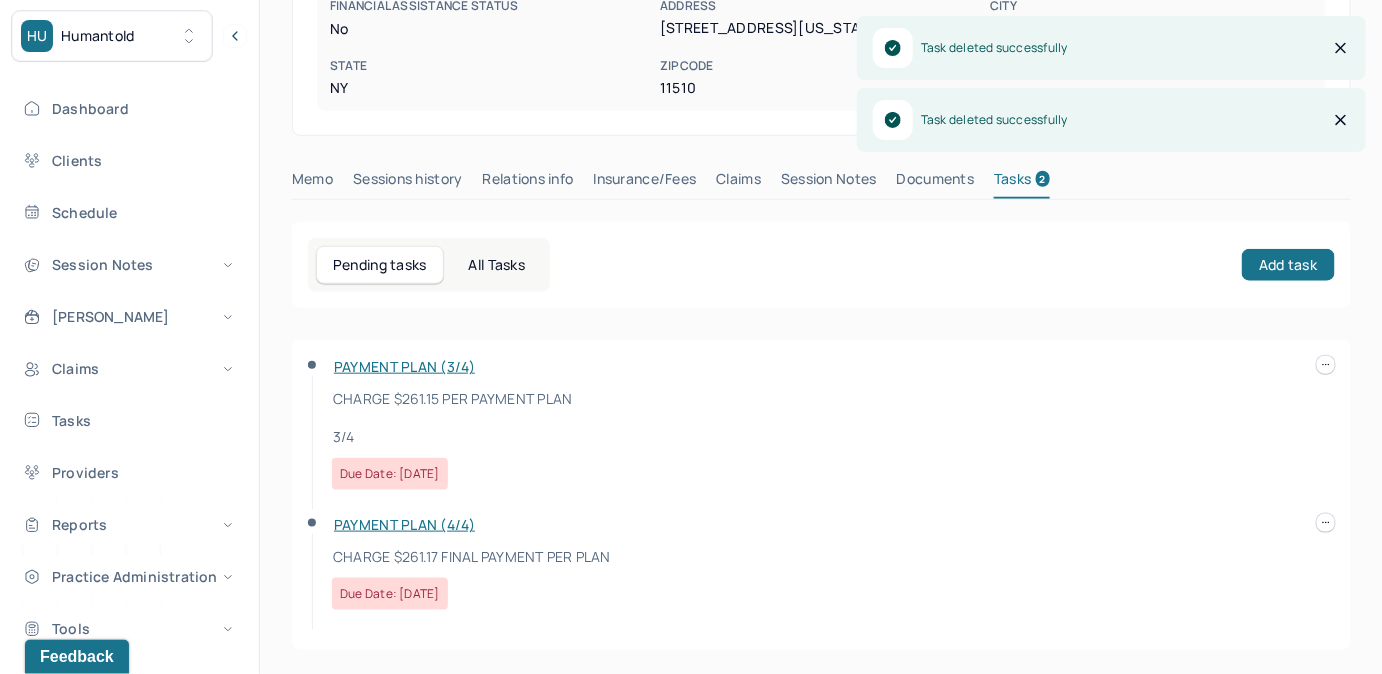scroll, scrollTop: 316, scrollLeft: 0, axis: vertical 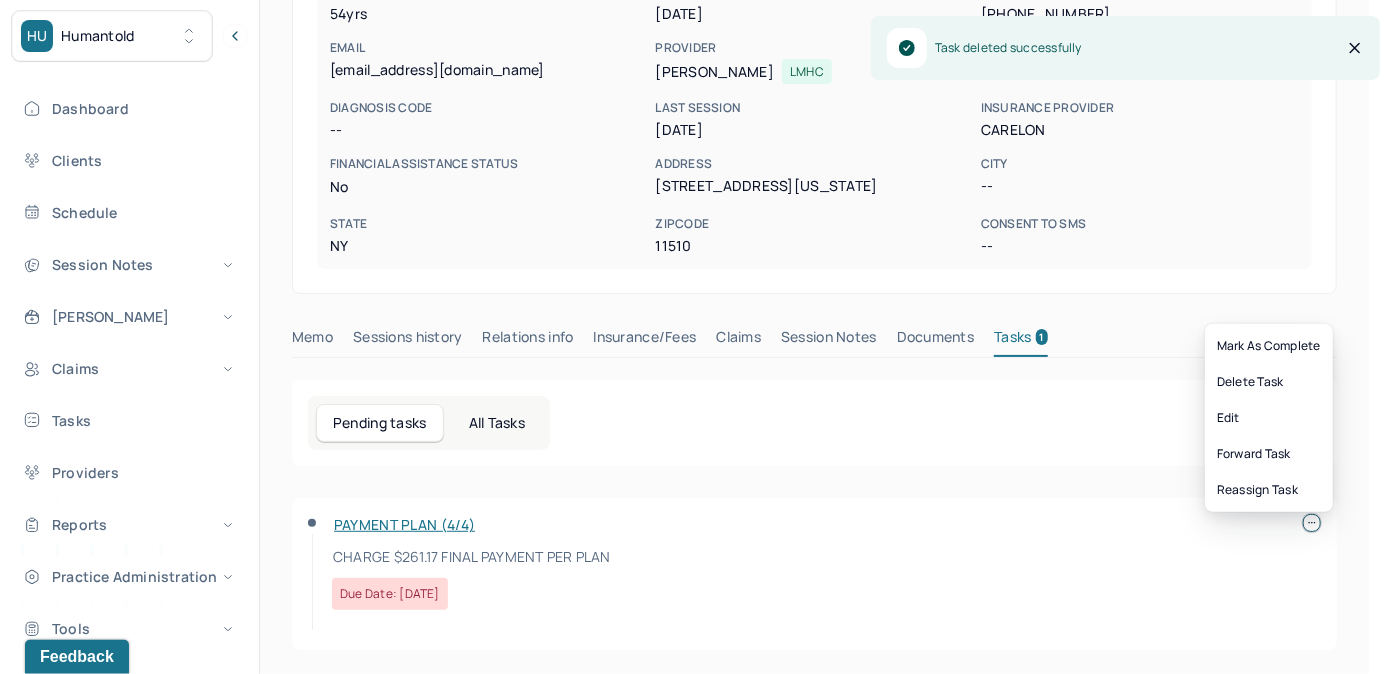 click at bounding box center (1312, 523) 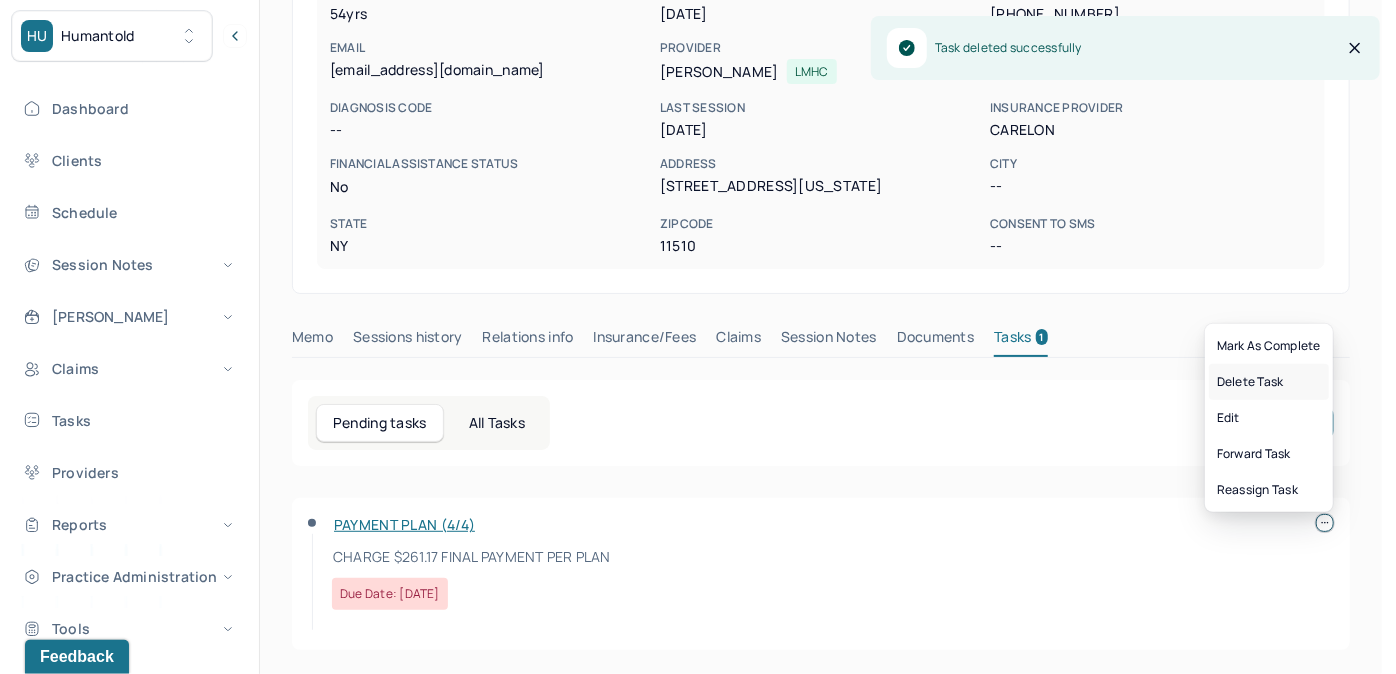 click on "Delete Task" at bounding box center (1269, 382) 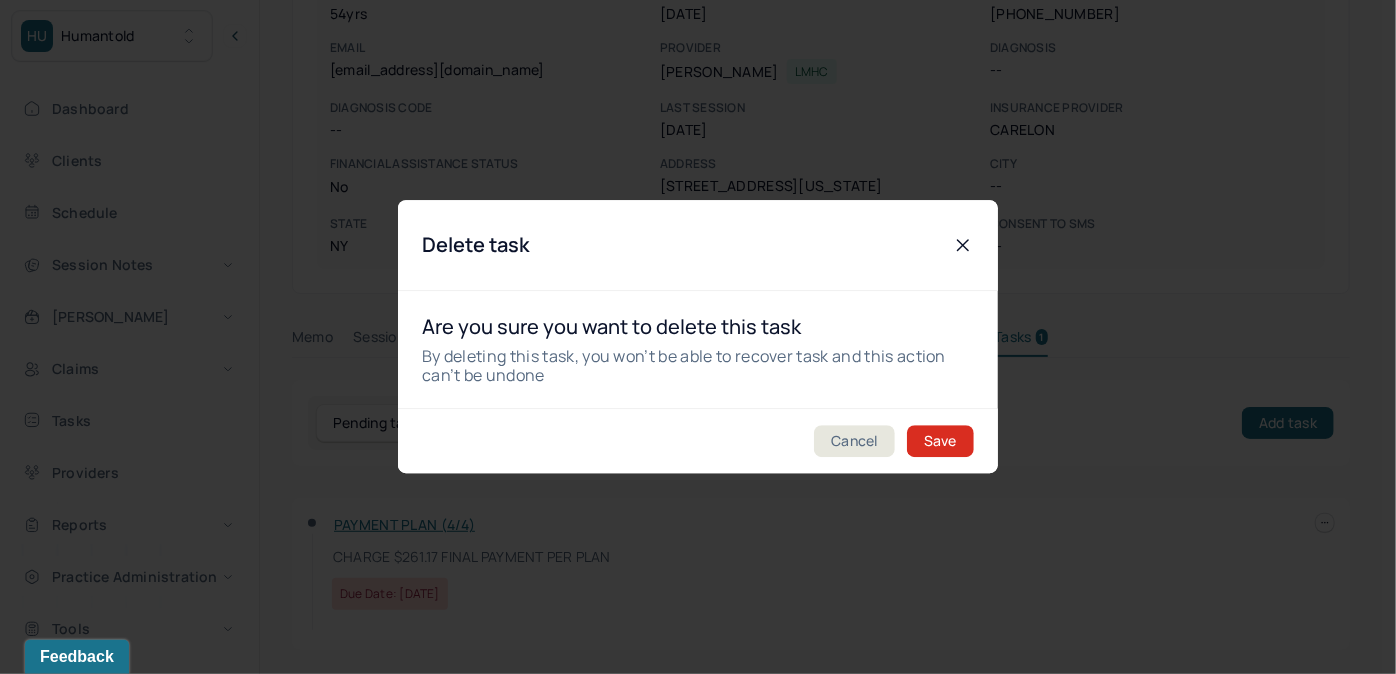 drag, startPoint x: 930, startPoint y: 441, endPoint x: 939, endPoint y: 456, distance: 17.492855 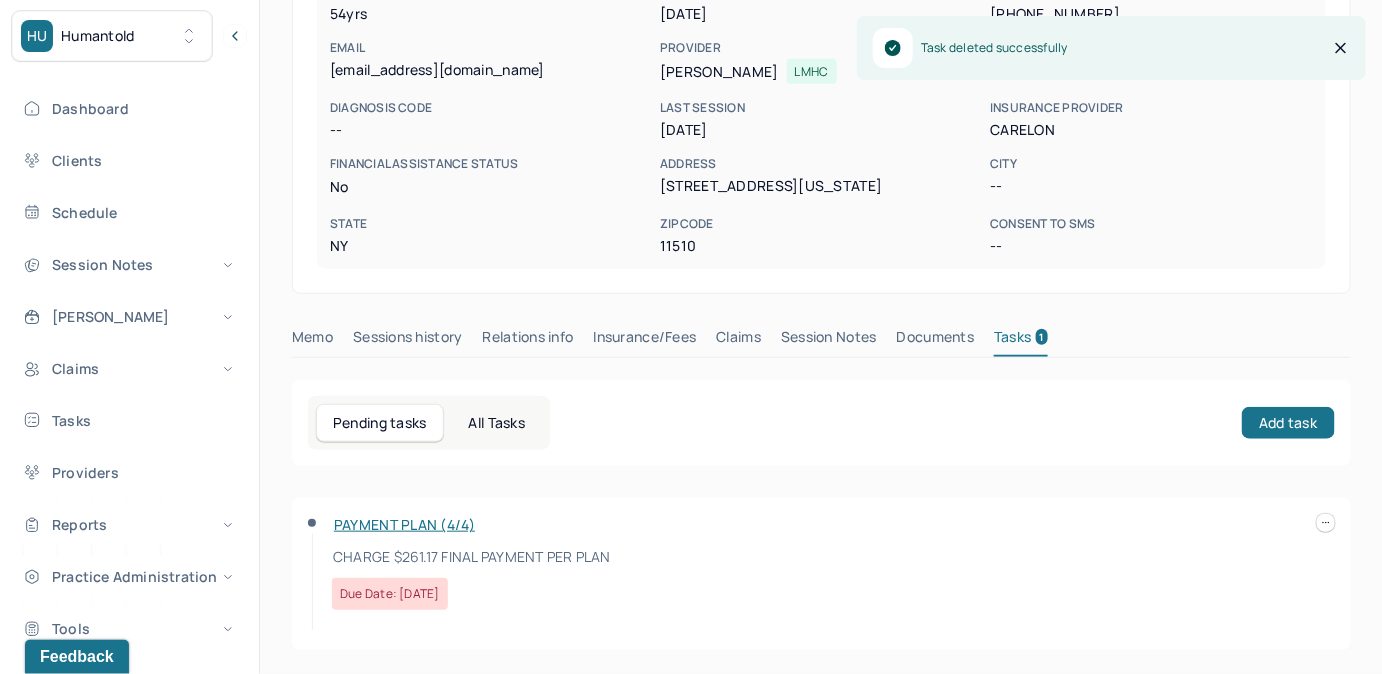 scroll, scrollTop: 282, scrollLeft: 0, axis: vertical 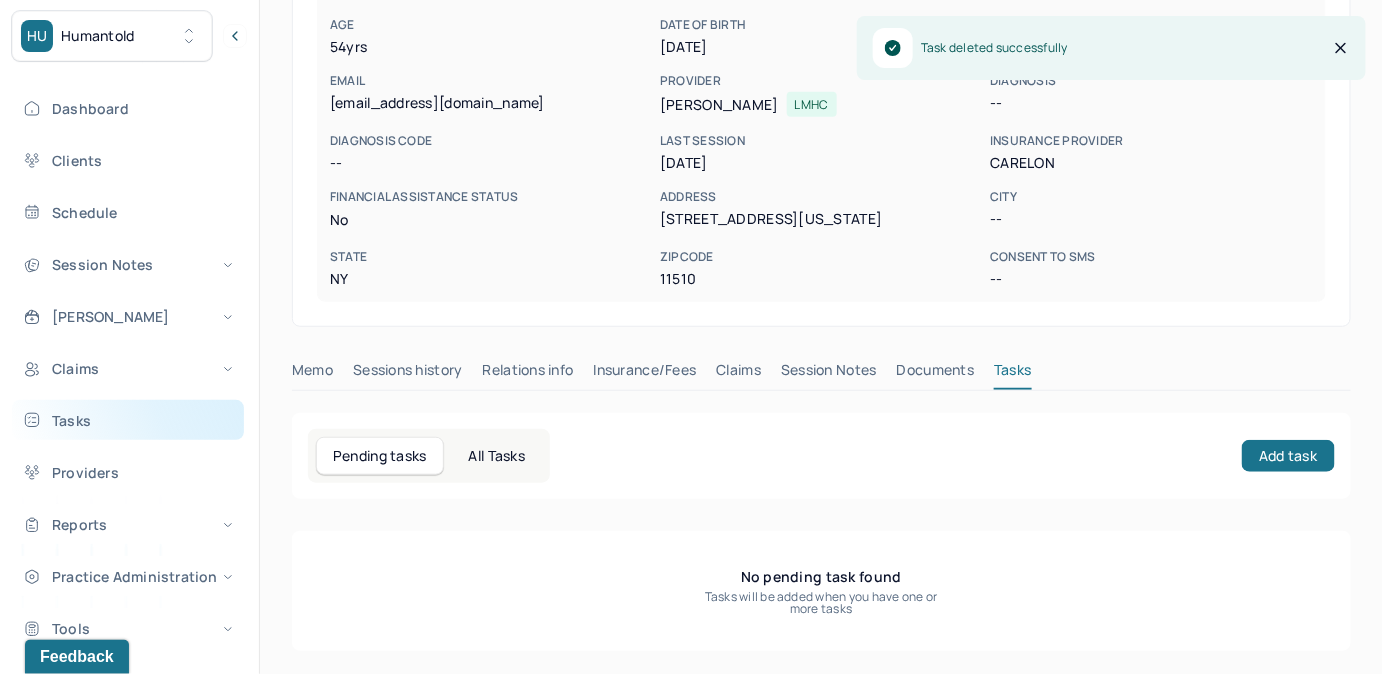 click on "Tasks" at bounding box center (128, 420) 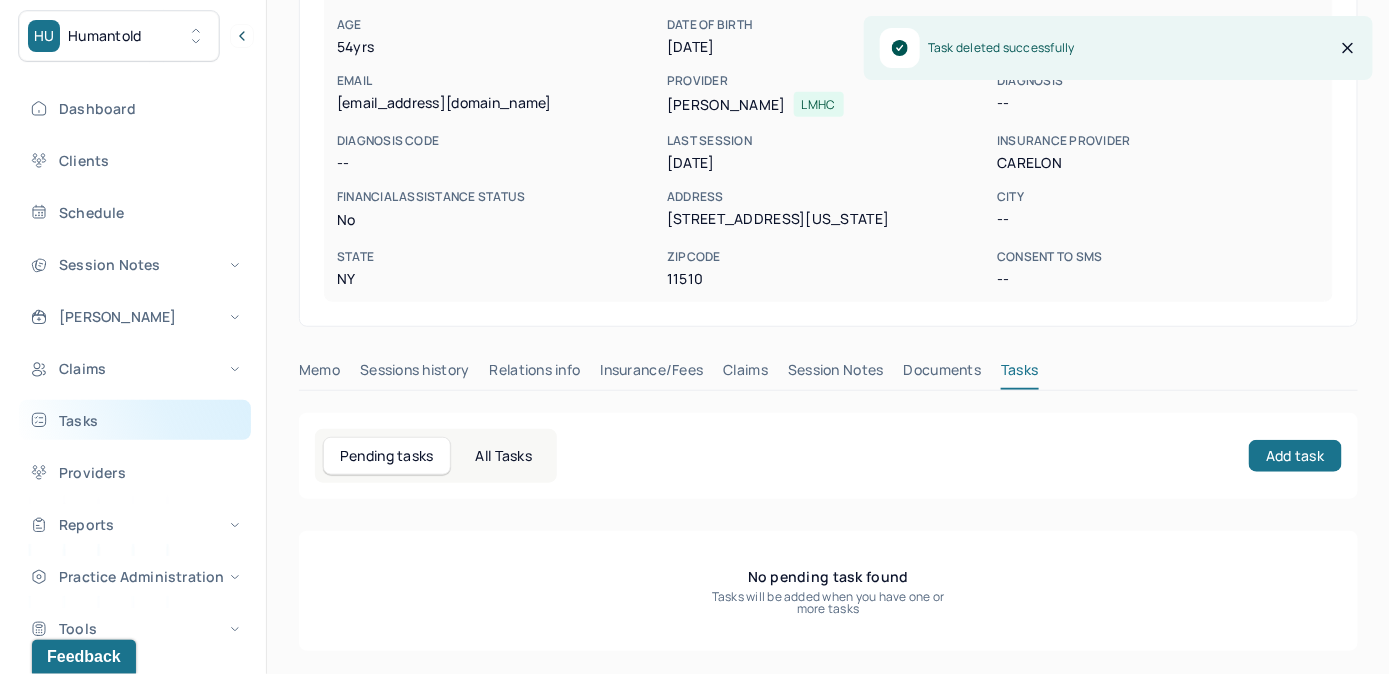 scroll, scrollTop: 256, scrollLeft: 0, axis: vertical 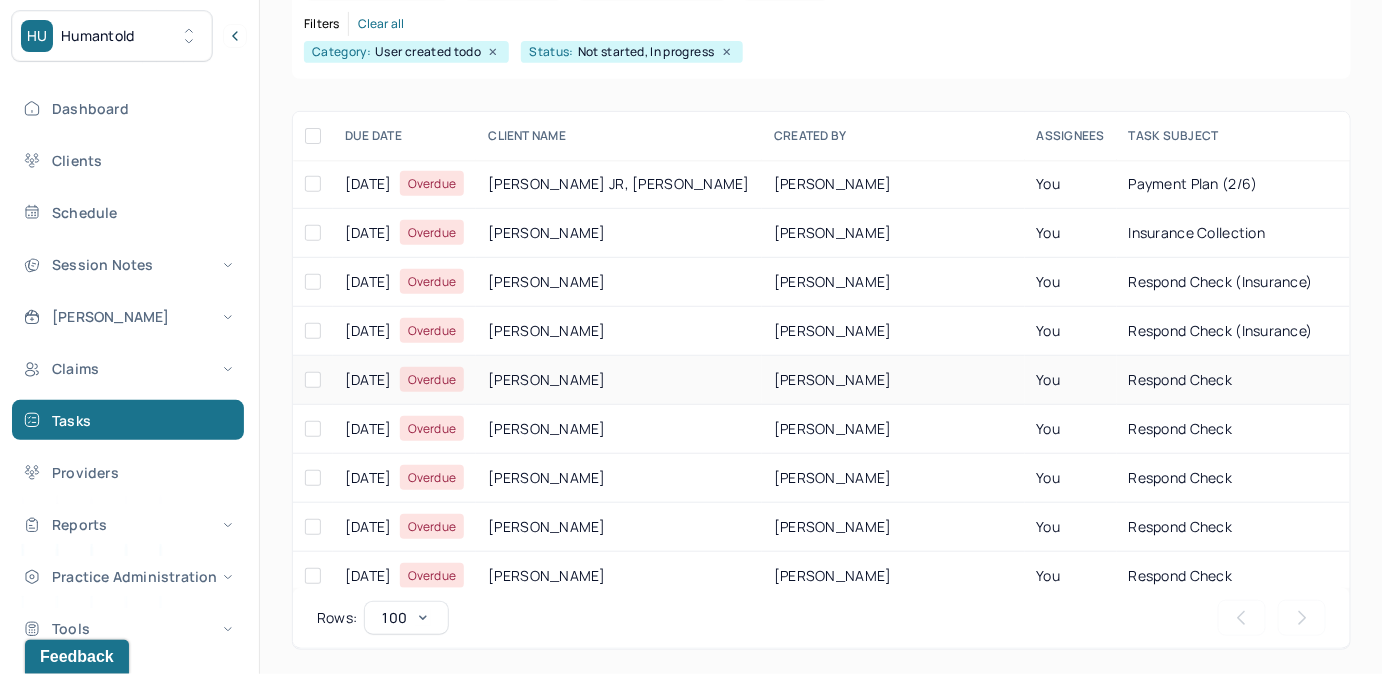 click on "respond check" at bounding box center [1181, 379] 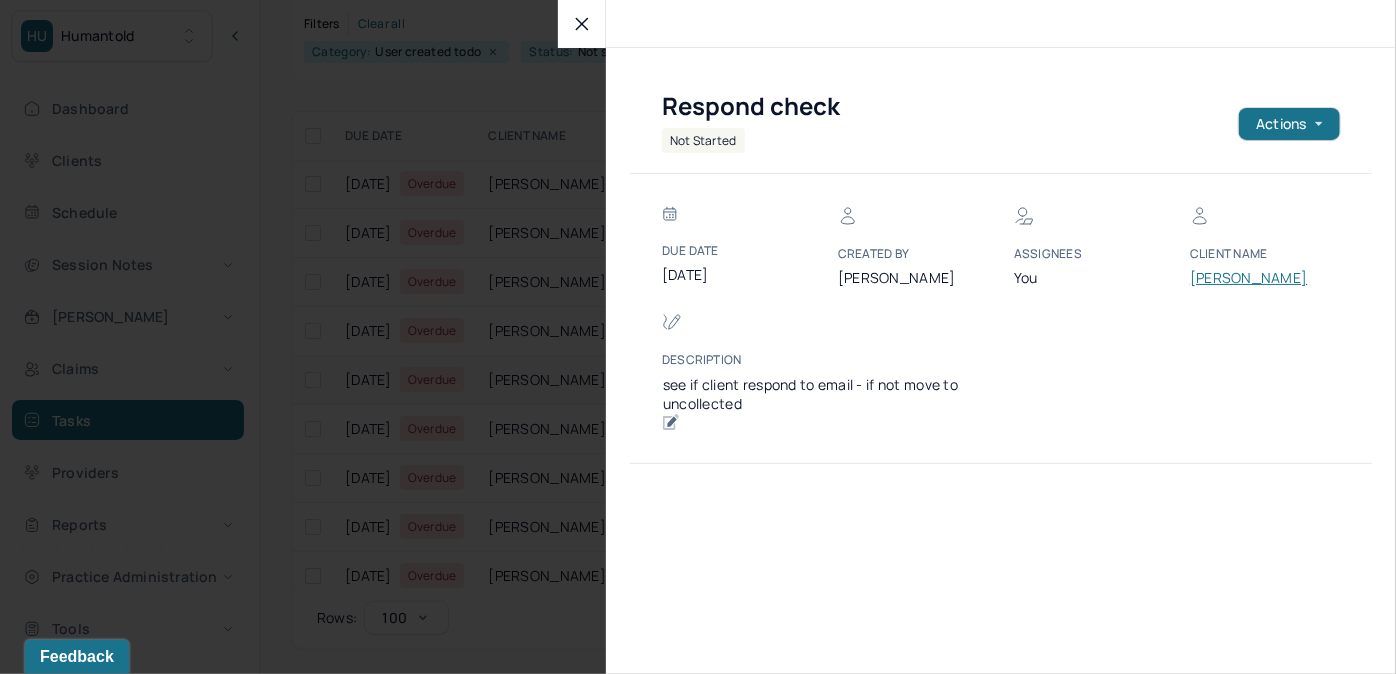 click on "Due Date 06/30/2025 Created by MORALES, ALLIE Assignees You Client Name RICHARDS, NIGEL Description see if client respond to email - if not move to uncollected" at bounding box center [1001, 319] 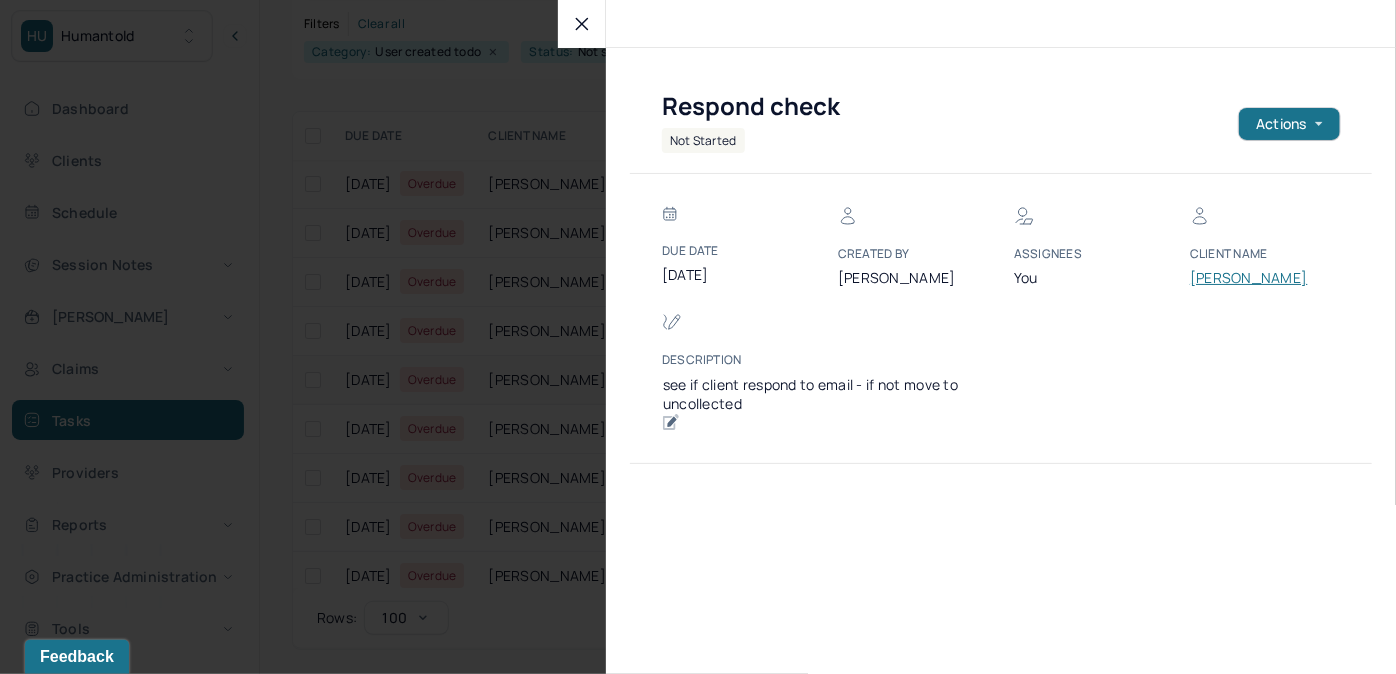click on "[PERSON_NAME]" at bounding box center (1250, 278) 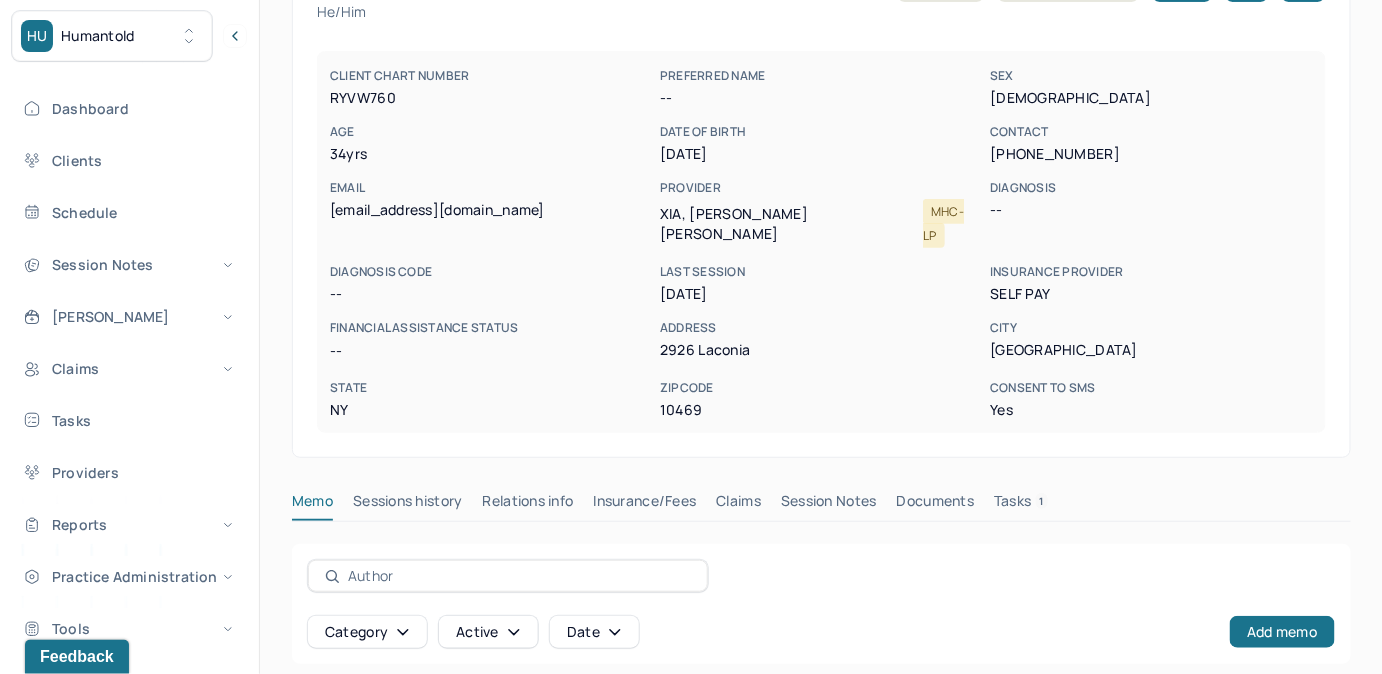 scroll, scrollTop: 160, scrollLeft: 0, axis: vertical 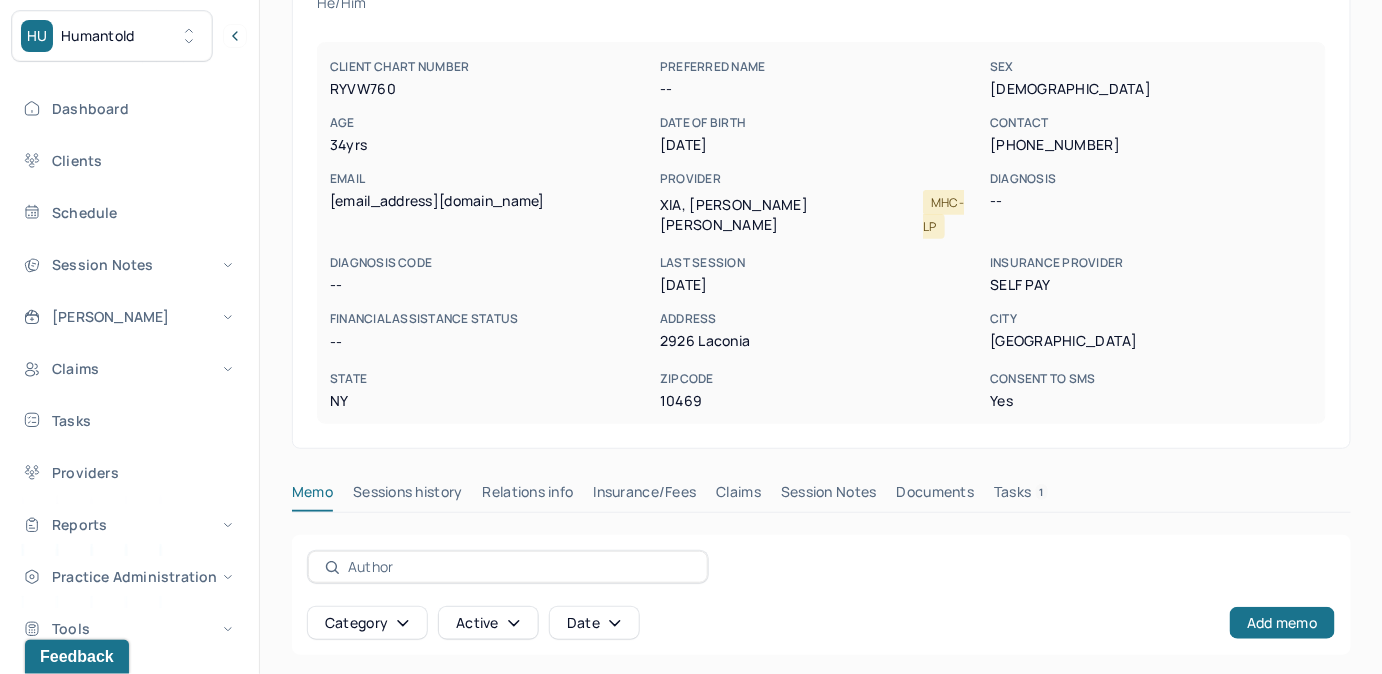 click on "Tasks 1" at bounding box center [1021, 496] 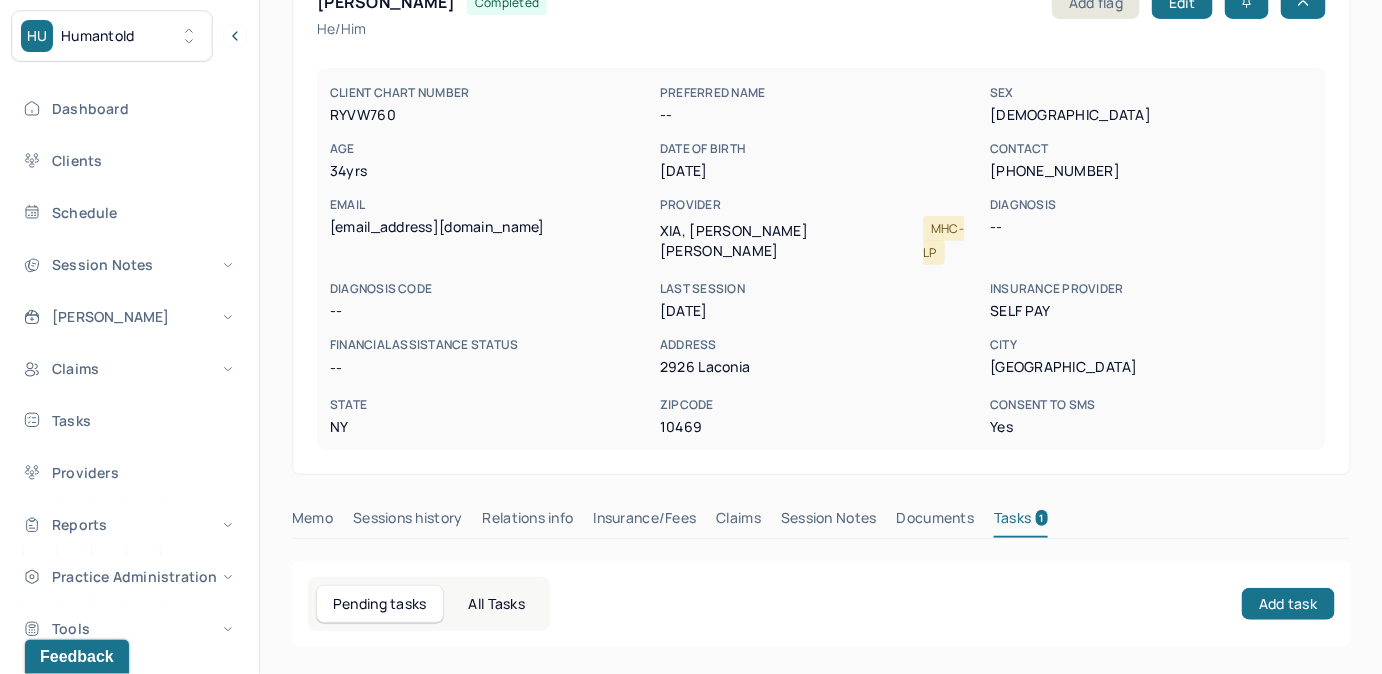 scroll, scrollTop: 292, scrollLeft: 0, axis: vertical 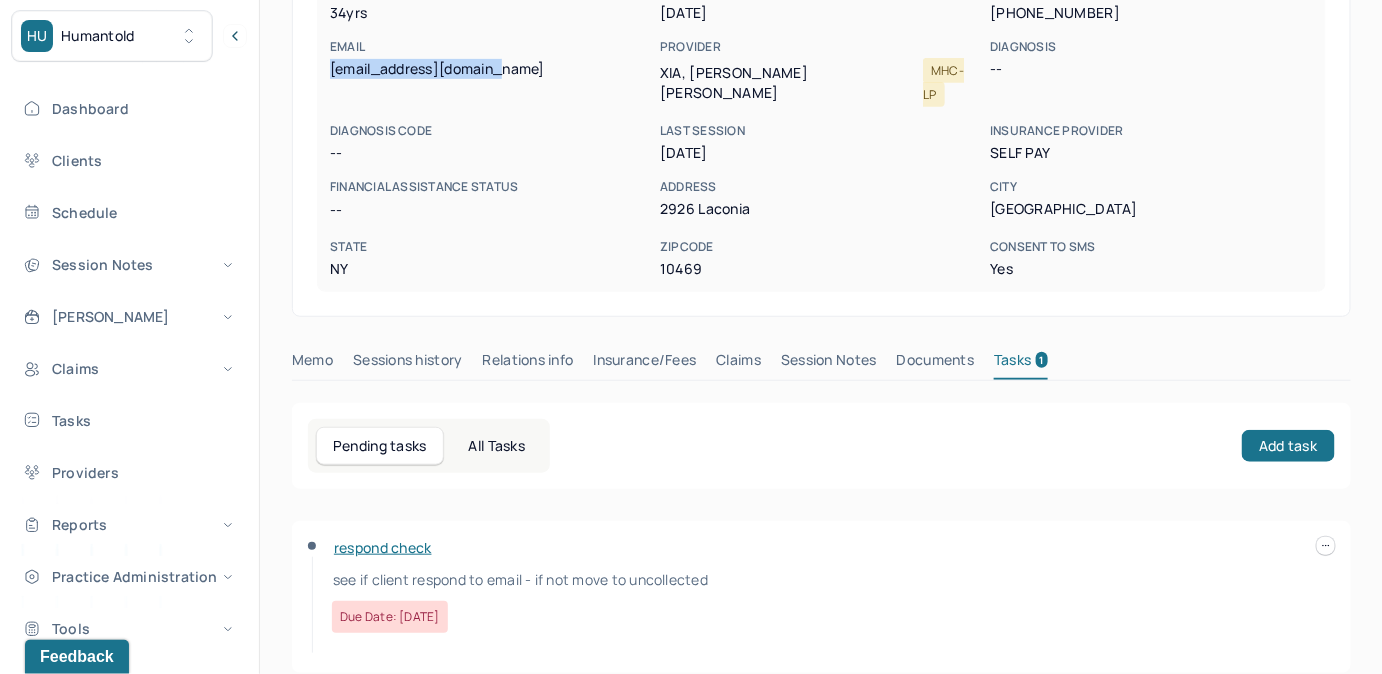 drag, startPoint x: 328, startPoint y: 70, endPoint x: 541, endPoint y: 79, distance: 213.19006 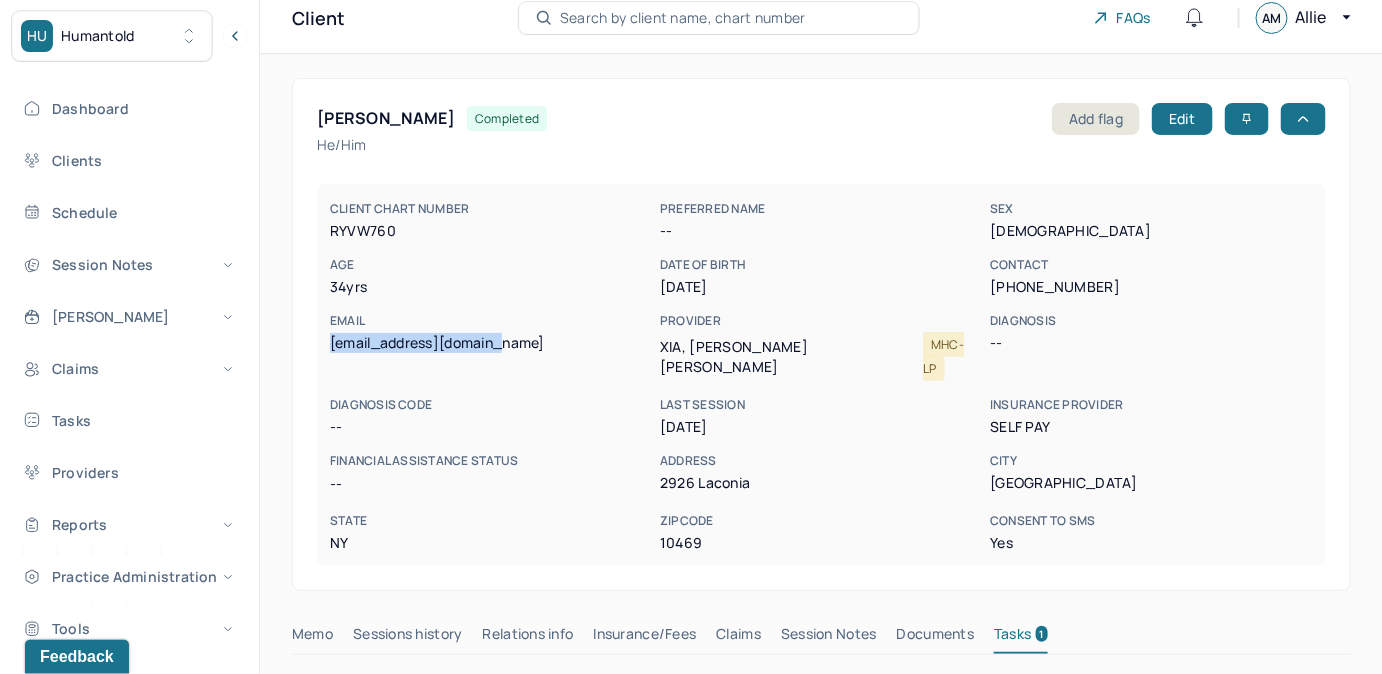 scroll, scrollTop: 0, scrollLeft: 0, axis: both 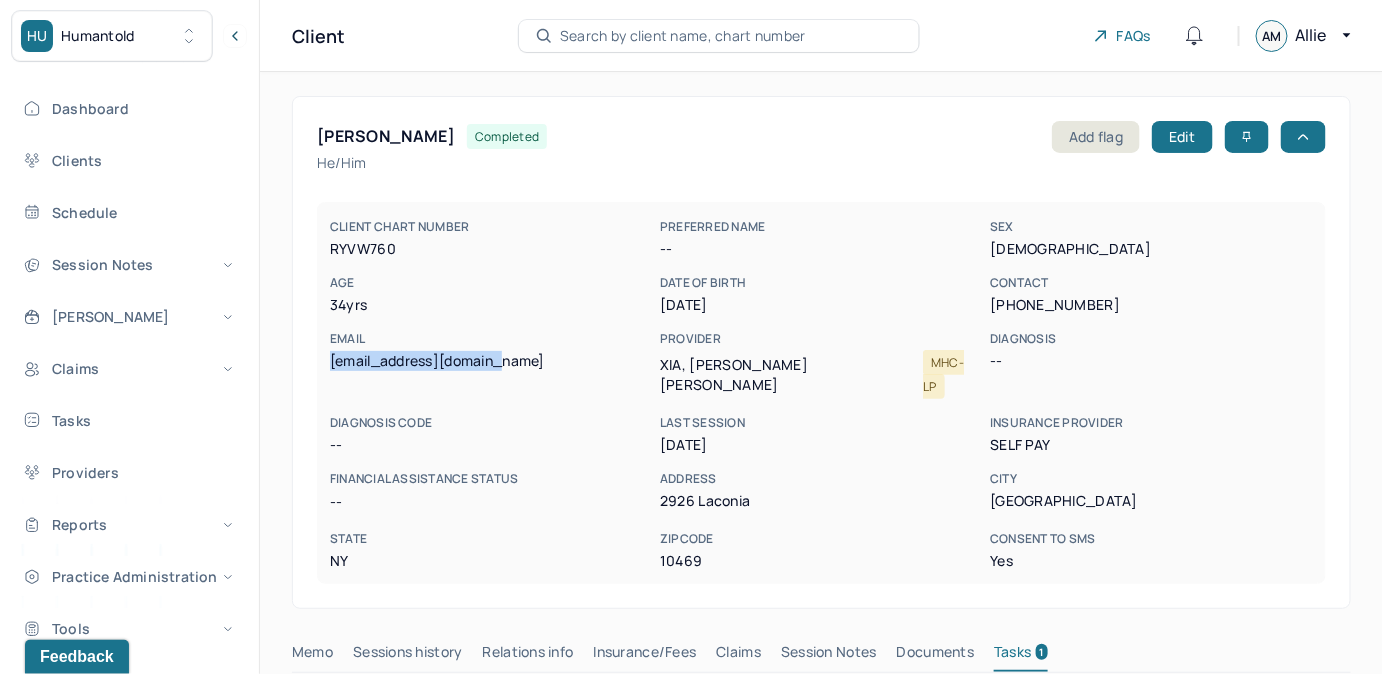 copy on "nerichards07@icloud.com" 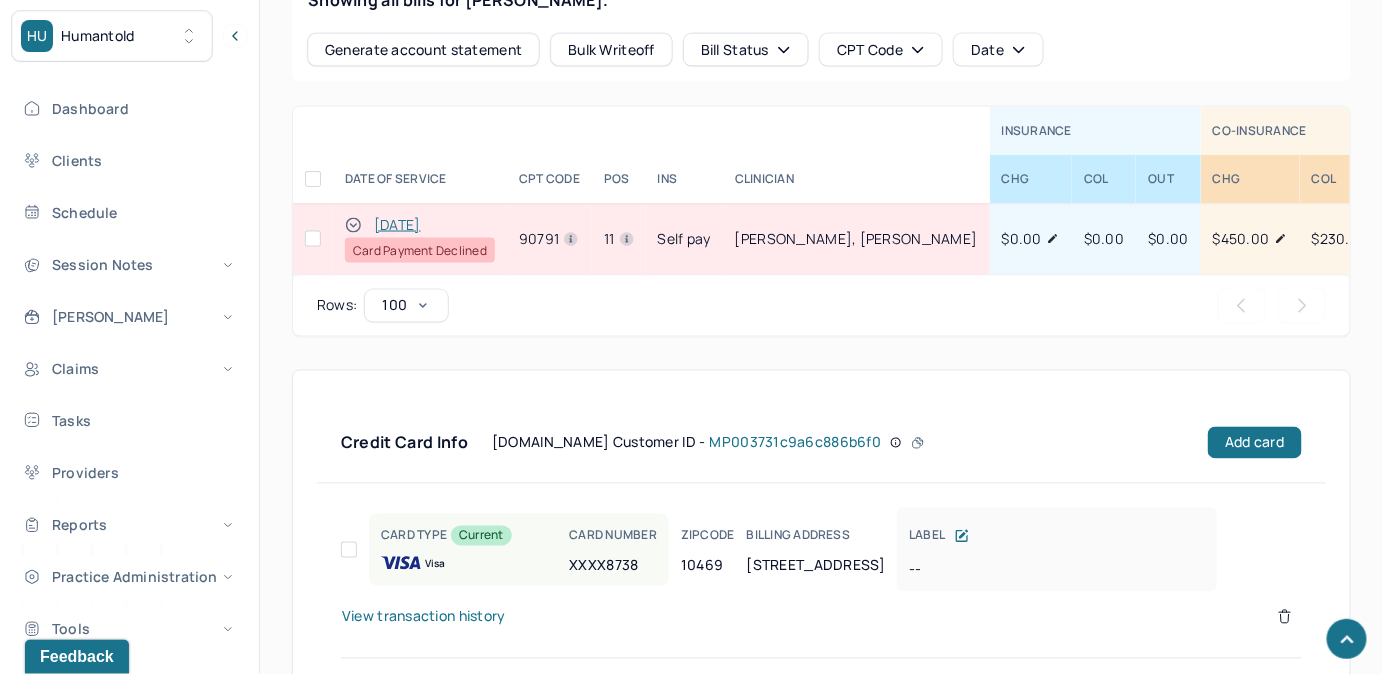 scroll, scrollTop: 1000, scrollLeft: 0, axis: vertical 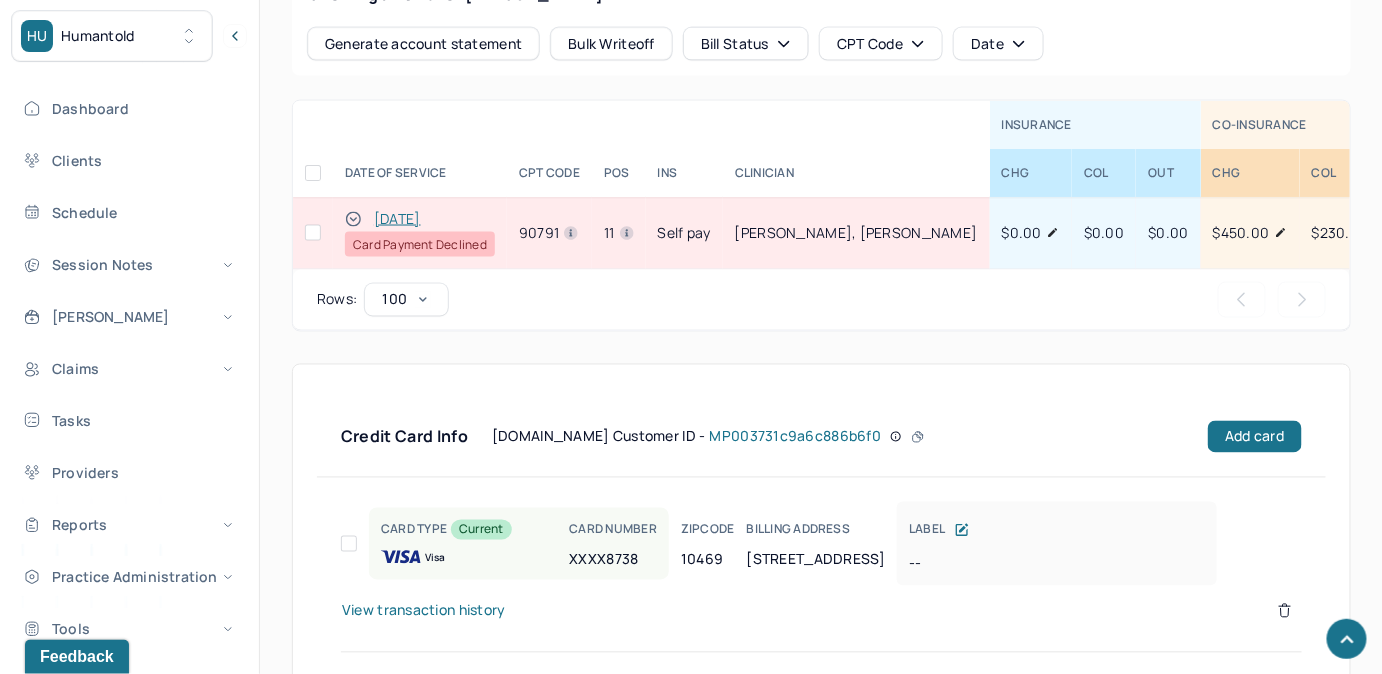 click at bounding box center [313, 233] 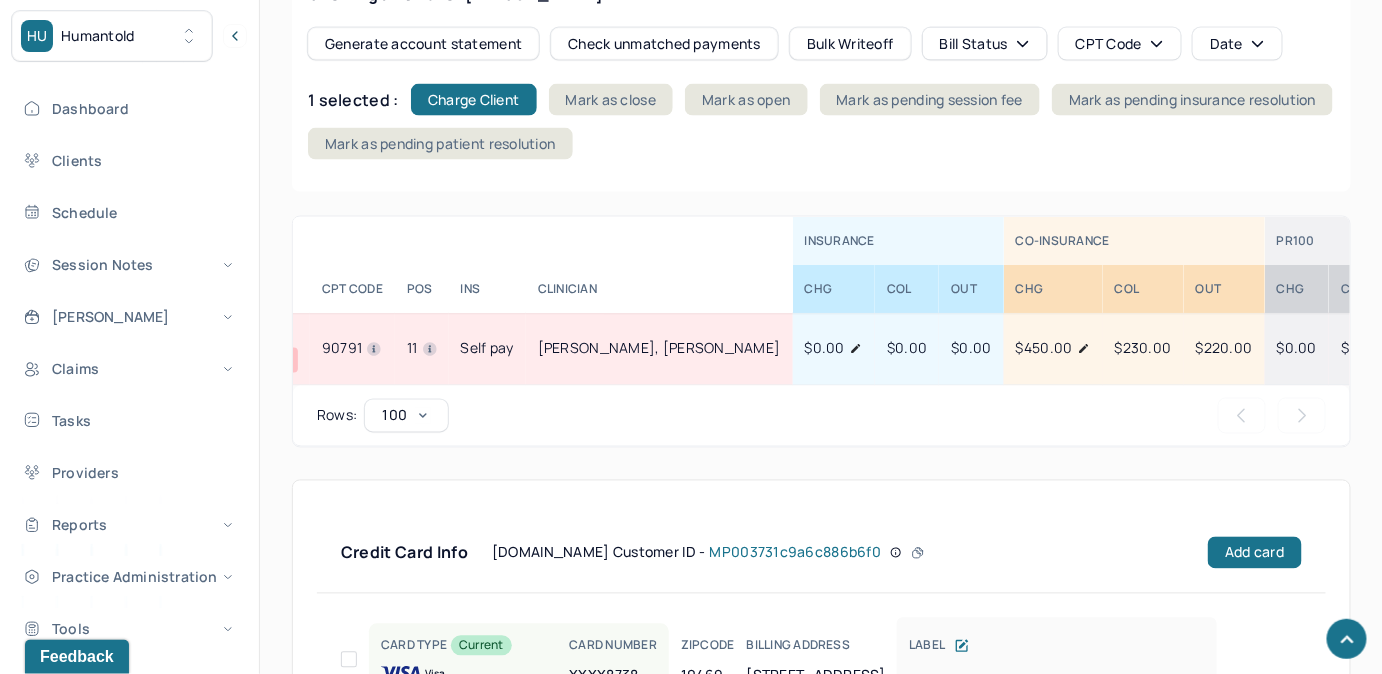 scroll, scrollTop: 0, scrollLeft: 0, axis: both 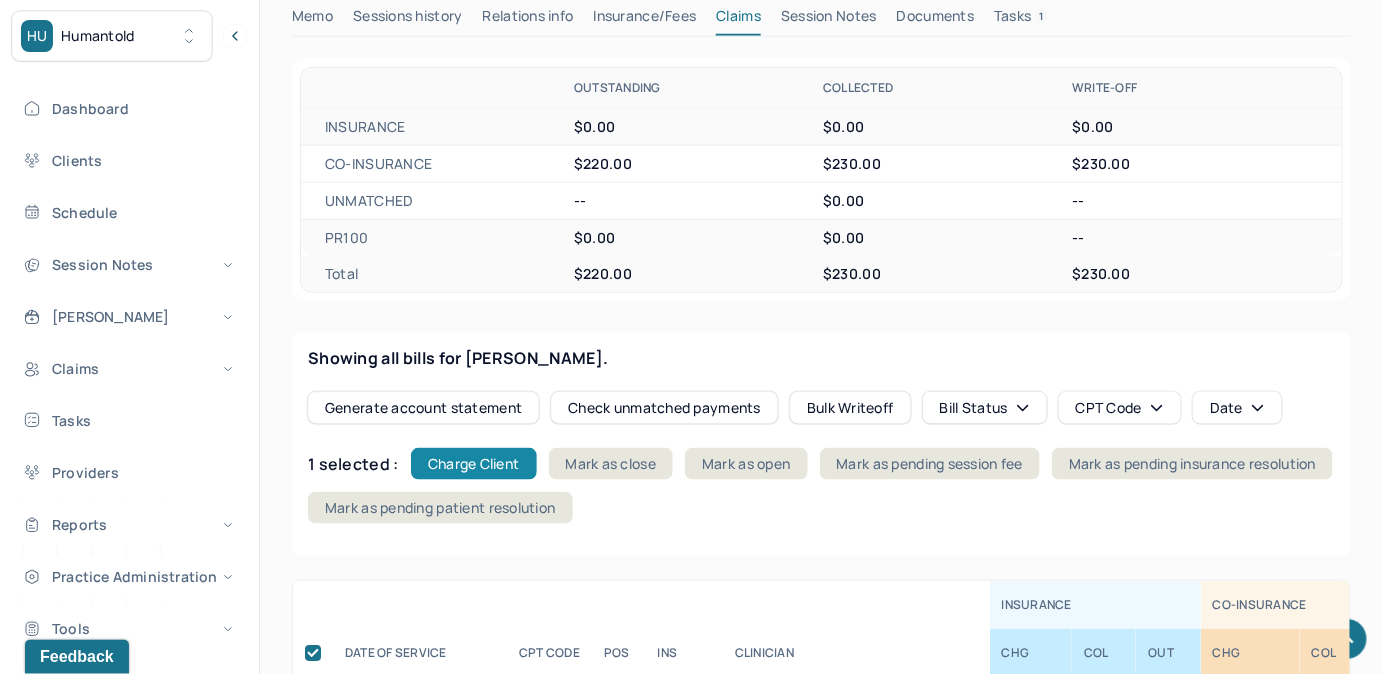 click on "Charge Client" at bounding box center [474, 464] 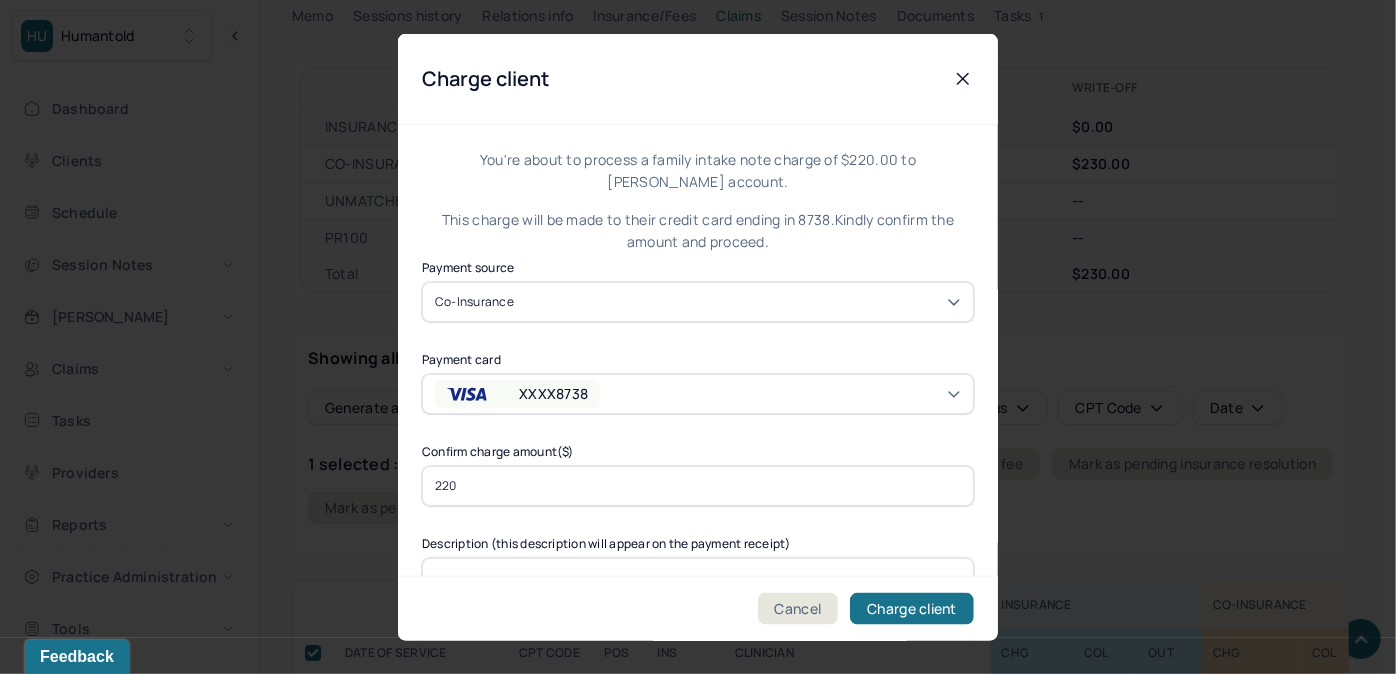 click on "Co-Insurance" at bounding box center [698, 301] 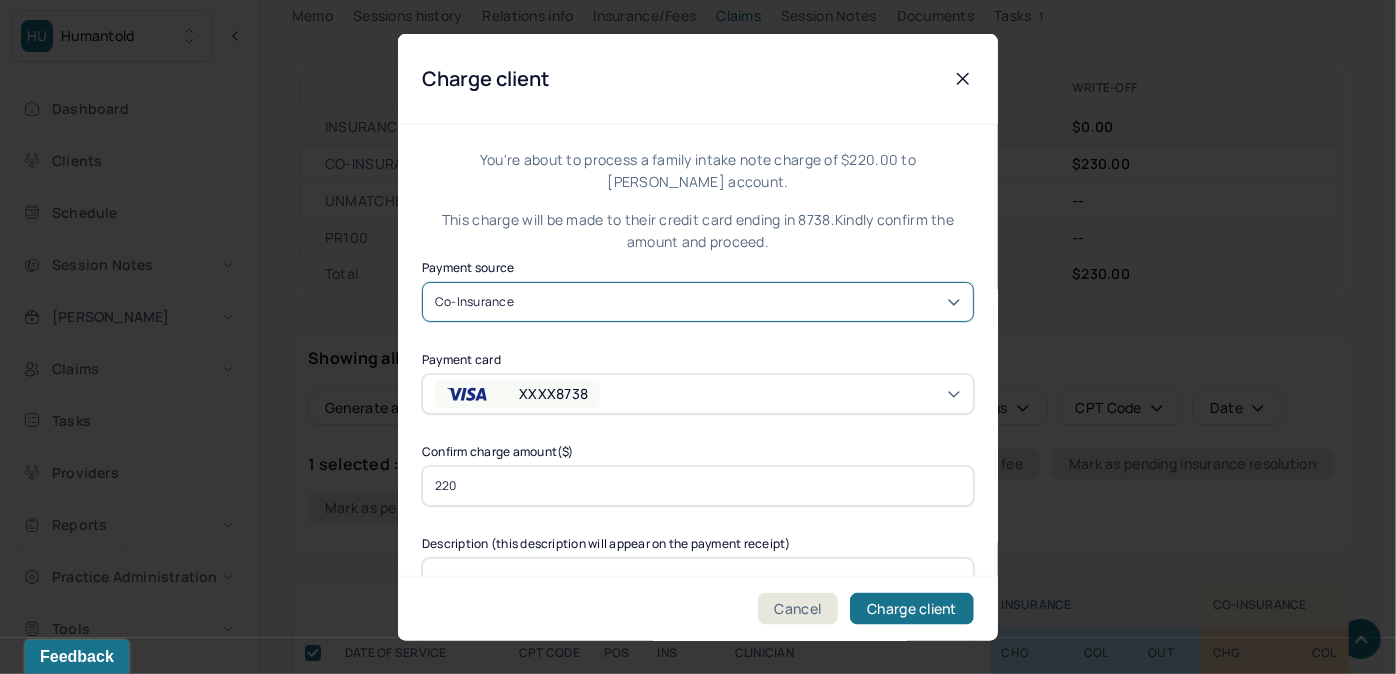 click on "Co-Insurance" at bounding box center (698, 301) 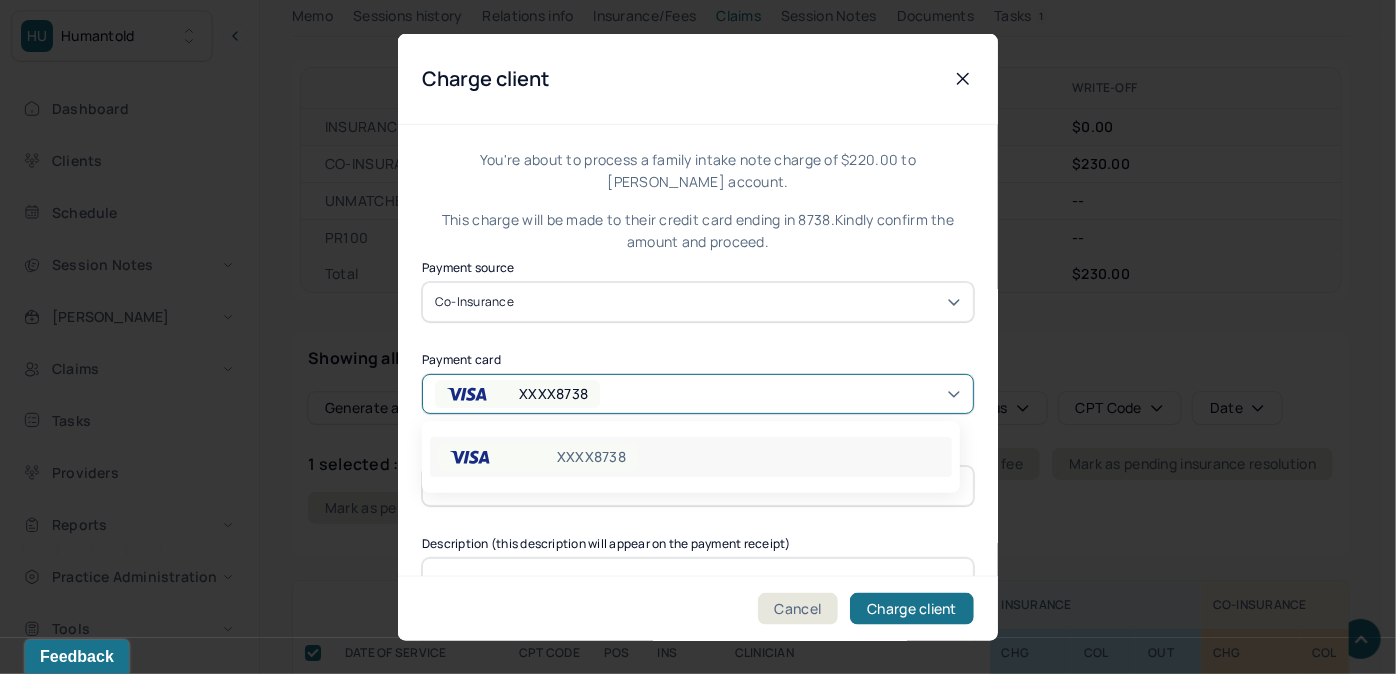 click on "XXXX8738" at bounding box center [535, 393] 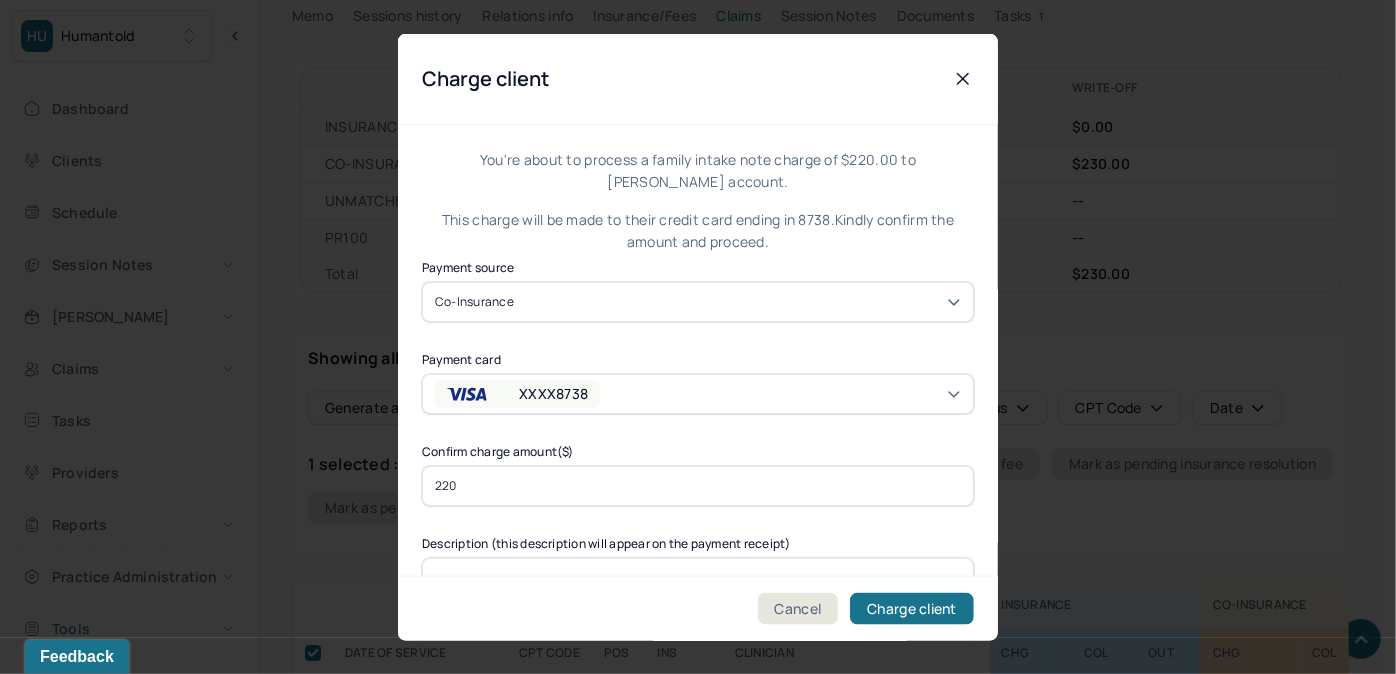 drag, startPoint x: 481, startPoint y: 473, endPoint x: 464, endPoint y: 474, distance: 17.029387 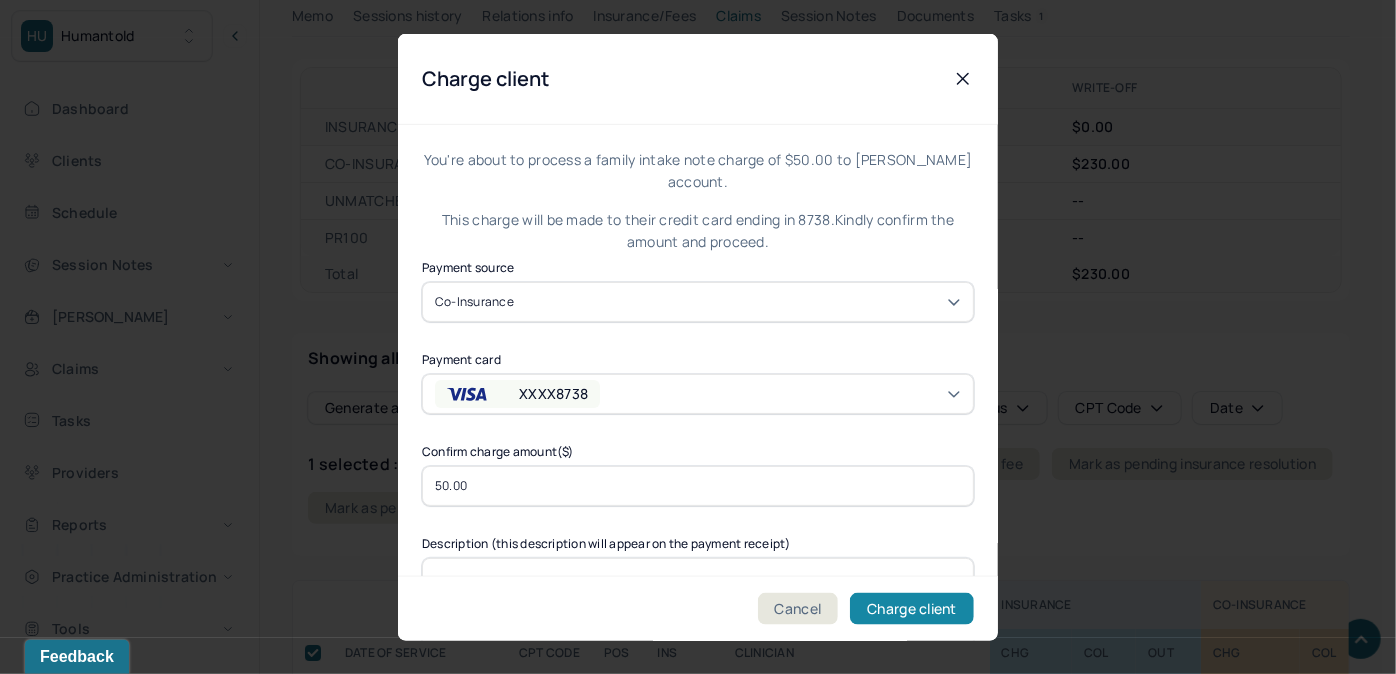 type on "50.00" 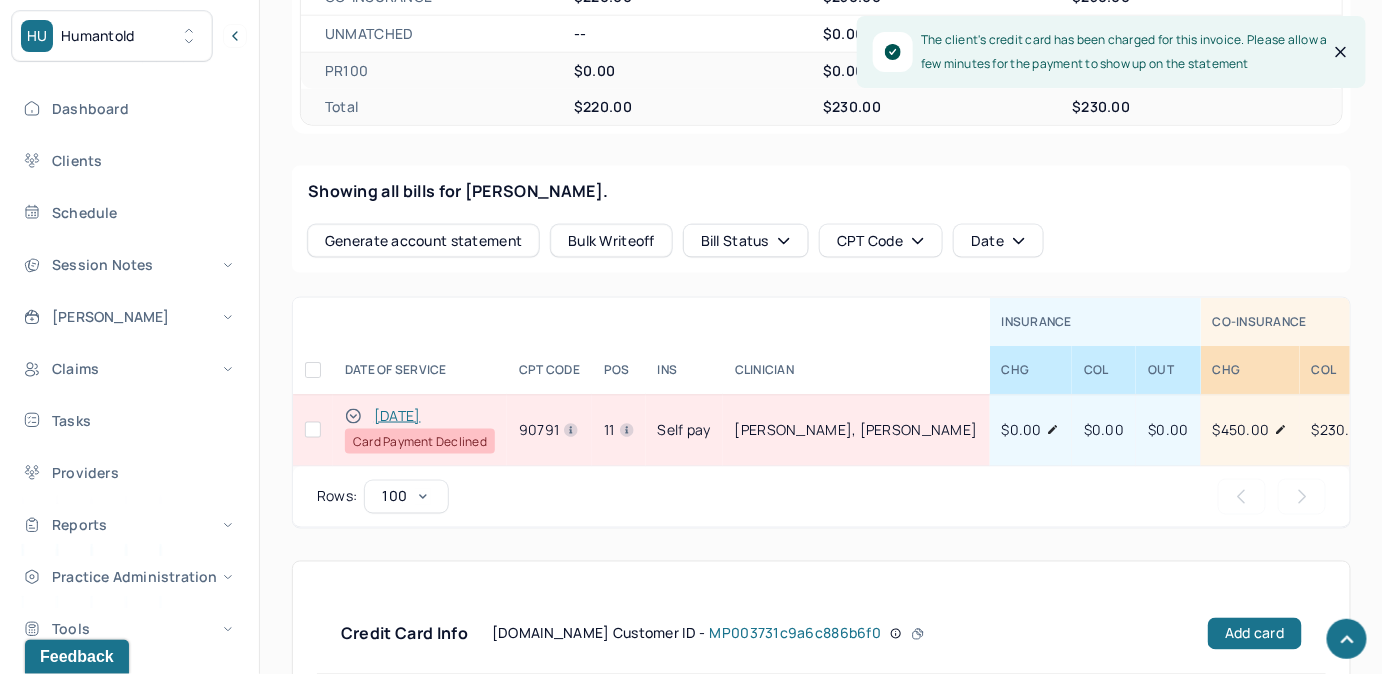 scroll, scrollTop: 909, scrollLeft: 0, axis: vertical 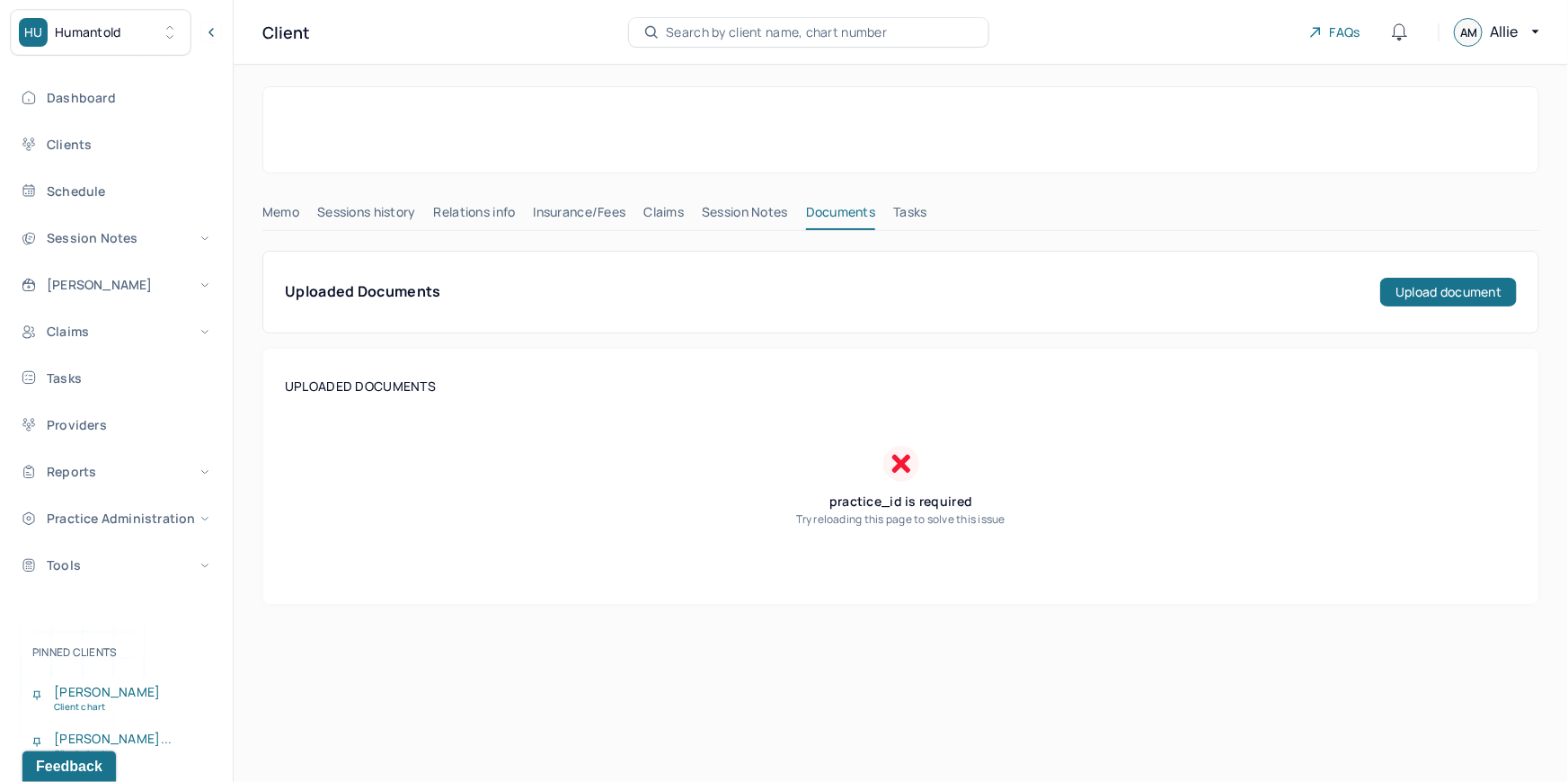 click on "Search by client name, chart number" at bounding box center [776, 32] 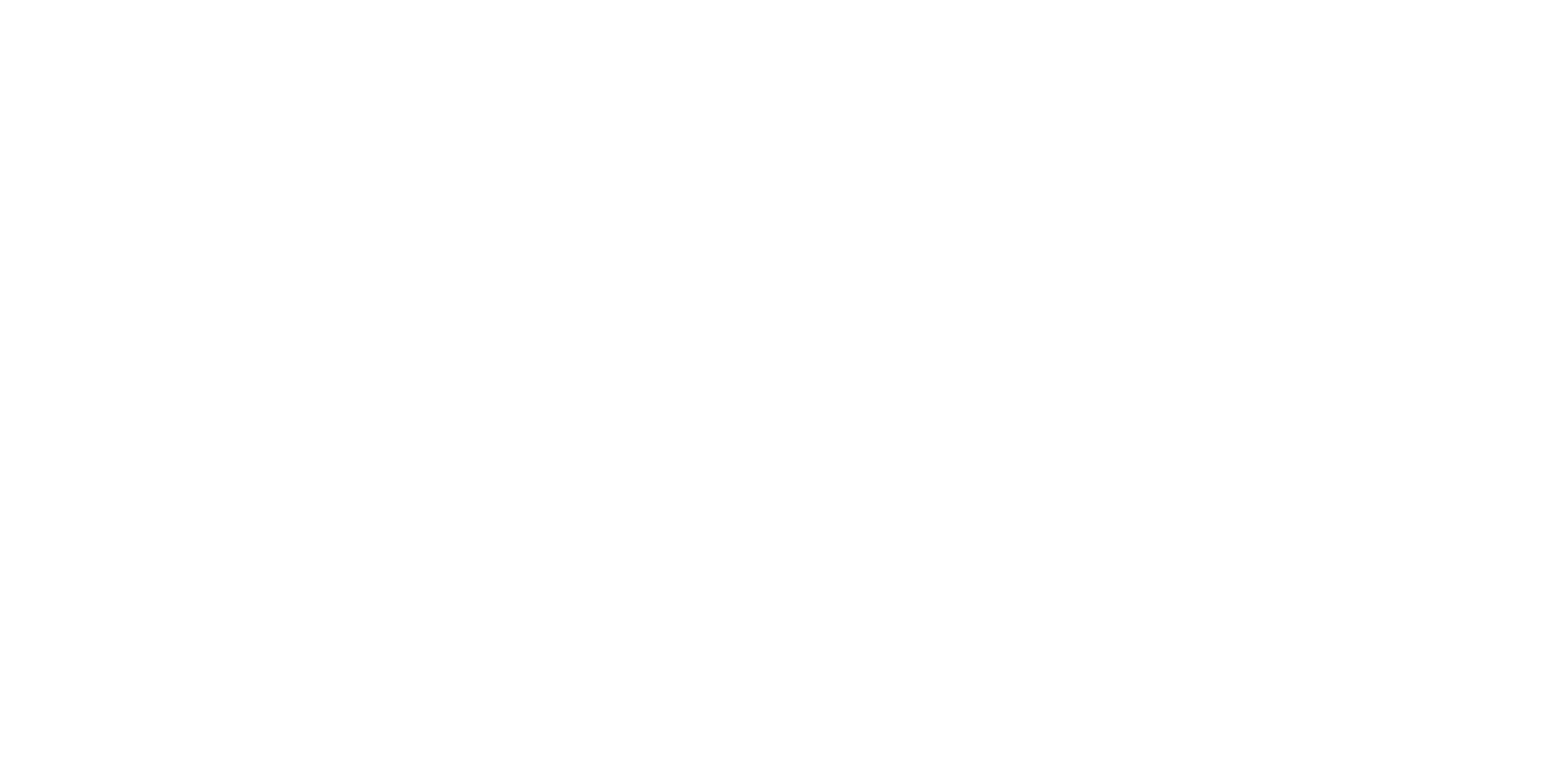 scroll, scrollTop: 0, scrollLeft: 0, axis: both 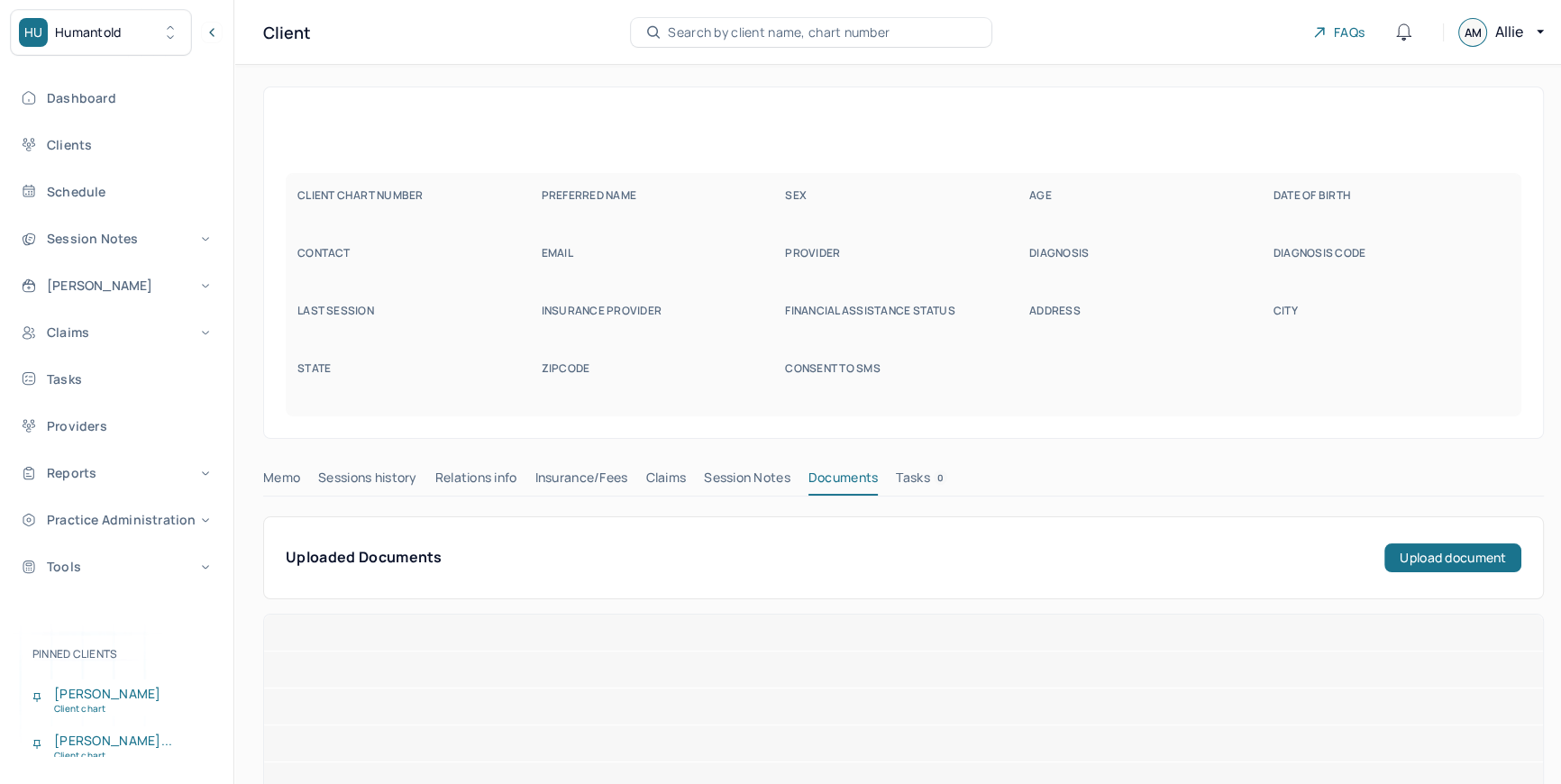 click on "Search by client name, chart number" at bounding box center [779, 32] 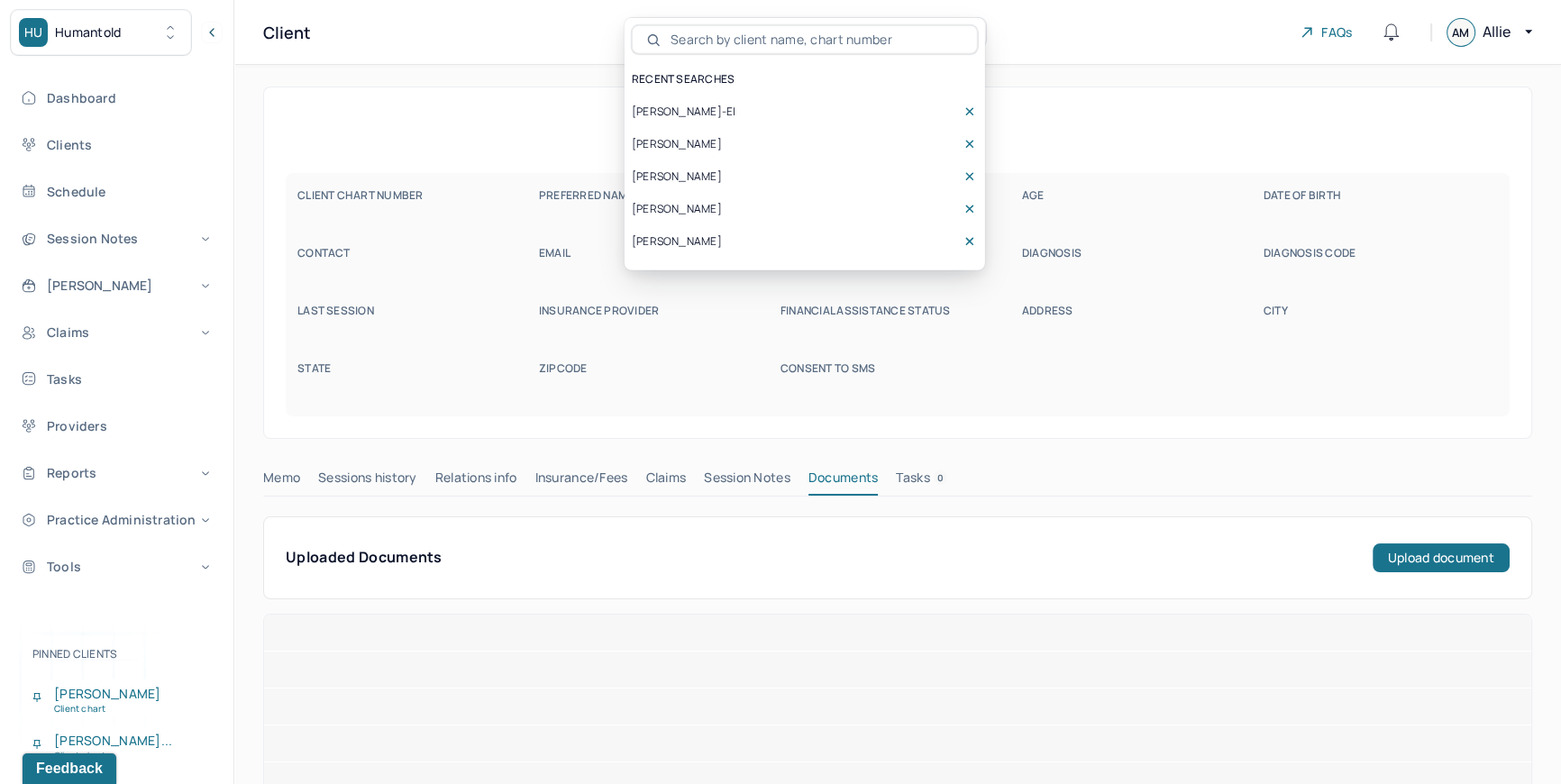 scroll, scrollTop: 0, scrollLeft: 0, axis: both 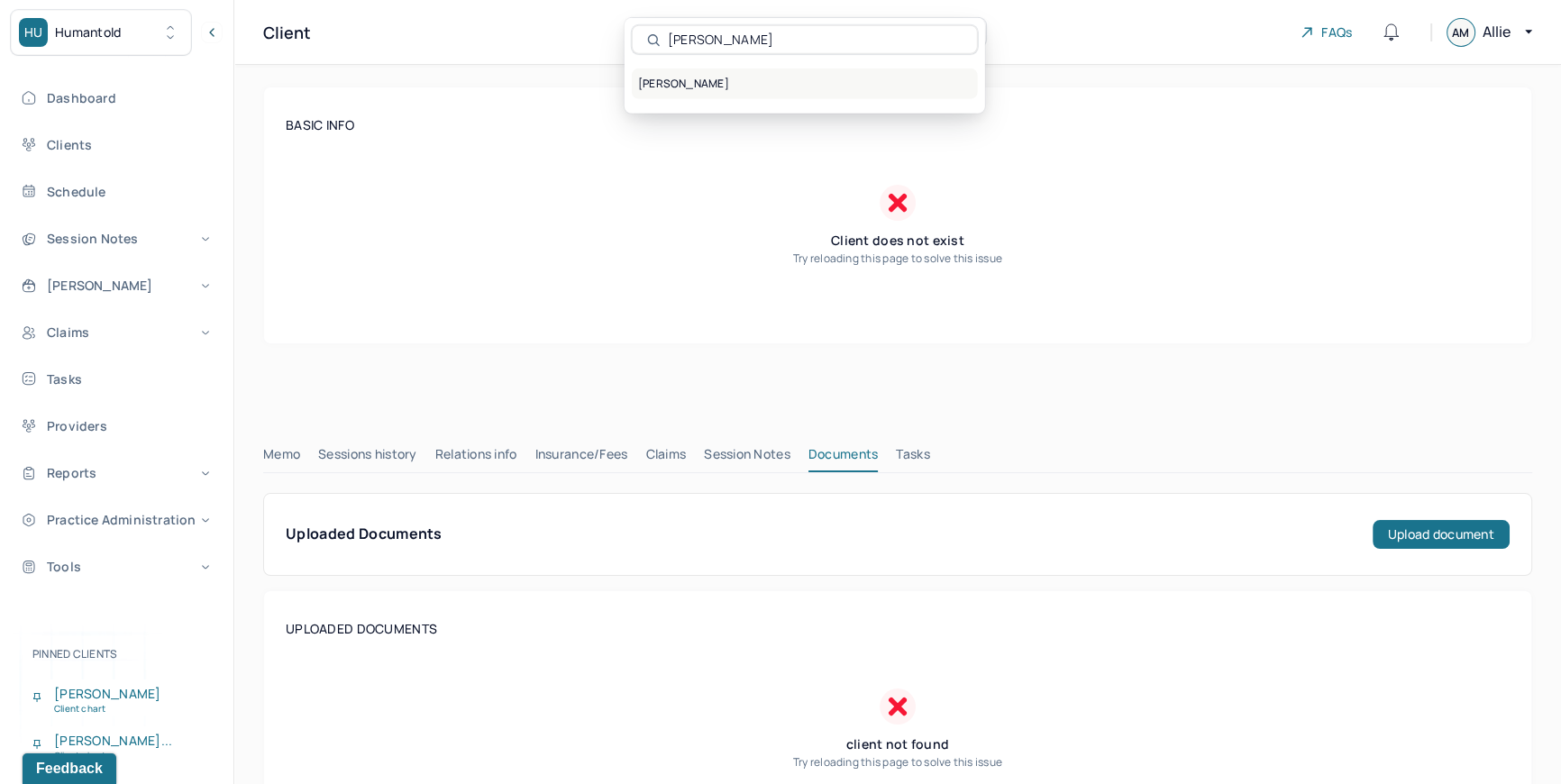 type on "[PERSON_NAME]" 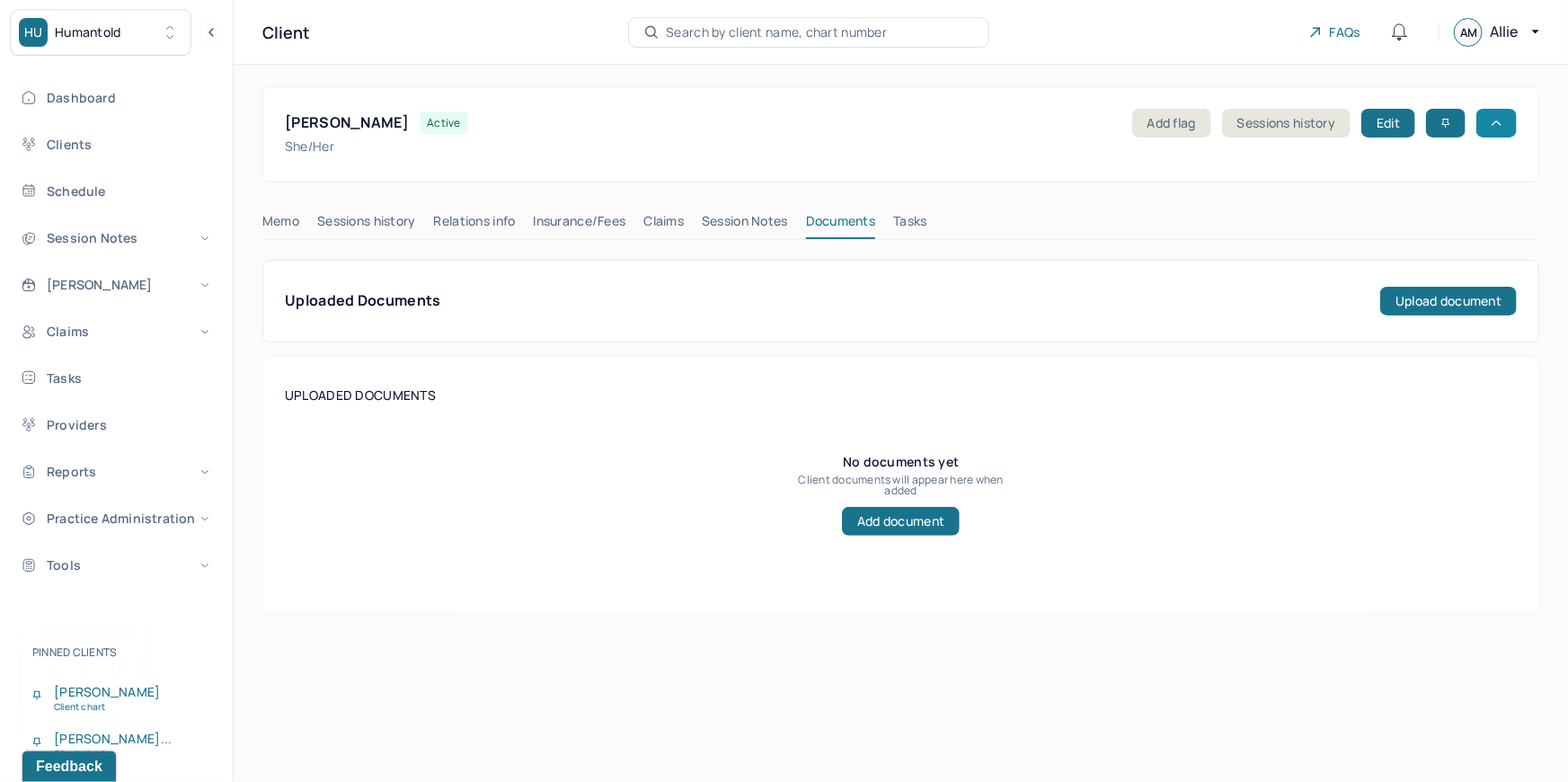 click at bounding box center [1496, 123] 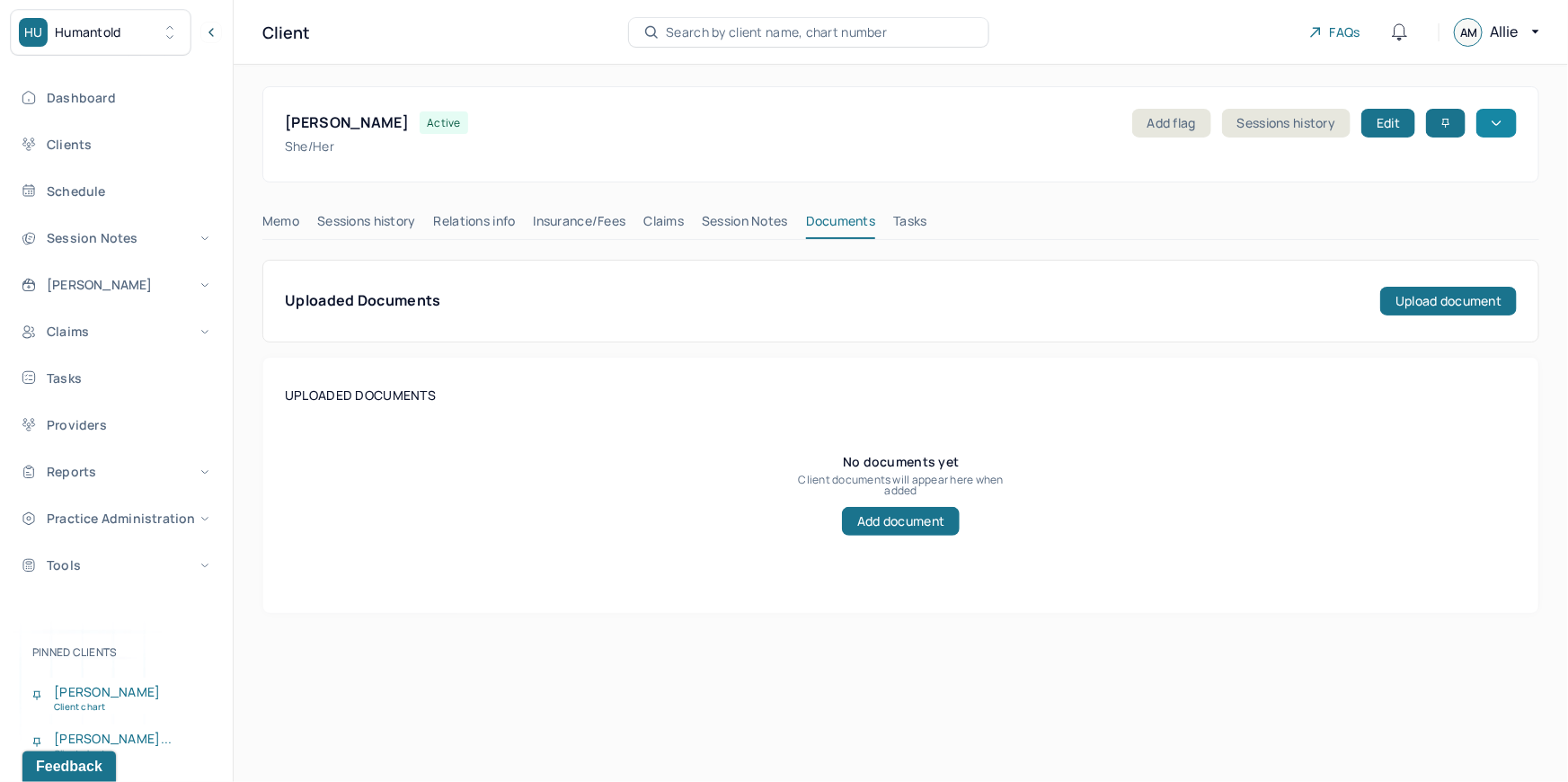 click 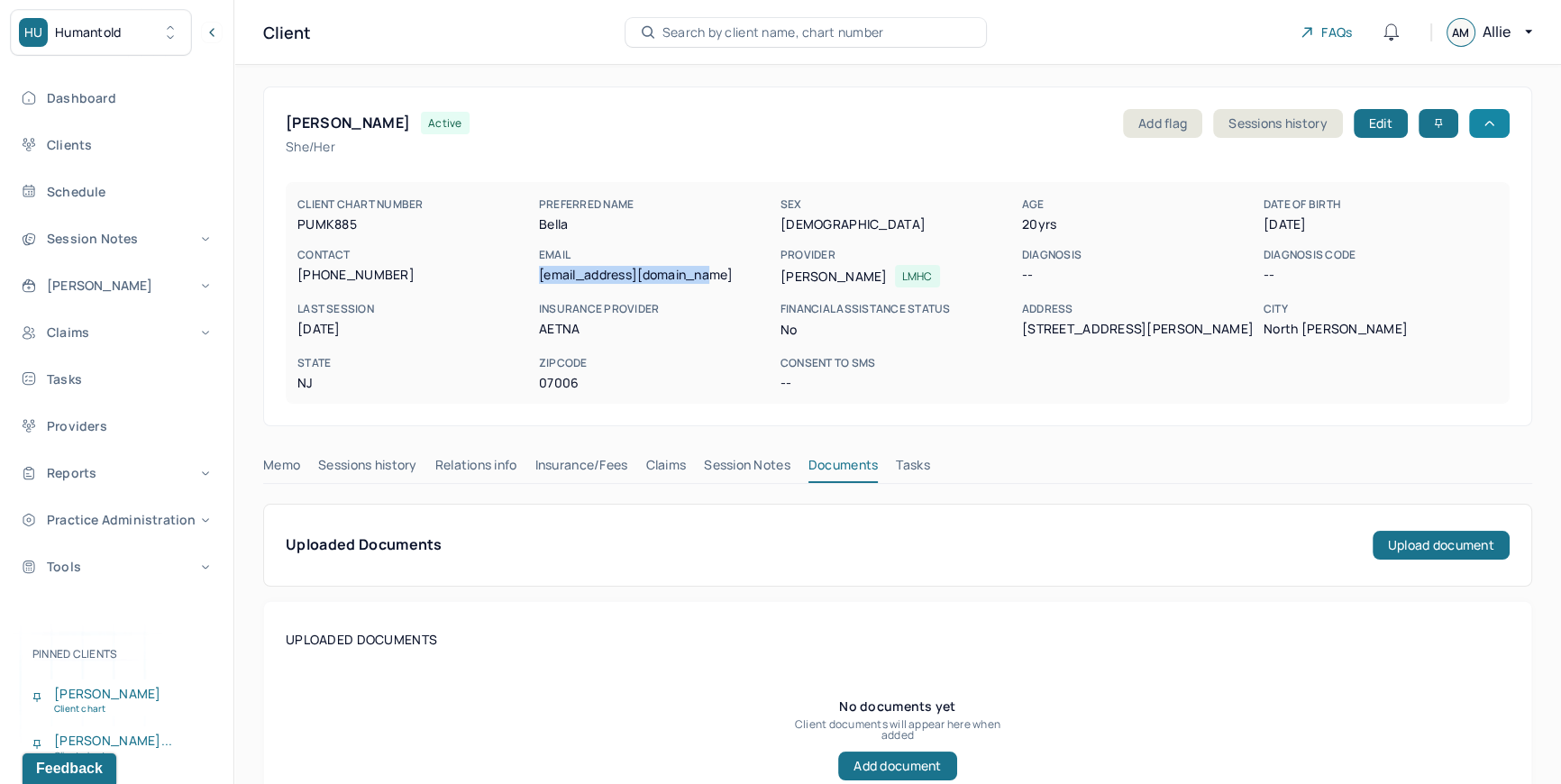 drag, startPoint x: 535, startPoint y: 274, endPoint x: 744, endPoint y: 282, distance: 209.15305 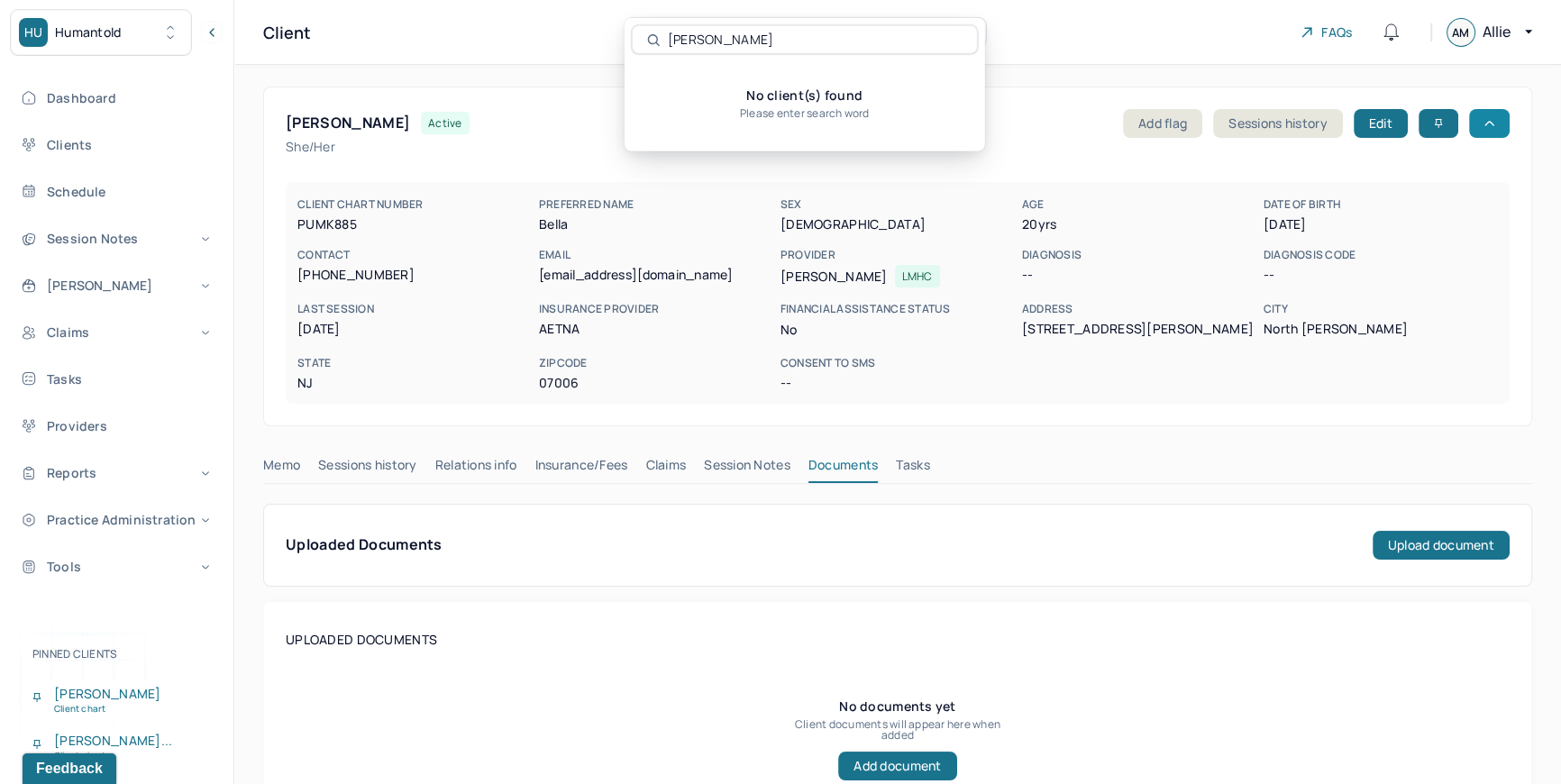 click on "Mary C Graham" at bounding box center [815, 40] 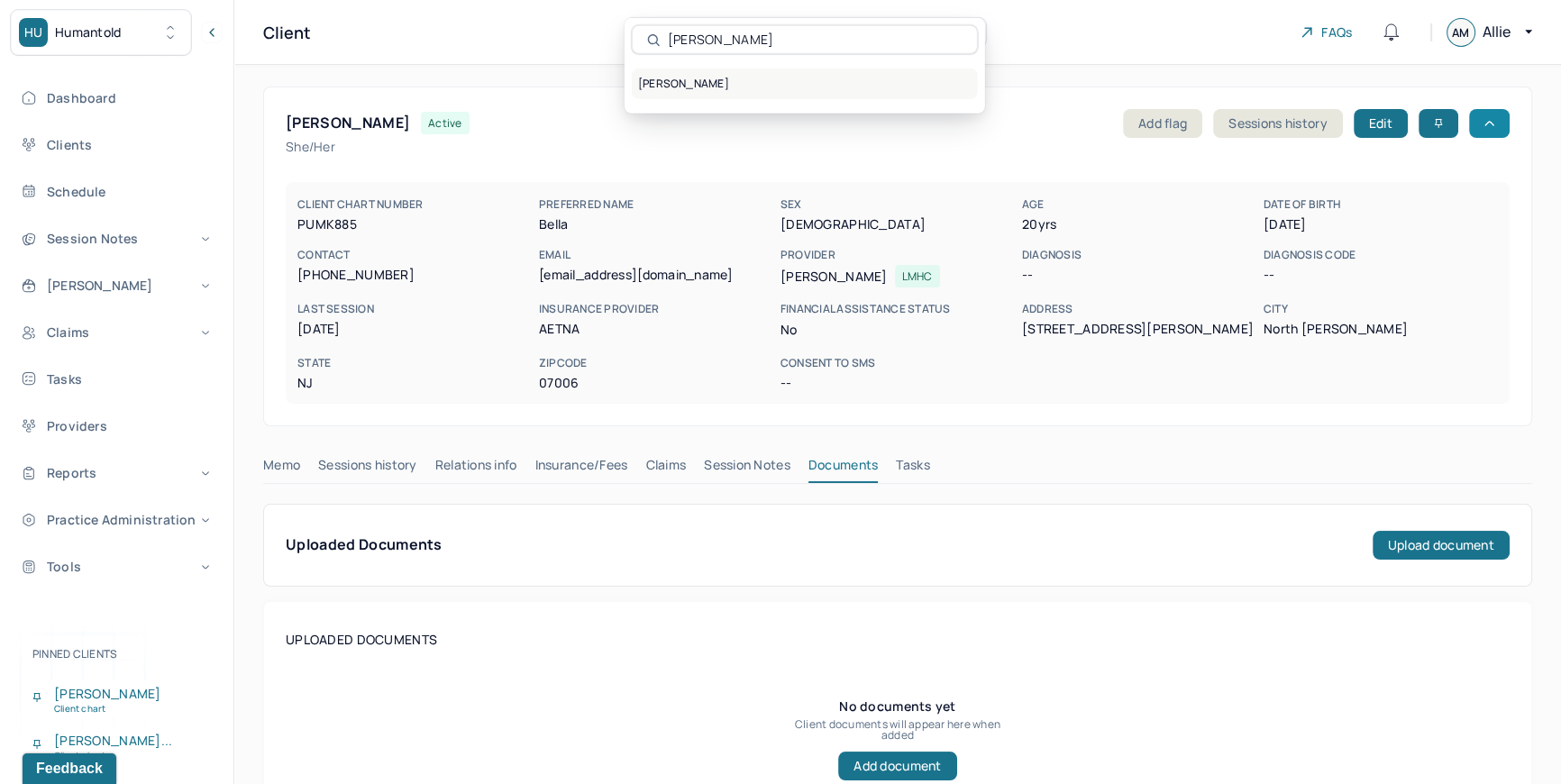 type on "[PERSON_NAME]" 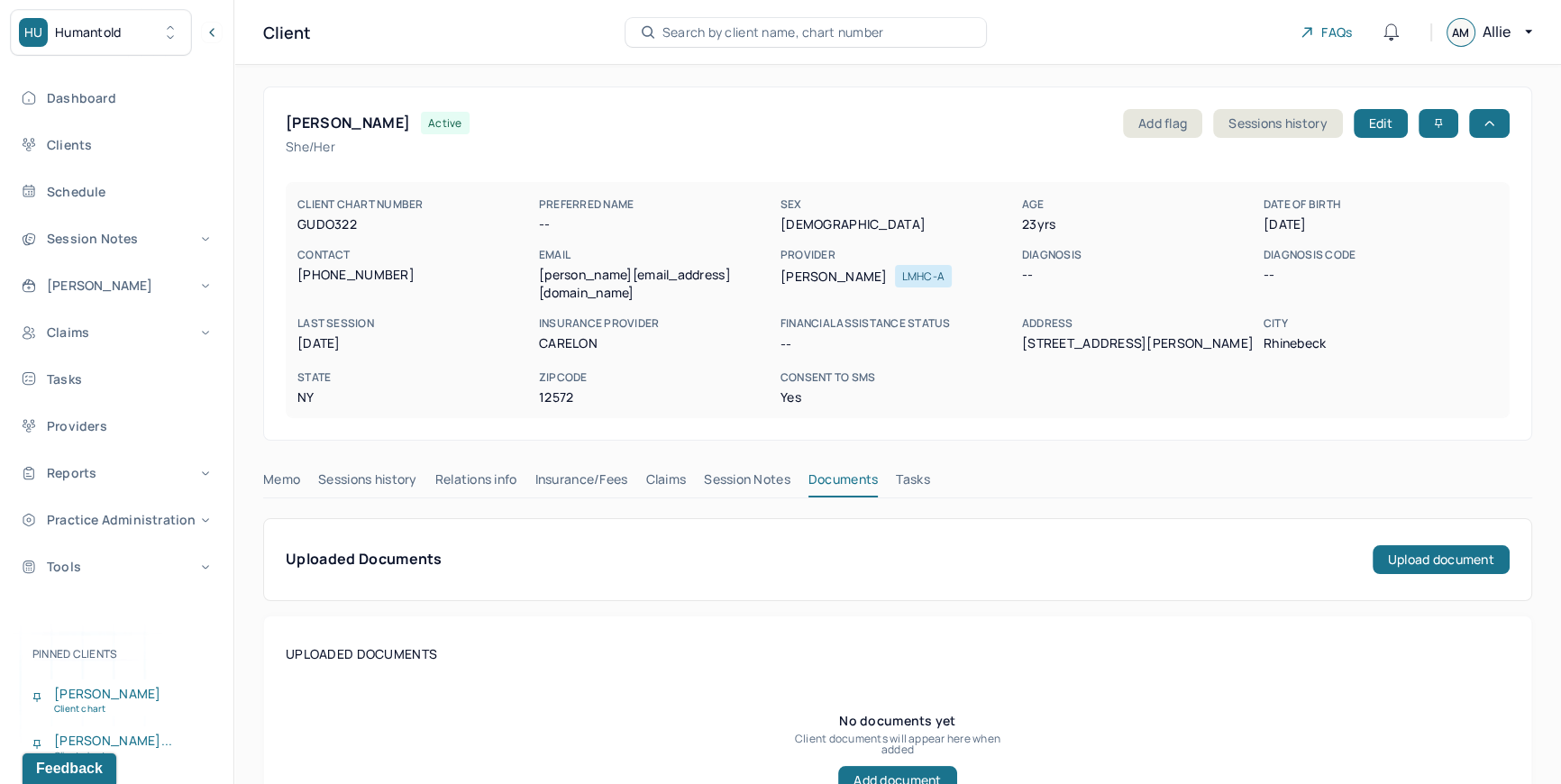 click on "Claims" at bounding box center [665, 483] 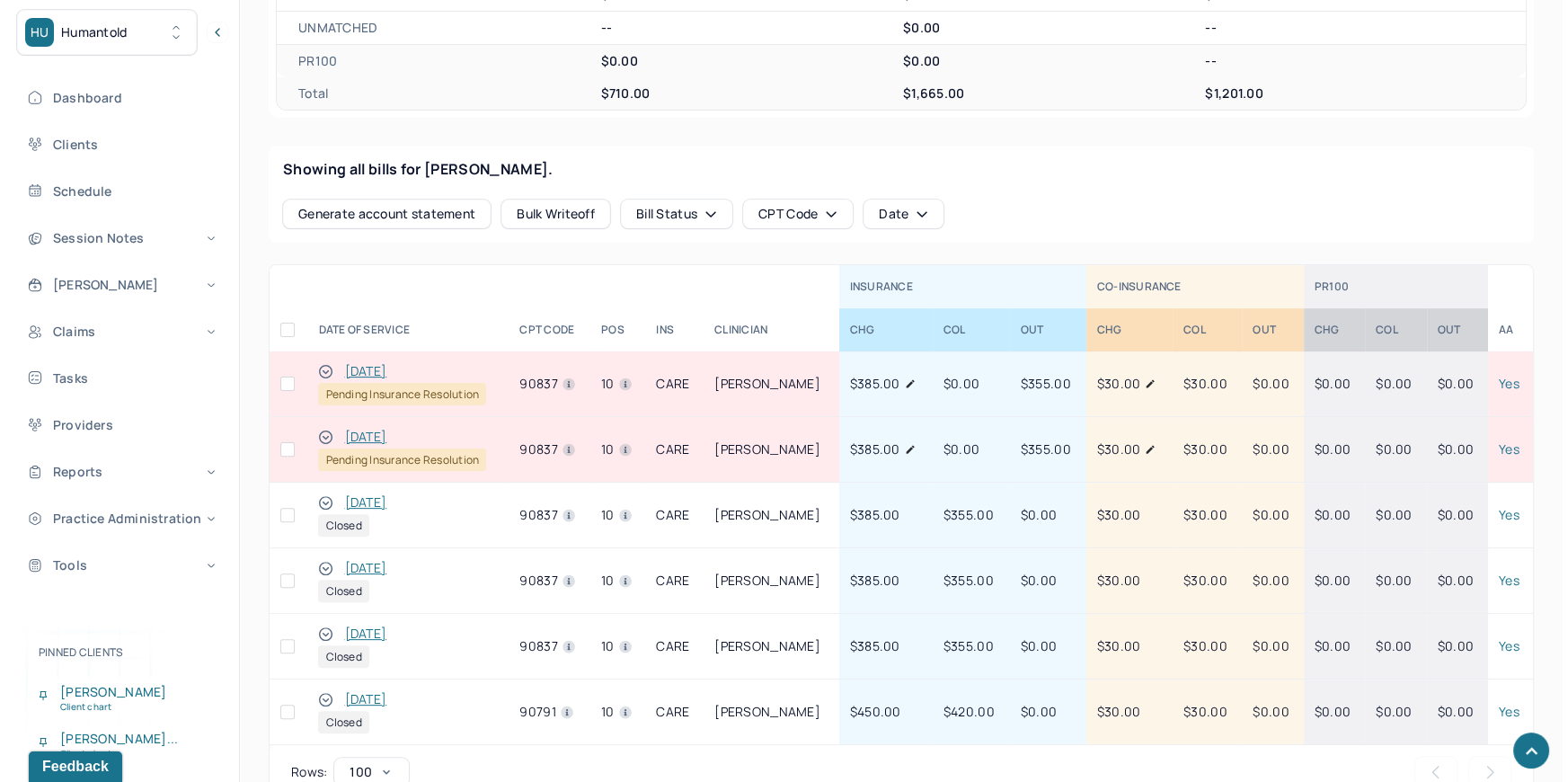scroll, scrollTop: 980, scrollLeft: 0, axis: vertical 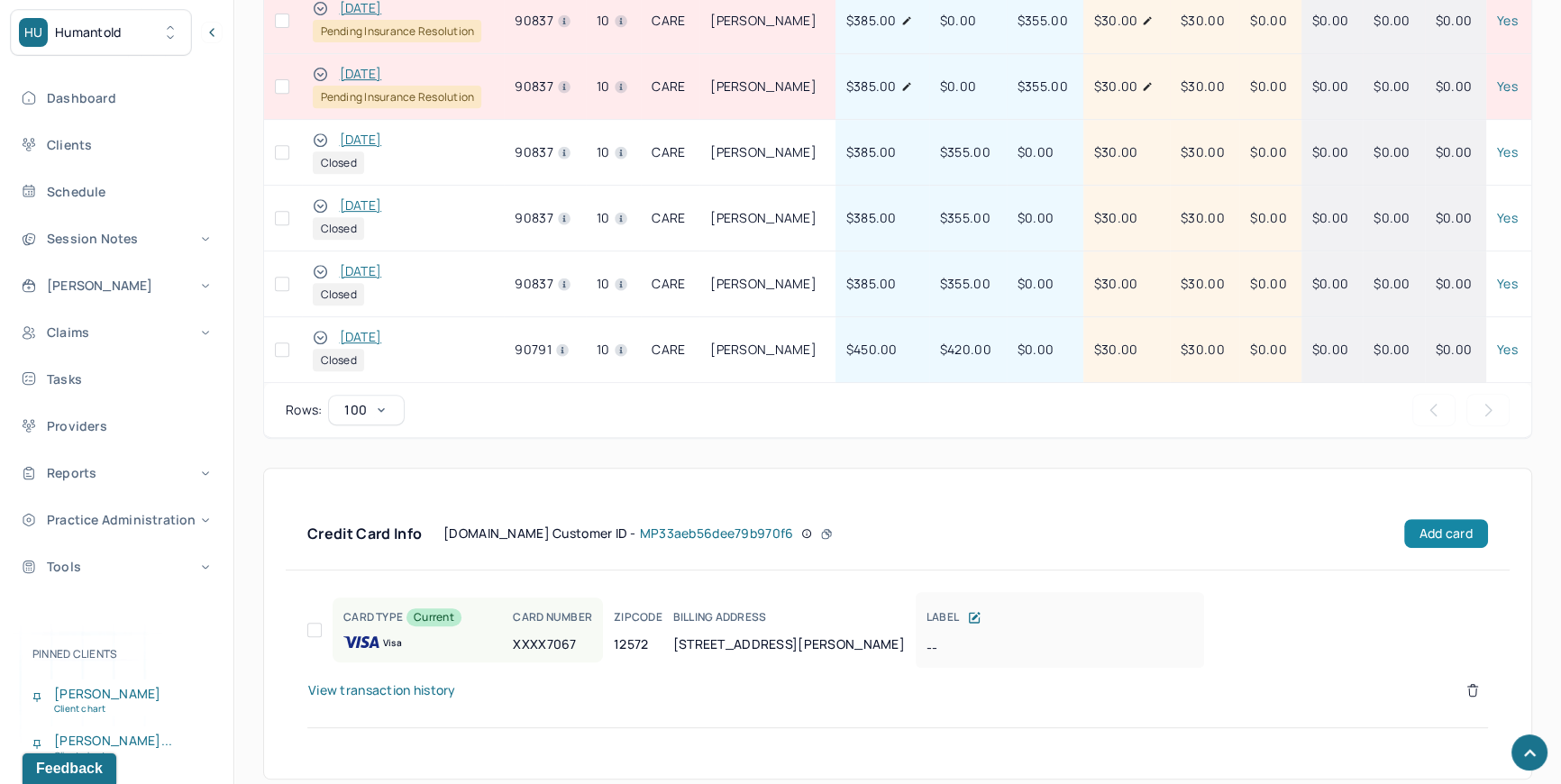 click on "Add card" at bounding box center [1446, 533] 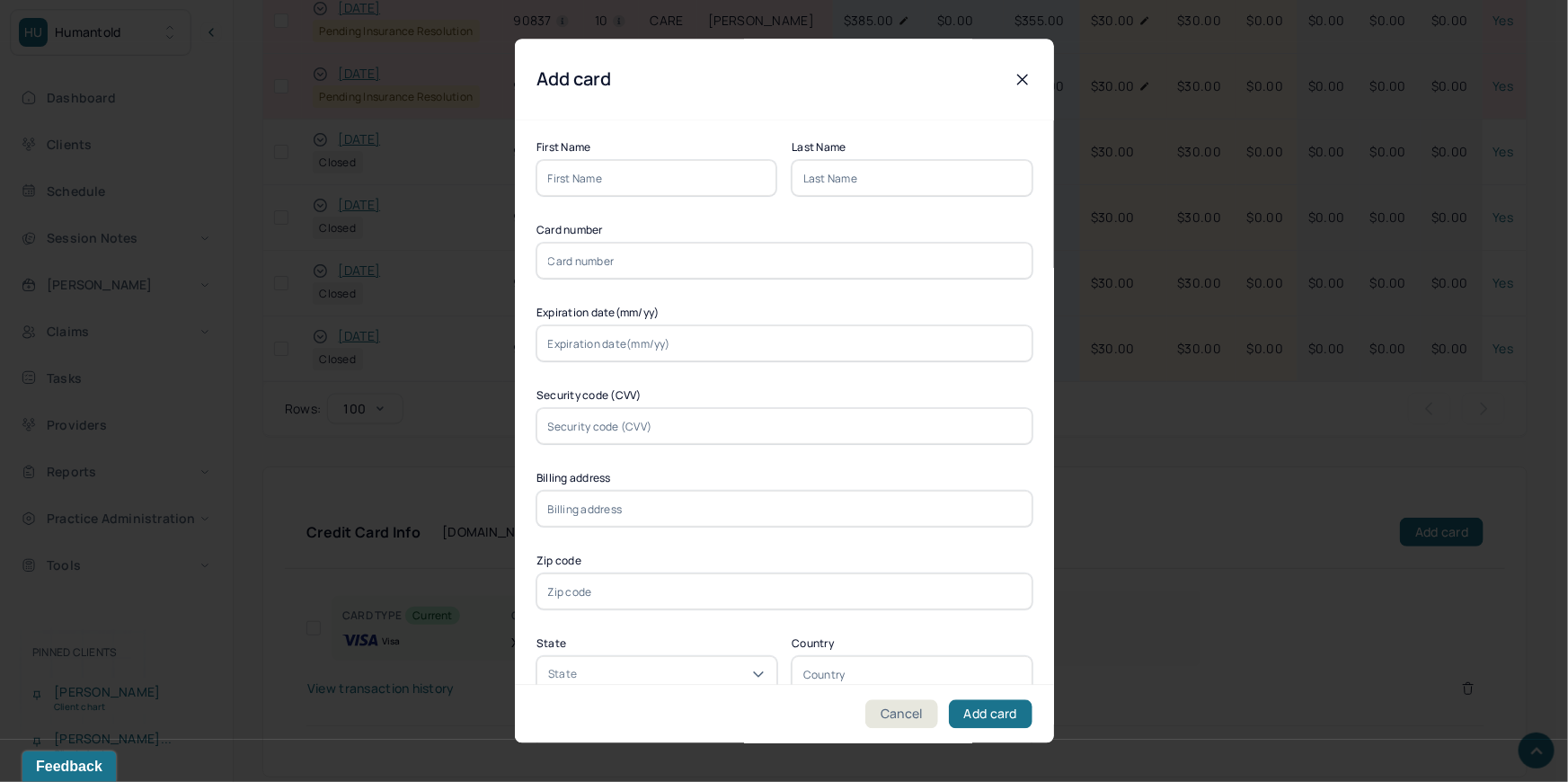 click at bounding box center (657, 179) 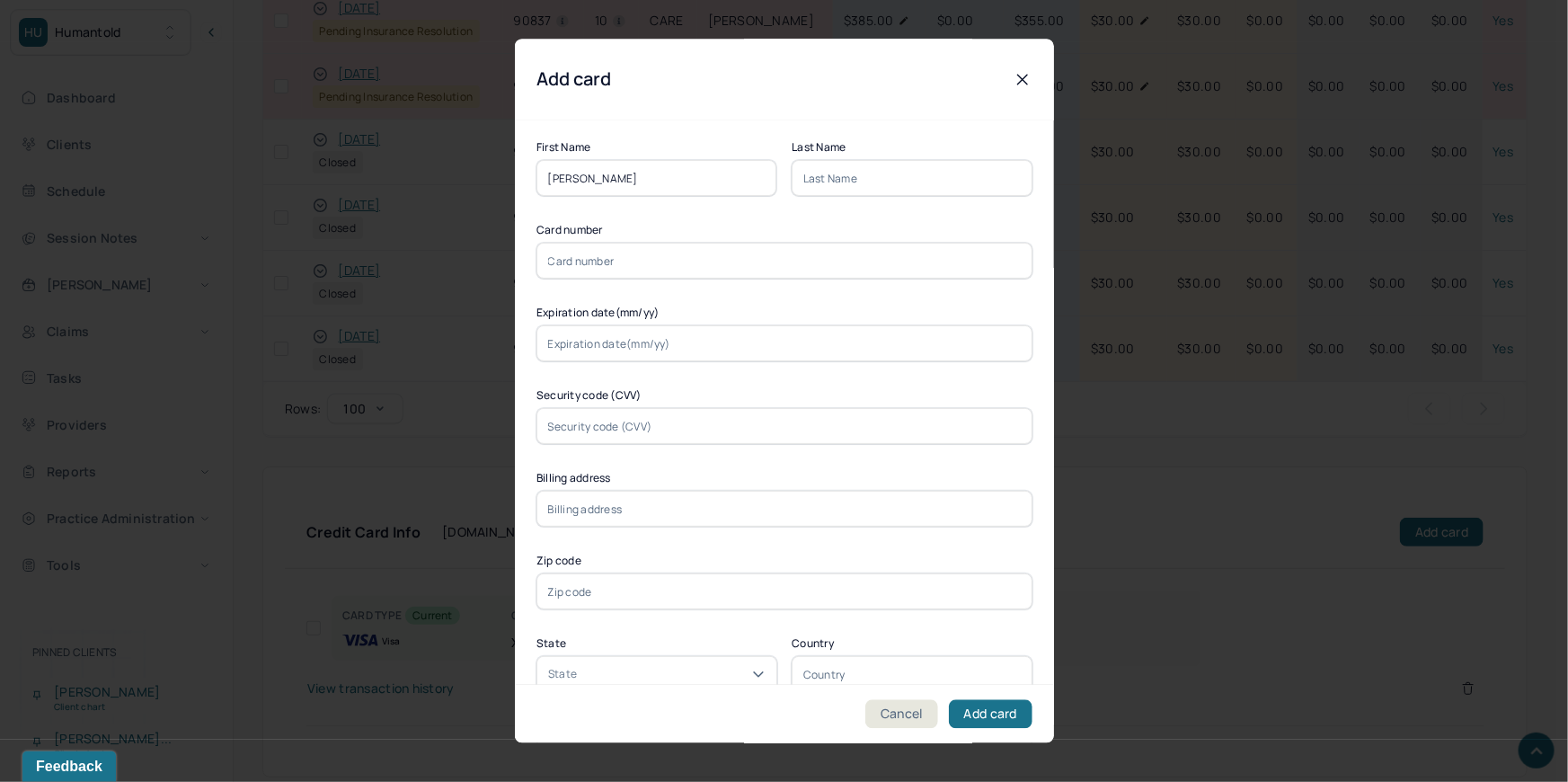 drag, startPoint x: 656, startPoint y: 172, endPoint x: 587, endPoint y: 182, distance: 69.72087 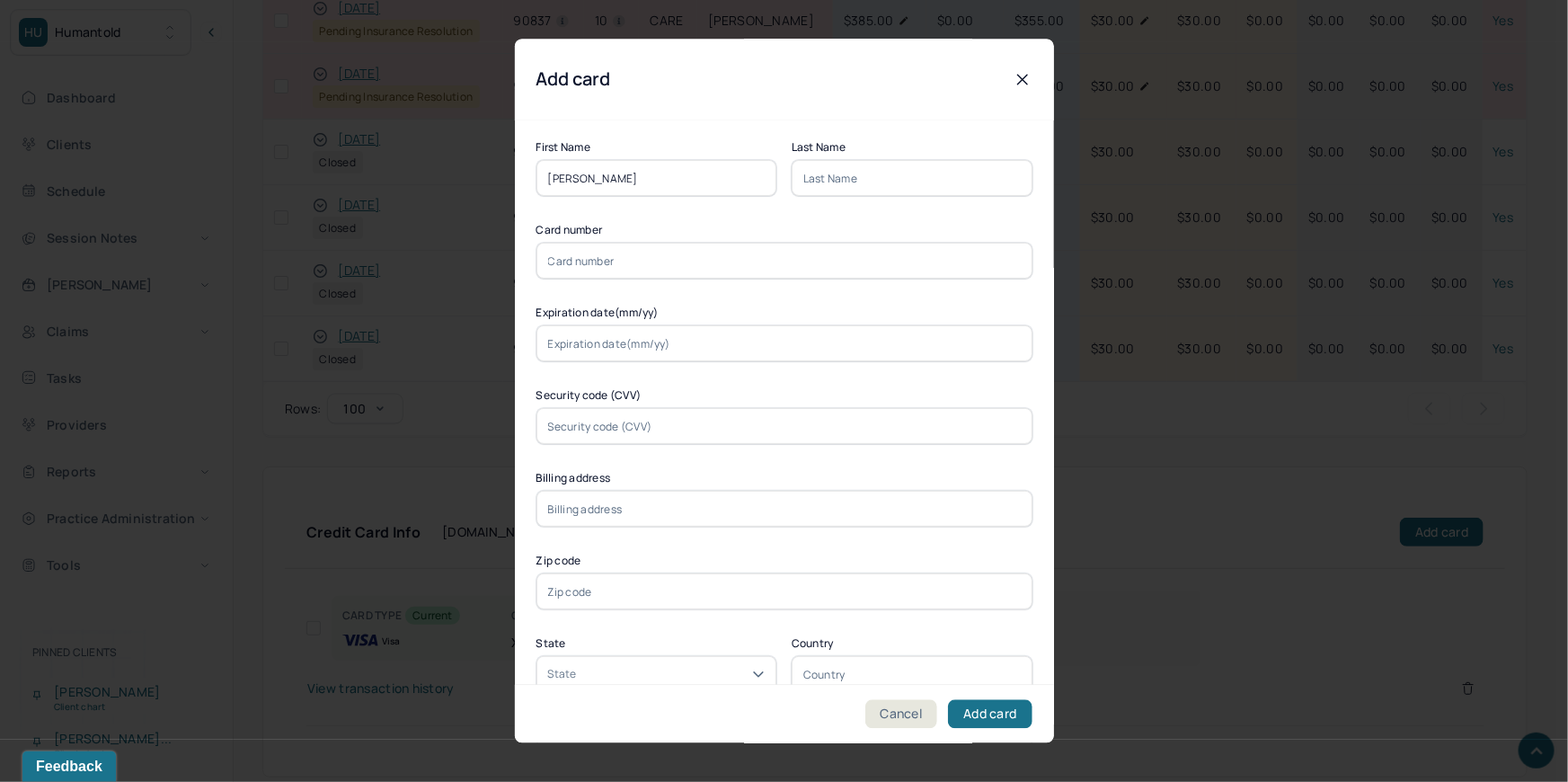 type on "Mary" 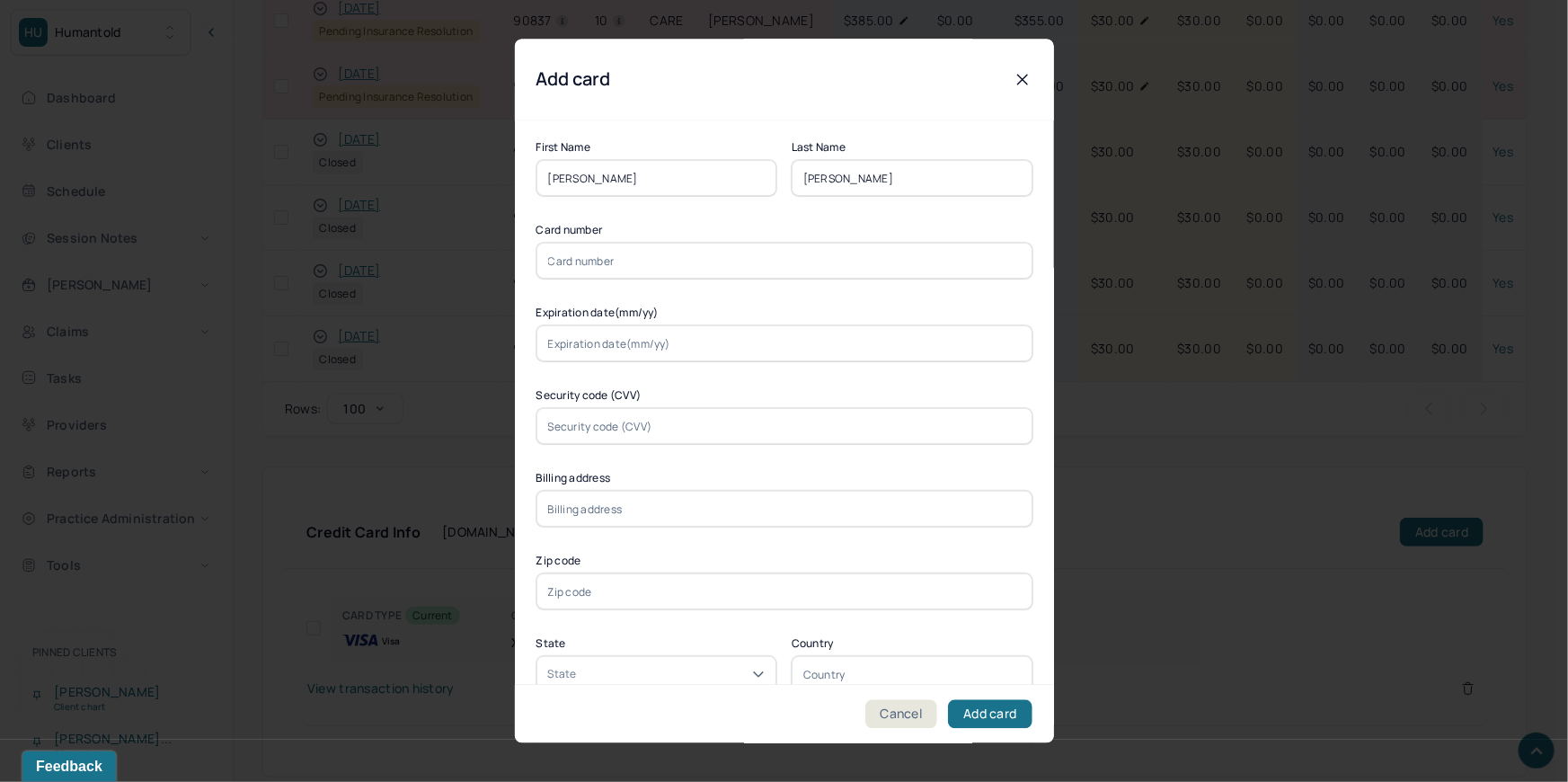 type on "Graham" 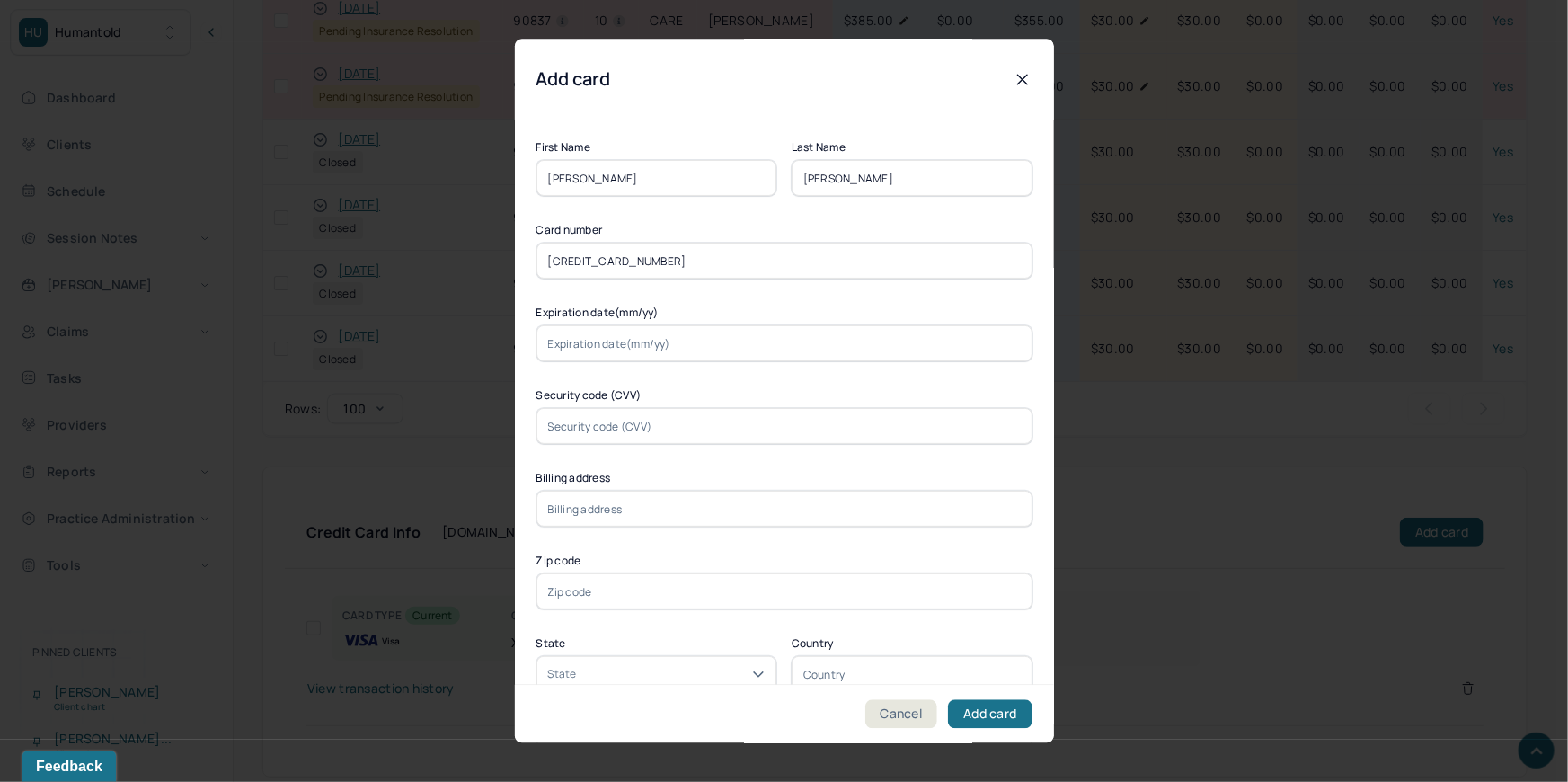 type on "5251077188684859" 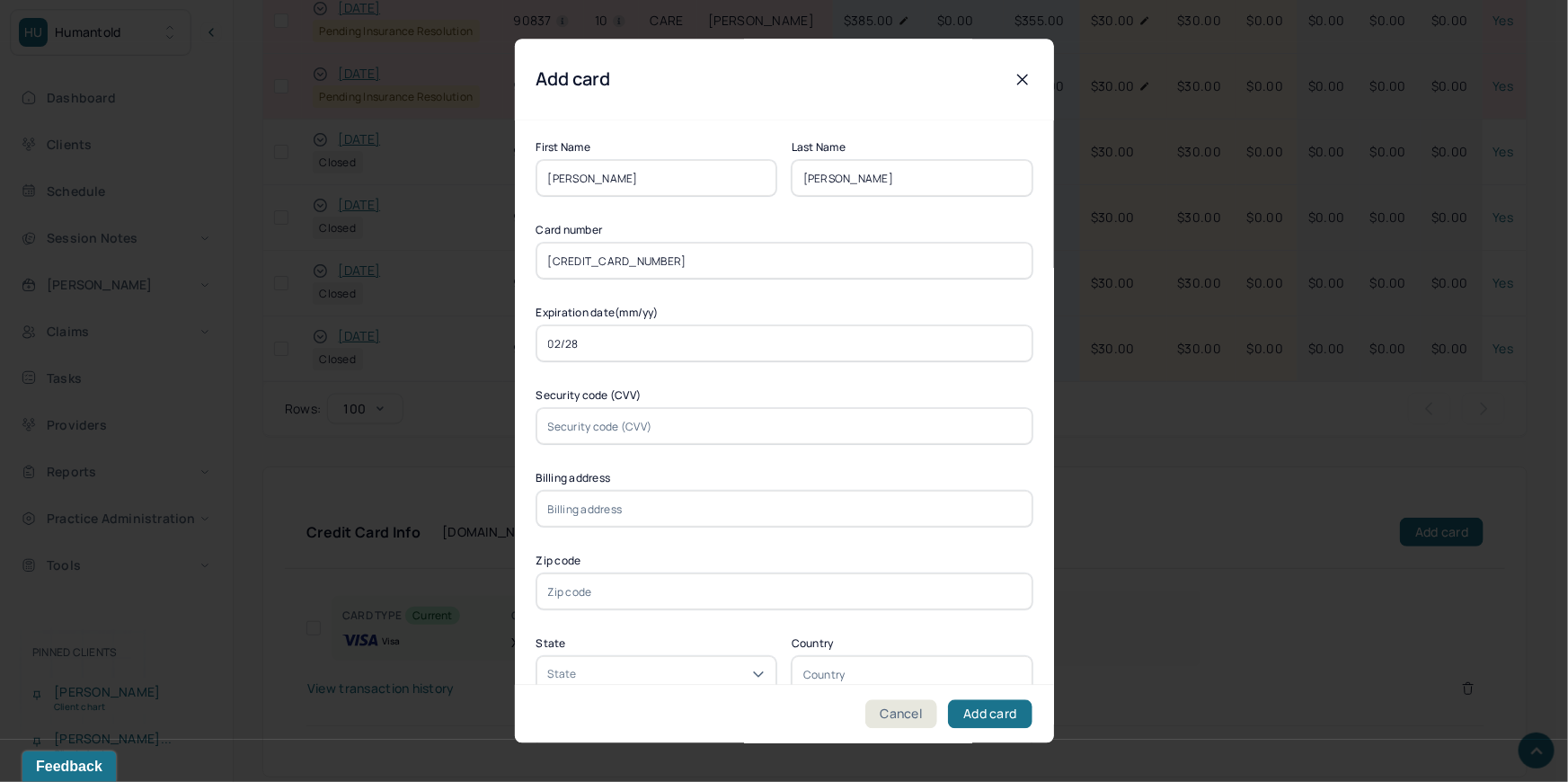 type on "02/28" 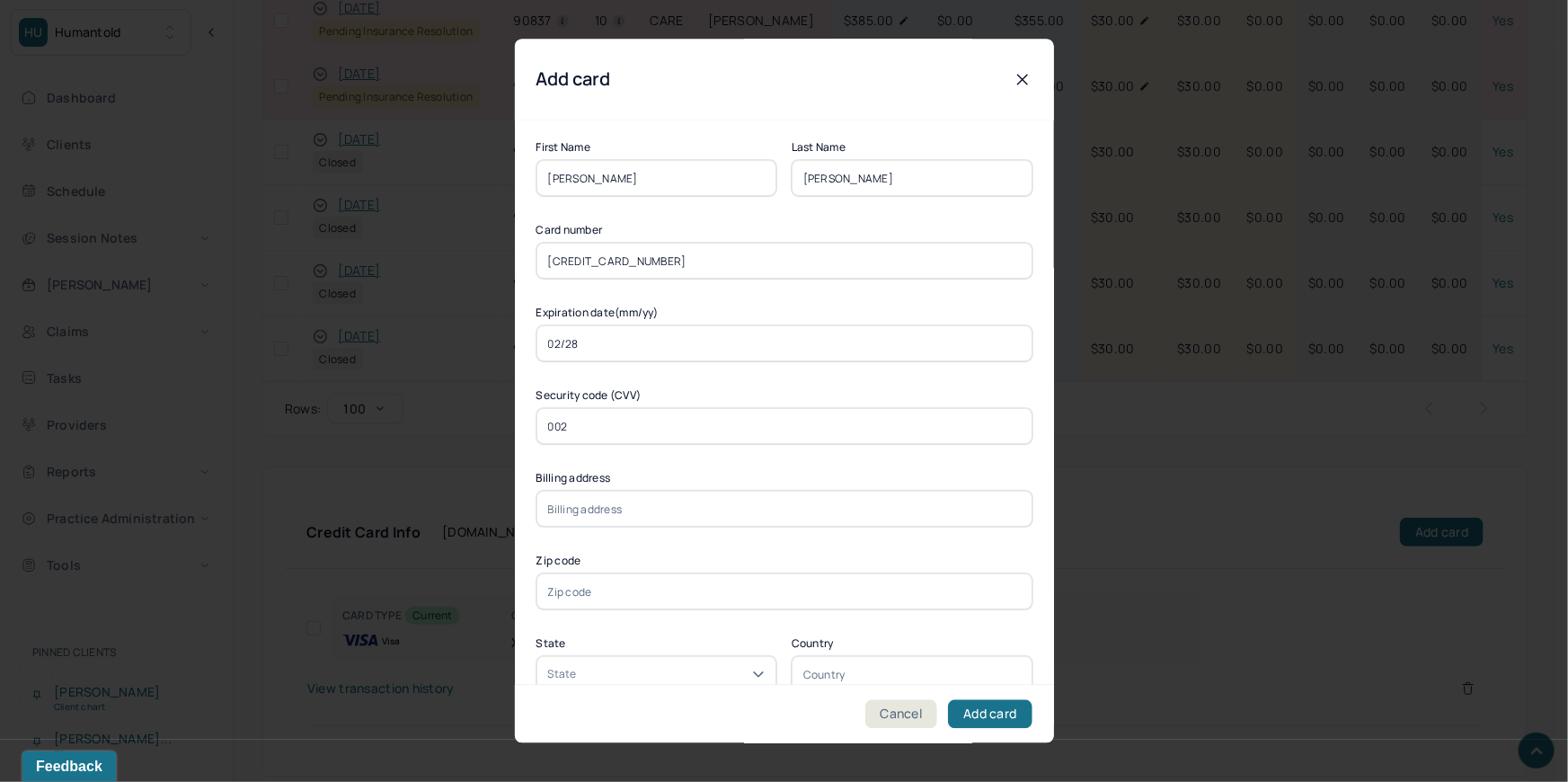 type on "002" 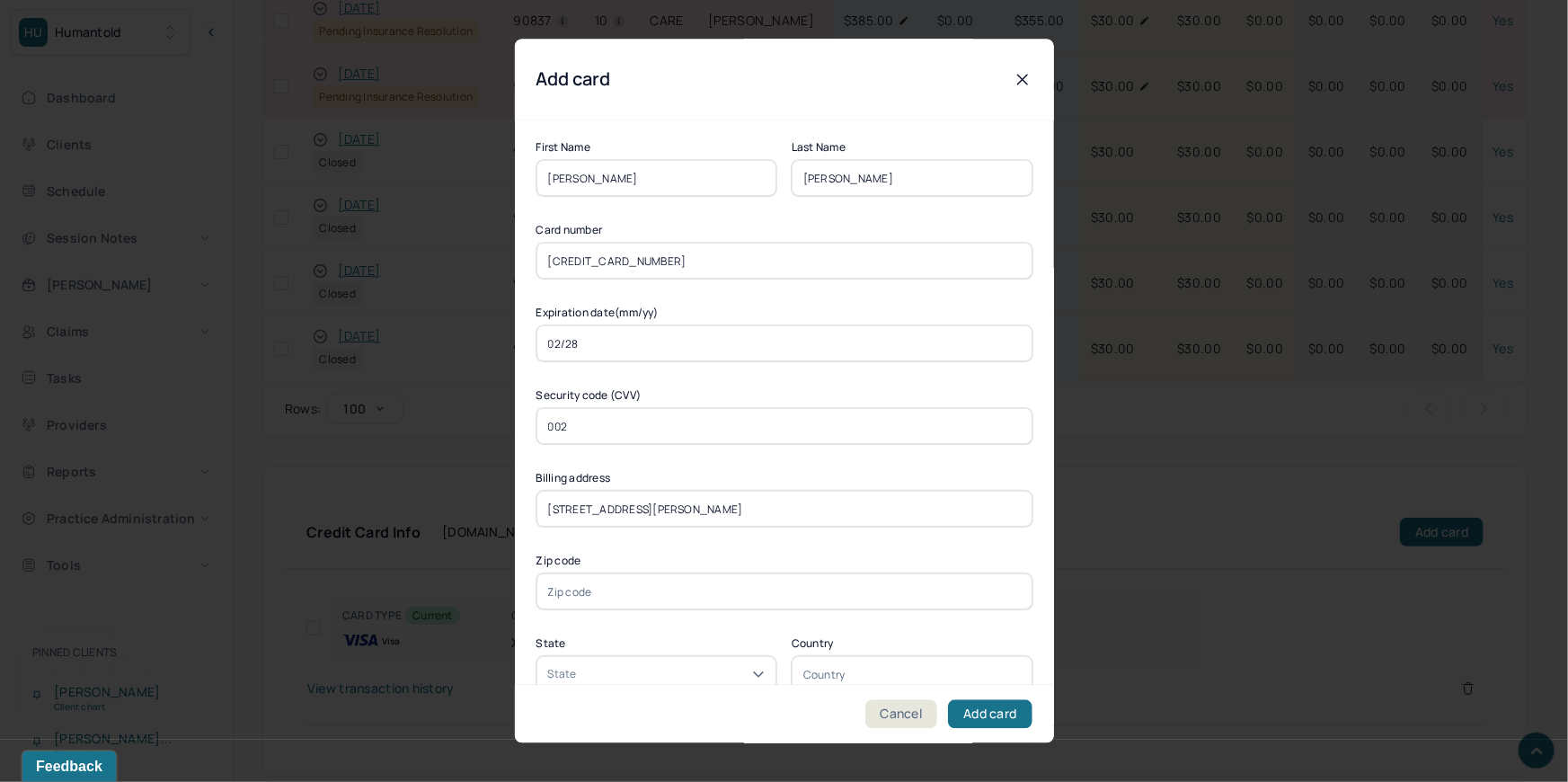 type on "3 Asher Rd" 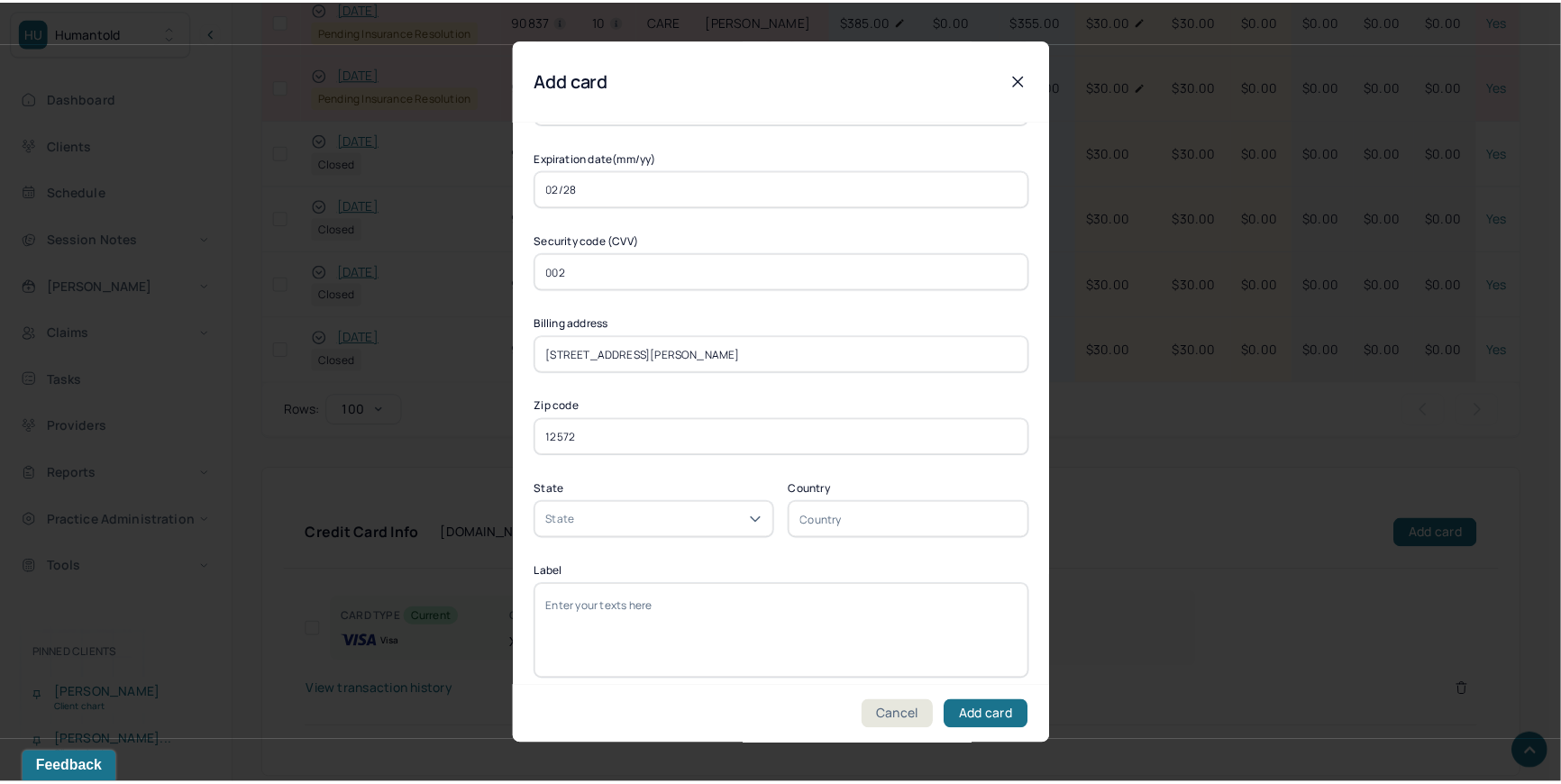 scroll, scrollTop: 170, scrollLeft: 0, axis: vertical 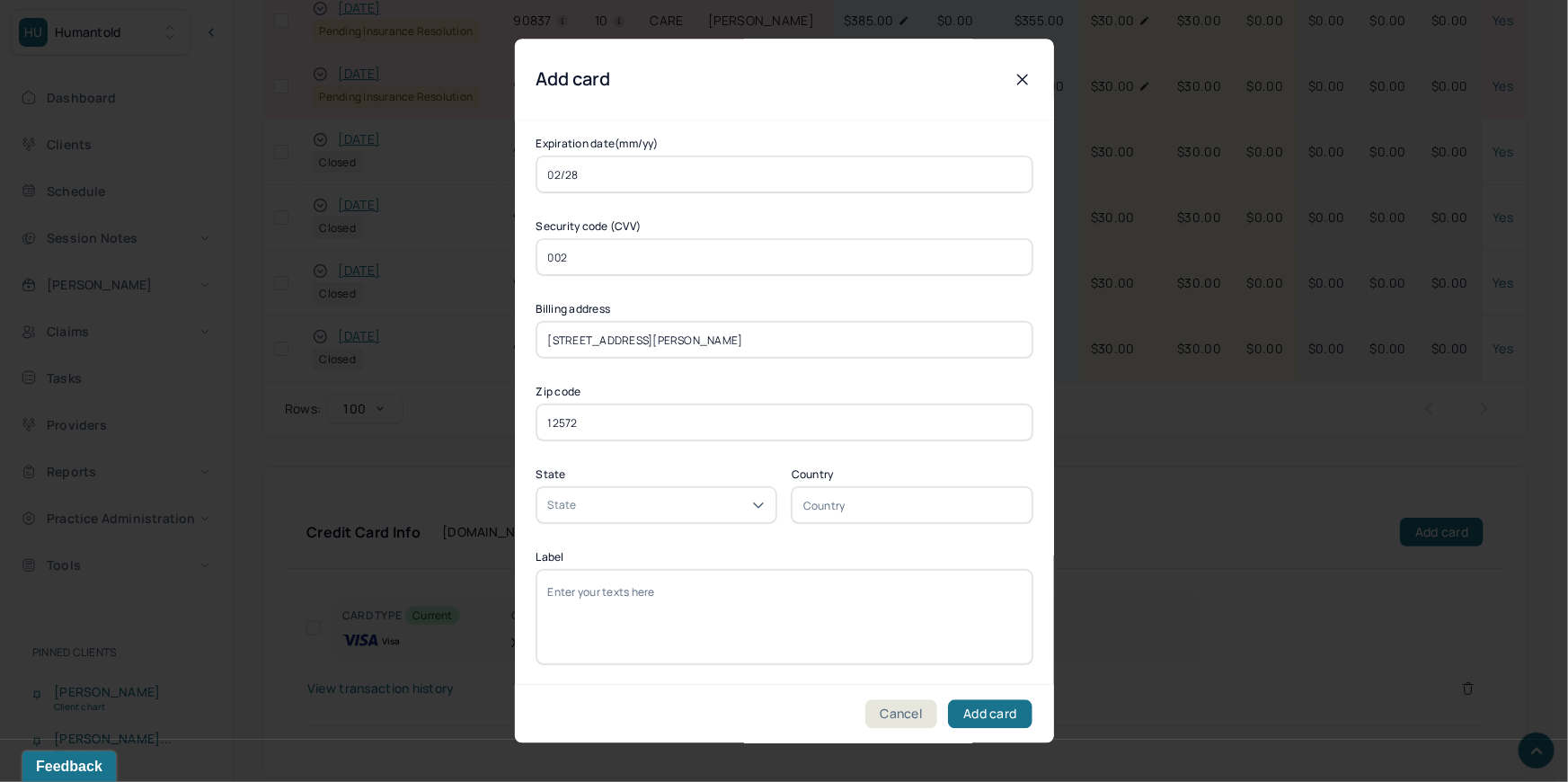 type on "12572" 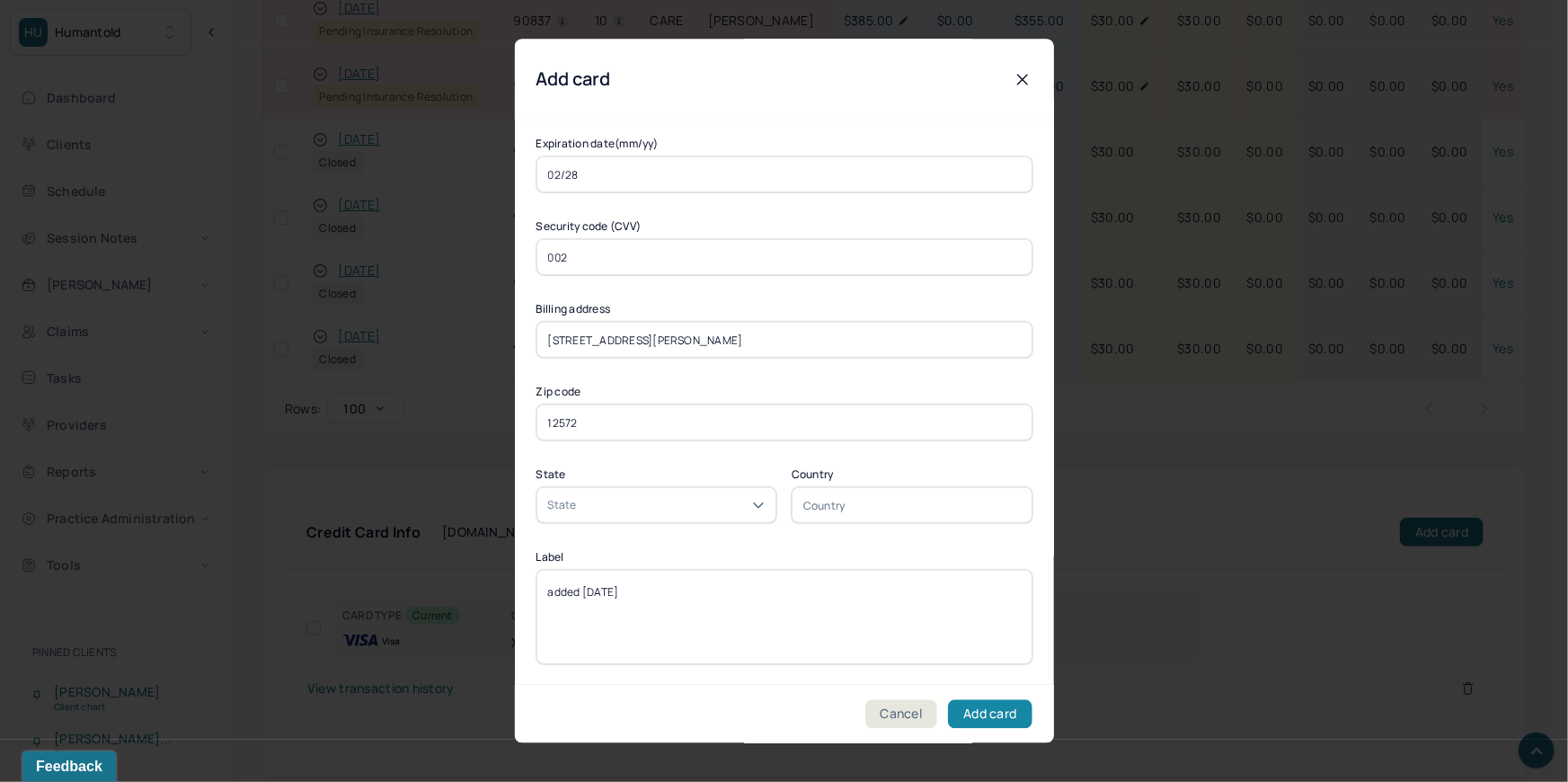 type on "added 7/2/25" 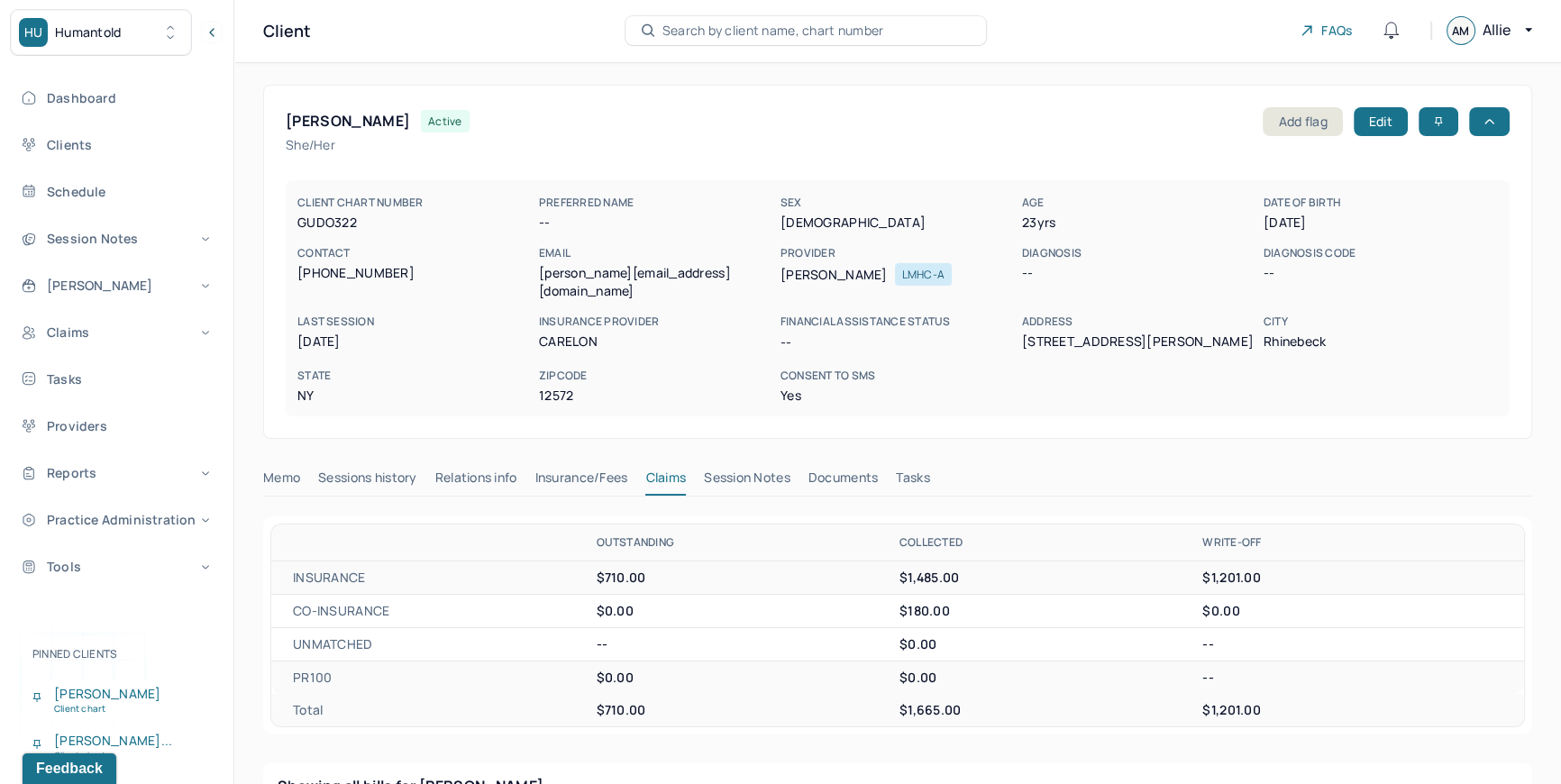 scroll, scrollTop: 0, scrollLeft: 0, axis: both 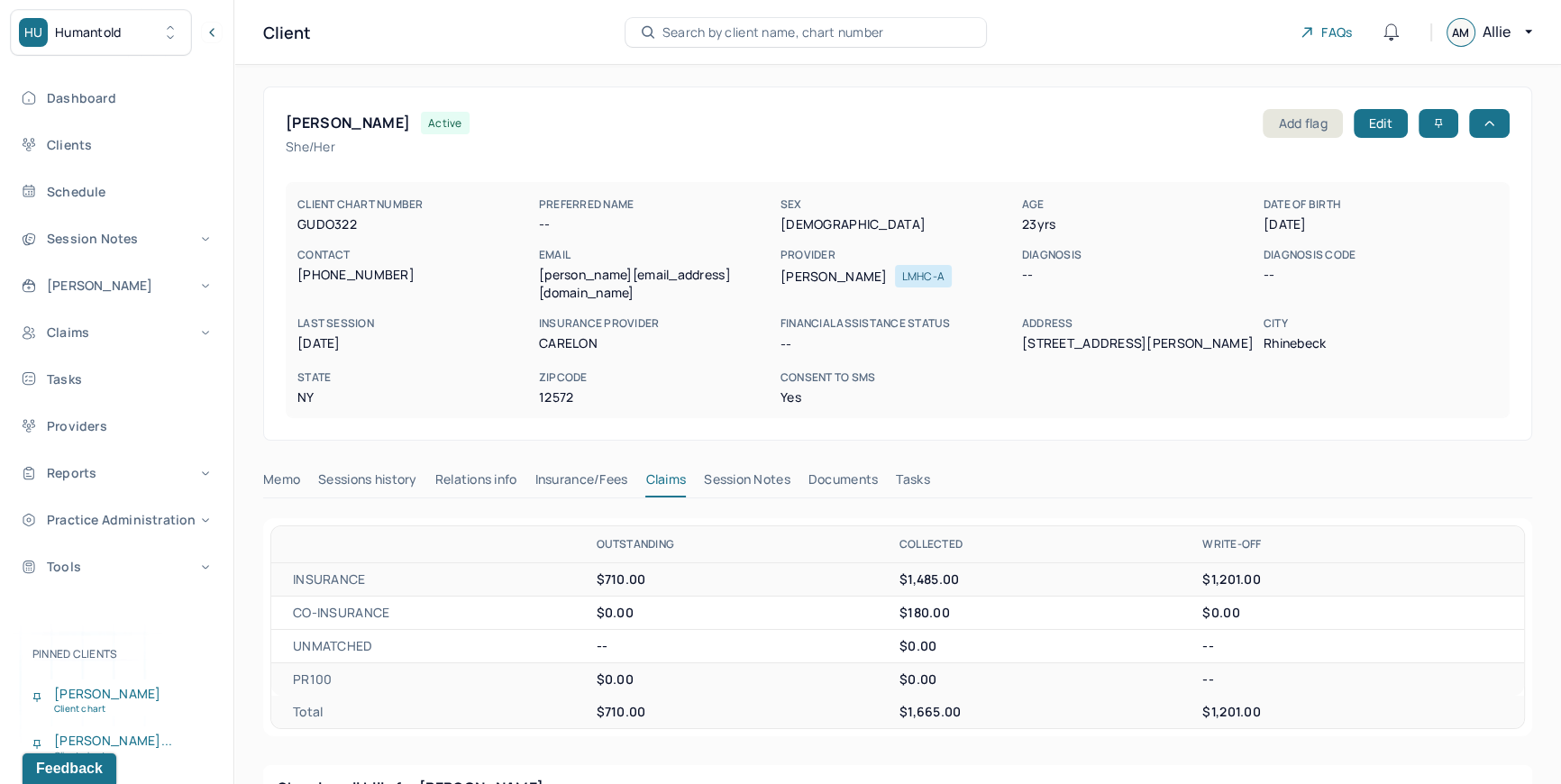 click on "Search by client name, chart number" at bounding box center (806, 32) 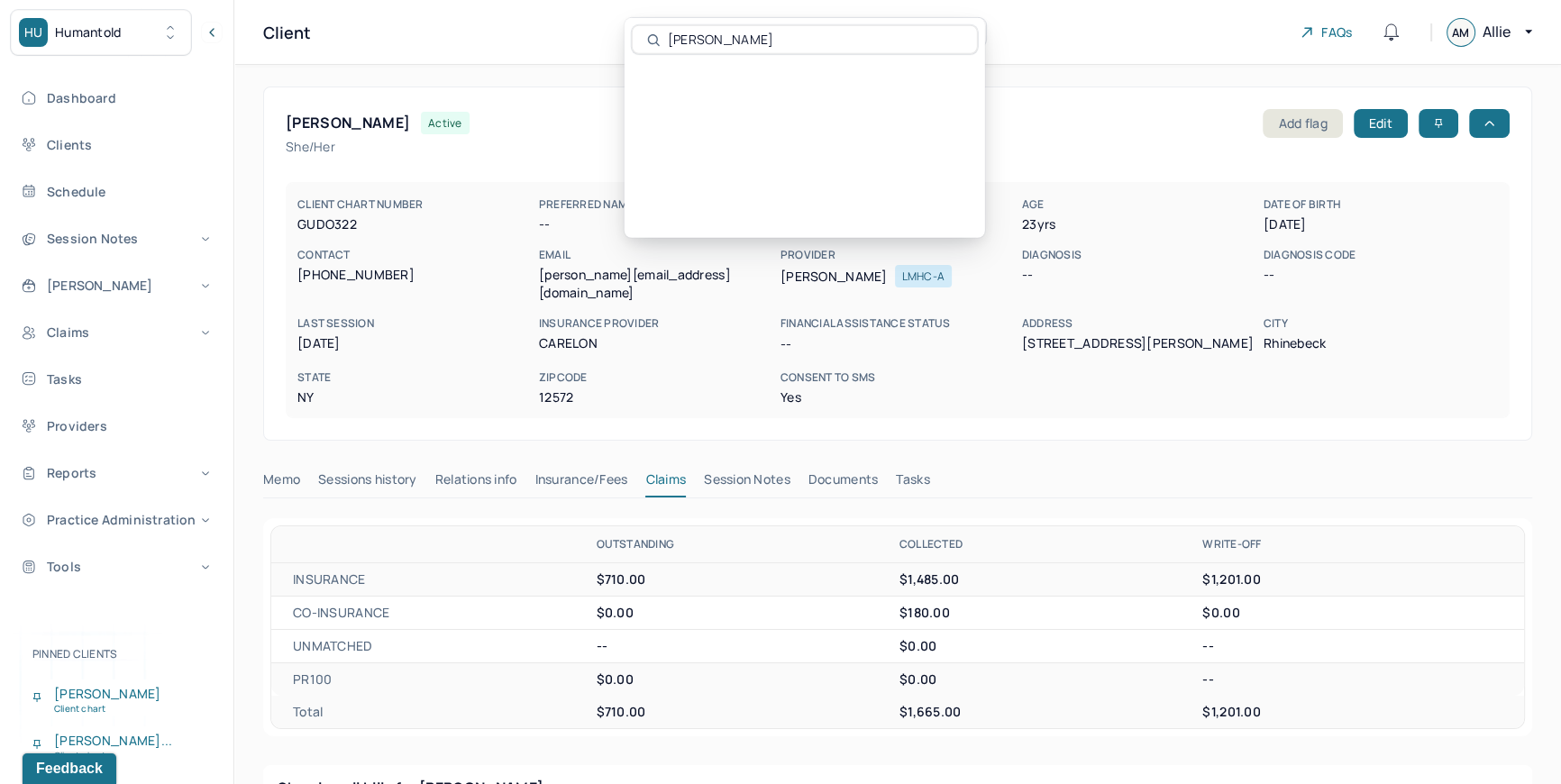 type on "Isabella Porreca" 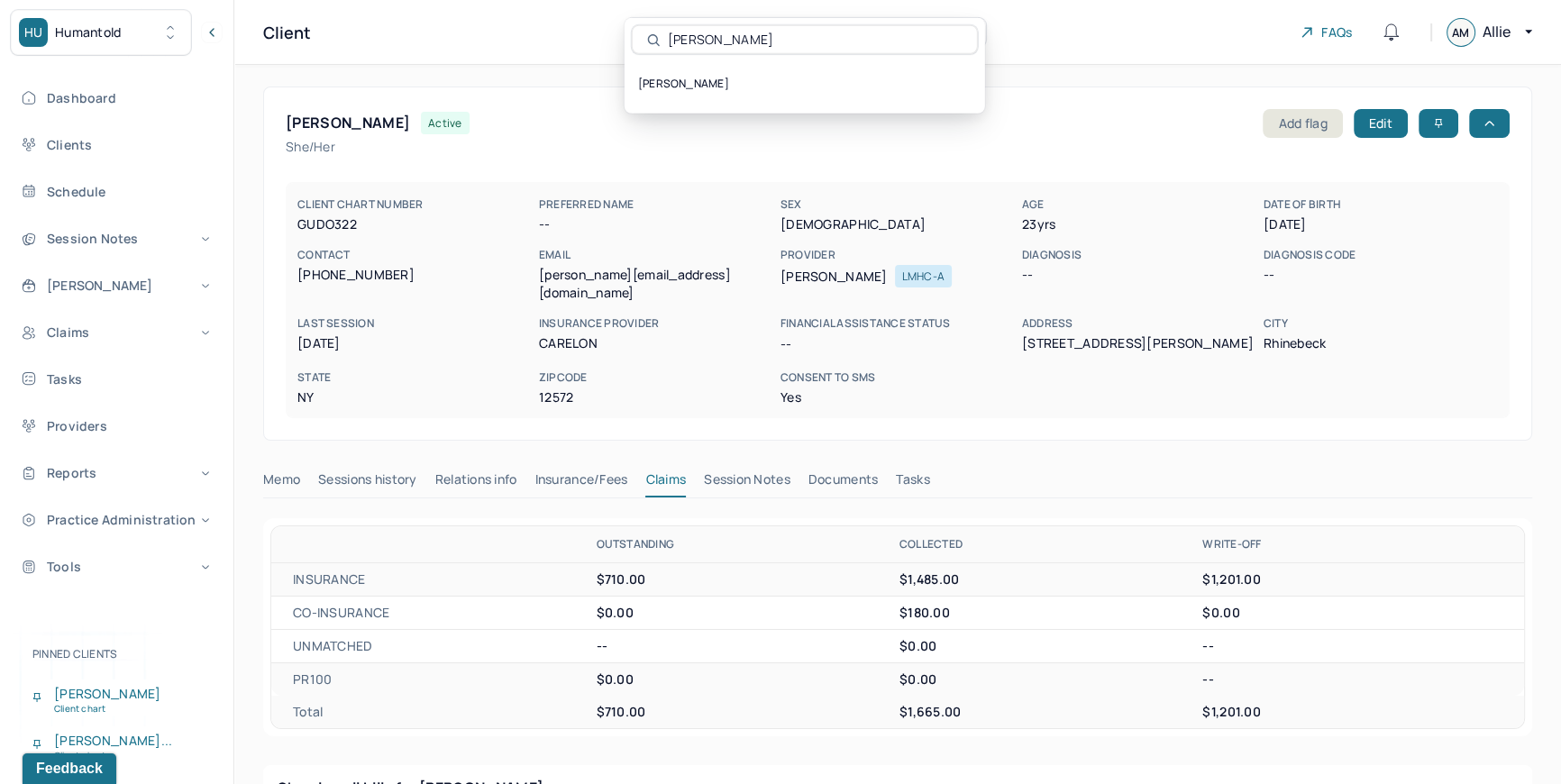 click on "PORRECA, ISABELLA" at bounding box center [805, 84] 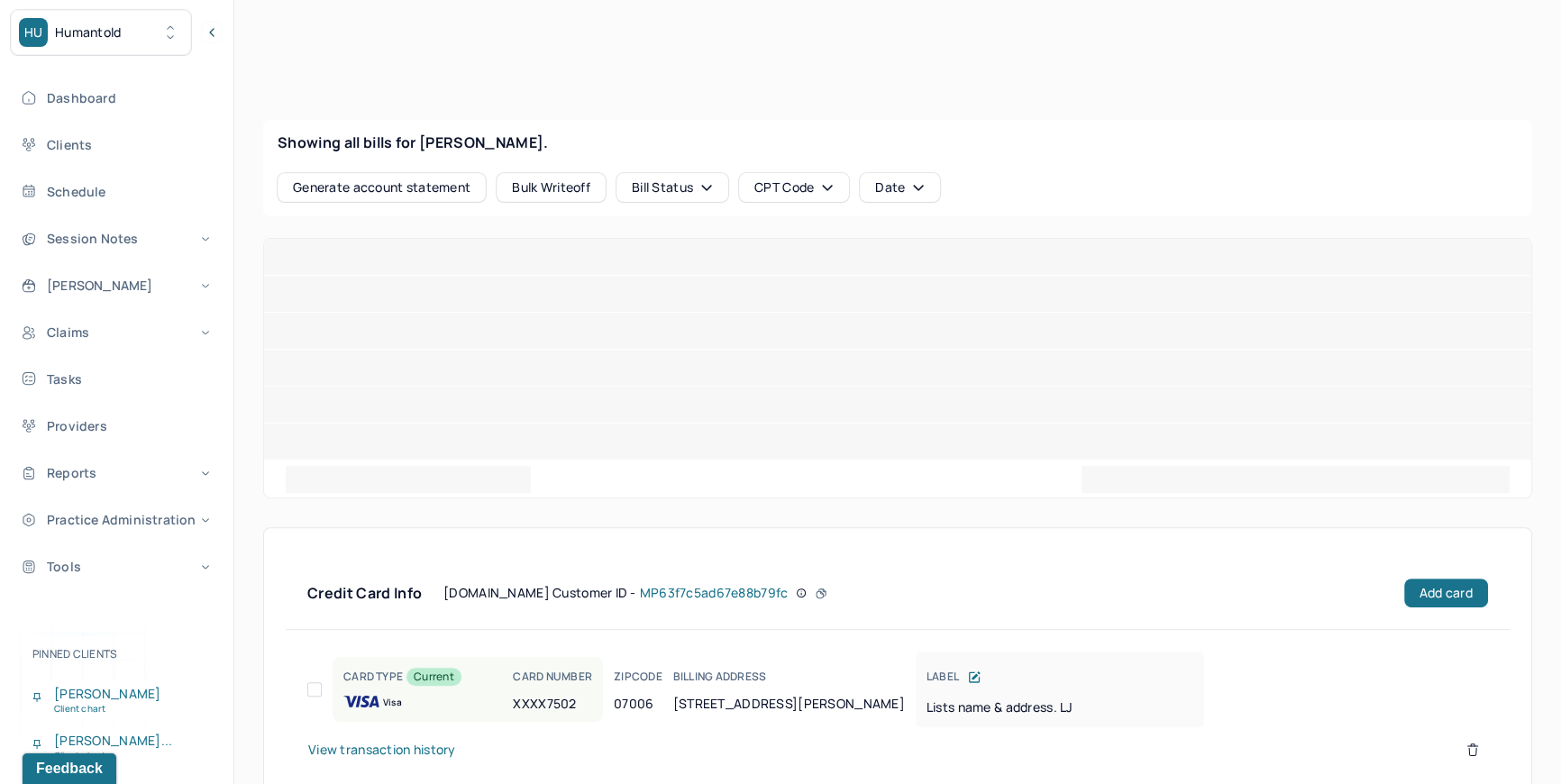 scroll, scrollTop: 595, scrollLeft: 0, axis: vertical 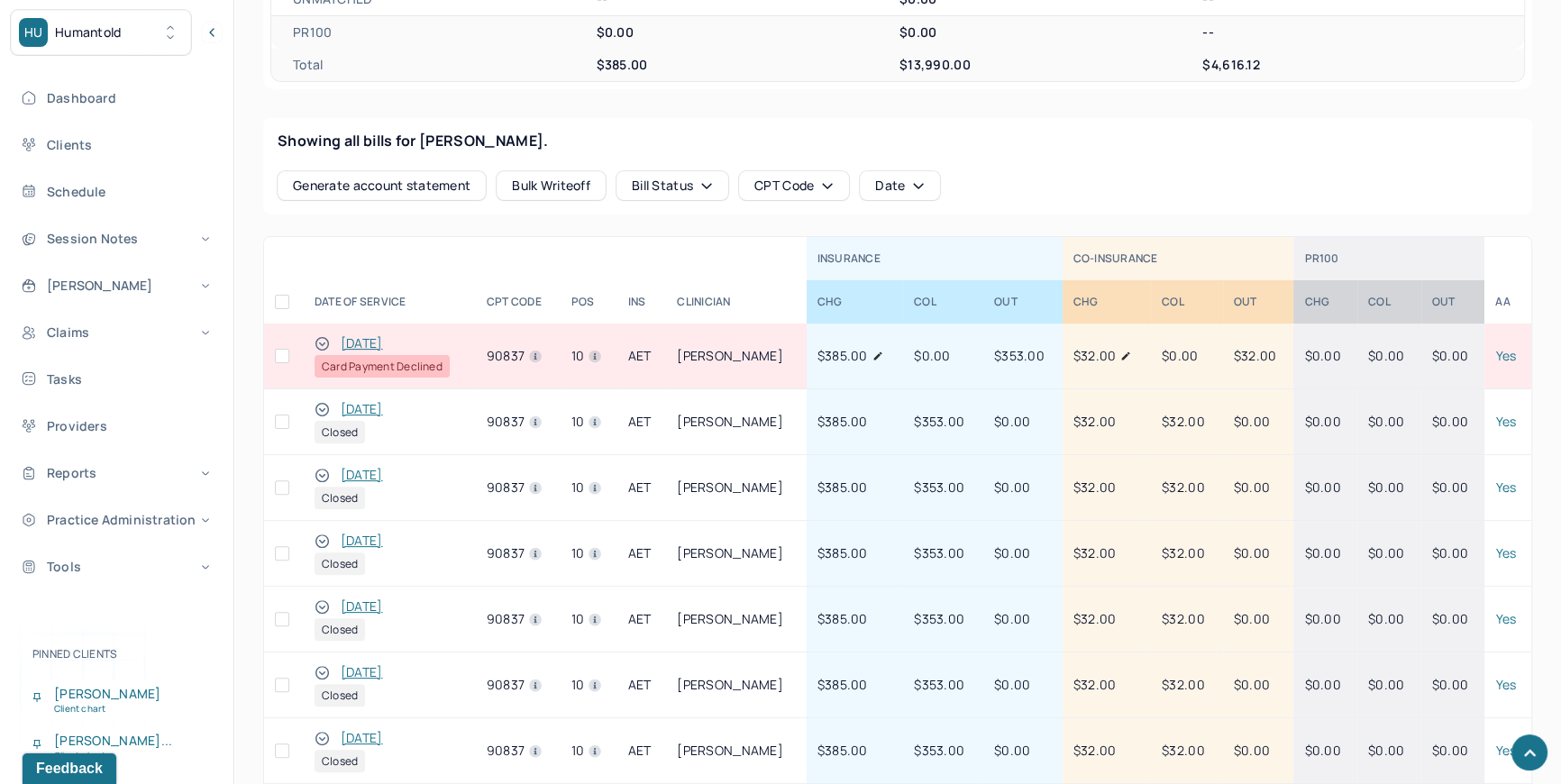 click on "Yes" at bounding box center [1507, 619] 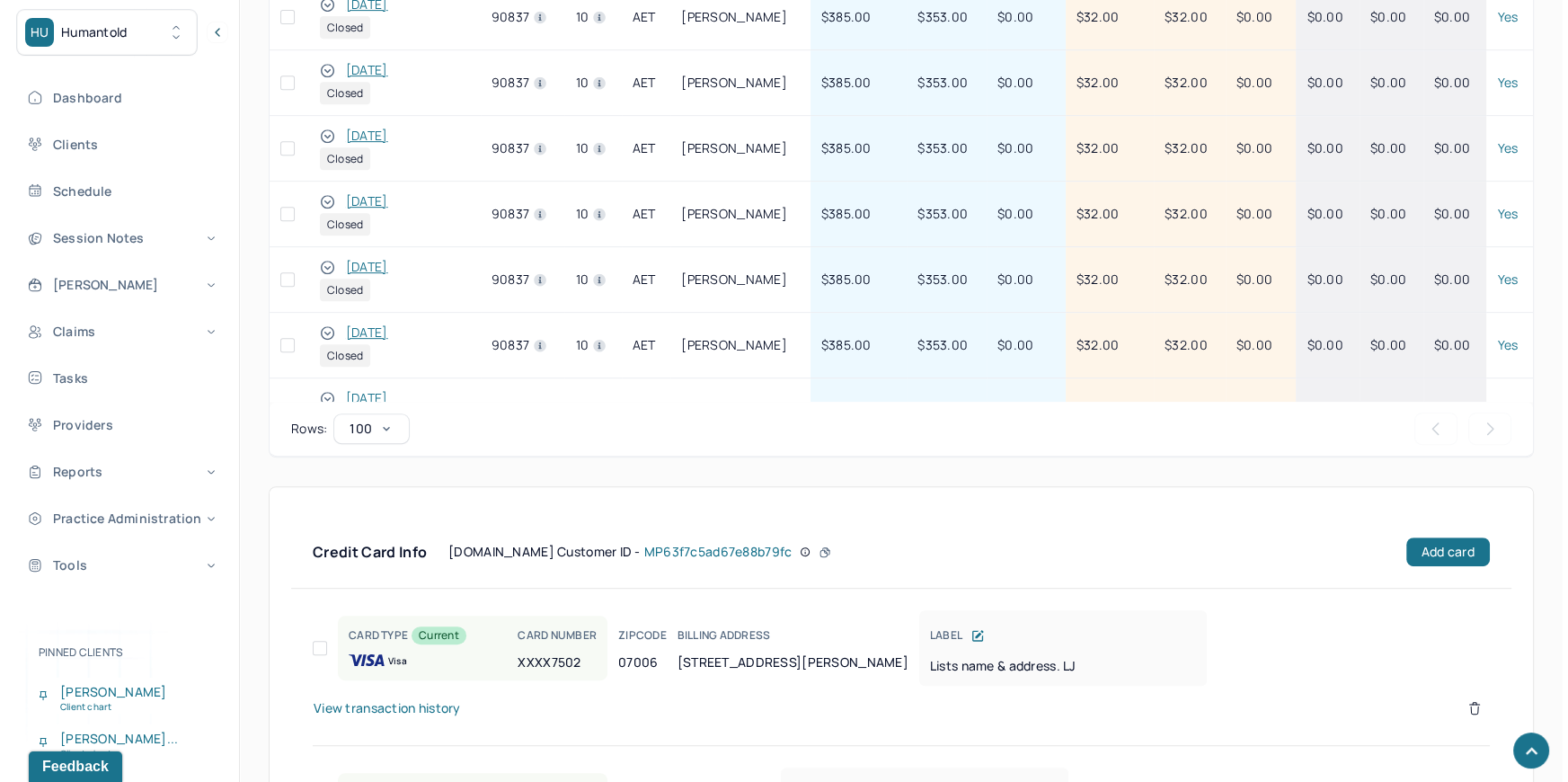scroll, scrollTop: 1040, scrollLeft: 0, axis: vertical 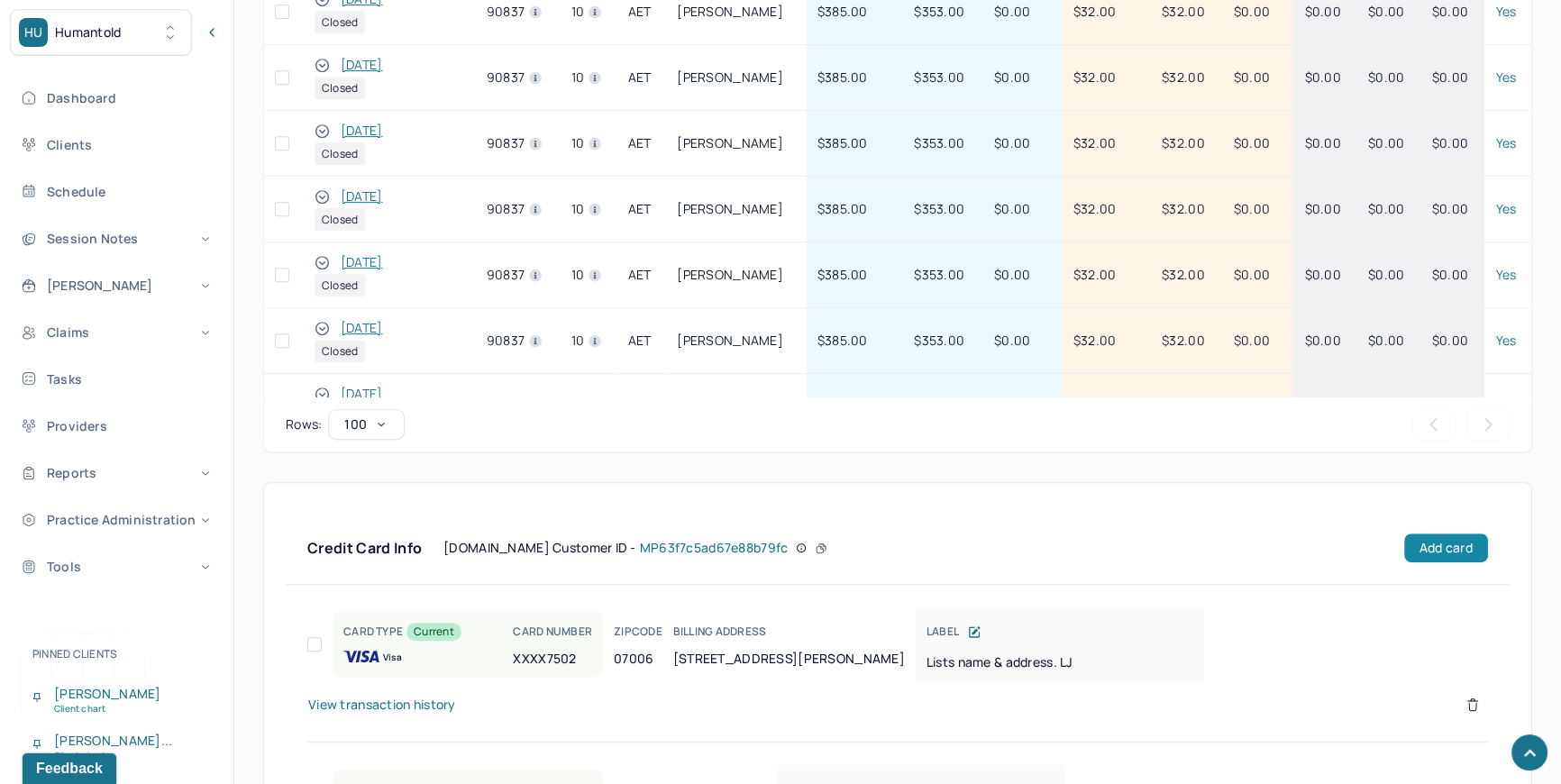 click on "Add card" at bounding box center [1446, 548] 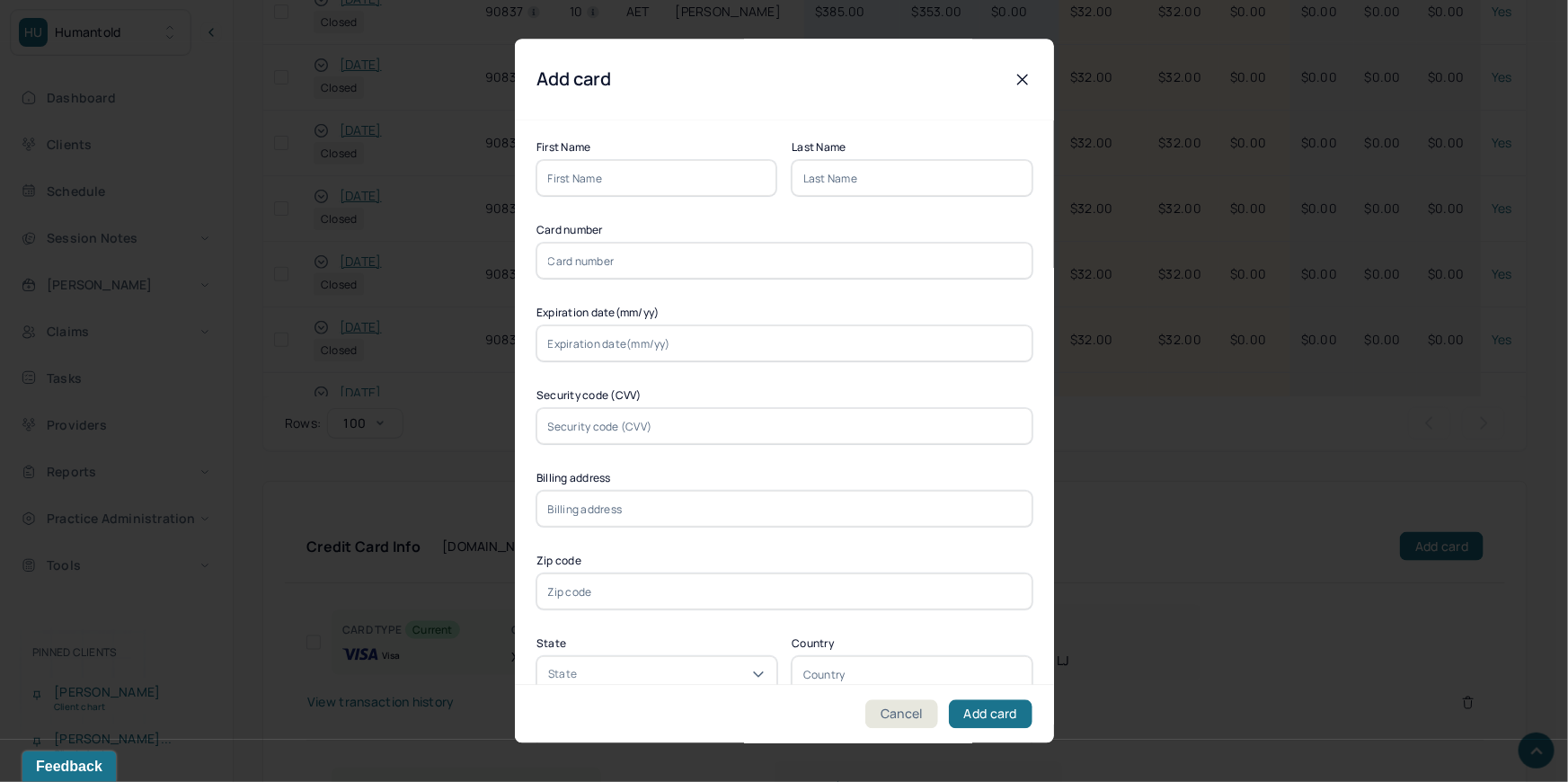 click at bounding box center (657, 179) 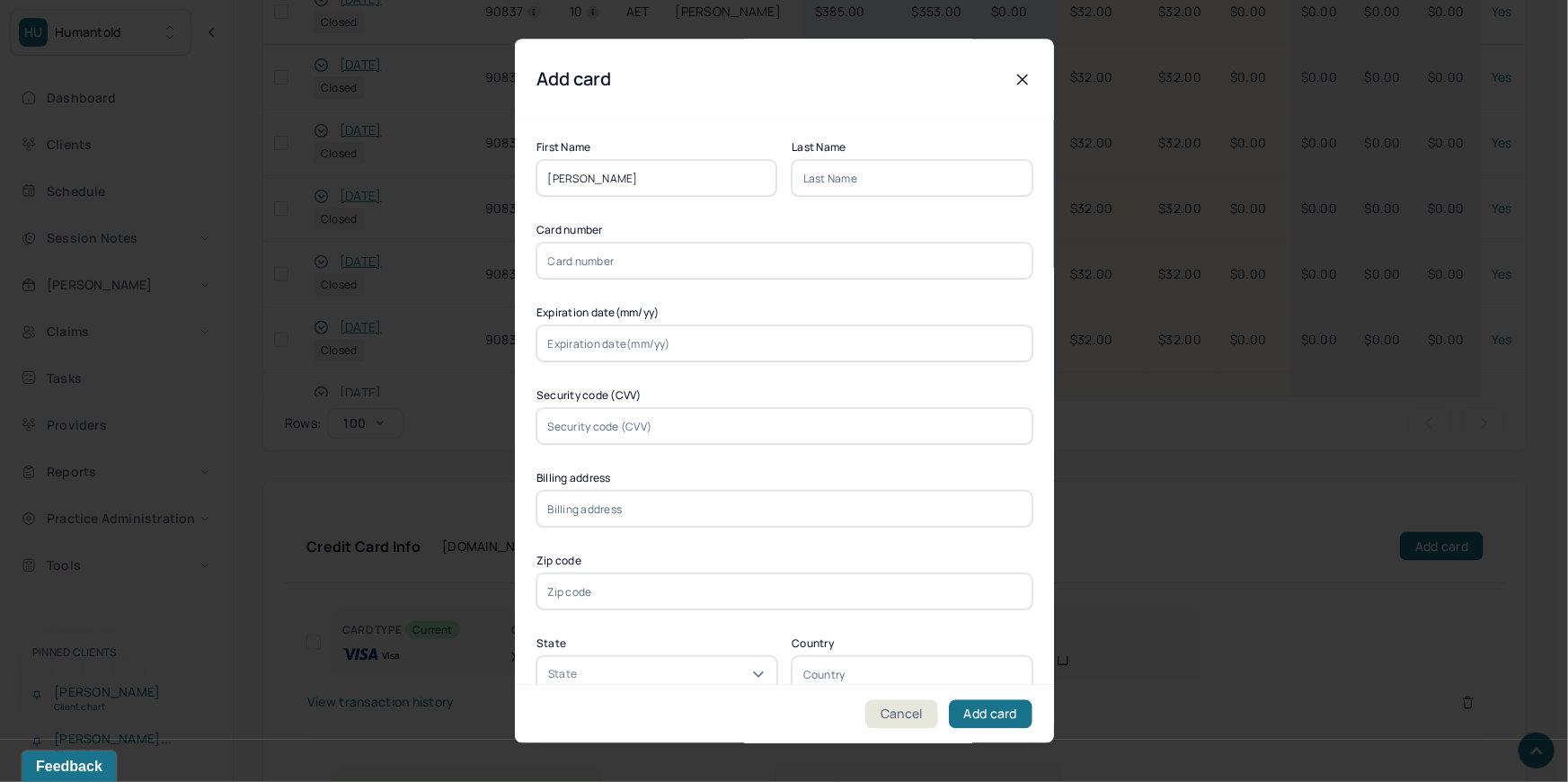 drag, startPoint x: 673, startPoint y: 191, endPoint x: 590, endPoint y: 192, distance: 83.00602 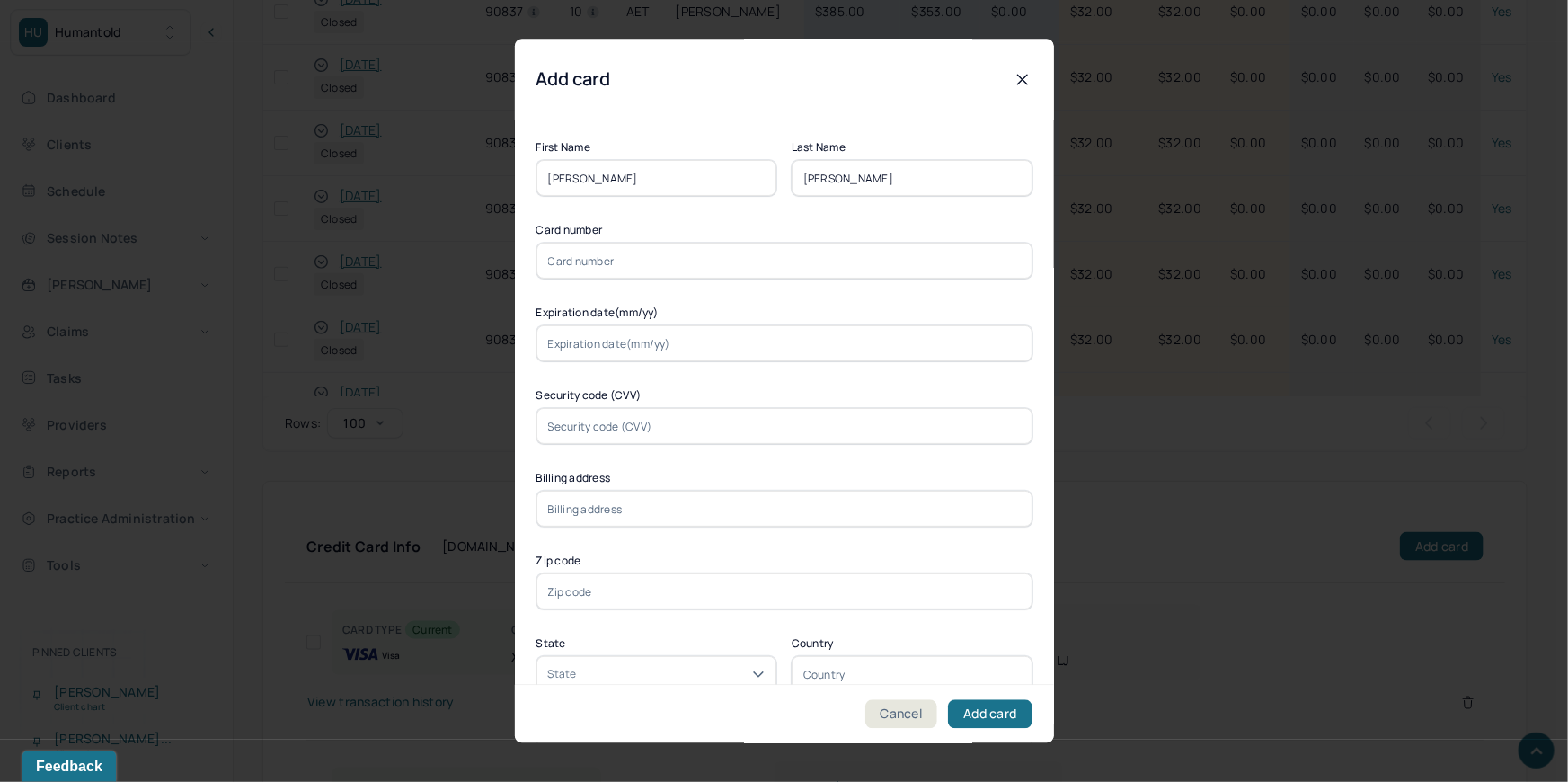 type on "Porreca" 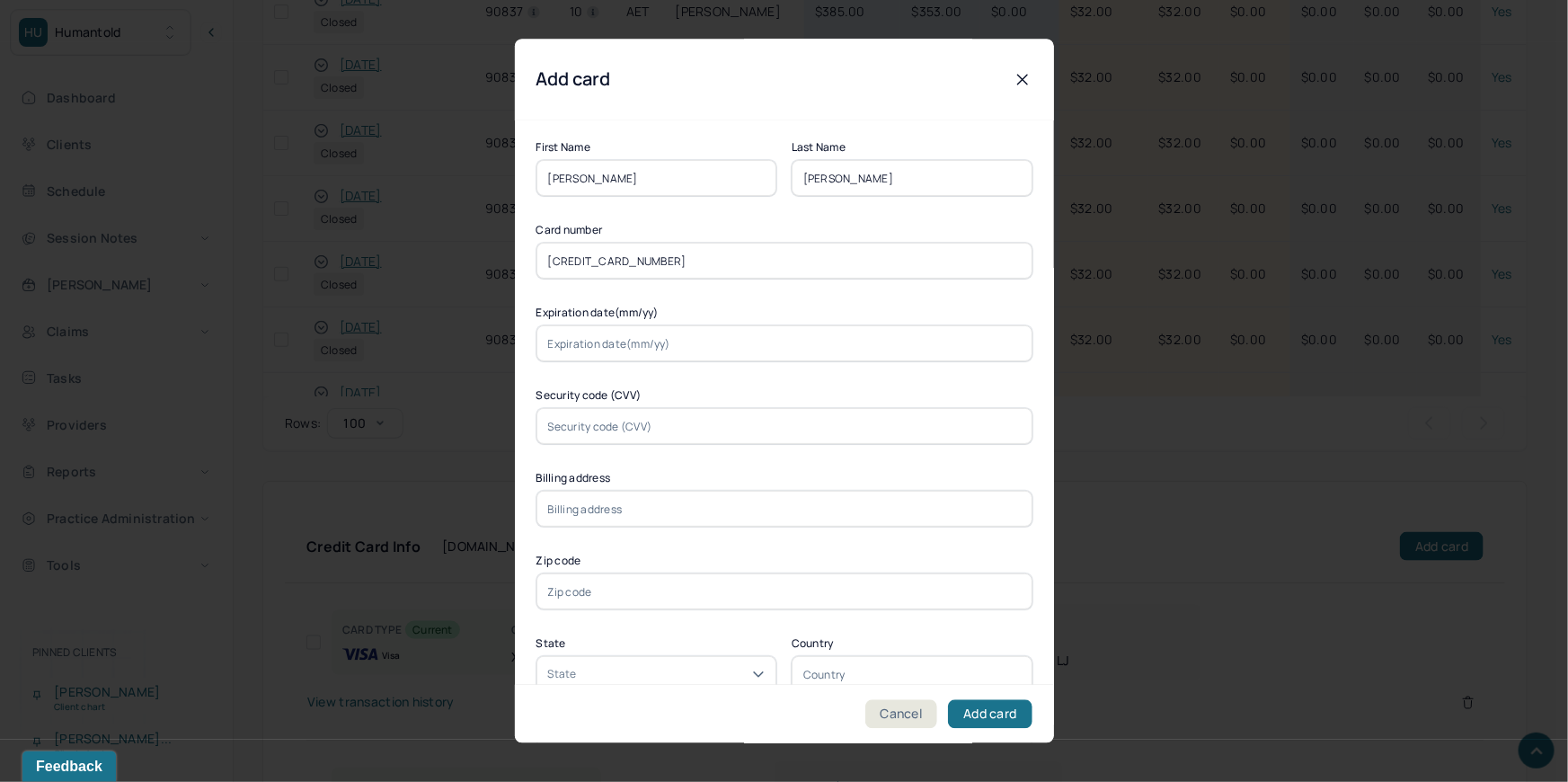 type on "4154178272953928" 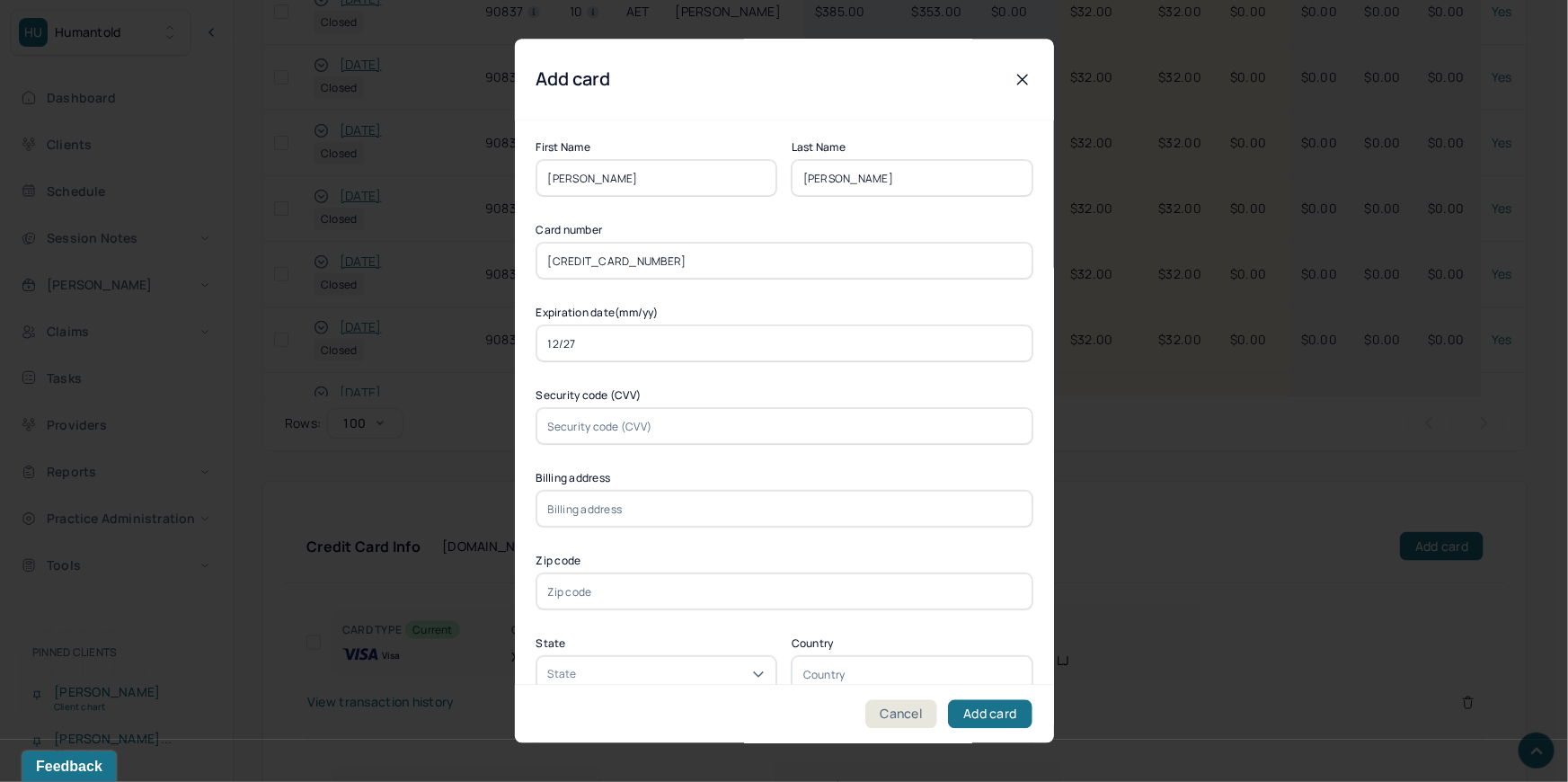 type on "12/27" 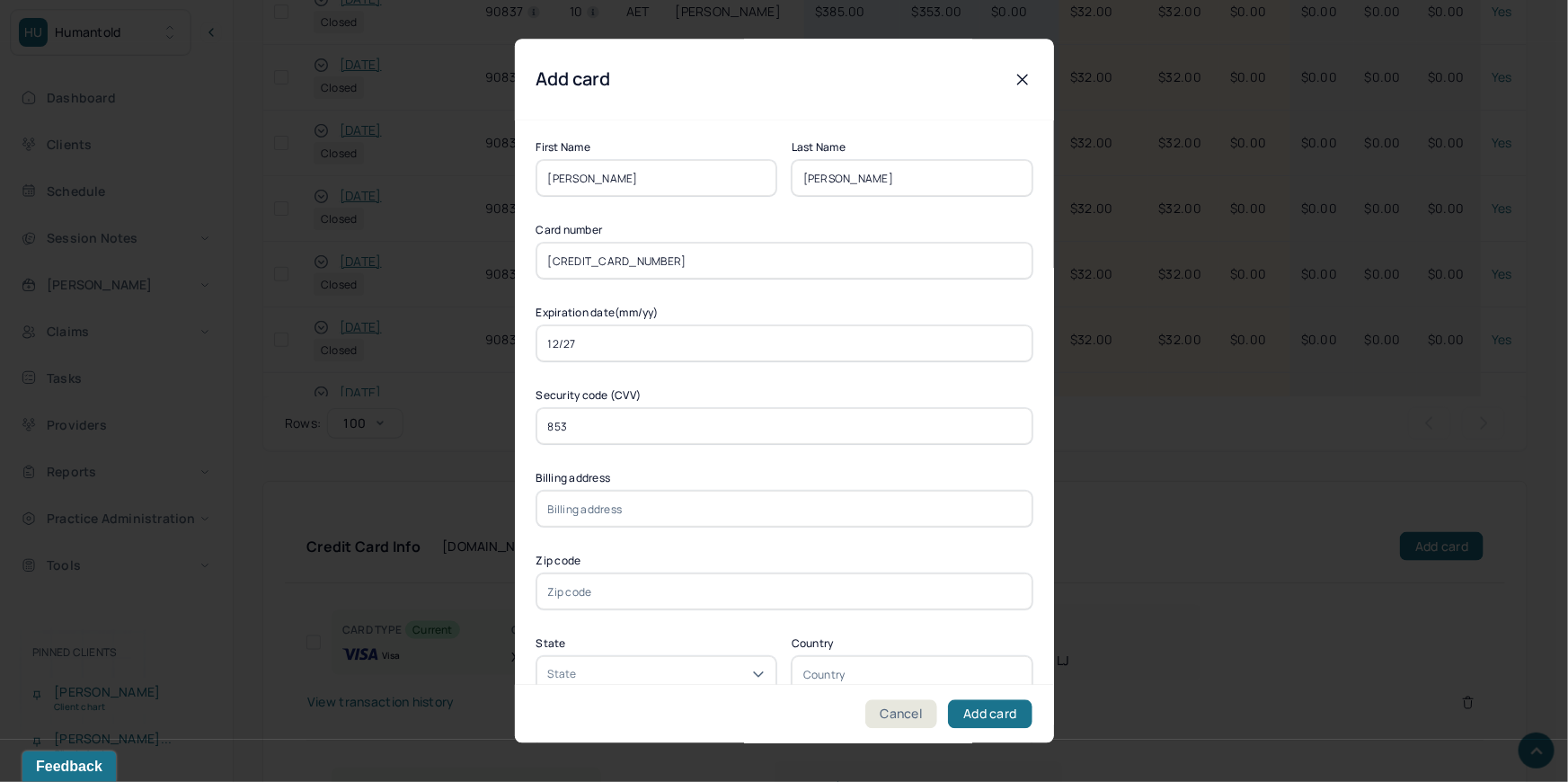 type on "853" 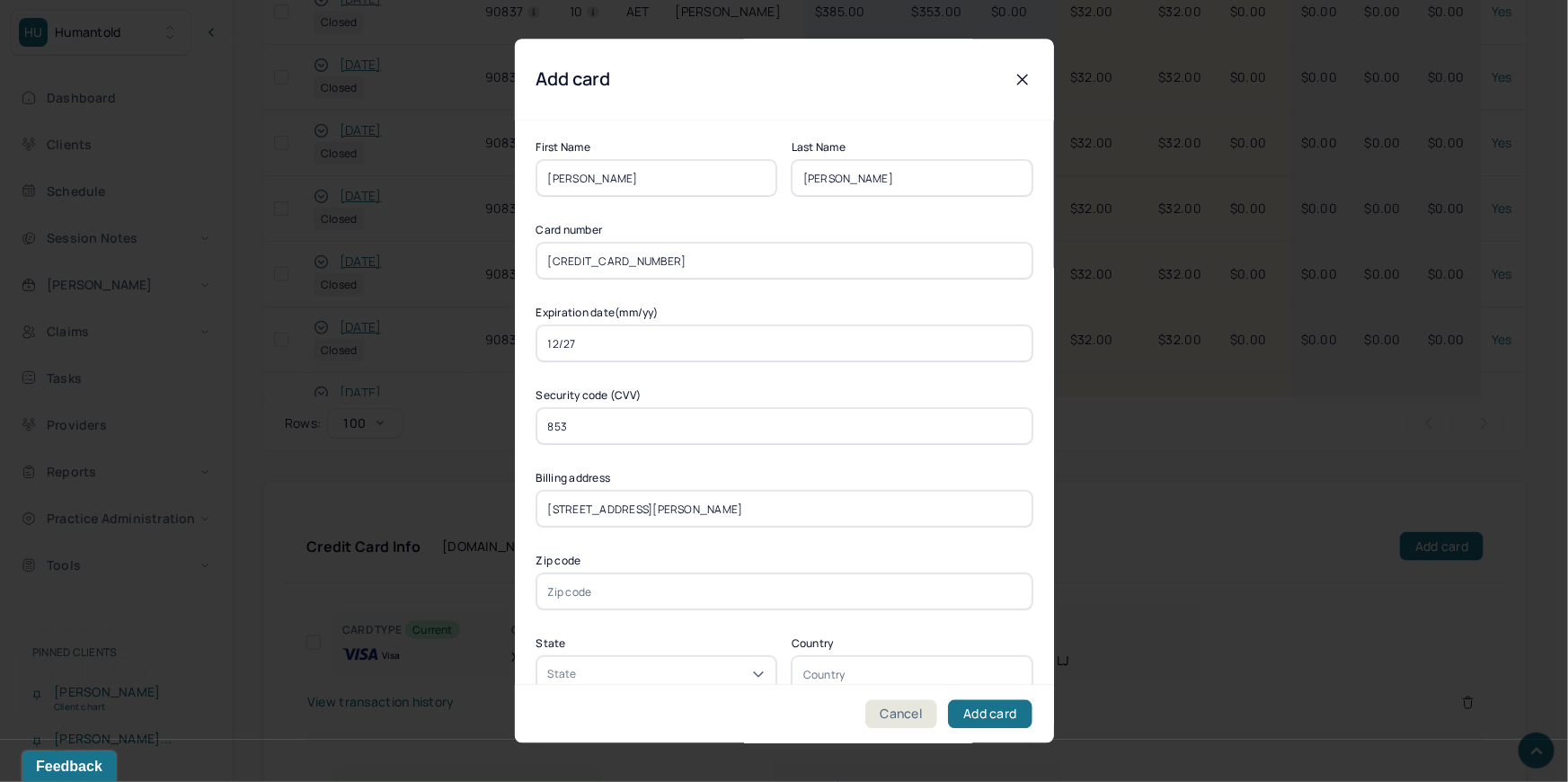 type on "246 Smull Avenue" 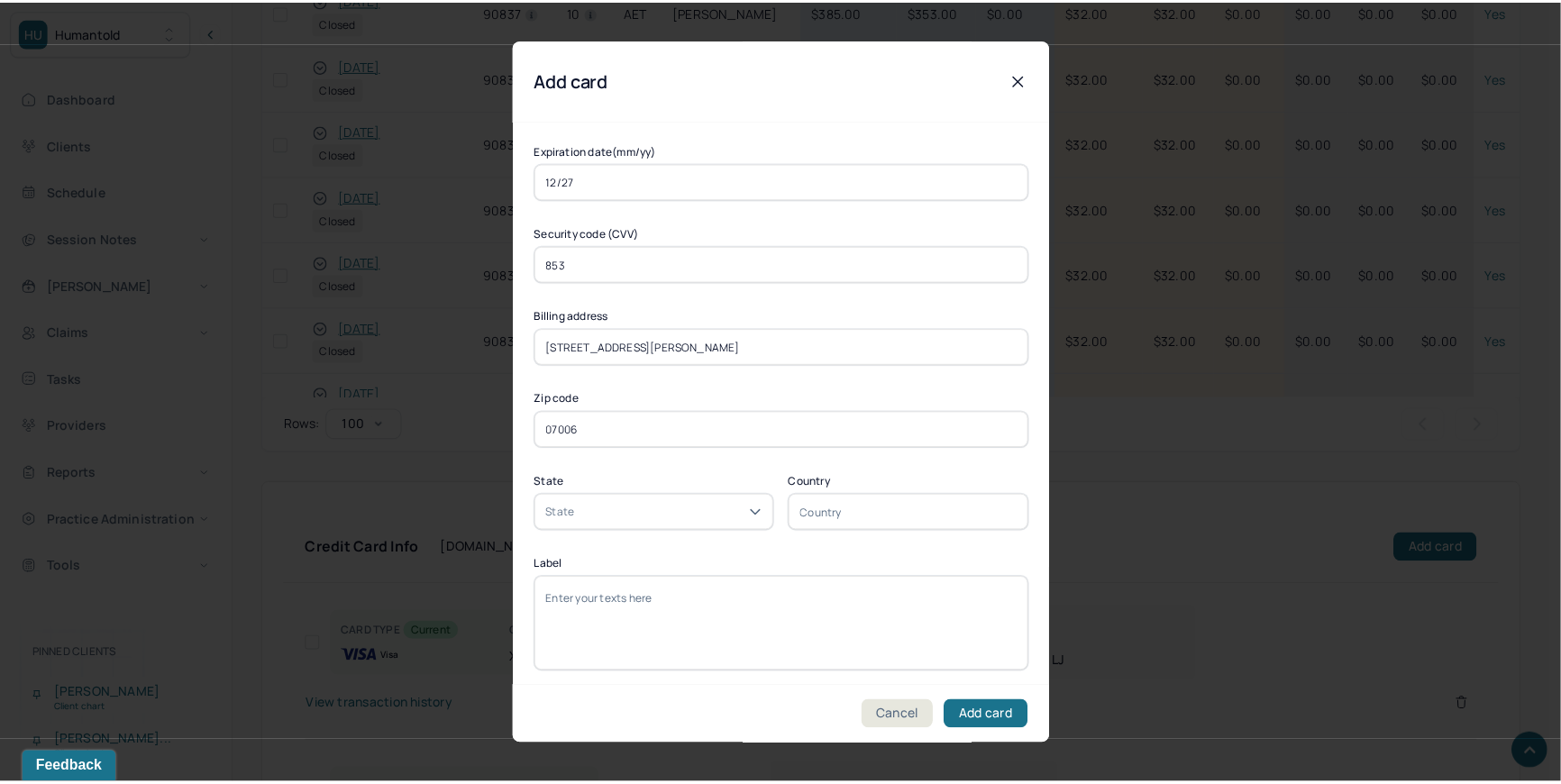 scroll, scrollTop: 170, scrollLeft: 0, axis: vertical 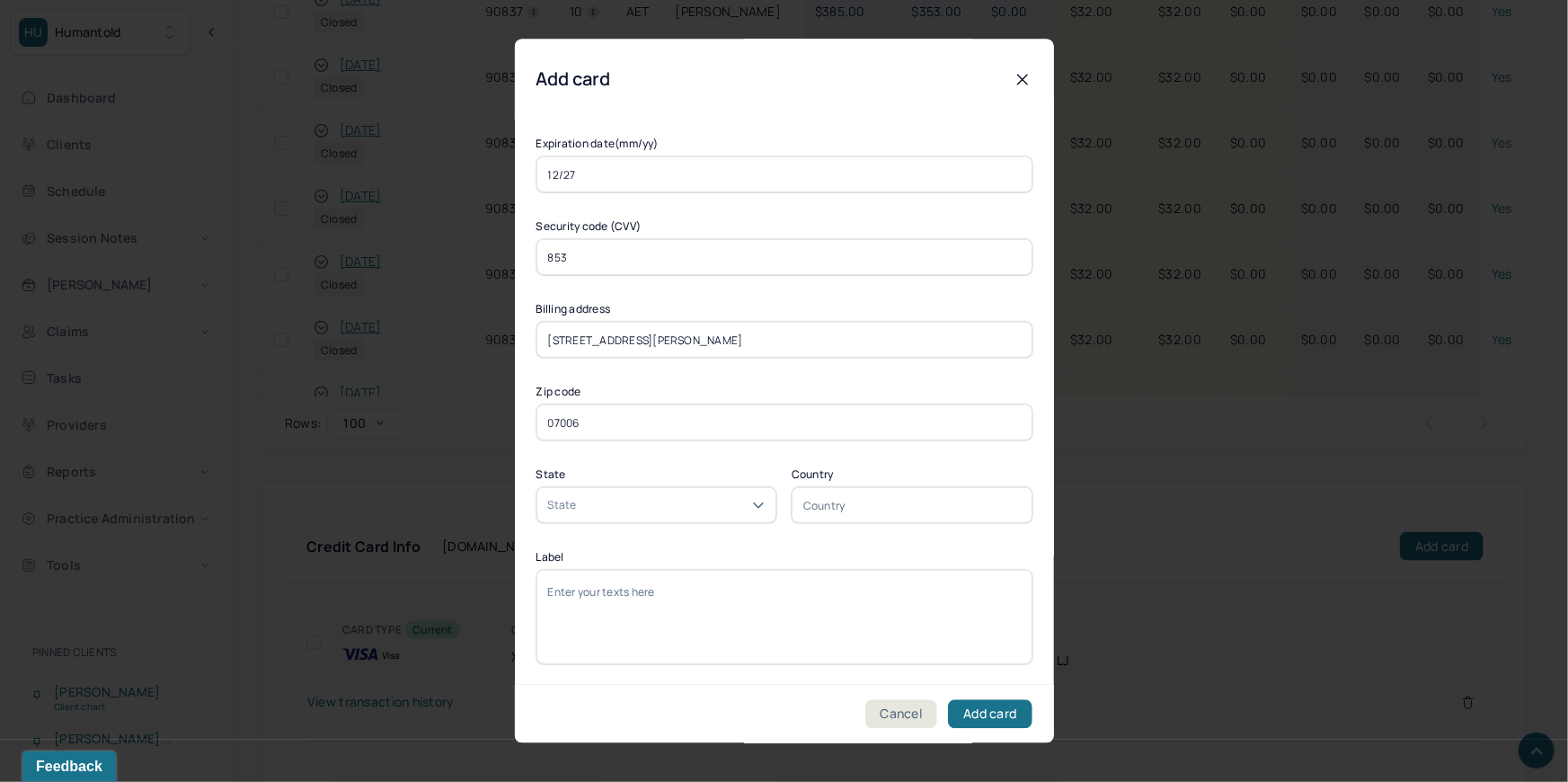 type on "07006" 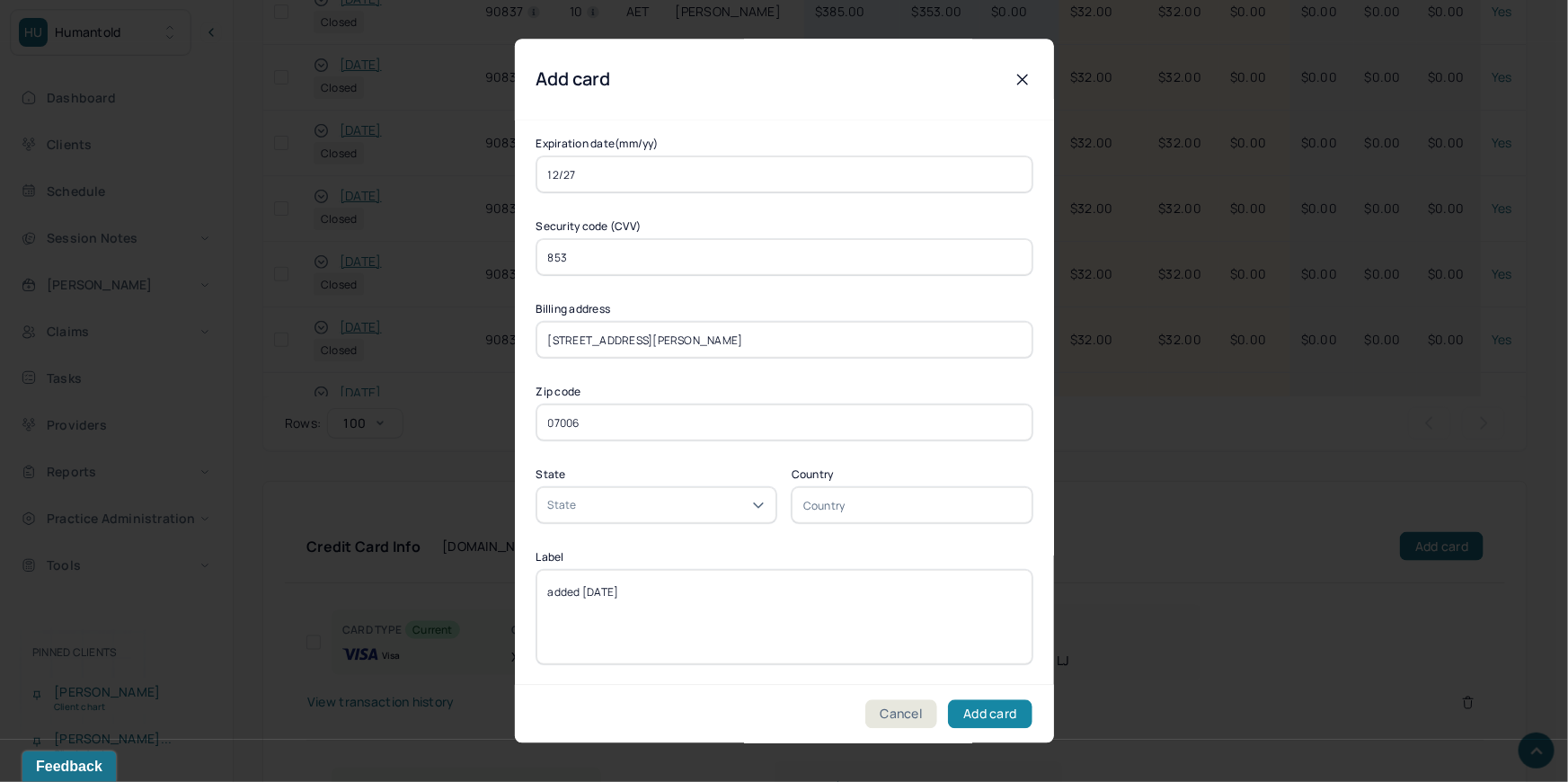 type on "added 7/2/25" 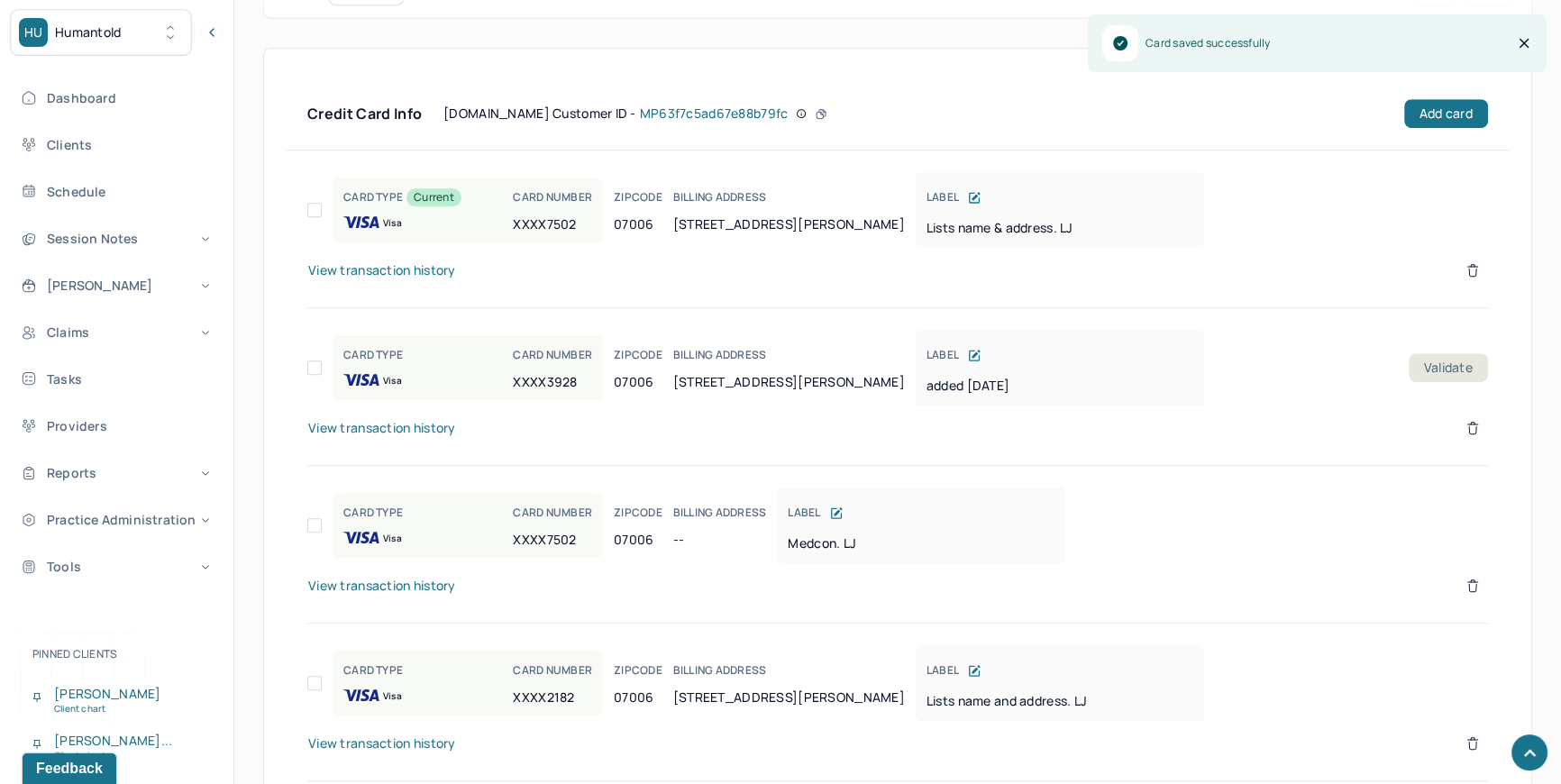 scroll, scrollTop: 1534, scrollLeft: 0, axis: vertical 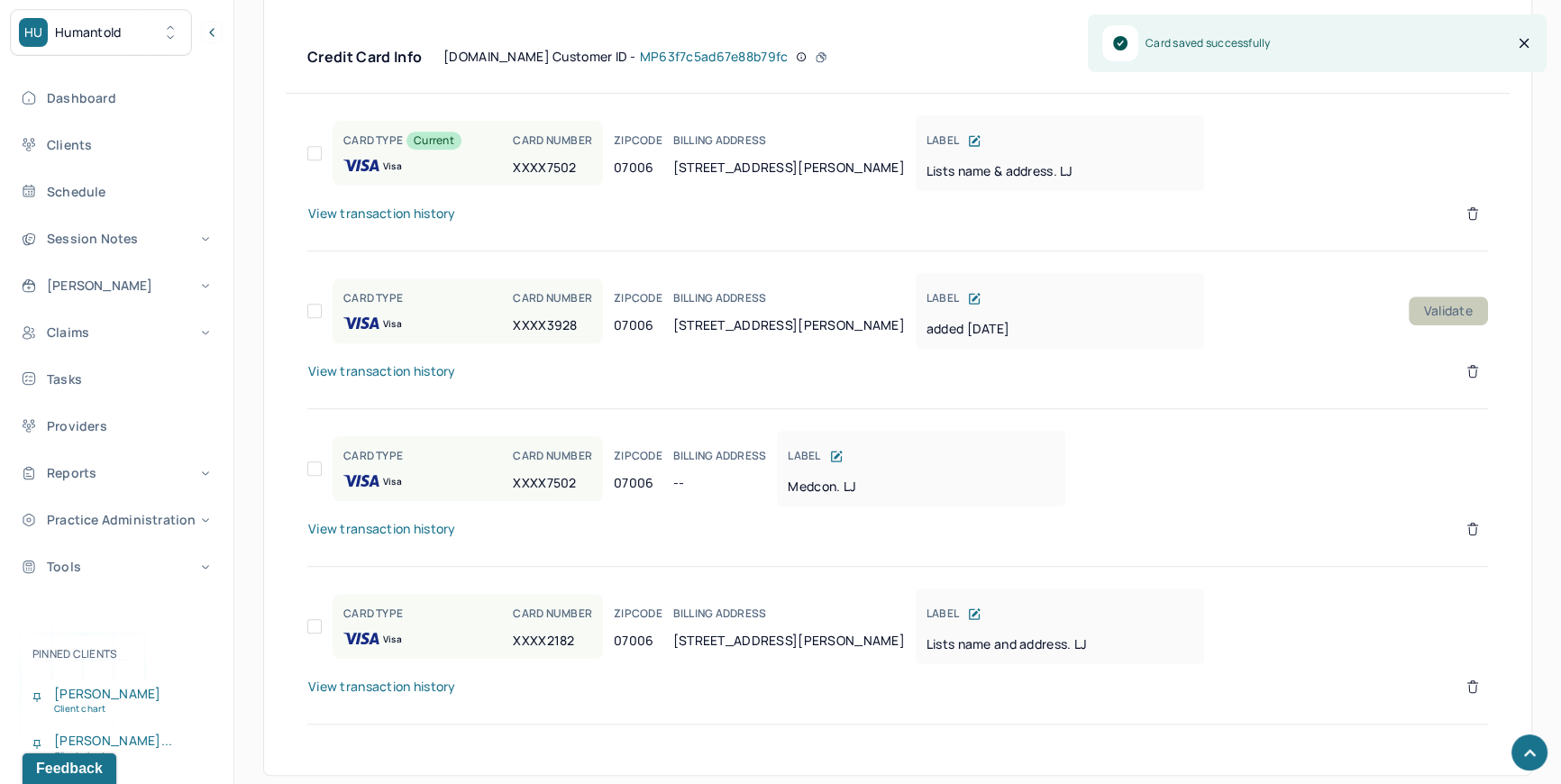 click on "Validate" at bounding box center [1448, 311] 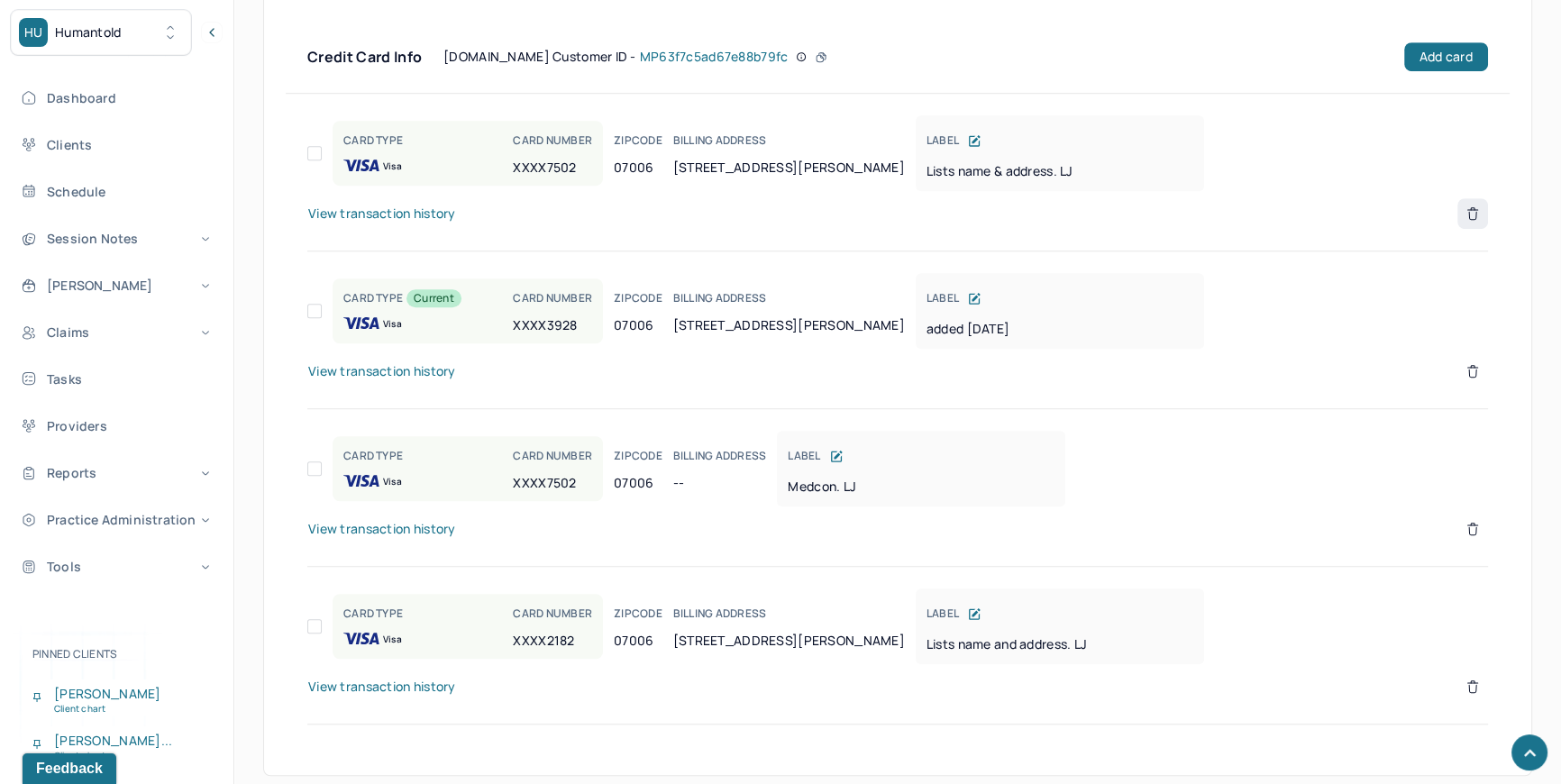 click 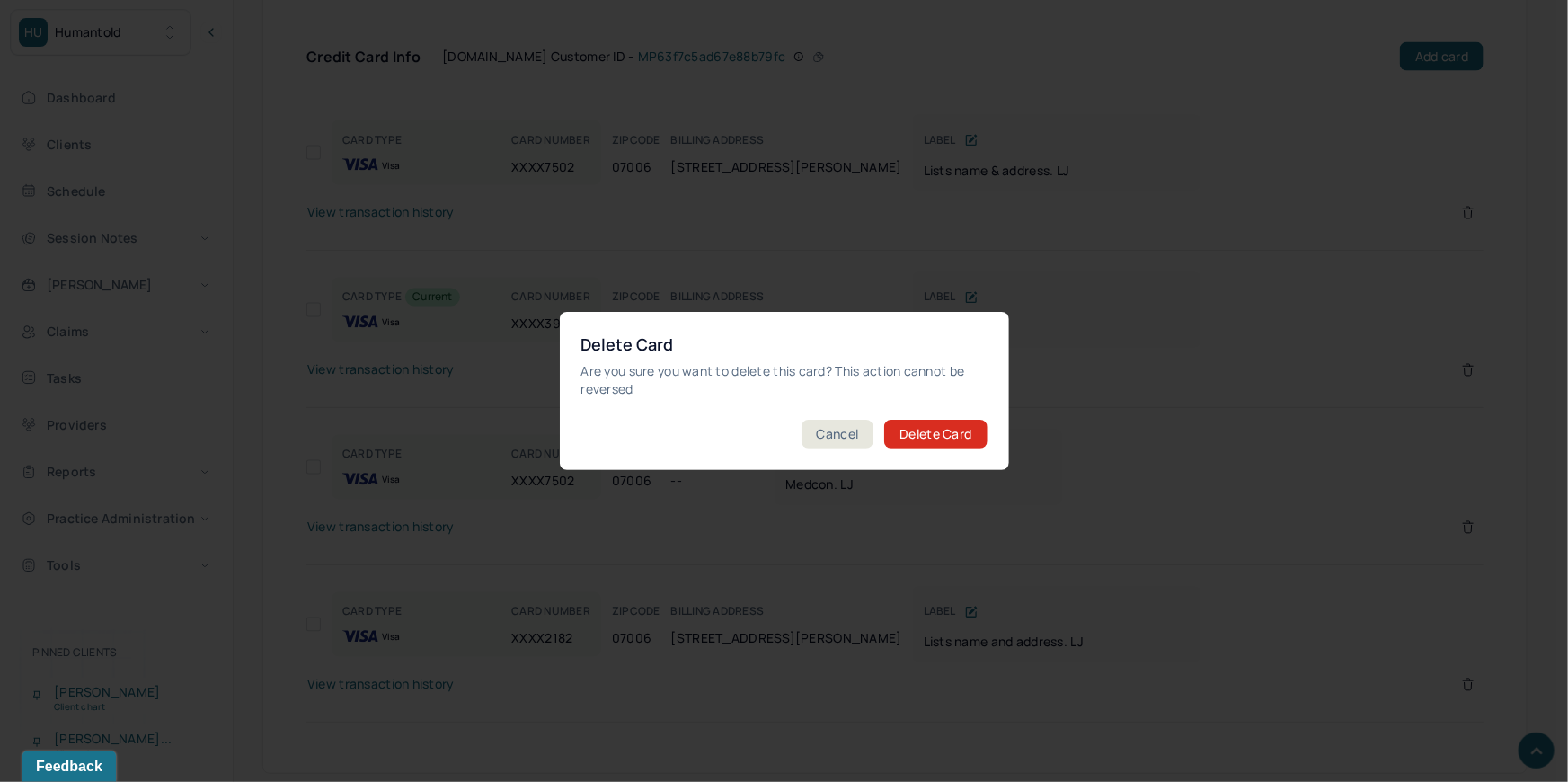 click on "Delete Card" at bounding box center [935, 434] 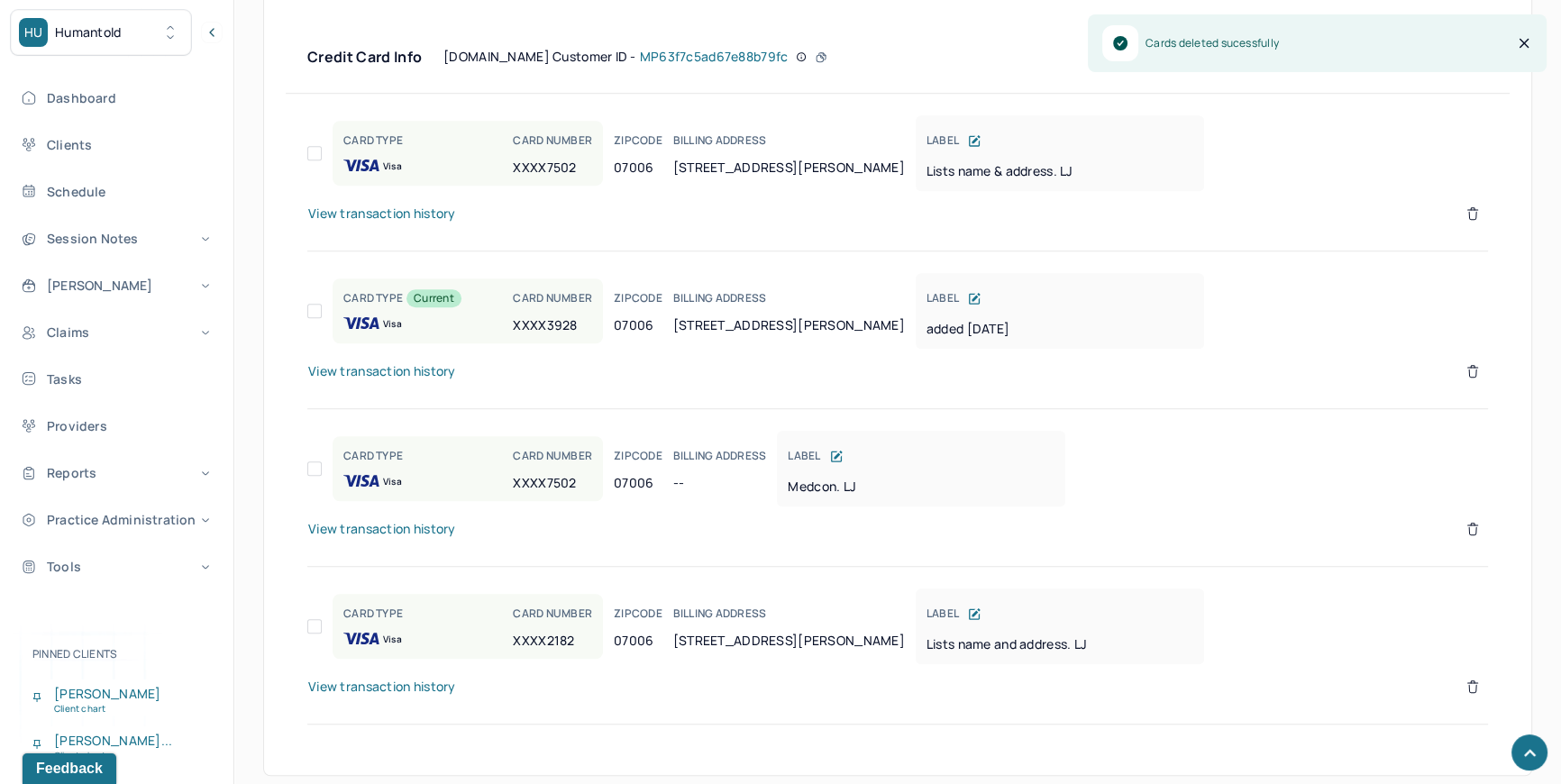 scroll, scrollTop: 1387, scrollLeft: 0, axis: vertical 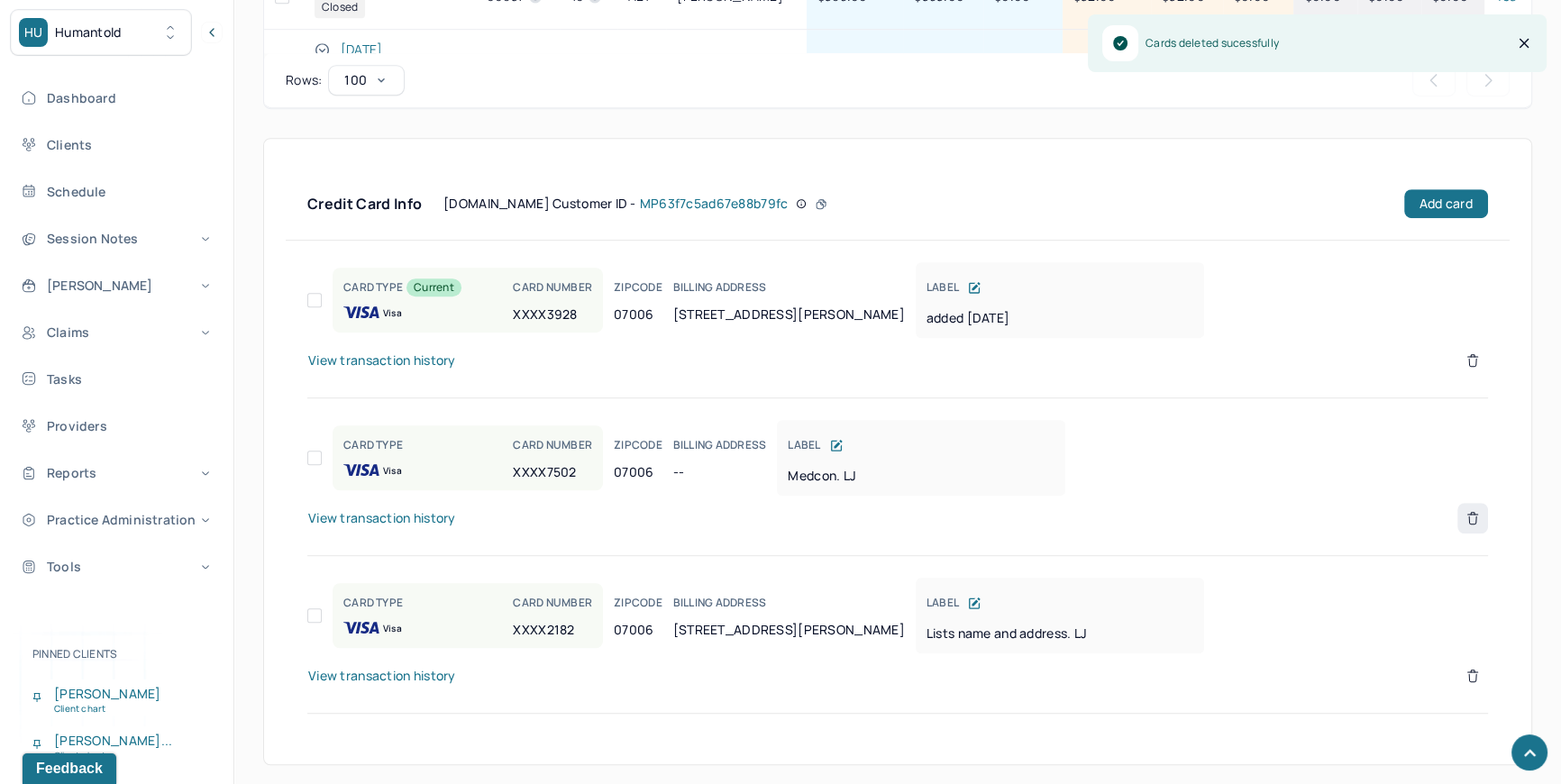 click 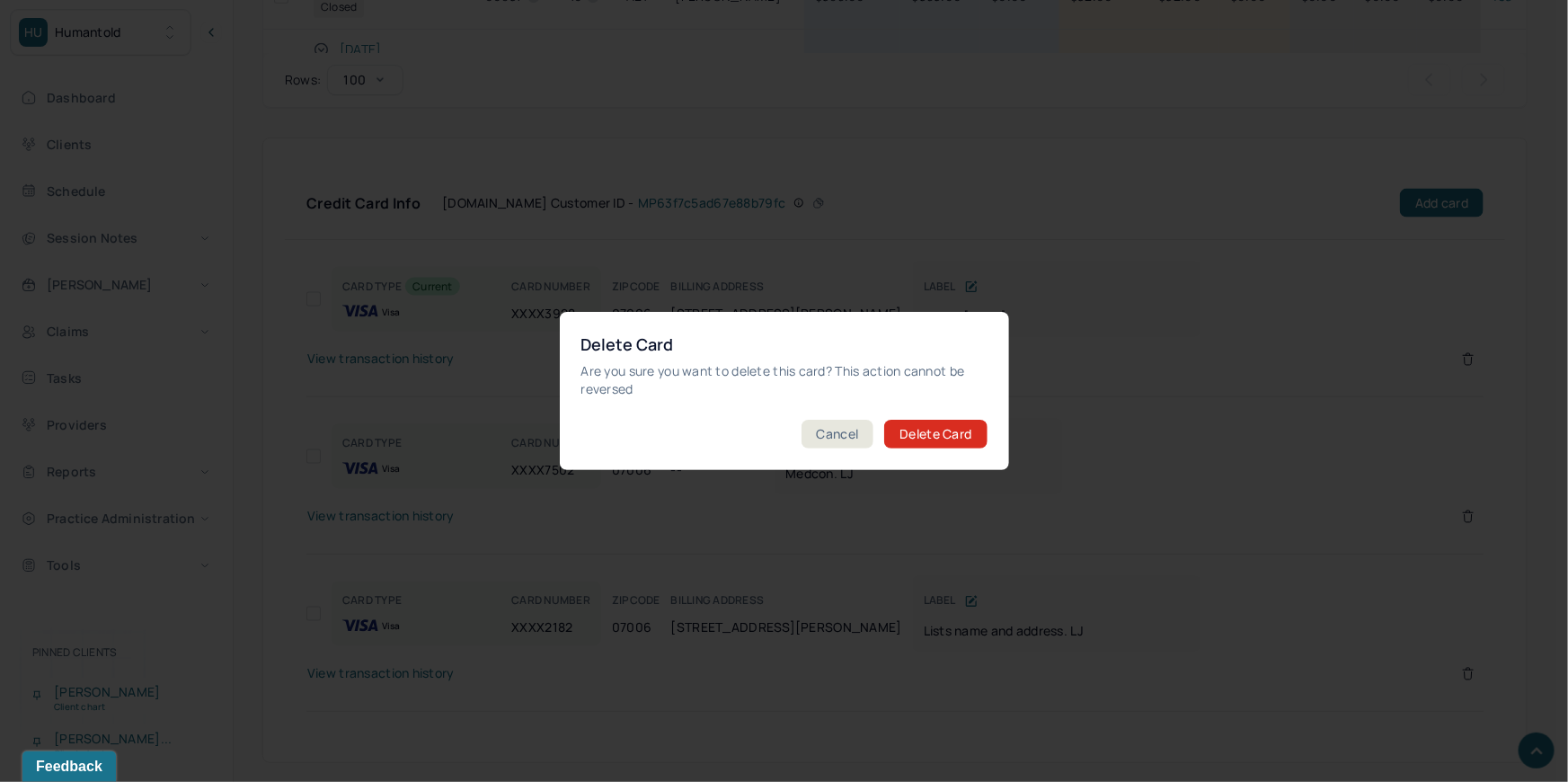 click on "Delete Card" at bounding box center [935, 434] 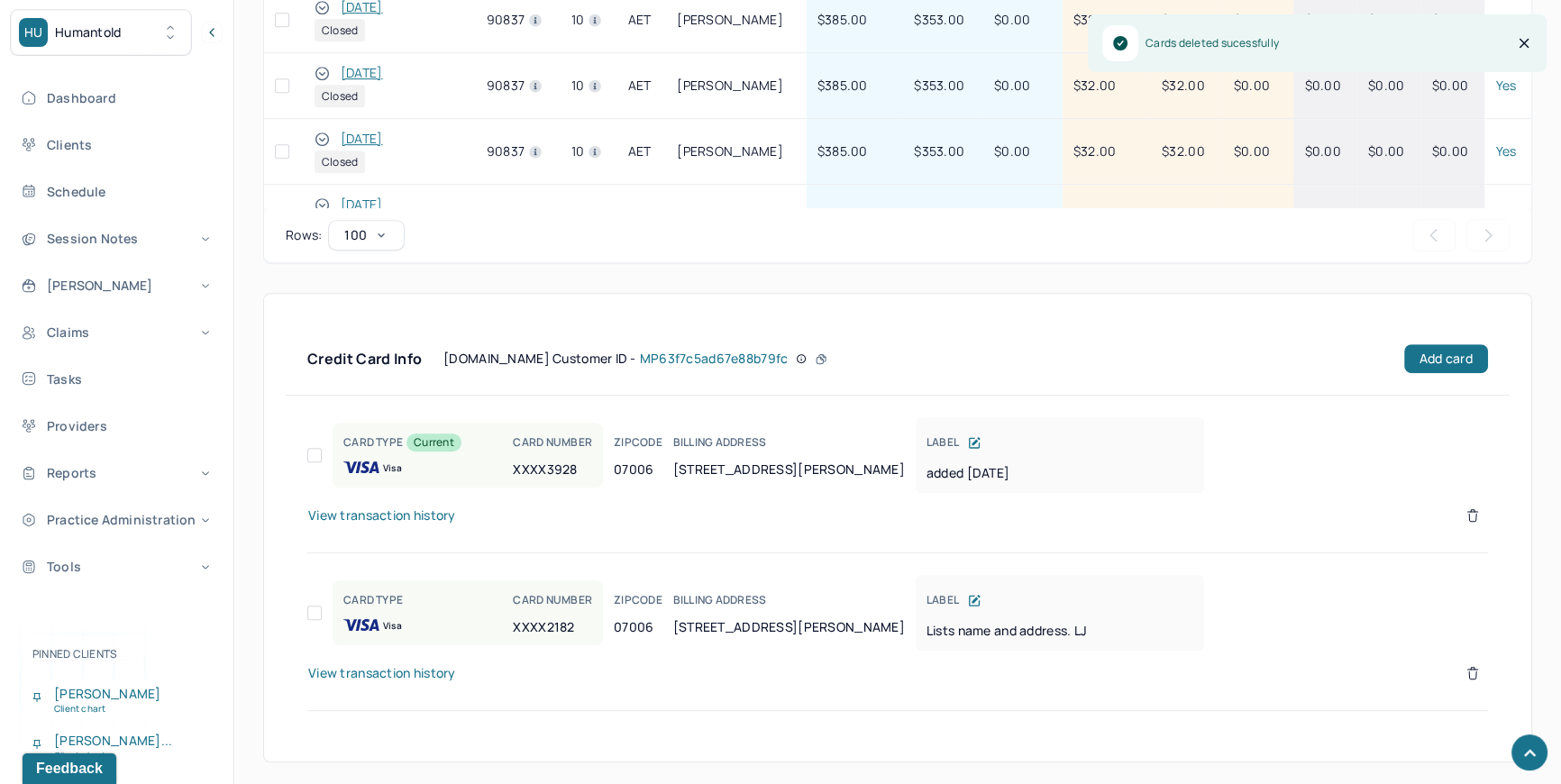scroll, scrollTop: 1229, scrollLeft: 0, axis: vertical 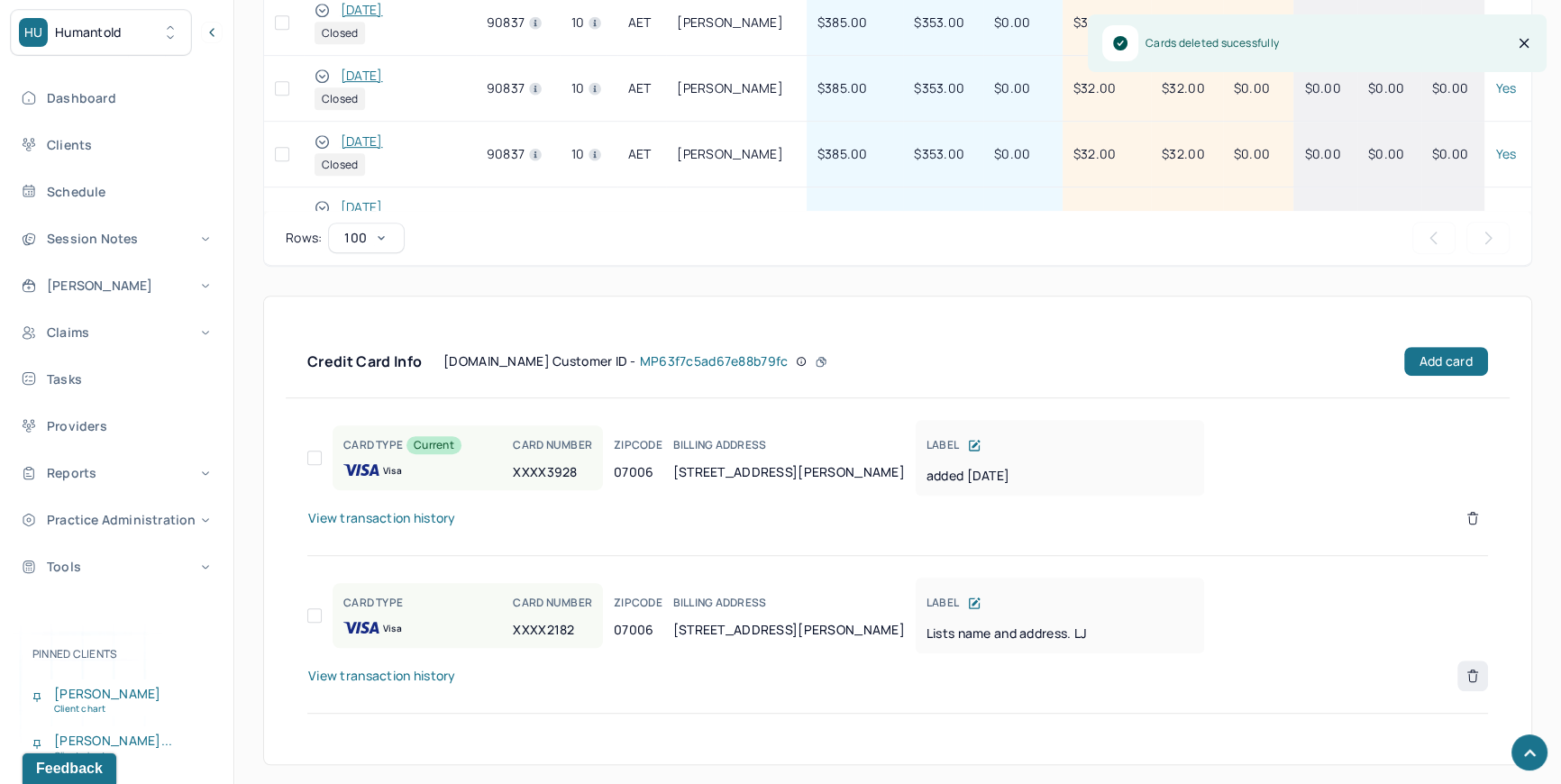 click 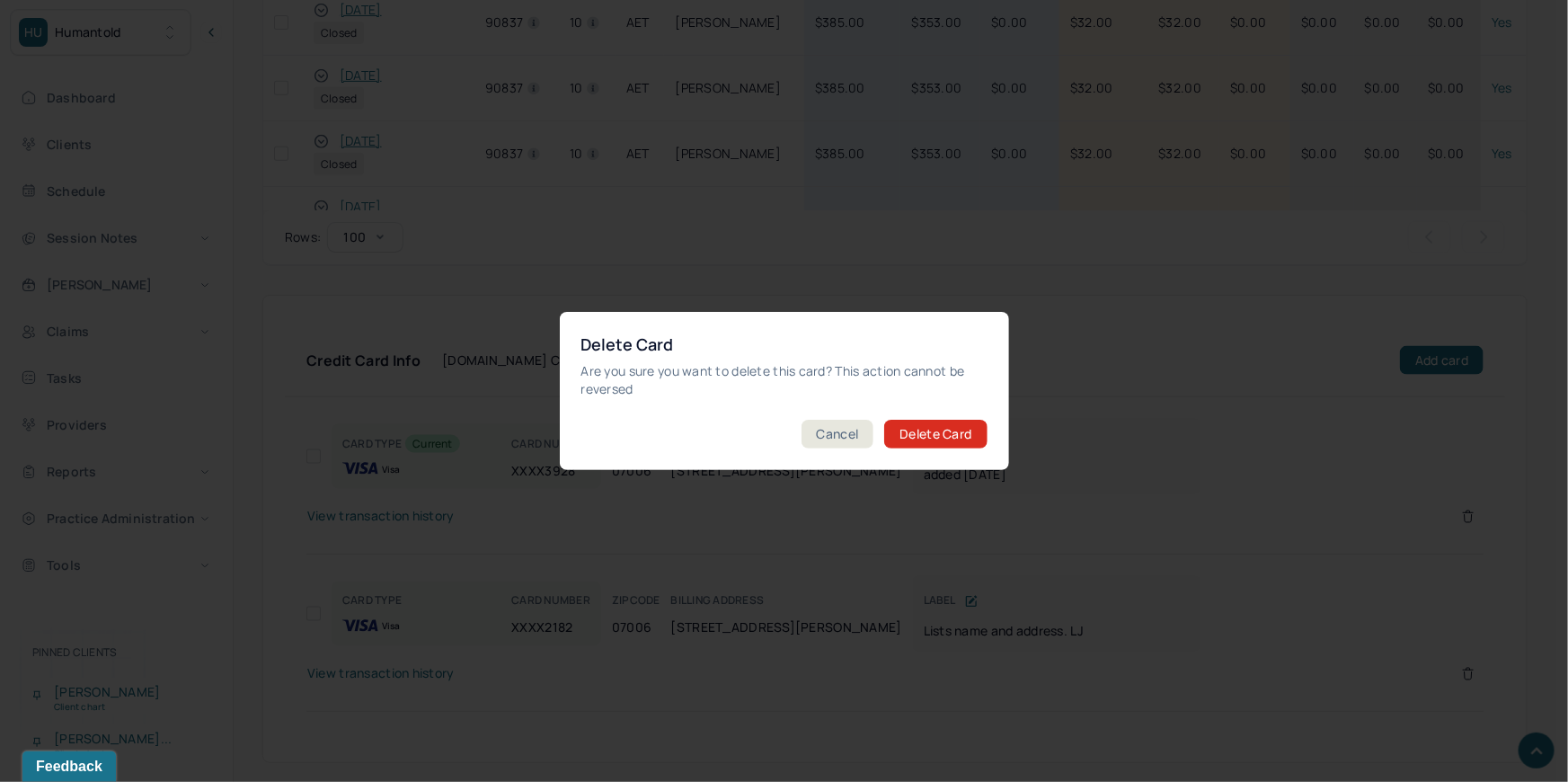 click on "Delete Card" at bounding box center (935, 434) 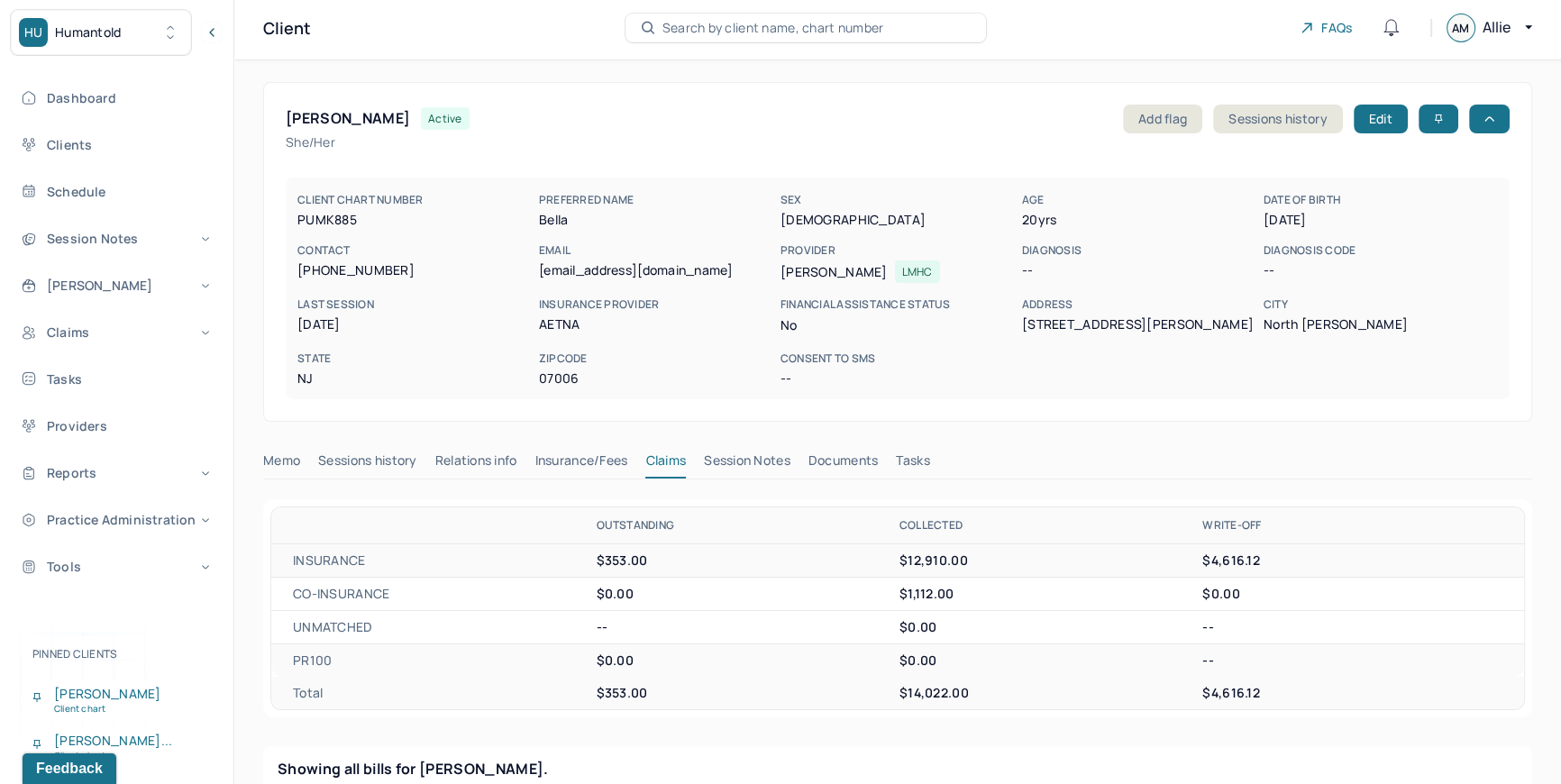 scroll, scrollTop: 0, scrollLeft: 0, axis: both 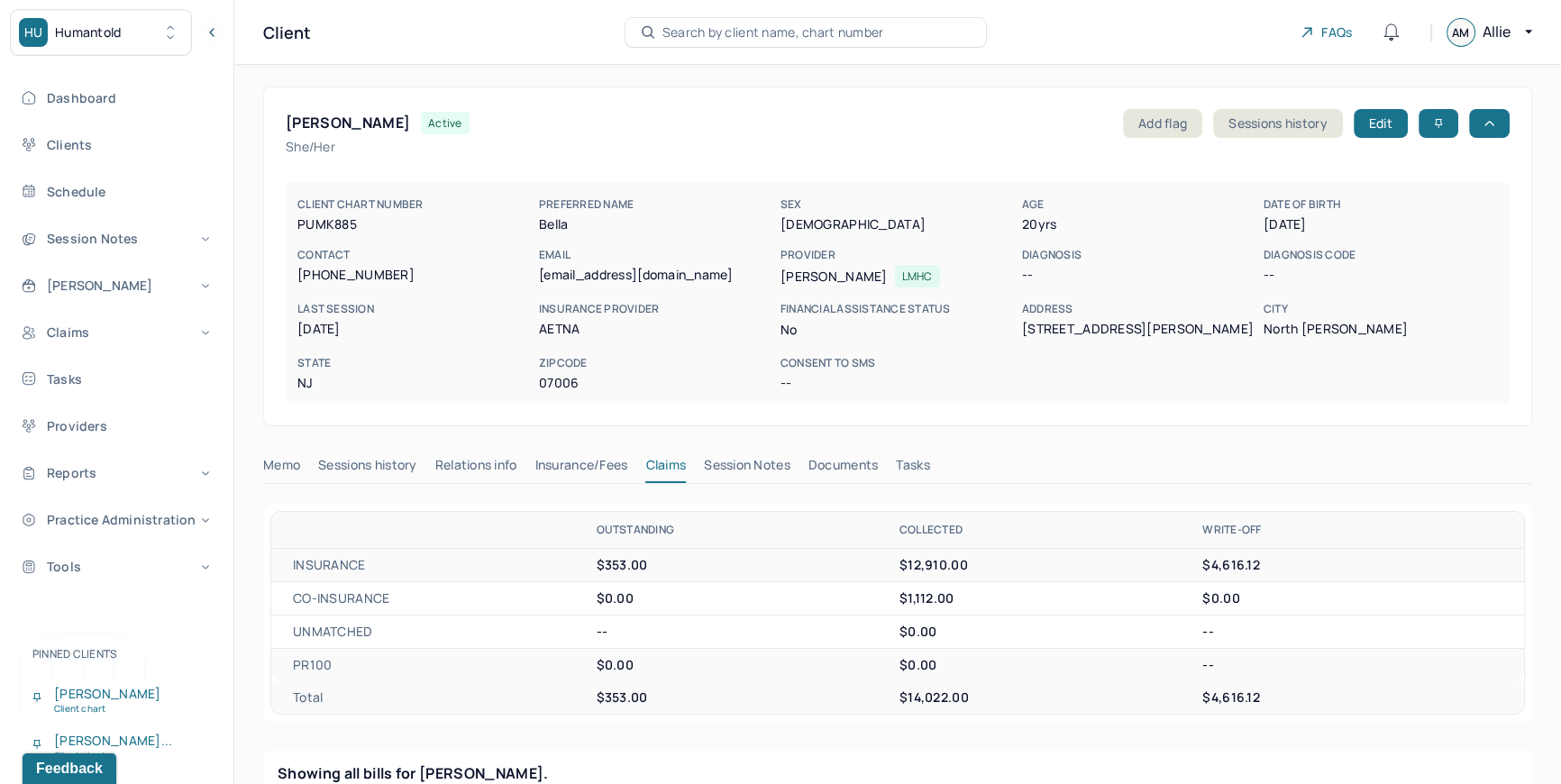 click on "Search by client name, chart number" at bounding box center (773, 32) 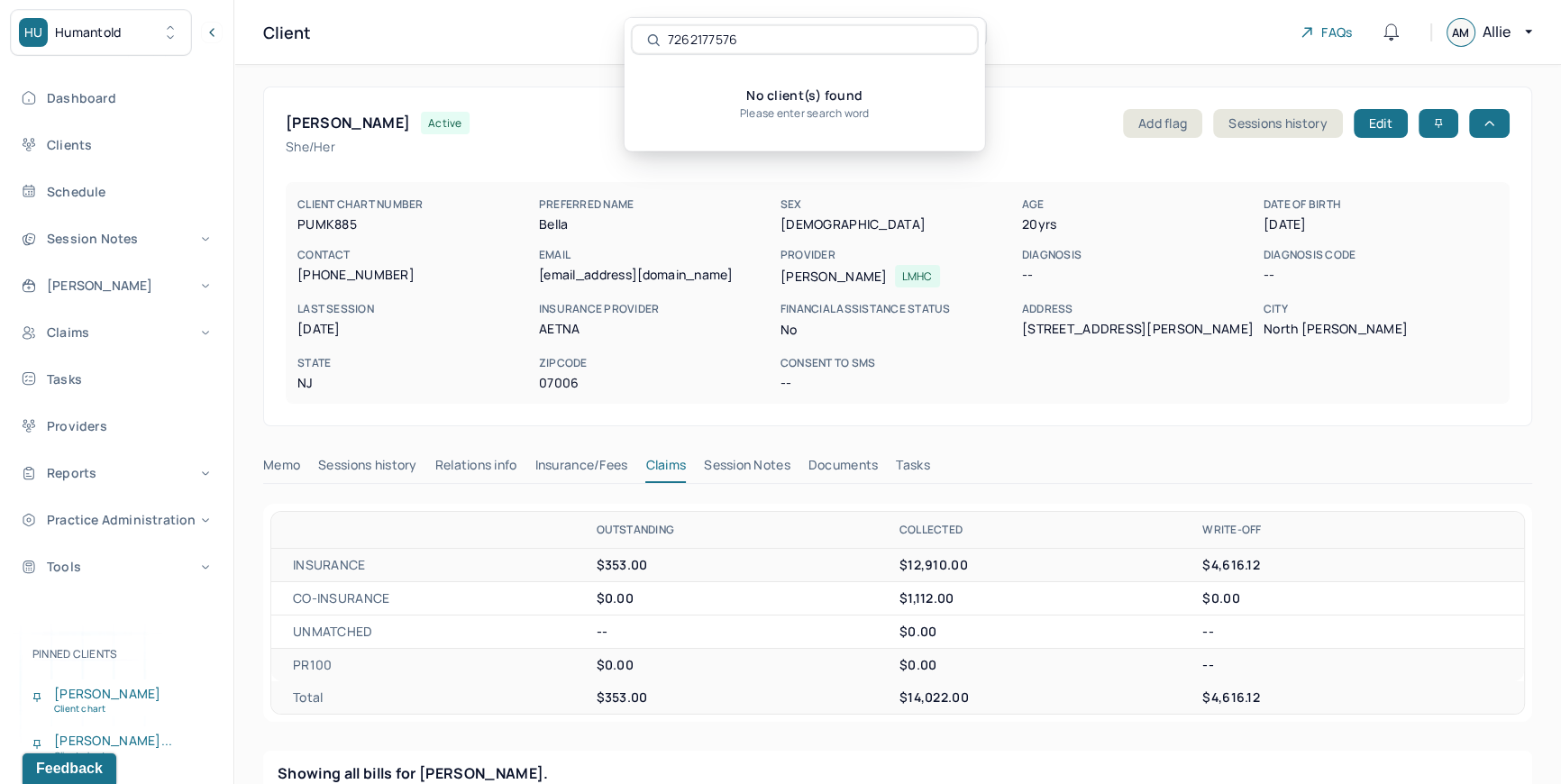 type on "7262177576" 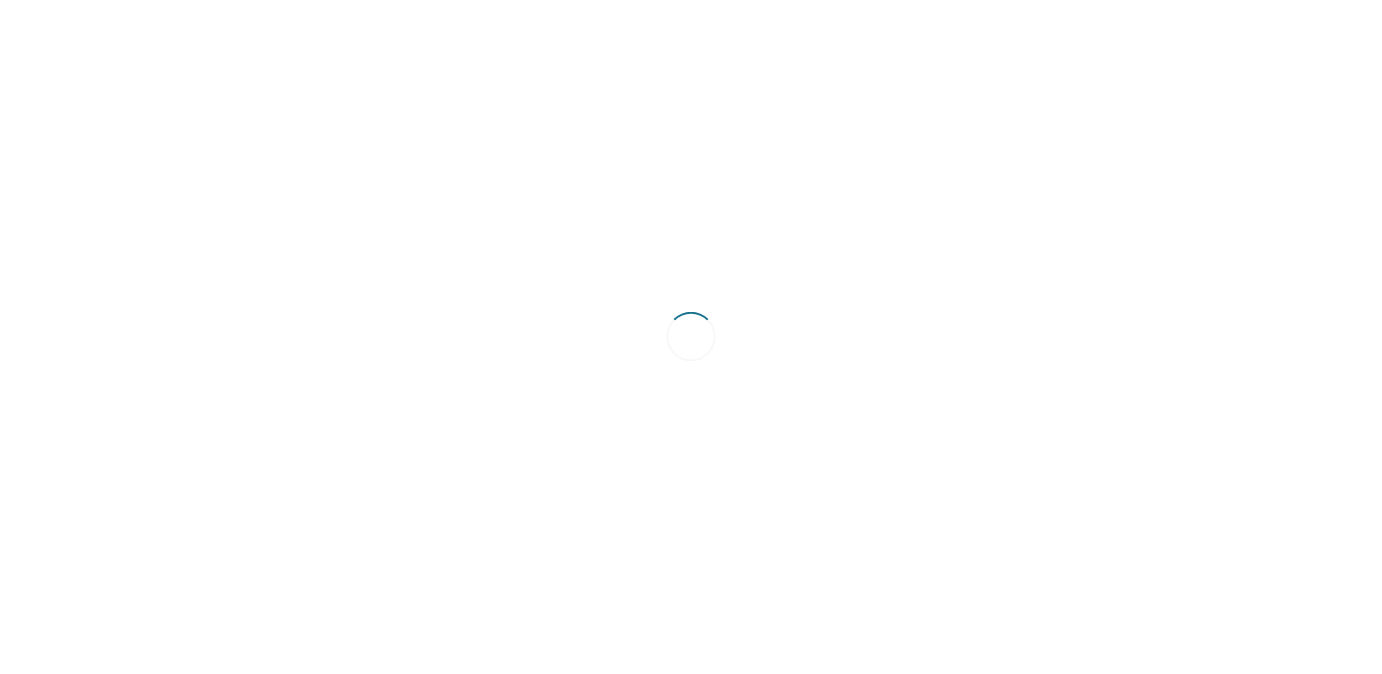 scroll, scrollTop: 0, scrollLeft: 0, axis: both 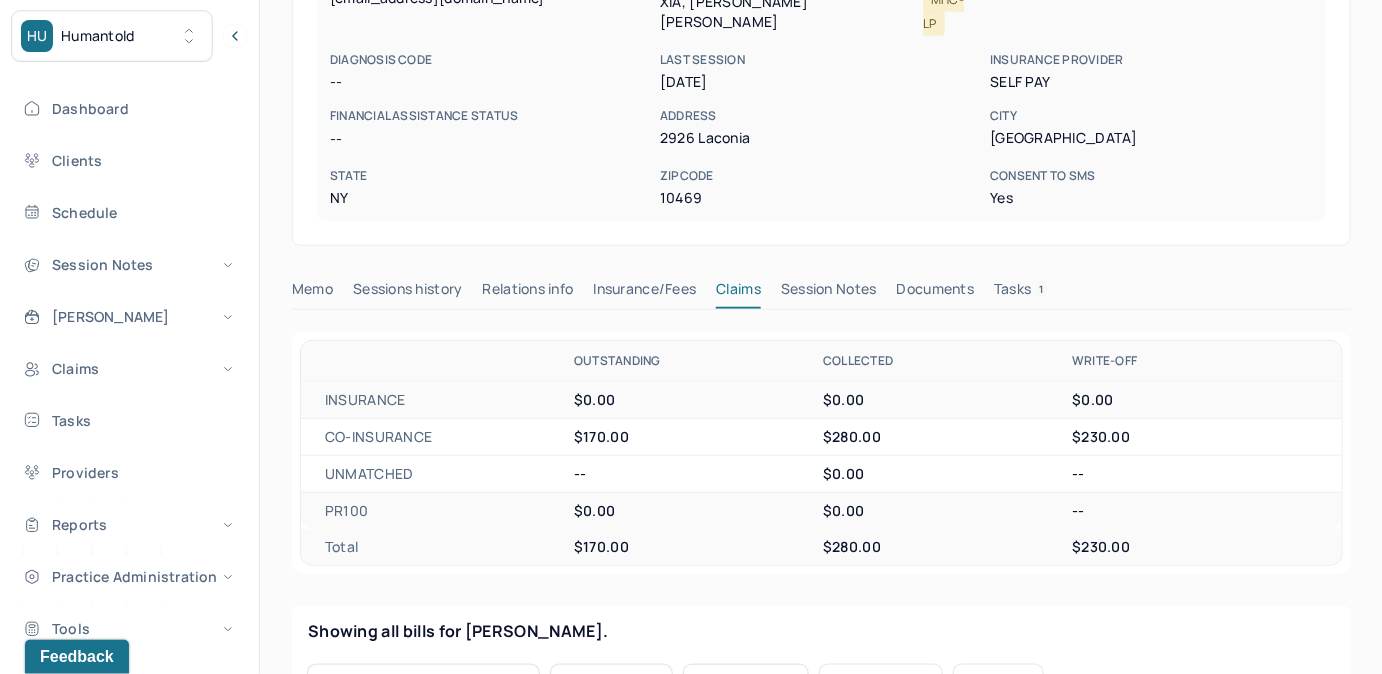 click on "Tasks 1" at bounding box center (1021, 293) 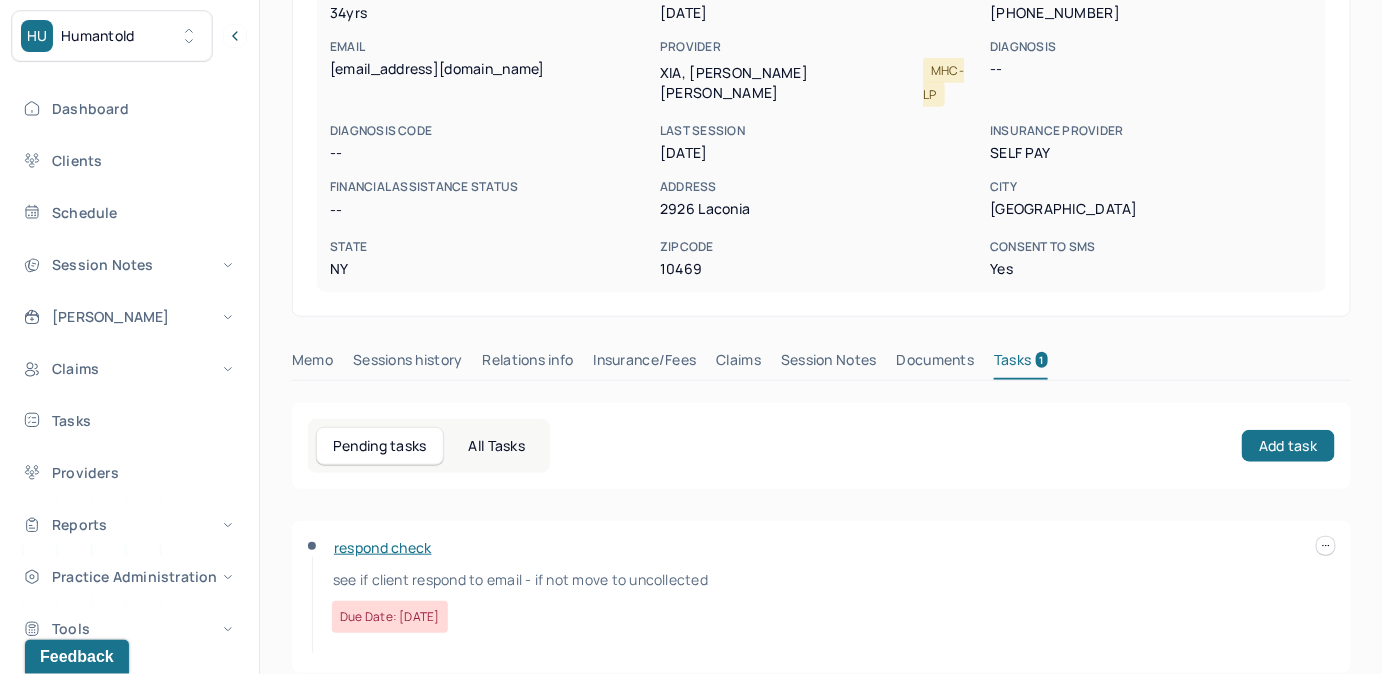 click at bounding box center [1326, 546] 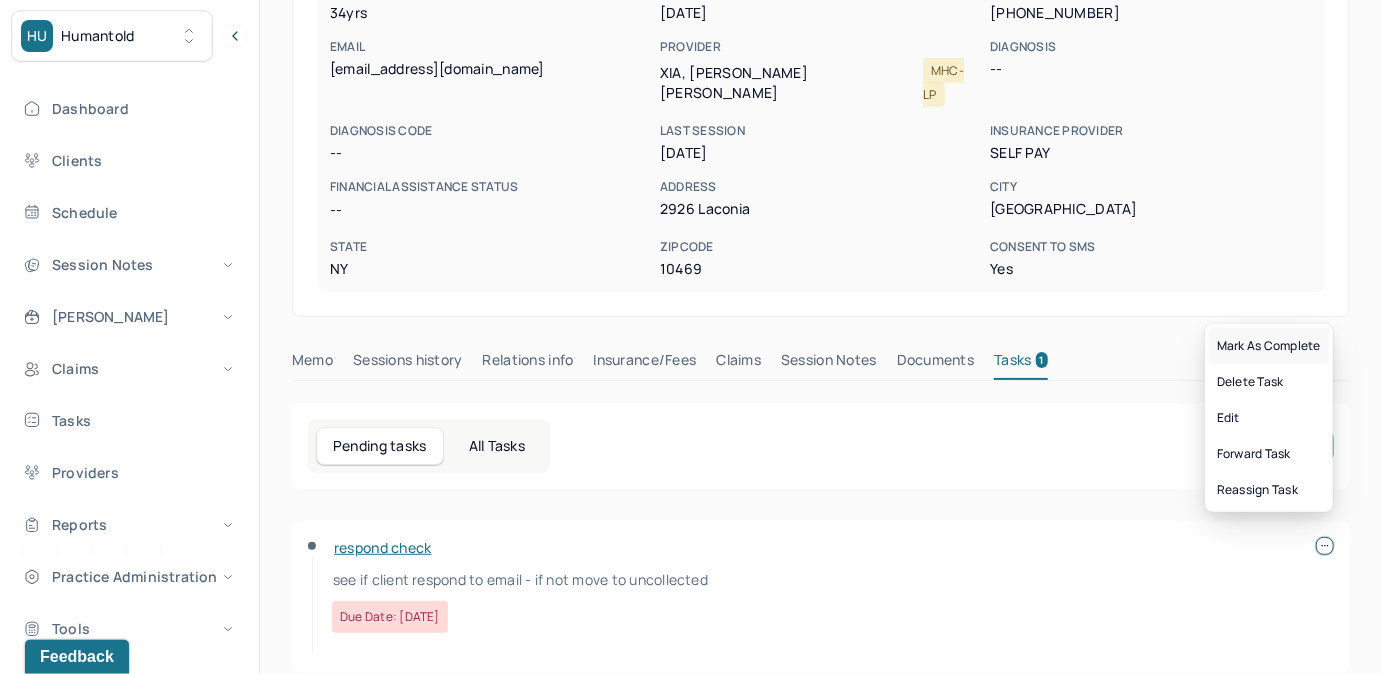 click on "Mark as complete" at bounding box center [1269, 346] 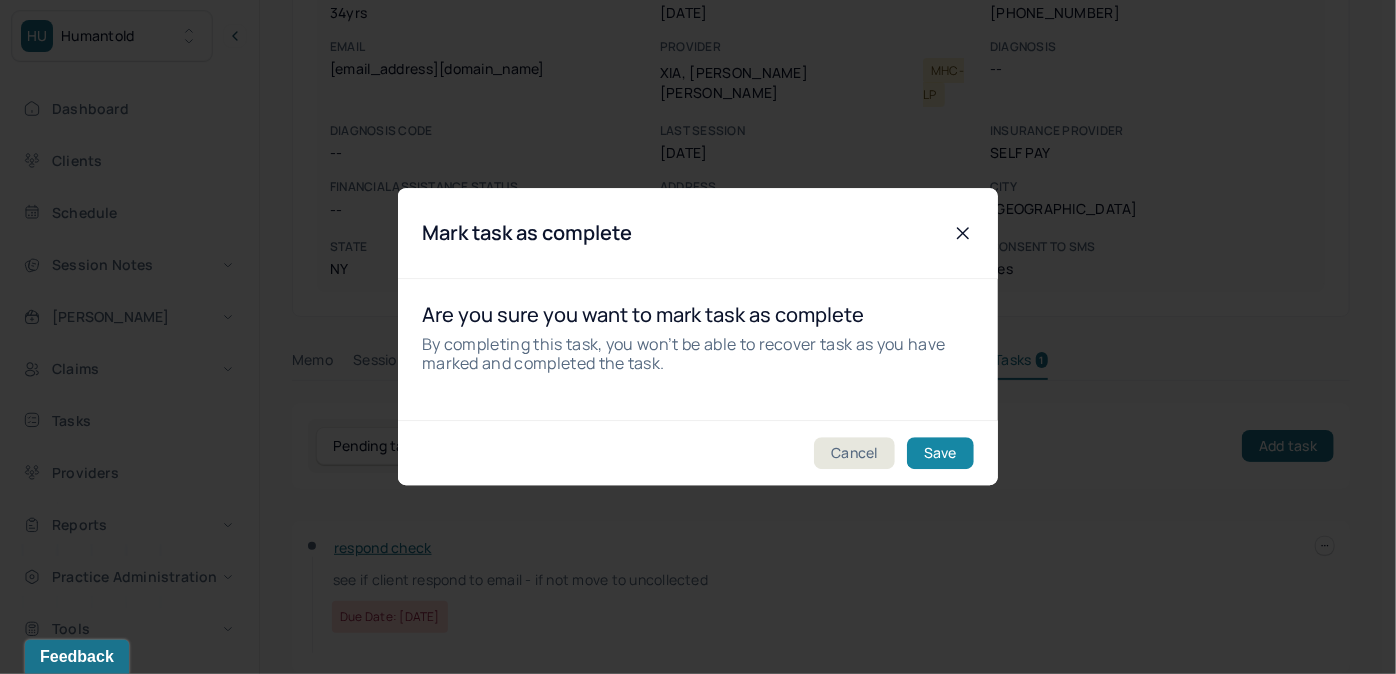 click on "Save" at bounding box center (940, 454) 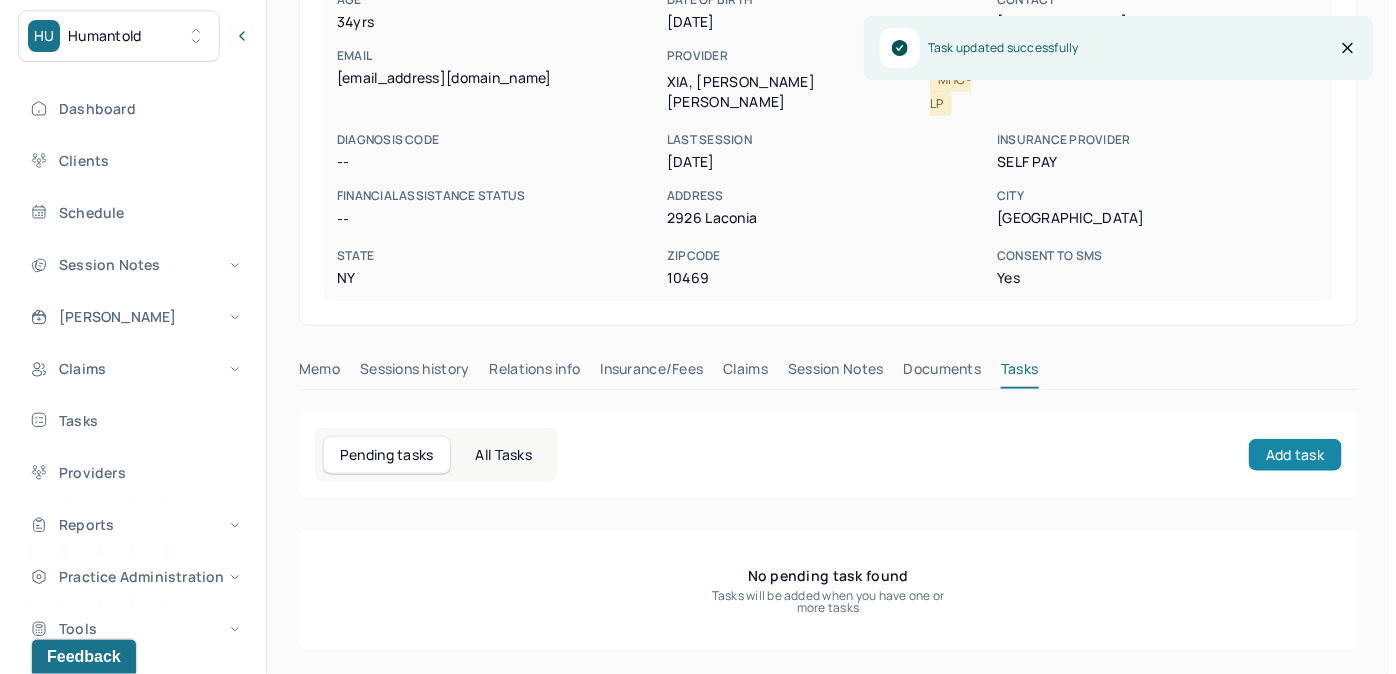 scroll, scrollTop: 258, scrollLeft: 0, axis: vertical 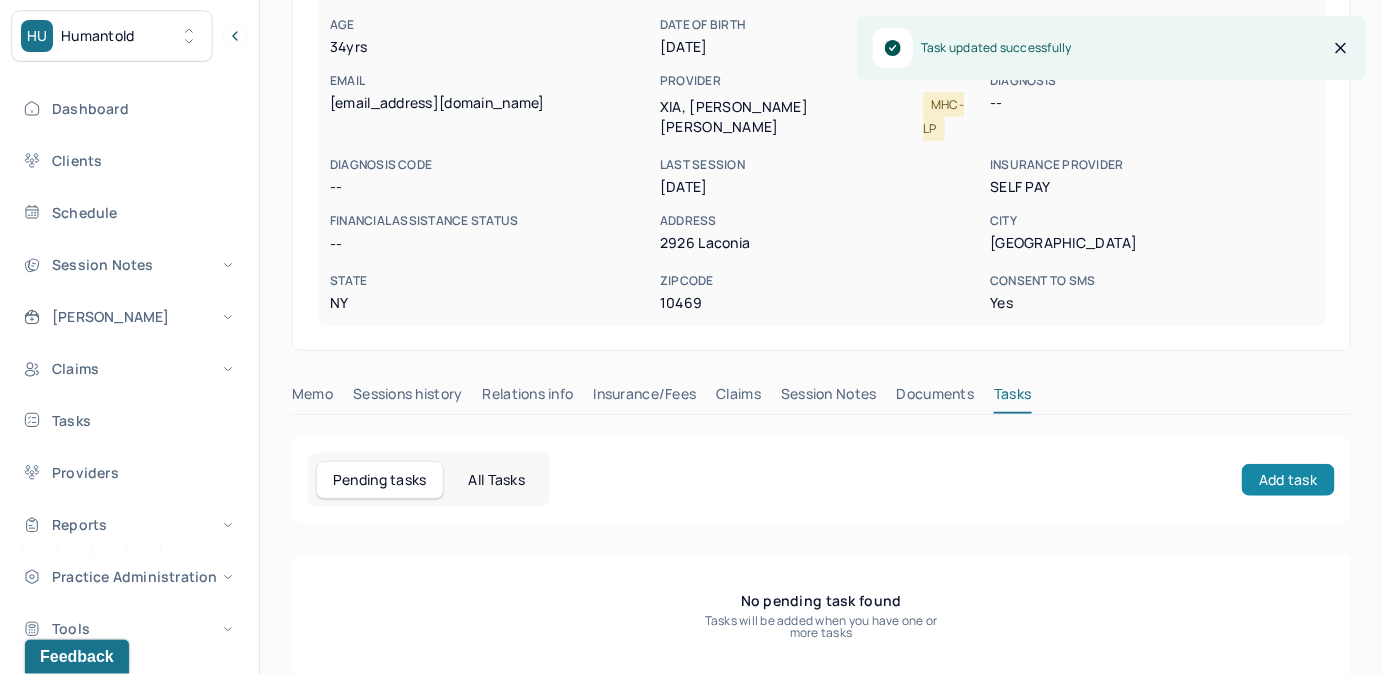 click on "Add task" at bounding box center (1288, 480) 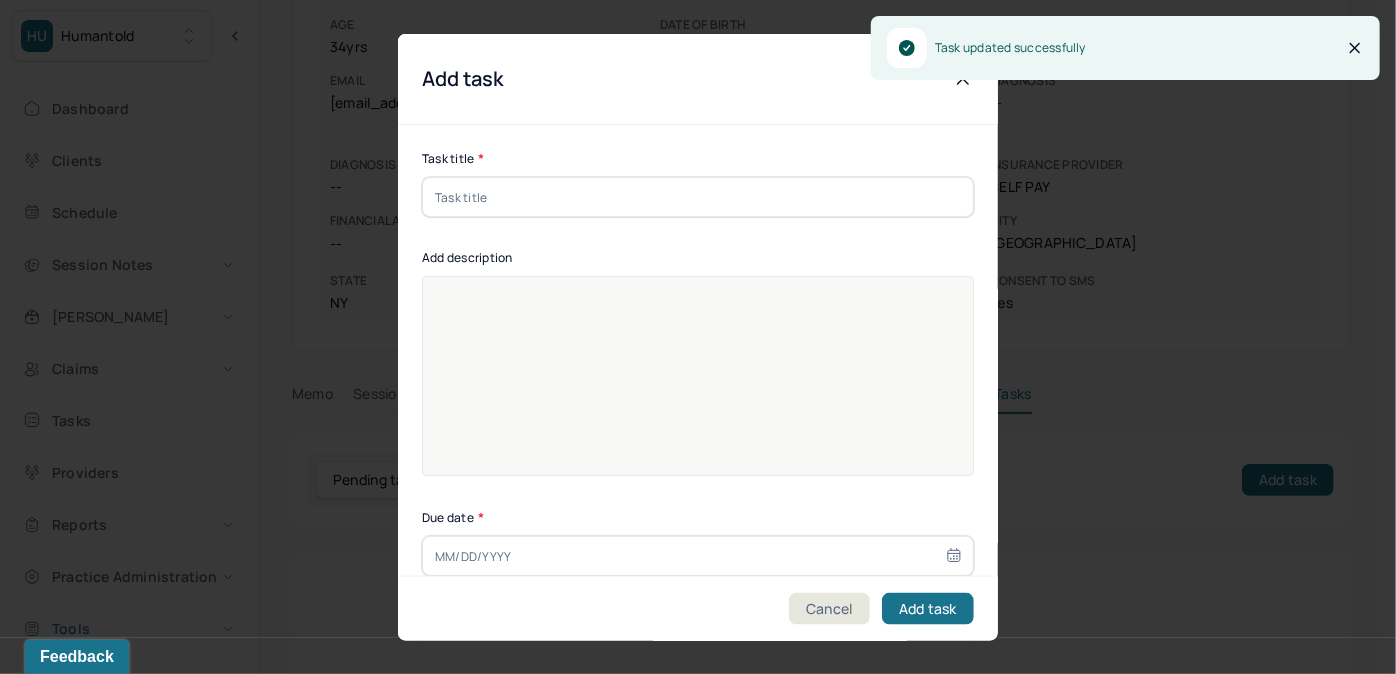 click at bounding box center (698, 197) 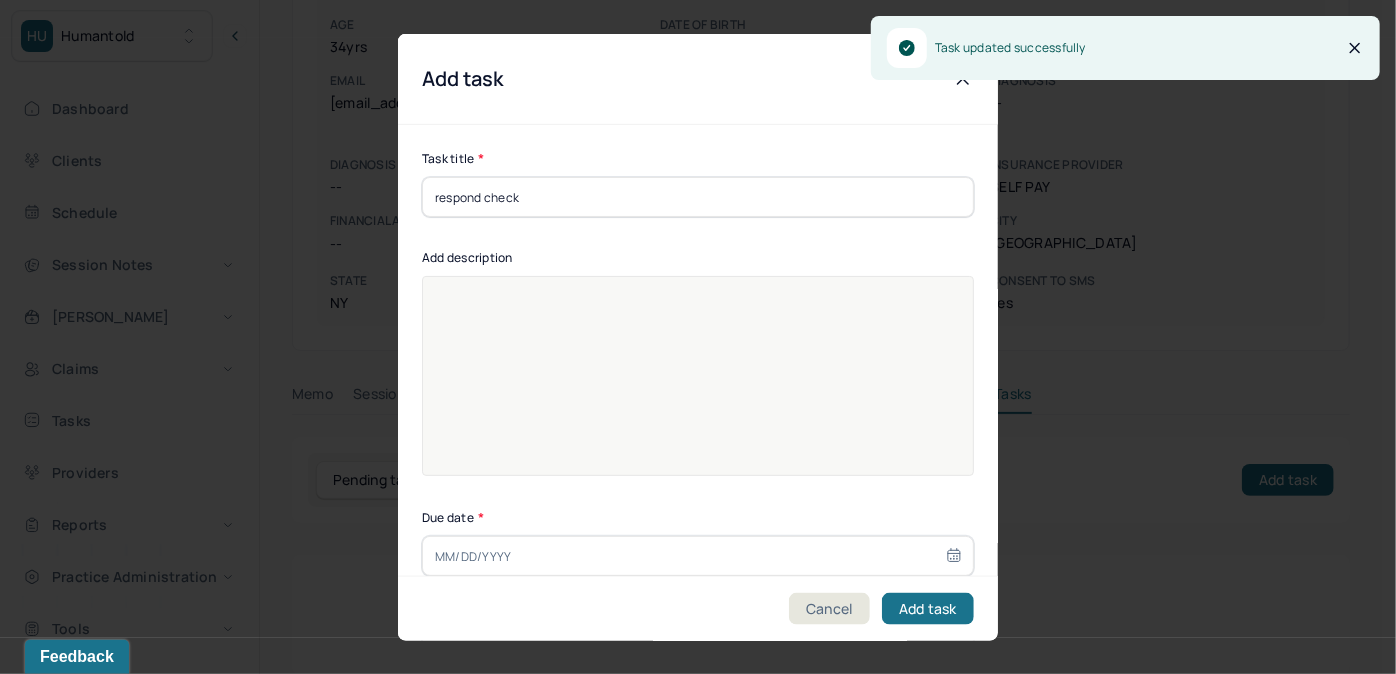 type on "07/07/2025" 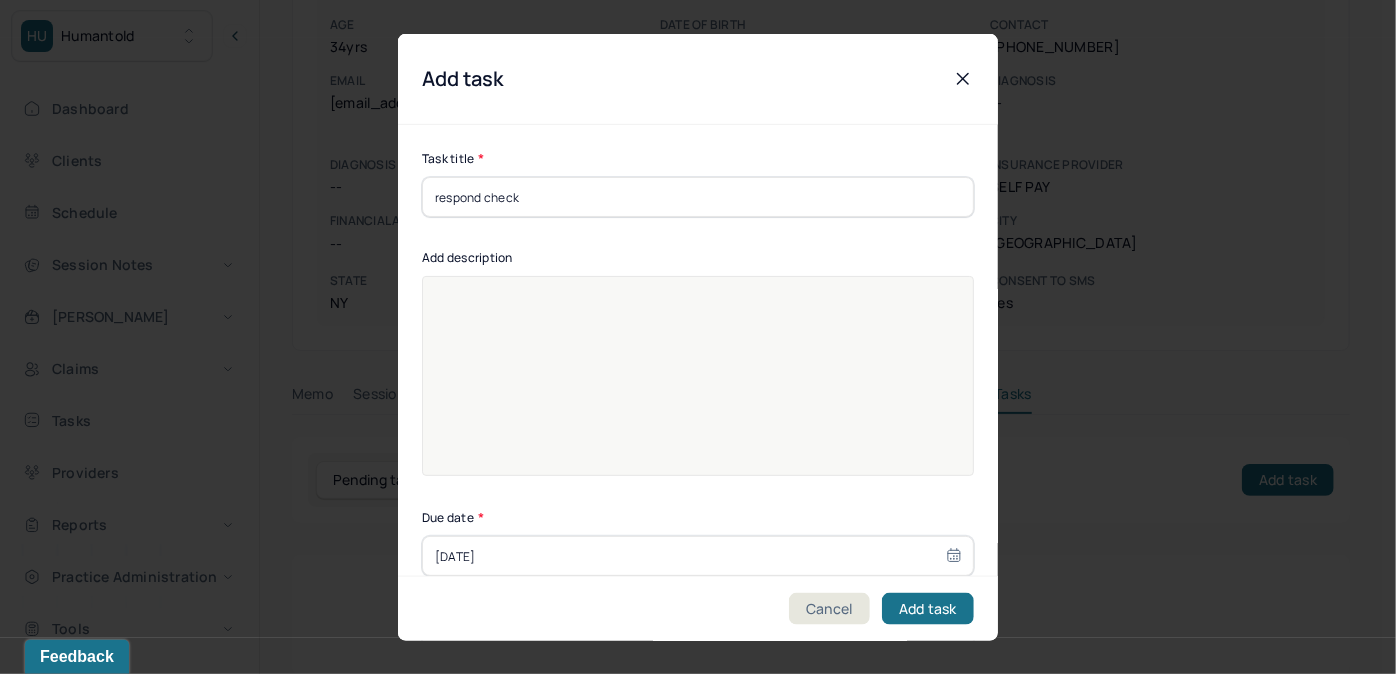 drag, startPoint x: 646, startPoint y: 192, endPoint x: 352, endPoint y: 203, distance: 294.20572 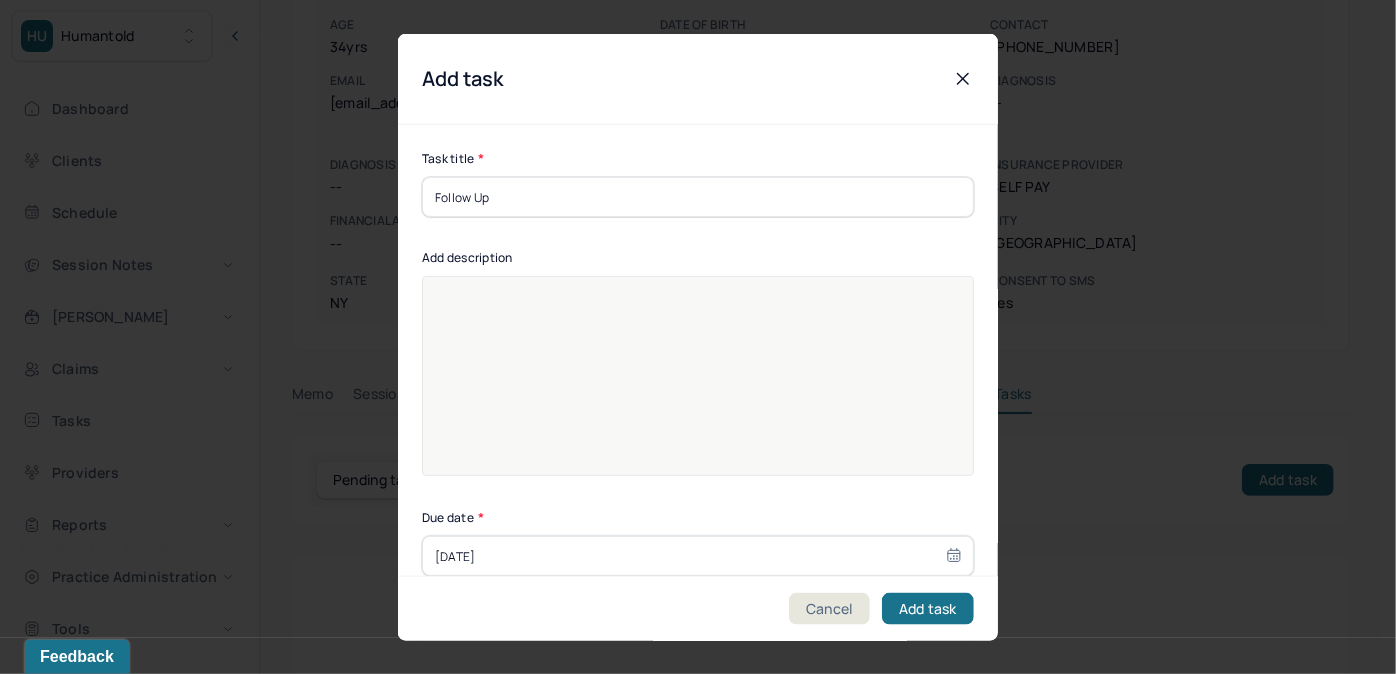 type on "Follow Up" 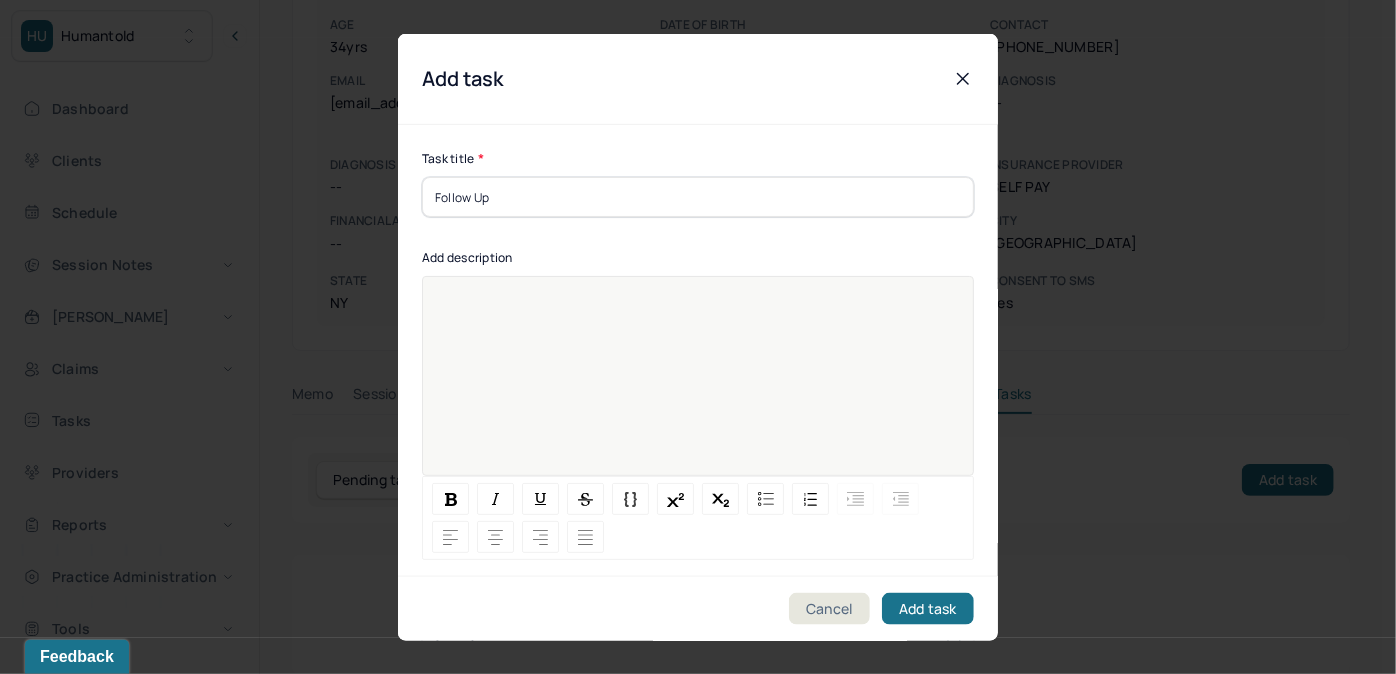 type 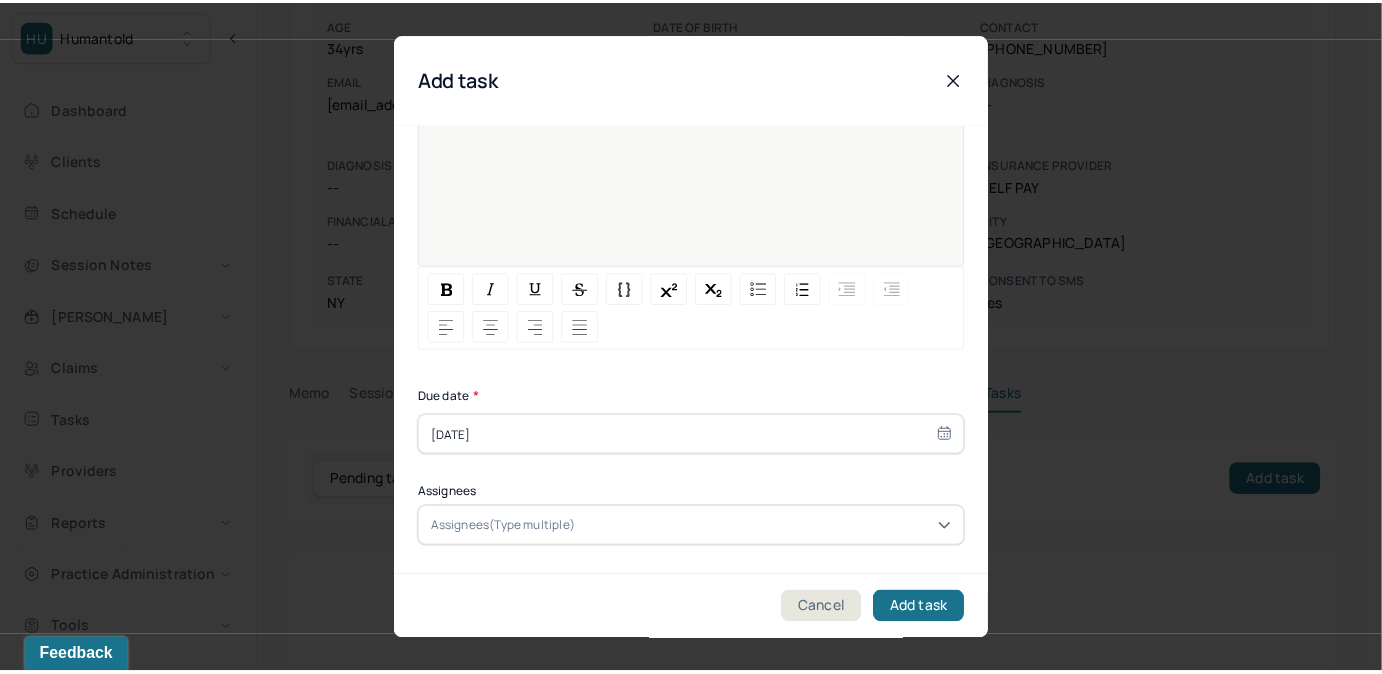 scroll, scrollTop: 272, scrollLeft: 0, axis: vertical 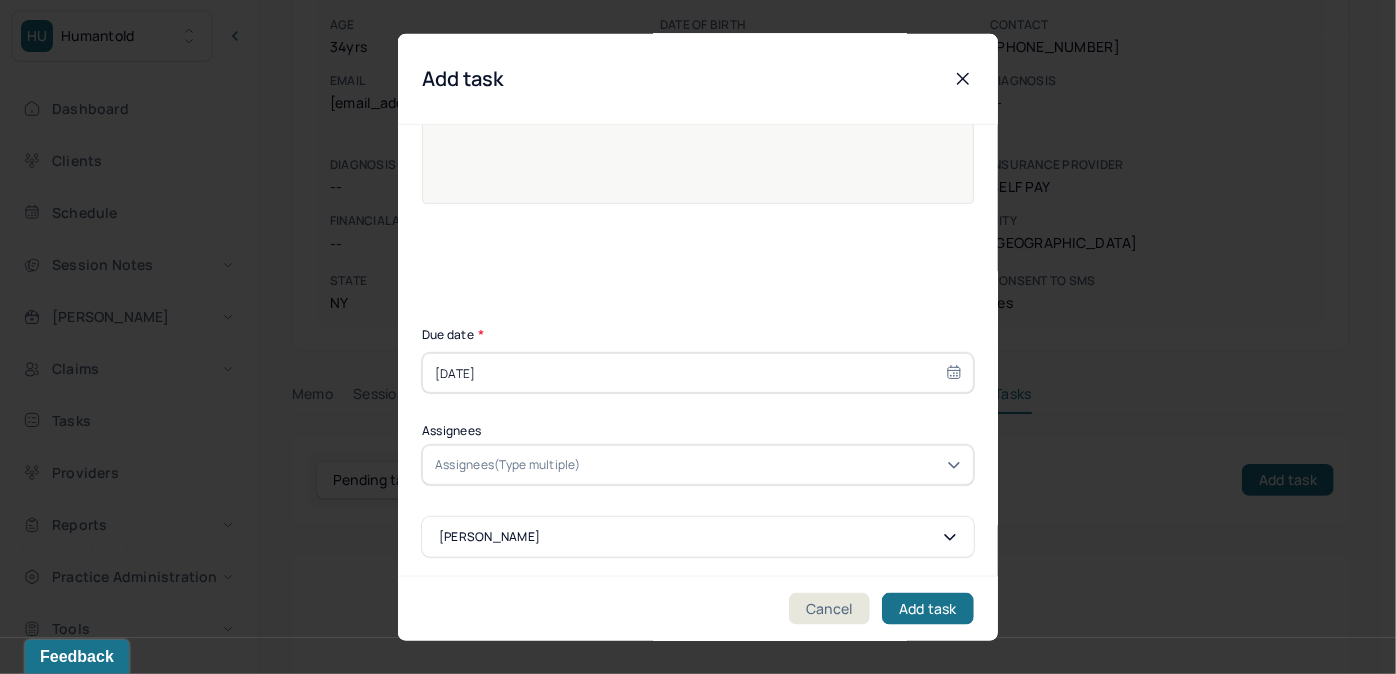 click on "Task title * Follow Up Add description see if remaining balance will go through  Due date * 07/07/2025 Assignees Assignees(Type multiple)   Nigel Richards" at bounding box center (698, 217) 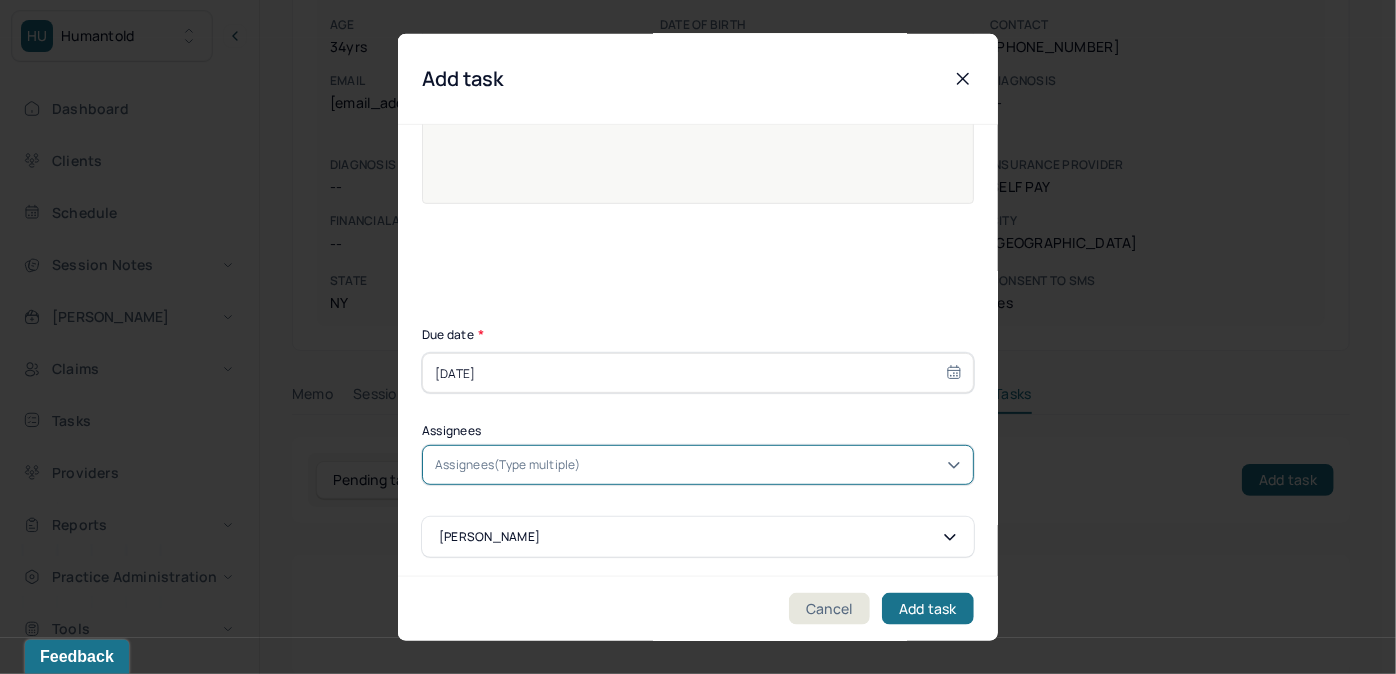 click at bounding box center (773, 465) 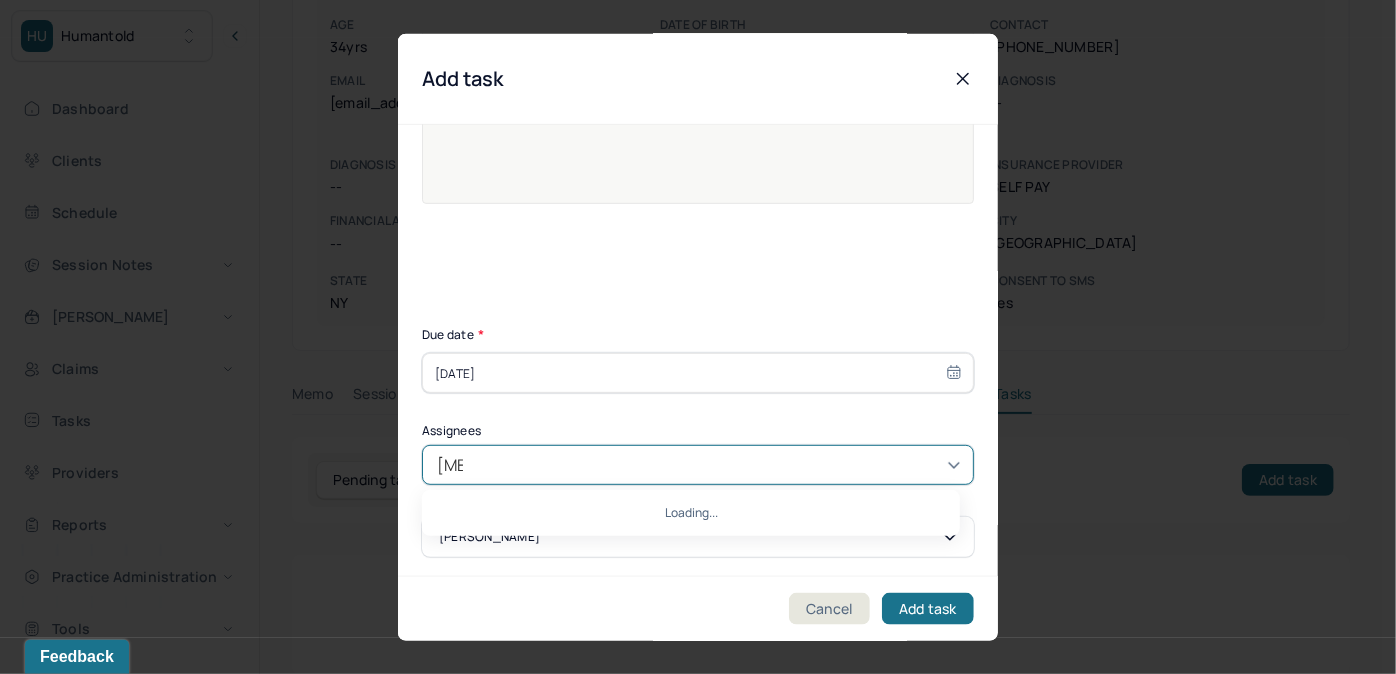 type on "allie" 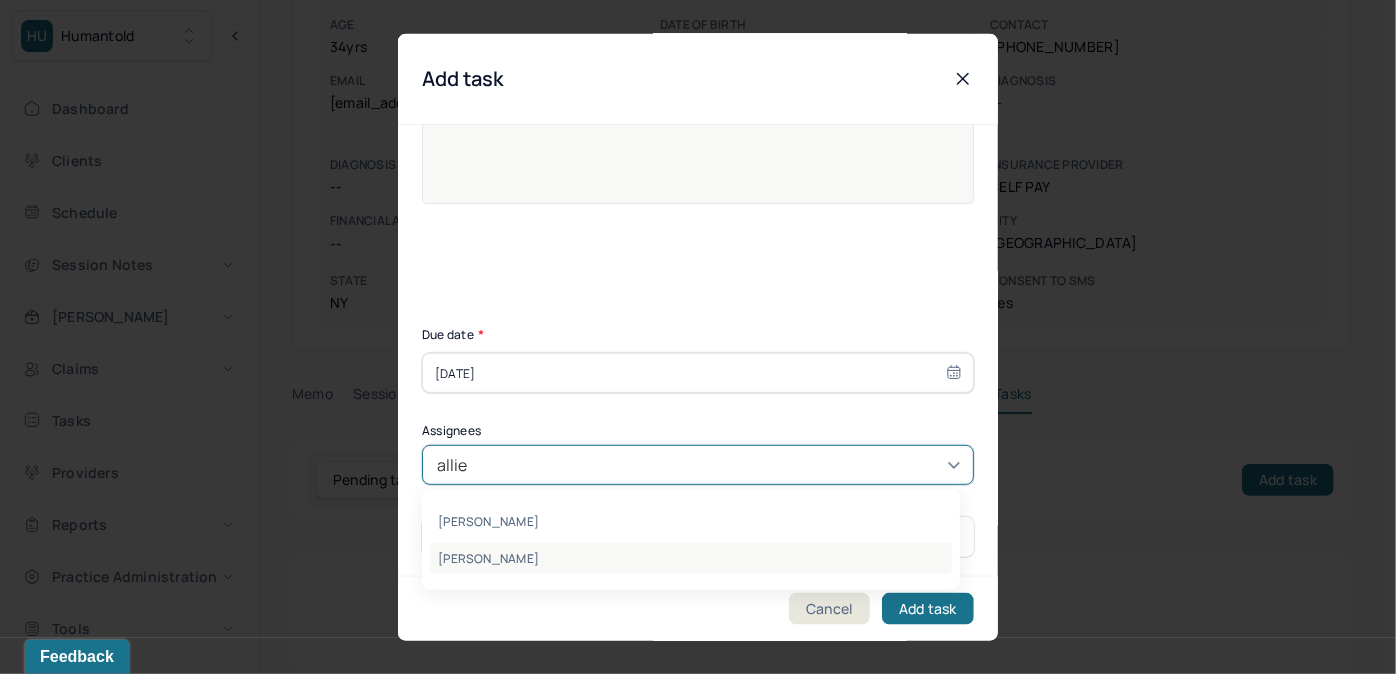 click on "Allie Morales" at bounding box center [691, 558] 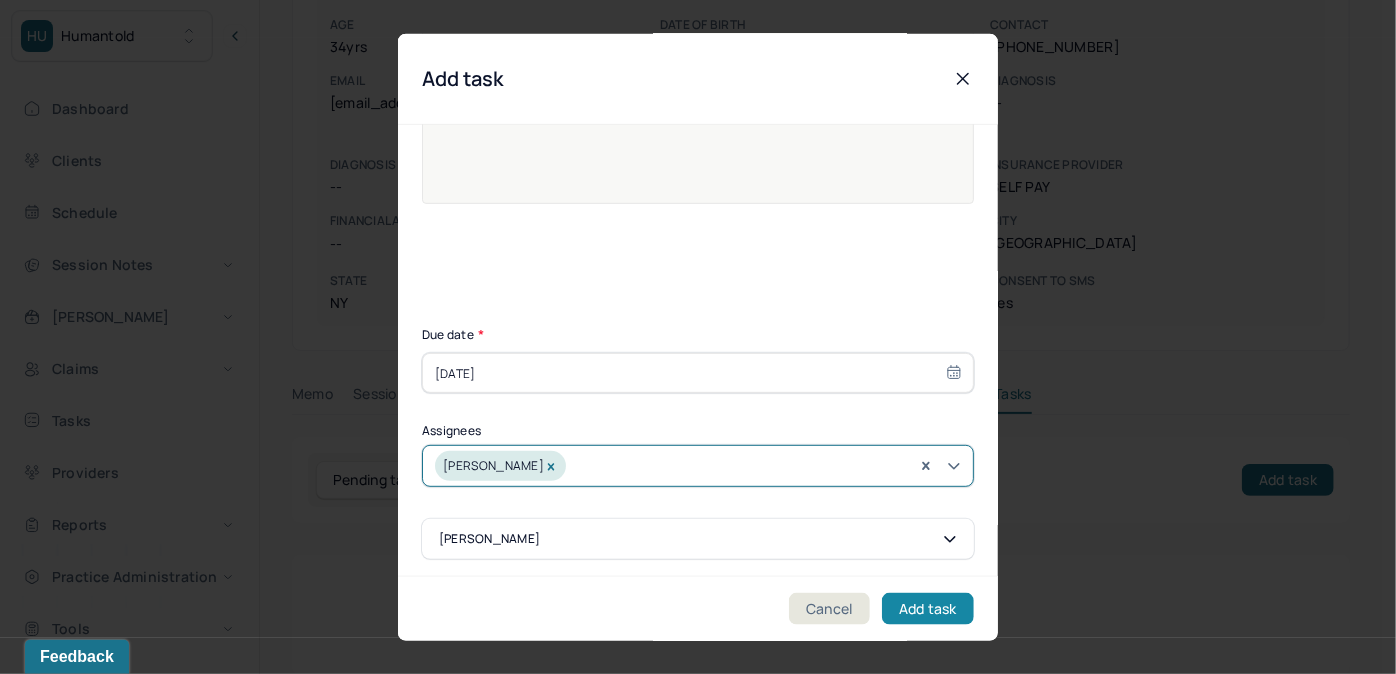 click on "Add task" at bounding box center [928, 608] 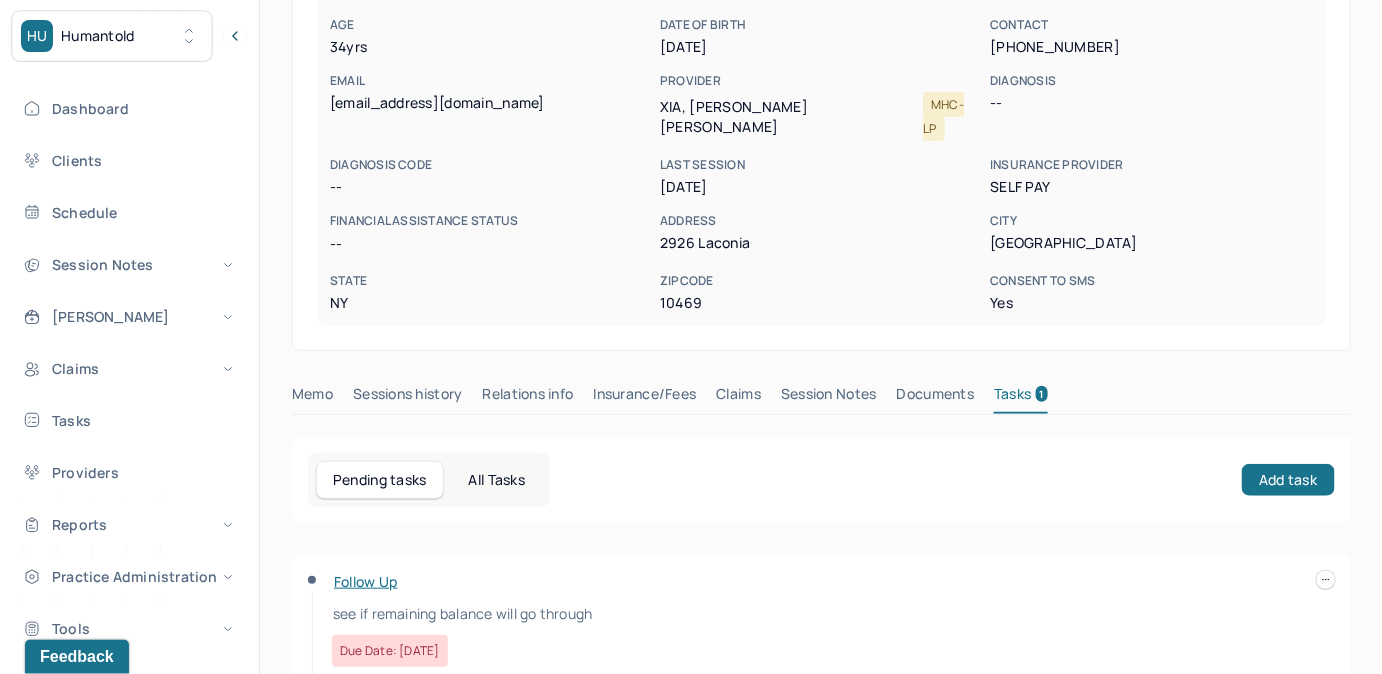click on "Dashboard Clients Schedule Session Notes Billings Claims Tasks Providers Reports Practice Administration Tools" at bounding box center (129, 368) 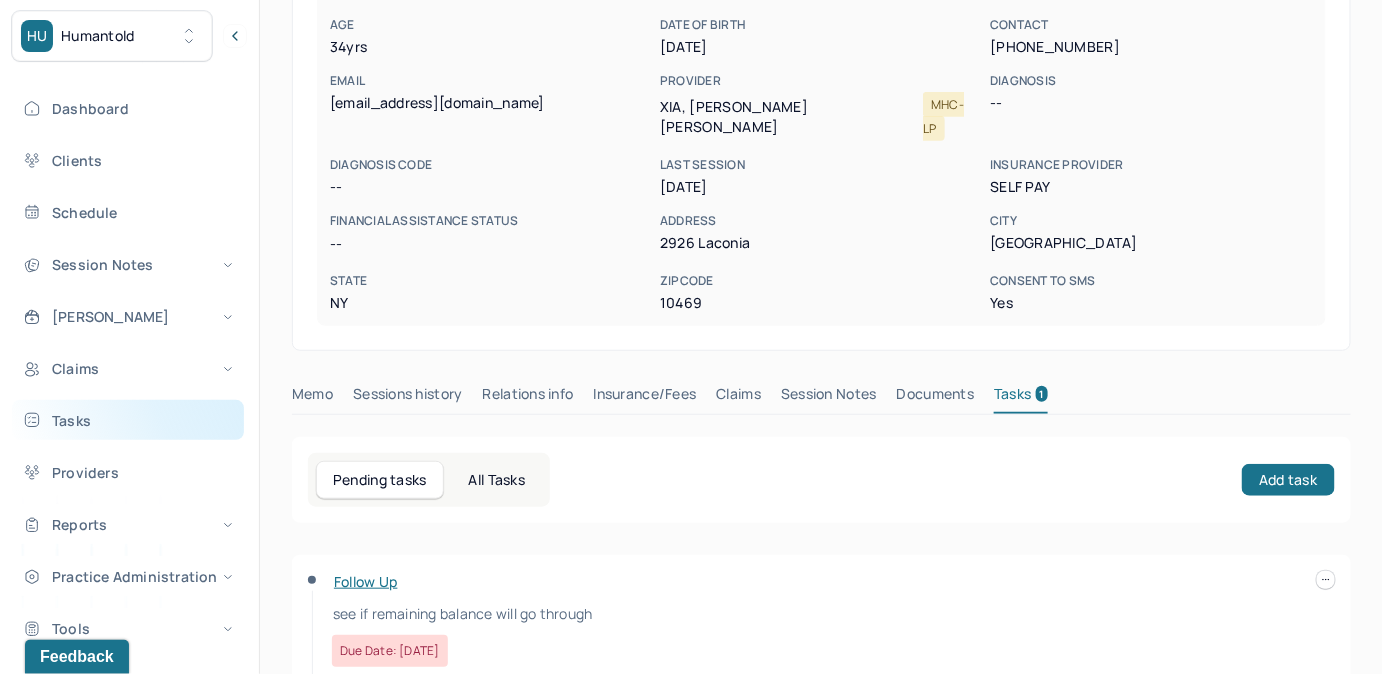click on "Tasks" at bounding box center (128, 420) 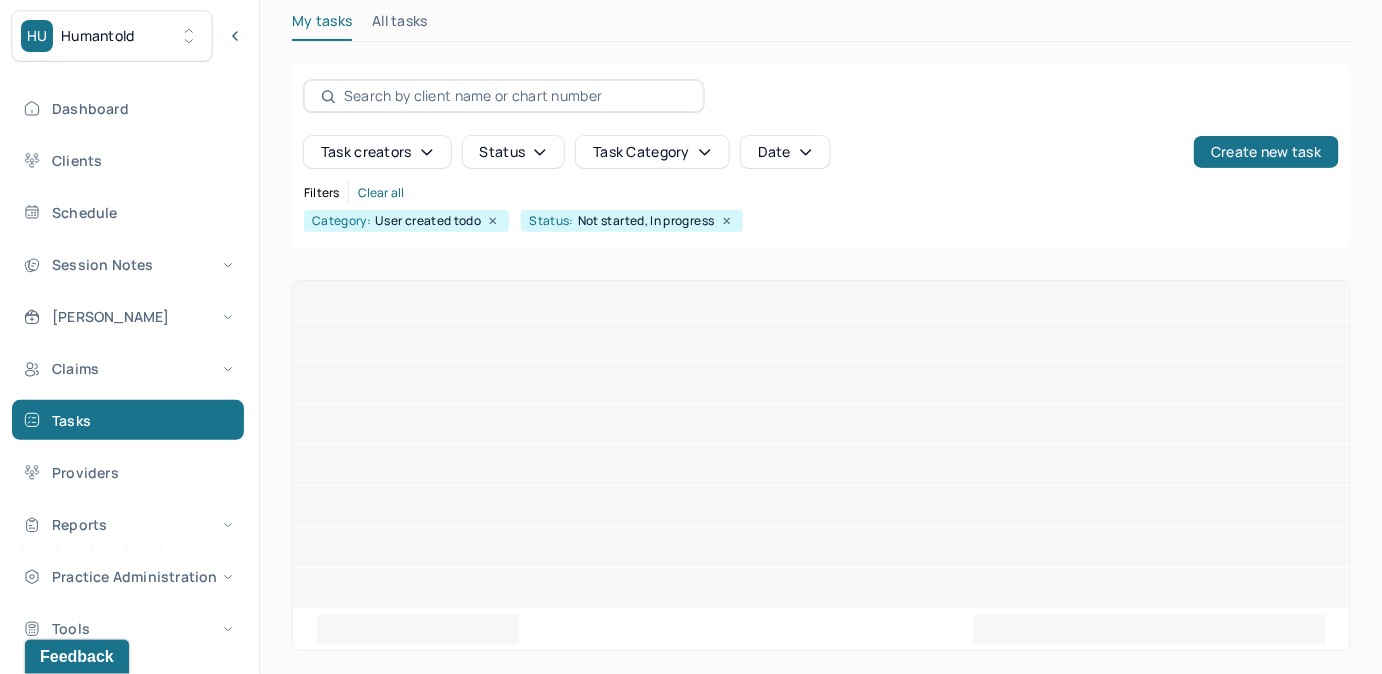scroll, scrollTop: 256, scrollLeft: 0, axis: vertical 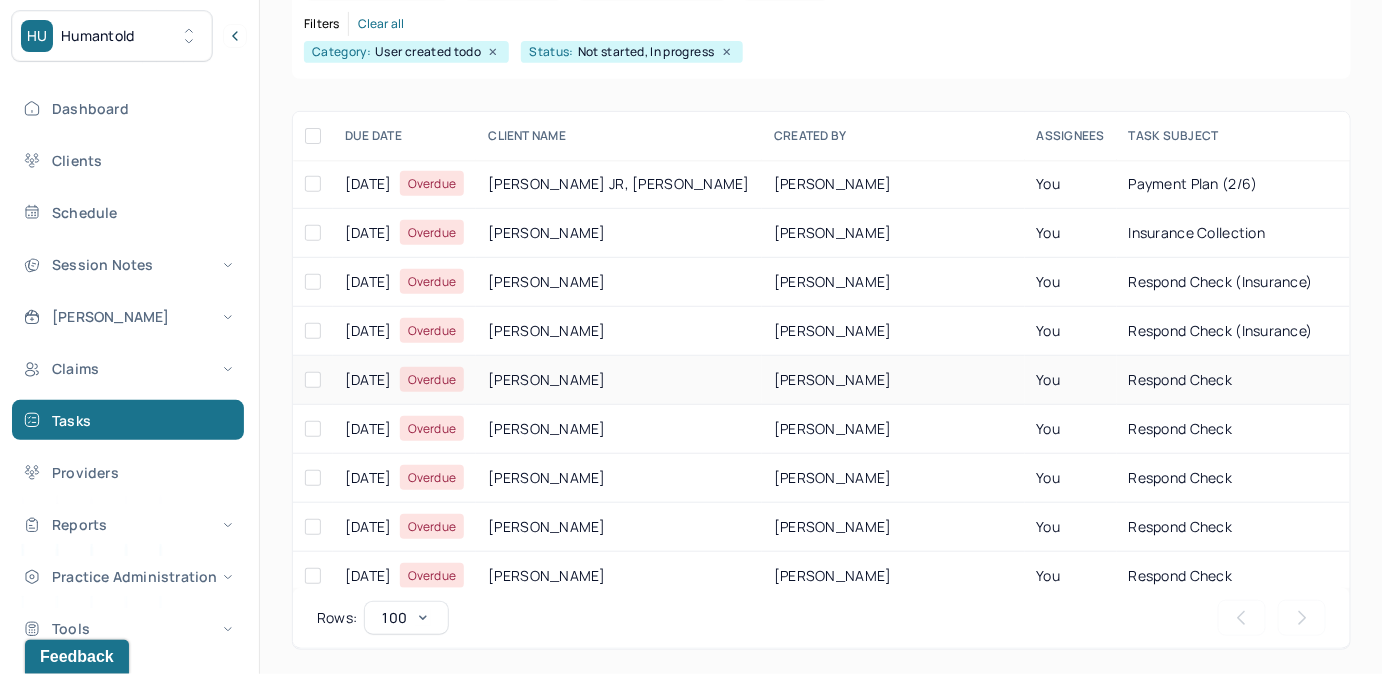 click on "respond check" at bounding box center [1181, 379] 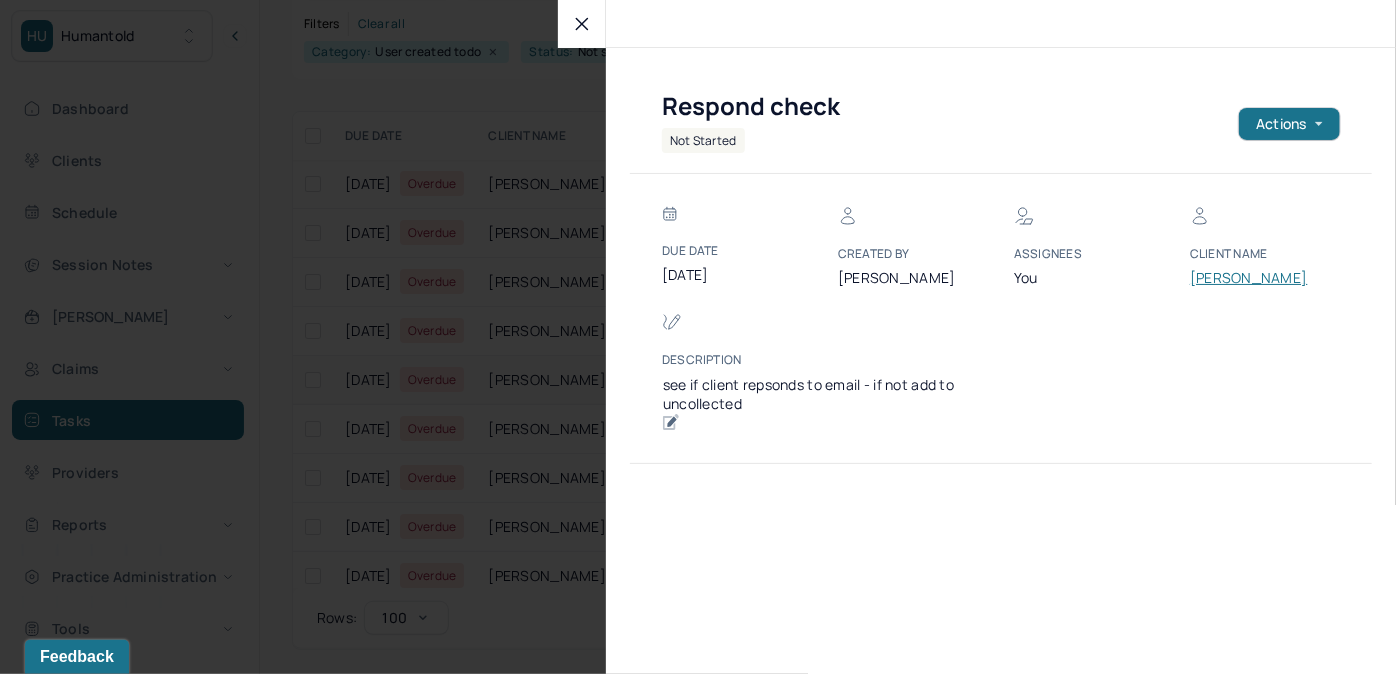 click on "RUFFIN, SHURLAND" at bounding box center [1250, 278] 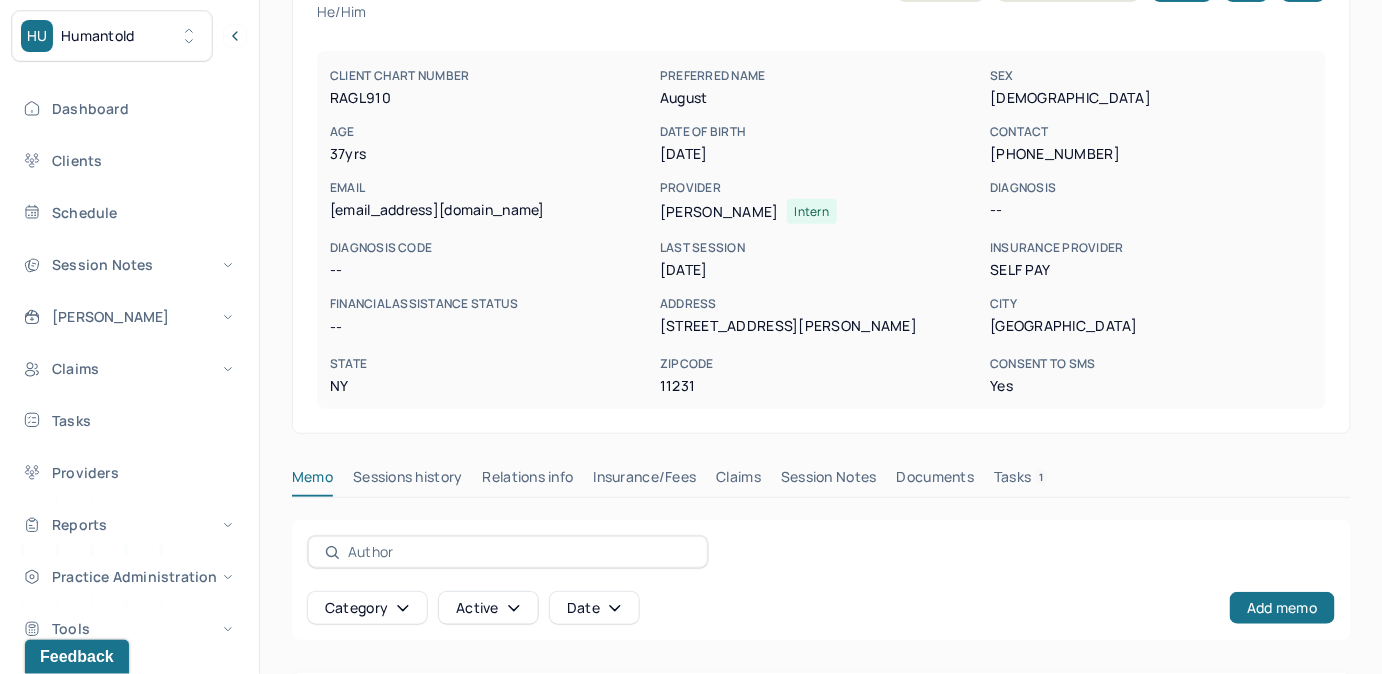 scroll, scrollTop: 160, scrollLeft: 0, axis: vertical 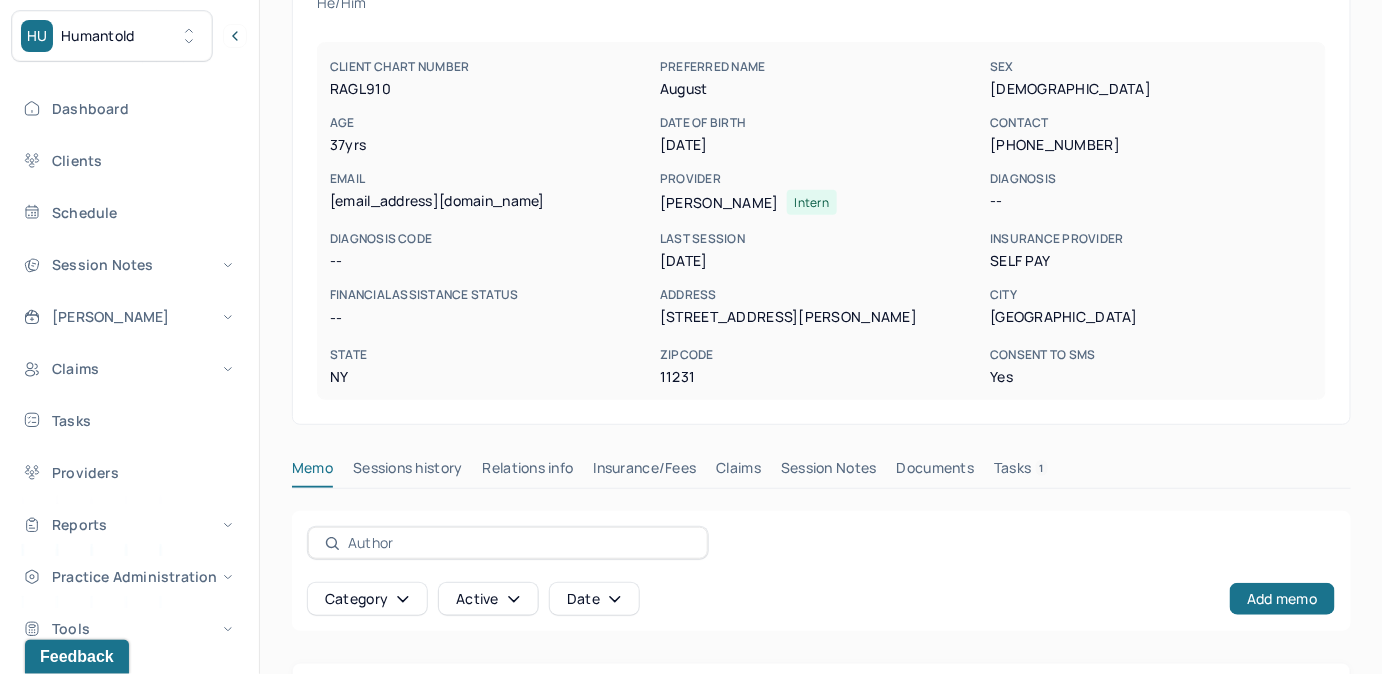 click on "Memo     Sessions history     Relations info     Insurance/Fees     Claims     Session Notes     Documents     Tasks 1" at bounding box center [821, 484] 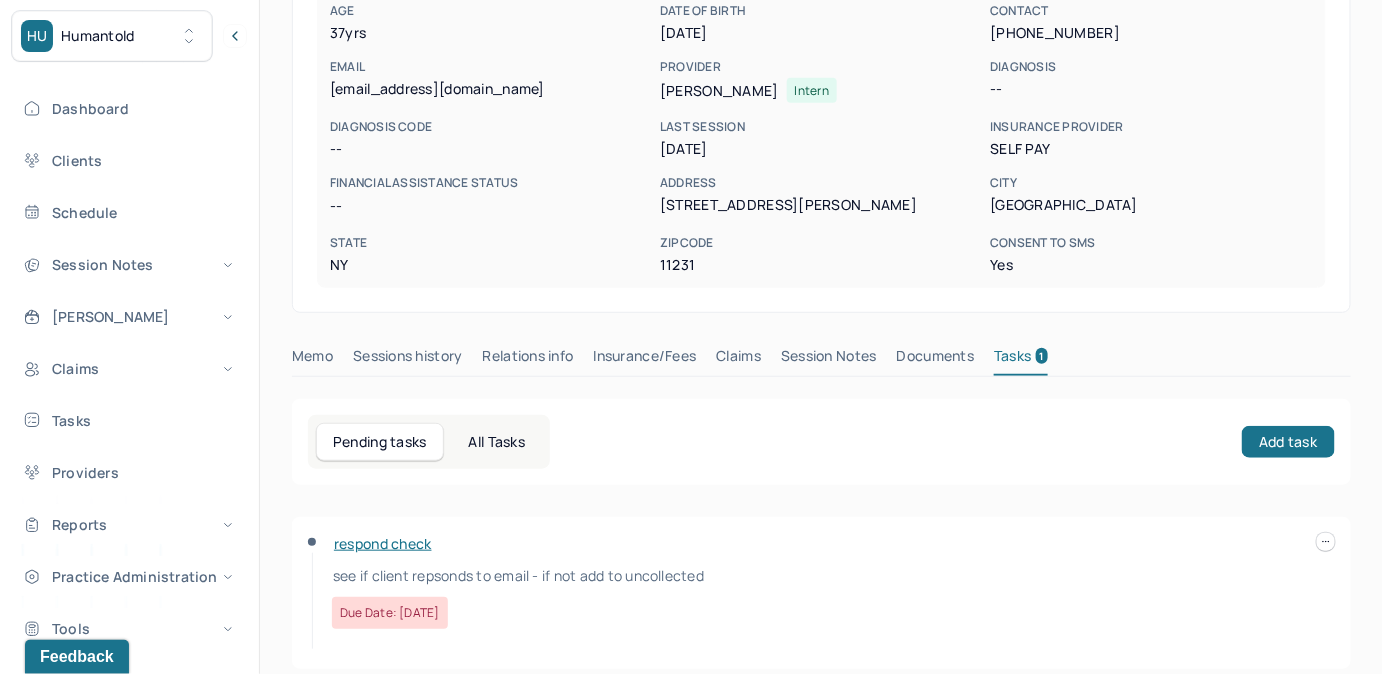 scroll, scrollTop: 292, scrollLeft: 0, axis: vertical 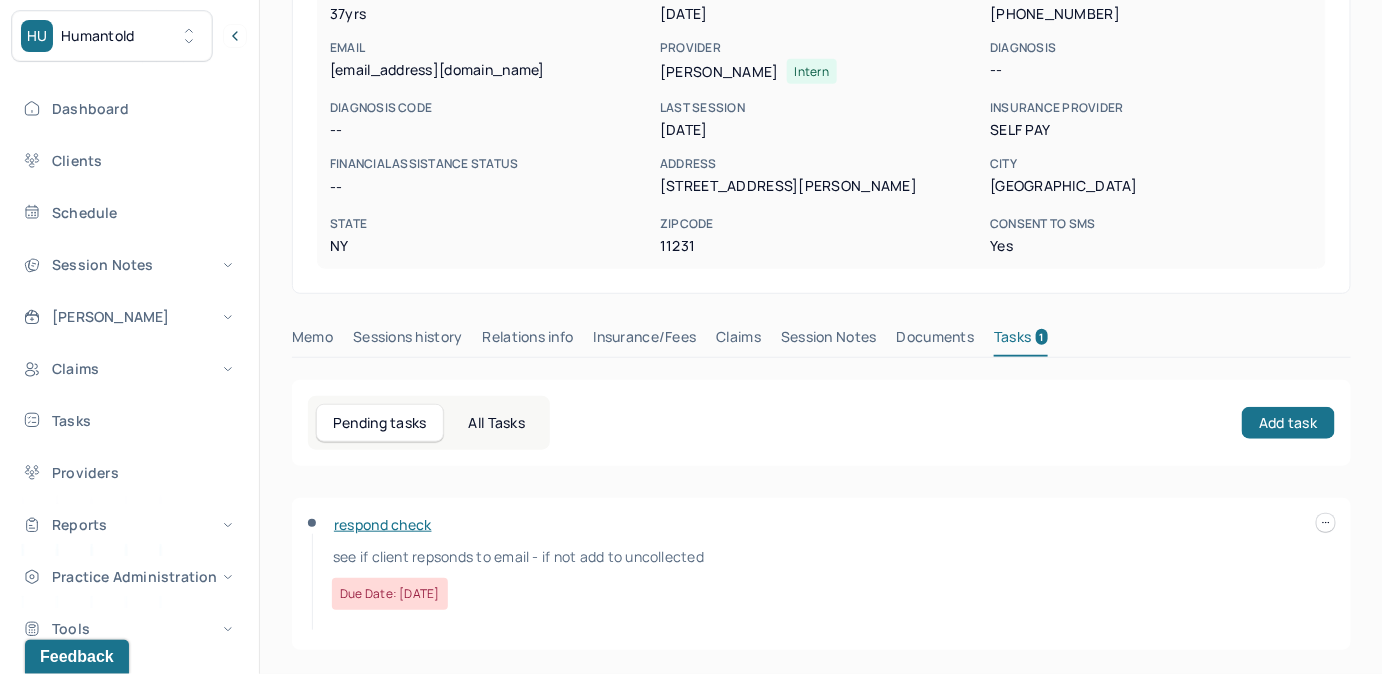 click on "Claims" at bounding box center (738, 341) 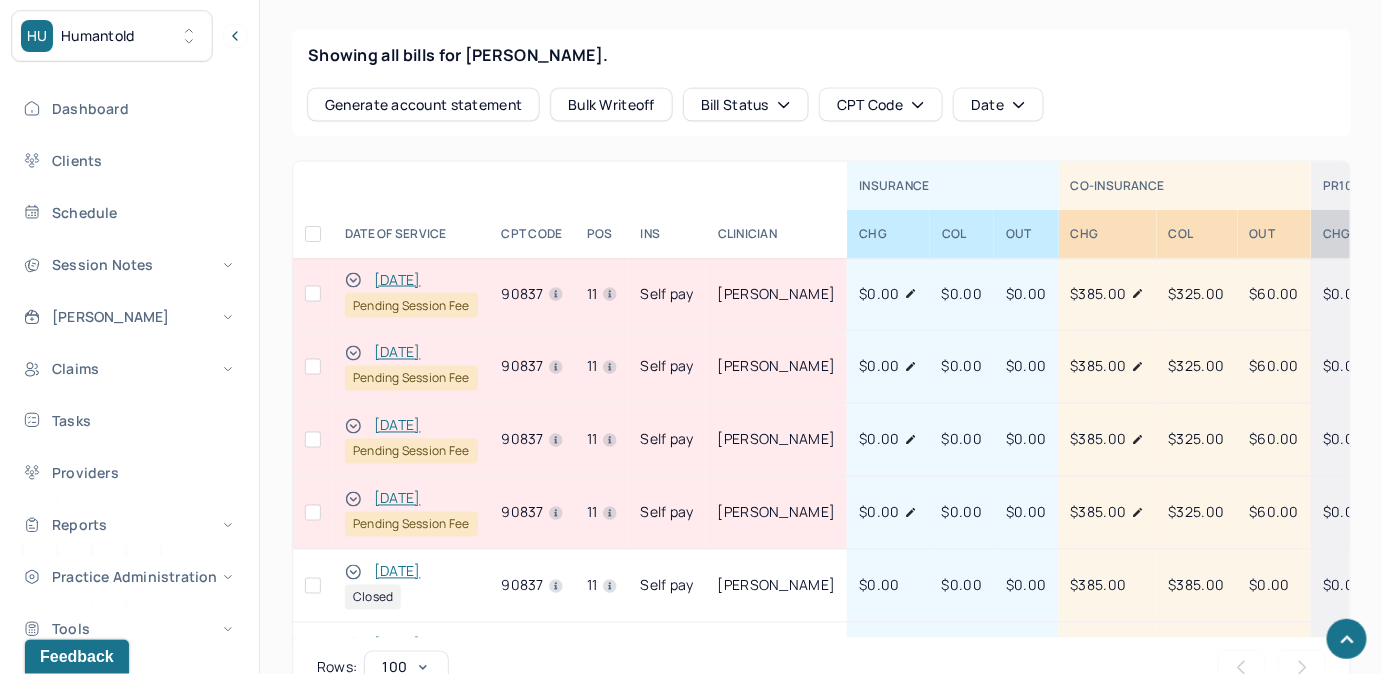 scroll, scrollTop: 928, scrollLeft: 0, axis: vertical 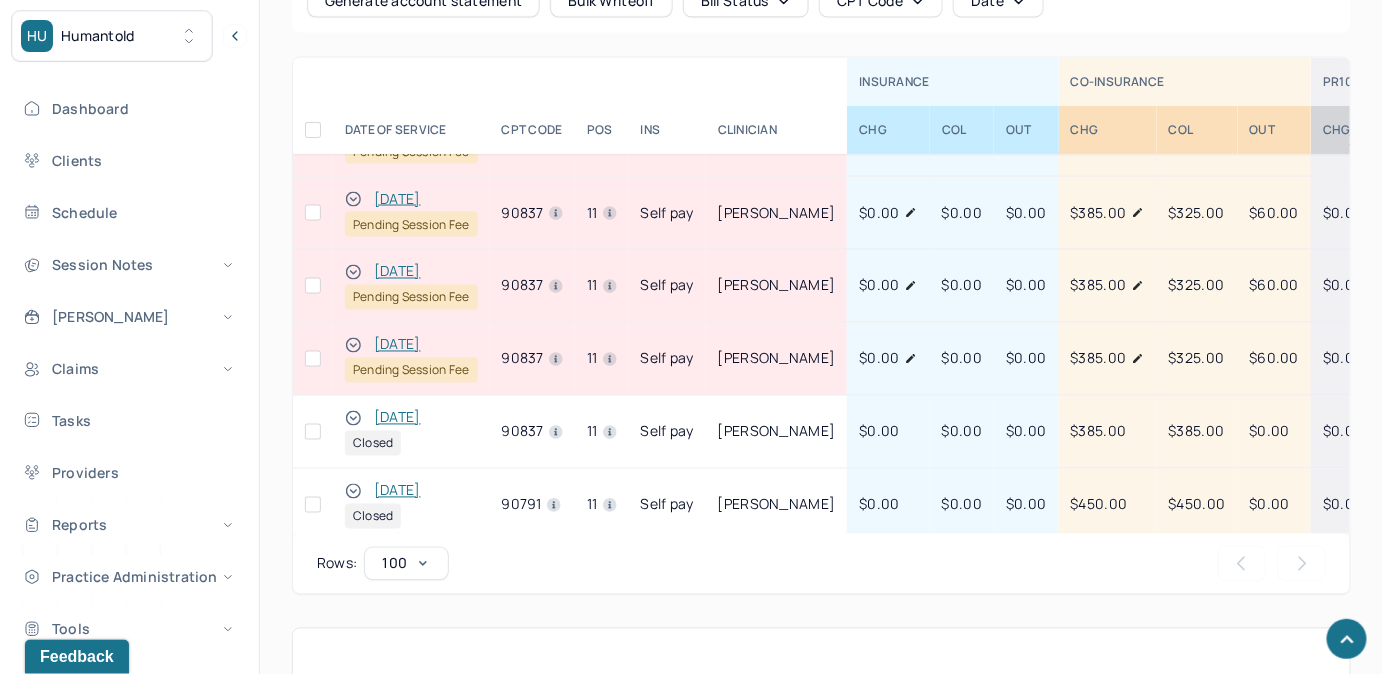 click at bounding box center (313, 359) 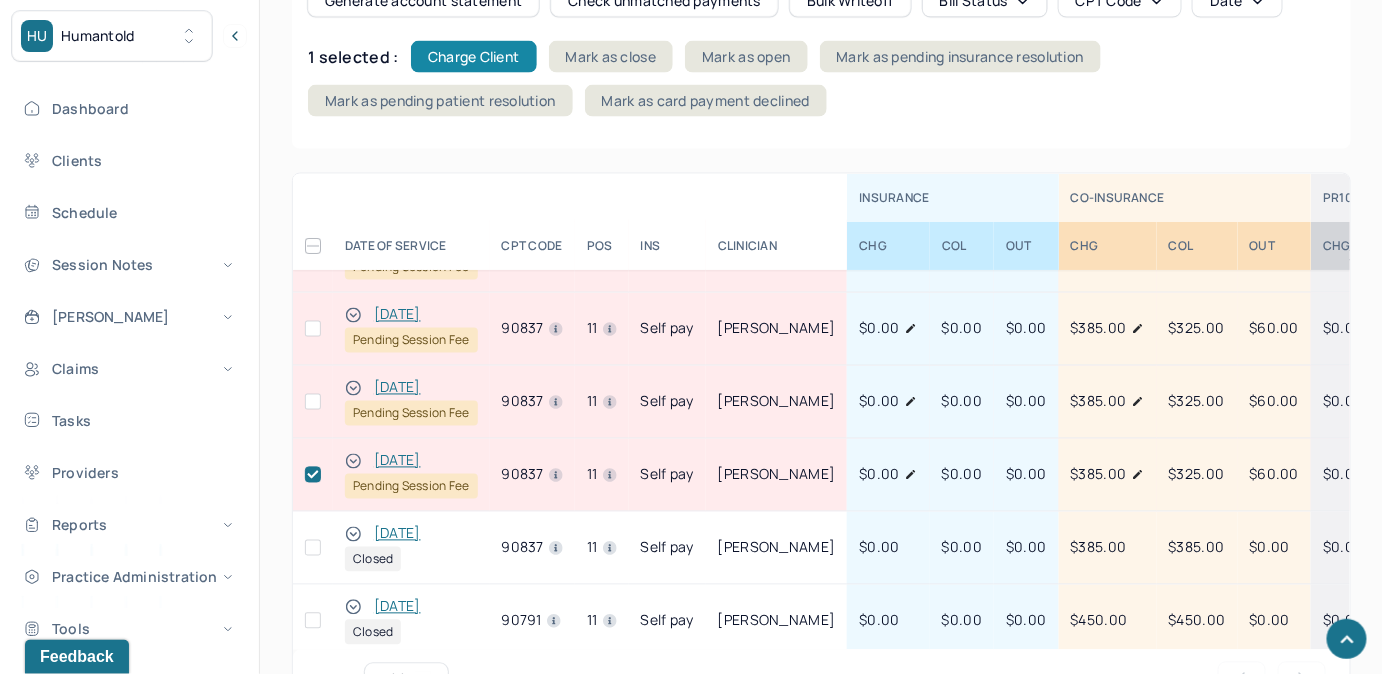 click on "Charge Client" at bounding box center (474, 57) 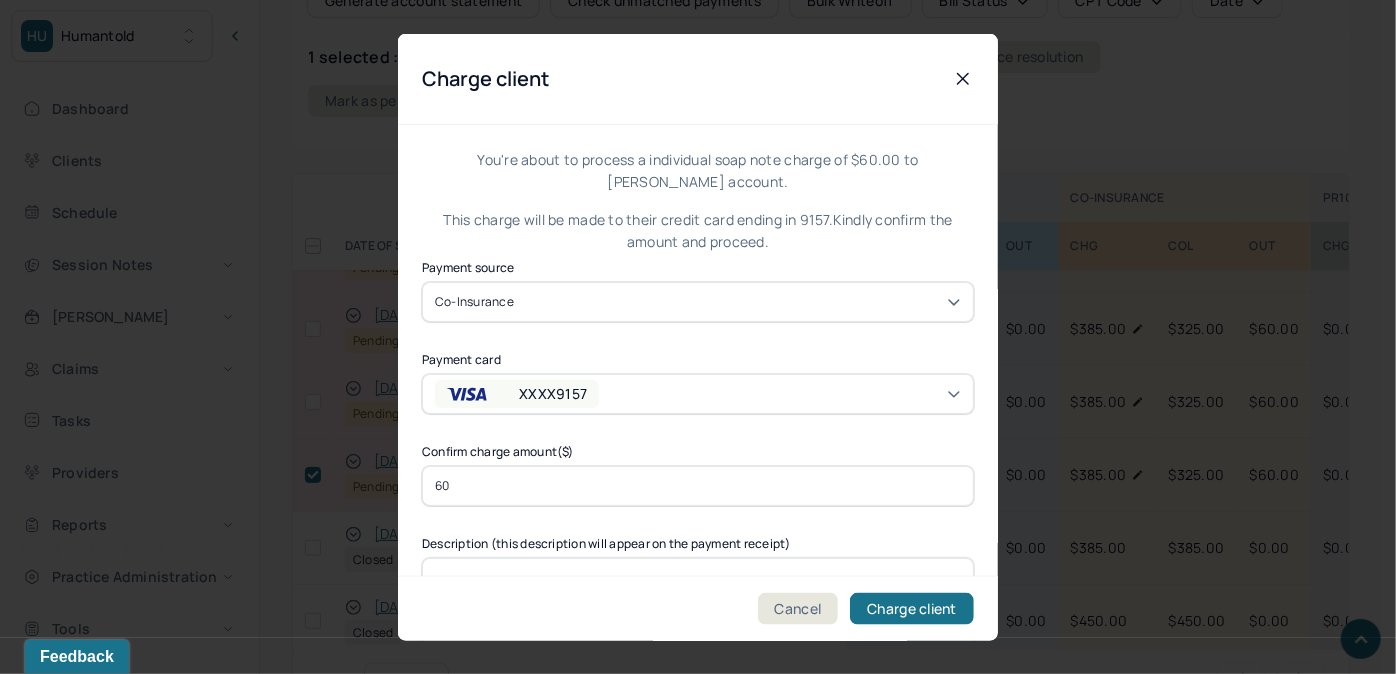 click on "XXXX9157" at bounding box center [698, 393] 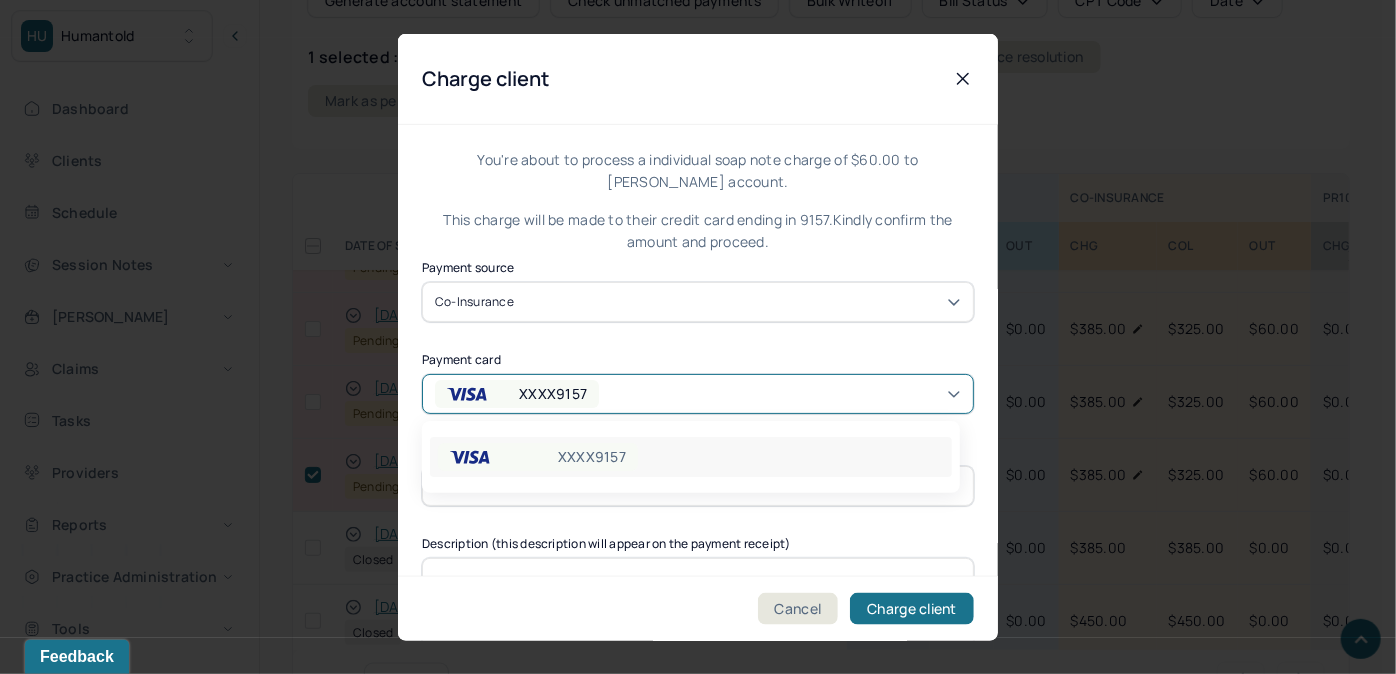 click on "XXXX9157" at bounding box center [698, 393] 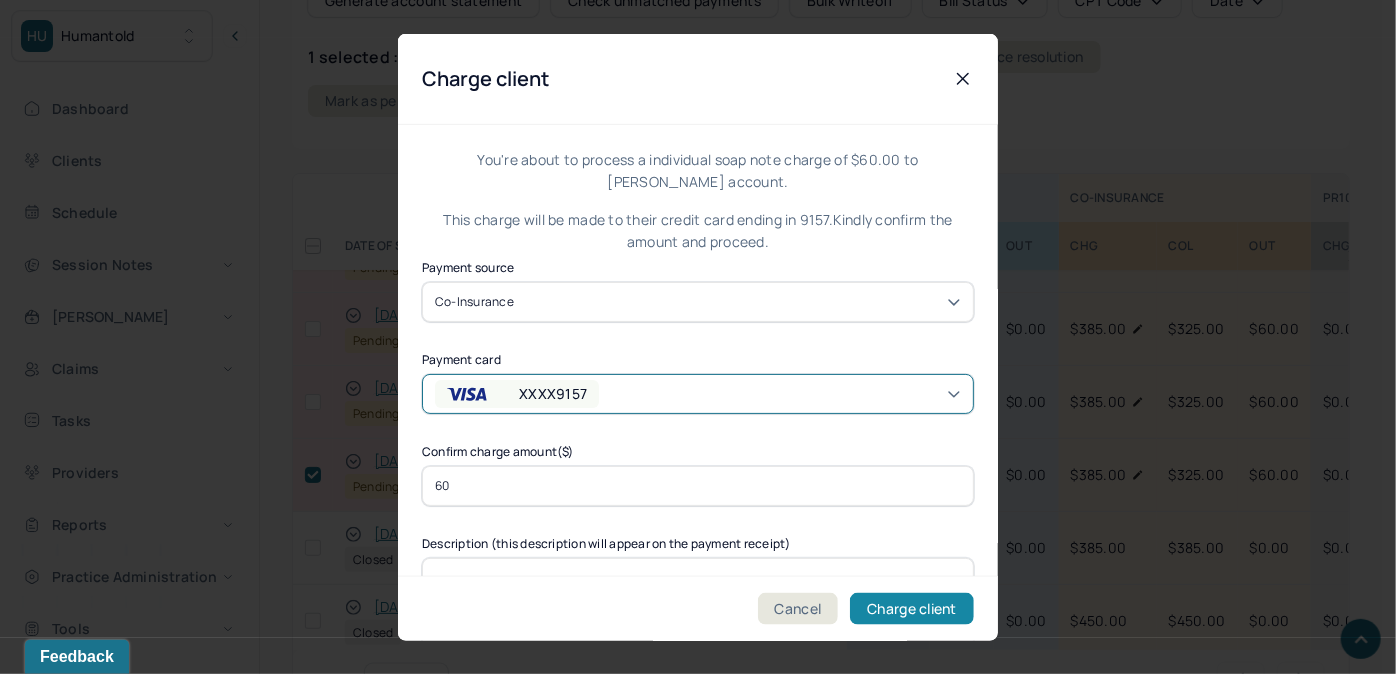 click on "Charge client" at bounding box center [912, 608] 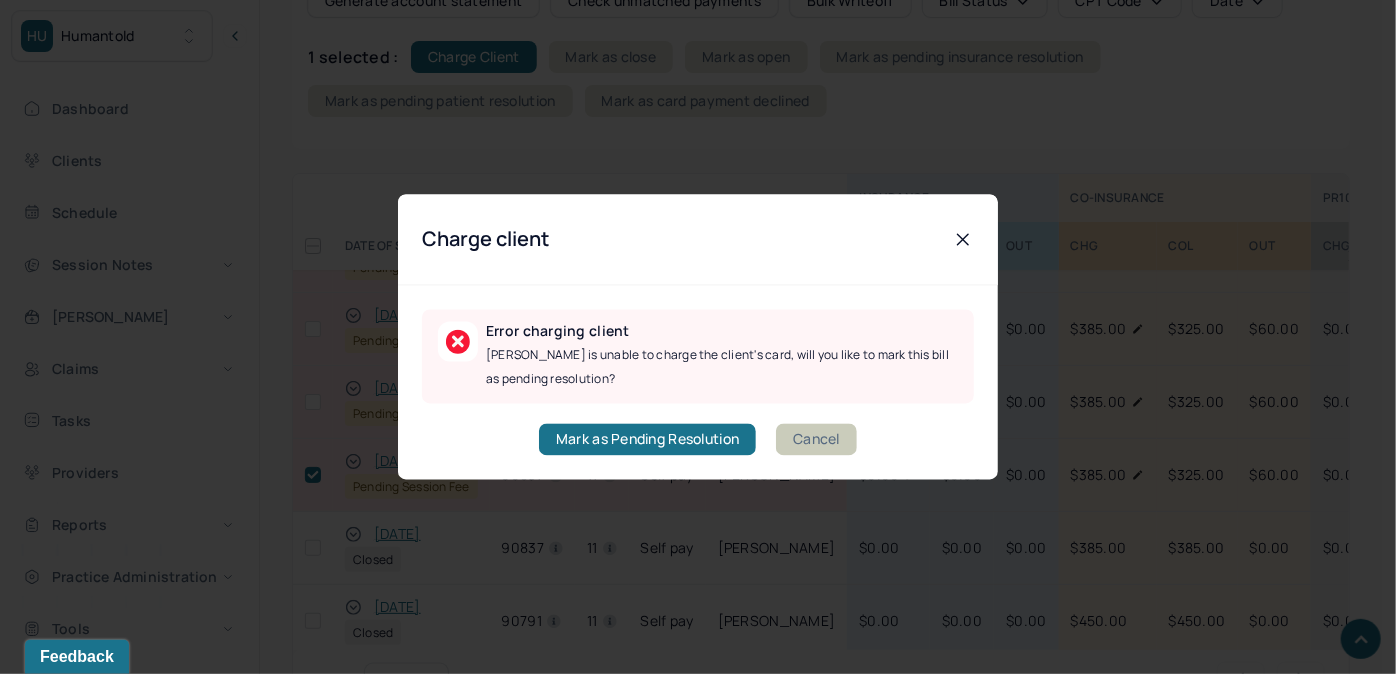 click on "Cancel" at bounding box center [816, 440] 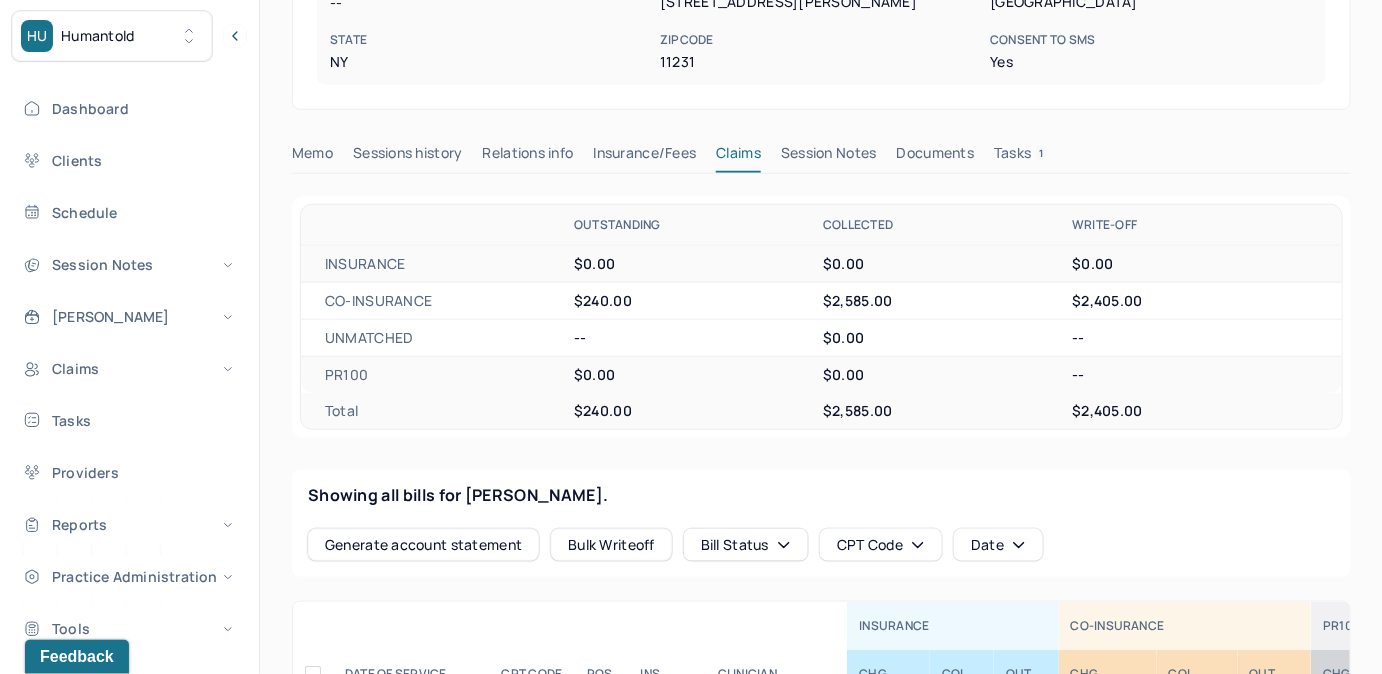 scroll, scrollTop: 474, scrollLeft: 0, axis: vertical 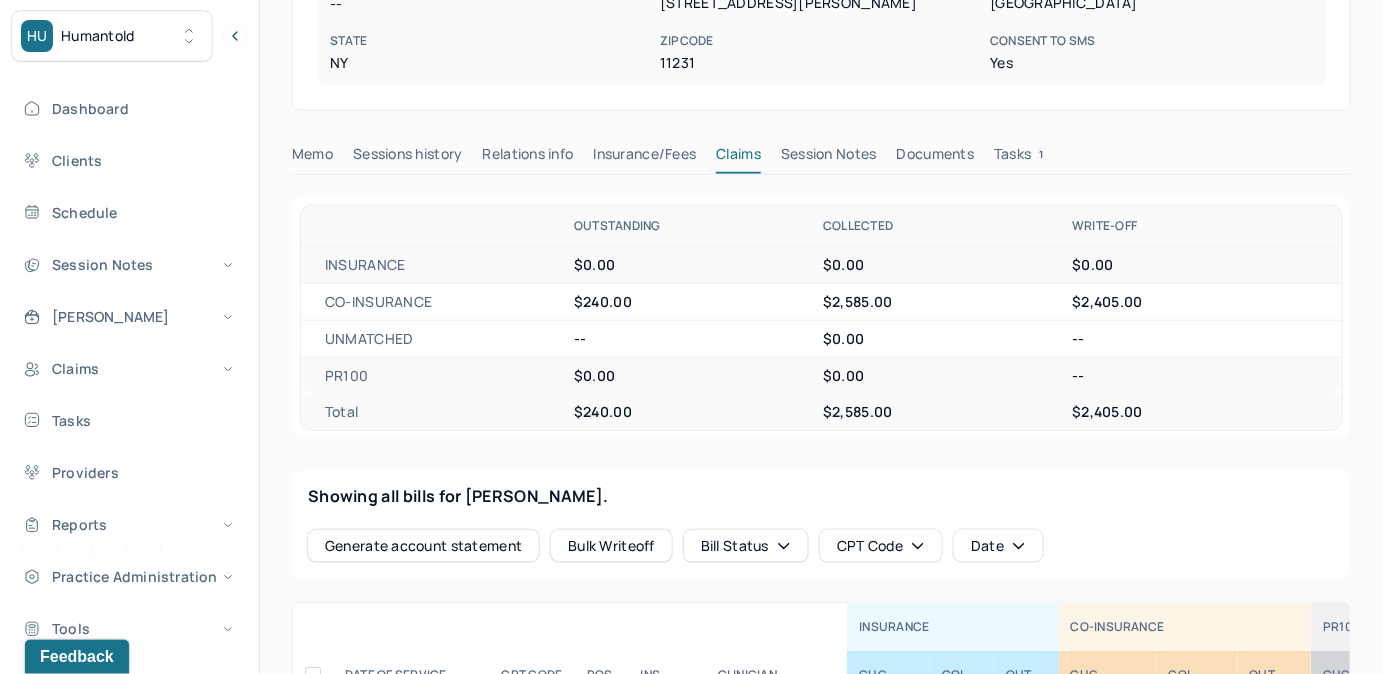 click on "Tasks 1" at bounding box center [1021, 158] 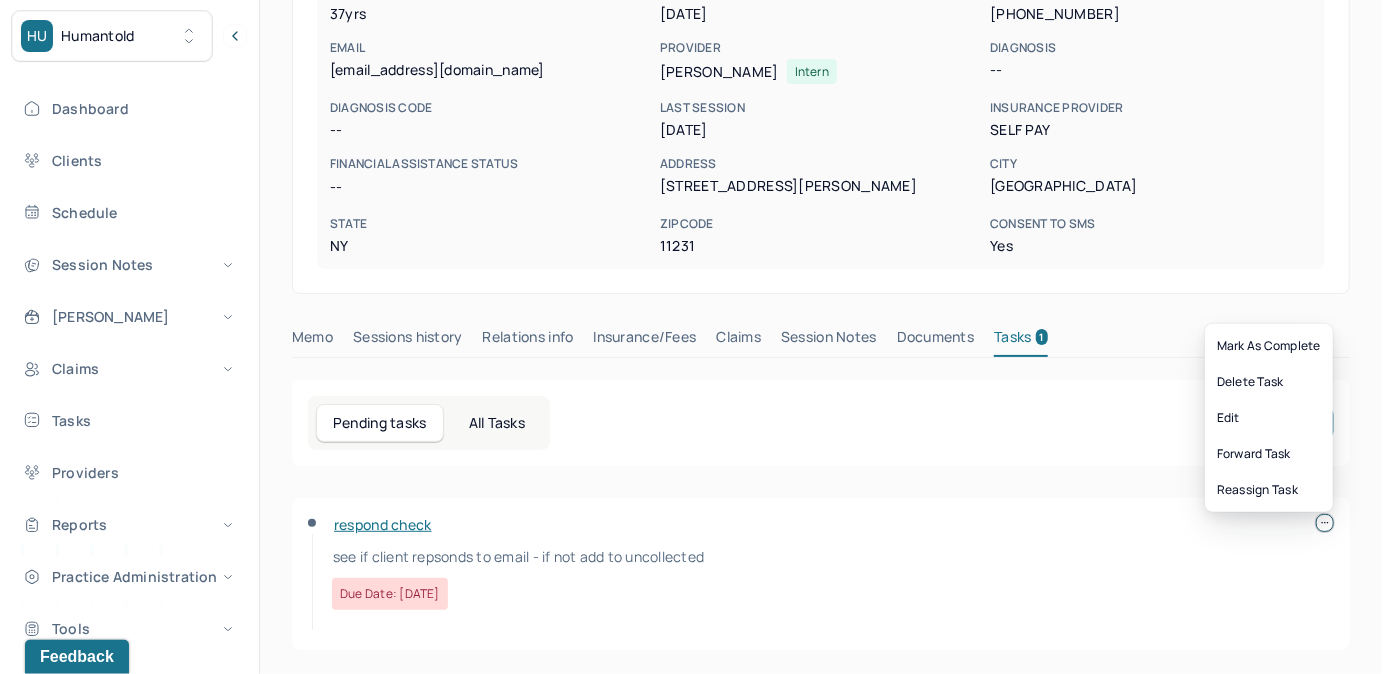 click at bounding box center (1325, 523) 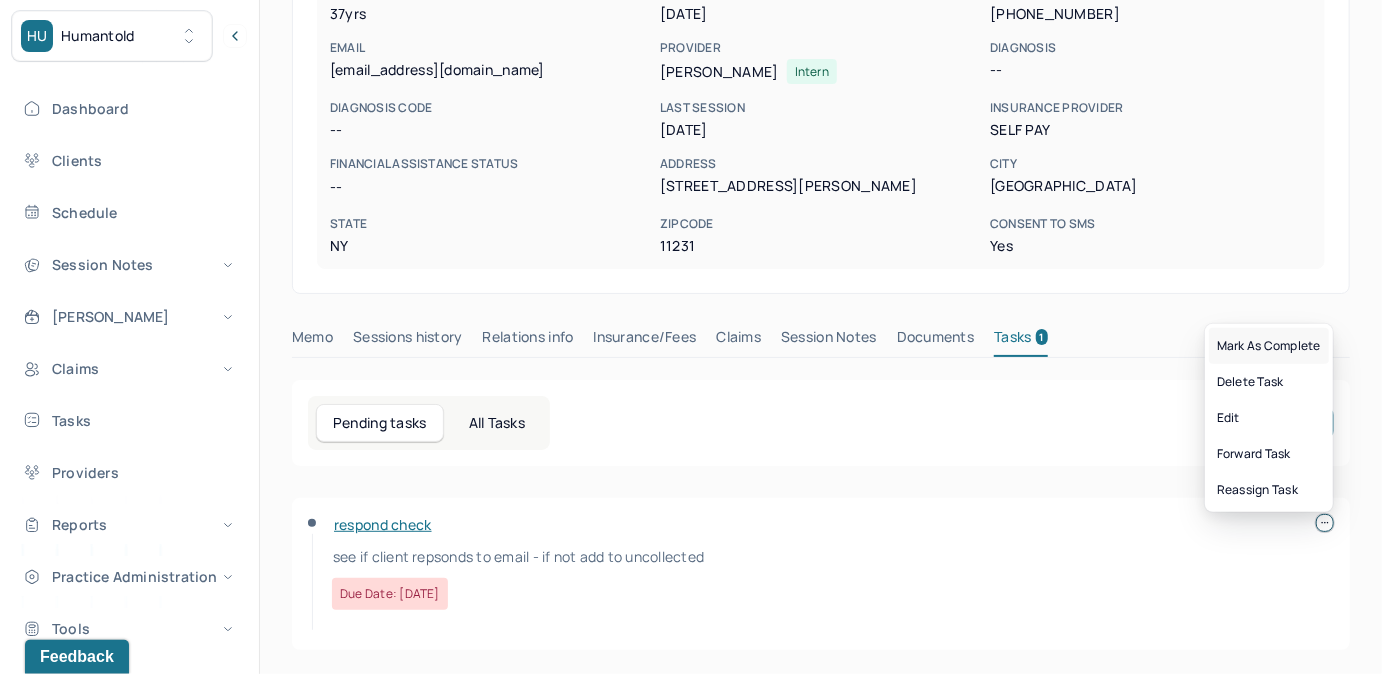 click on "Mark as complete" at bounding box center [1269, 346] 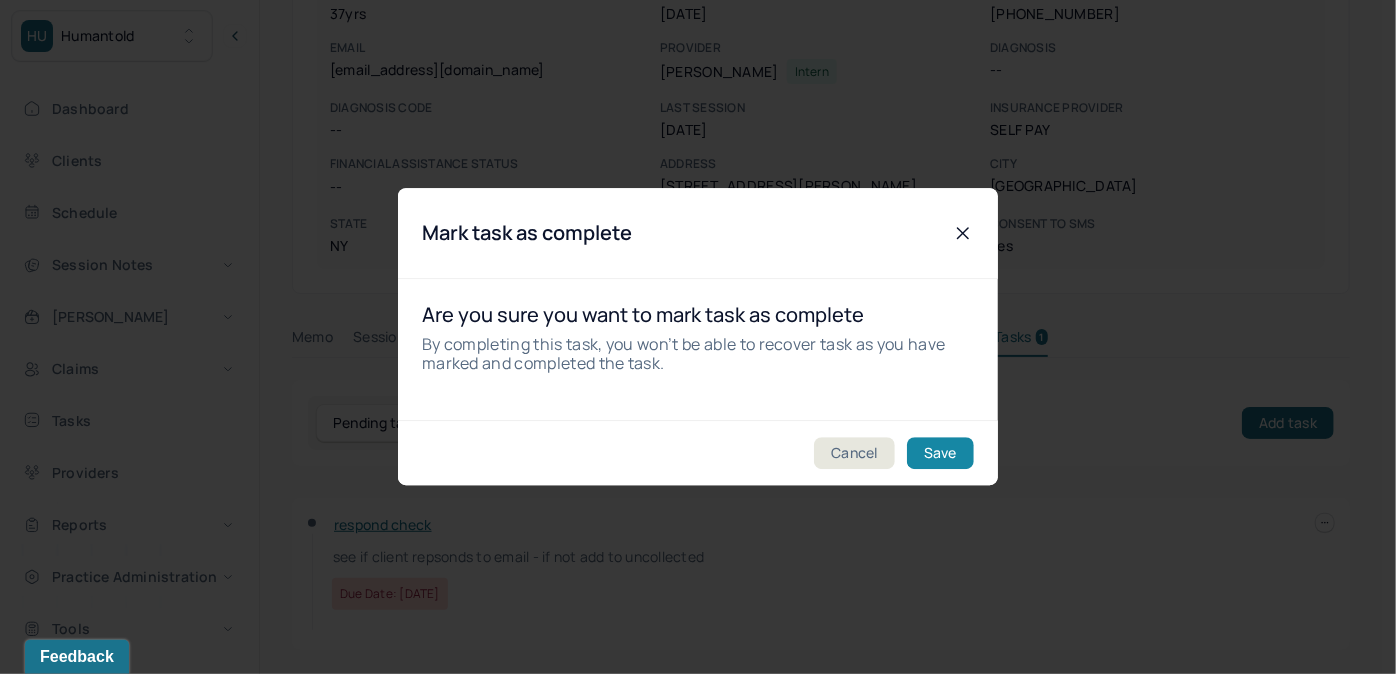 click on "Save" at bounding box center (940, 454) 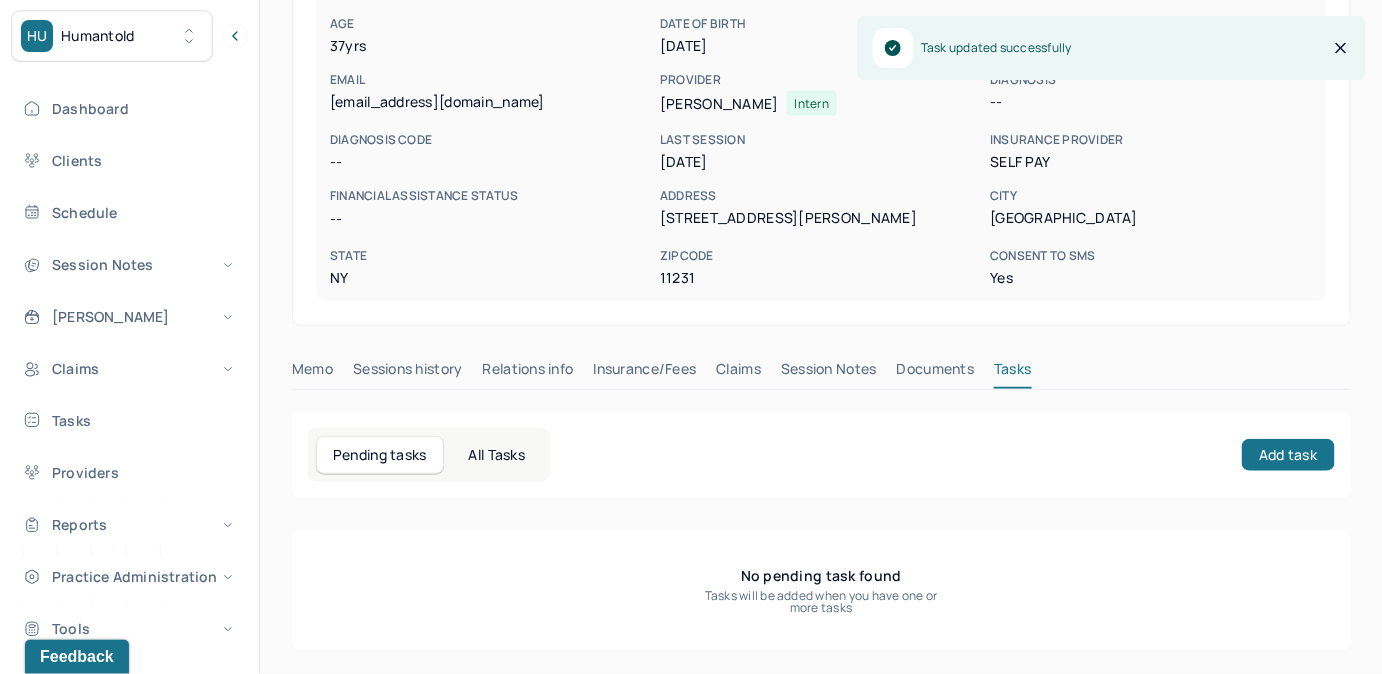 scroll, scrollTop: 258, scrollLeft: 0, axis: vertical 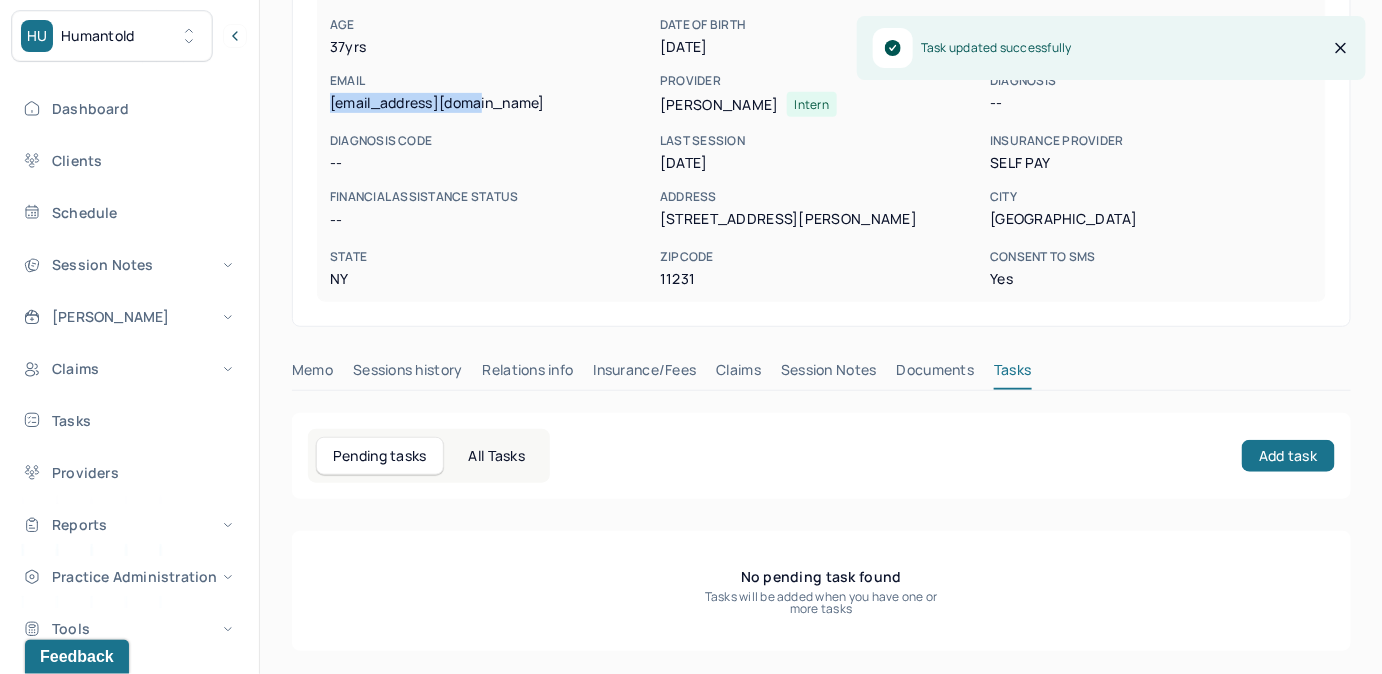 drag, startPoint x: 330, startPoint y: 95, endPoint x: 508, endPoint y: 100, distance: 178.0702 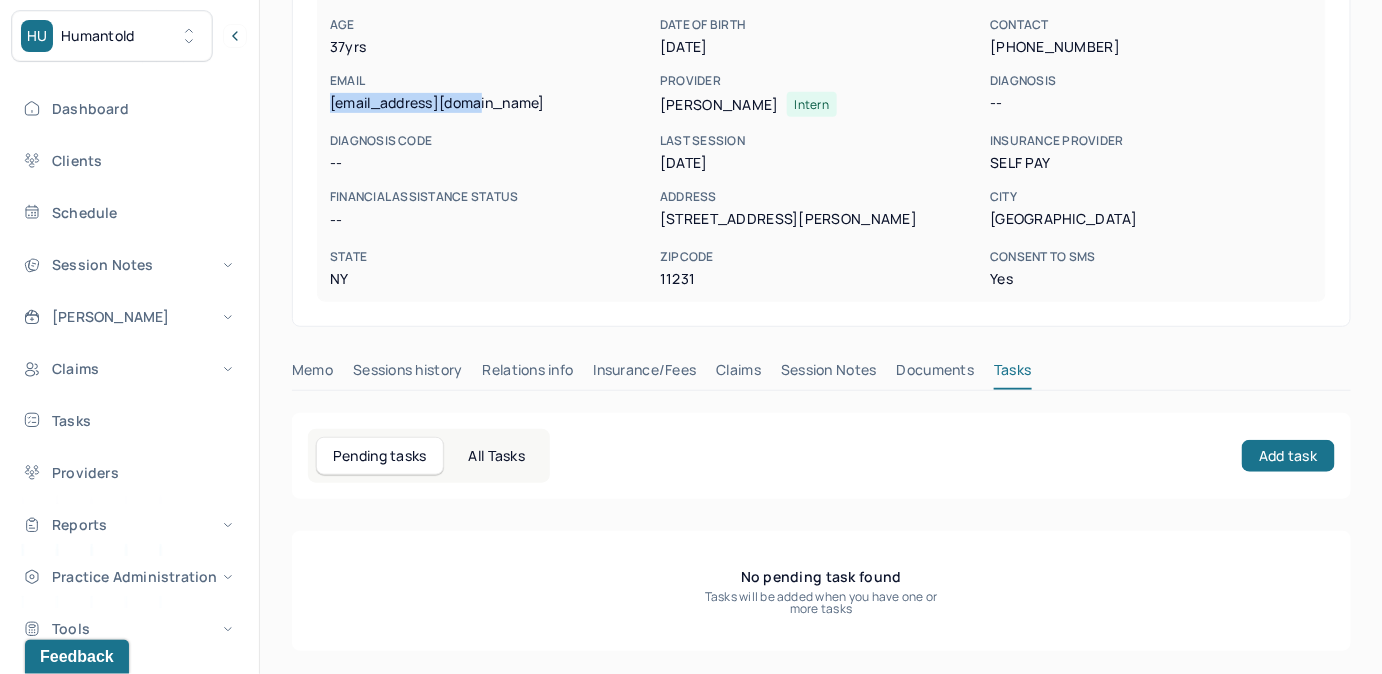 click on "Claims" at bounding box center (738, 374) 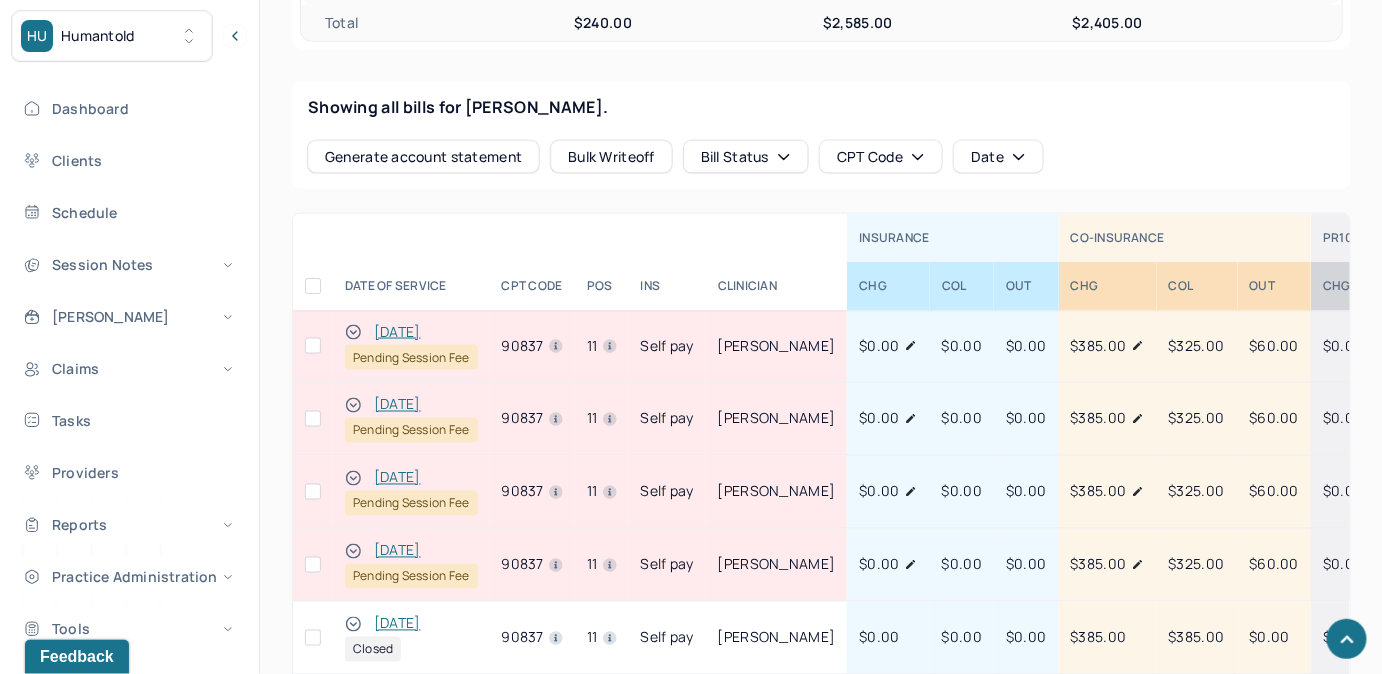 scroll, scrollTop: 894, scrollLeft: 0, axis: vertical 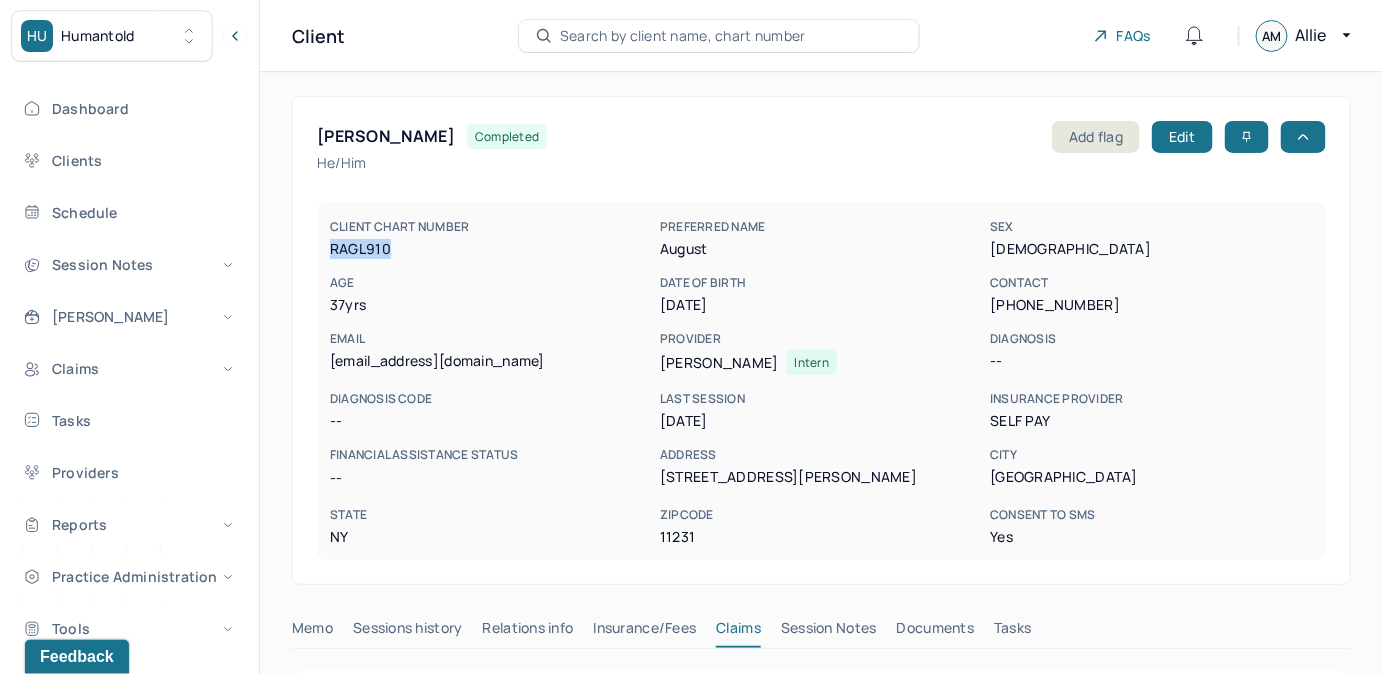 drag, startPoint x: 330, startPoint y: 246, endPoint x: 428, endPoint y: 252, distance: 98.1835 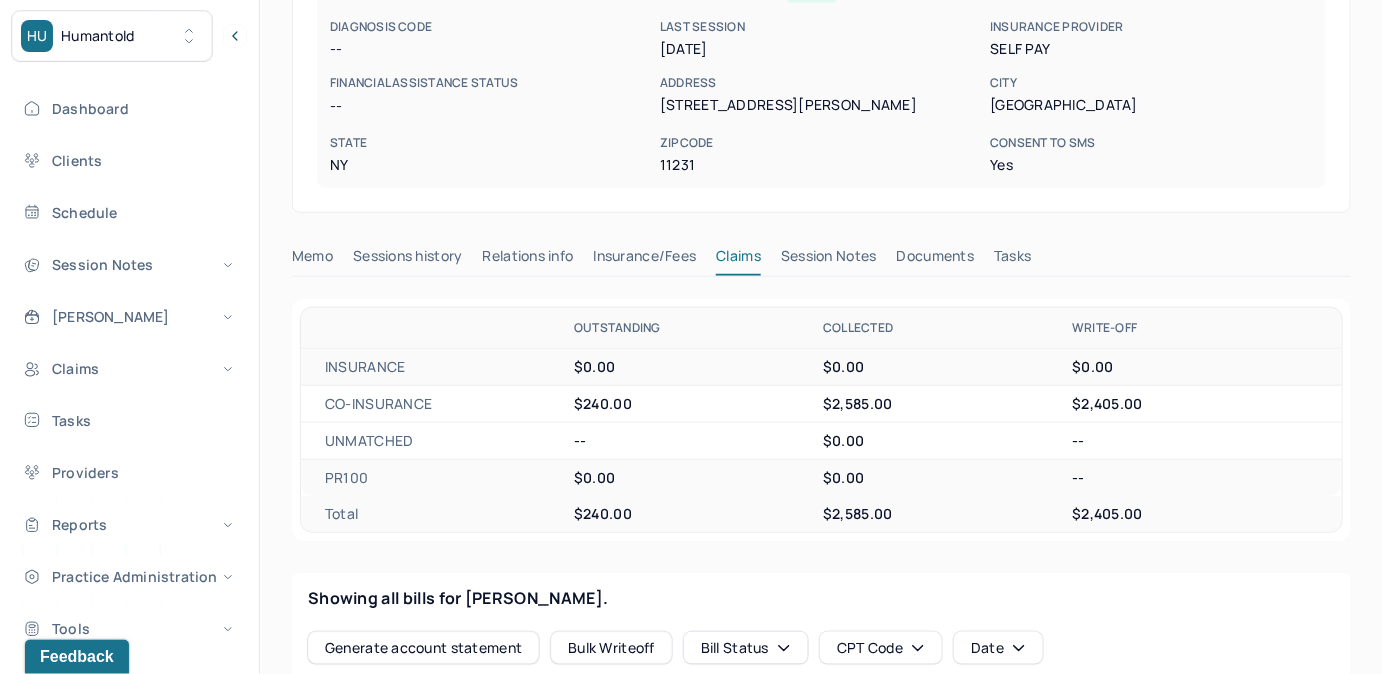scroll, scrollTop: 454, scrollLeft: 0, axis: vertical 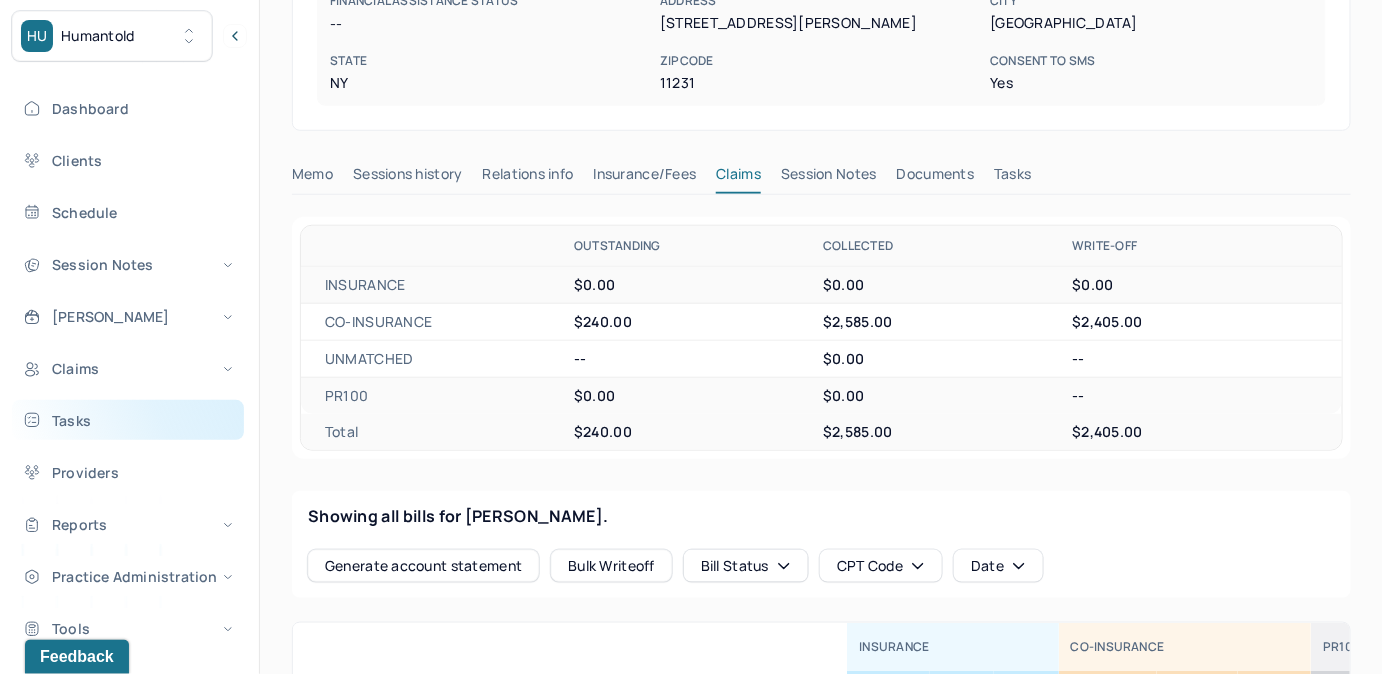 click on "Tasks" at bounding box center [128, 420] 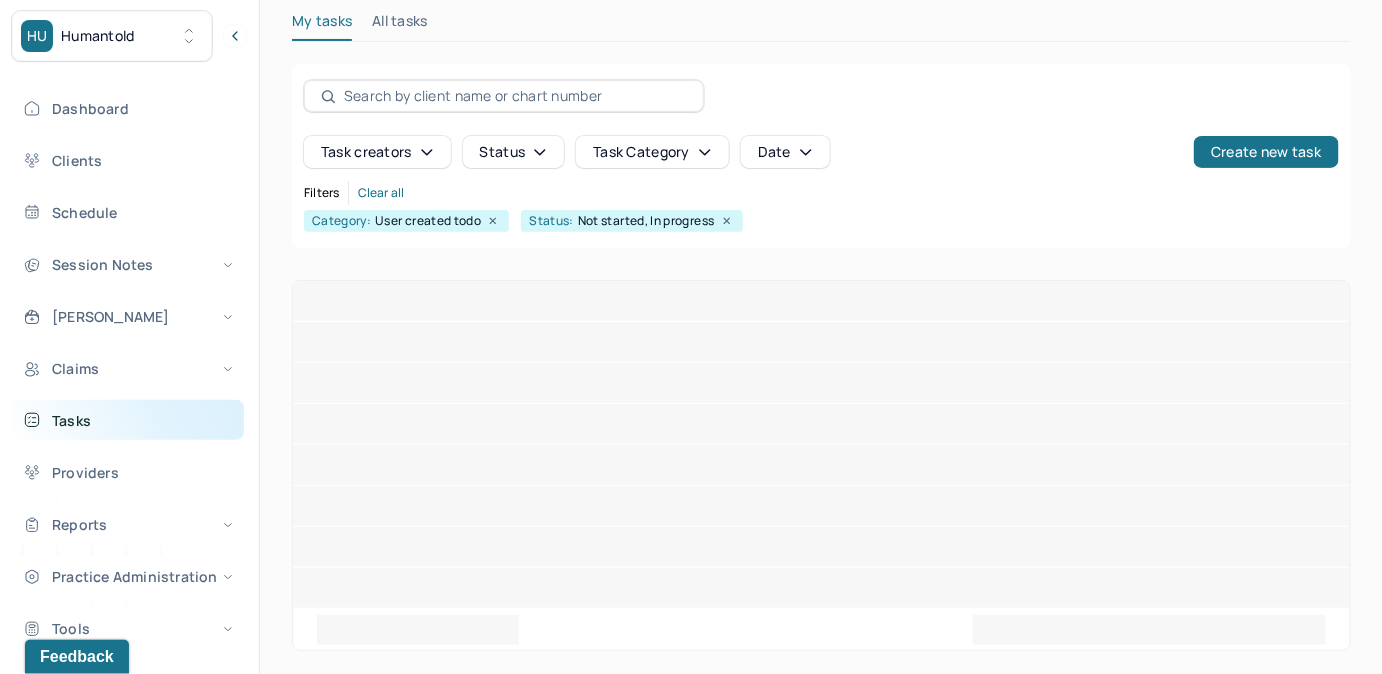 scroll, scrollTop: 256, scrollLeft: 0, axis: vertical 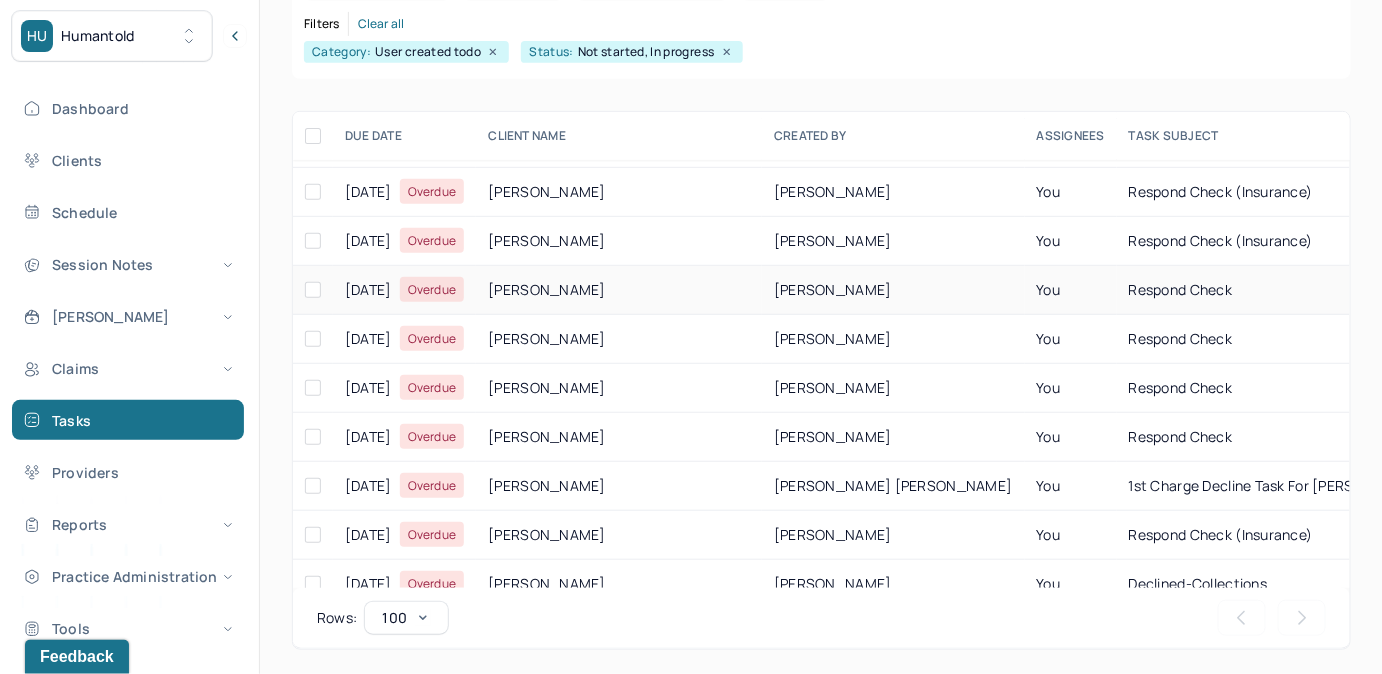 click on "respond check" at bounding box center [1181, 289] 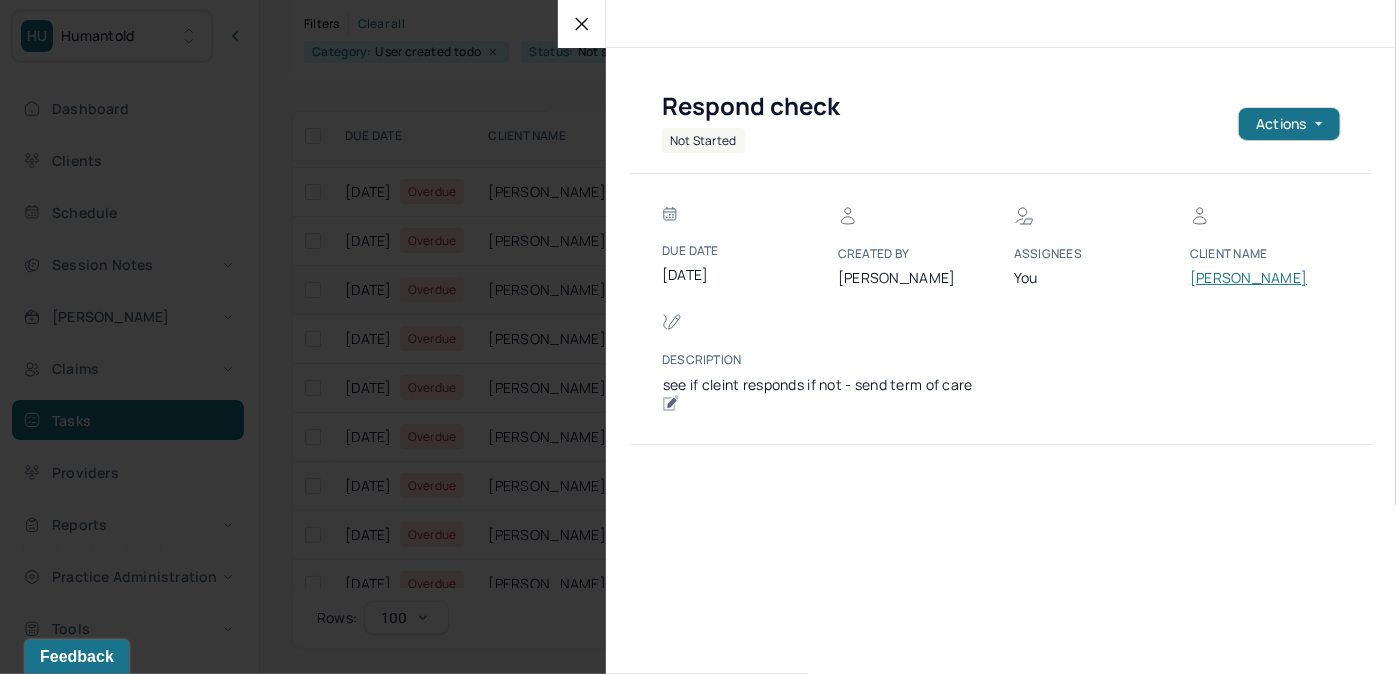 click on "GAITHER, YVETTE" at bounding box center [1250, 278] 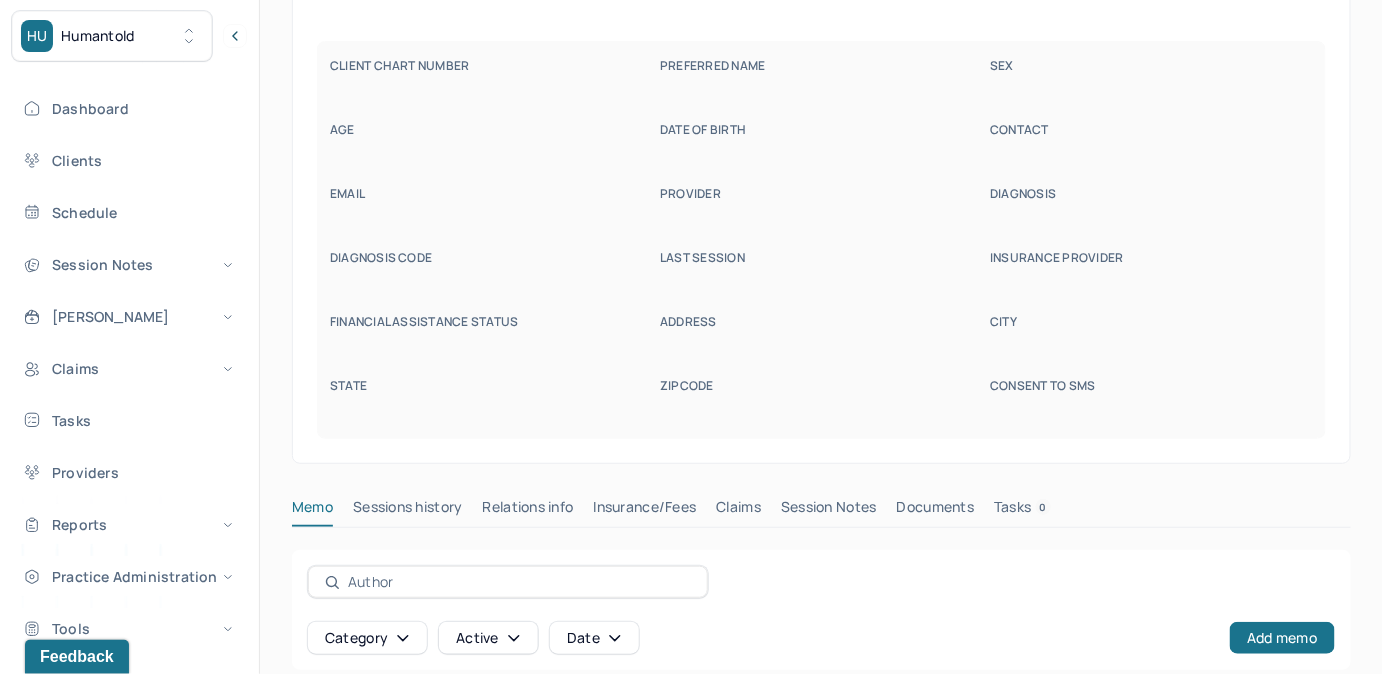 scroll, scrollTop: 160, scrollLeft: 0, axis: vertical 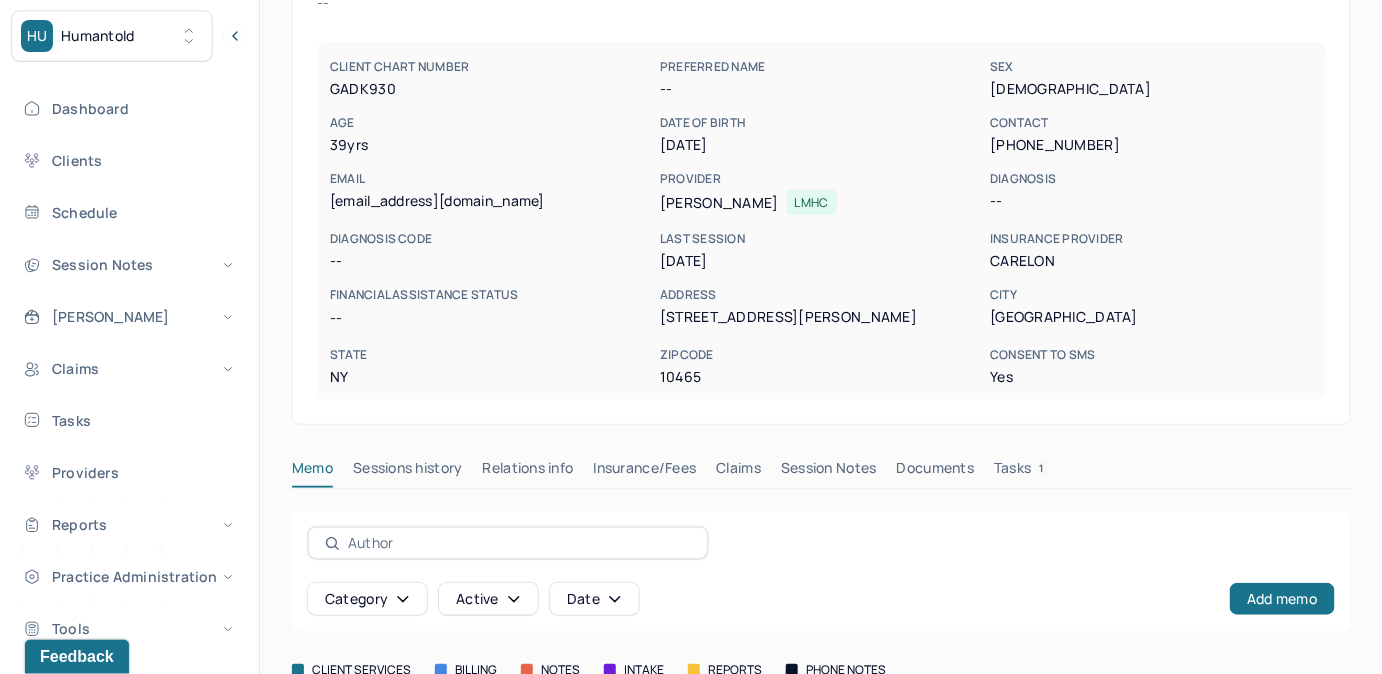click on "Tasks 1" at bounding box center (1021, 472) 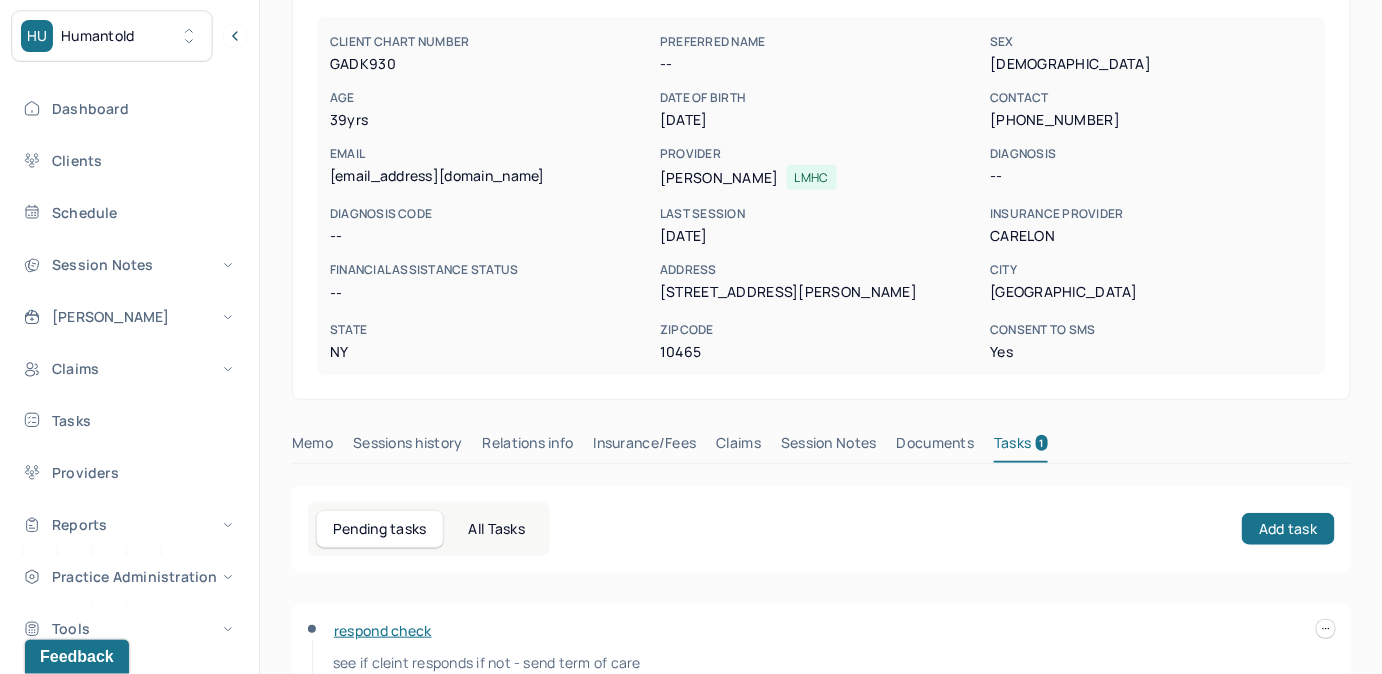 scroll, scrollTop: 272, scrollLeft: 0, axis: vertical 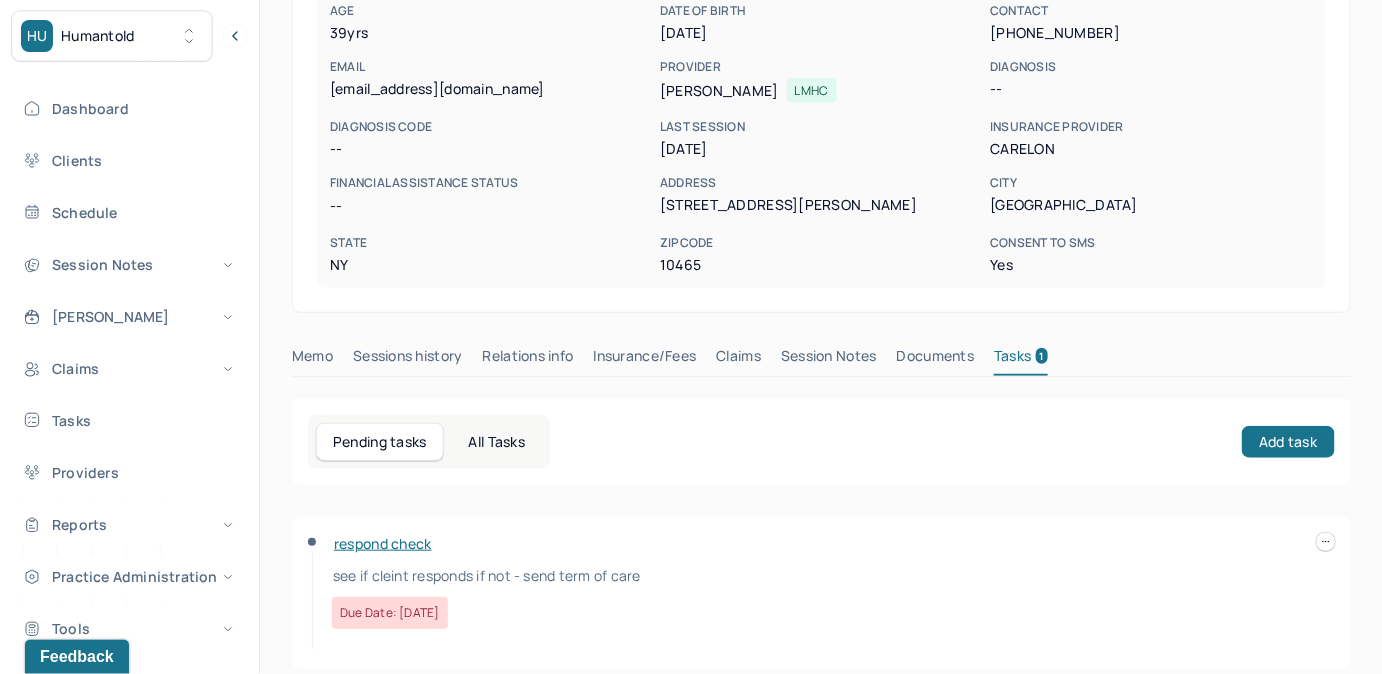 click on "Claims" at bounding box center [738, 360] 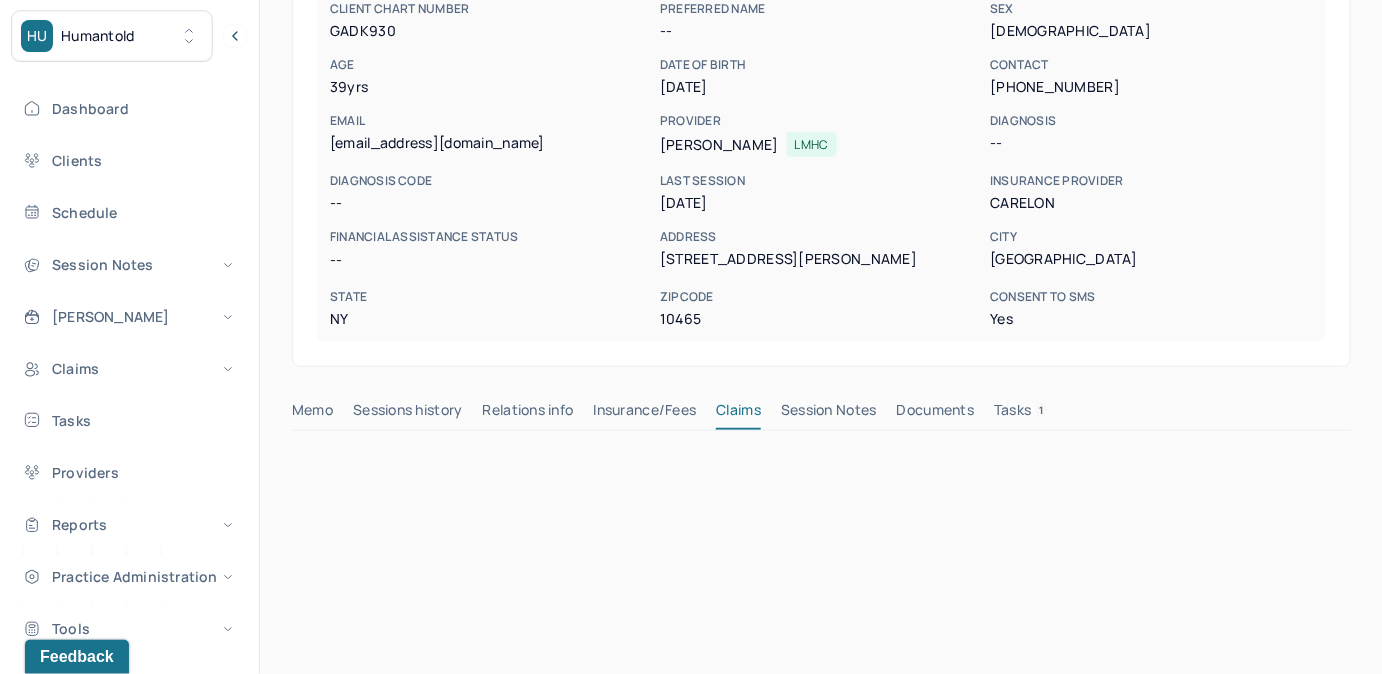 scroll, scrollTop: 90, scrollLeft: 0, axis: vertical 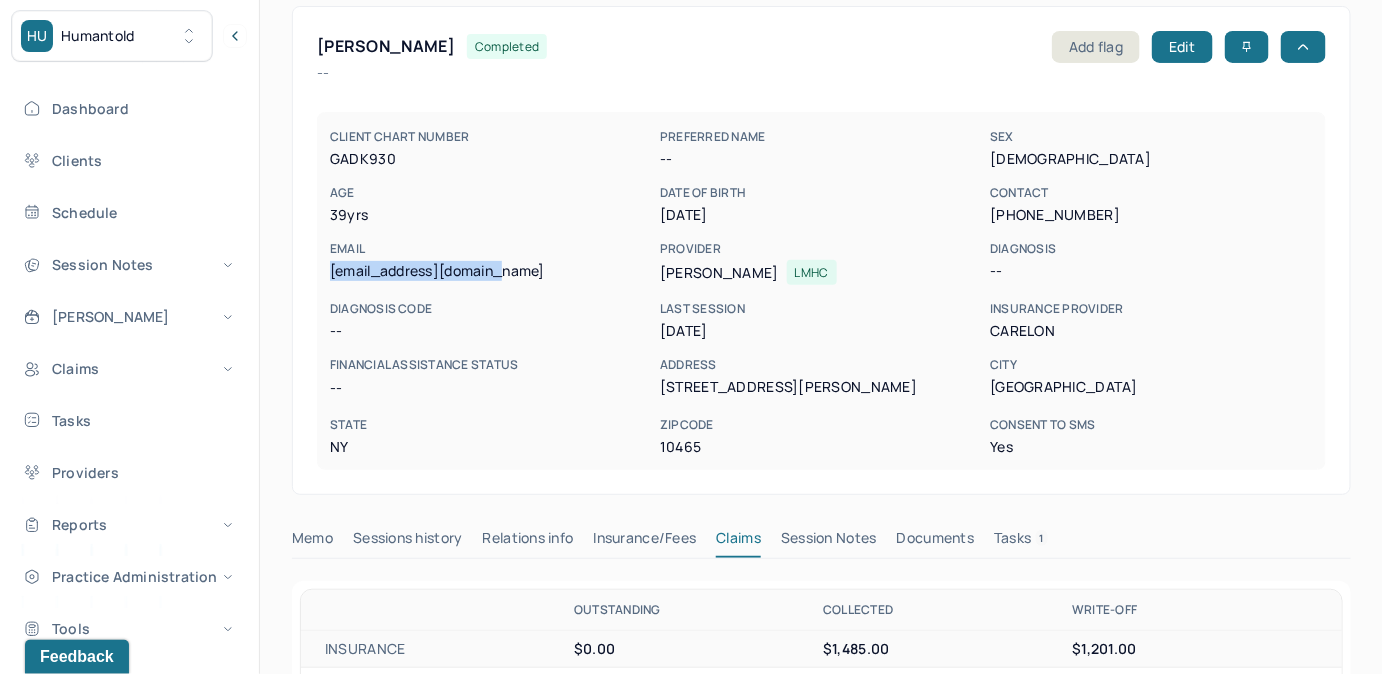 drag, startPoint x: 331, startPoint y: 276, endPoint x: 558, endPoint y: 283, distance: 227.10791 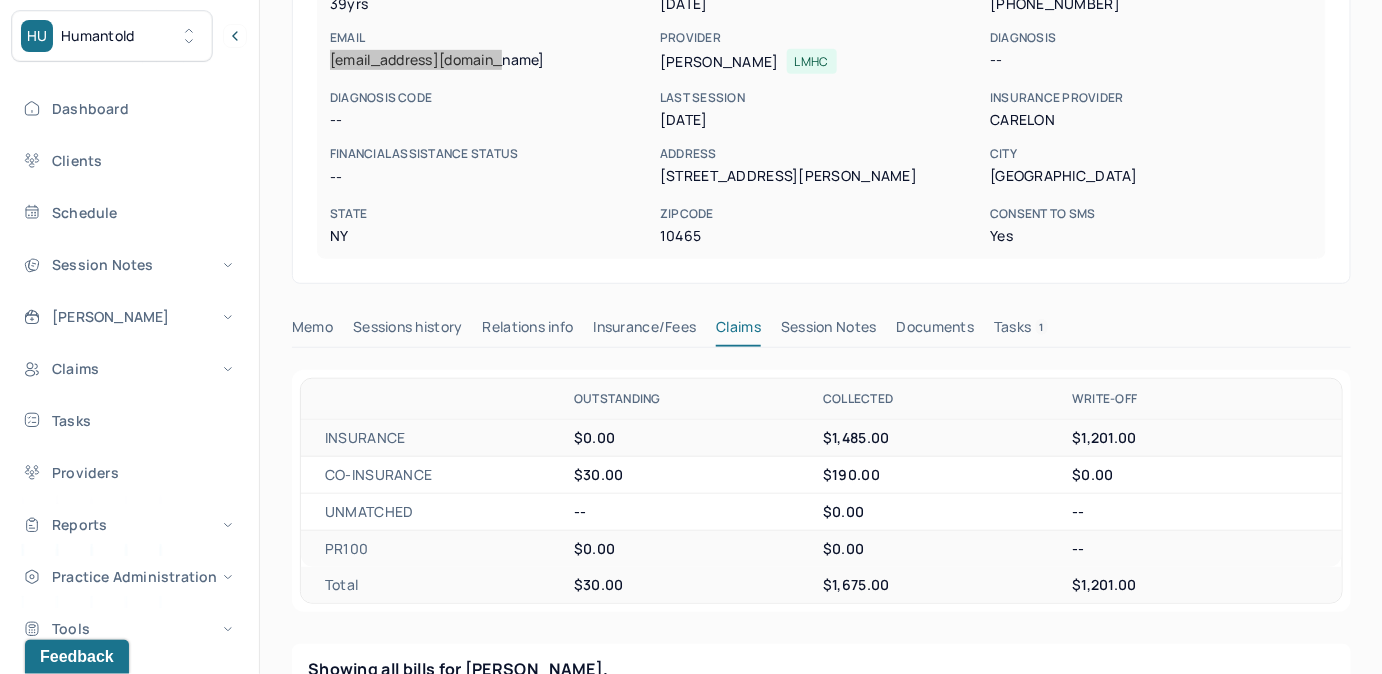 scroll, scrollTop: 272, scrollLeft: 0, axis: vertical 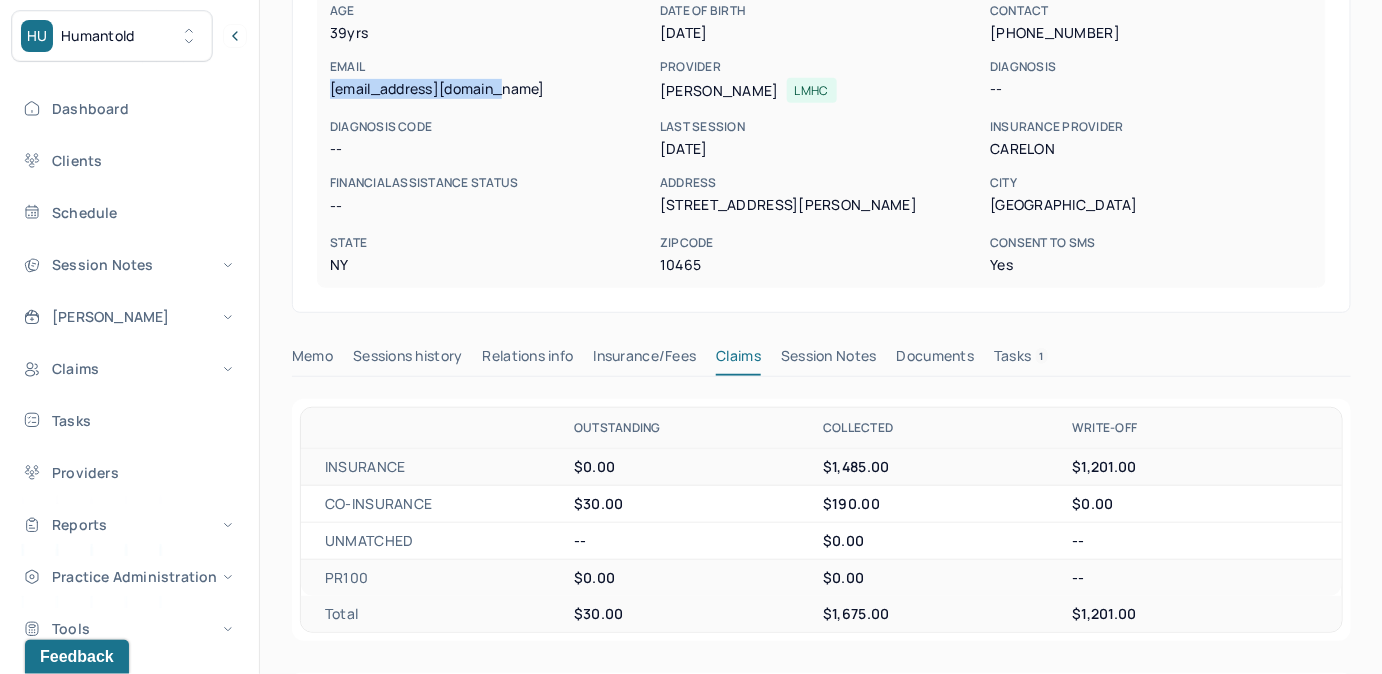 click on "GAITHER, YVETTE completed   Add flag     Edit               -- CLIENT CHART NUMBER GADK930 PREFERRED NAME -- SEX female AGE 39  yrs DATE OF BIRTH 08/13/1985  CONTACT (646) 589-4135 EMAIL yvettegaither@yahoo.com PROVIDER GOMEZ, STEPHANIE LMHC DIAGNOSIS -- DIAGNOSIS CODE -- LAST SESSION 05/28/2025 insurance provider CARELON FINANCIAL ASSISTANCE STATUS -- Address 2761 Sampson Ave #5a City Bronx  State NY Zipcode 10465 Consent to Sms Yes   Memo     Sessions history     Relations info     Insurance/Fees     Claims     Session Notes     Documents     Tasks 1    OUTSTANDING COLLECTED WRITE-OFF INSURANCE $0.00 $1,485.00 $1,201.00 CO-INSURANCE $30.00 $190.00 $0.00 UNMATCHED -- $0.00 -- PR100 $0.00 $0.00 -- Total $30.00 $1,675.00 $1,201.00 Showing all bills for GAITHER, YVETTE.    Generate account statement     Bulk Writeoff     Bill Status     CPT Code     Date   INSURANCE CO-INSURANCE PR100 DATE OF SERVICE CPT CODE pos Ins CLINICIAN CHG COL OUT CHG COL OUT CHg COL OUT AA     05/28/2025 Pending Session Fee 90837 10" at bounding box center [821, 765] 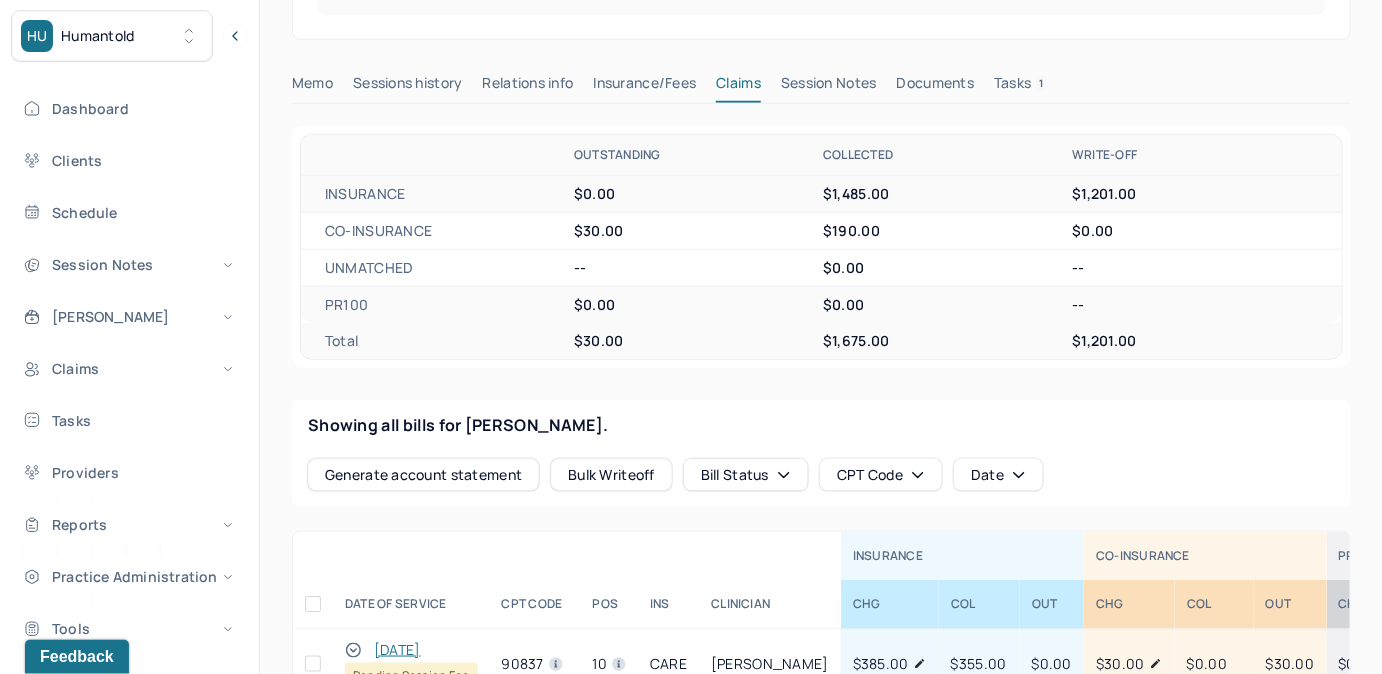 click on "Tasks 1" at bounding box center [1021, 87] 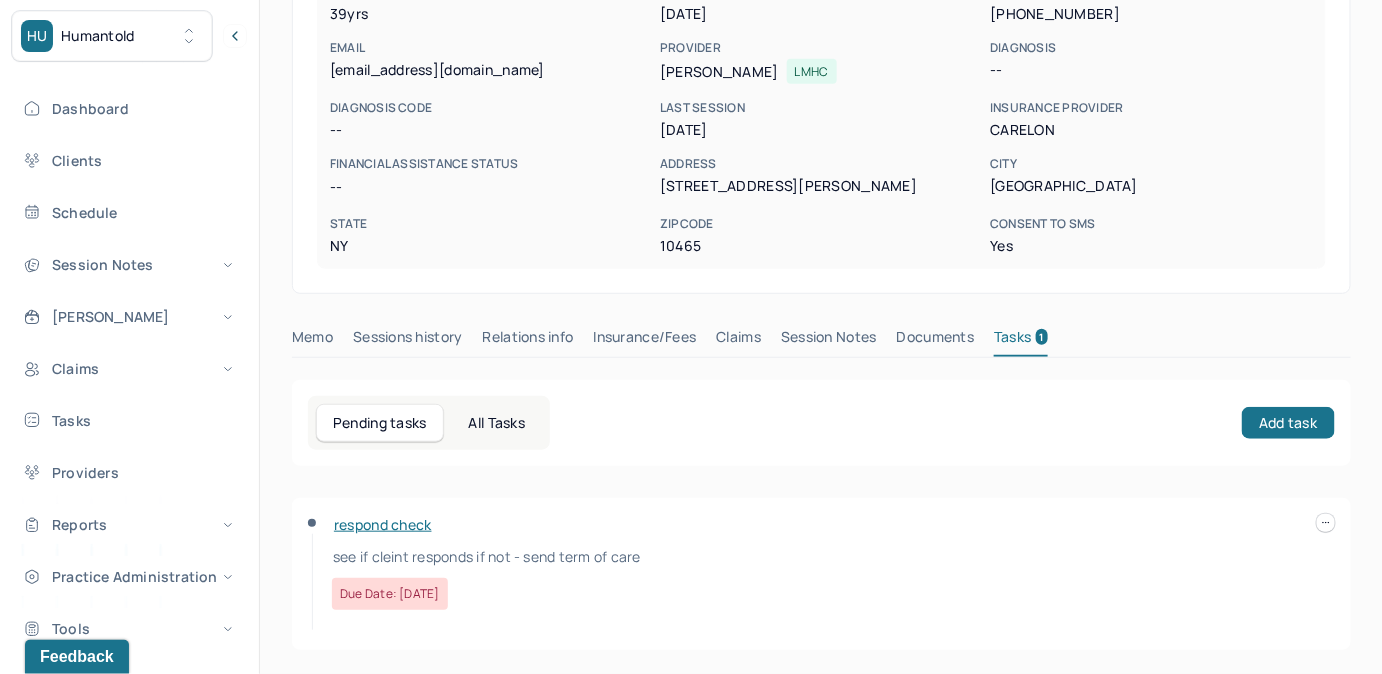 click on "respond check   see if cleint responds if not - send term of care Due date: 06/30/2025" at bounding box center (821, 574) 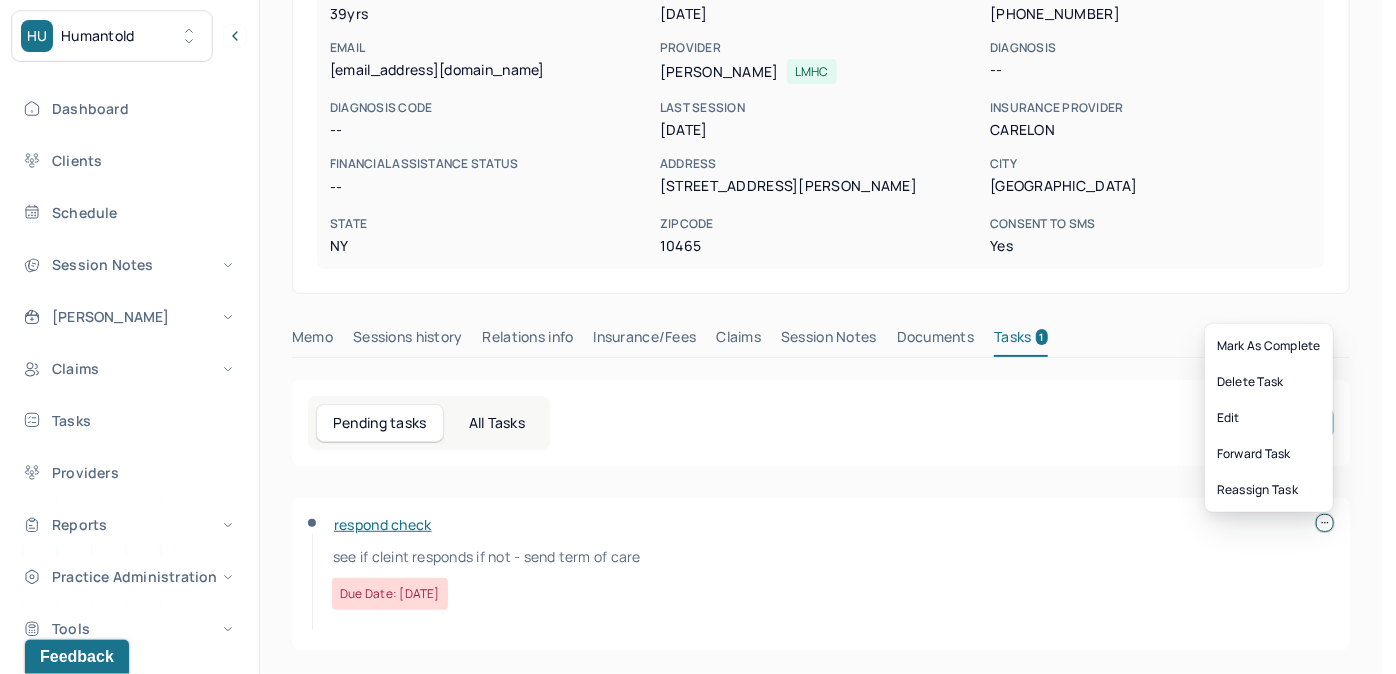 click at bounding box center [1325, 523] 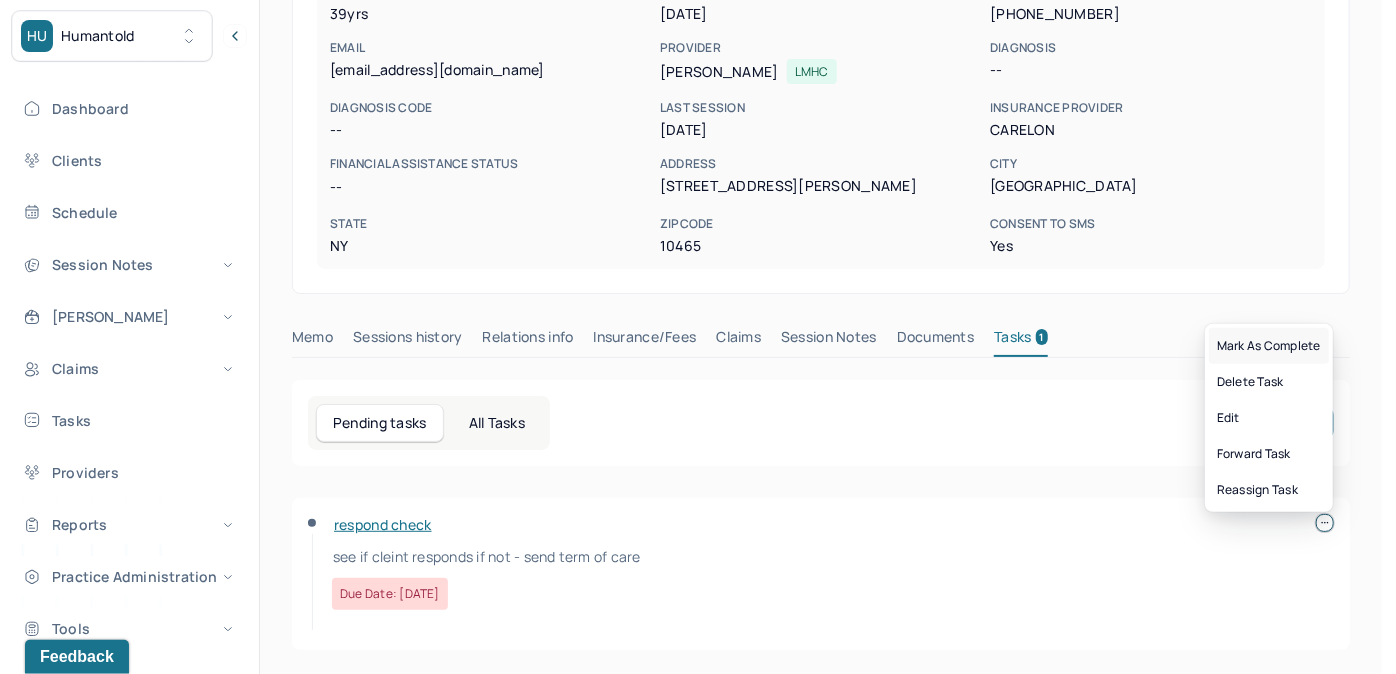 click on "Mark as complete" at bounding box center [1269, 346] 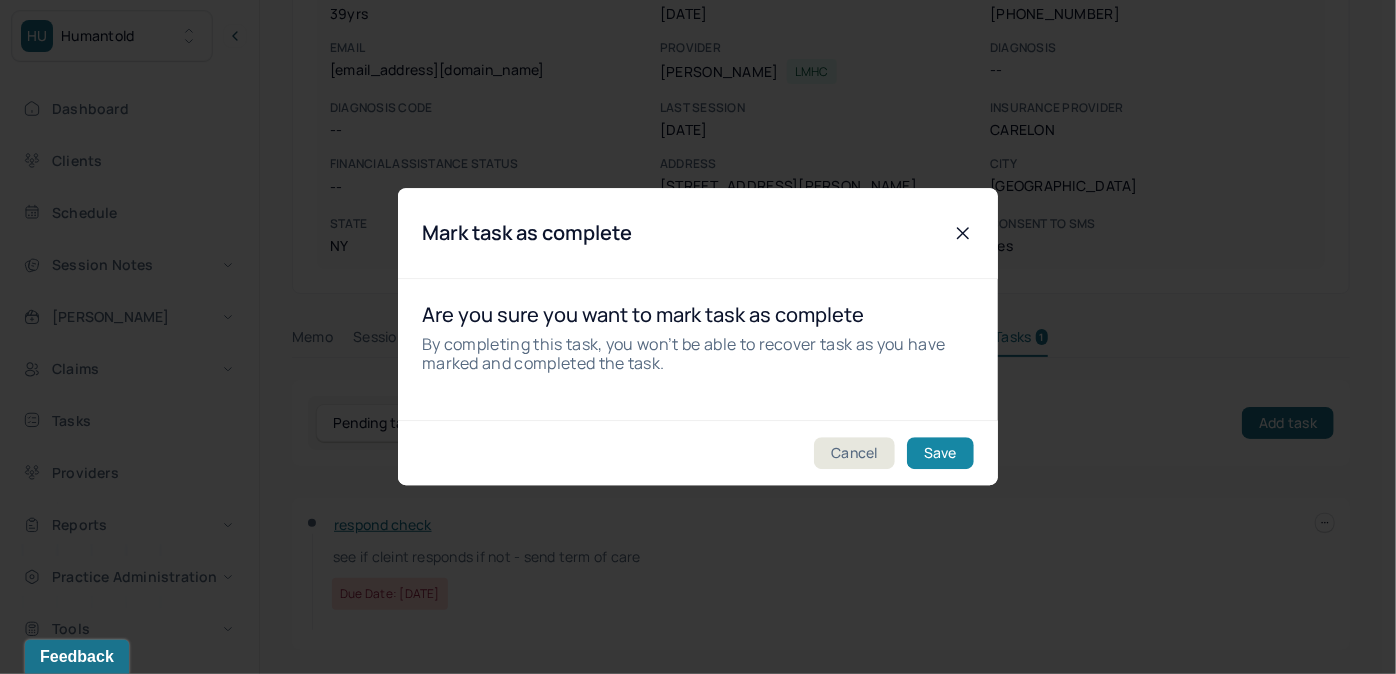 click on "Save" at bounding box center (940, 454) 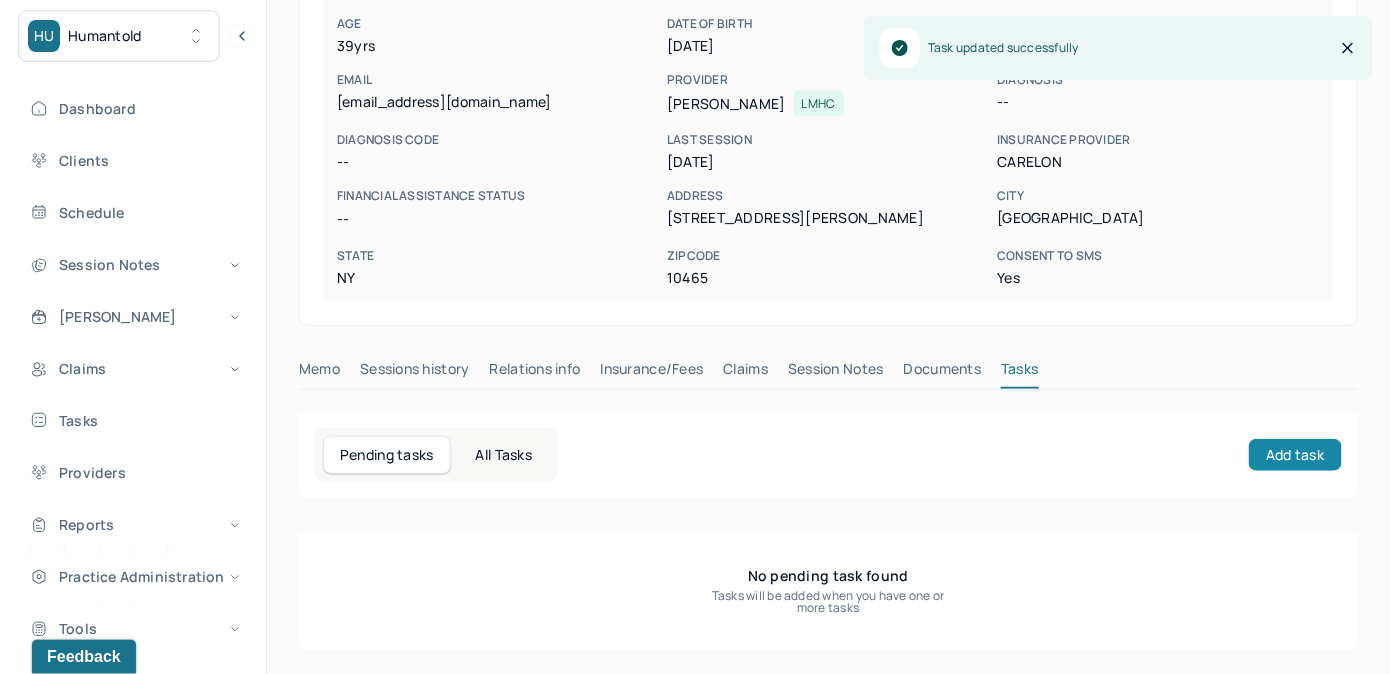 scroll, scrollTop: 258, scrollLeft: 0, axis: vertical 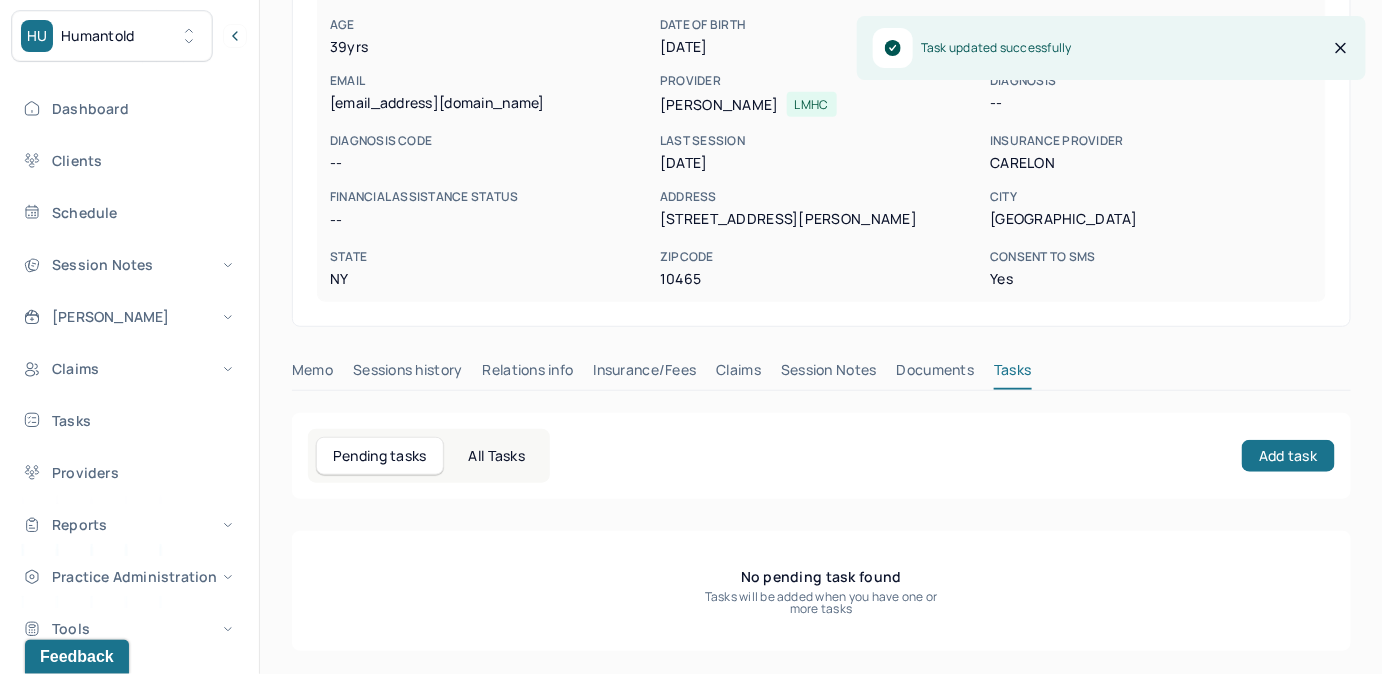 click on "Pending tasks     All Tasks     Add task" at bounding box center [821, 456] 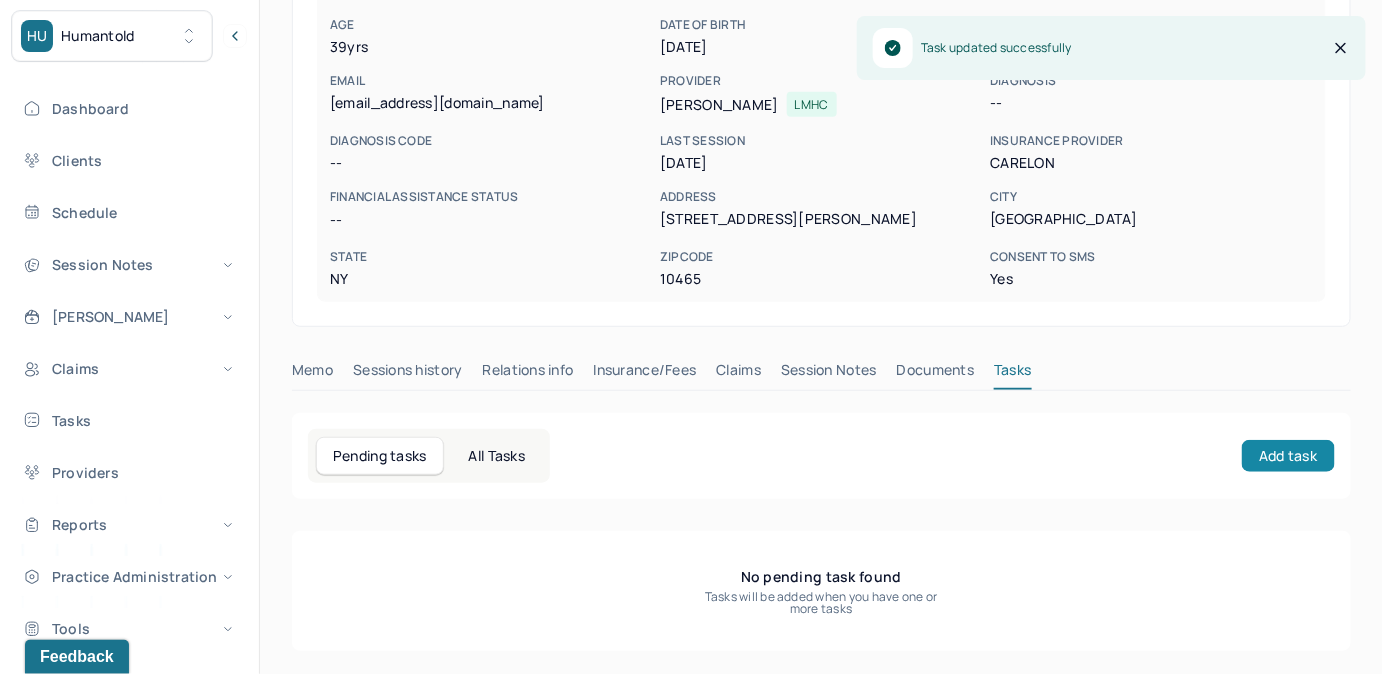 click on "Add task" at bounding box center [1288, 456] 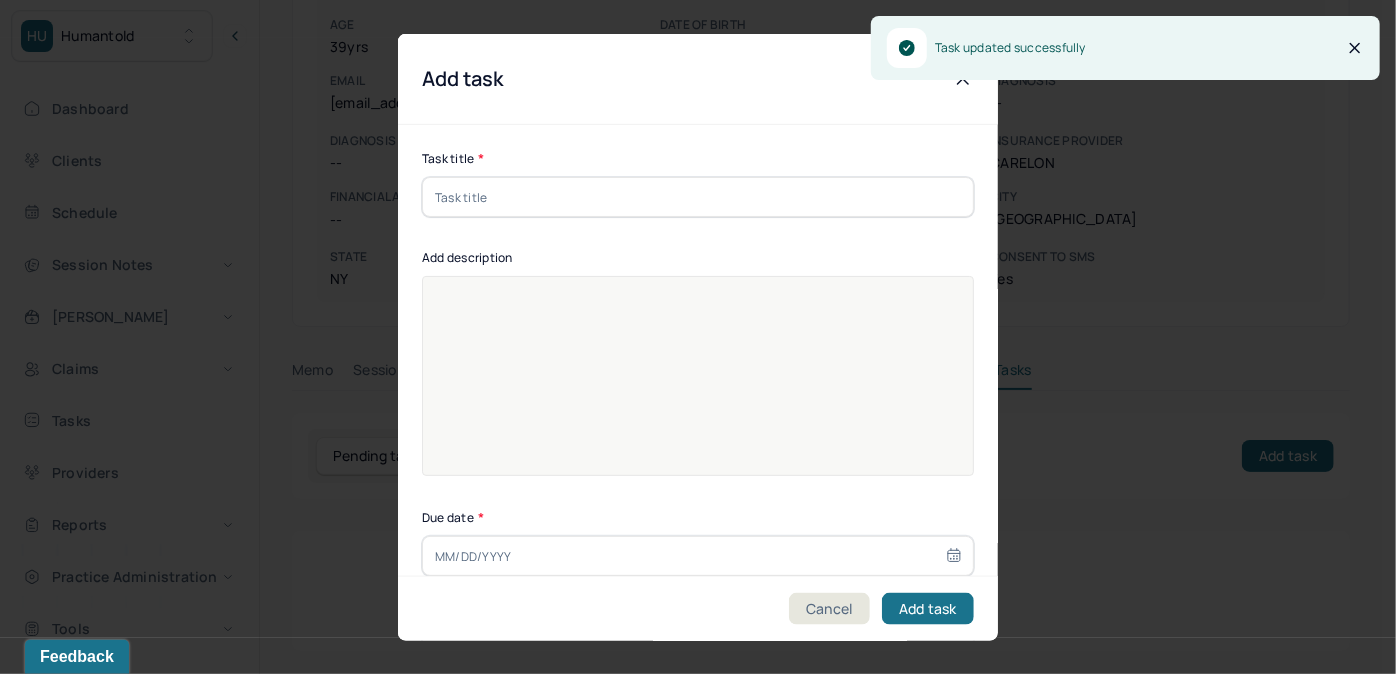 click at bounding box center [698, 197] 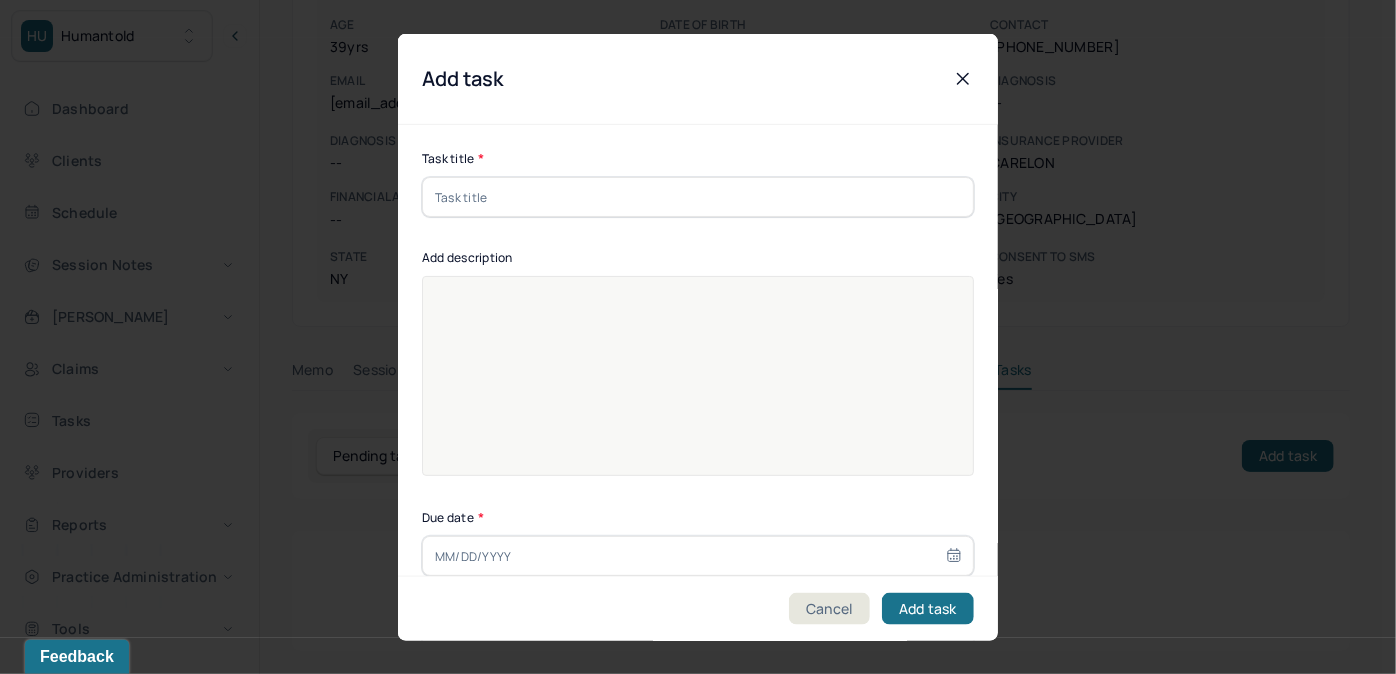 type on "respond check" 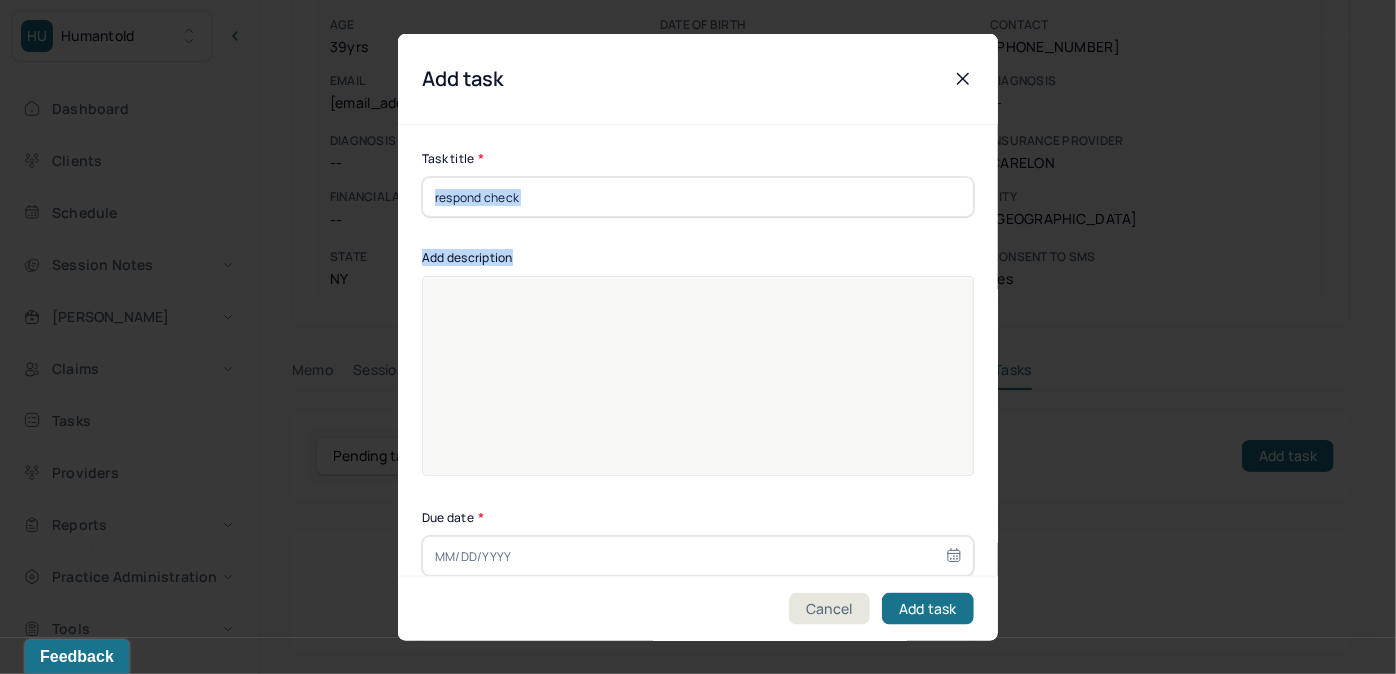 drag, startPoint x: 747, startPoint y: 200, endPoint x: 752, endPoint y: 182, distance: 18.681541 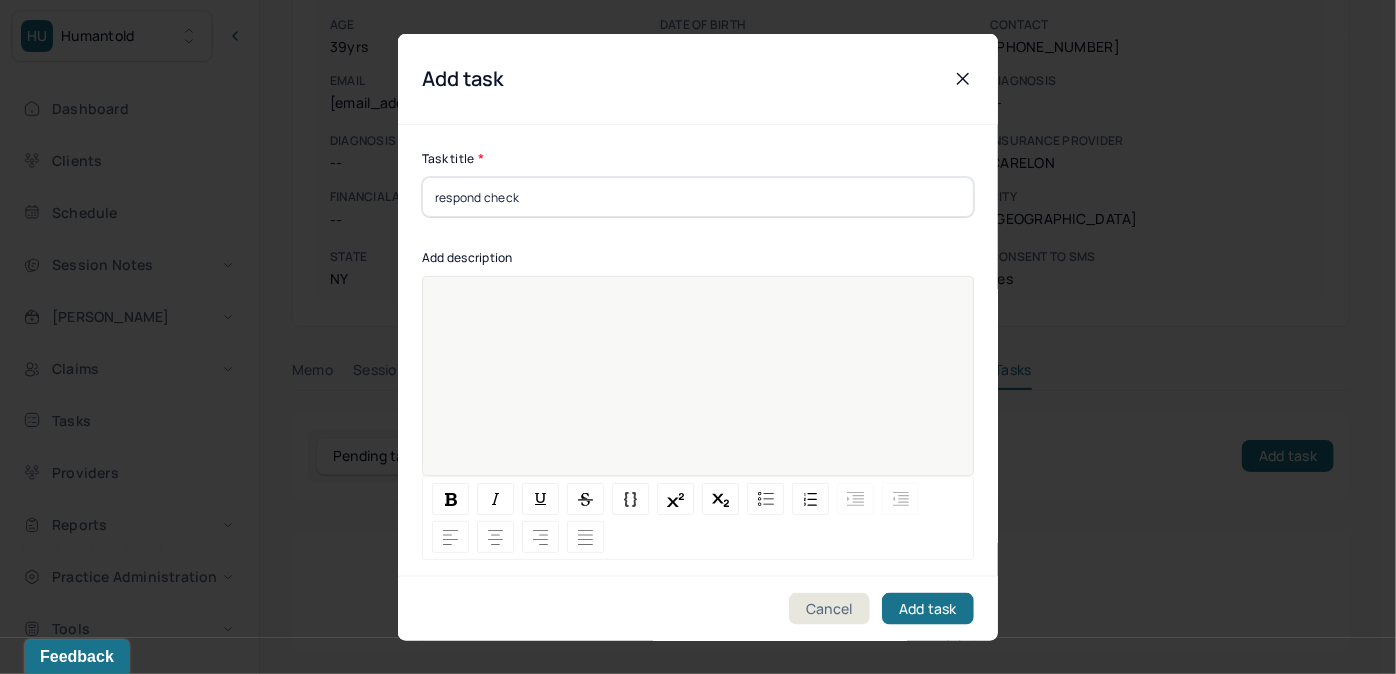 click at bounding box center (698, 389) 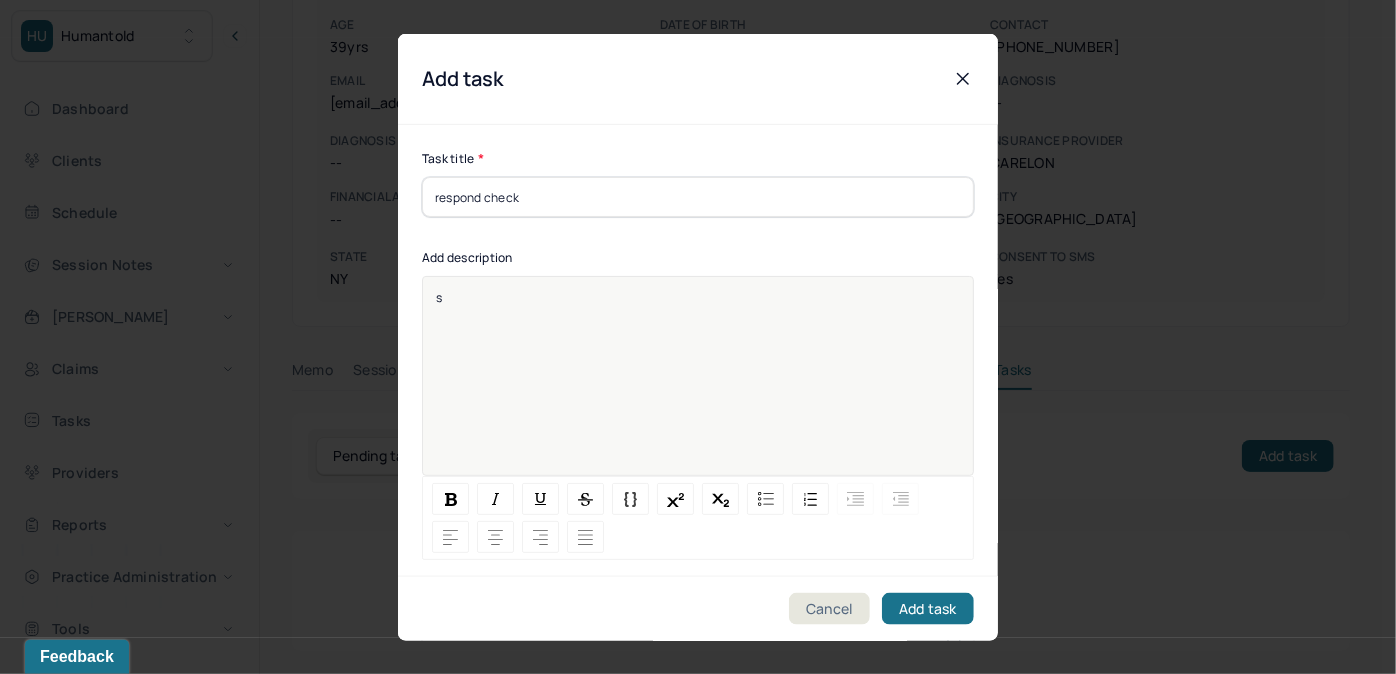 type 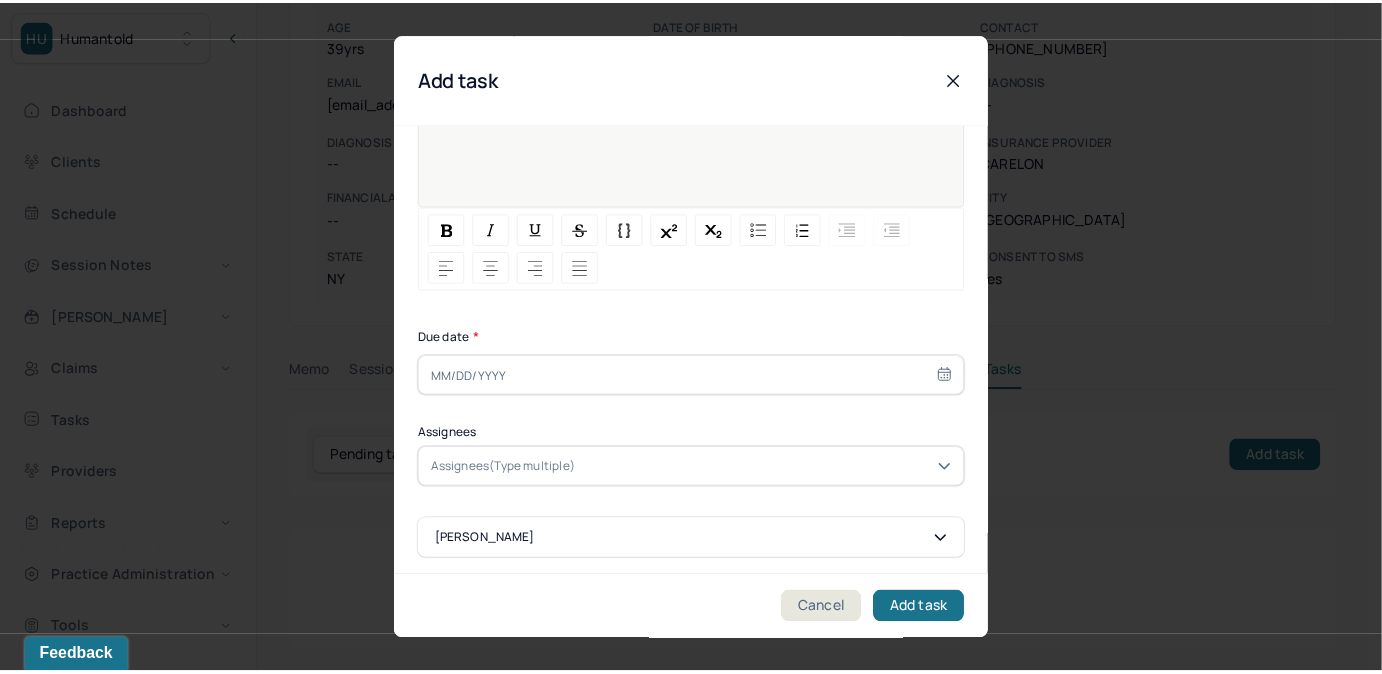 scroll, scrollTop: 274, scrollLeft: 0, axis: vertical 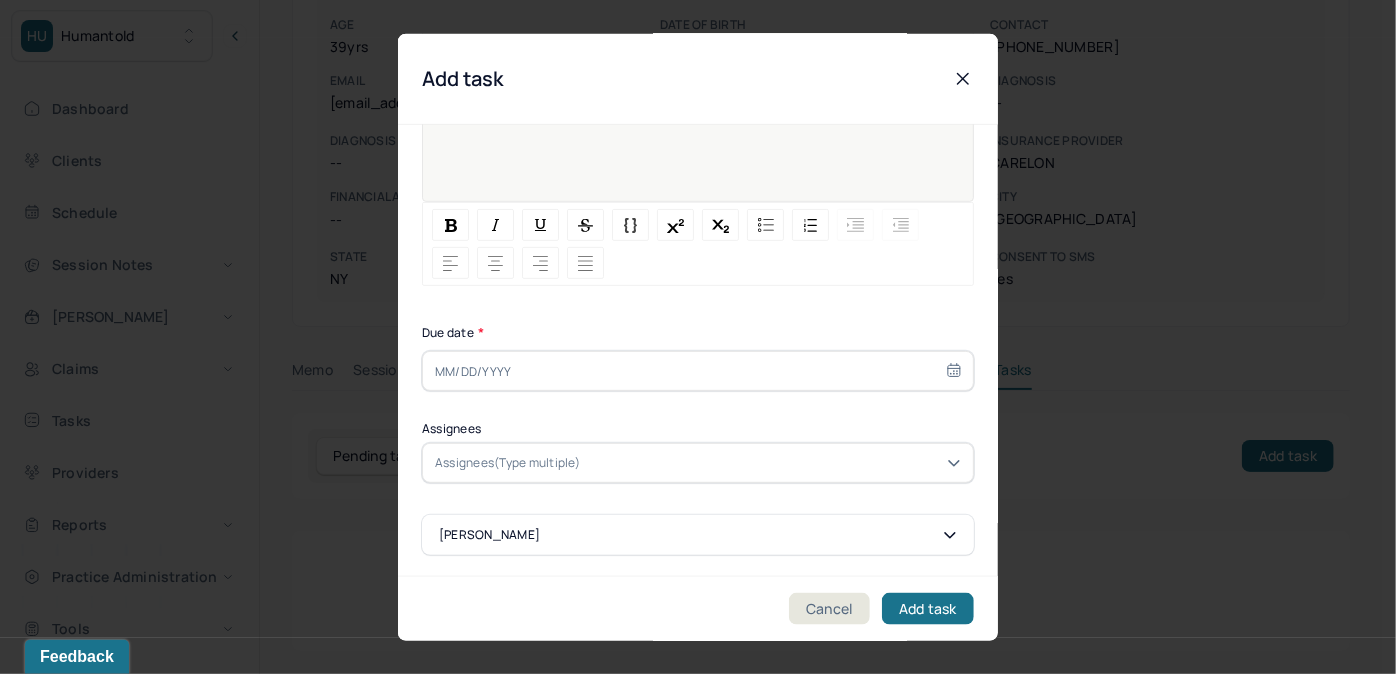 click at bounding box center [698, 371] 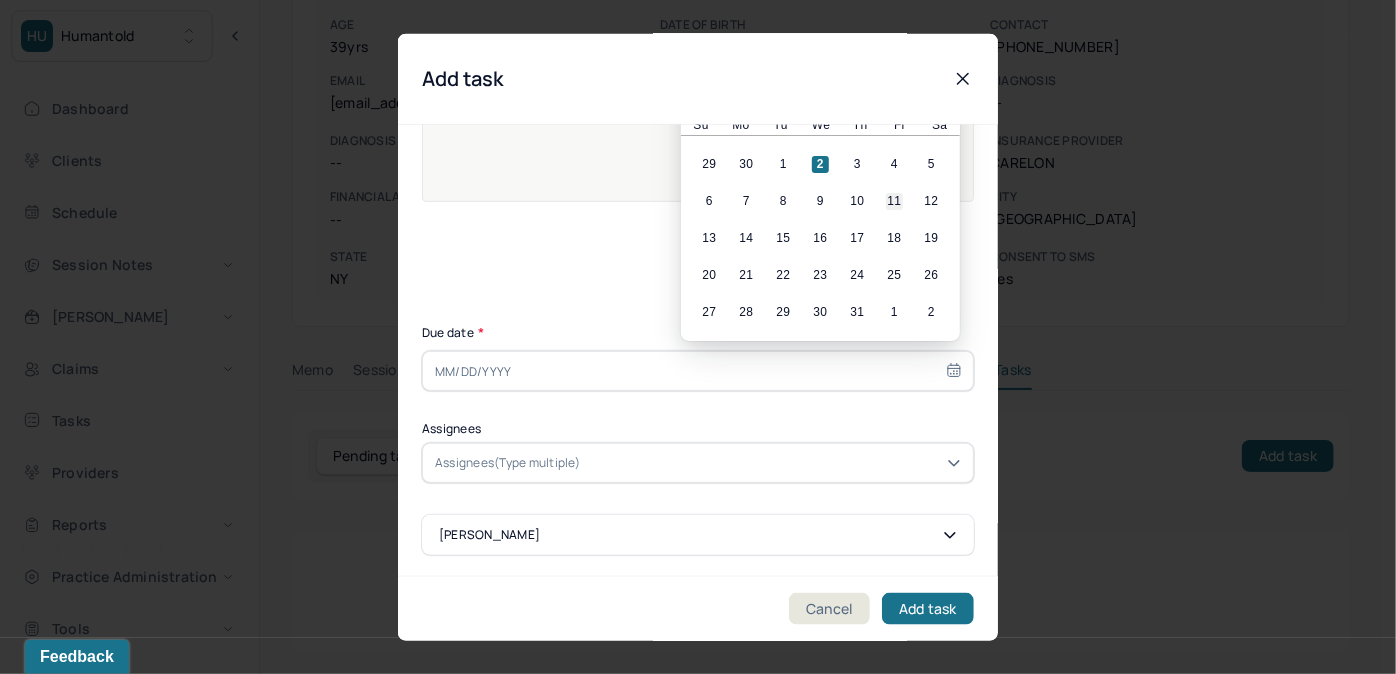 click on "11" at bounding box center (894, 201) 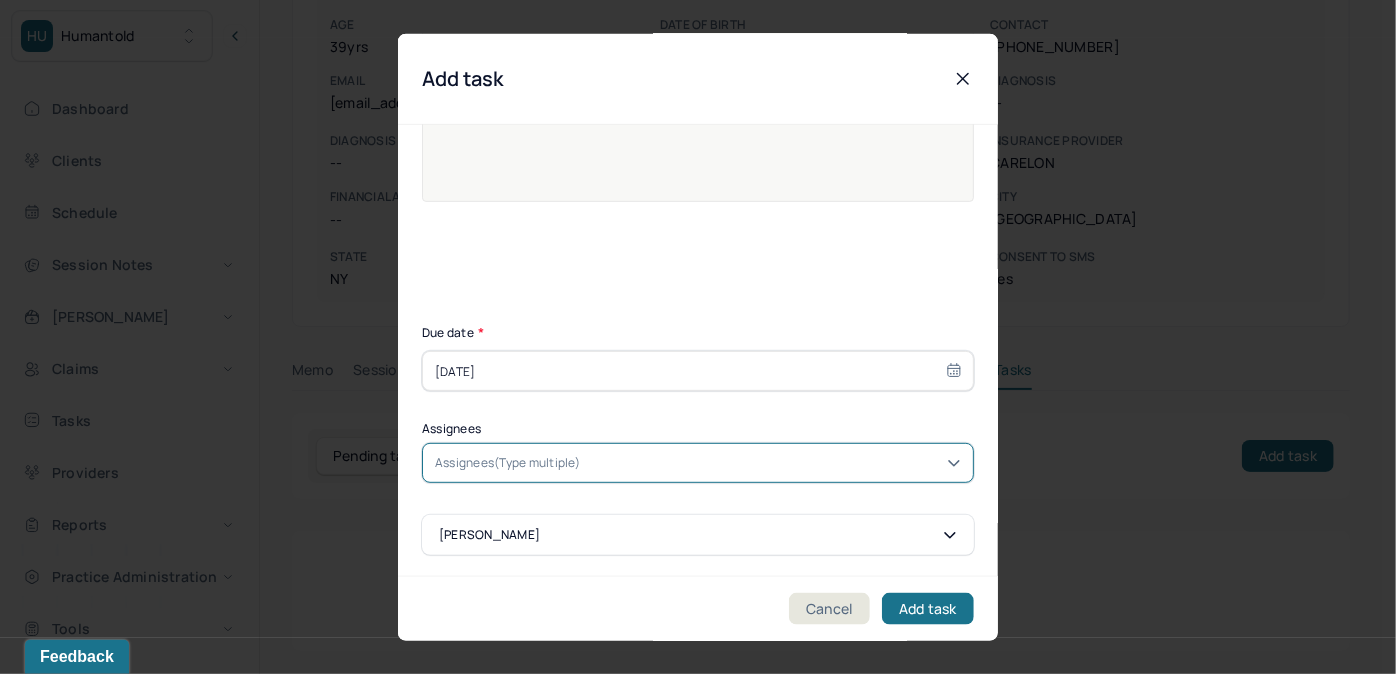 click at bounding box center [773, 463] 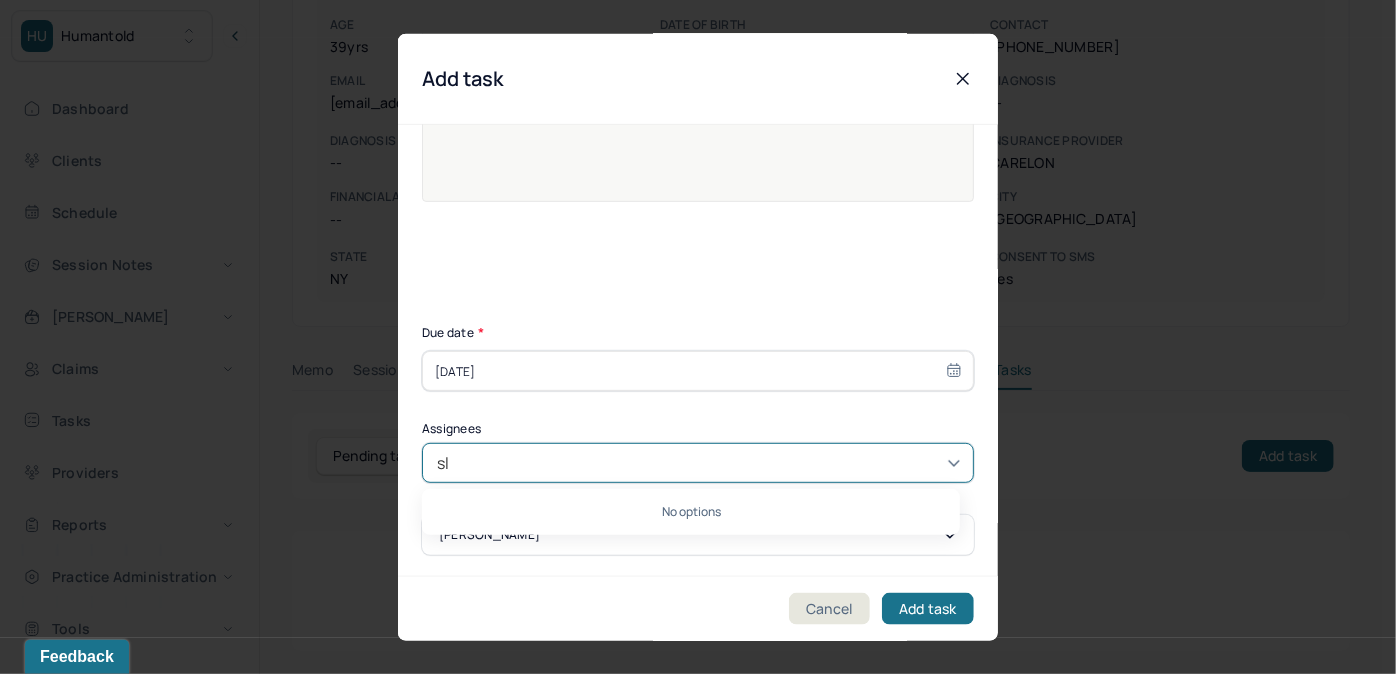 type on "s" 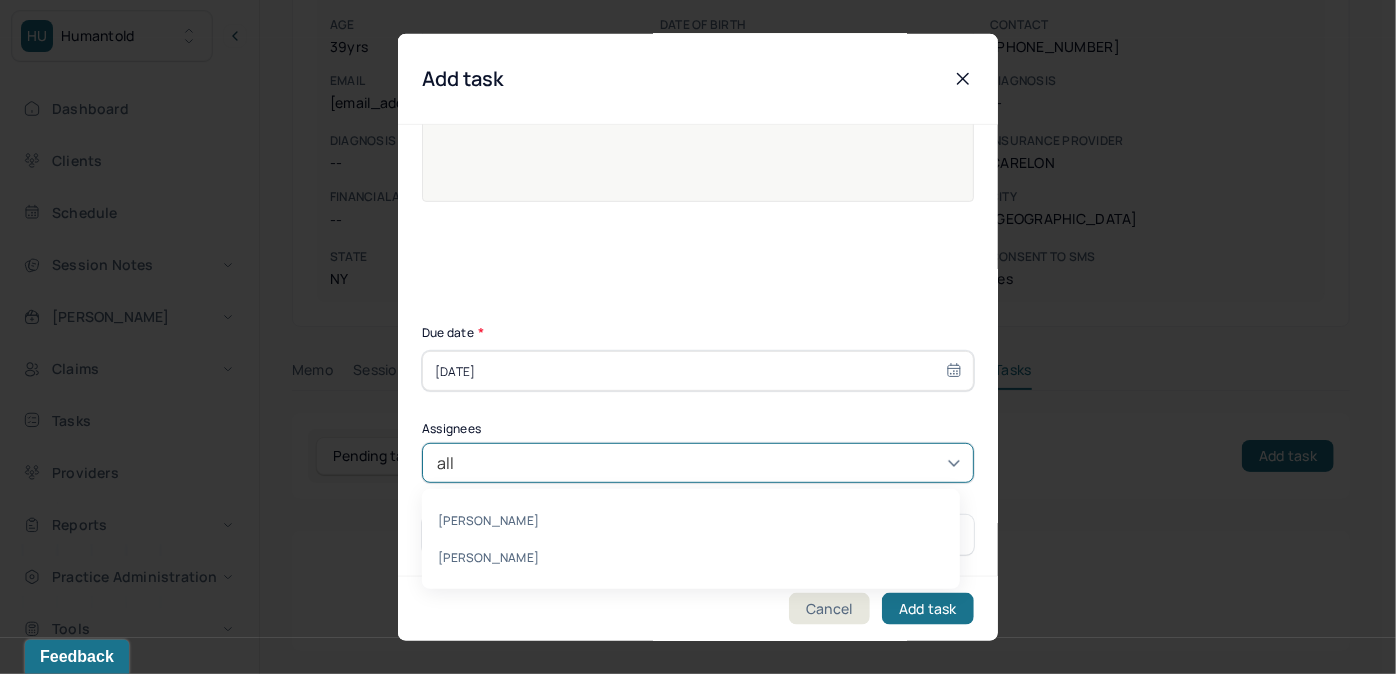 type on "alli" 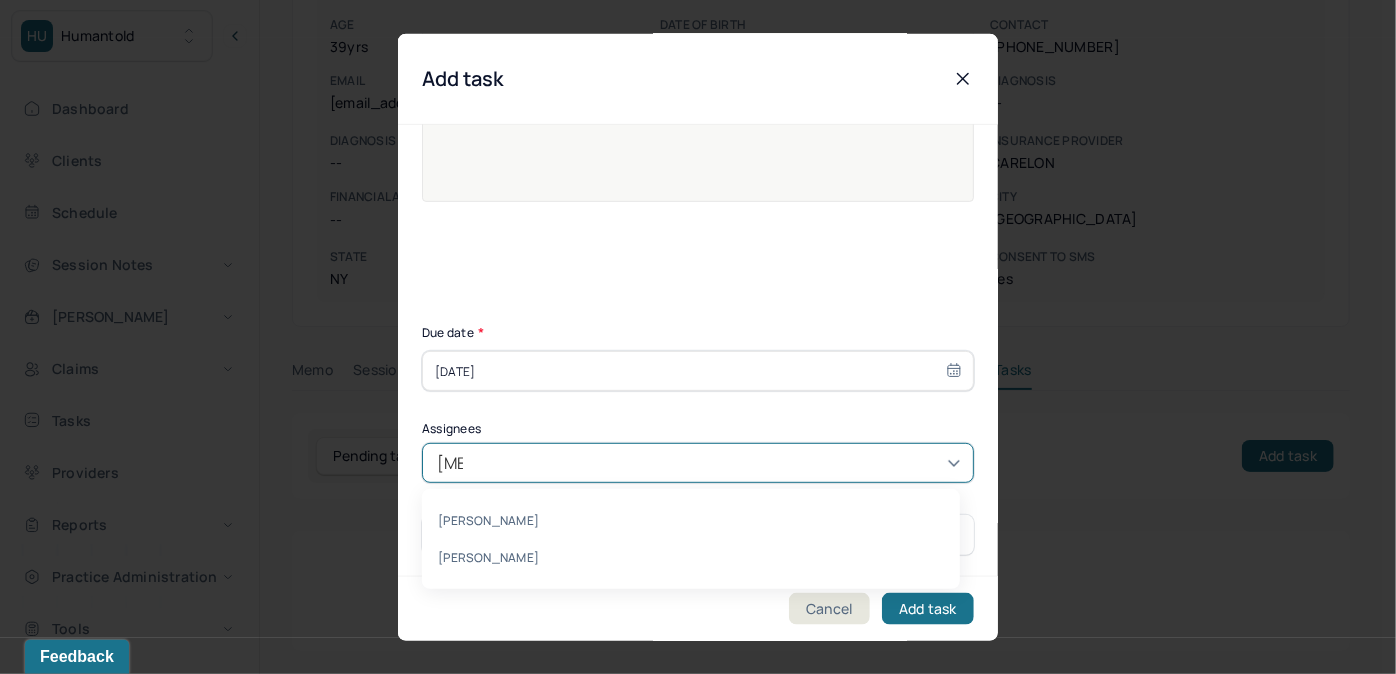 click on "Allie Morales" at bounding box center [691, 557] 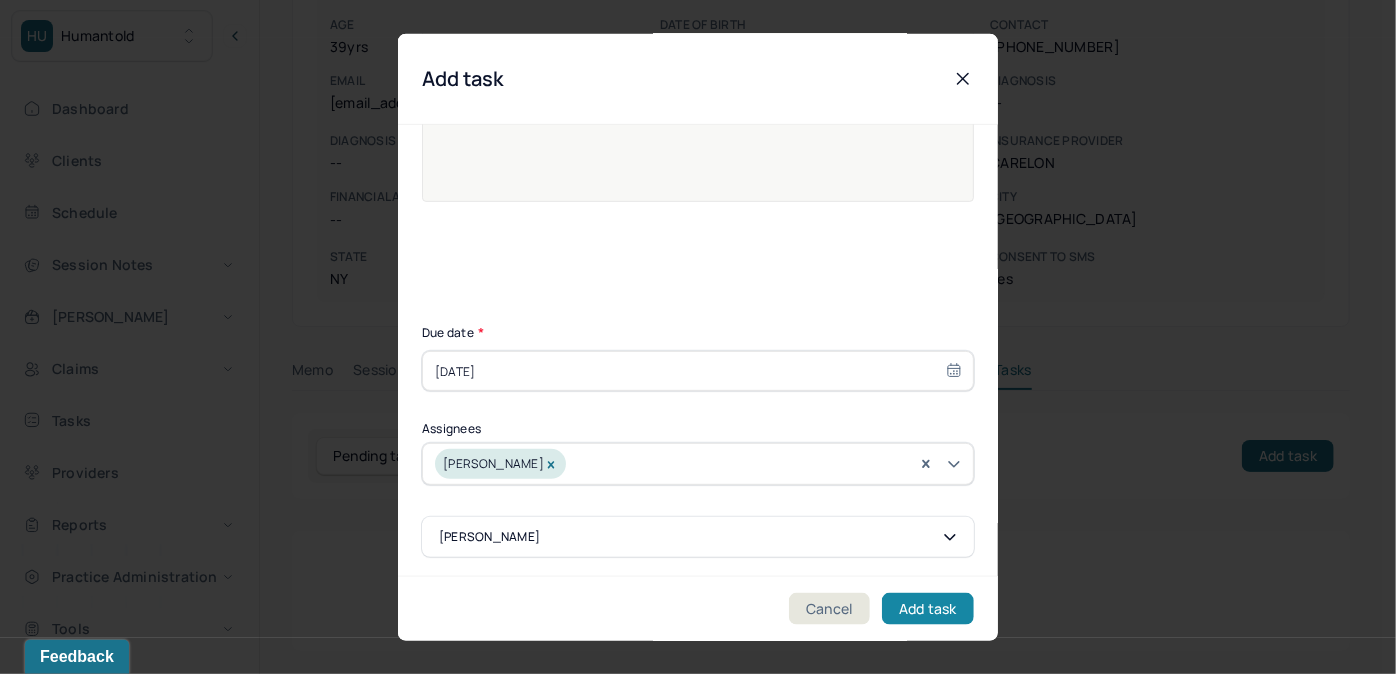 click on "Add task" at bounding box center [928, 608] 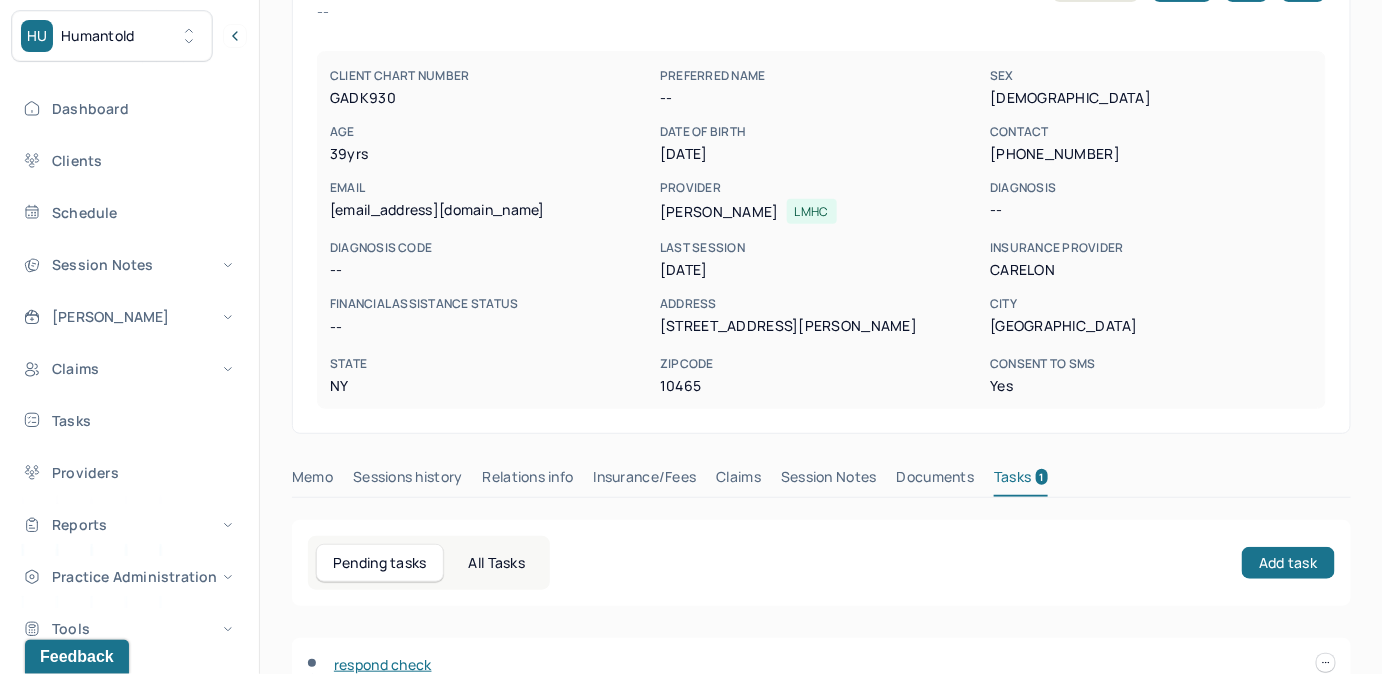 scroll, scrollTop: 0, scrollLeft: 0, axis: both 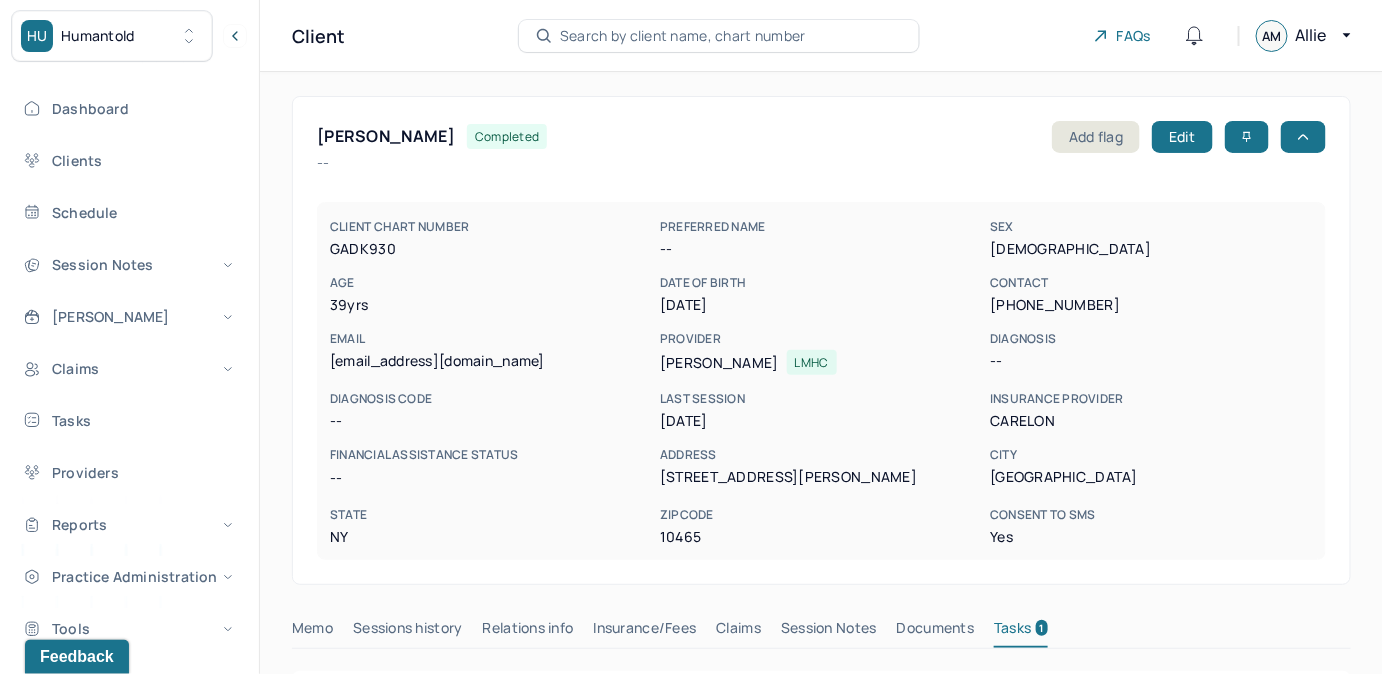 click on "Search by client name, chart number" at bounding box center [683, 36] 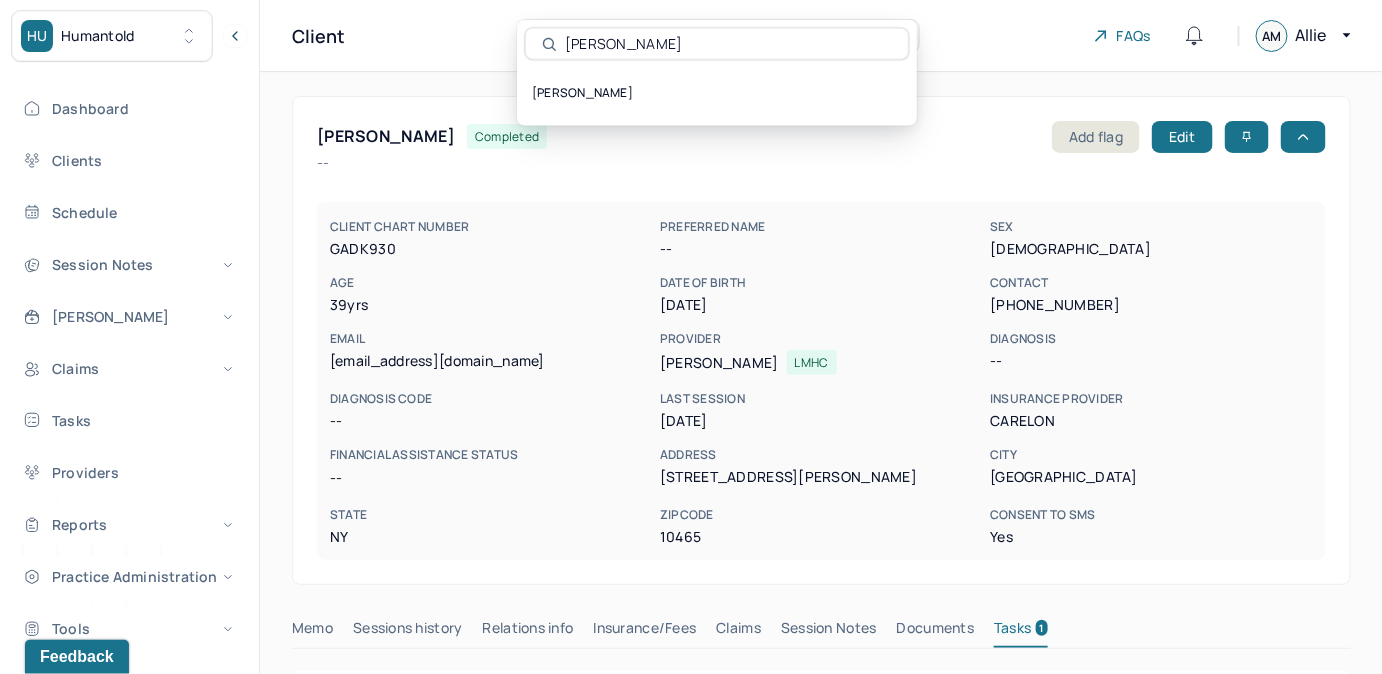 type on "Nigel Richards" 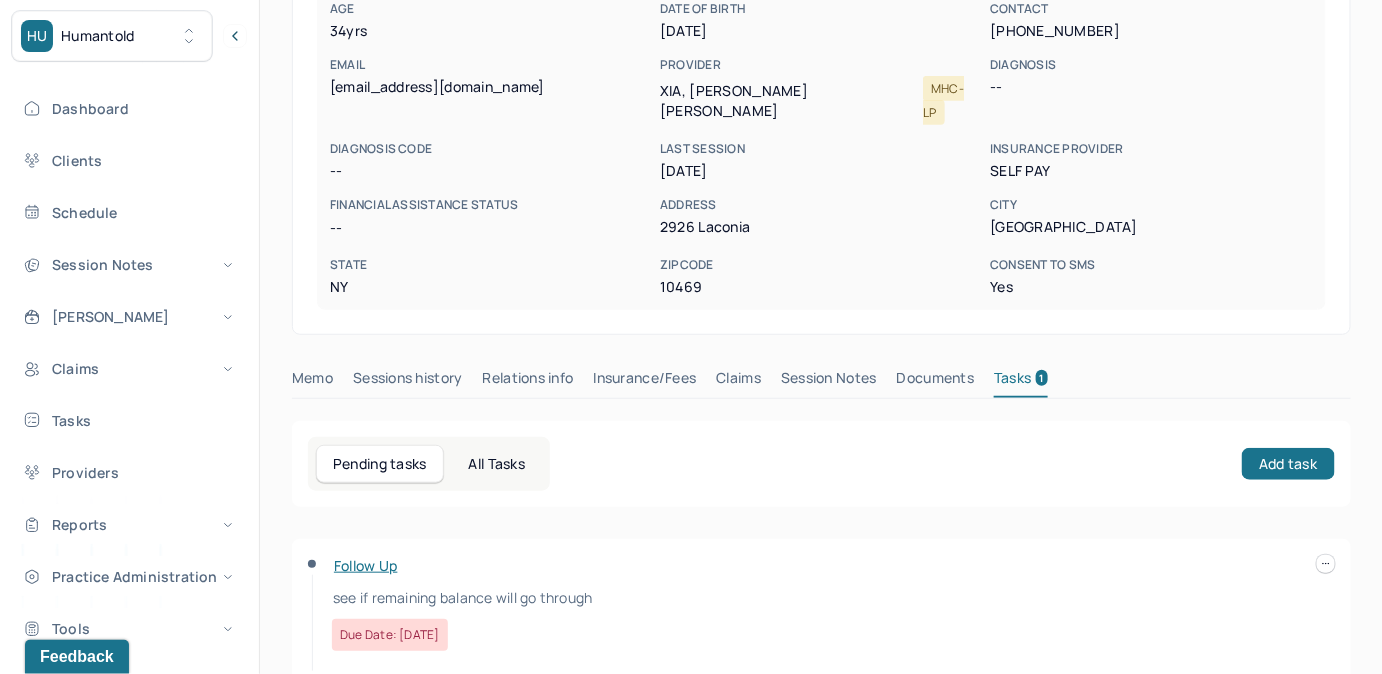 scroll, scrollTop: 292, scrollLeft: 0, axis: vertical 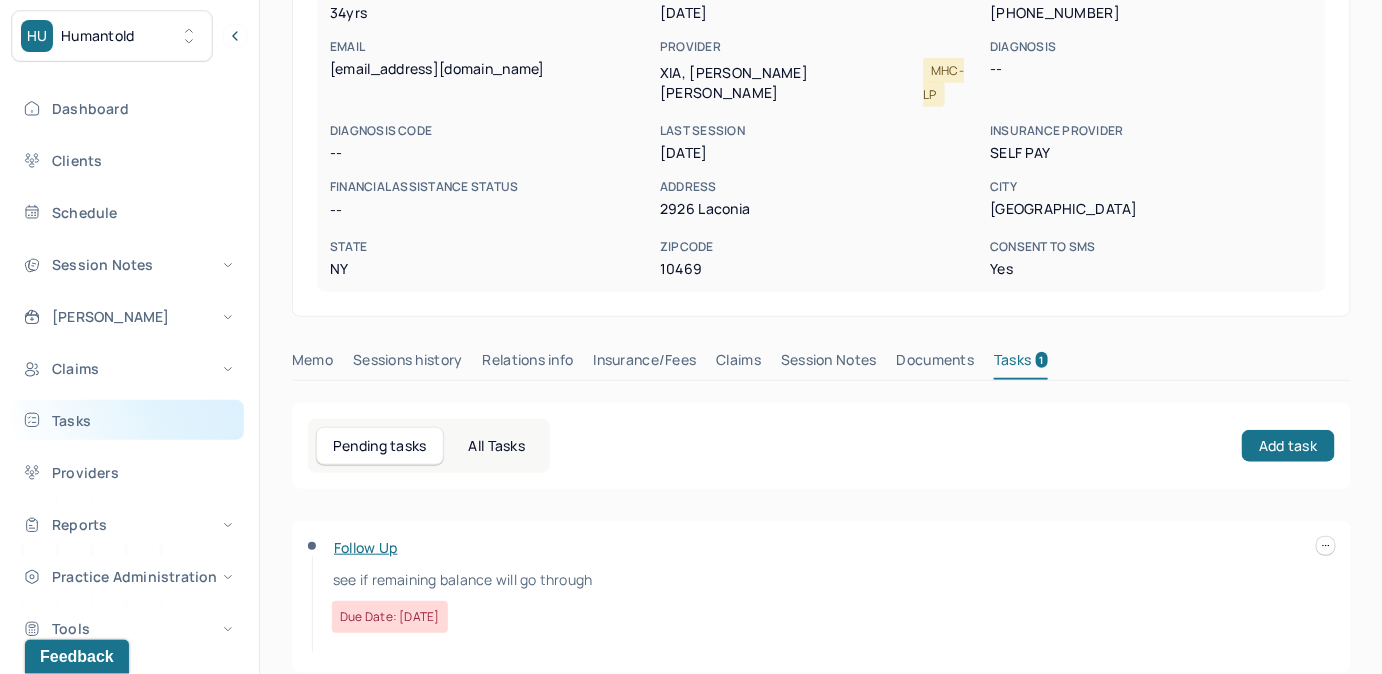 click on "Tasks" at bounding box center (128, 420) 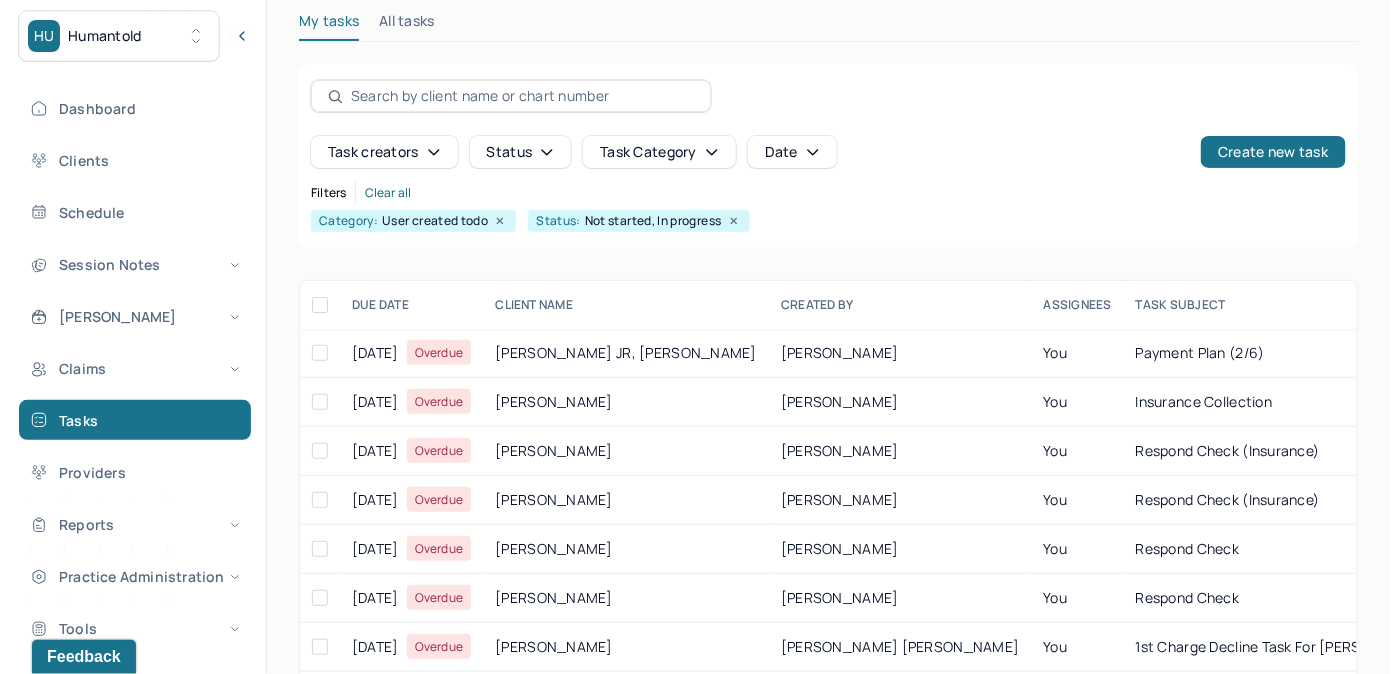 scroll, scrollTop: 256, scrollLeft: 0, axis: vertical 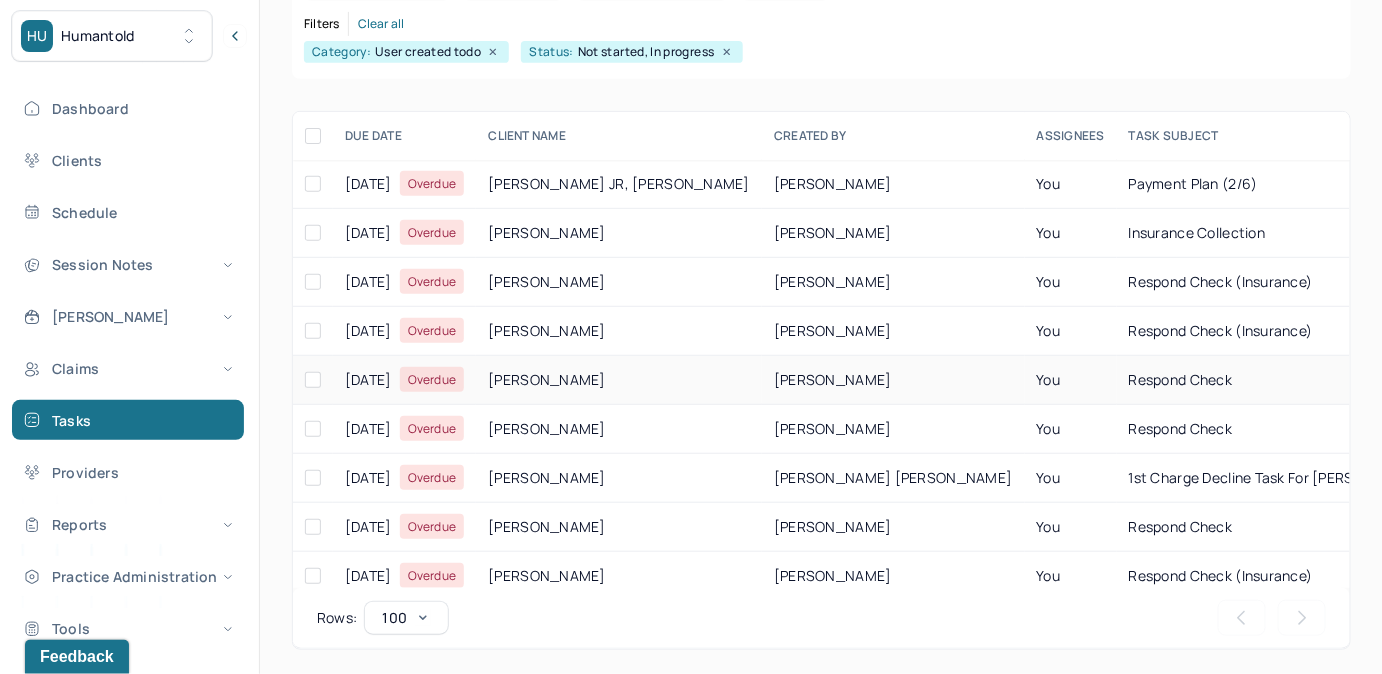click on "respond check" at bounding box center [1181, 379] 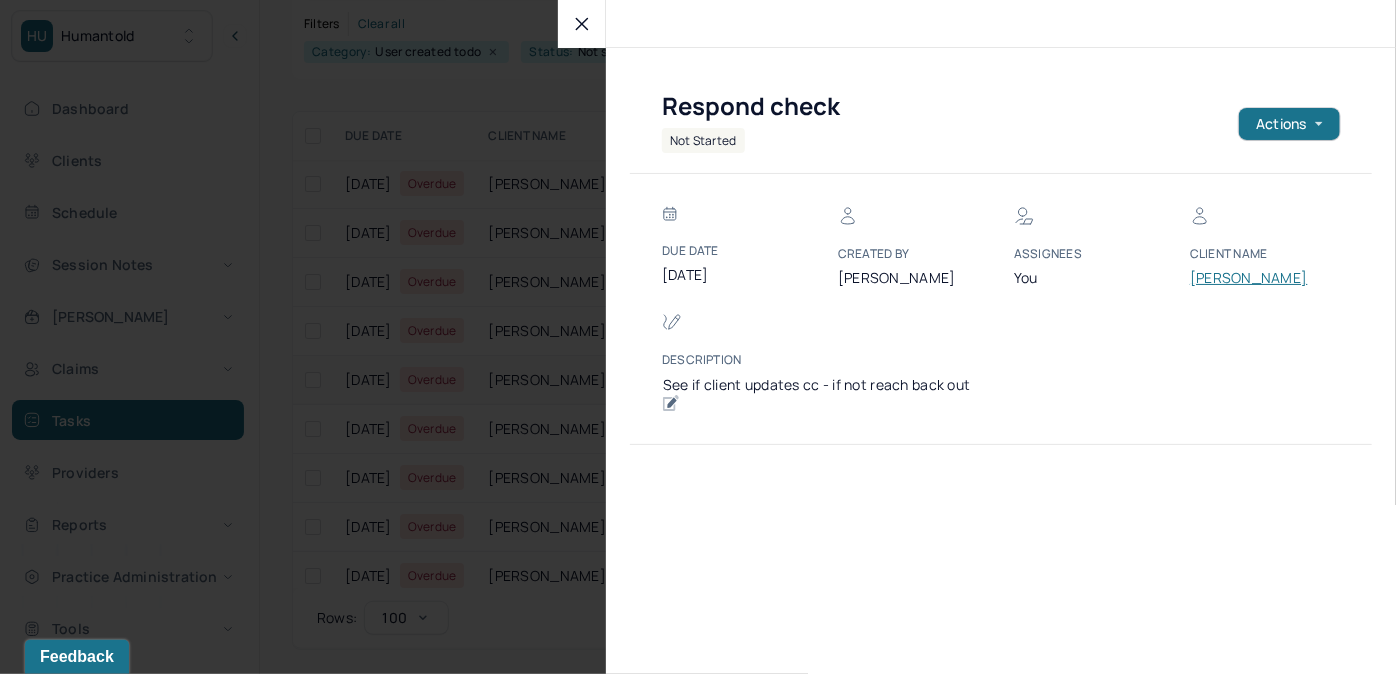 click on "STEPHENS, JESSE" at bounding box center [1250, 278] 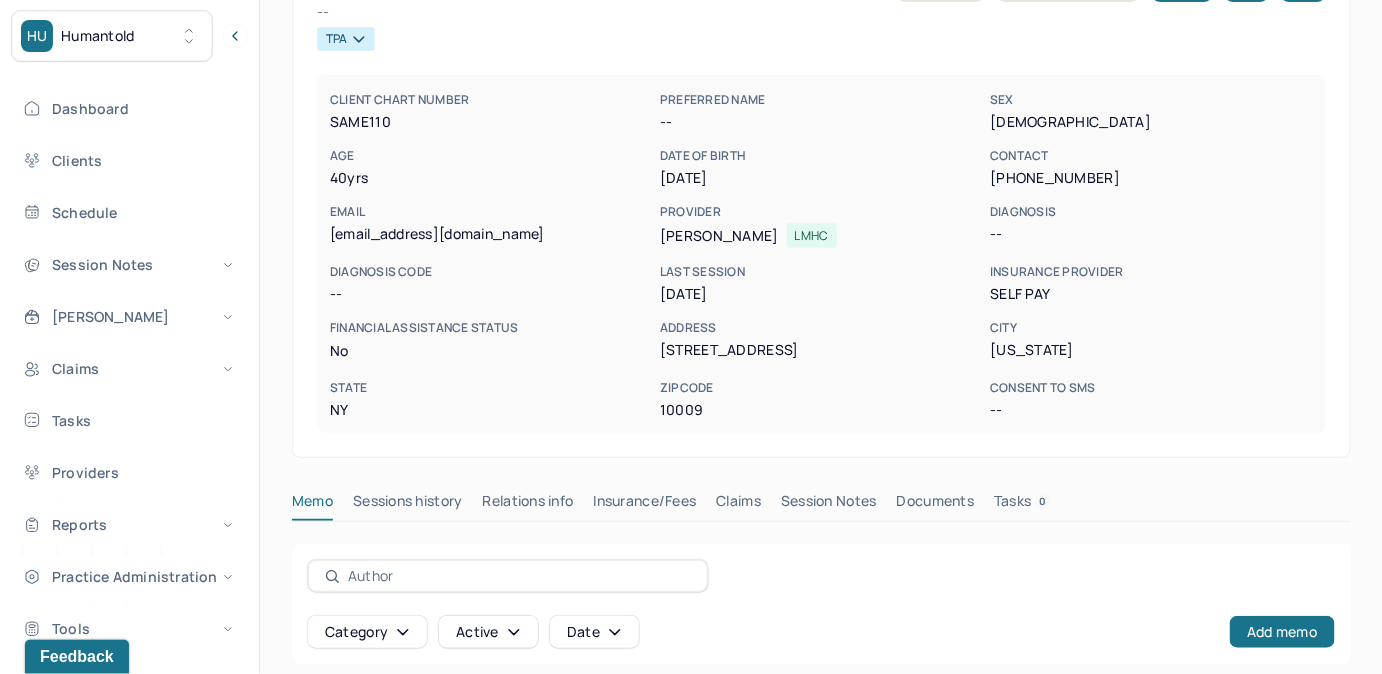 scroll, scrollTop: 160, scrollLeft: 0, axis: vertical 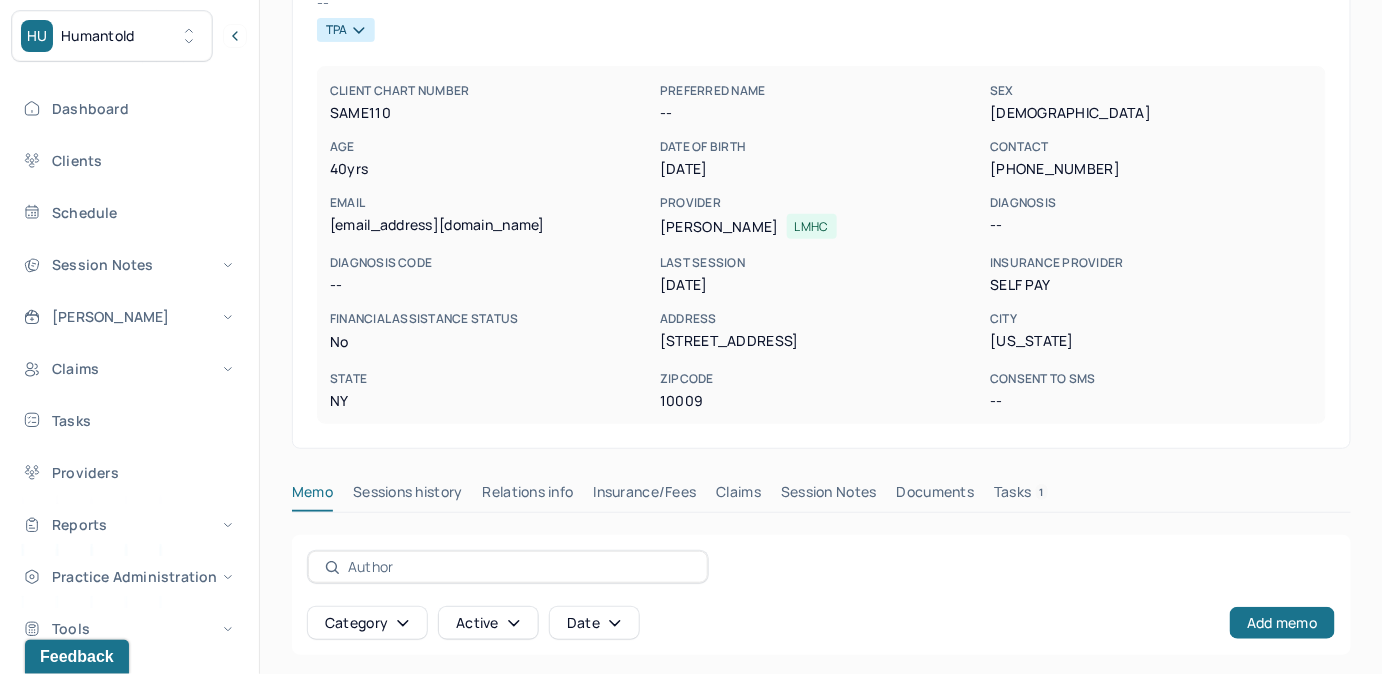 click on "Tasks 1" at bounding box center (1021, 496) 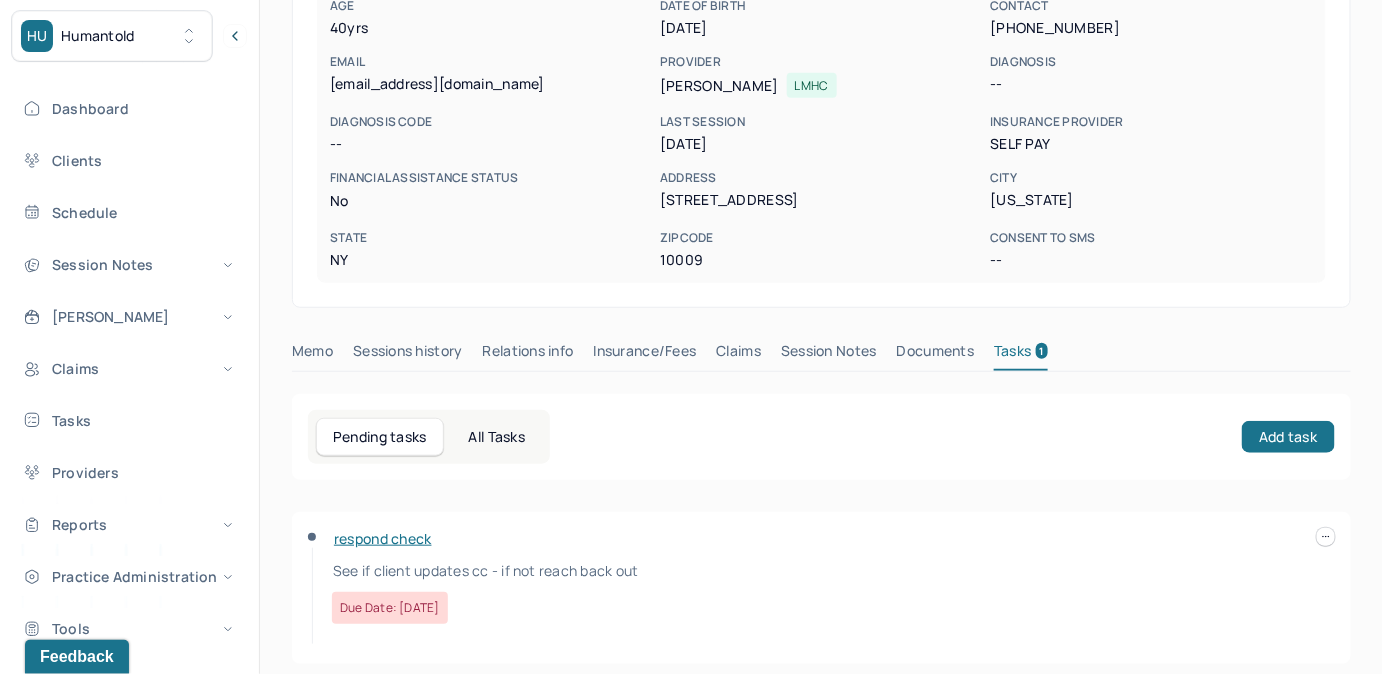 scroll, scrollTop: 316, scrollLeft: 0, axis: vertical 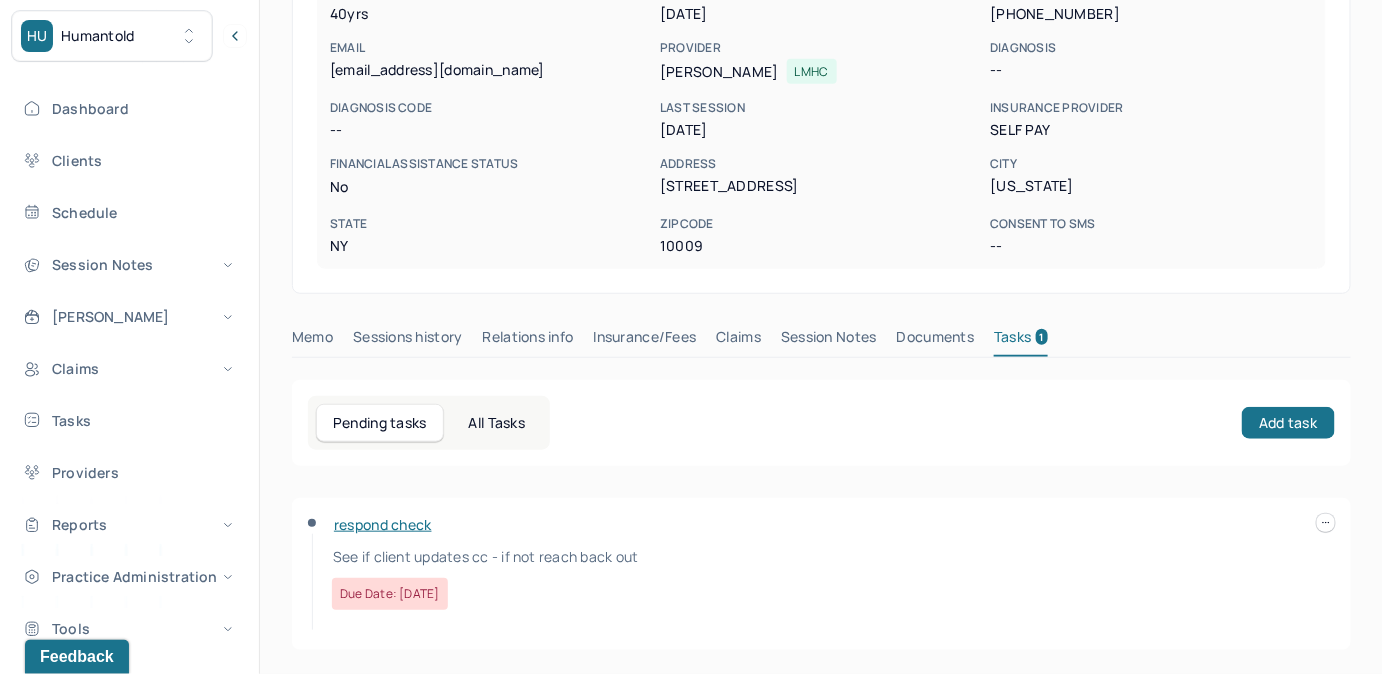 click on "Claims" at bounding box center (738, 341) 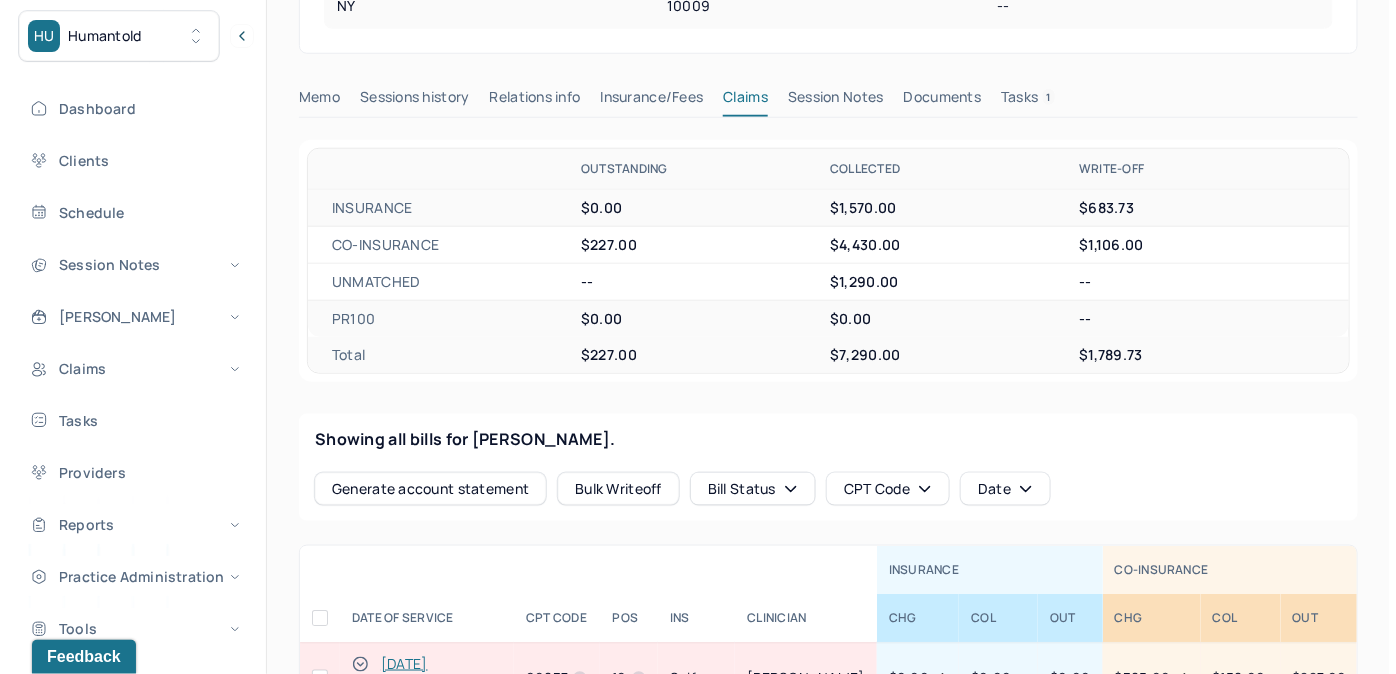 scroll, scrollTop: 800, scrollLeft: 0, axis: vertical 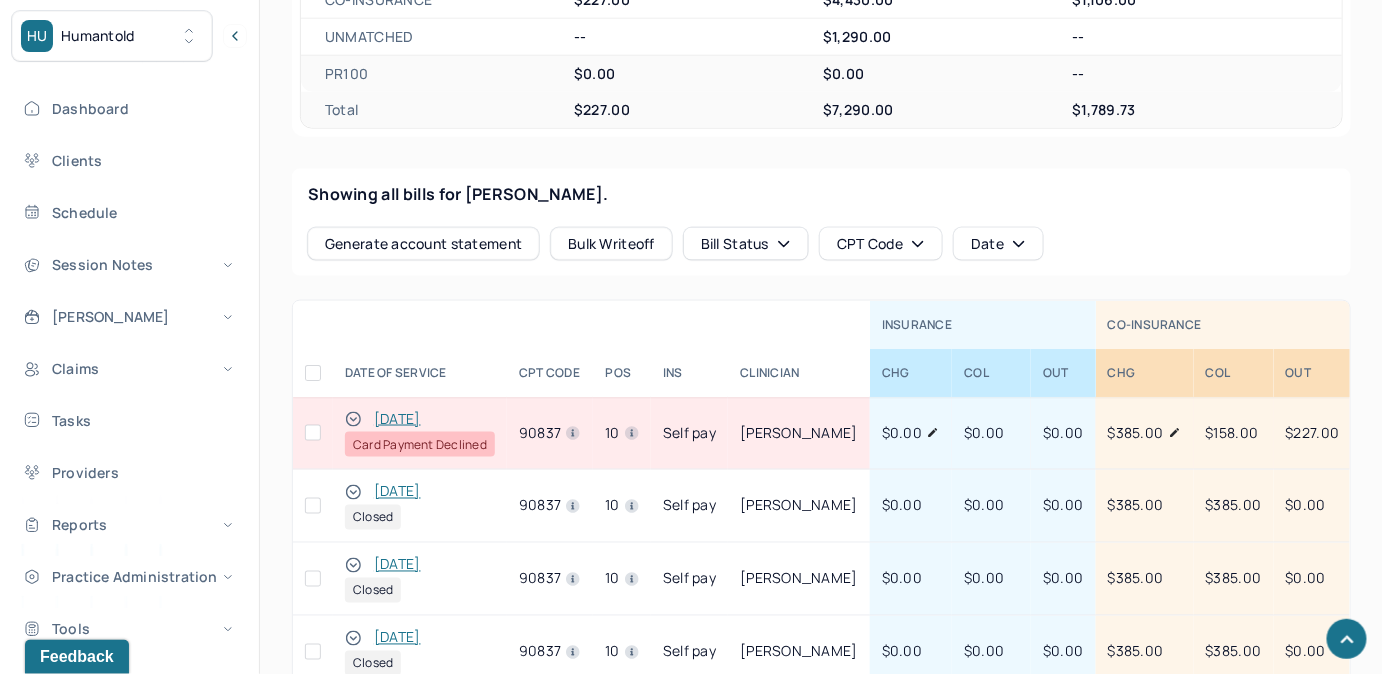 click at bounding box center (313, 433) 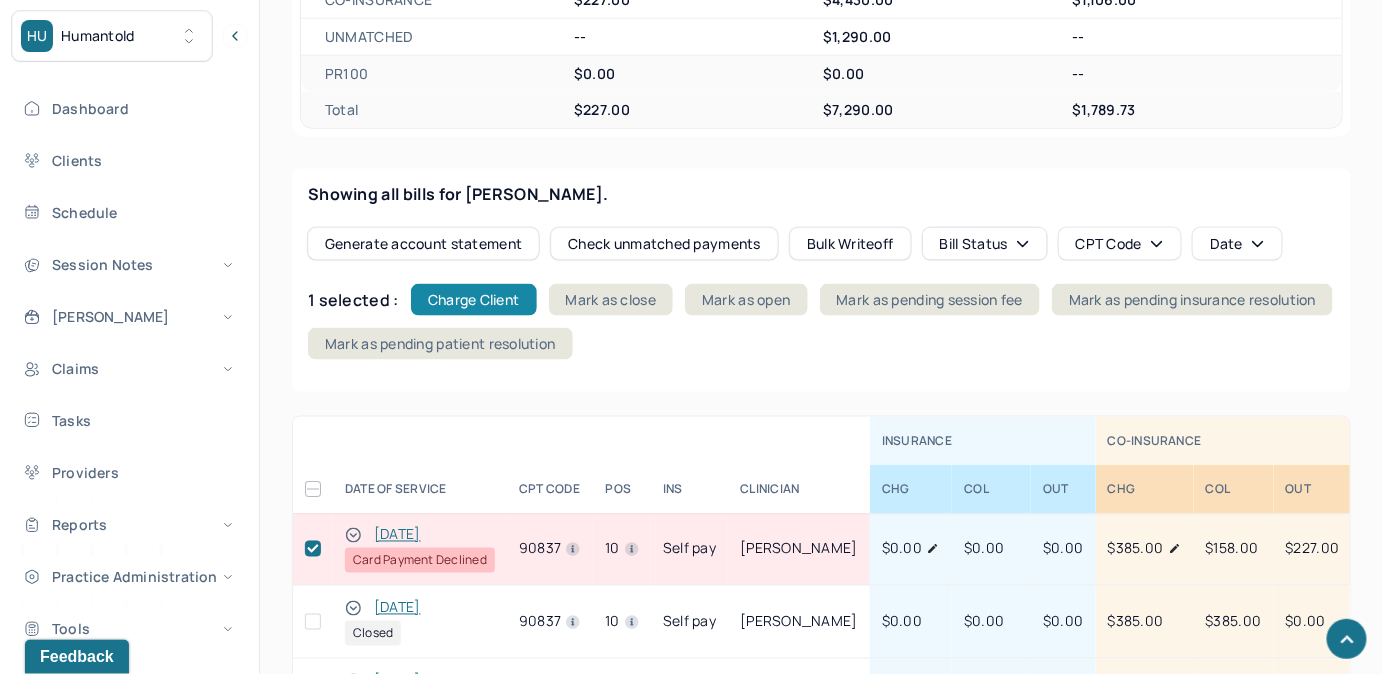 click on "Charge Client" at bounding box center [474, 300] 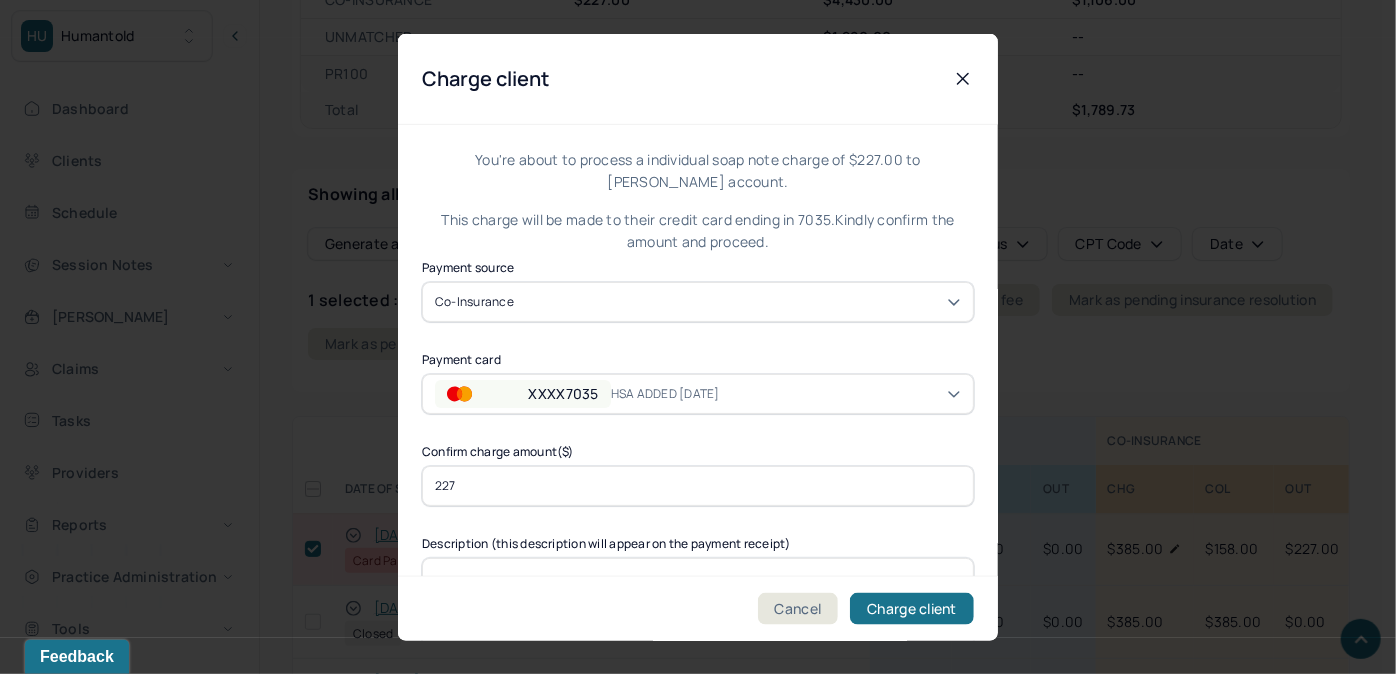 click on "XXXX7035 HSA
ADDED 3/17/25" at bounding box center [589, 393] 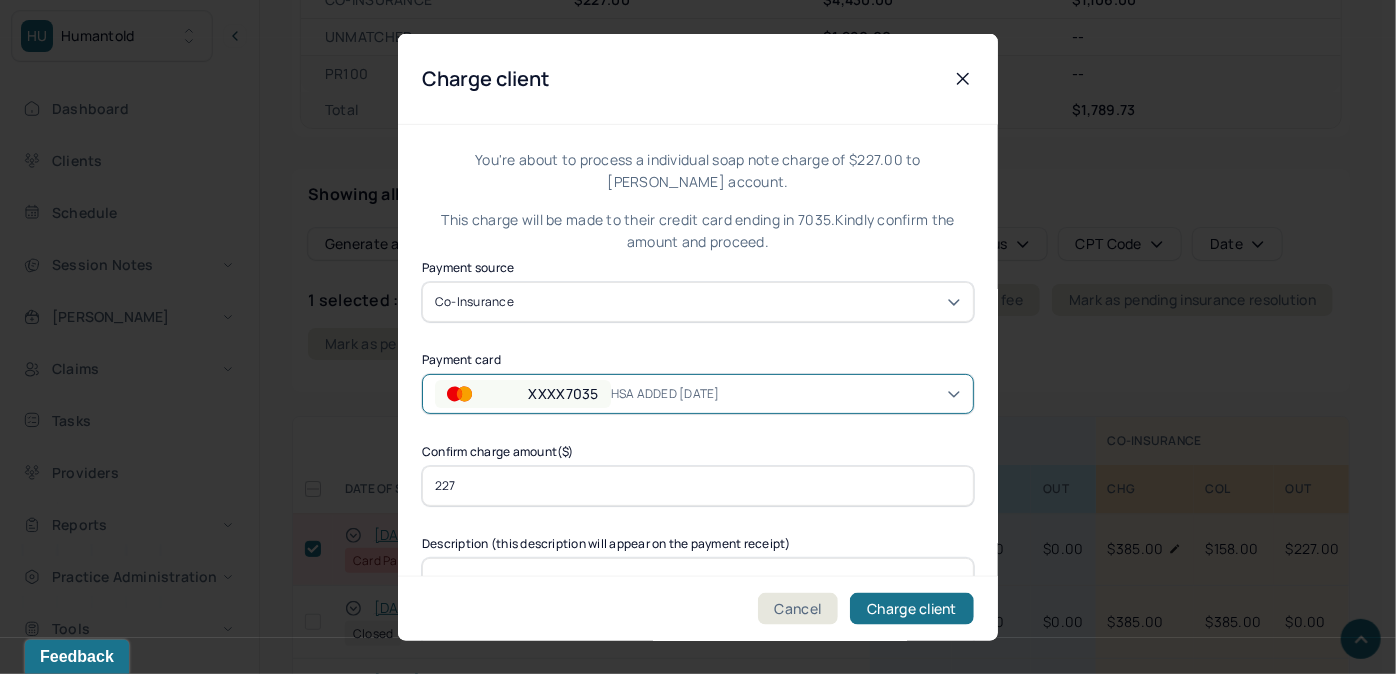 click on "XXXX7035 HSA
ADDED 3/17/25" at bounding box center (589, 393) 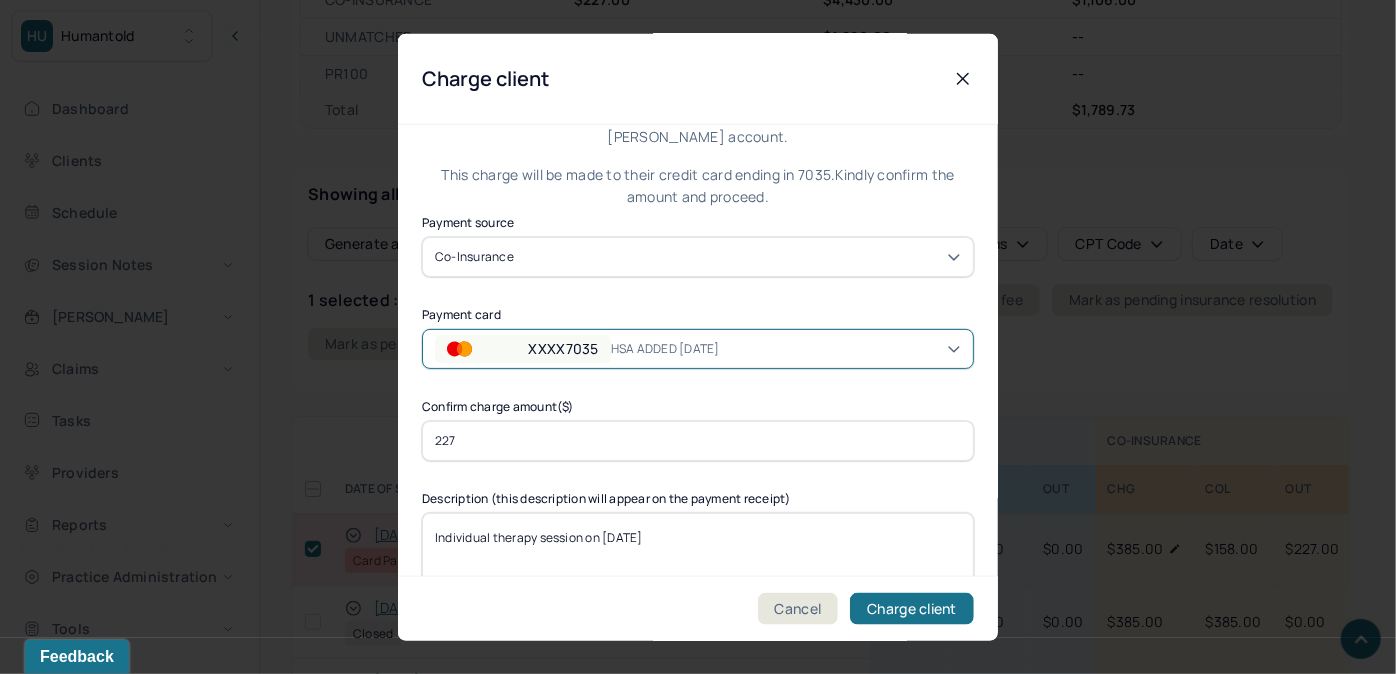 scroll, scrollTop: 90, scrollLeft: 0, axis: vertical 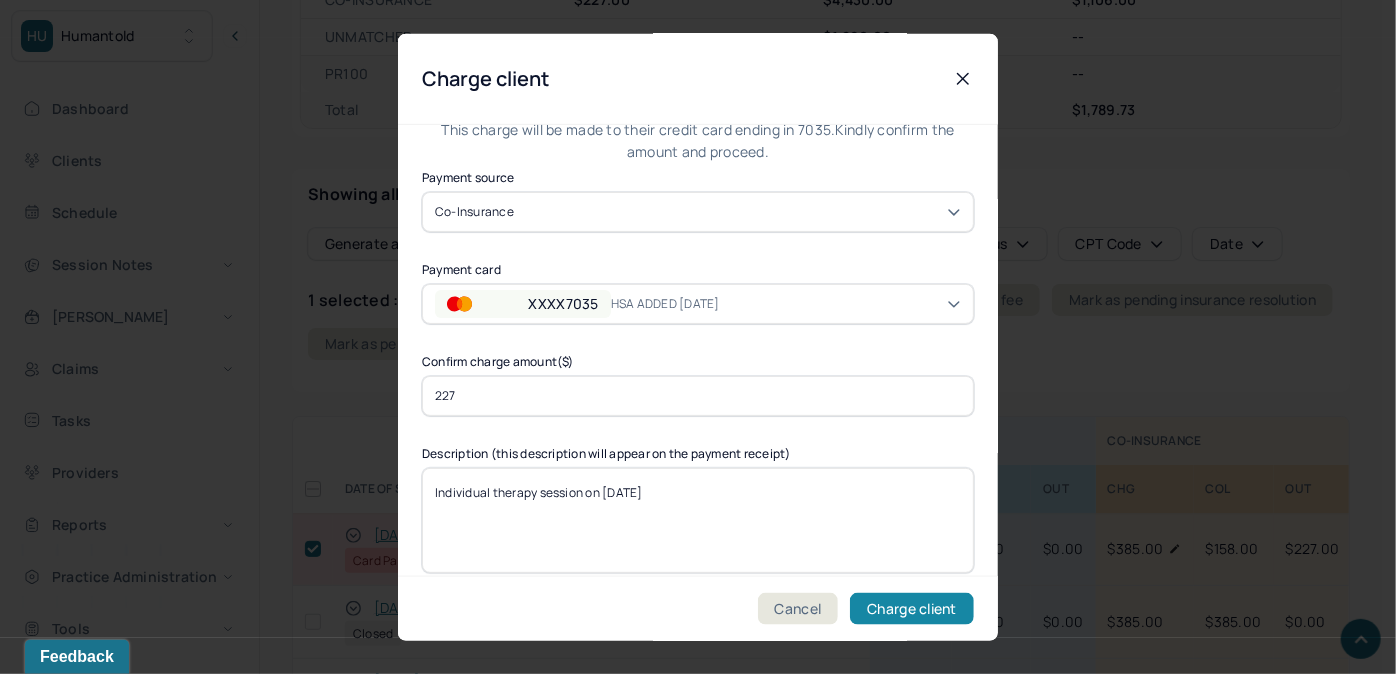 click on "Charge client" at bounding box center (912, 608) 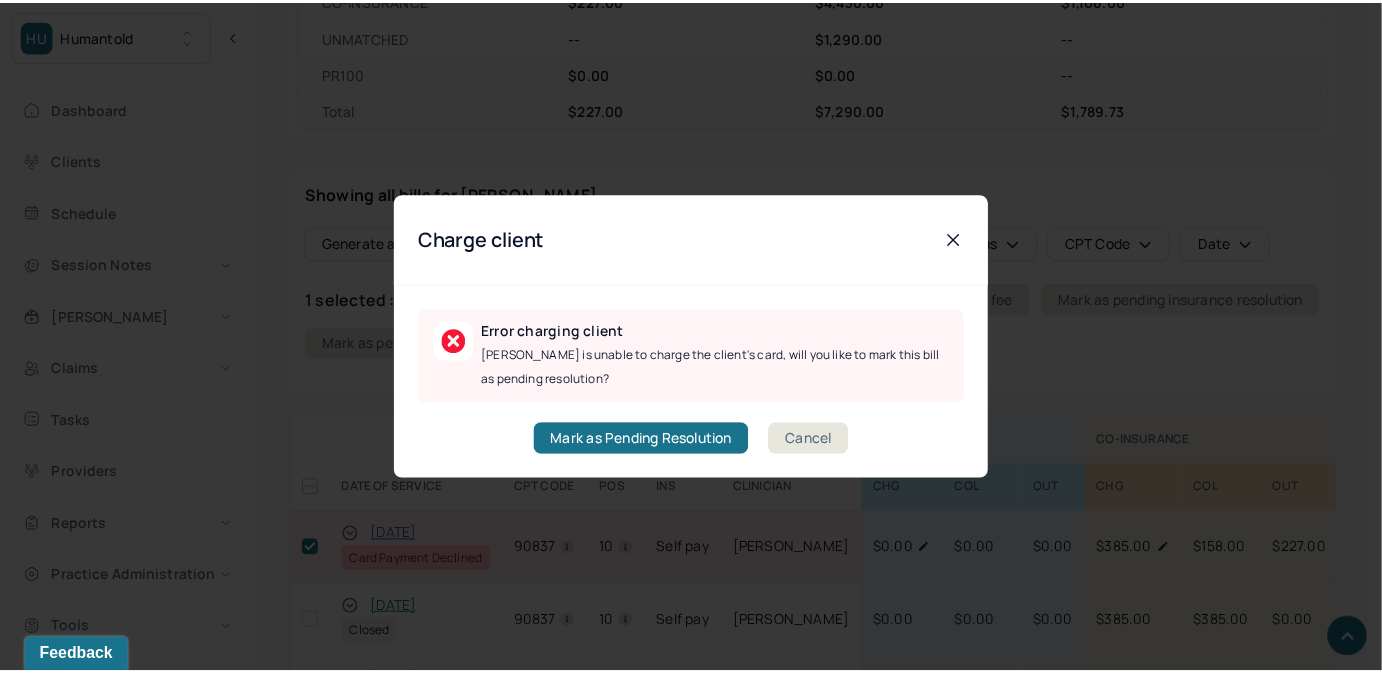 scroll, scrollTop: 0, scrollLeft: 0, axis: both 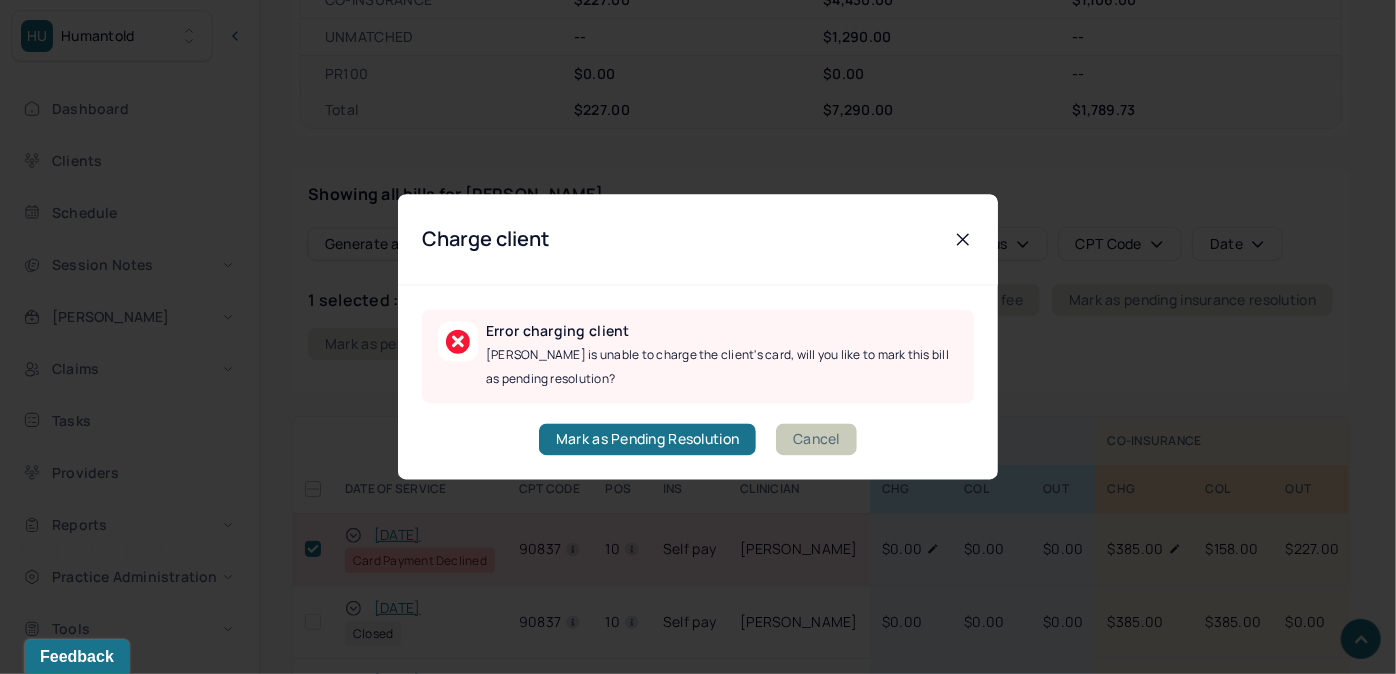 click on "Cancel" at bounding box center [816, 440] 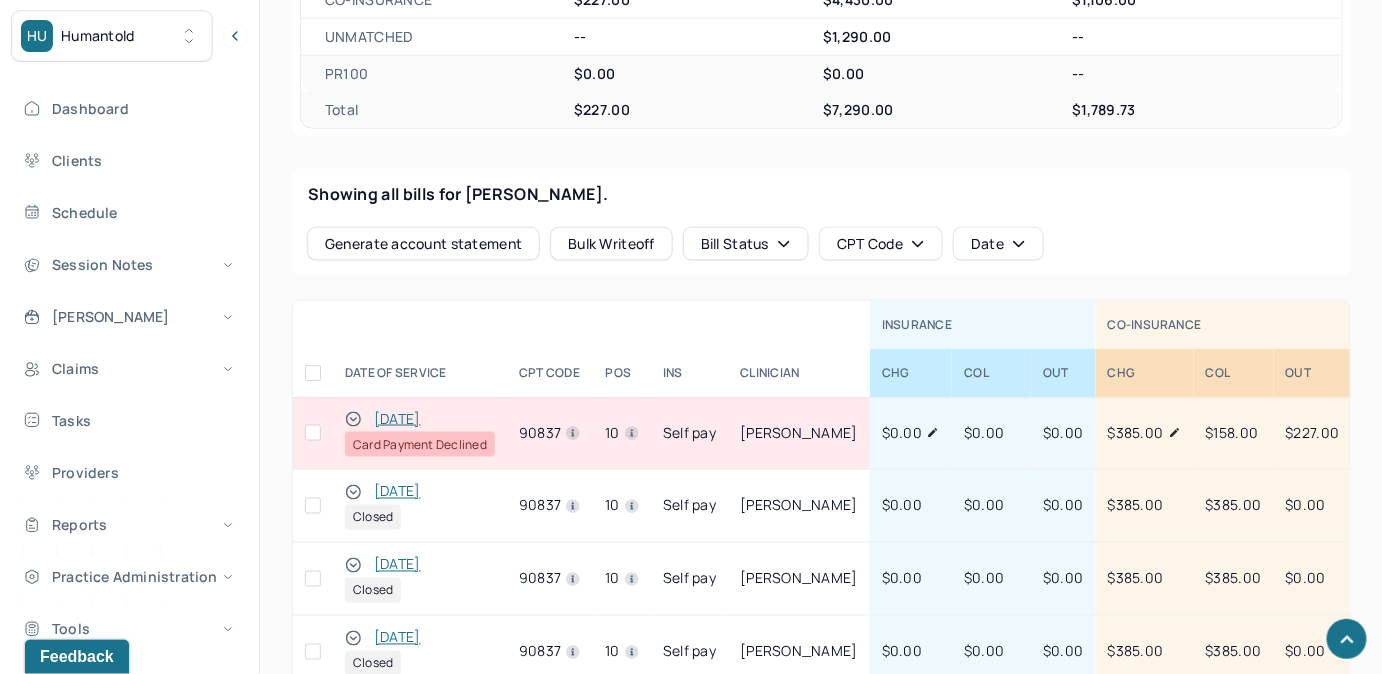 click at bounding box center [313, 433] 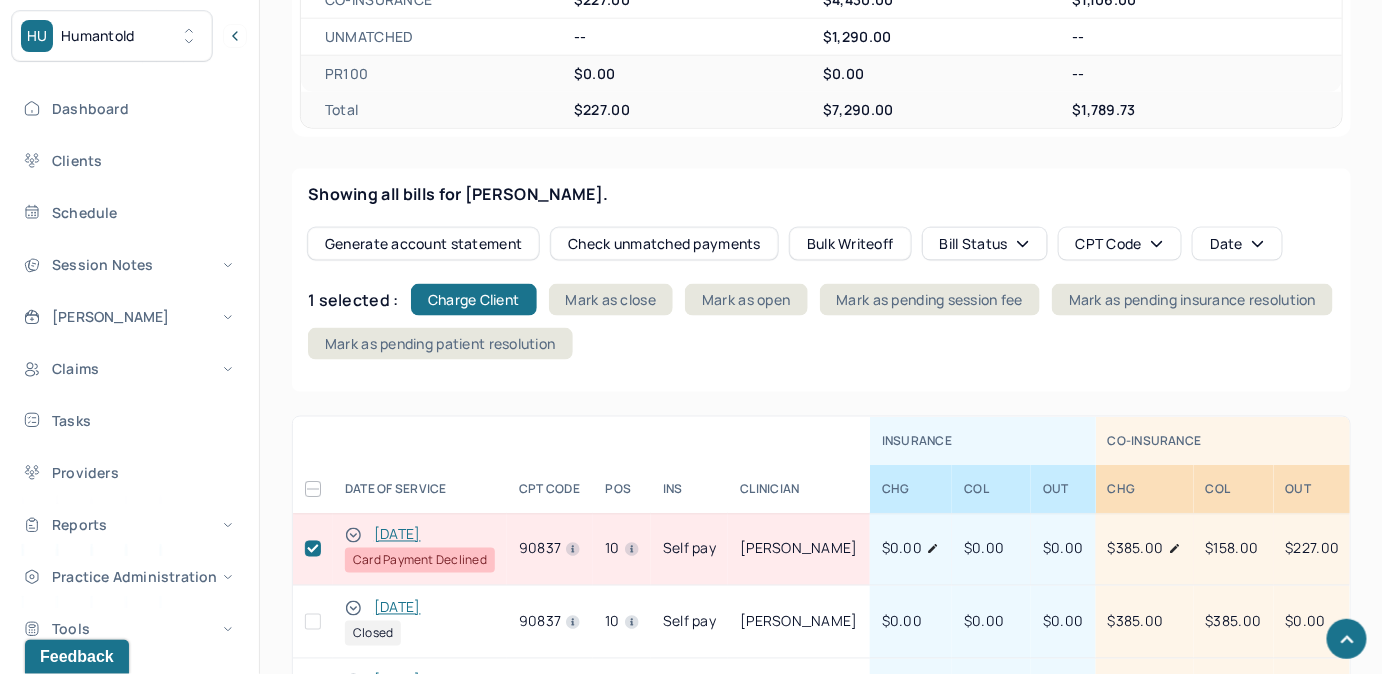 click on "Showing all bills for STEPHENS, JESSE.    Generate account statement     Check unmatched payments     Bulk Writeoff     Bill Status     CPT Code     Date   1 selected   :   Charge Client     Mark as close     Mark as open     Mark as pending session fee     Mark as pending insurance resolution     Mark as pending patient resolution" at bounding box center (821, 280) 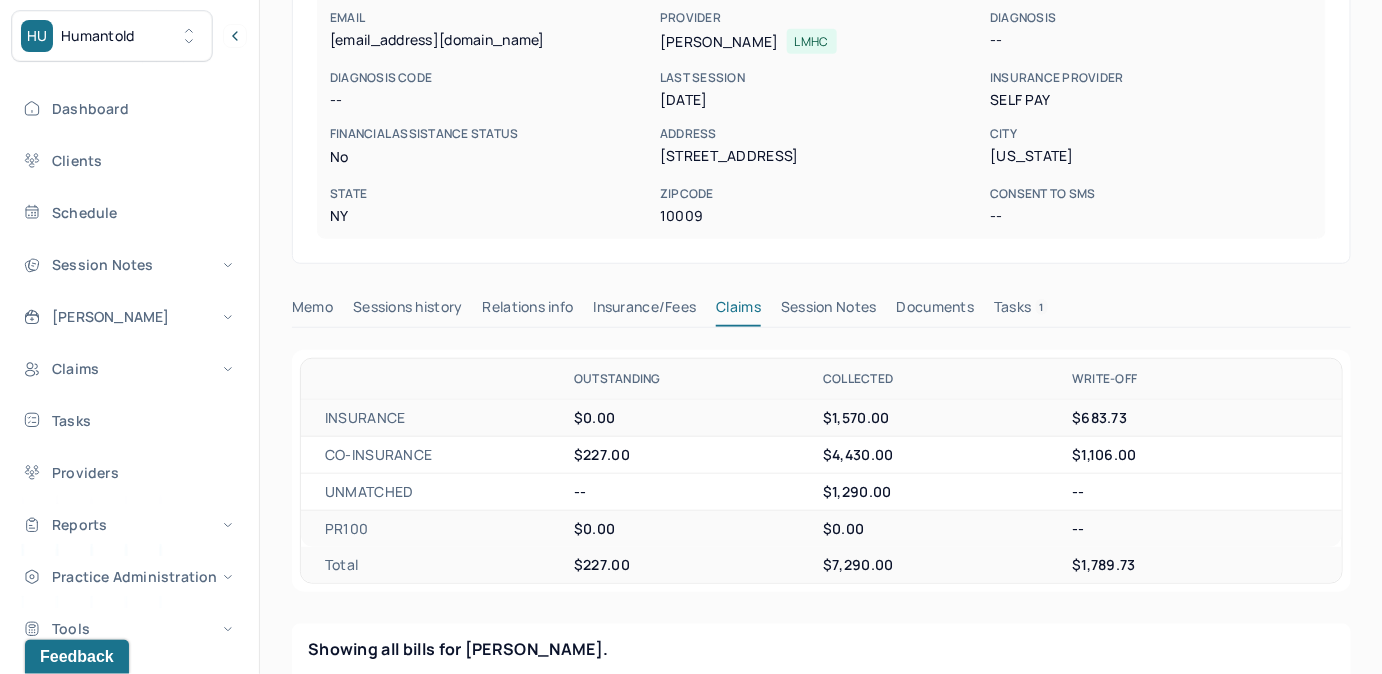 click on "Tasks 1" at bounding box center [1021, 311] 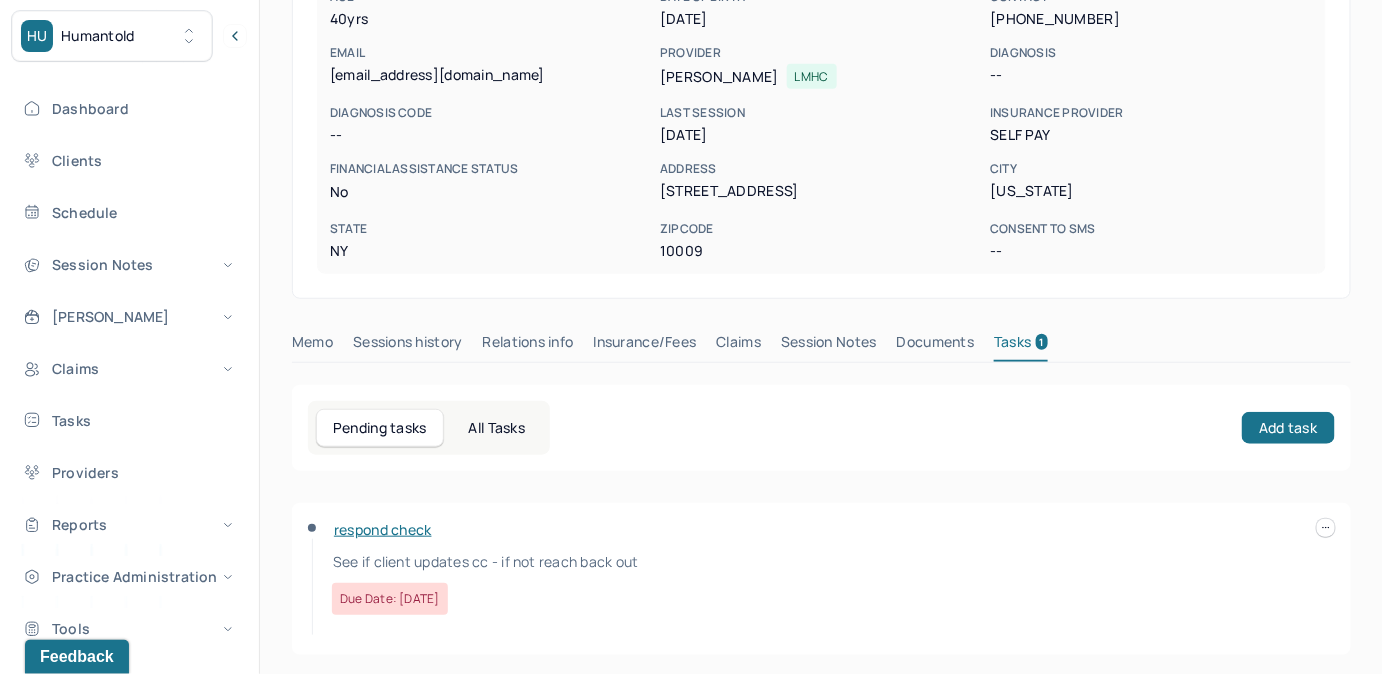 scroll, scrollTop: 316, scrollLeft: 0, axis: vertical 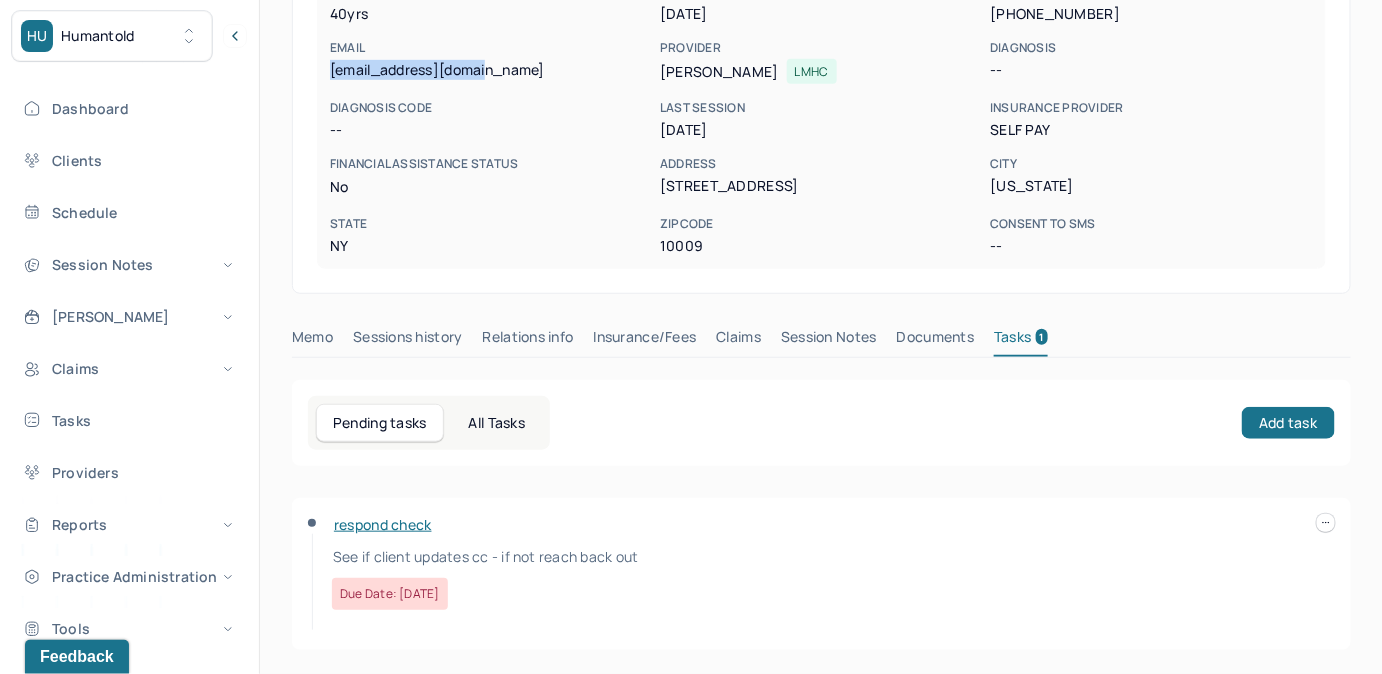 drag, startPoint x: 326, startPoint y: 68, endPoint x: 494, endPoint y: 74, distance: 168.1071 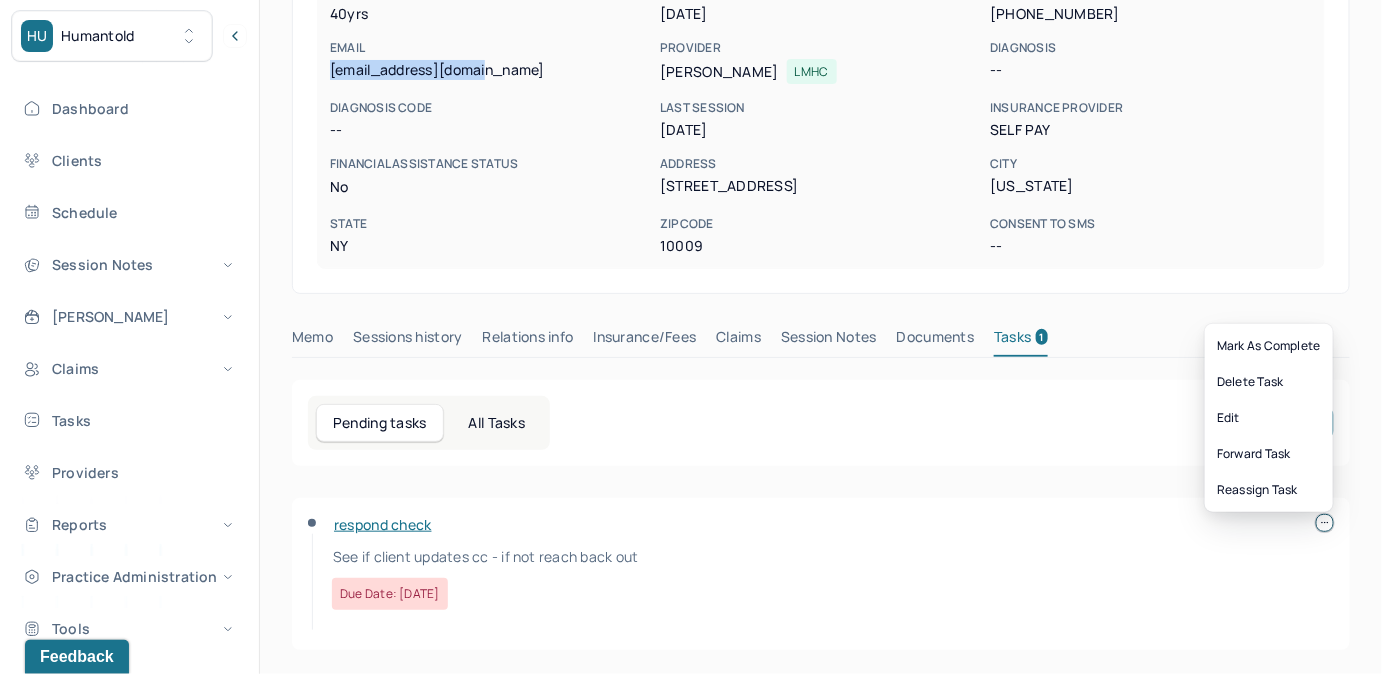 click on "HU Humantold       Dashboard Clients Schedule Session Notes Billings Claims Tasks Providers Reports Practice Administration Tools Pinned clients Allison Reiner Client chart     Judith Athelstan... Client chart     Jacqueline Taver... Client chart     AM Allie   Morales clientsupport,biller   Logout Client   Search by client name, chart number     FAQs     AM Allie STEPHENS, JESSE active   Add flag     Edit               --   TPA   CLIENT CHART NUMBER SAME110 PREFERRED NAME -- SEX male AGE 40  yrs DATE OF BIRTH 09/05/1984  CONTACT (267) 640-5758 EMAIL jrvstephens@gmail.com PROVIDER CARMODY, ALEXIS LMHC DIAGNOSIS -- DIAGNOSIS CODE -- LAST SESSION 06/23/2025 insurance provider Self Pay FINANCIAL ASSISTANCE STATUS no Address 44 Avenue B, Apt 4B City New York State NY Zipcode 10009 Consent to Sms --   Memo     Sessions history     Relations info     Insurance/Fees     Claims     Session Notes     Documents     Tasks 1     Pending tasks     All Tasks     Add task     respond check       Edit" at bounding box center (691, 179) 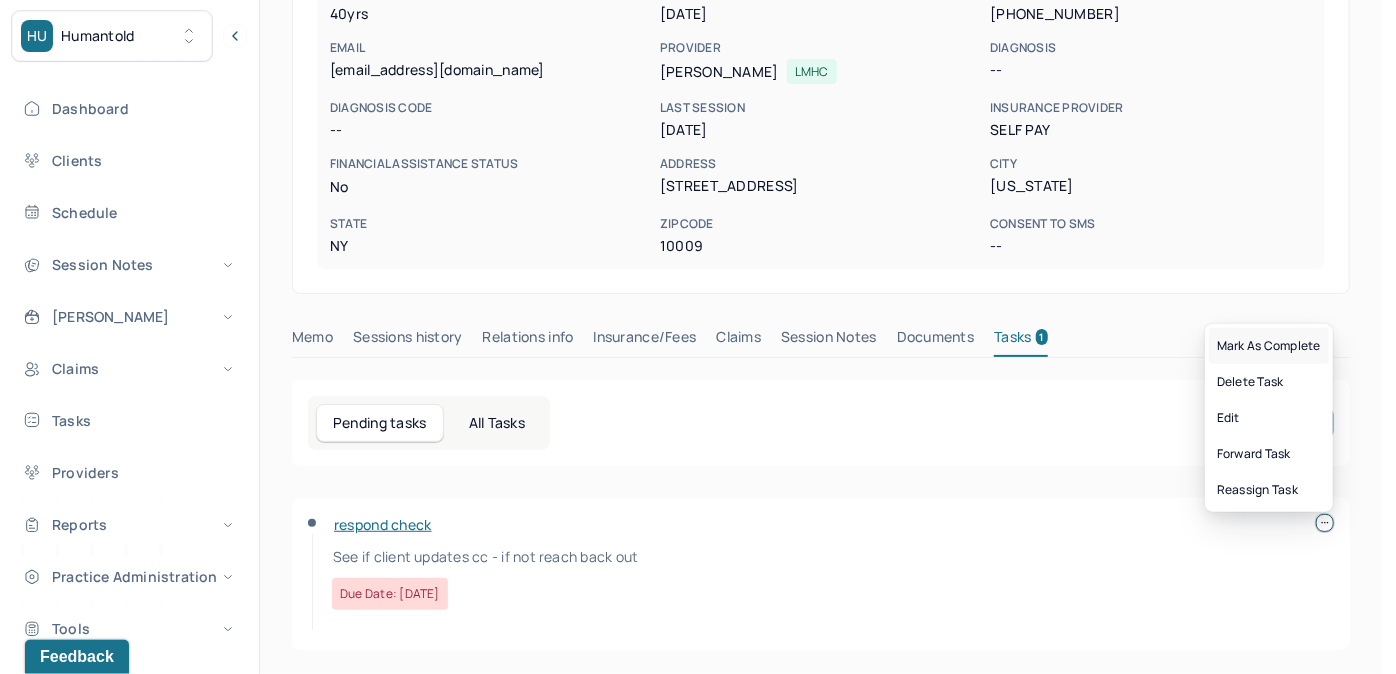 click on "Mark as complete" at bounding box center [1269, 346] 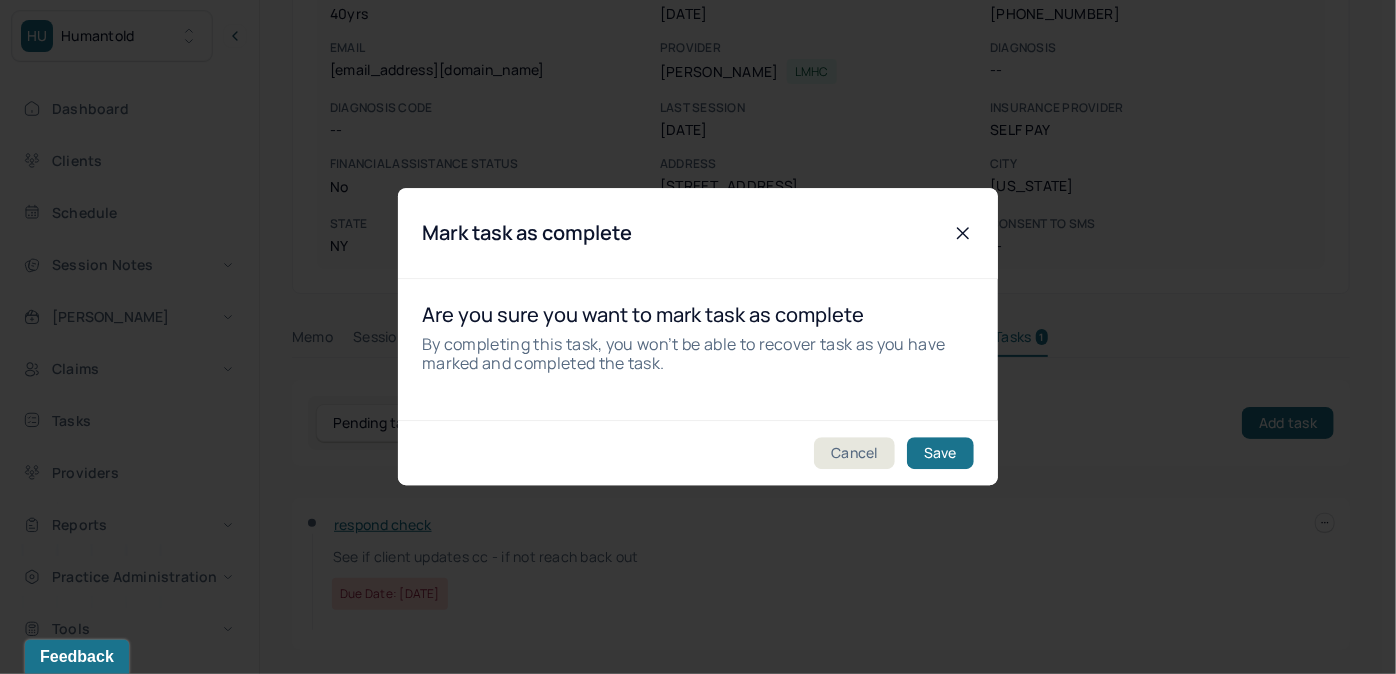 click on "Cancel     Save" at bounding box center (698, 453) 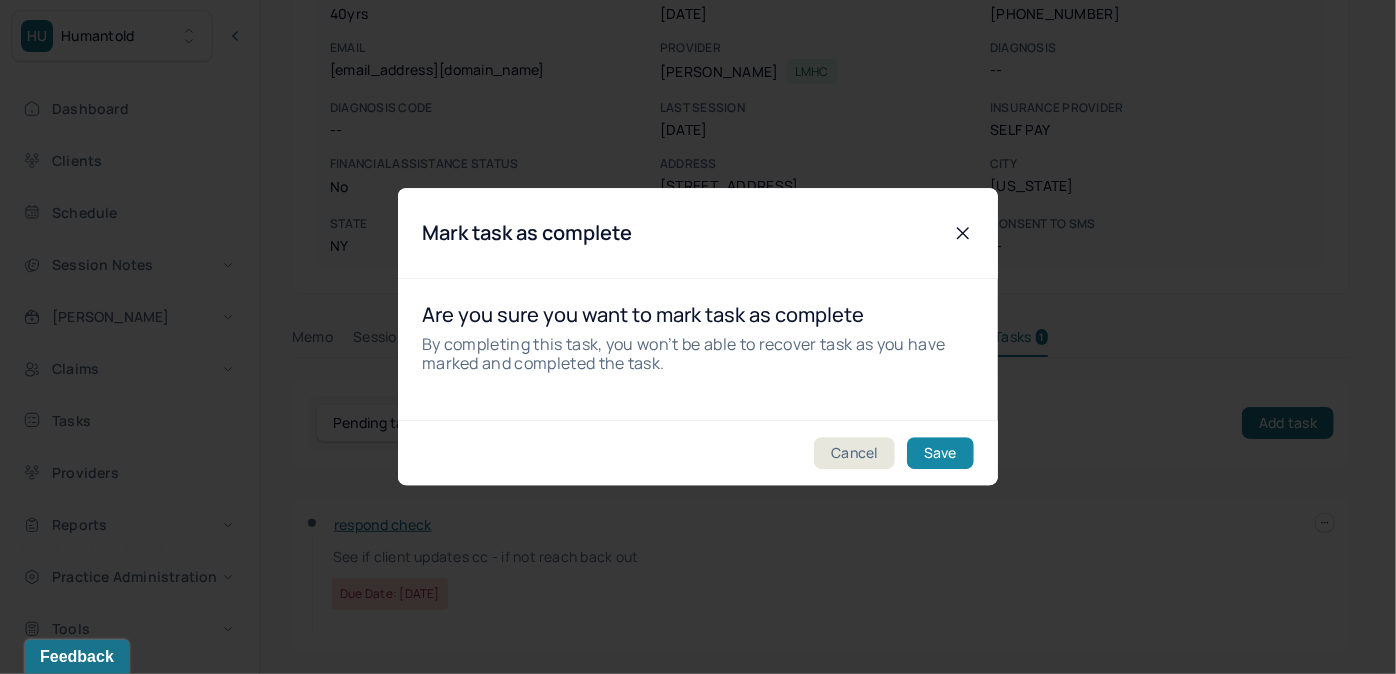 click on "Save" at bounding box center [940, 454] 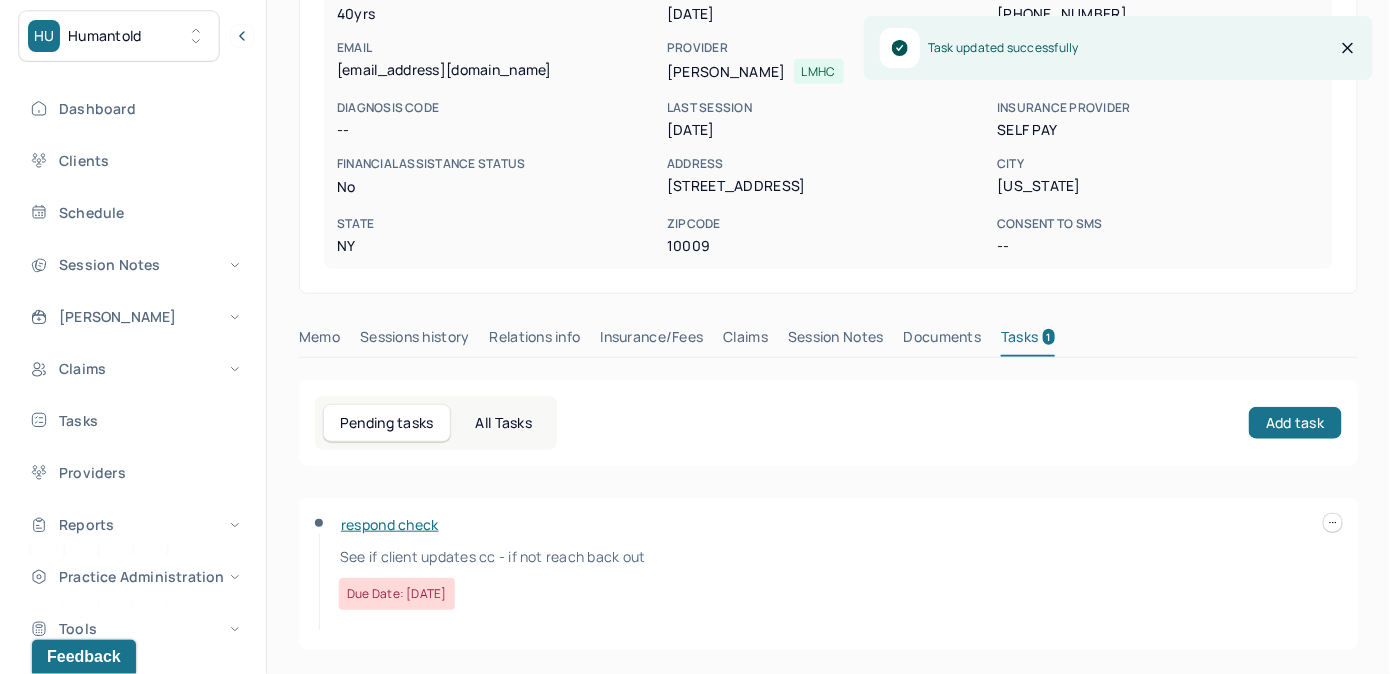 scroll, scrollTop: 282, scrollLeft: 0, axis: vertical 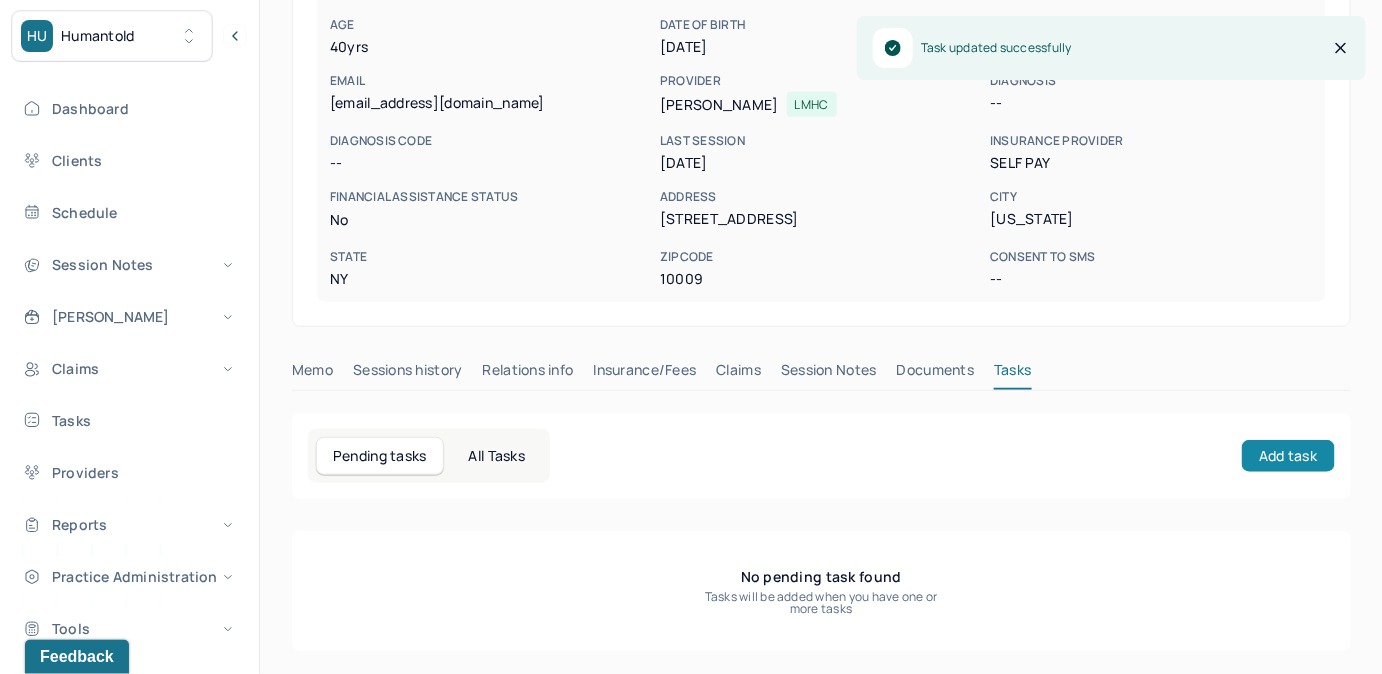 click on "Add task" at bounding box center (1288, 456) 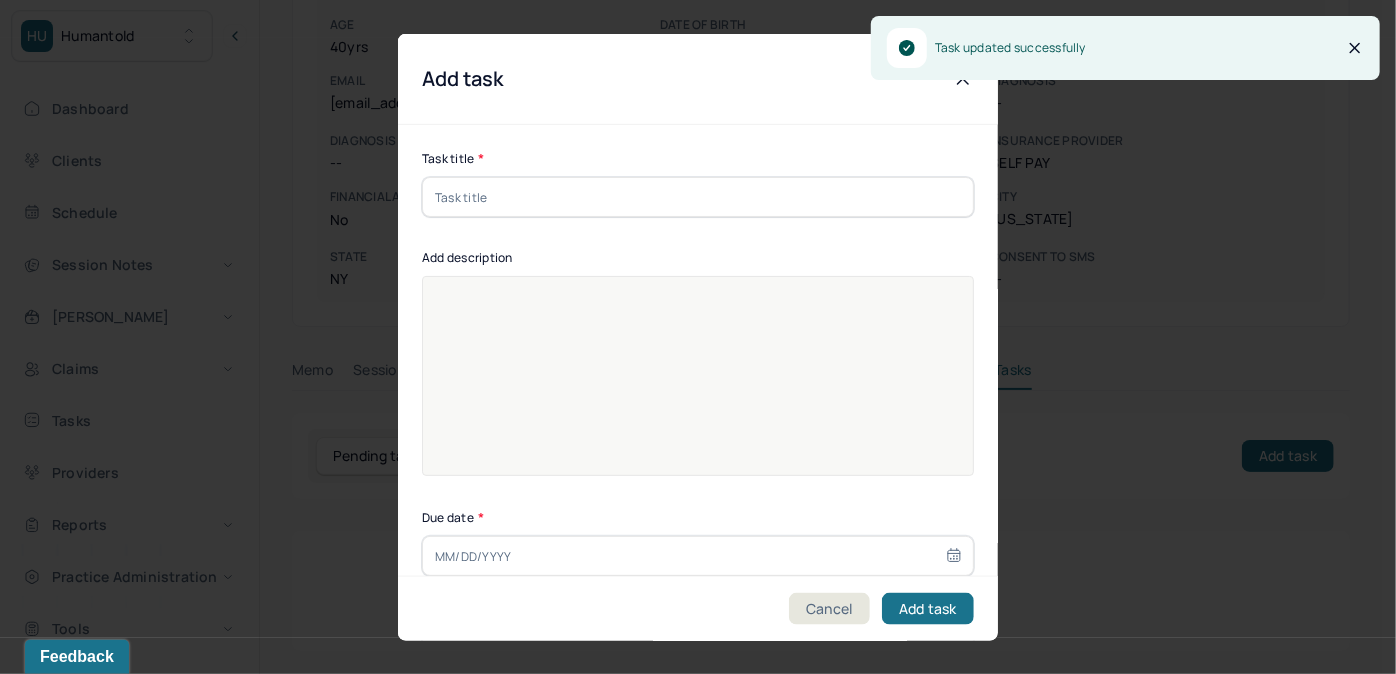 click at bounding box center (698, 197) 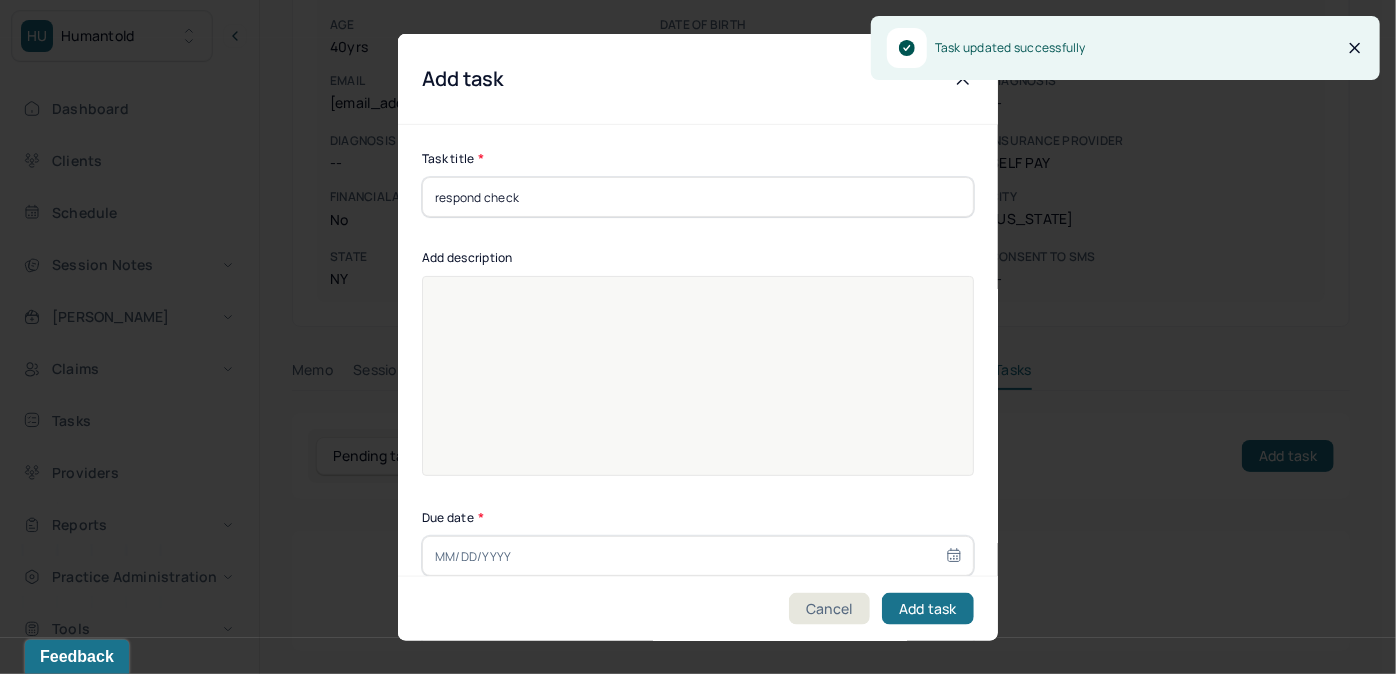 type on "[DATE]" 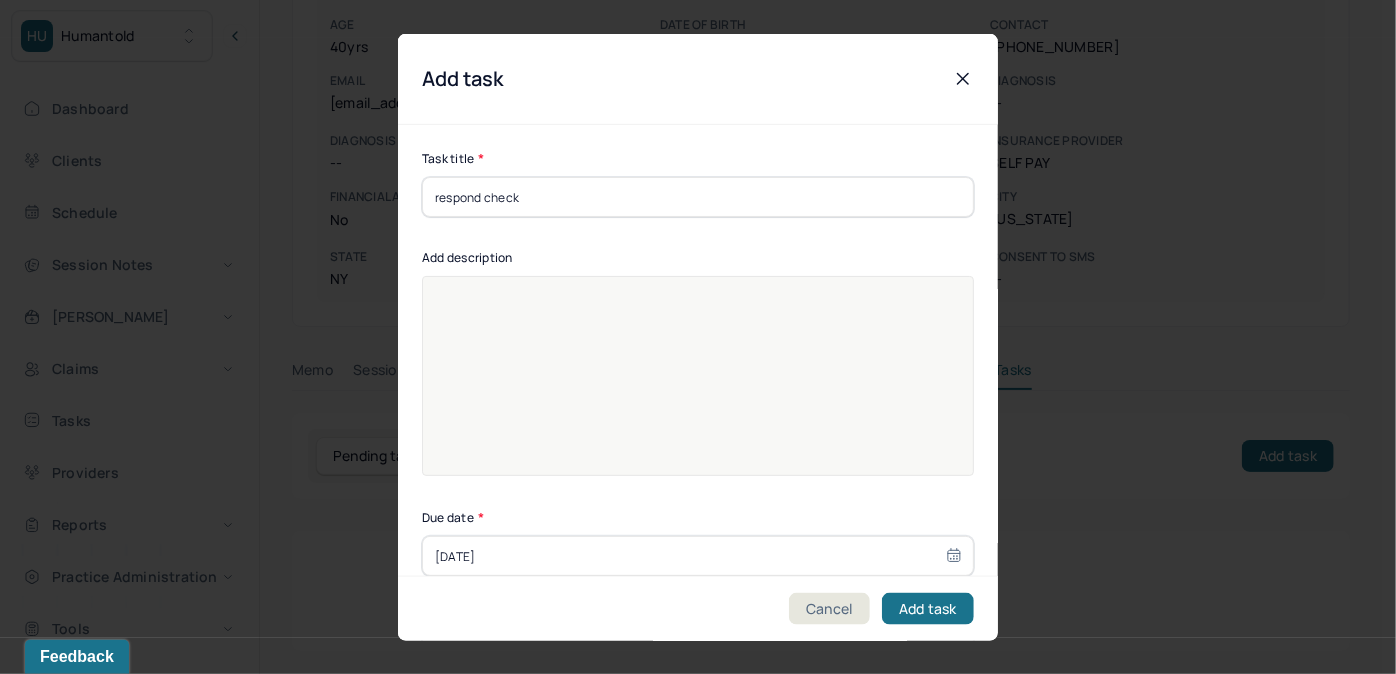 drag, startPoint x: 545, startPoint y: 197, endPoint x: 437, endPoint y: 209, distance: 108.66462 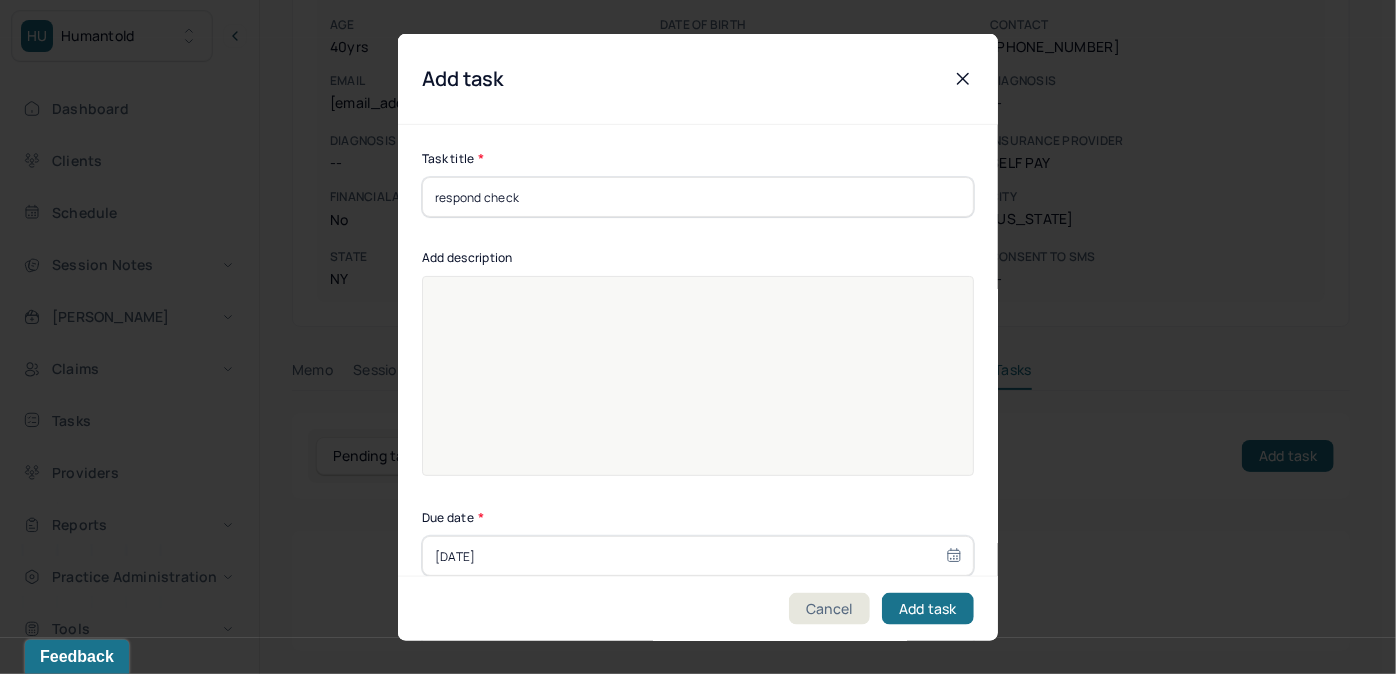 click 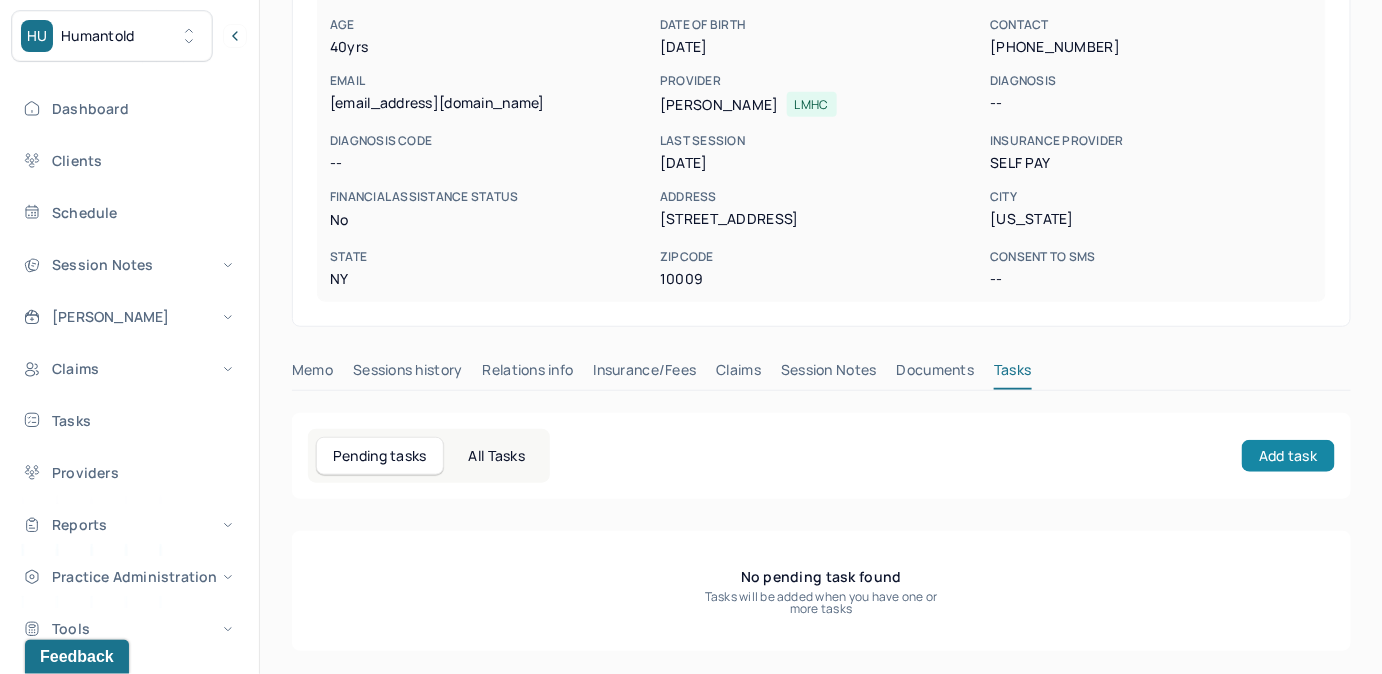 click on "Add task" at bounding box center (1288, 456) 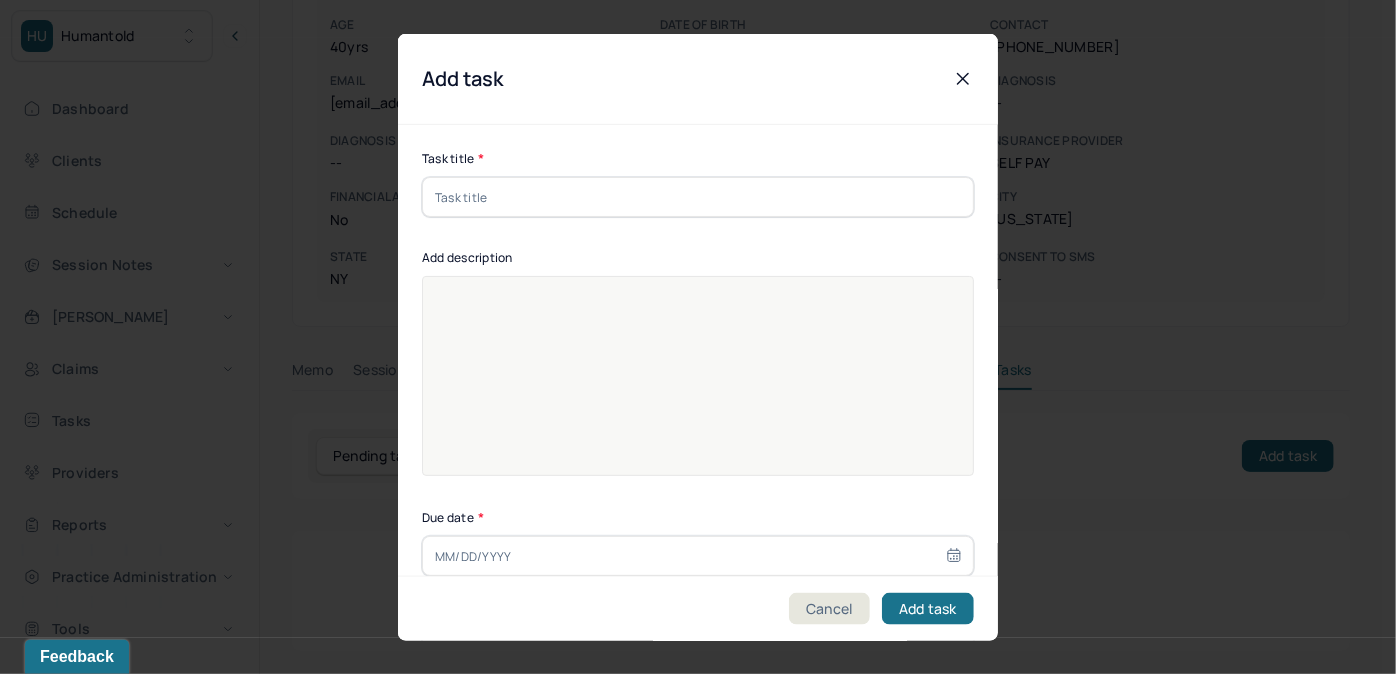 click at bounding box center (698, 197) 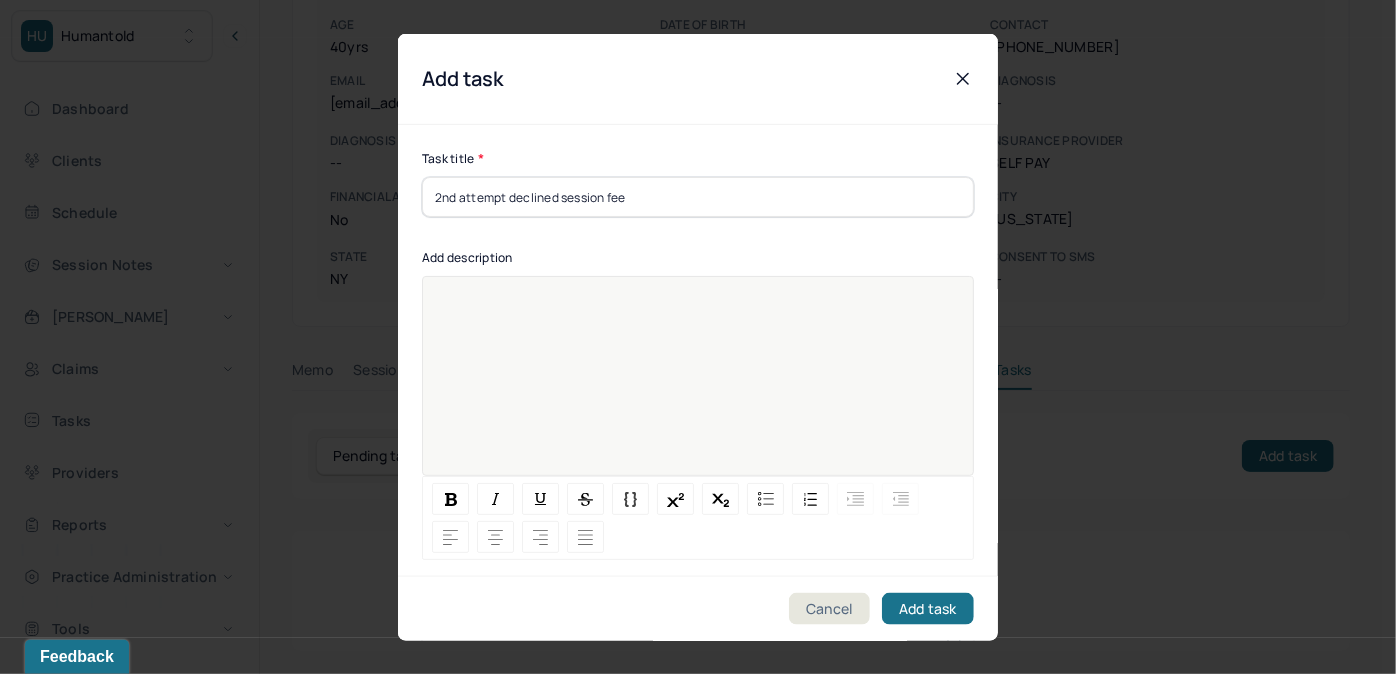 click at bounding box center (698, 389) 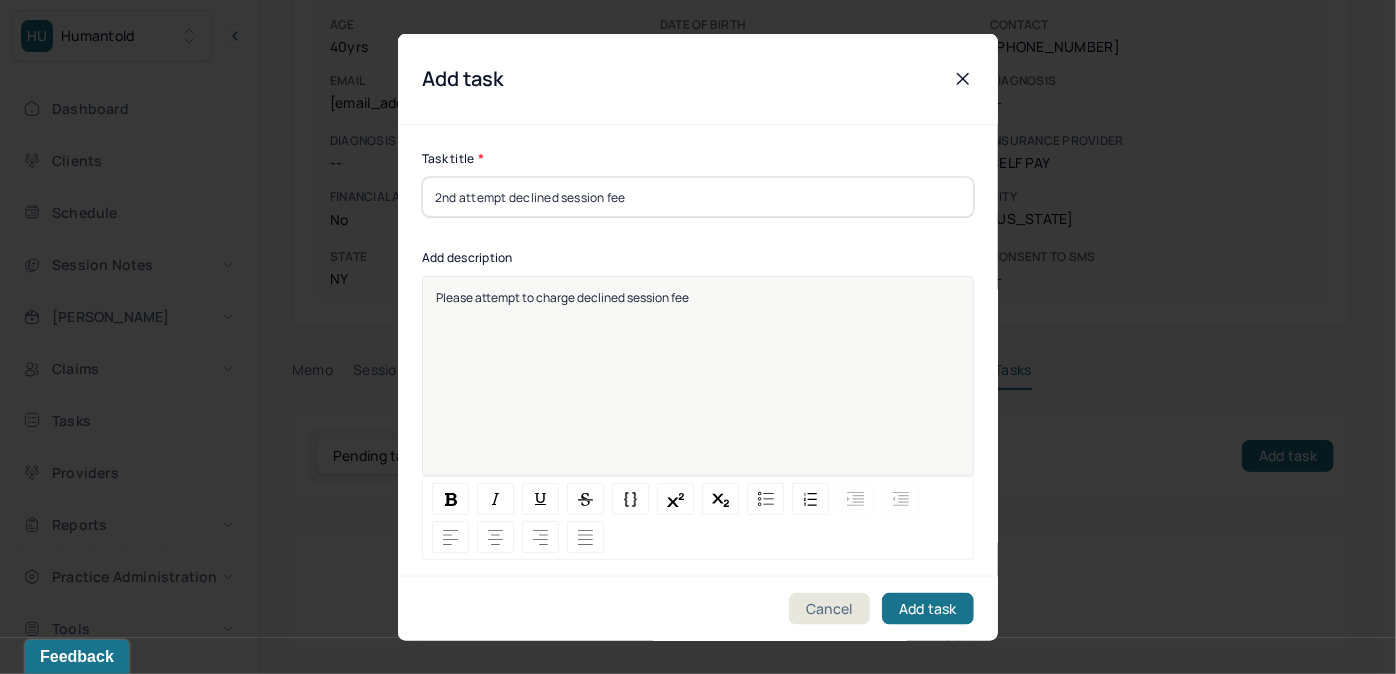 click on "Please attempt to charge declined session fee" at bounding box center [698, 389] 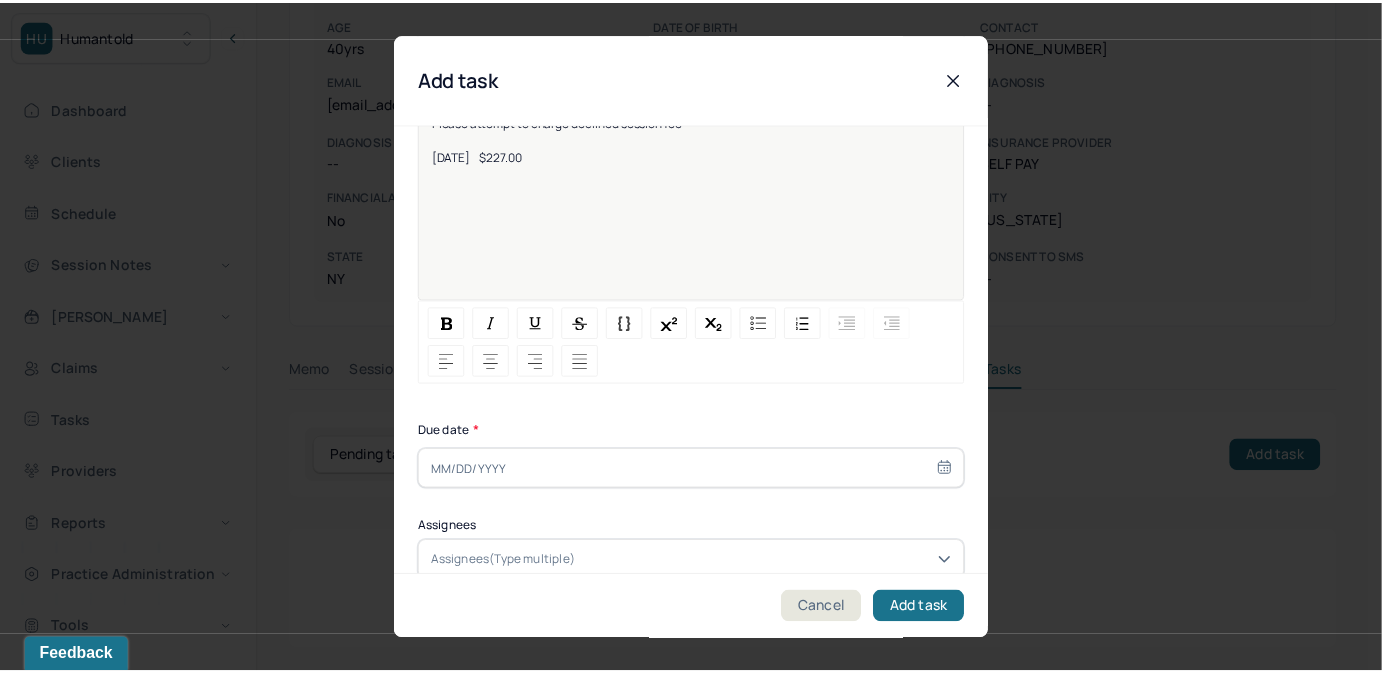 scroll, scrollTop: 274, scrollLeft: 0, axis: vertical 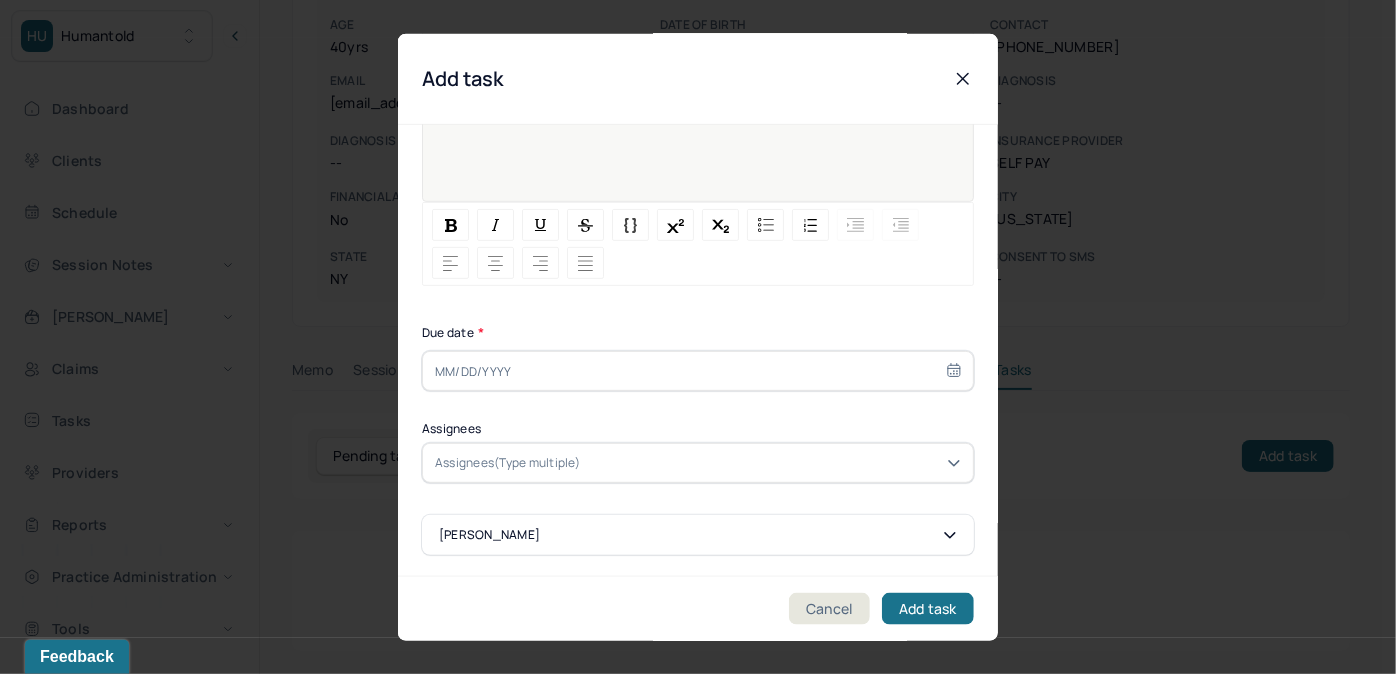 click at bounding box center [698, 371] 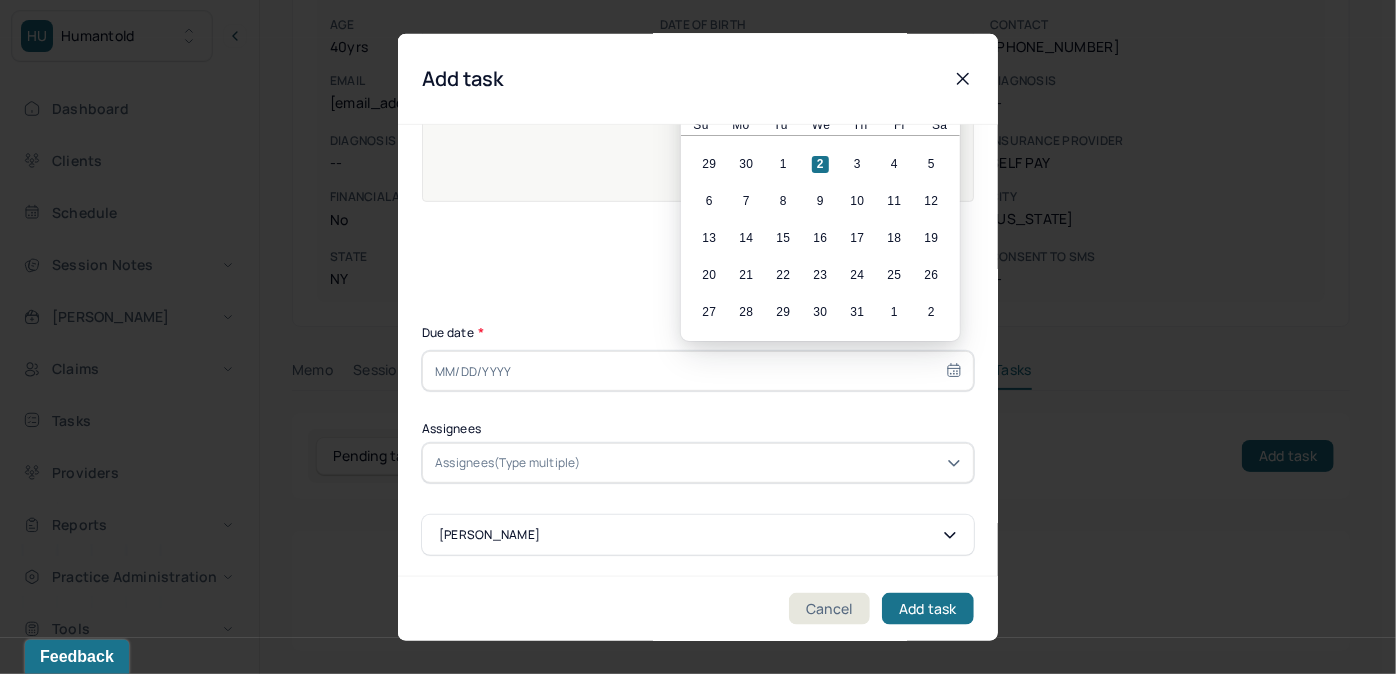 click at bounding box center (773, 463) 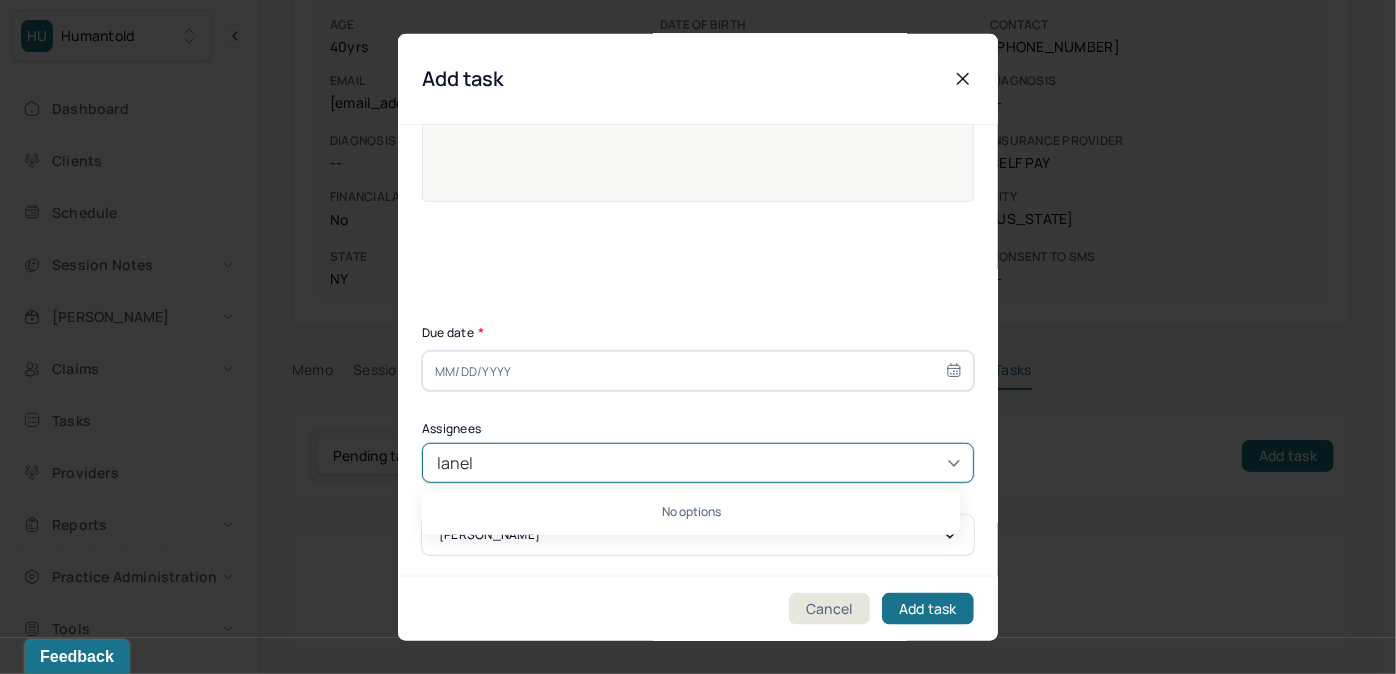 type on "lanell" 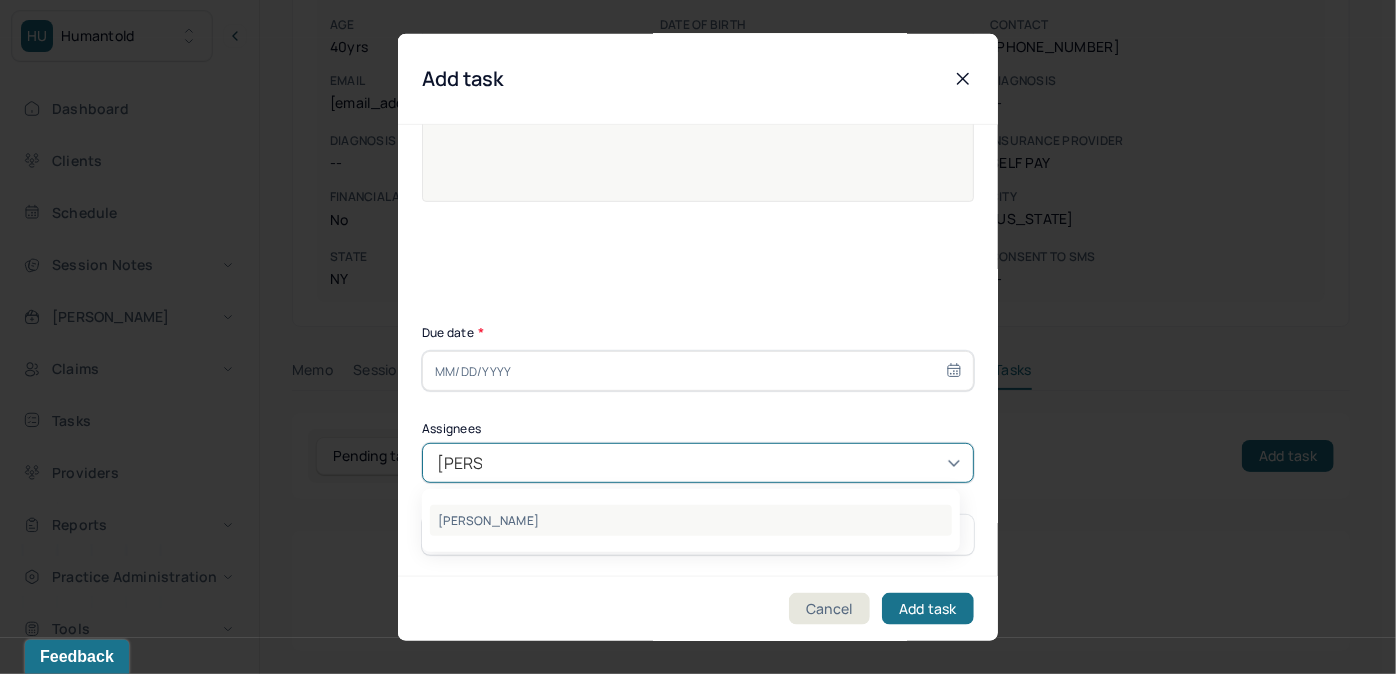 click on "Lanell Johnson" at bounding box center (691, 520) 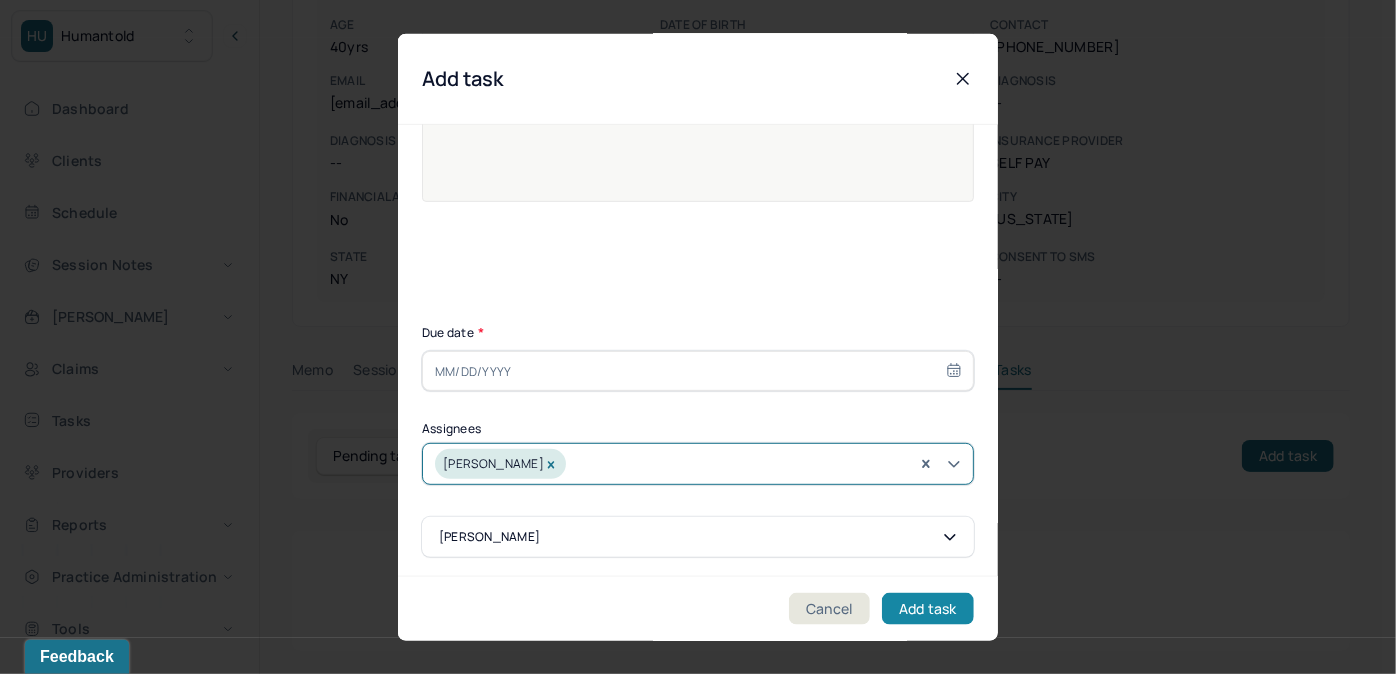 click on "Add task" at bounding box center (928, 608) 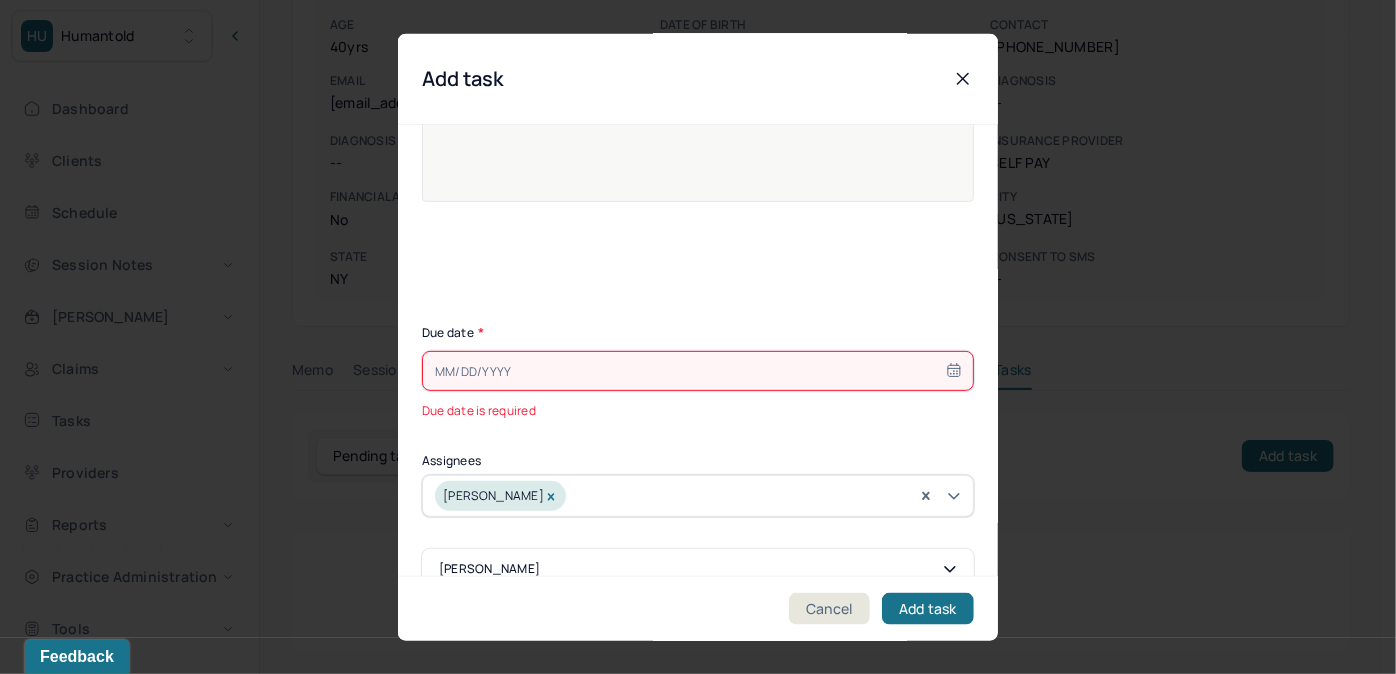 select on "6" 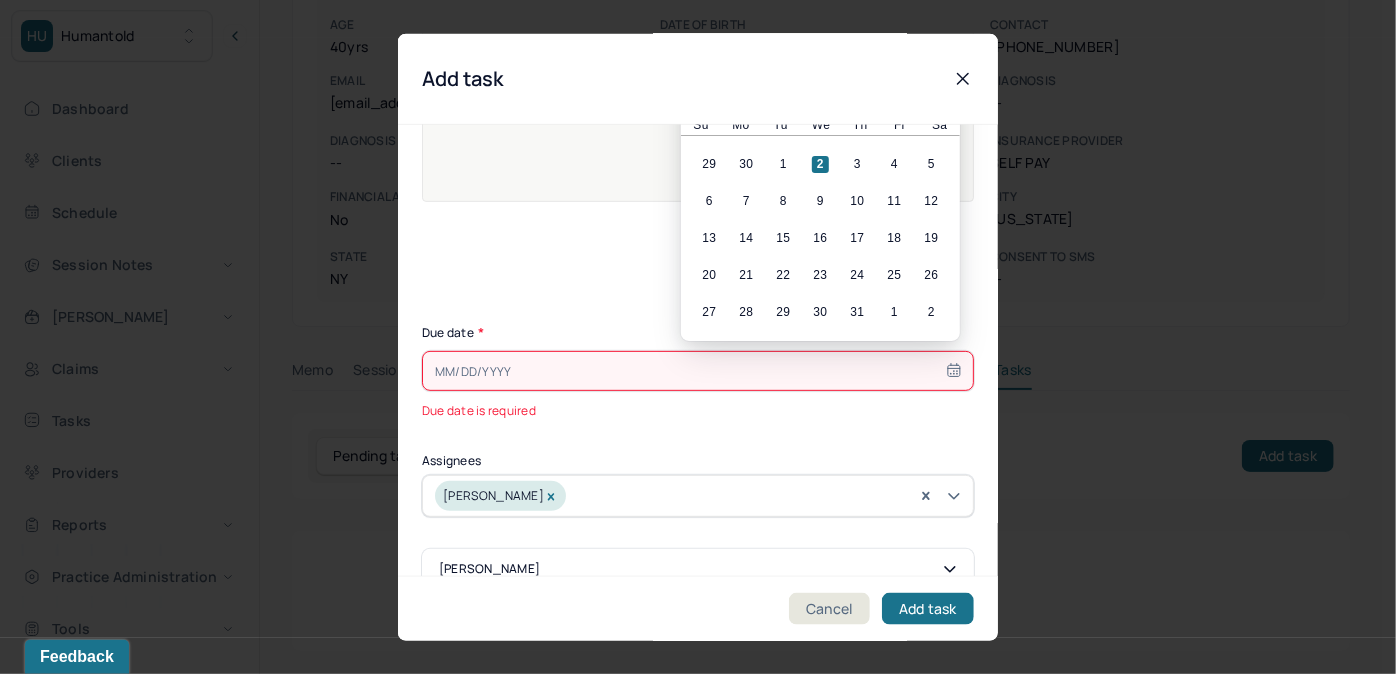 click at bounding box center [698, 371] 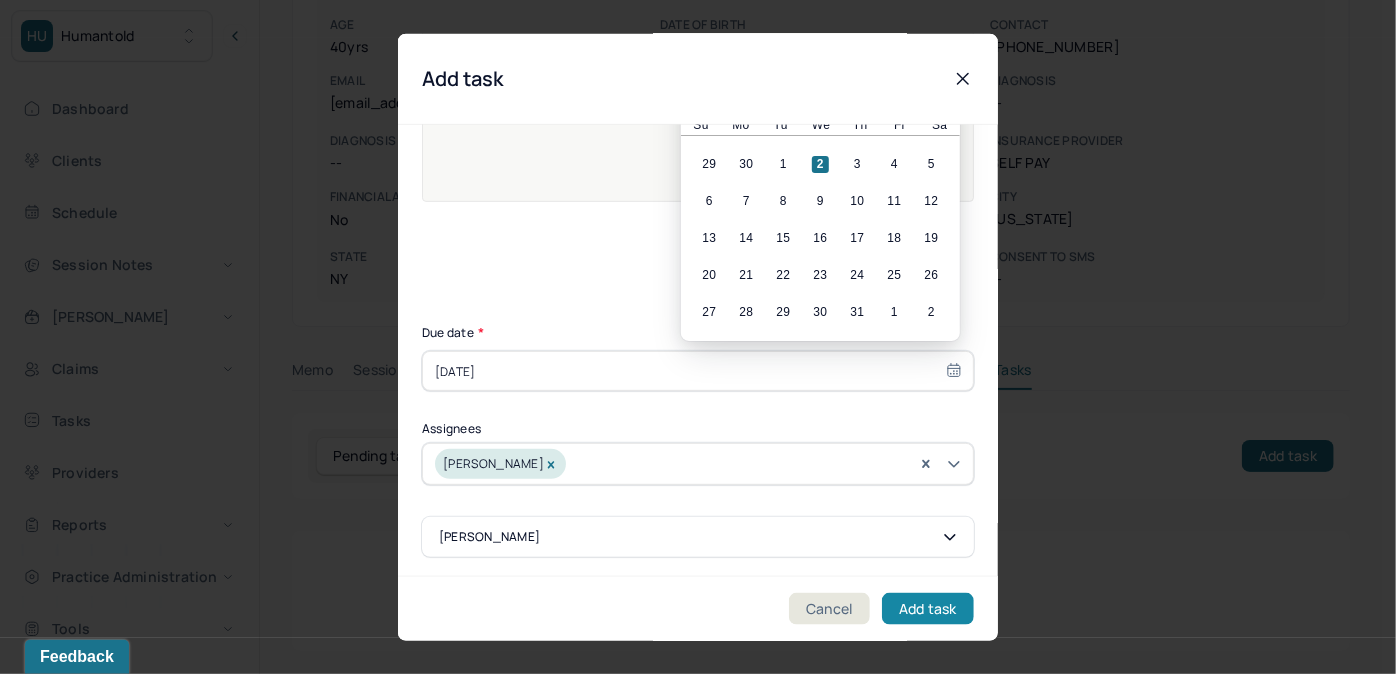 click on "Add task" at bounding box center (928, 608) 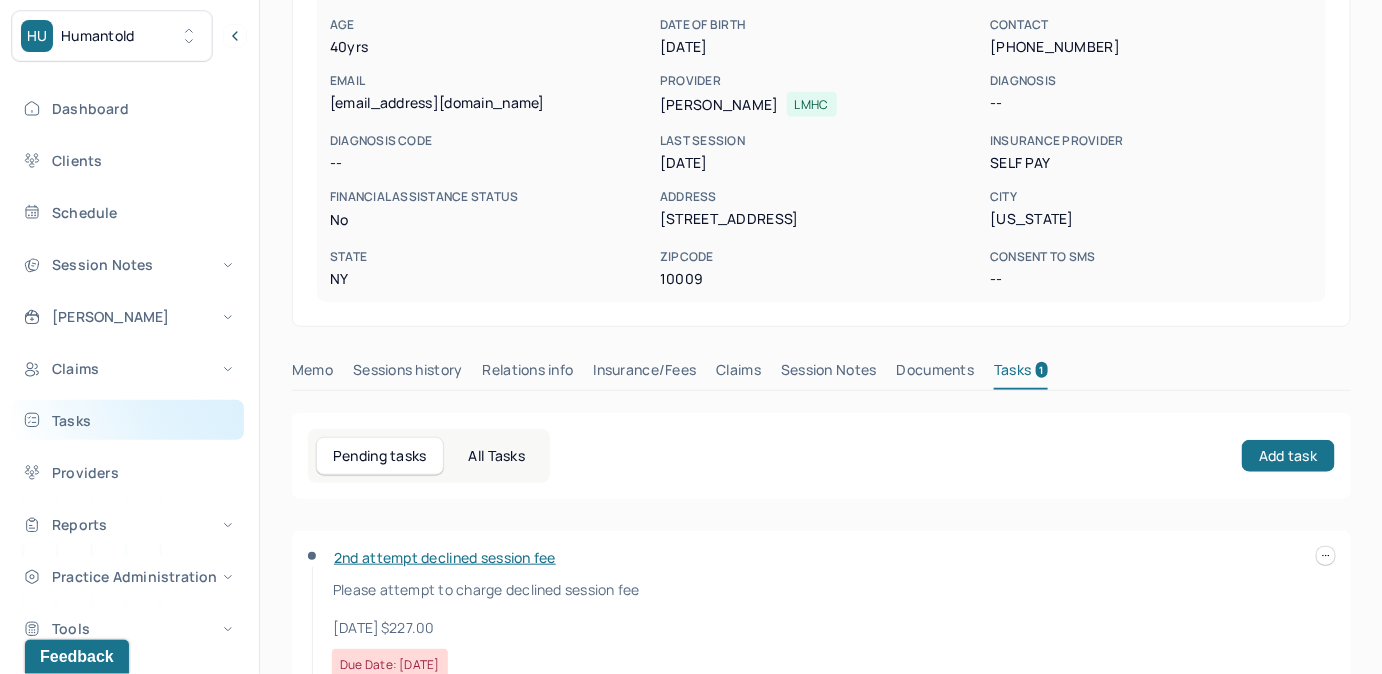 click on "Tasks" at bounding box center (128, 420) 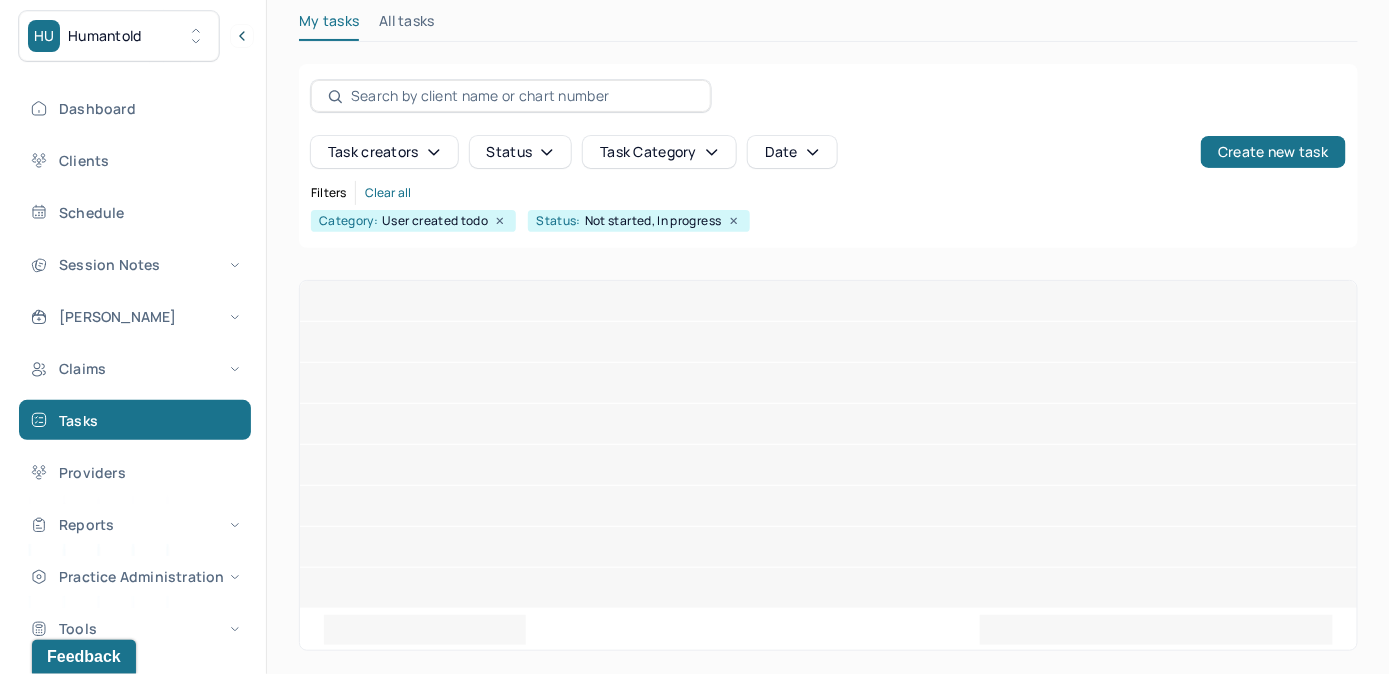 scroll, scrollTop: 256, scrollLeft: 0, axis: vertical 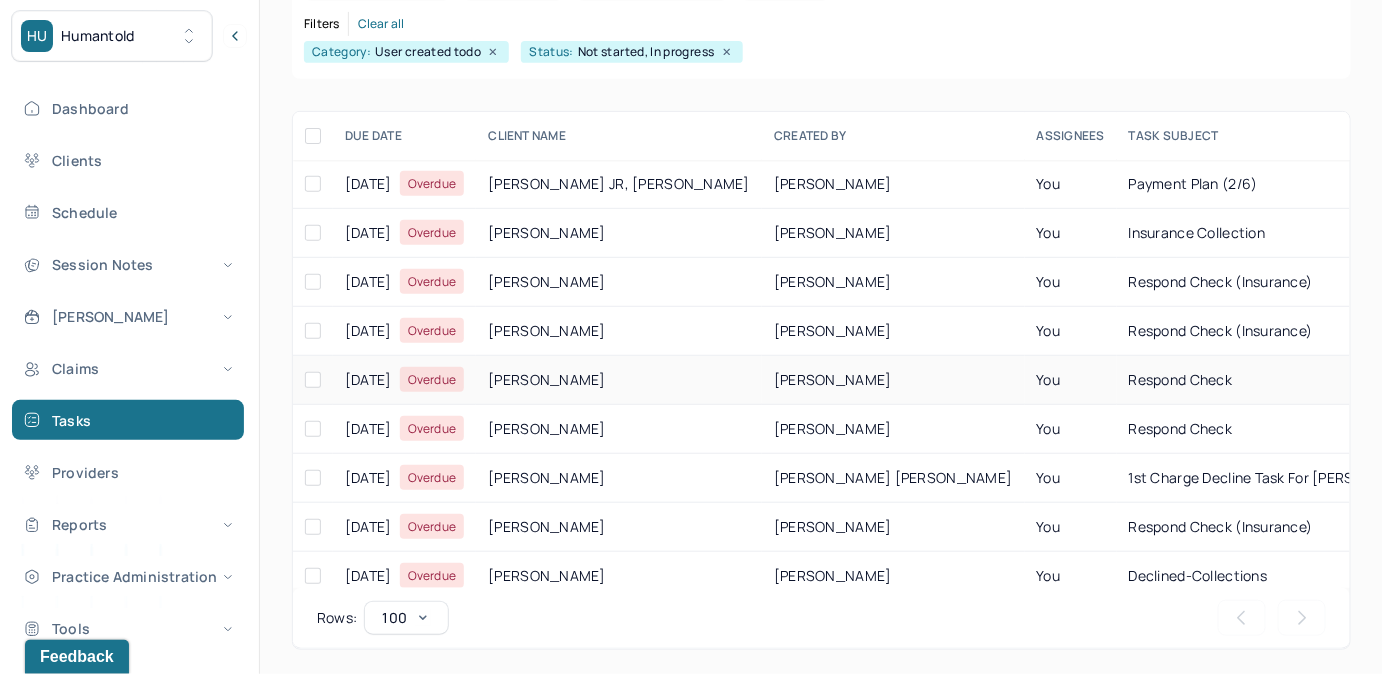 click on "[PERSON_NAME]" at bounding box center (893, 380) 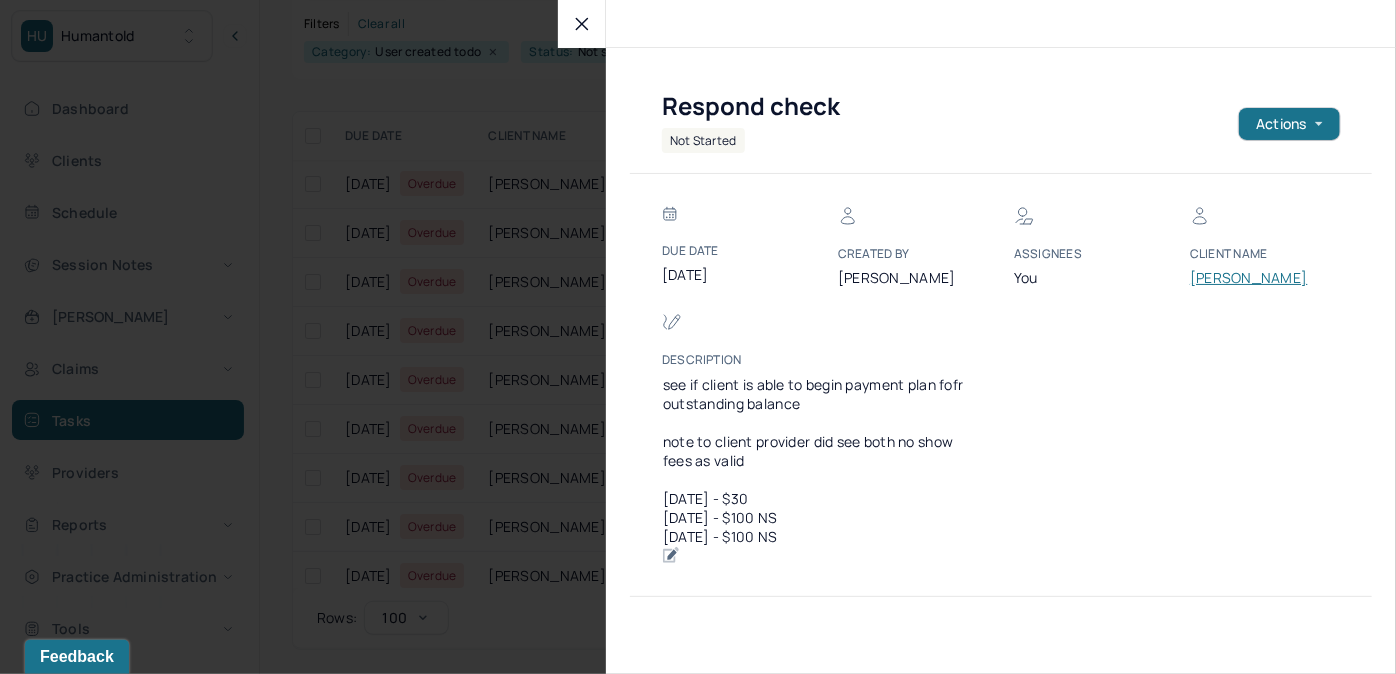 click on "Client Name HILLIARD, JEAN" at bounding box center (1250, 265) 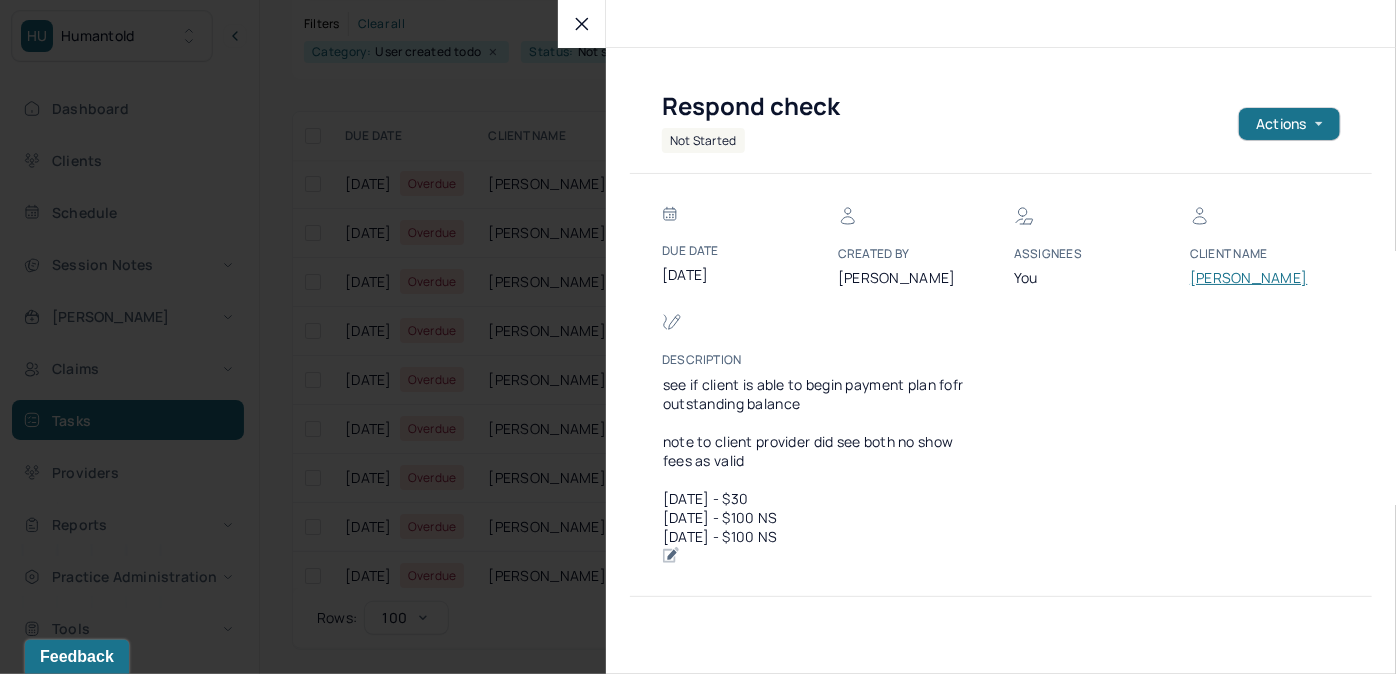 click on "HILLIARD, JEAN" at bounding box center (1250, 278) 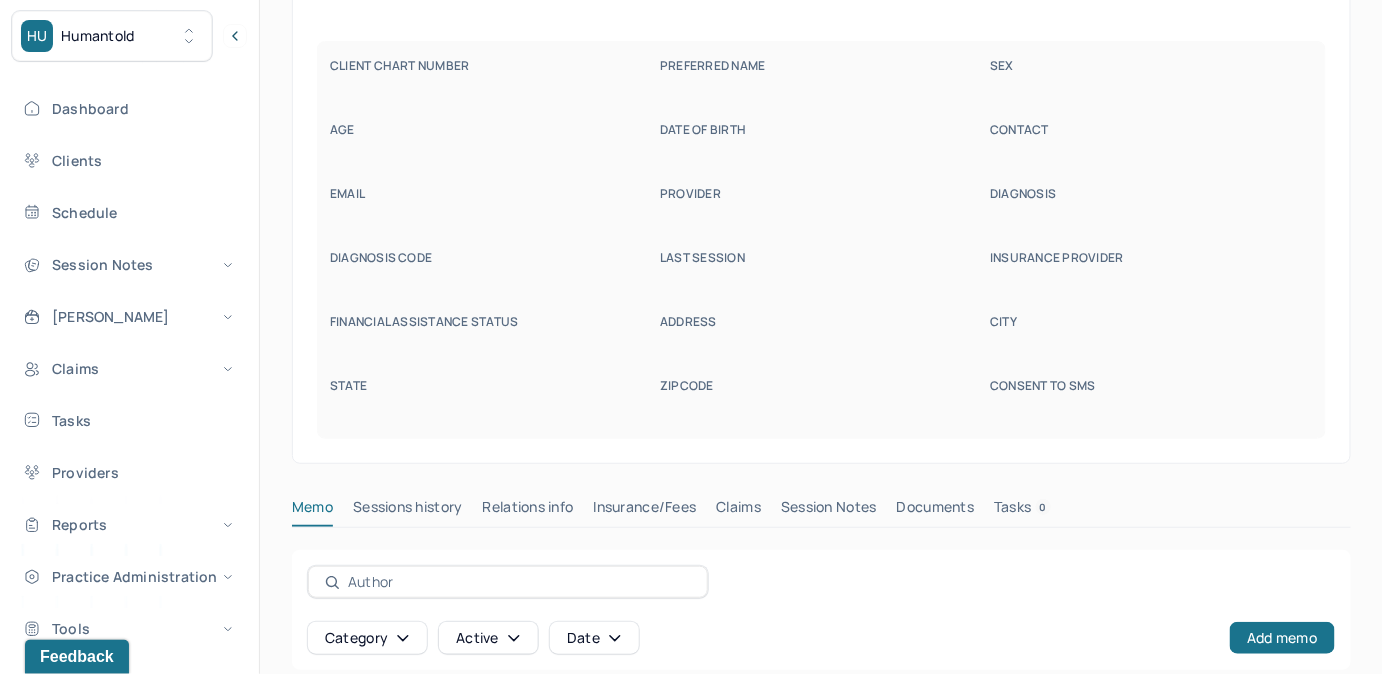 scroll, scrollTop: 160, scrollLeft: 0, axis: vertical 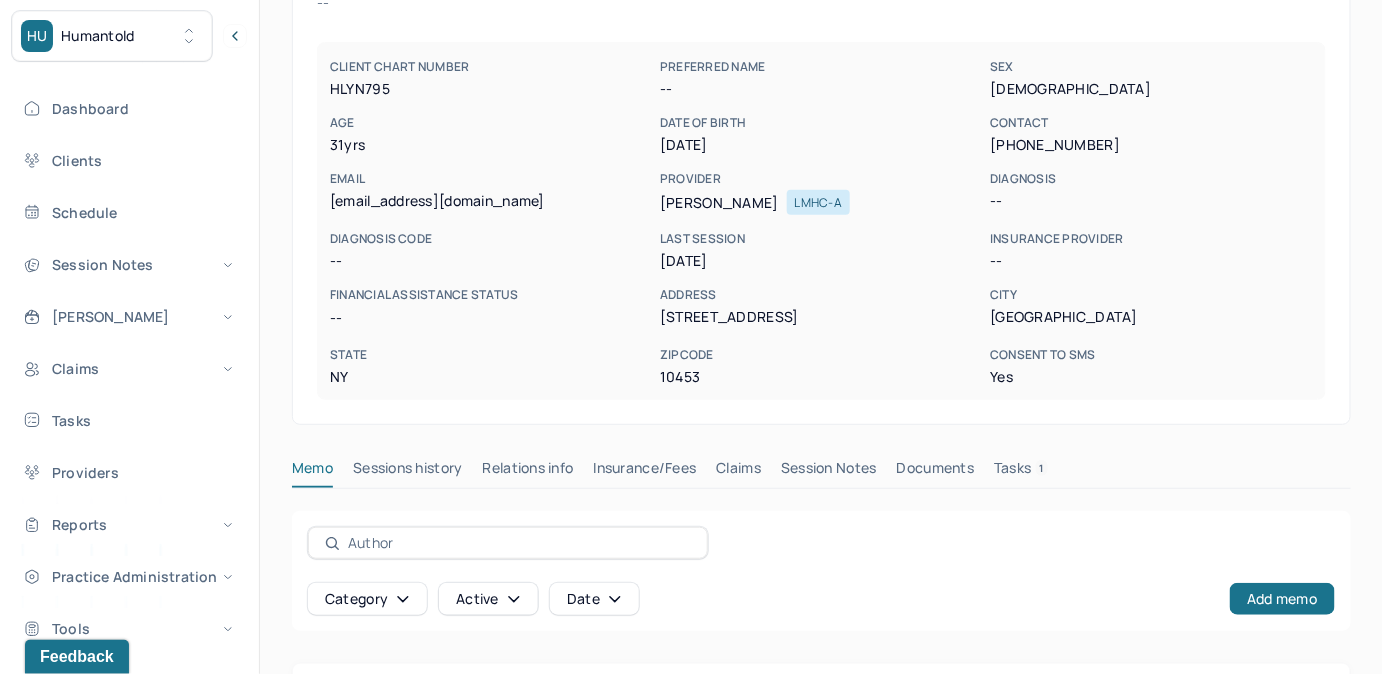 click on "Tasks 1" at bounding box center (1021, 472) 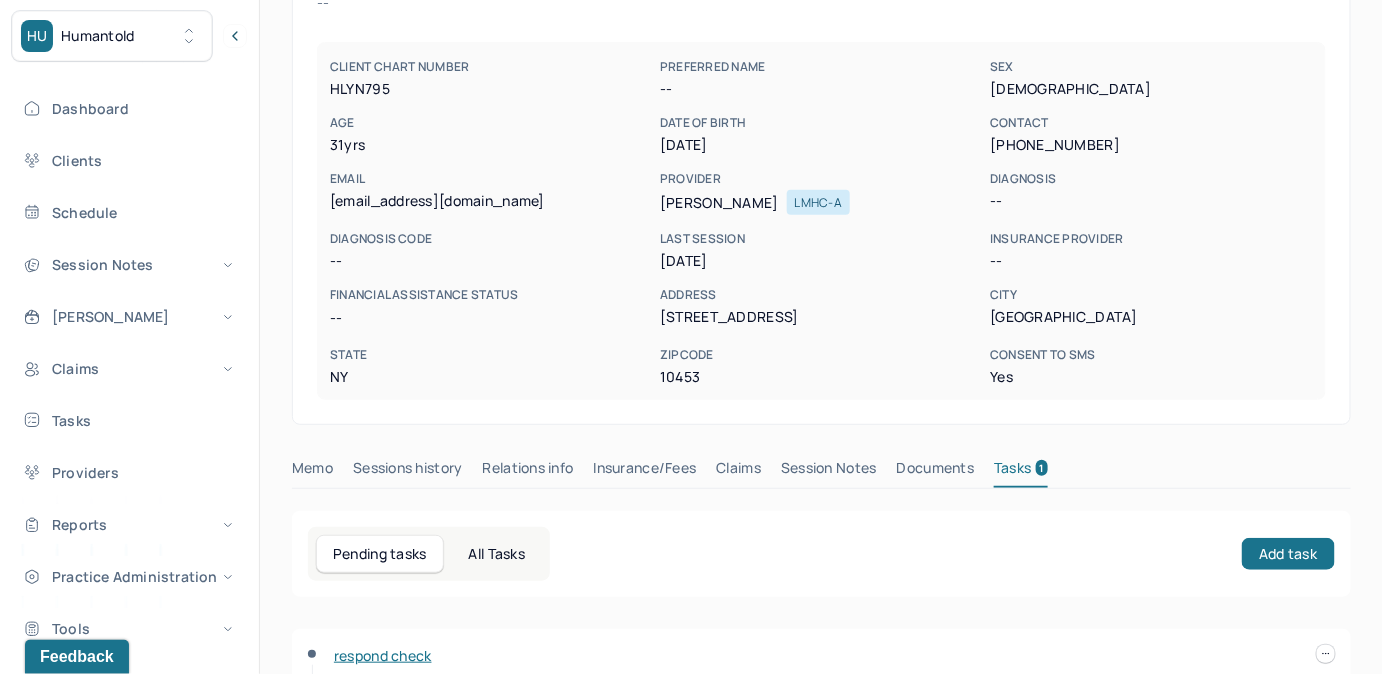 scroll, scrollTop: 410, scrollLeft: 0, axis: vertical 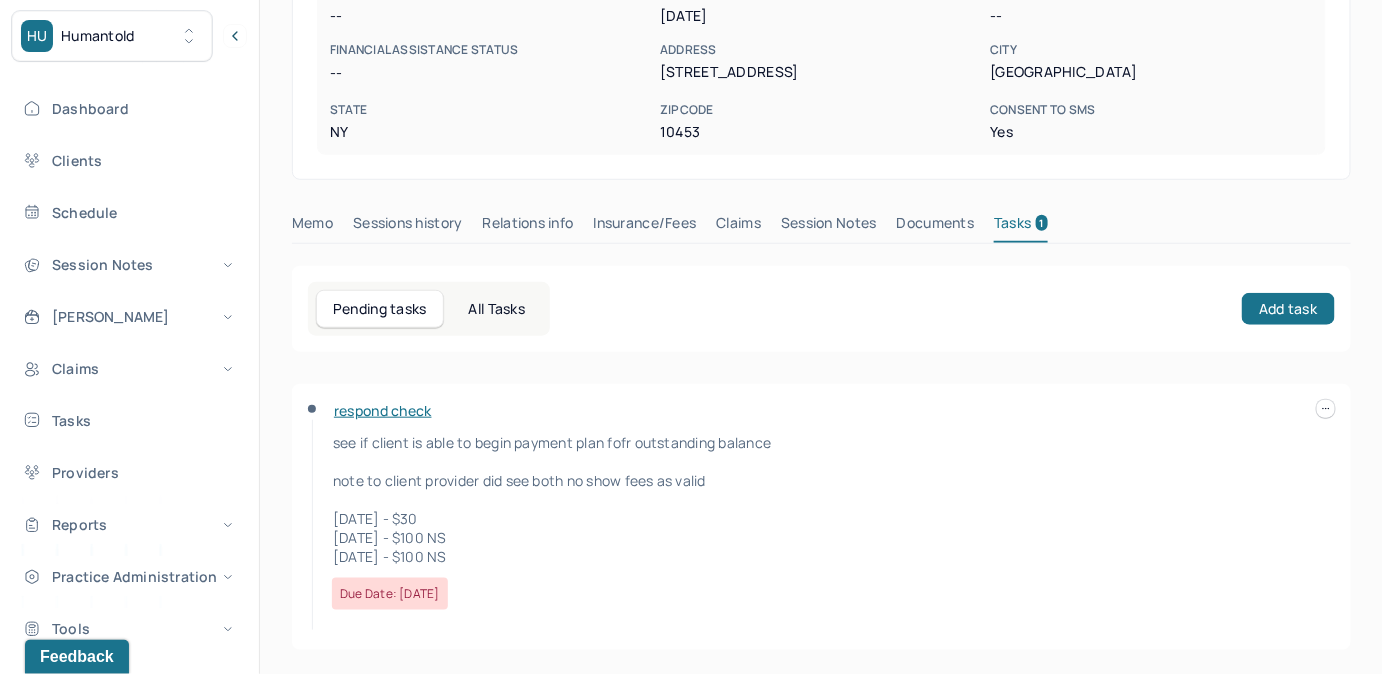 drag, startPoint x: 338, startPoint y: 481, endPoint x: 735, endPoint y: 482, distance: 397.00125 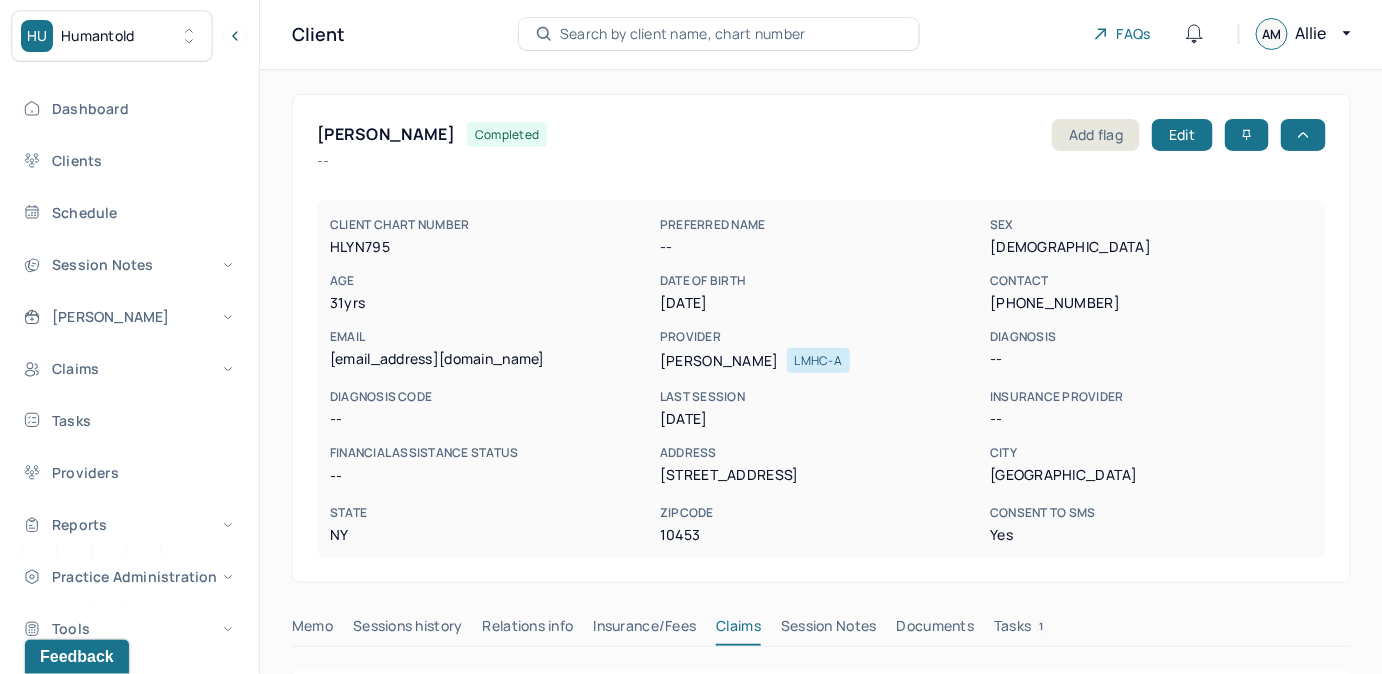 scroll, scrollTop: 0, scrollLeft: 0, axis: both 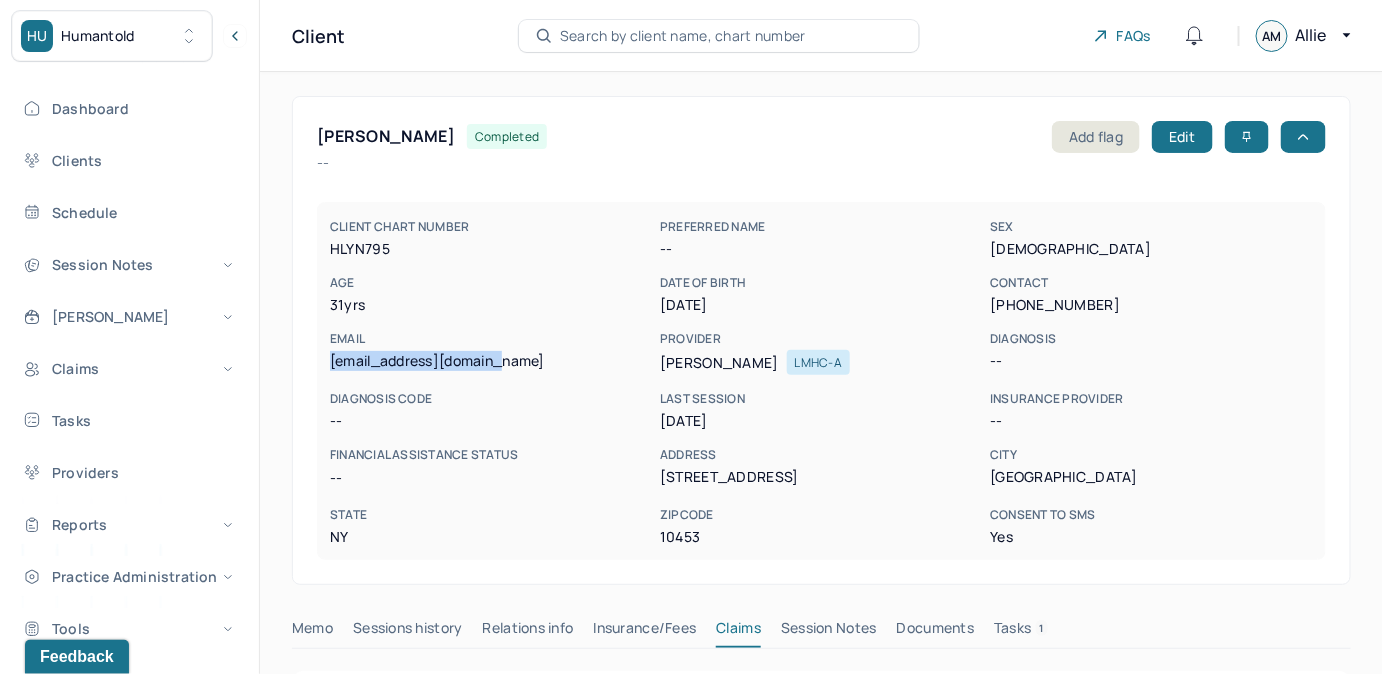 drag, startPoint x: 328, startPoint y: 359, endPoint x: 504, endPoint y: 368, distance: 176.22997 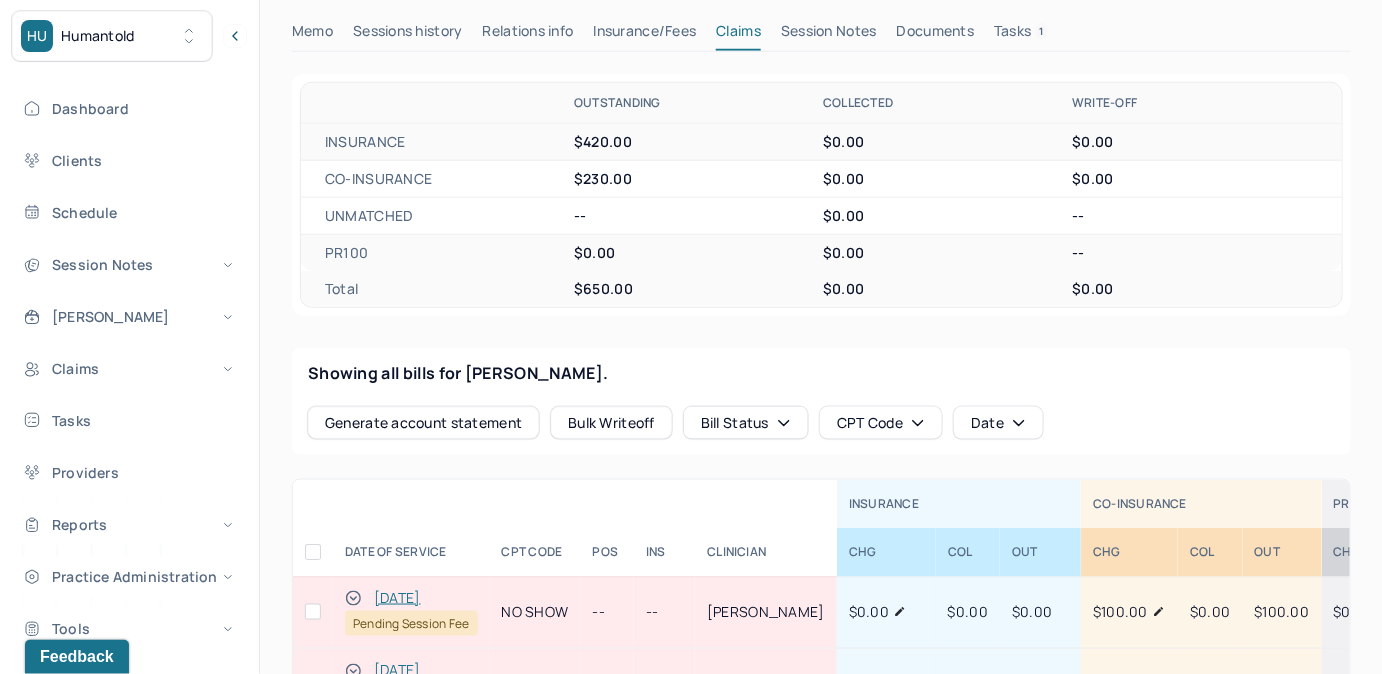 scroll, scrollTop: 545, scrollLeft: 0, axis: vertical 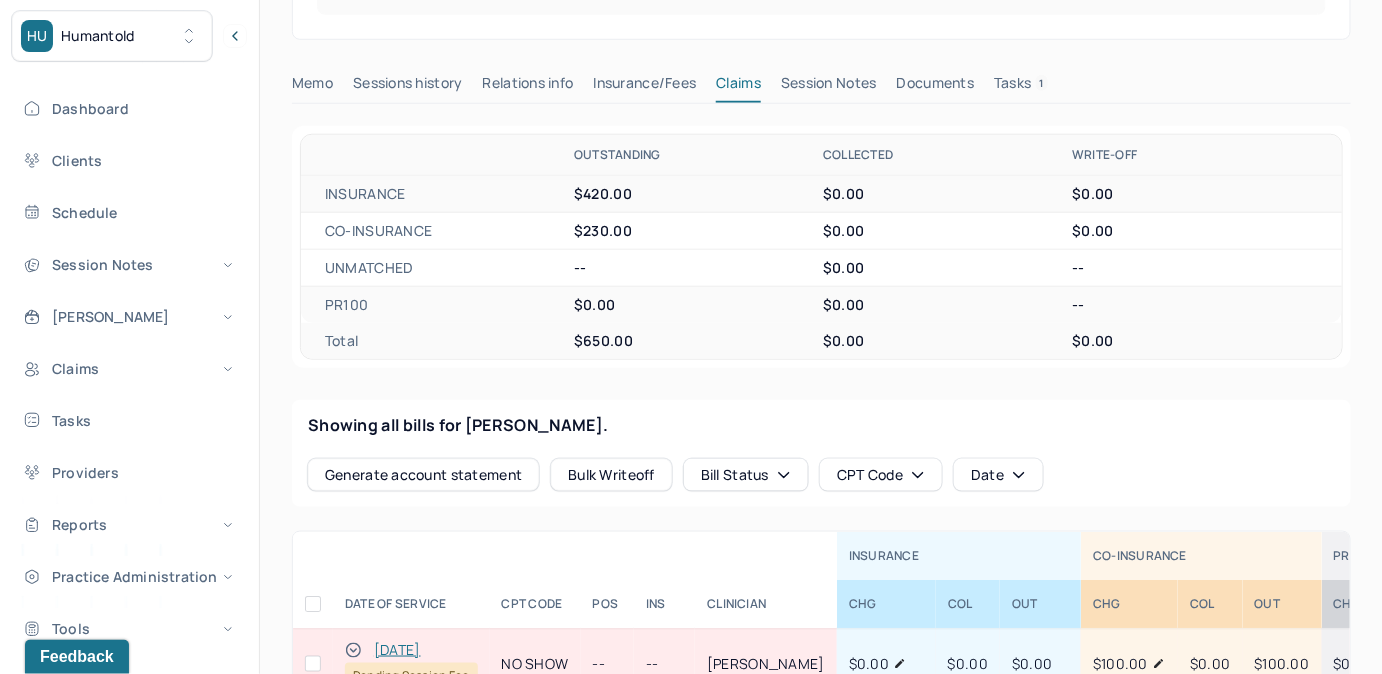 click on "Tasks 1" at bounding box center (1021, 87) 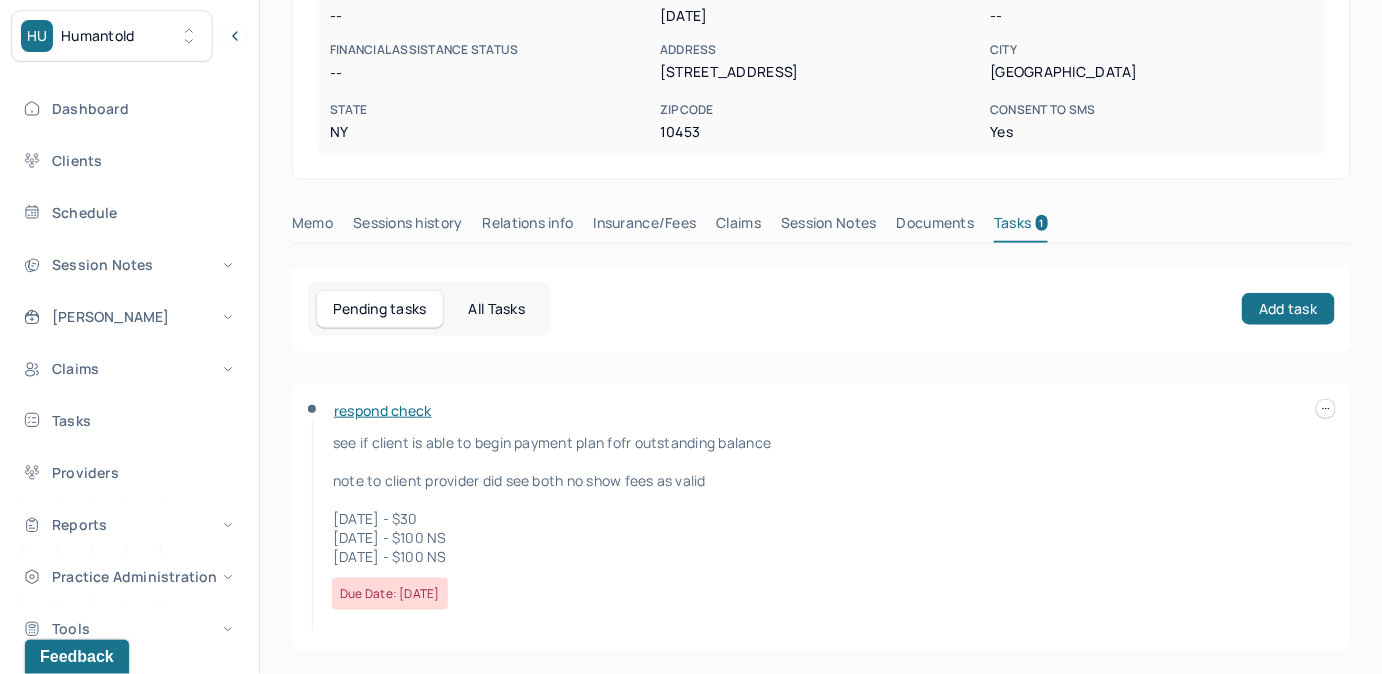 scroll, scrollTop: 410, scrollLeft: 0, axis: vertical 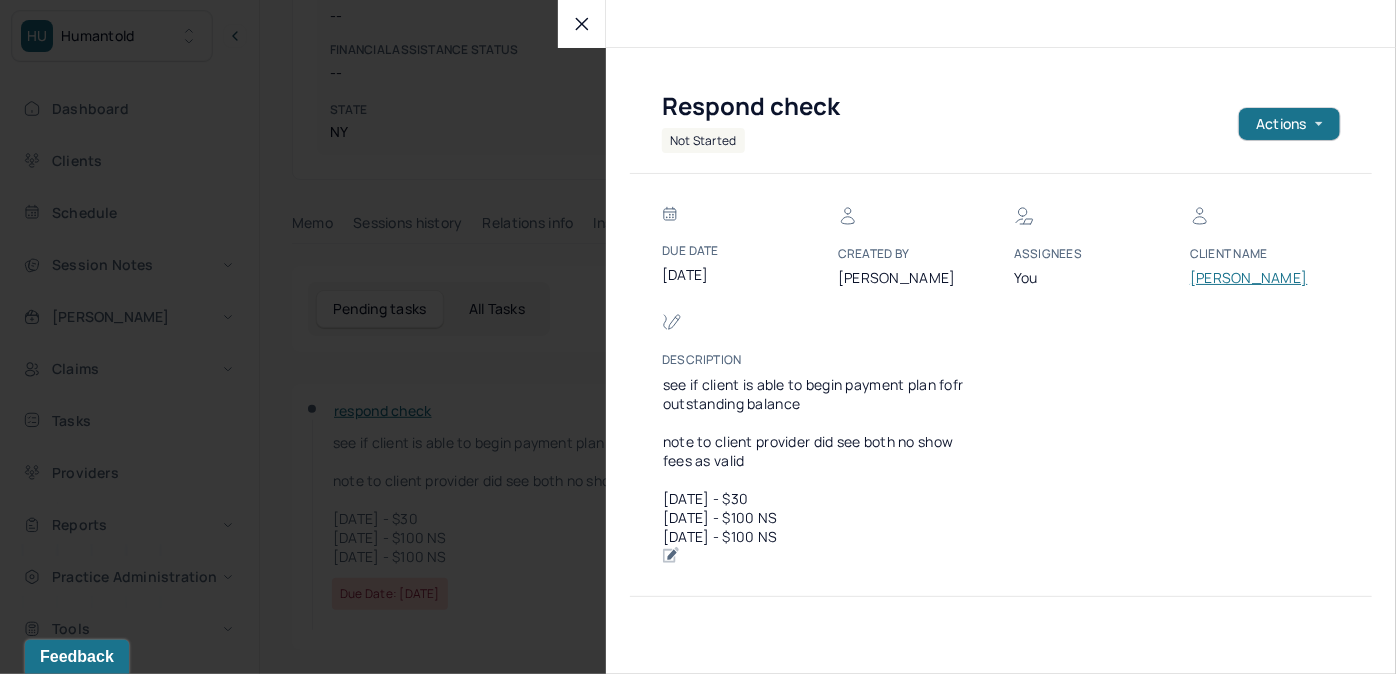drag, startPoint x: 798, startPoint y: 545, endPoint x: 642, endPoint y: 501, distance: 162.0864 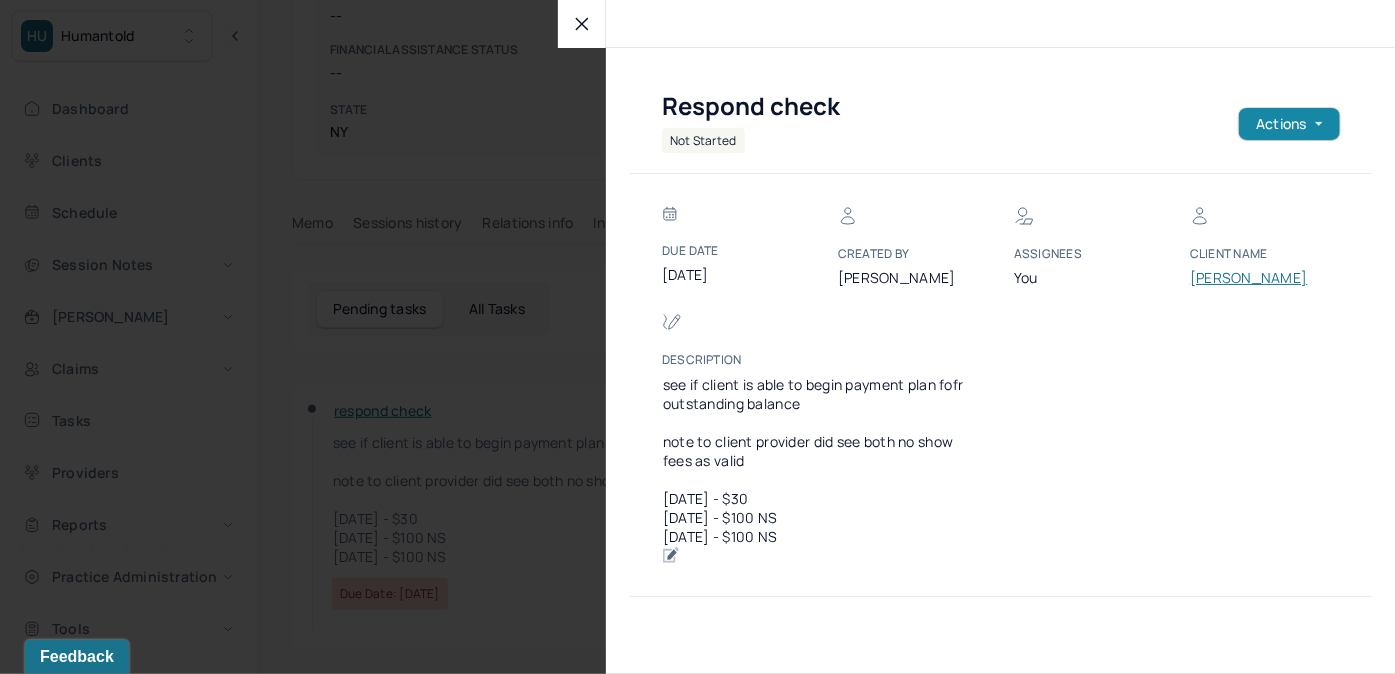 click on "Actions" at bounding box center [1289, 124] 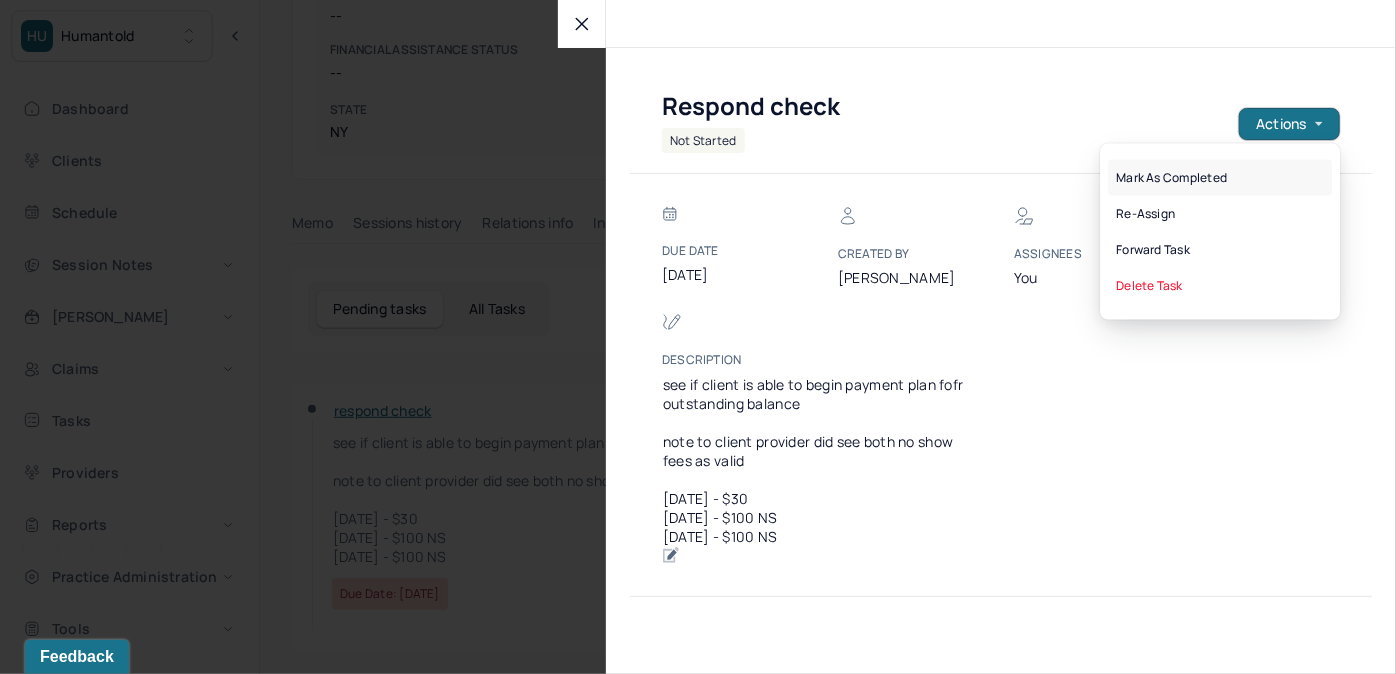 click on "Mark as Completed" at bounding box center [1220, 178] 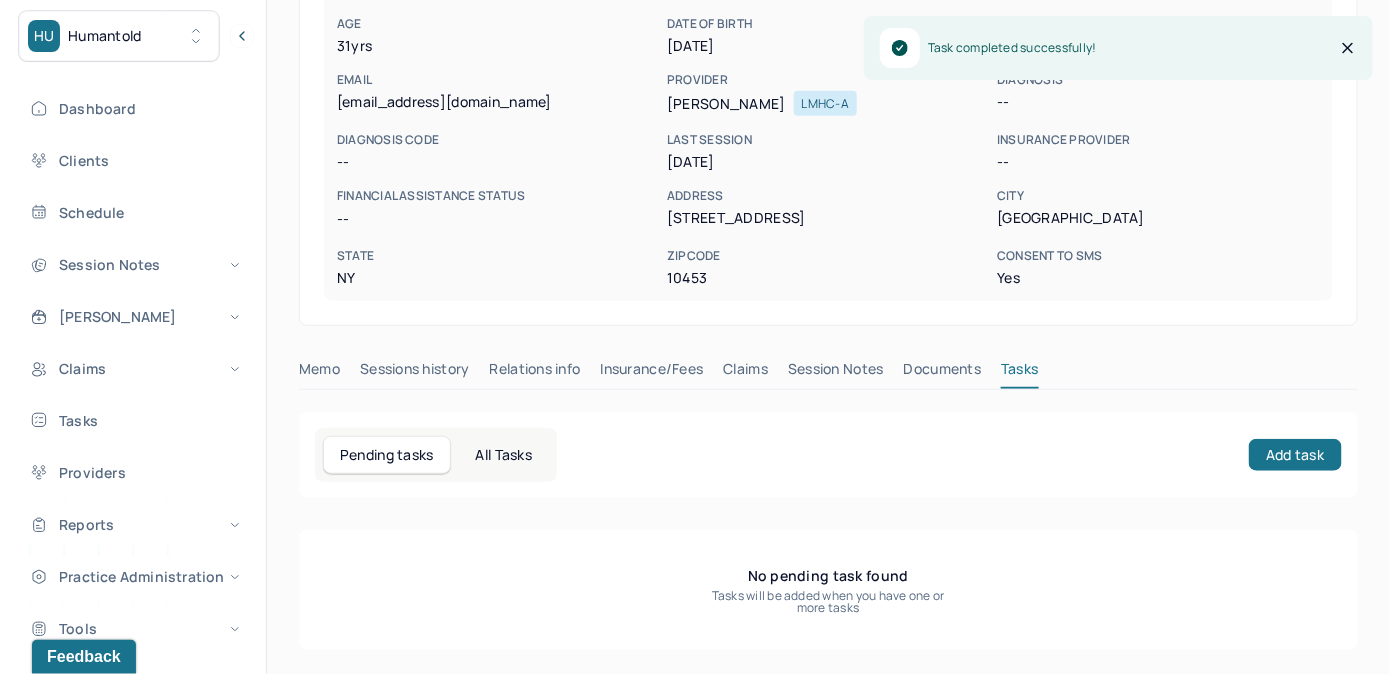 scroll, scrollTop: 258, scrollLeft: 0, axis: vertical 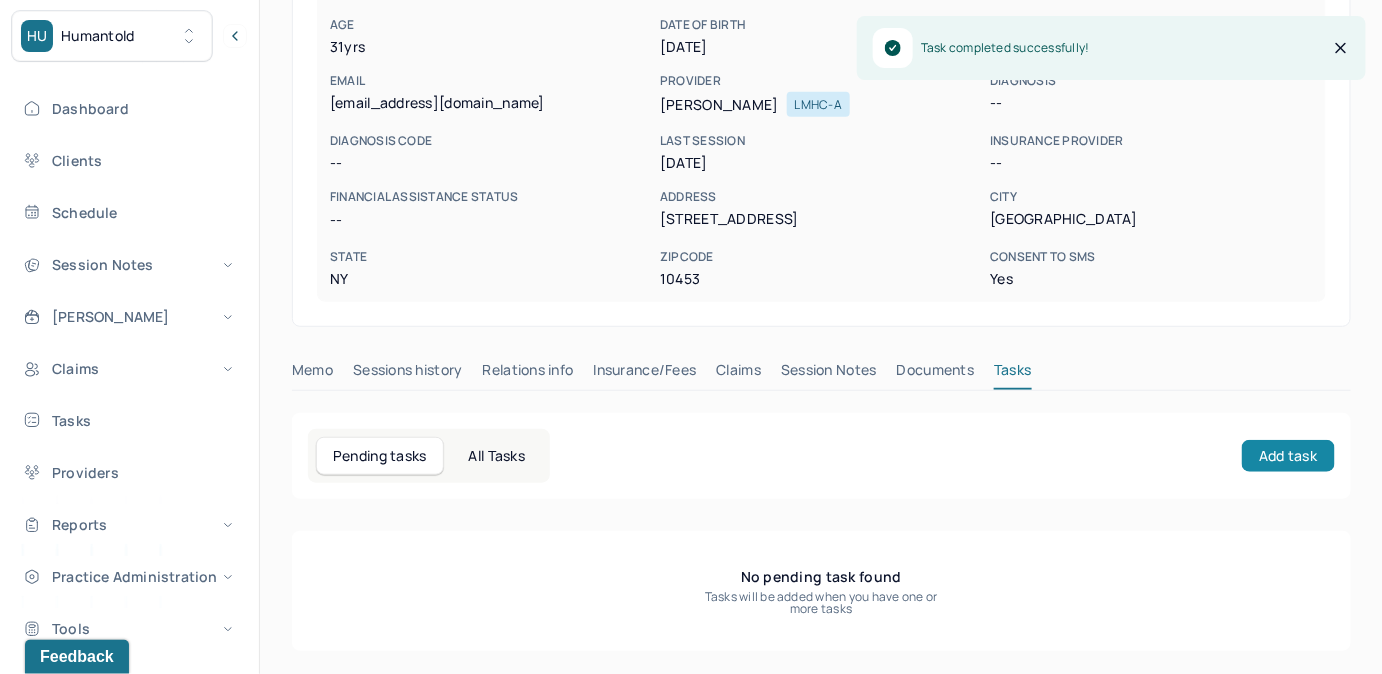 click on "Add task" at bounding box center [1288, 456] 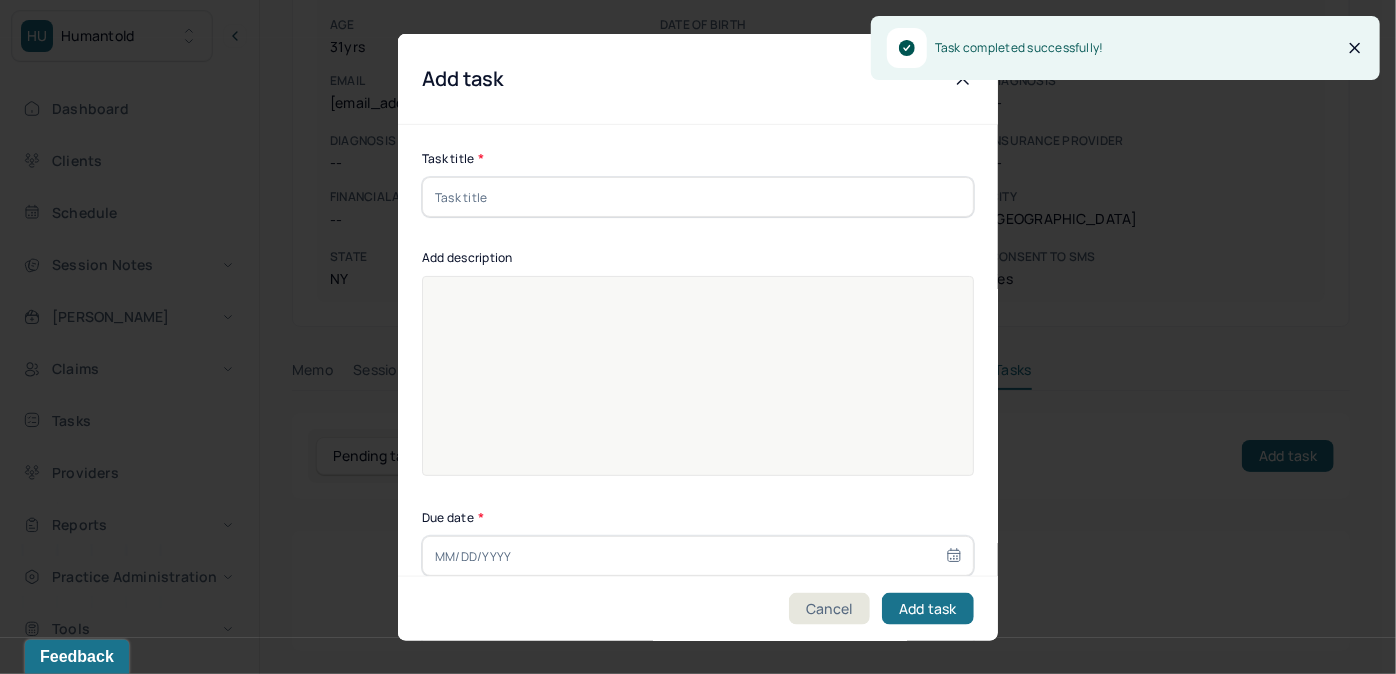 drag, startPoint x: 689, startPoint y: 198, endPoint x: 679, endPoint y: 202, distance: 10.770329 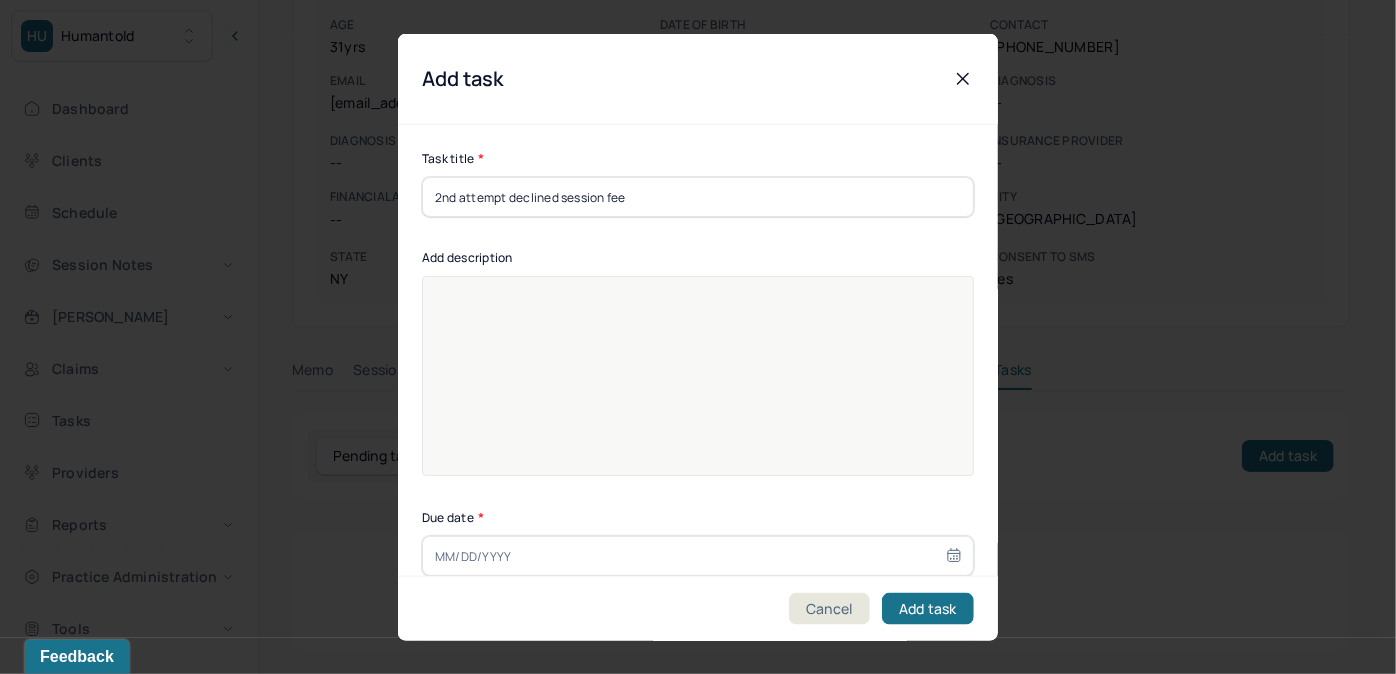 click at bounding box center (698, 389) 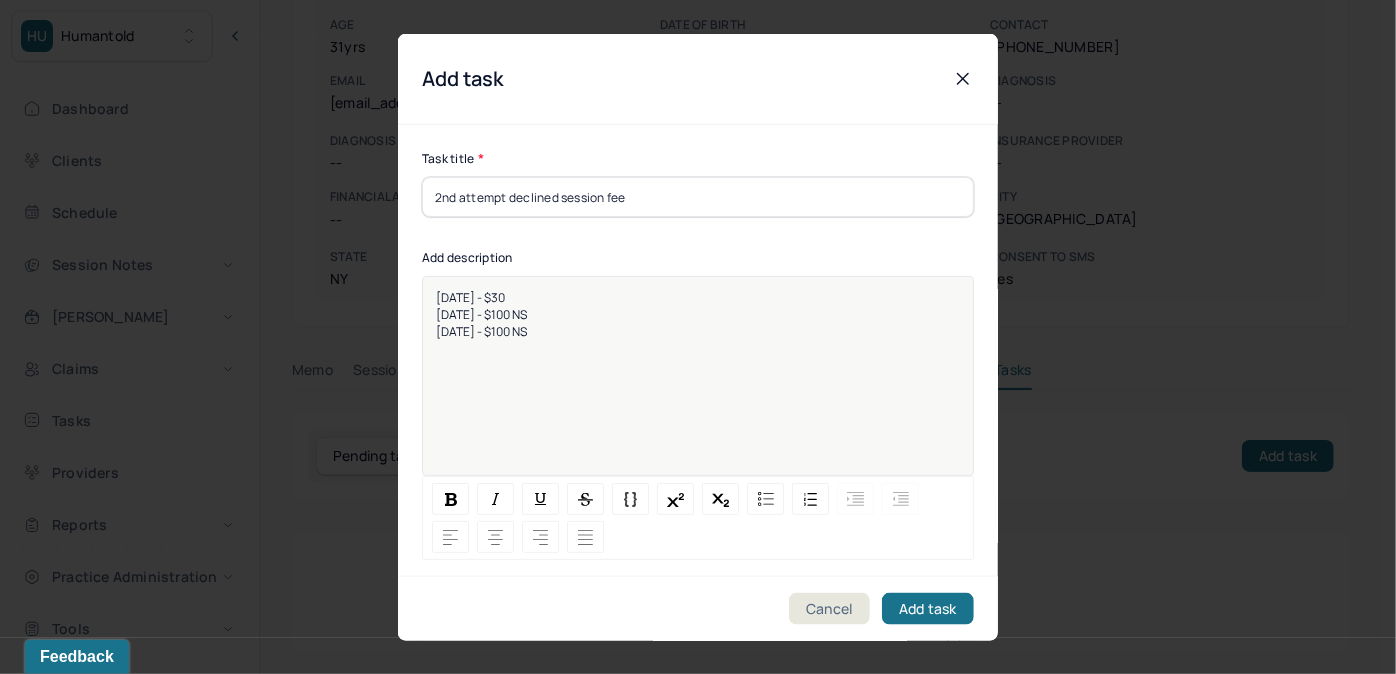 click on "4/16/2025 - $30" at bounding box center (470, 297) 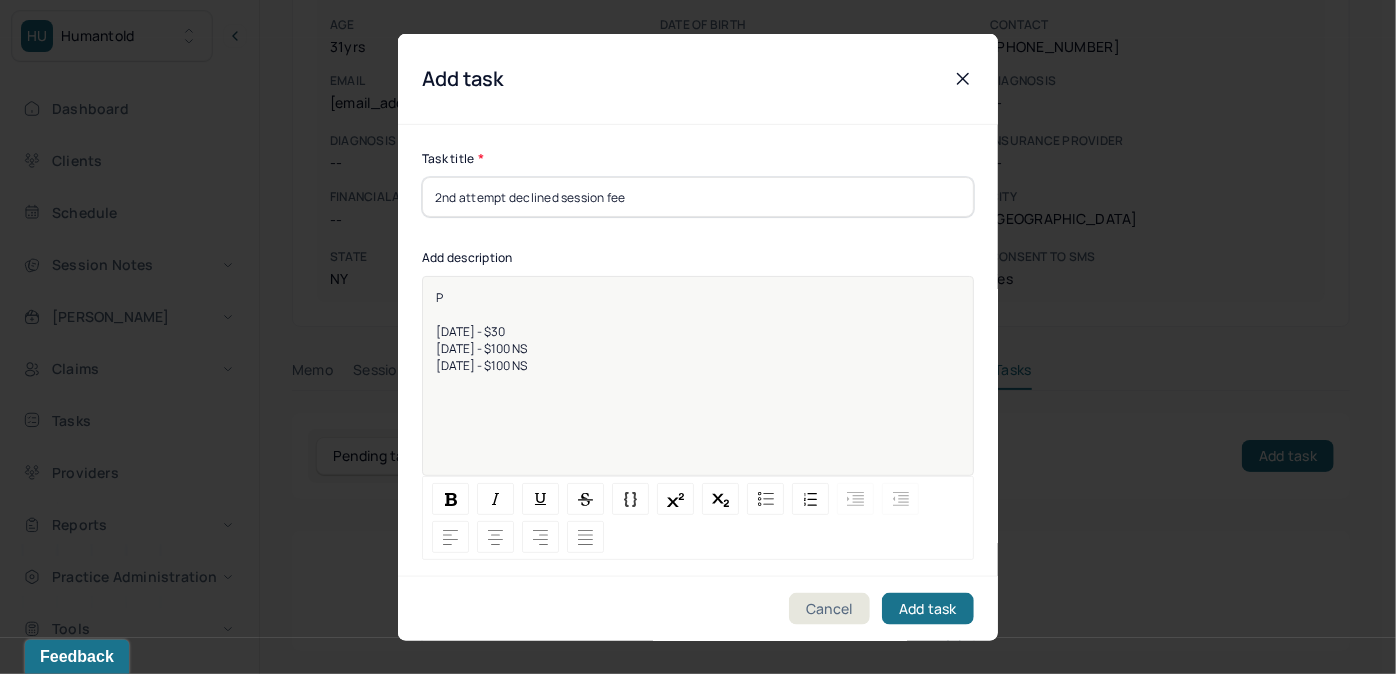 type 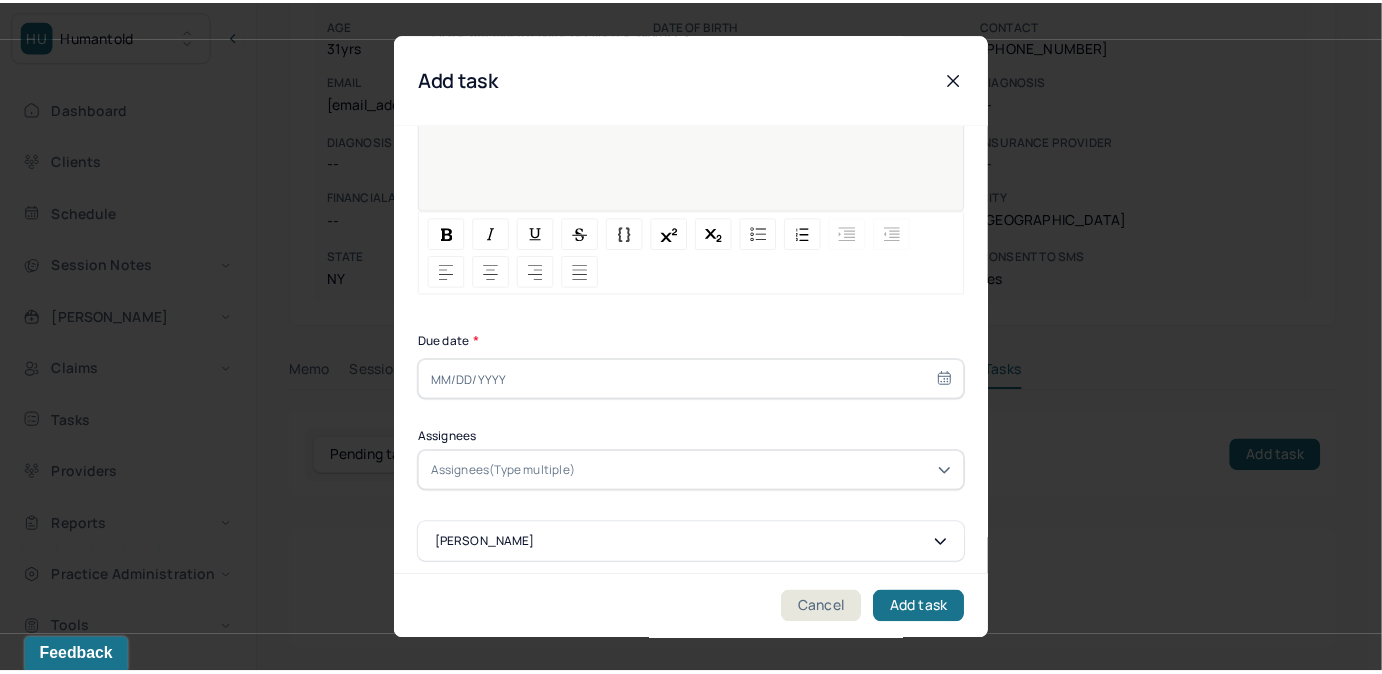 scroll, scrollTop: 274, scrollLeft: 0, axis: vertical 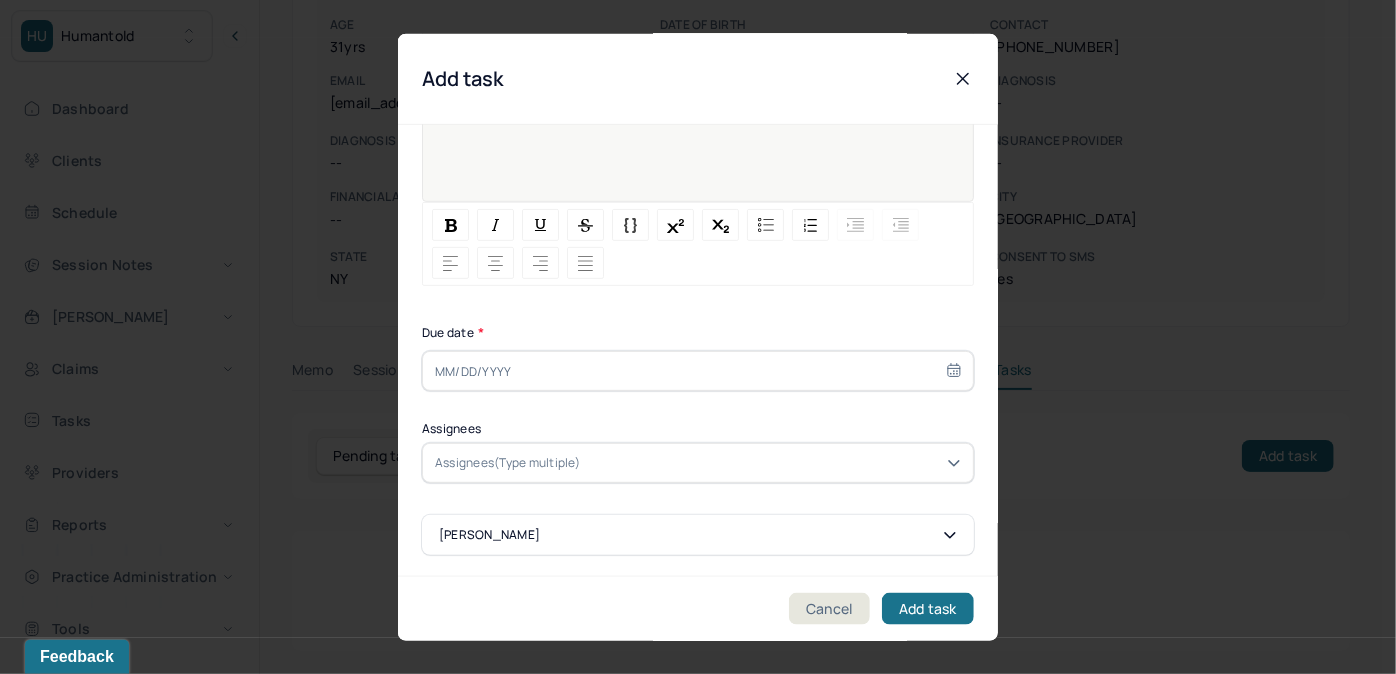 click at bounding box center (698, 371) 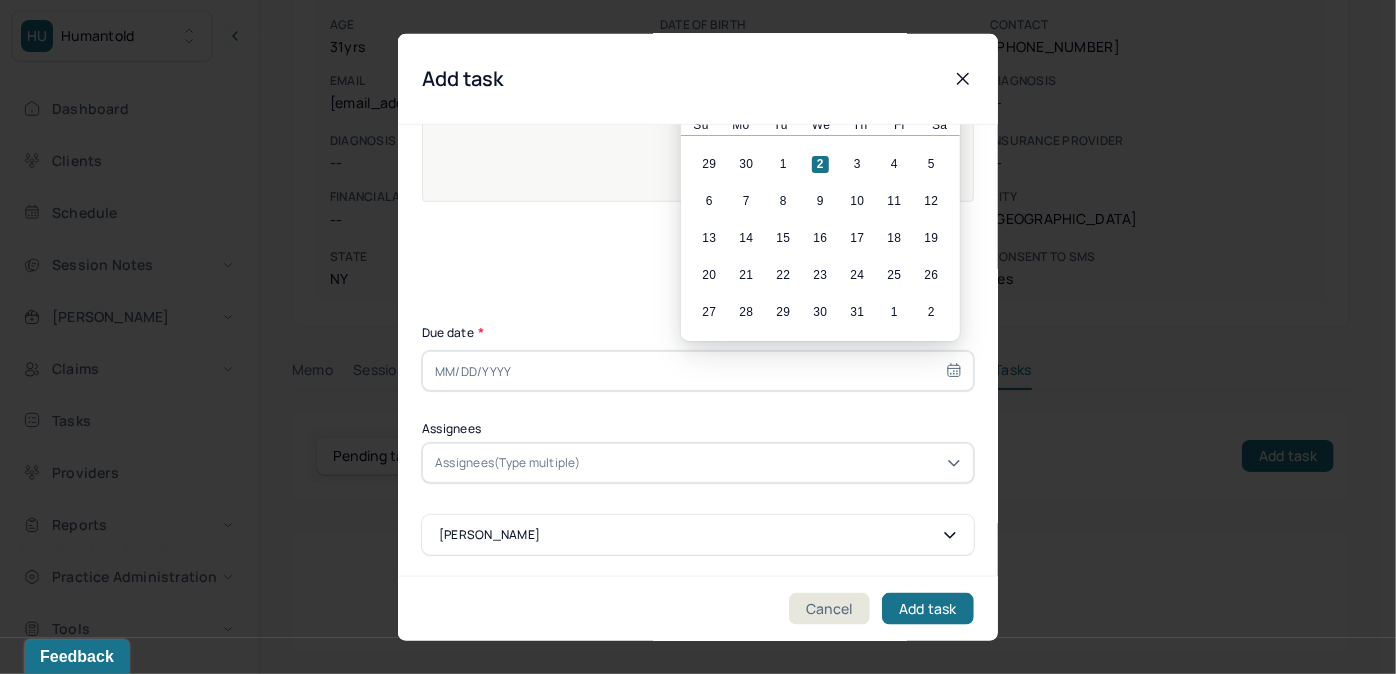 click on "2" at bounding box center (820, 164) 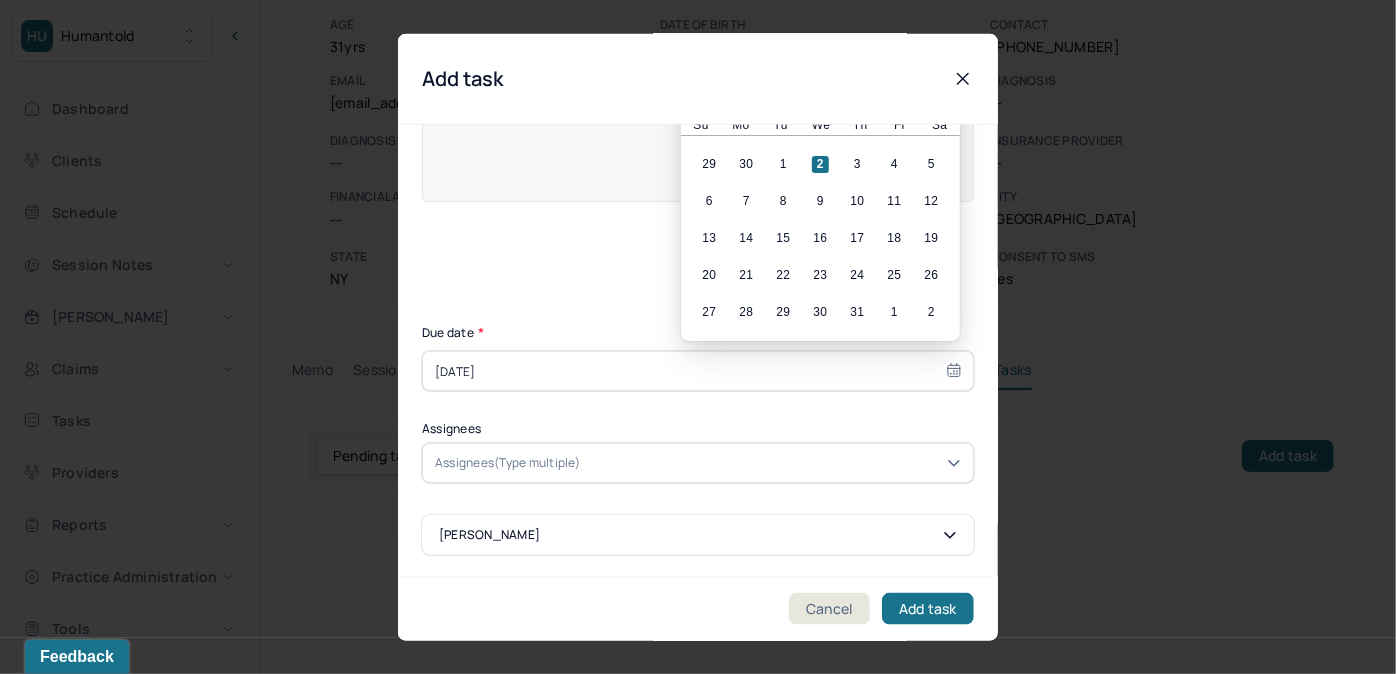 click at bounding box center [773, 463] 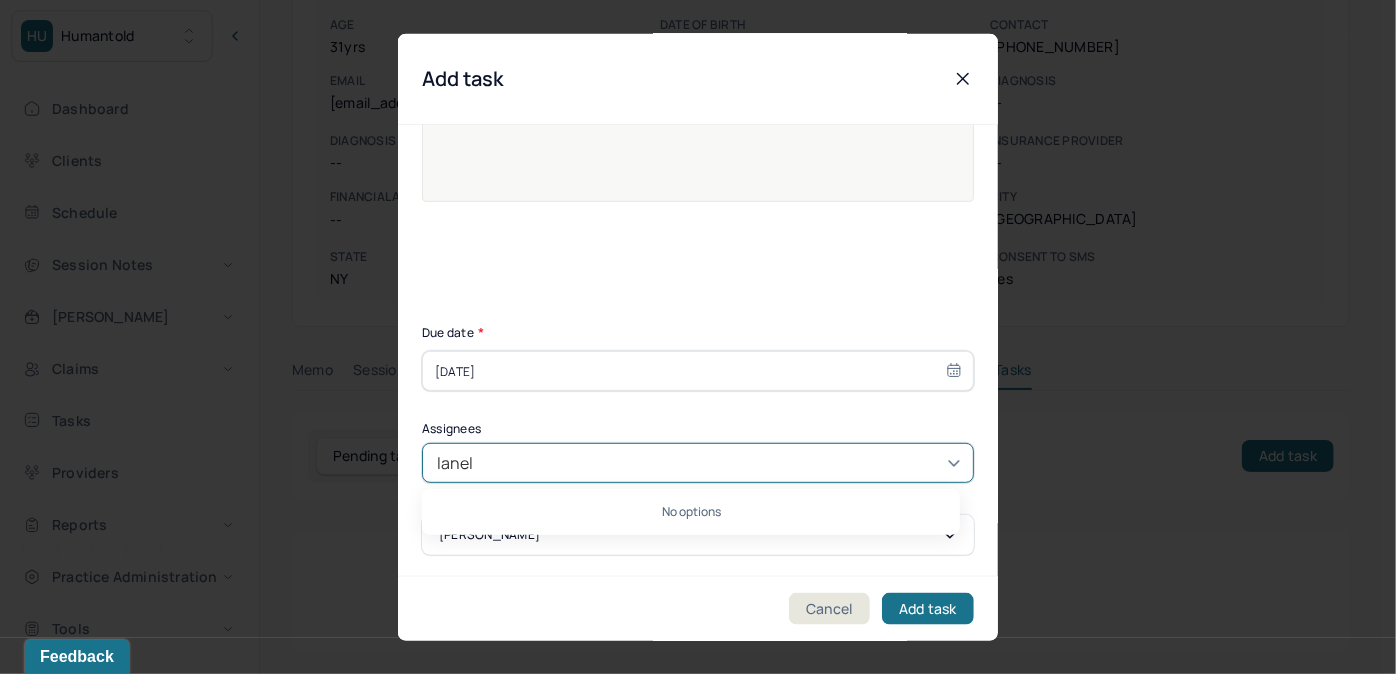 type on "lanell" 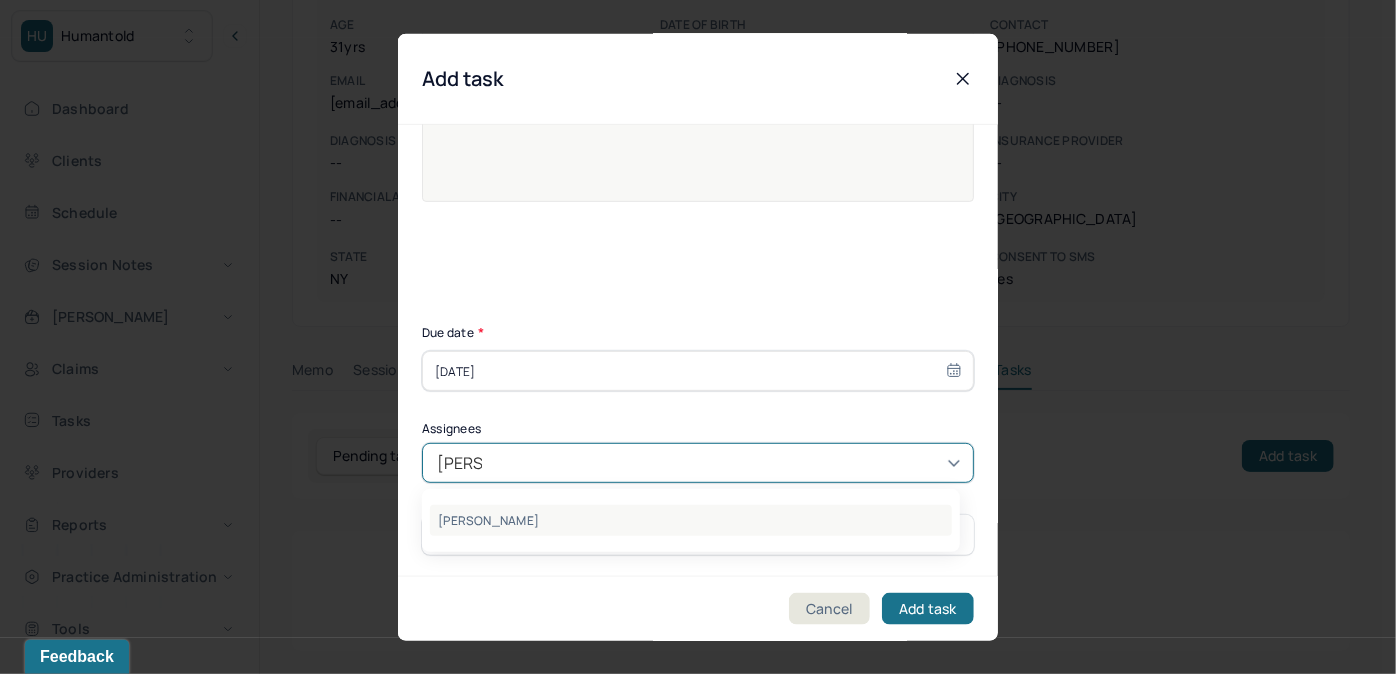 click on "Lanell Johnson" at bounding box center (691, 520) 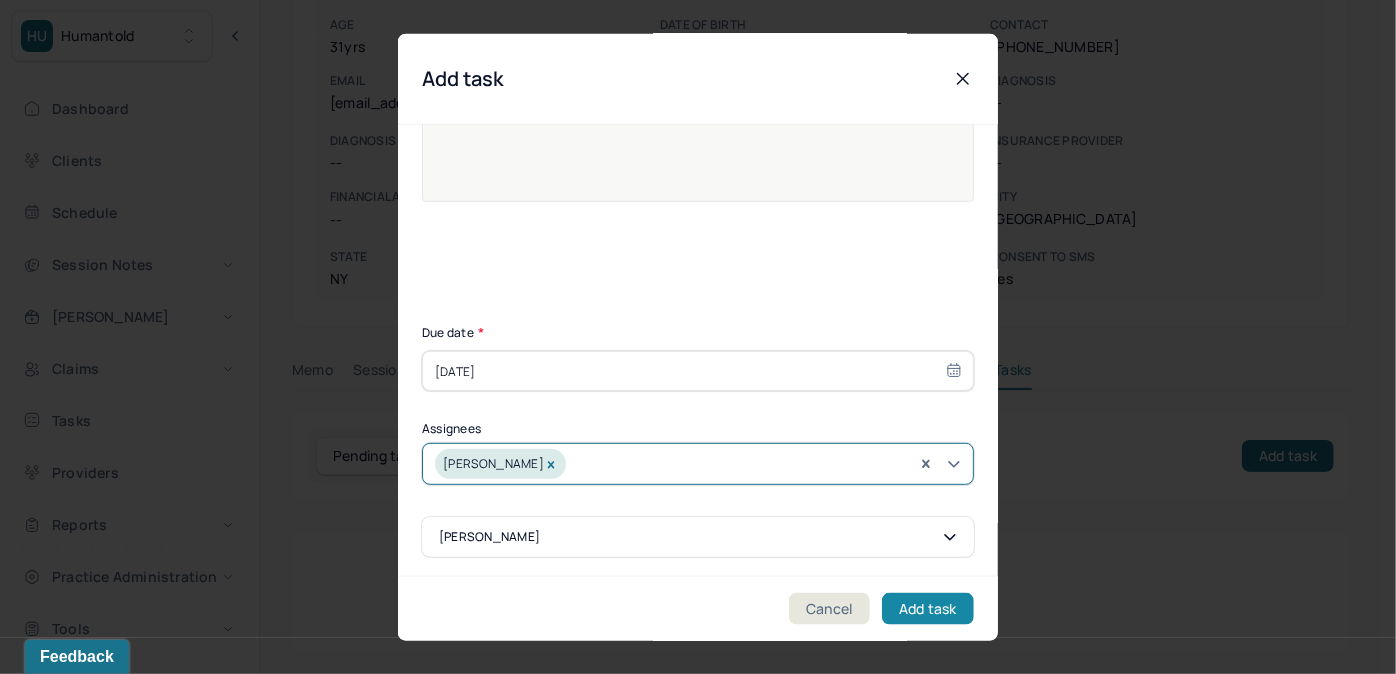 click on "Add task" at bounding box center (928, 608) 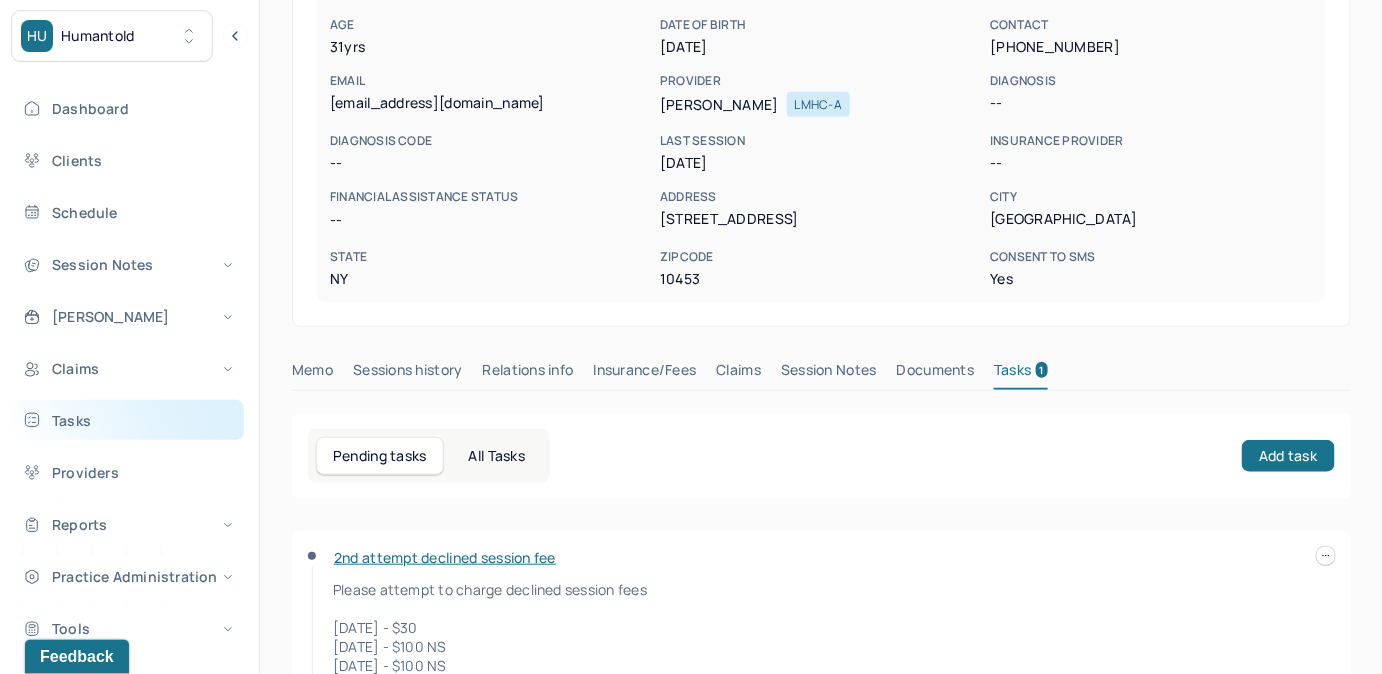 drag, startPoint x: 90, startPoint y: 435, endPoint x: 100, endPoint y: 428, distance: 12.206555 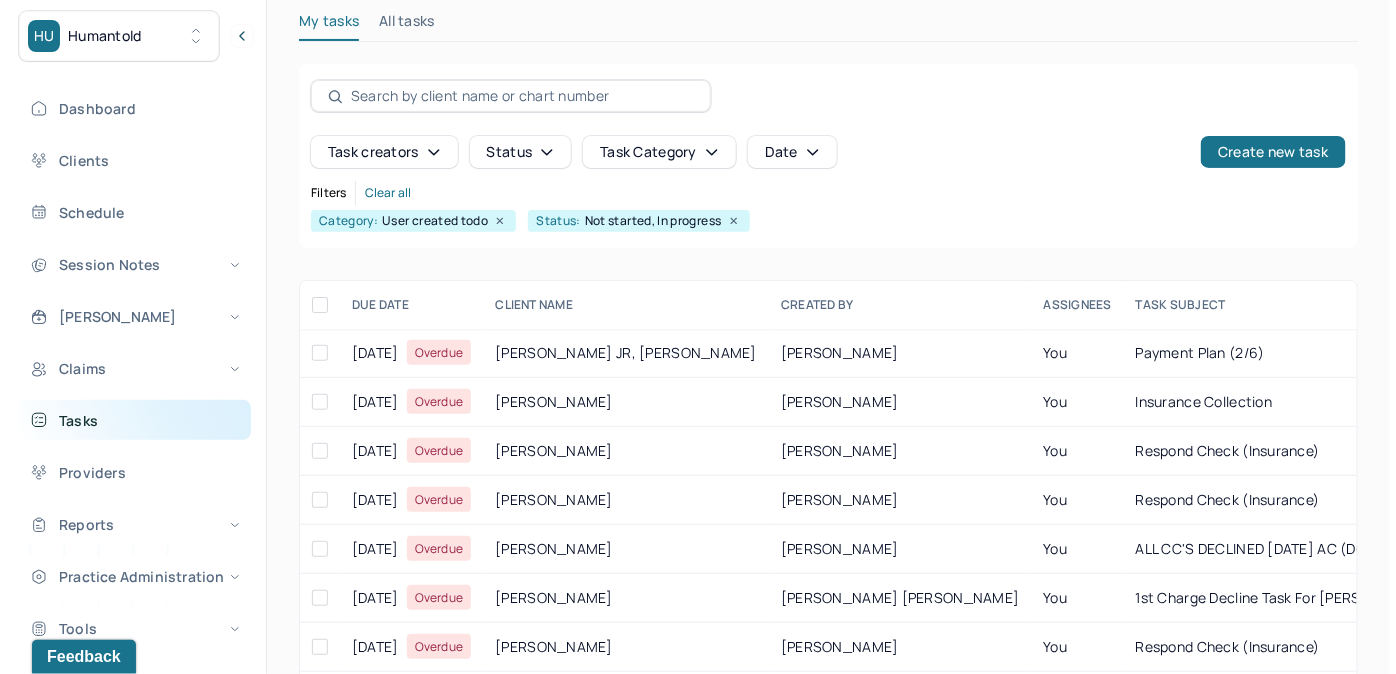 scroll, scrollTop: 256, scrollLeft: 0, axis: vertical 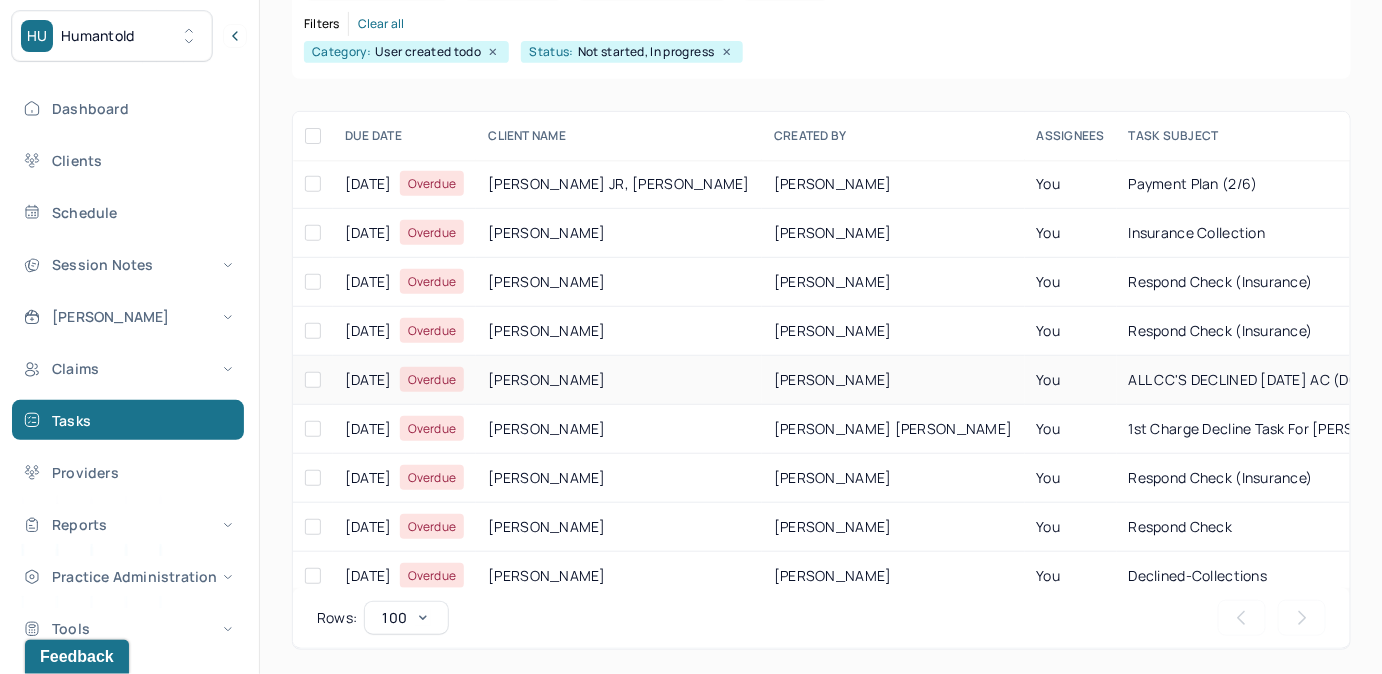 click on "You" at bounding box center (1071, 380) 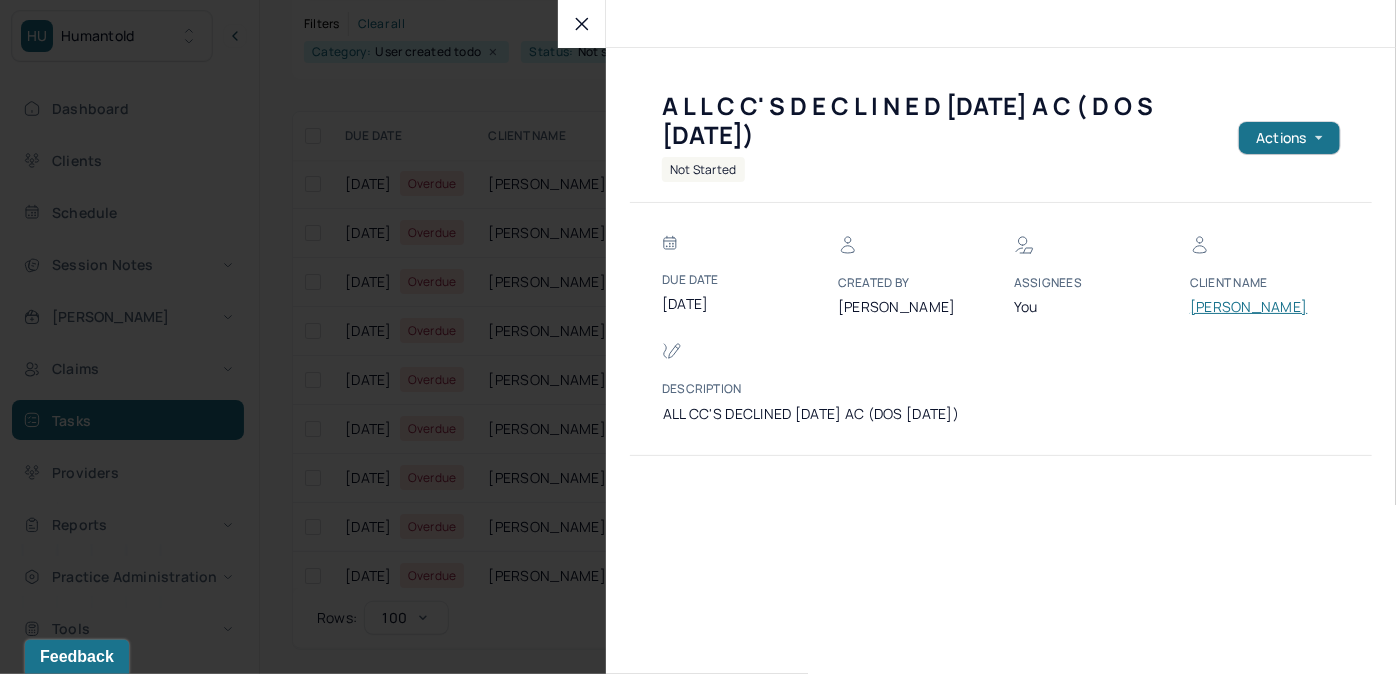 click on "BARRILE, JACK" at bounding box center [1250, 307] 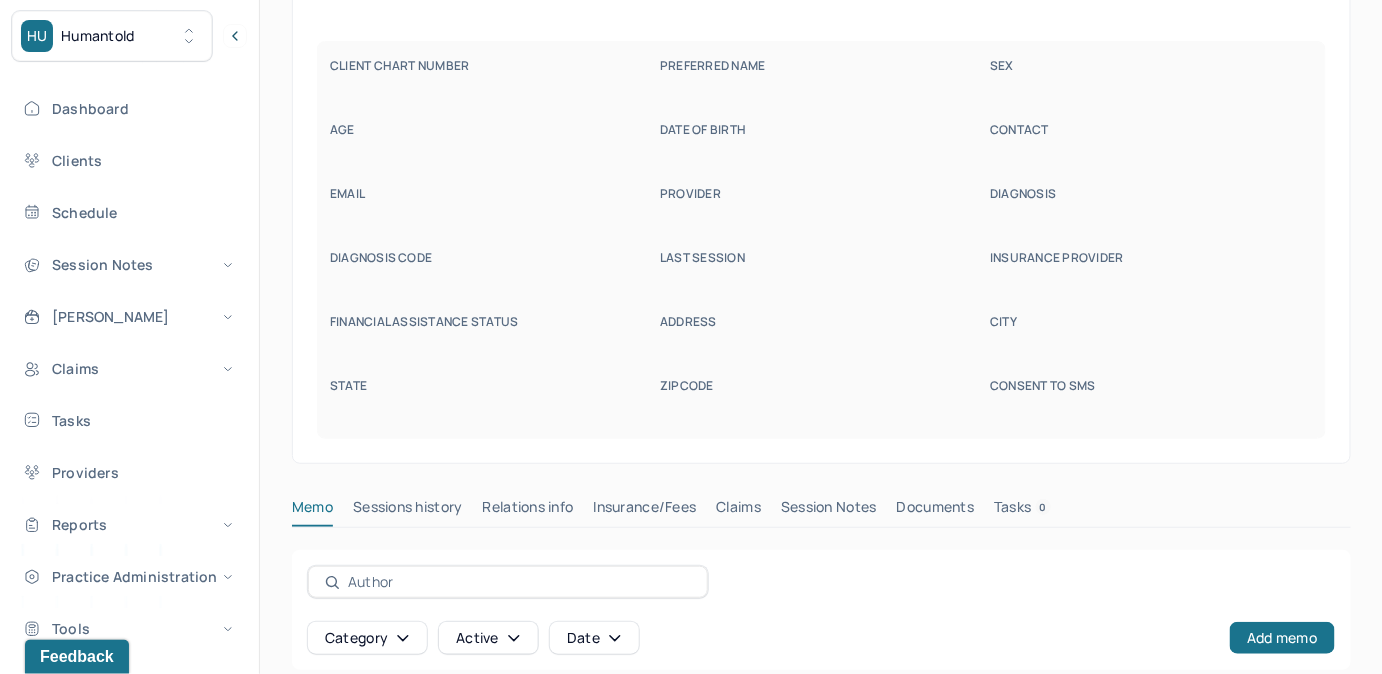 scroll, scrollTop: 160, scrollLeft: 0, axis: vertical 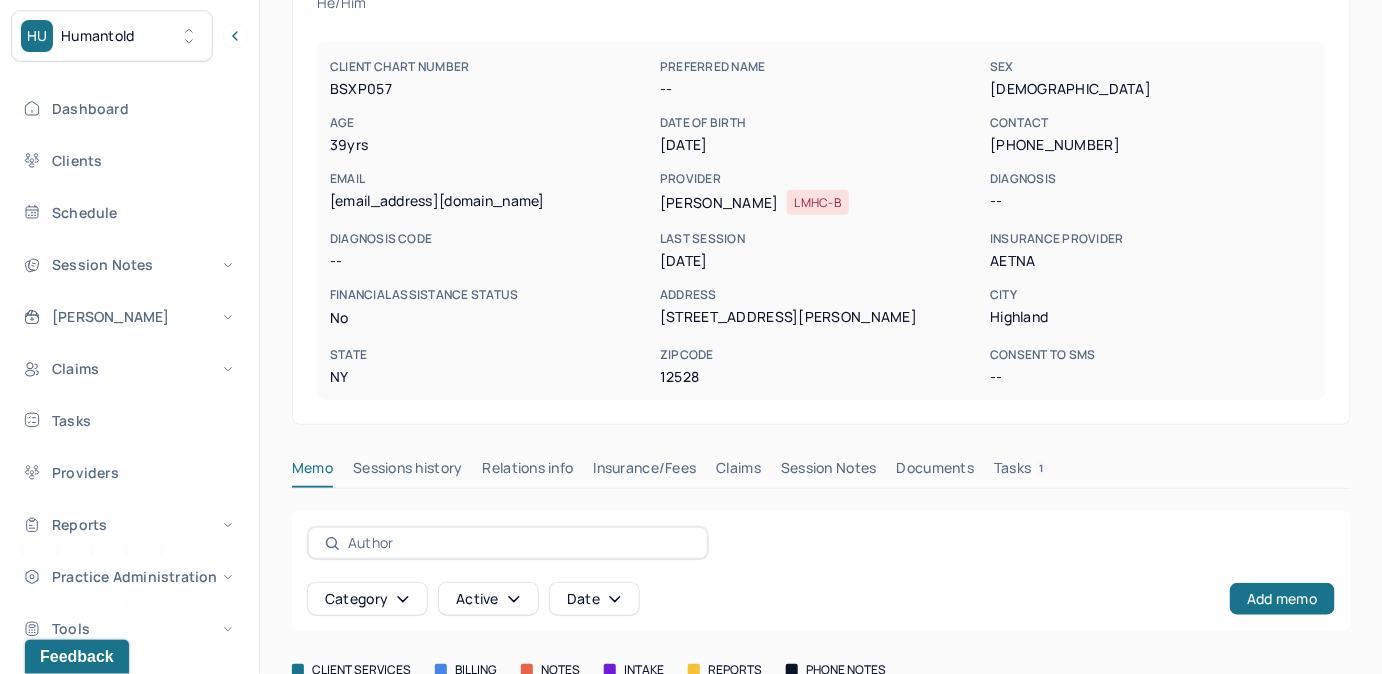 drag, startPoint x: 1037, startPoint y: 463, endPoint x: 1076, endPoint y: 434, distance: 48.60041 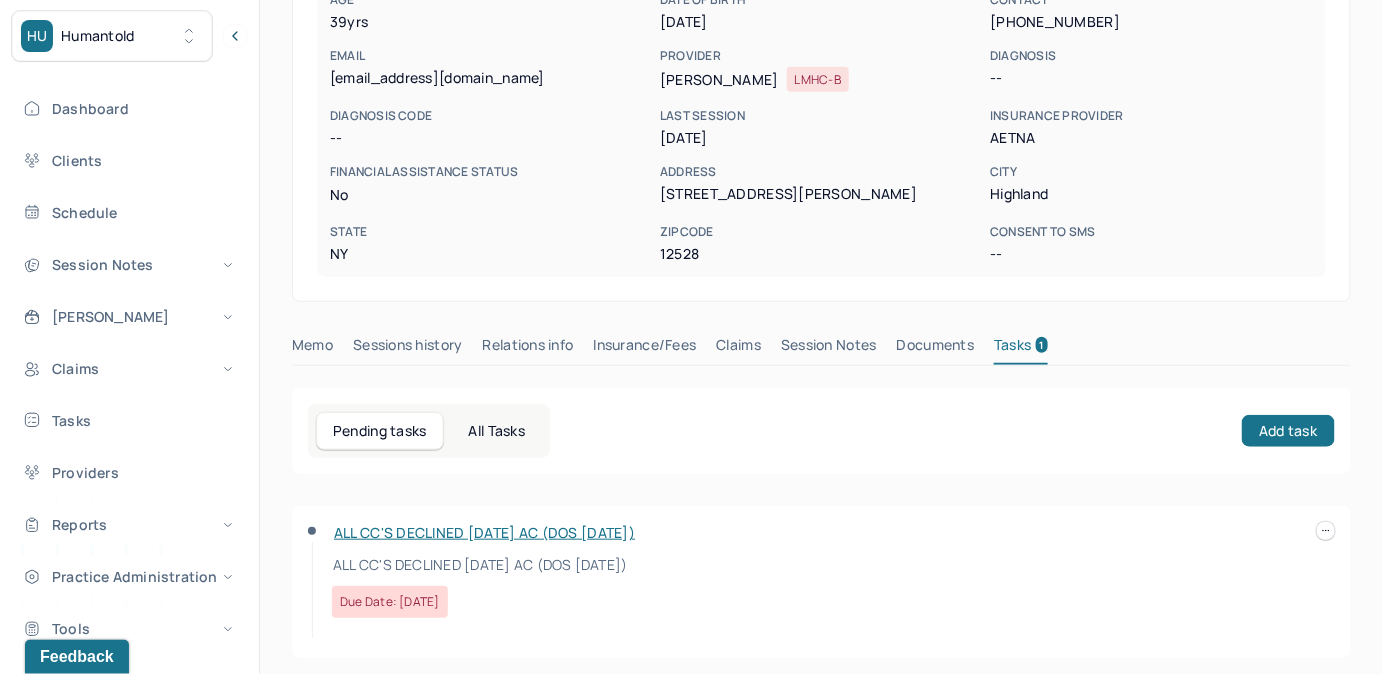 scroll, scrollTop: 292, scrollLeft: 0, axis: vertical 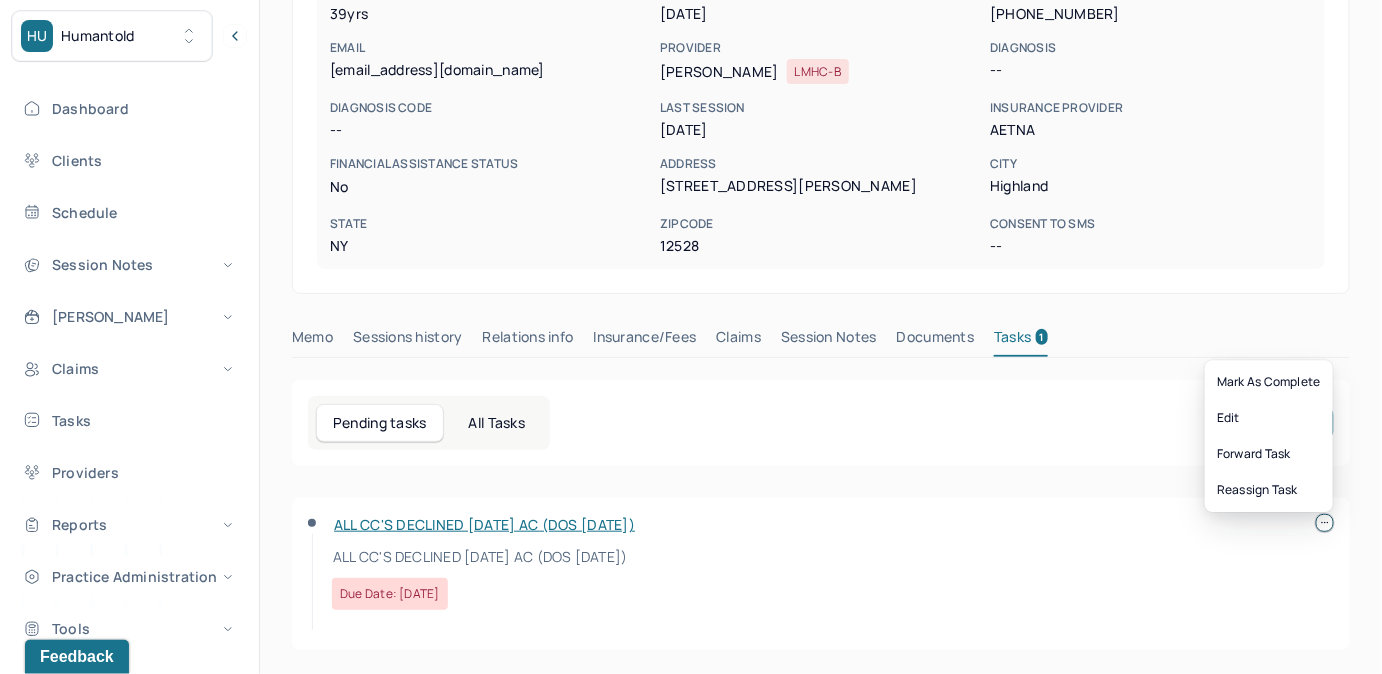 click 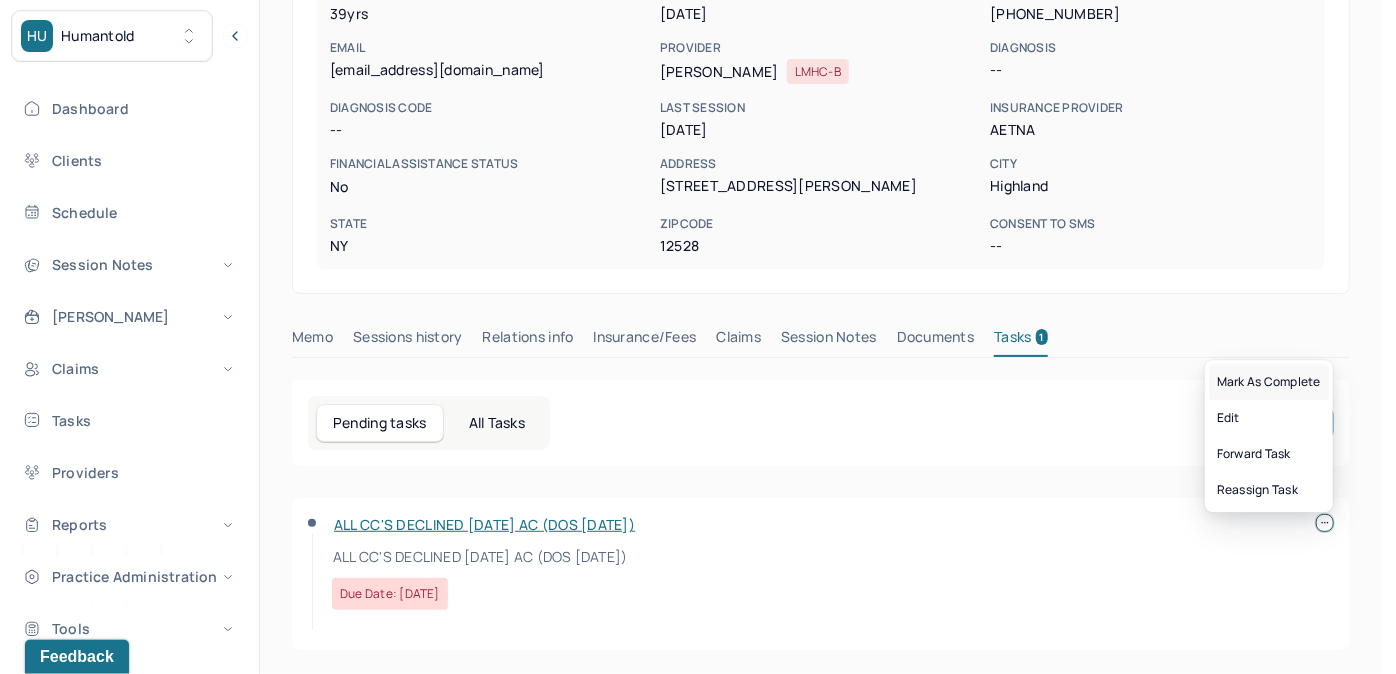 click on "Mark as complete" at bounding box center [1269, 382] 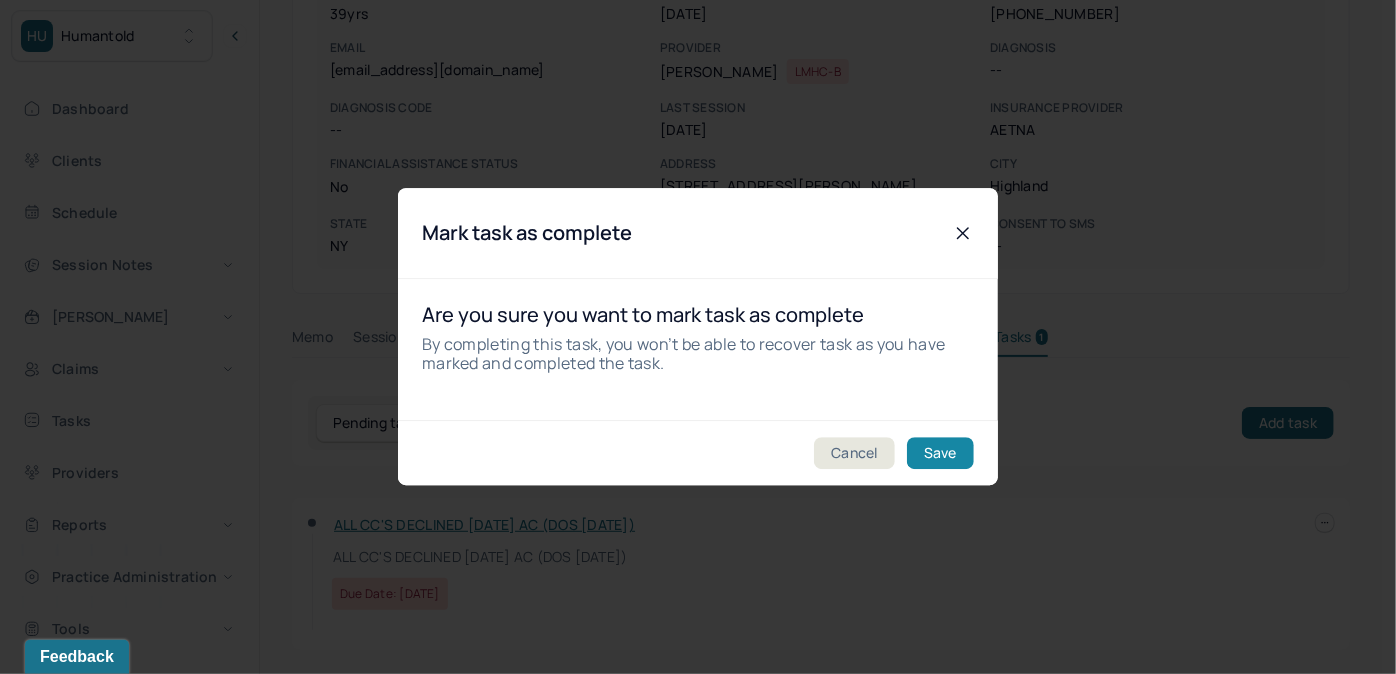 click on "Save" at bounding box center [940, 454] 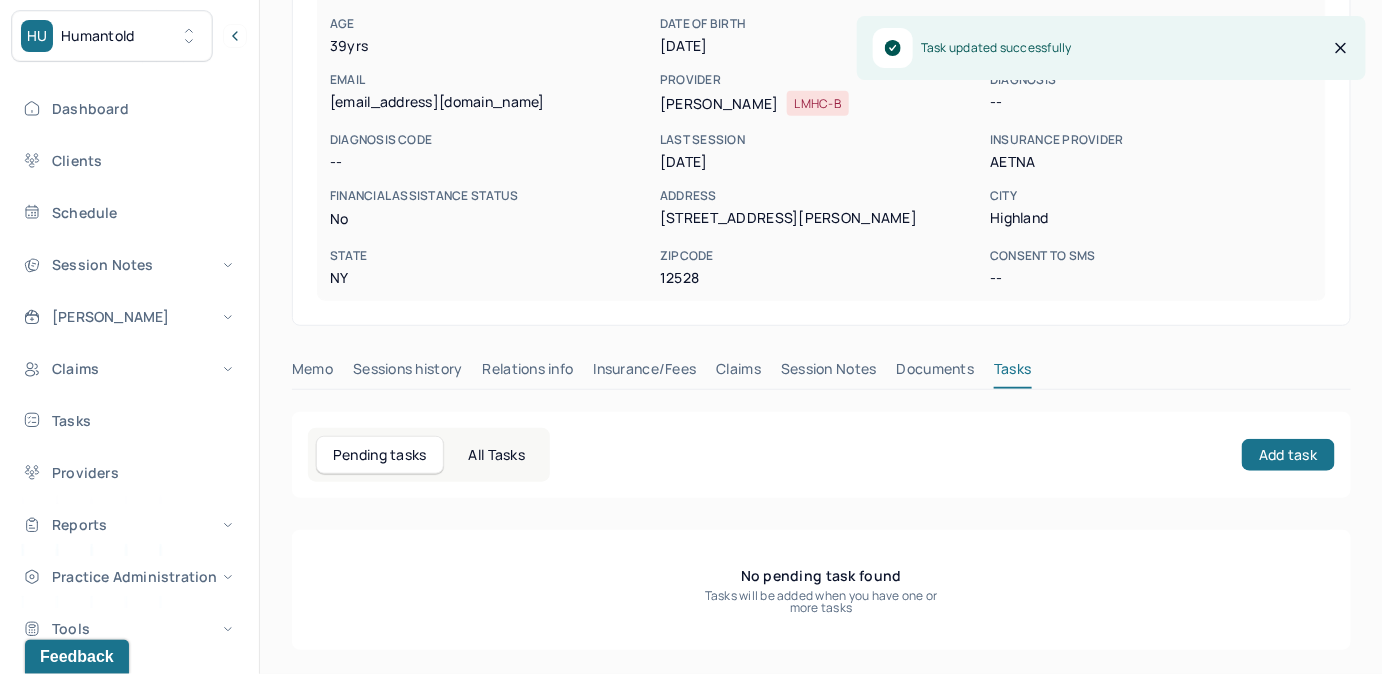 scroll, scrollTop: 258, scrollLeft: 0, axis: vertical 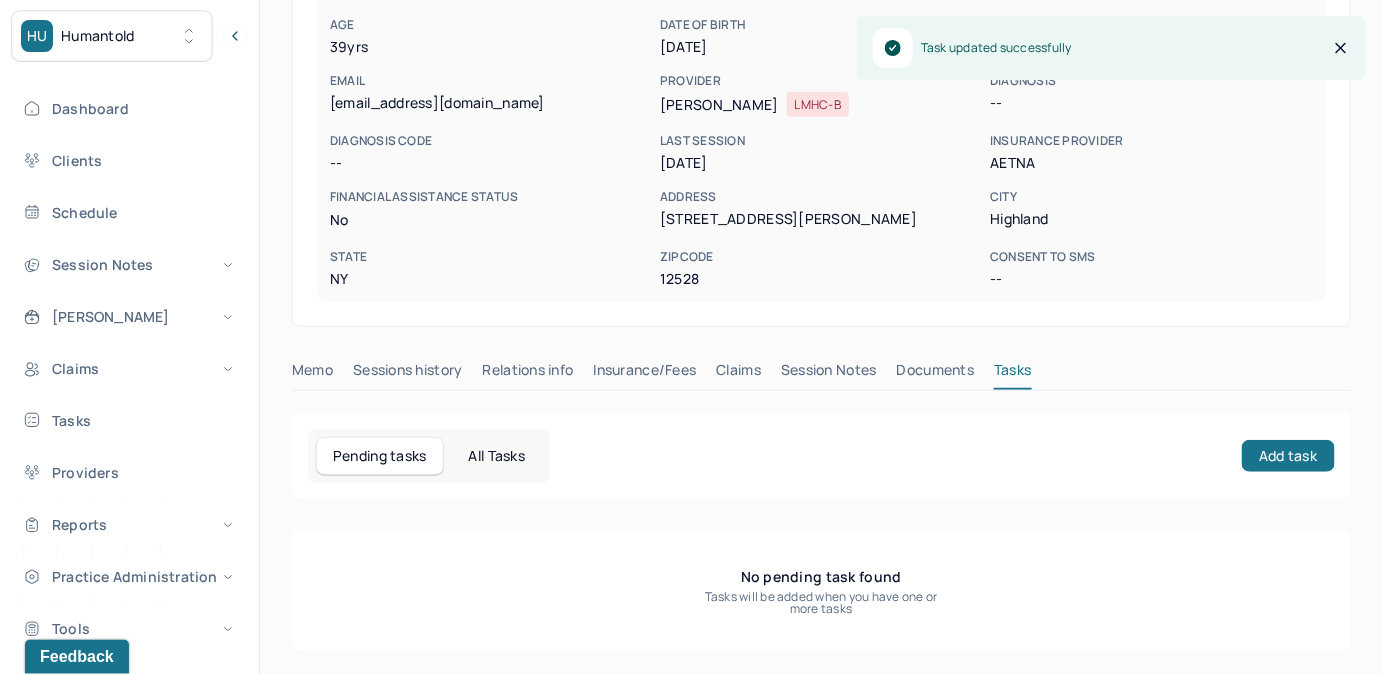 click on "Claims" at bounding box center (738, 374) 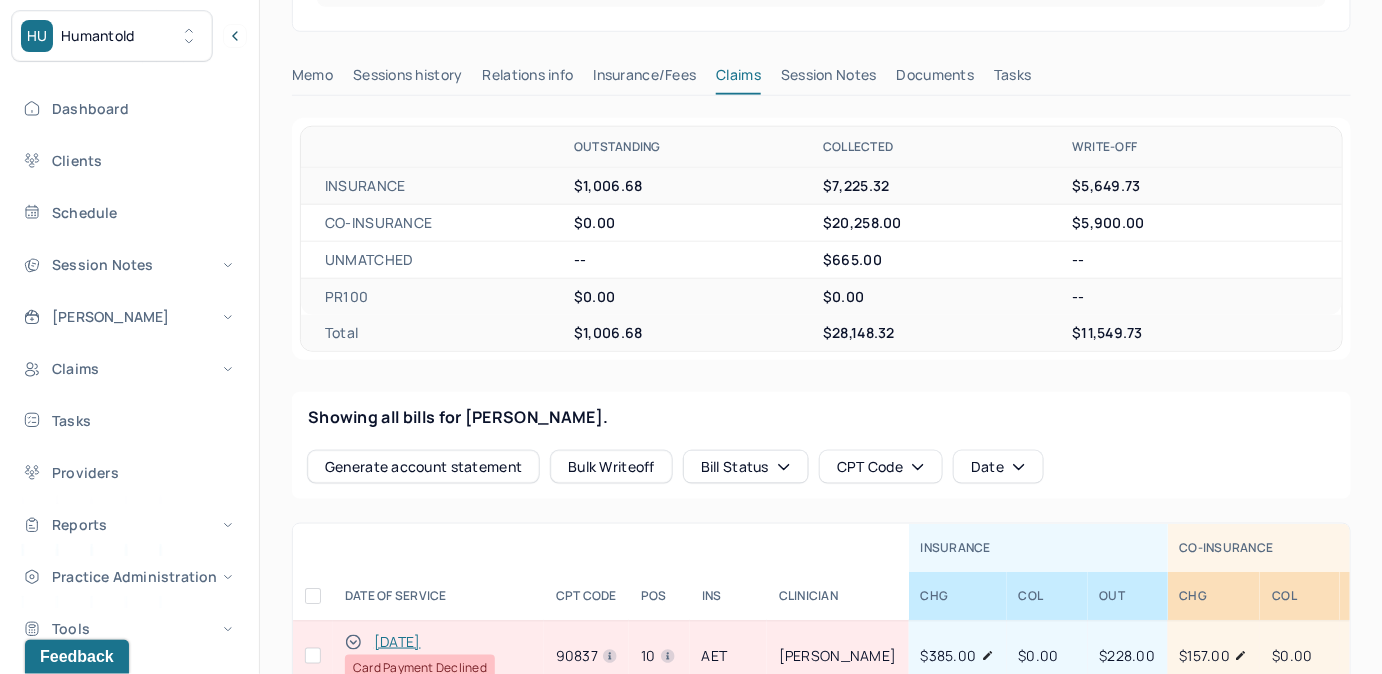 scroll, scrollTop: 621, scrollLeft: 0, axis: vertical 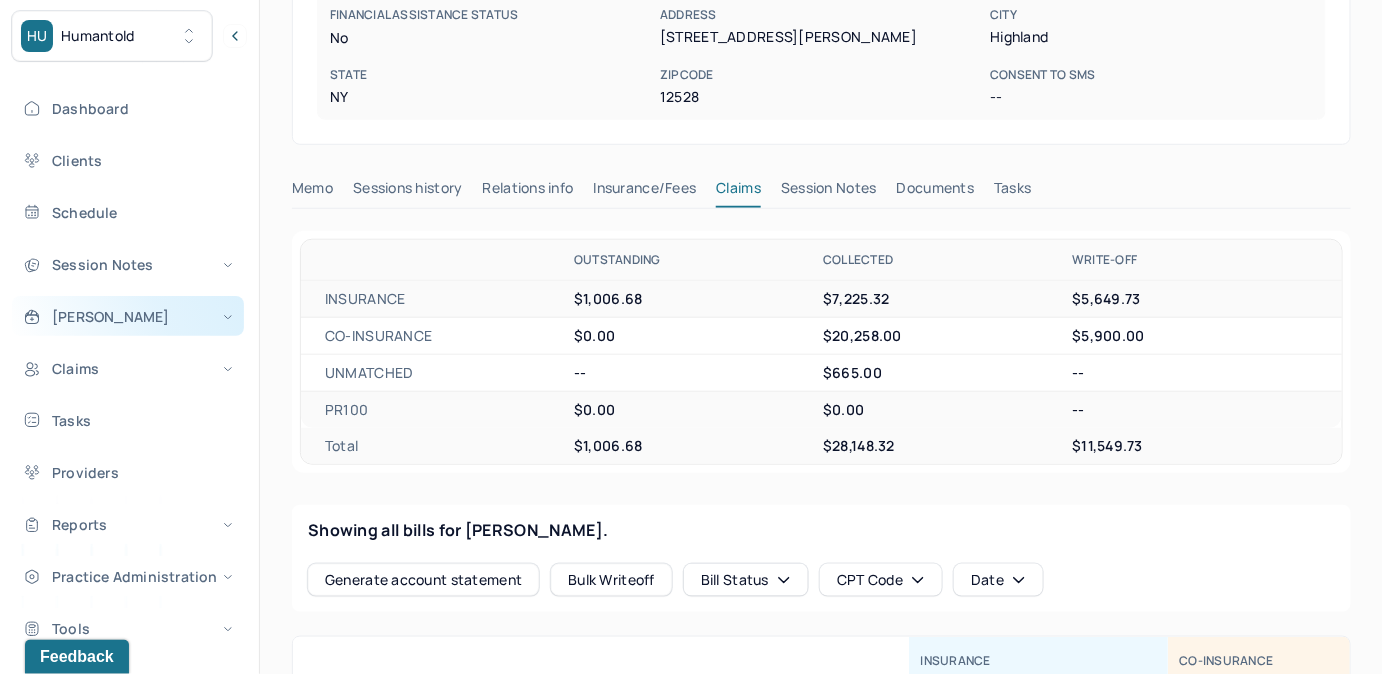 drag, startPoint x: 53, startPoint y: 422, endPoint x: 193, endPoint y: 325, distance: 170.32028 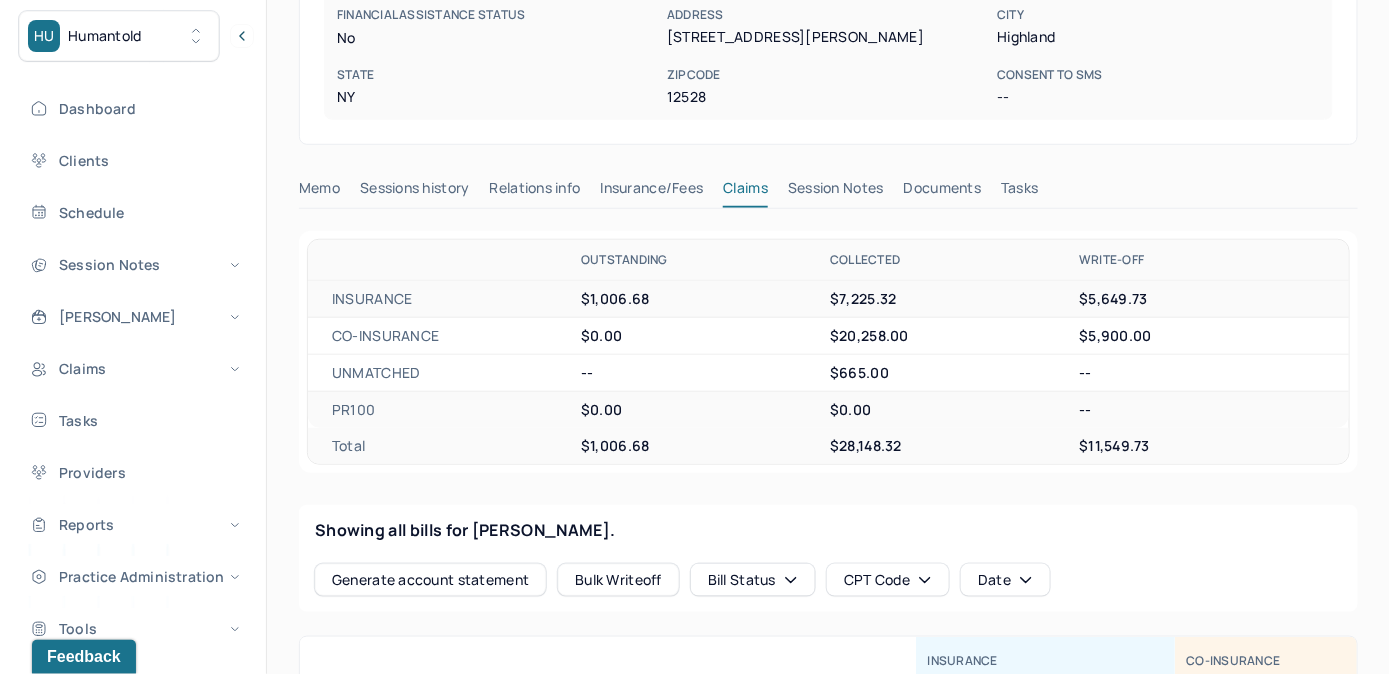 scroll, scrollTop: 256, scrollLeft: 0, axis: vertical 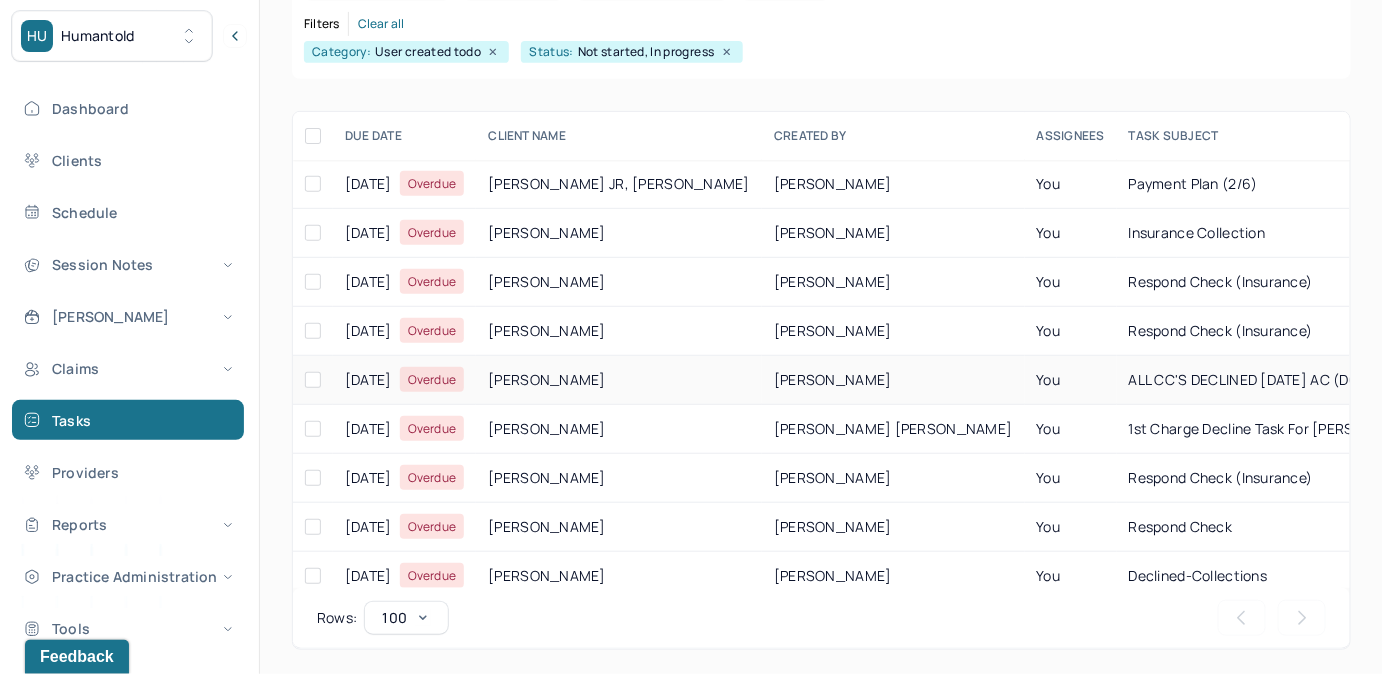 click on "ALL CC'S DECLINED 7/2/25 AC (DOS 6/30/25)" at bounding box center [1321, 380] 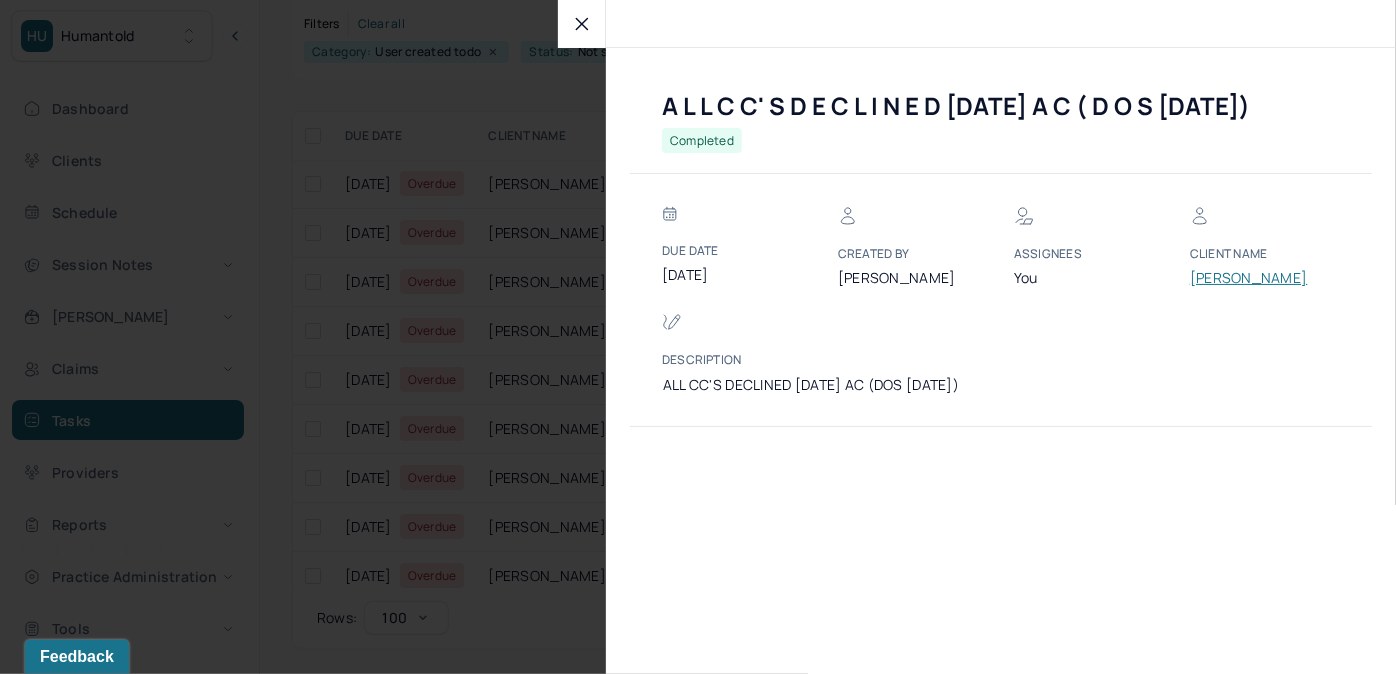 click on "BARRILE, JACK" at bounding box center (1250, 278) 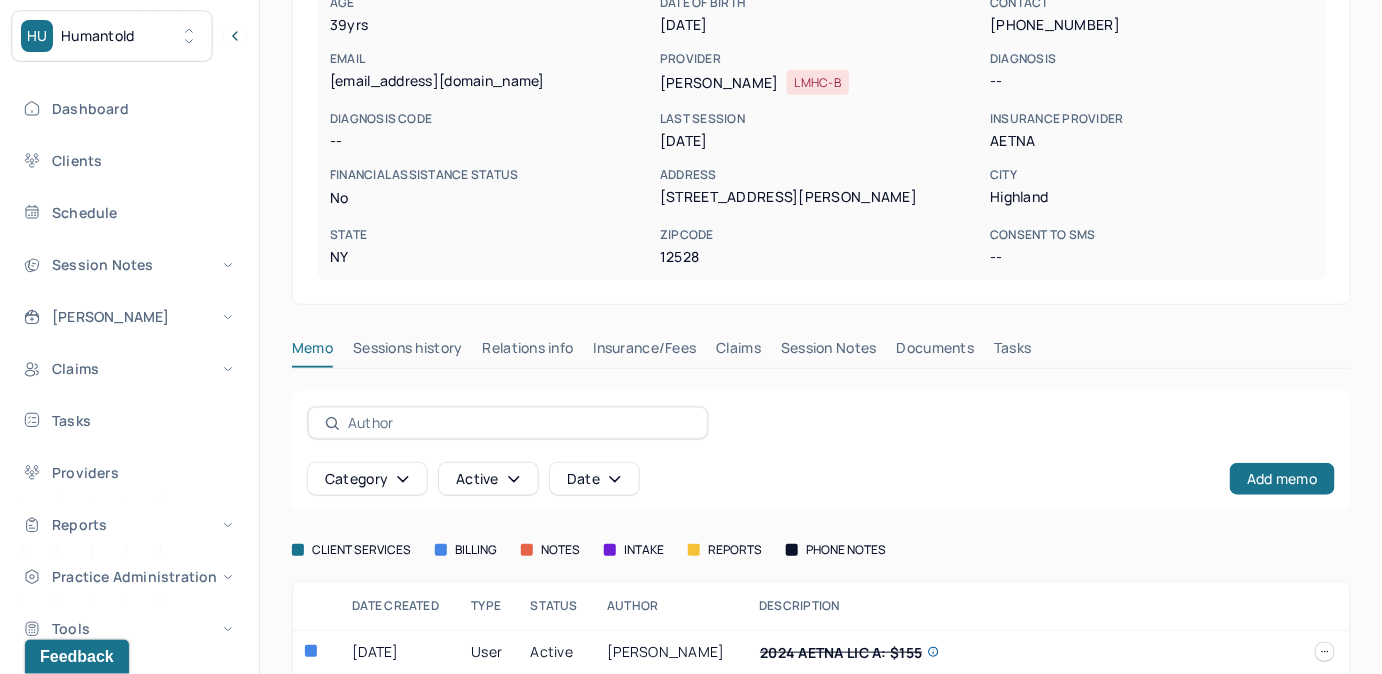 scroll, scrollTop: 369, scrollLeft: 0, axis: vertical 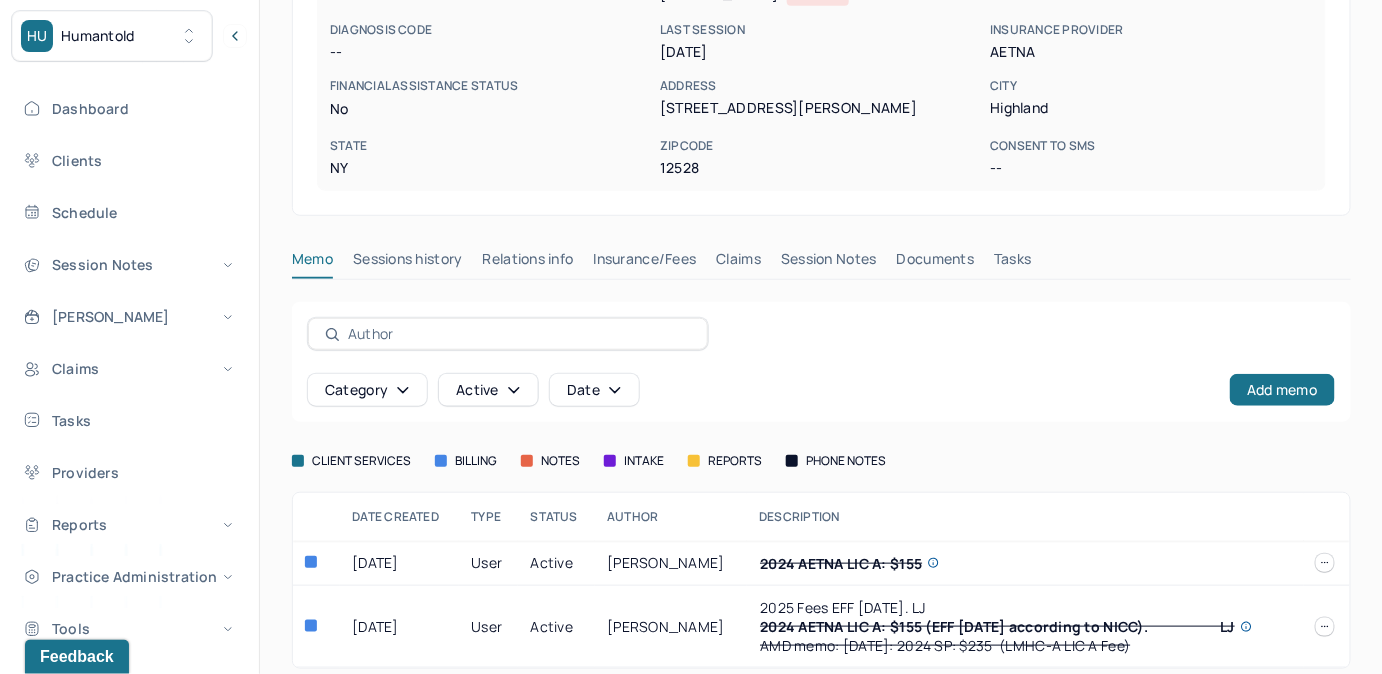 drag, startPoint x: 738, startPoint y: 263, endPoint x: 795, endPoint y: 277, distance: 58.694122 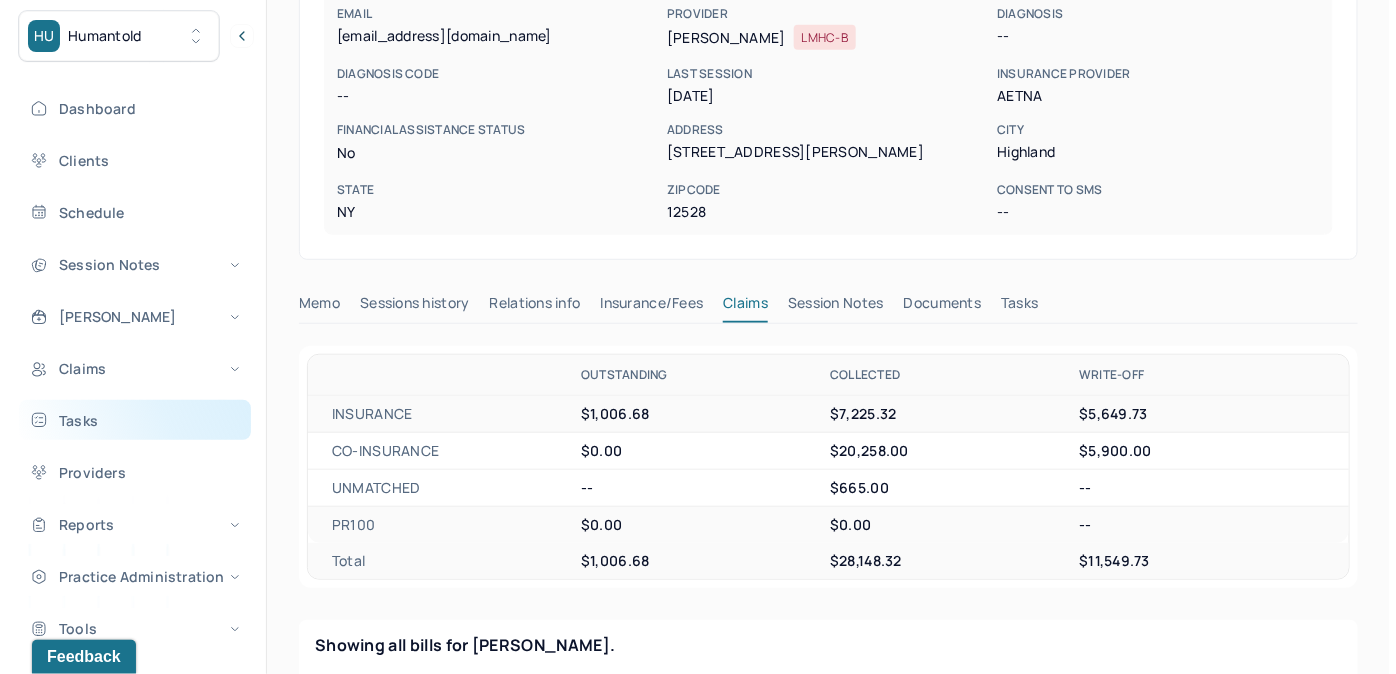 scroll, scrollTop: 187, scrollLeft: 0, axis: vertical 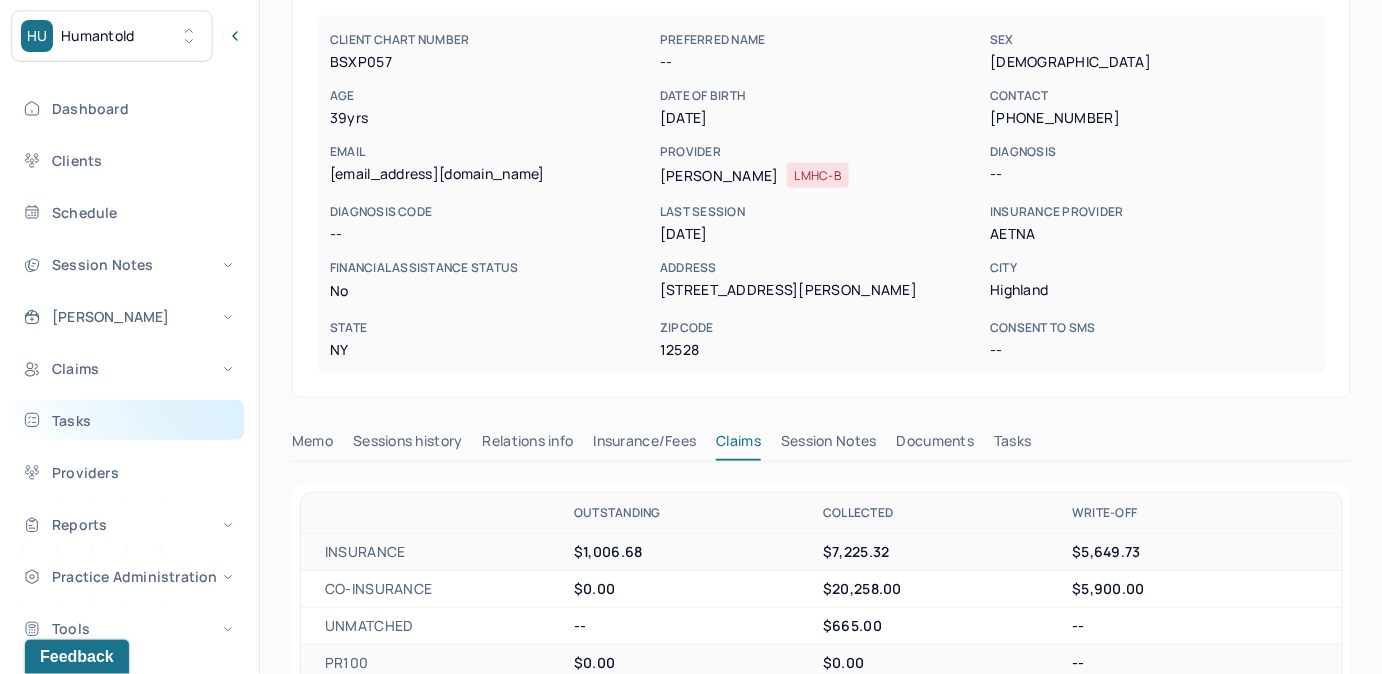 click on "Tasks" at bounding box center (128, 420) 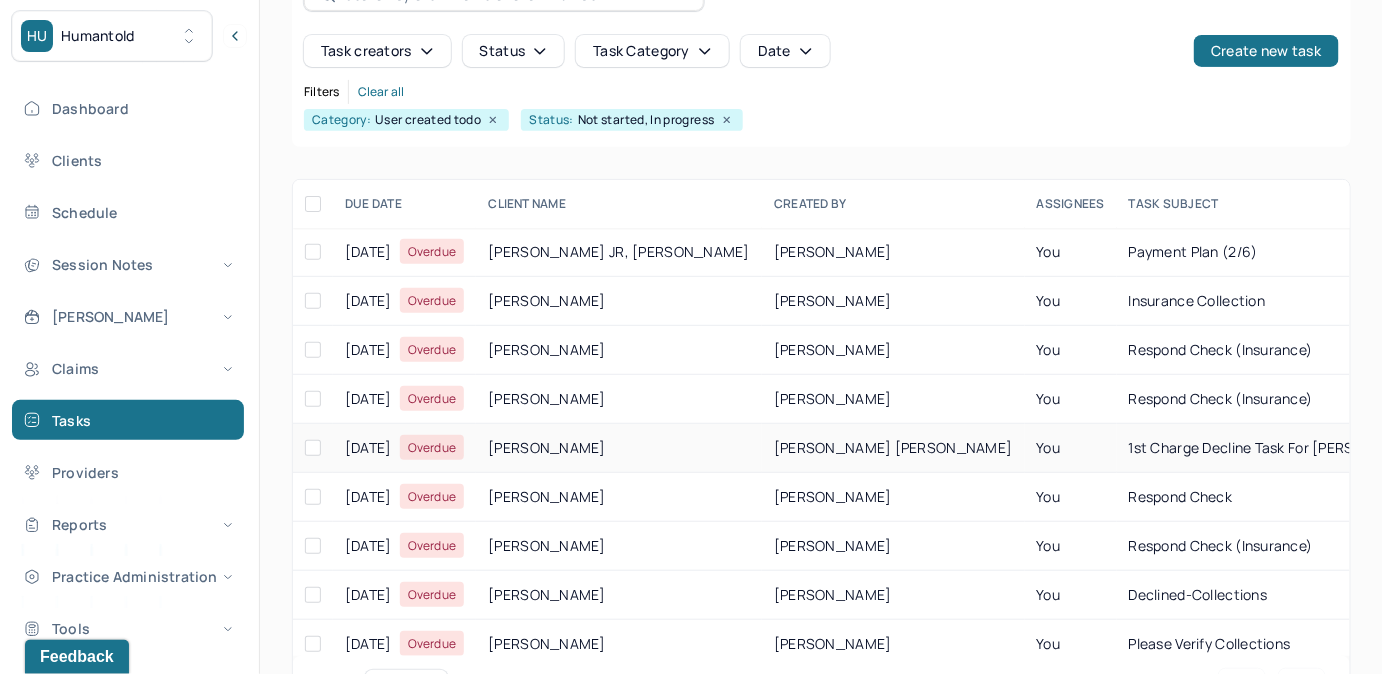 click on "You" at bounding box center [1071, 448] 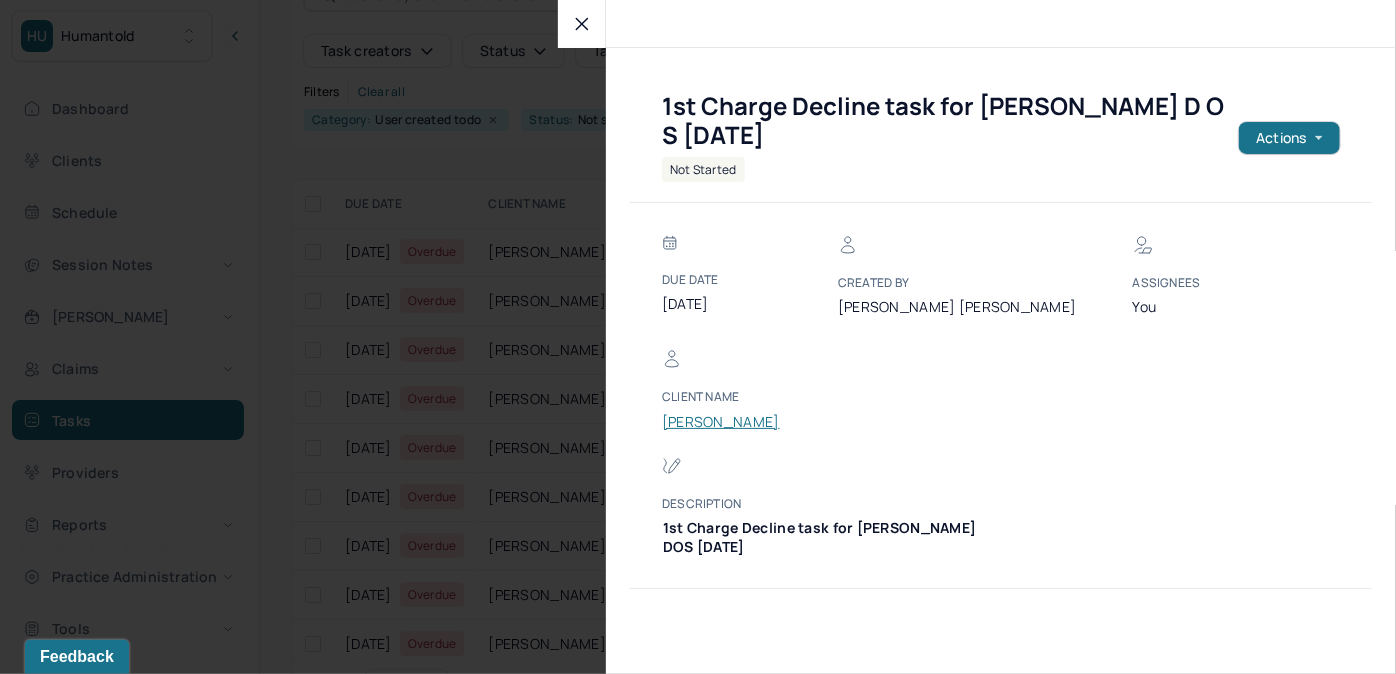 click on "BLEDSOE-GRANT, MARKIE" at bounding box center [722, 422] 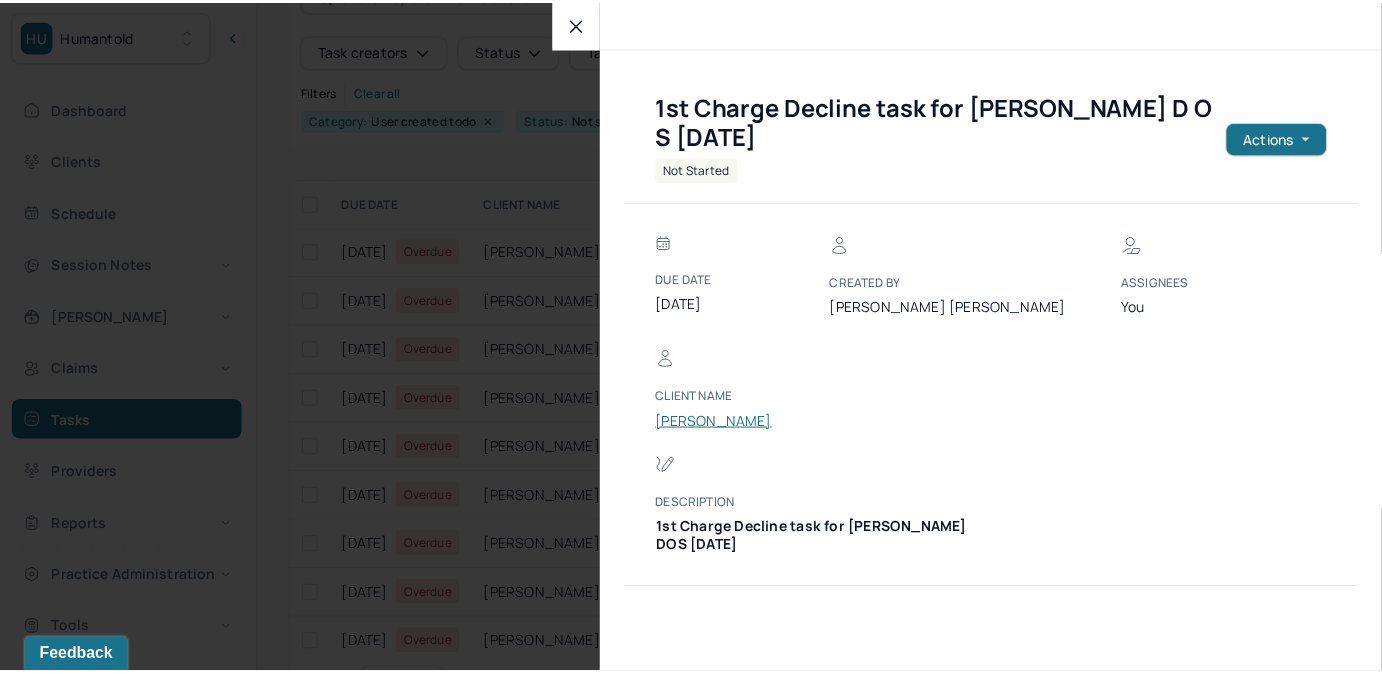 scroll, scrollTop: 115, scrollLeft: 0, axis: vertical 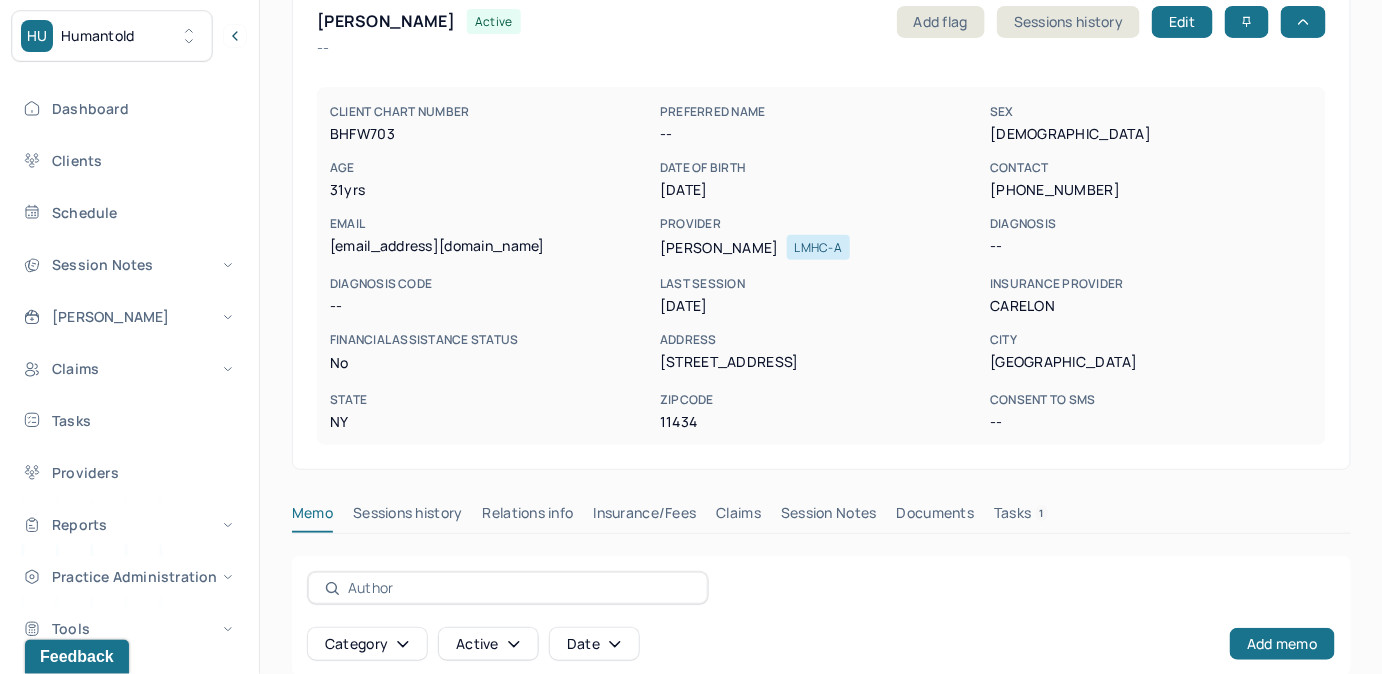 click on "Tasks 1" at bounding box center [1021, 517] 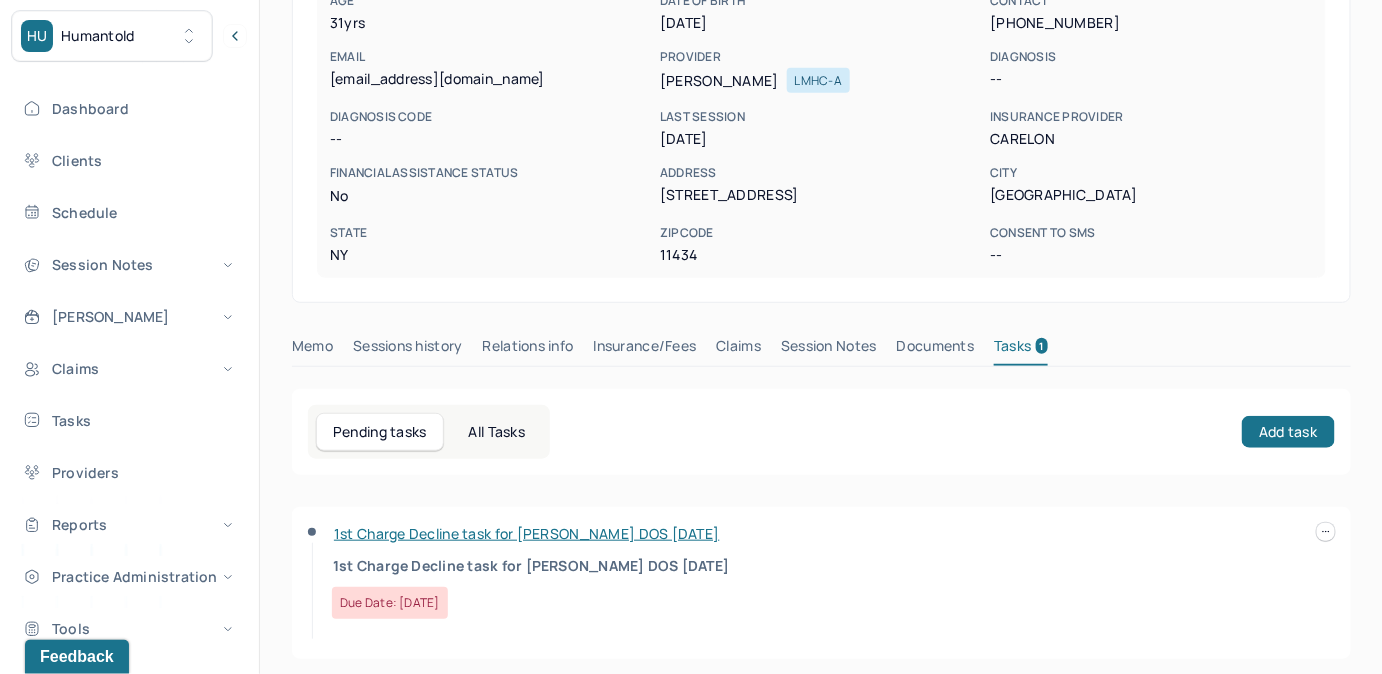scroll, scrollTop: 292, scrollLeft: 0, axis: vertical 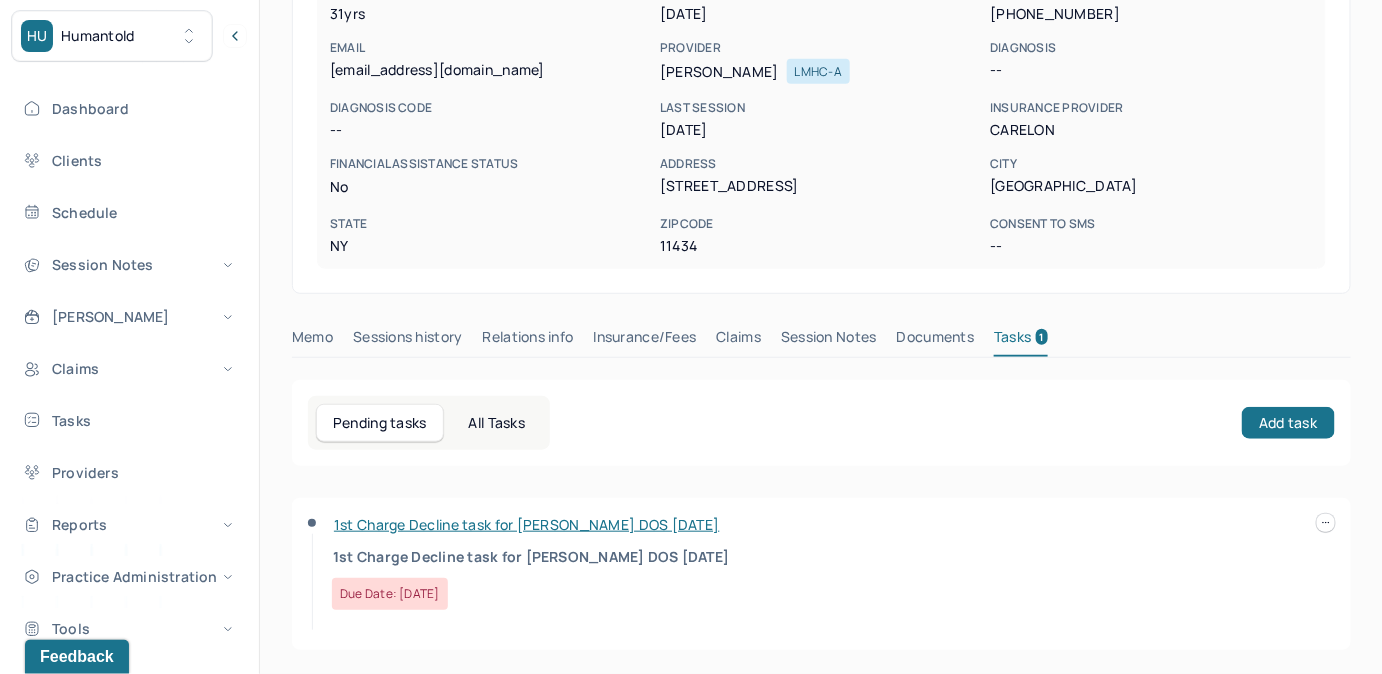 click on "1st Charge Decline task for Markie Bledsoe-Grant DOS 6/30/25   1st Charge Decline task for Markie Bledsoe-Grant DOS 6/30/25 Due date: 07/02/2025" at bounding box center [821, 574] 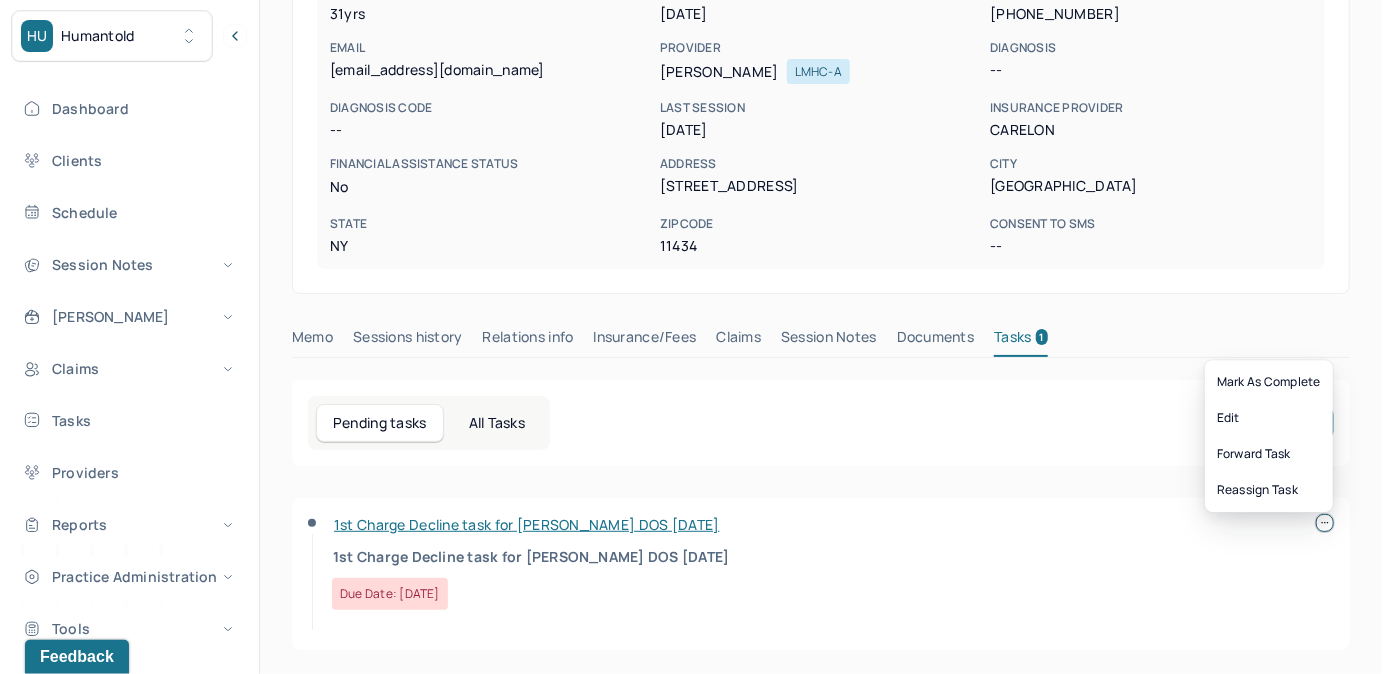 click at bounding box center [1325, 523] 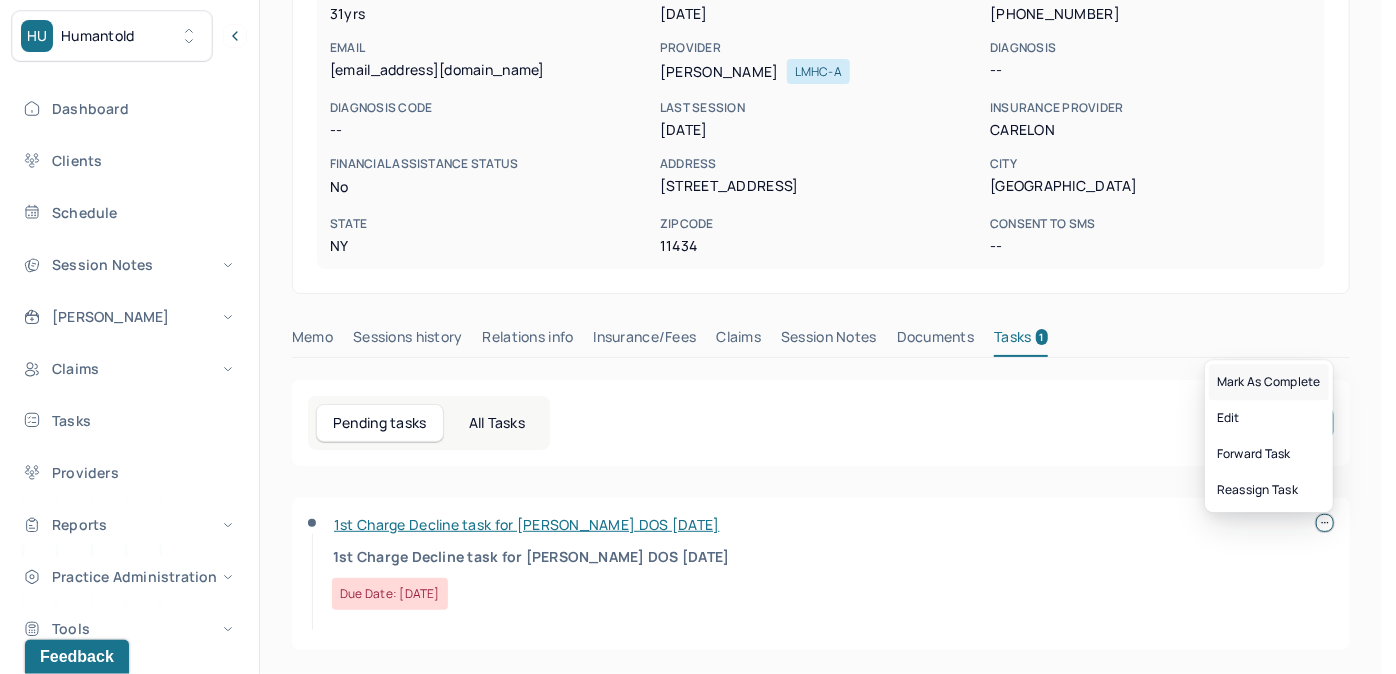 click on "Mark as complete" at bounding box center [1269, 382] 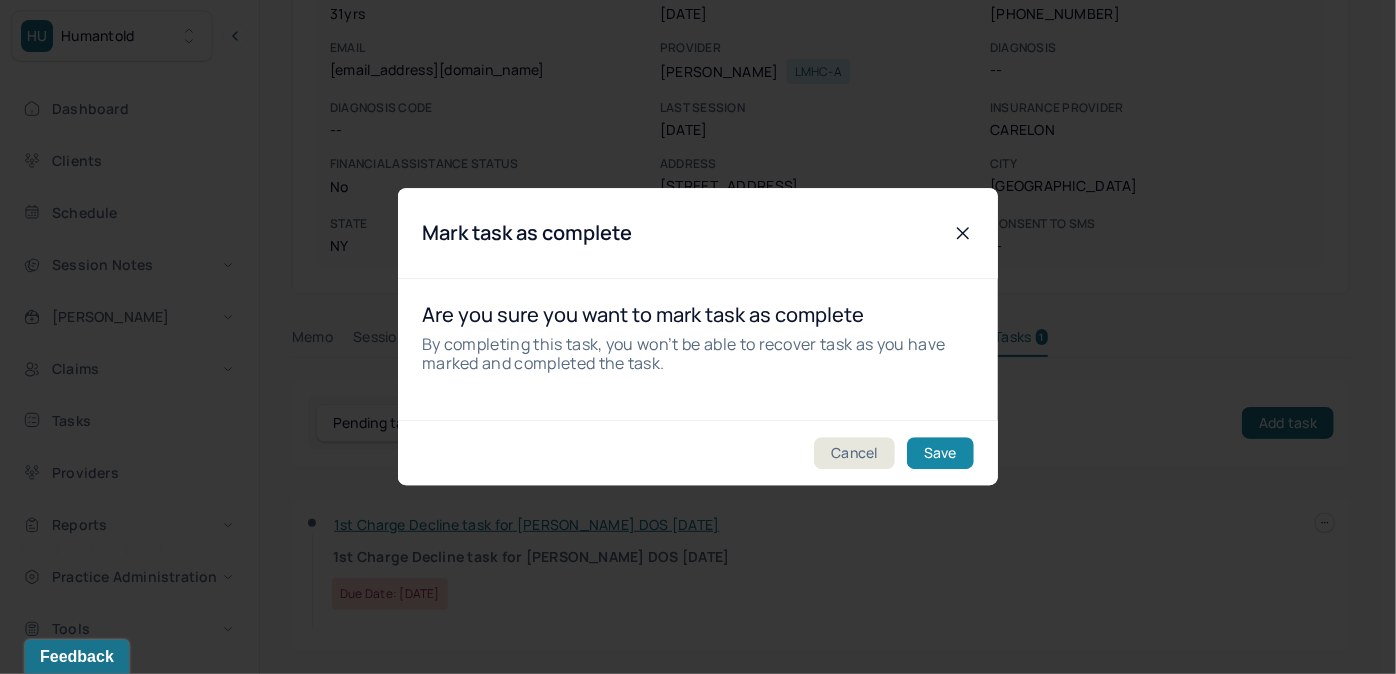 click on "Save" at bounding box center (940, 454) 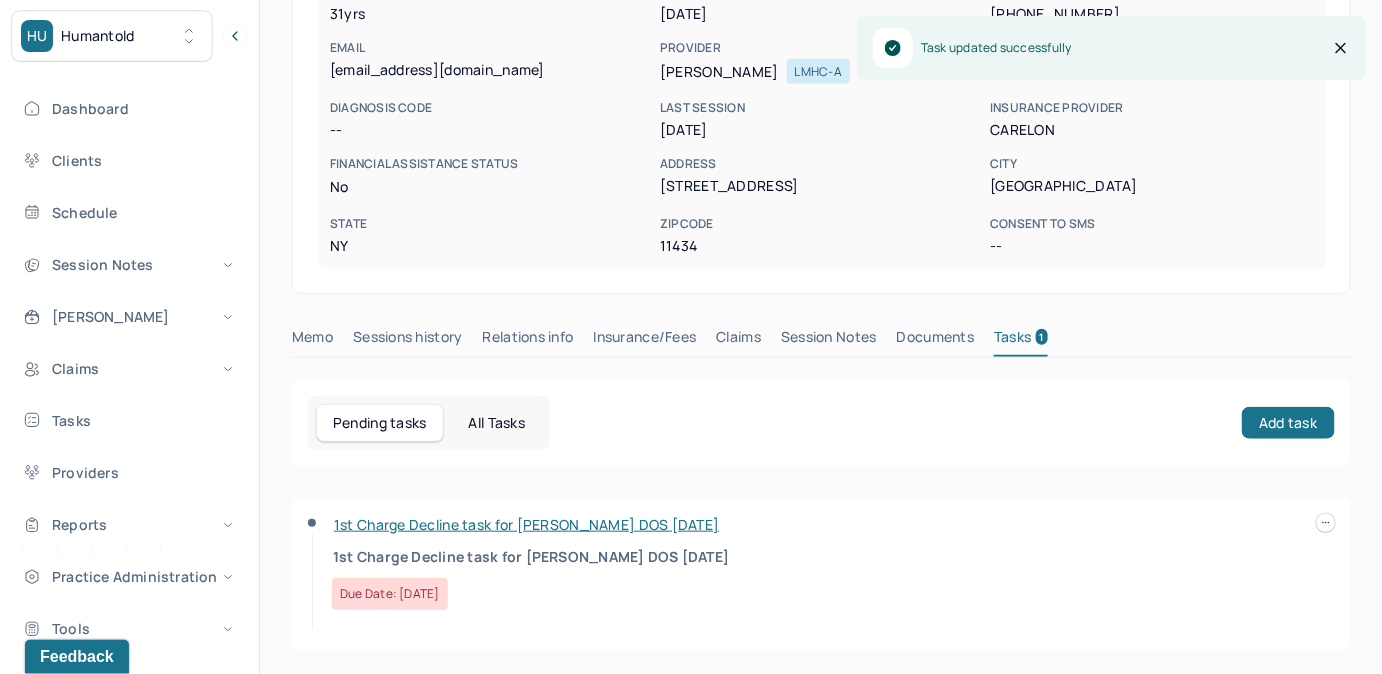 scroll, scrollTop: 258, scrollLeft: 0, axis: vertical 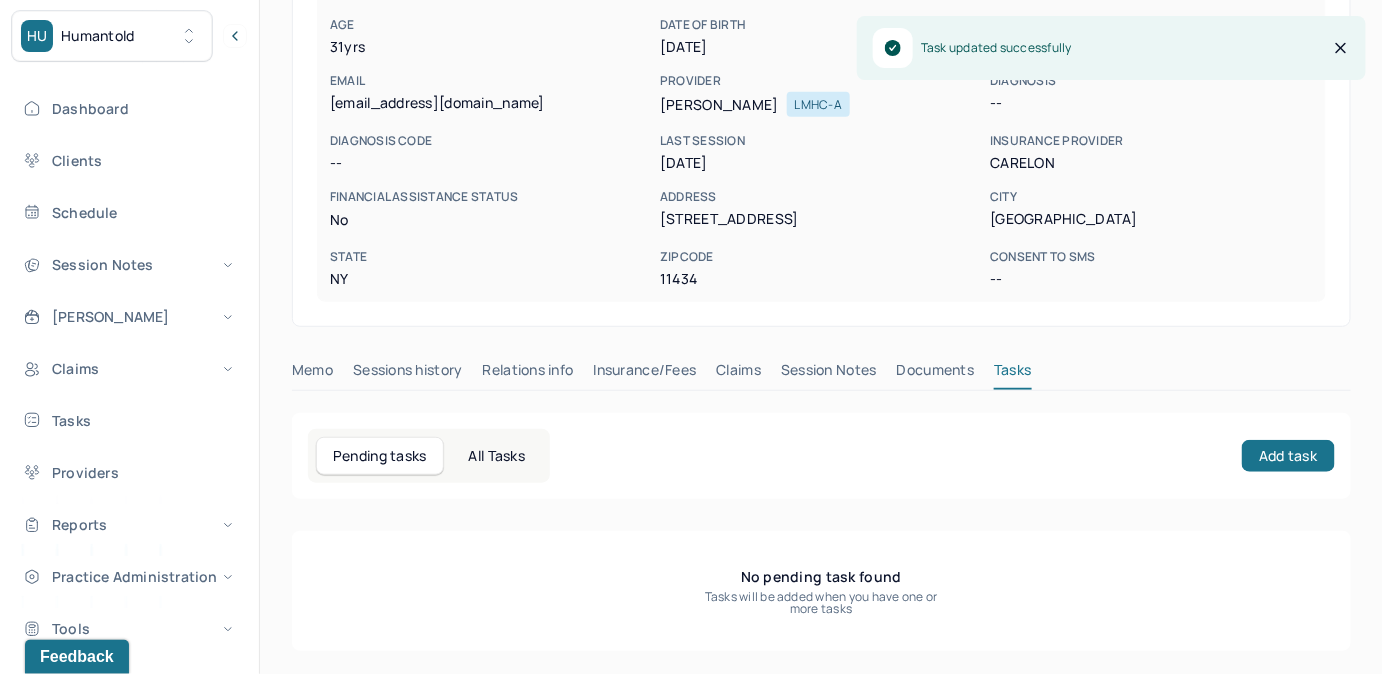 click on "Claims" at bounding box center [738, 374] 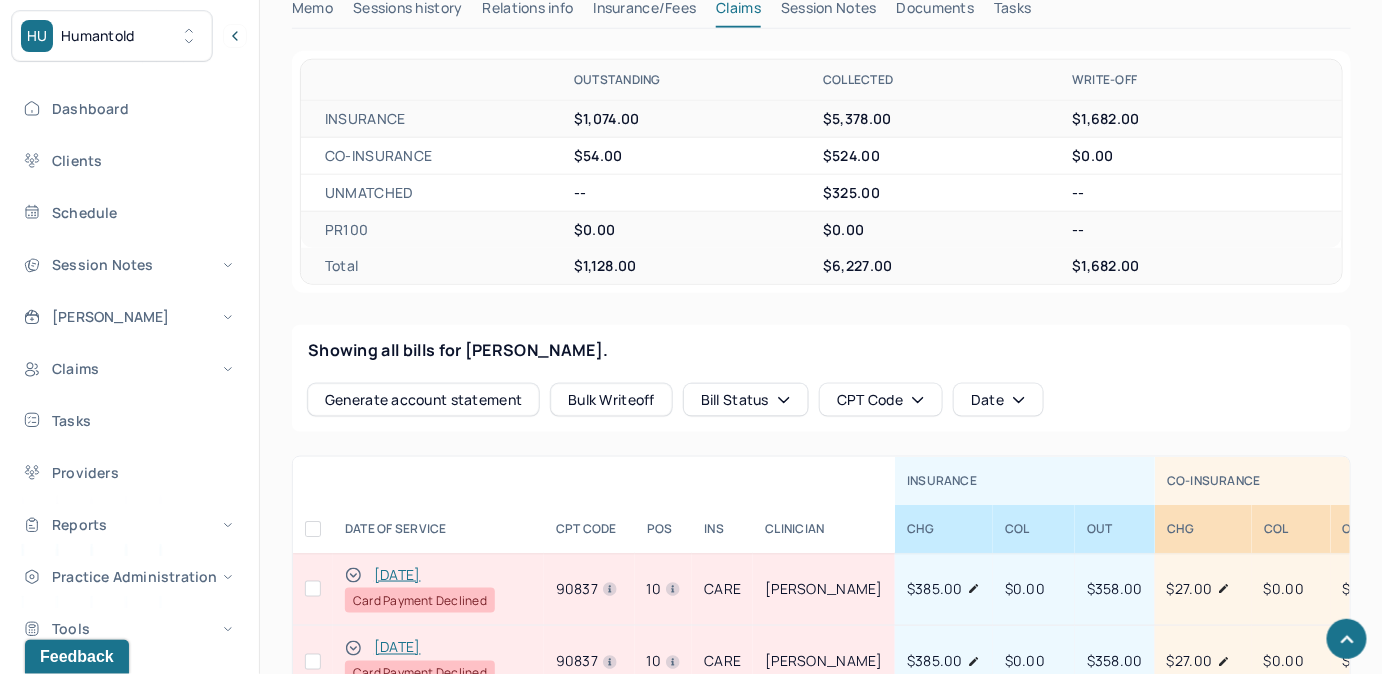scroll, scrollTop: 621, scrollLeft: 0, axis: vertical 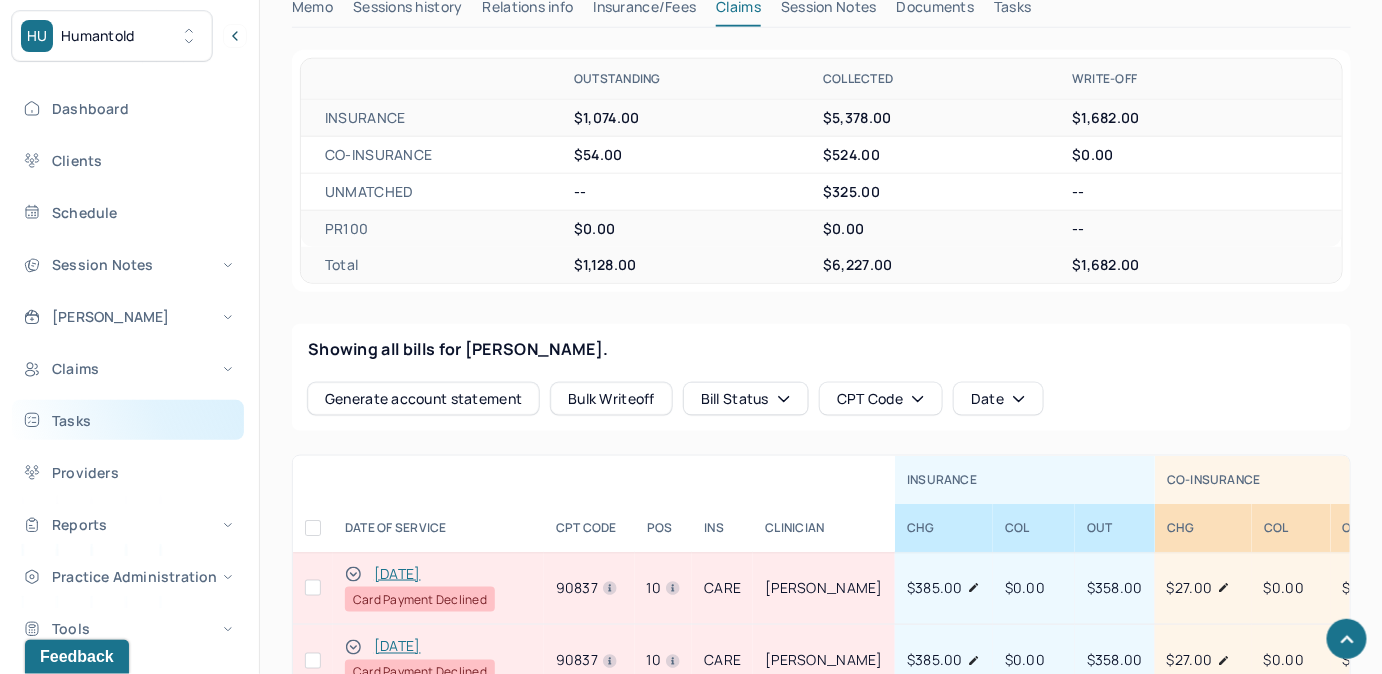 click on "Tasks" at bounding box center [128, 420] 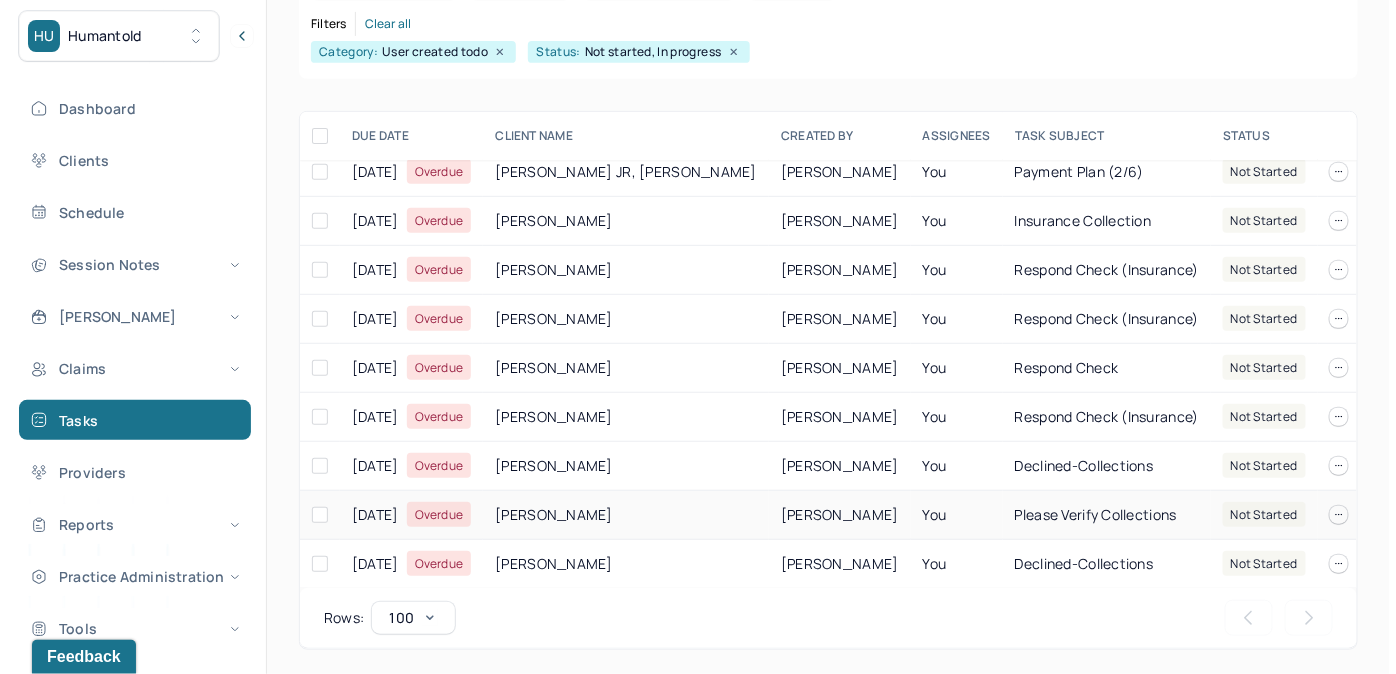scroll, scrollTop: 0, scrollLeft: 0, axis: both 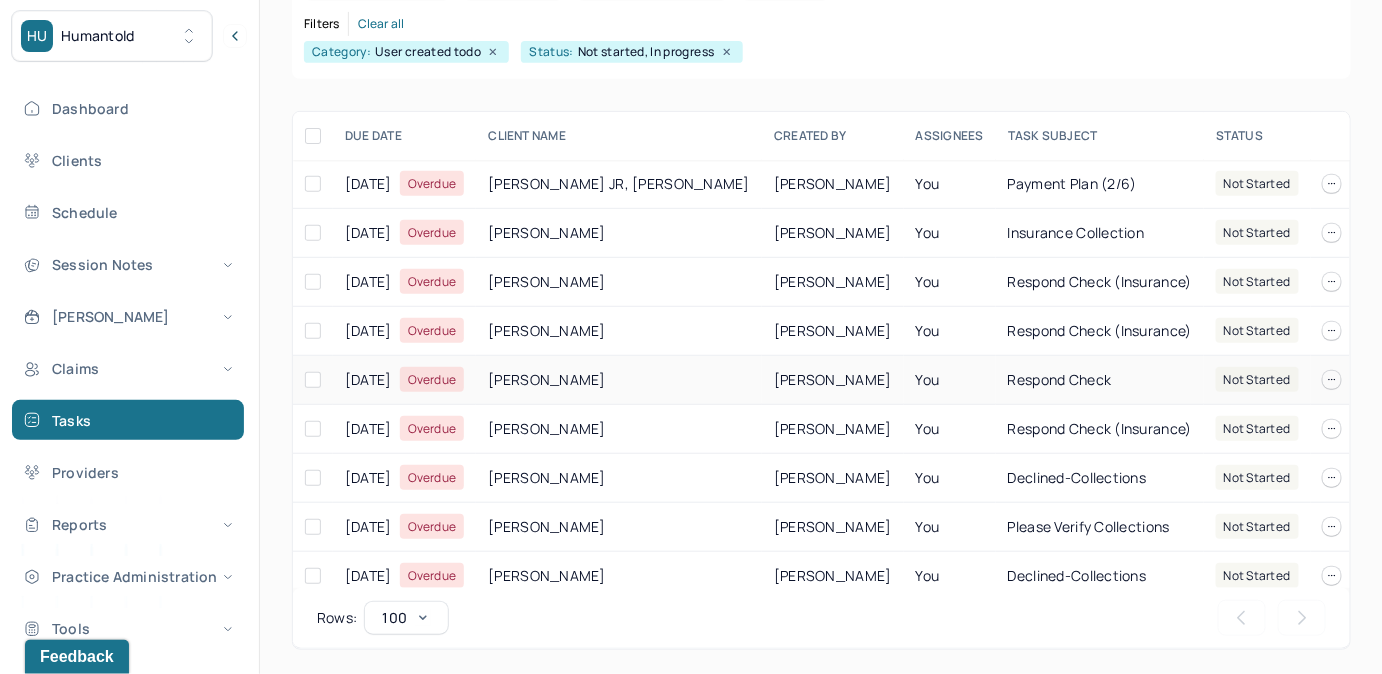 click on "You" at bounding box center [950, 380] 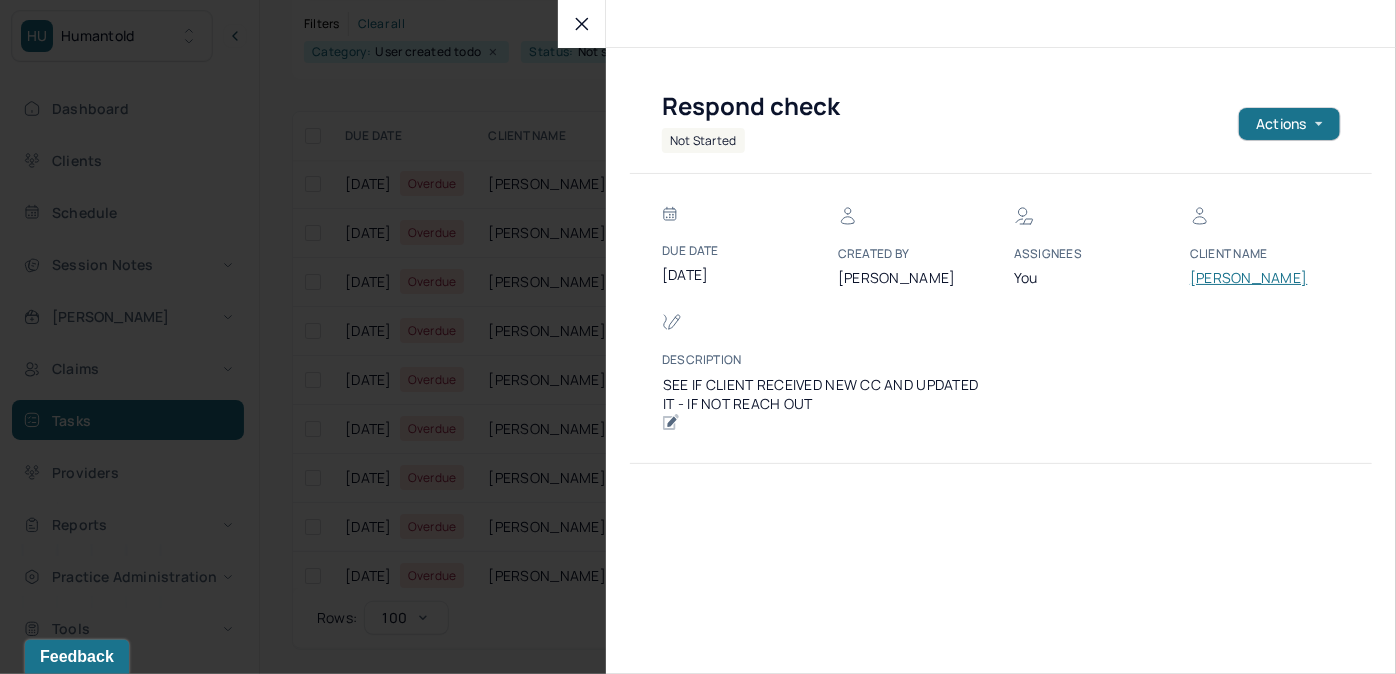 click on "Due Date 07/02/2025 Created by MORALES, ALLIE Assignees You Client Name BANKS, ALENA Description SEE IF CLIENT RECEIVED NEW CC AND UPDATED IT - IF NOT REACH OUT" at bounding box center [1001, 319] 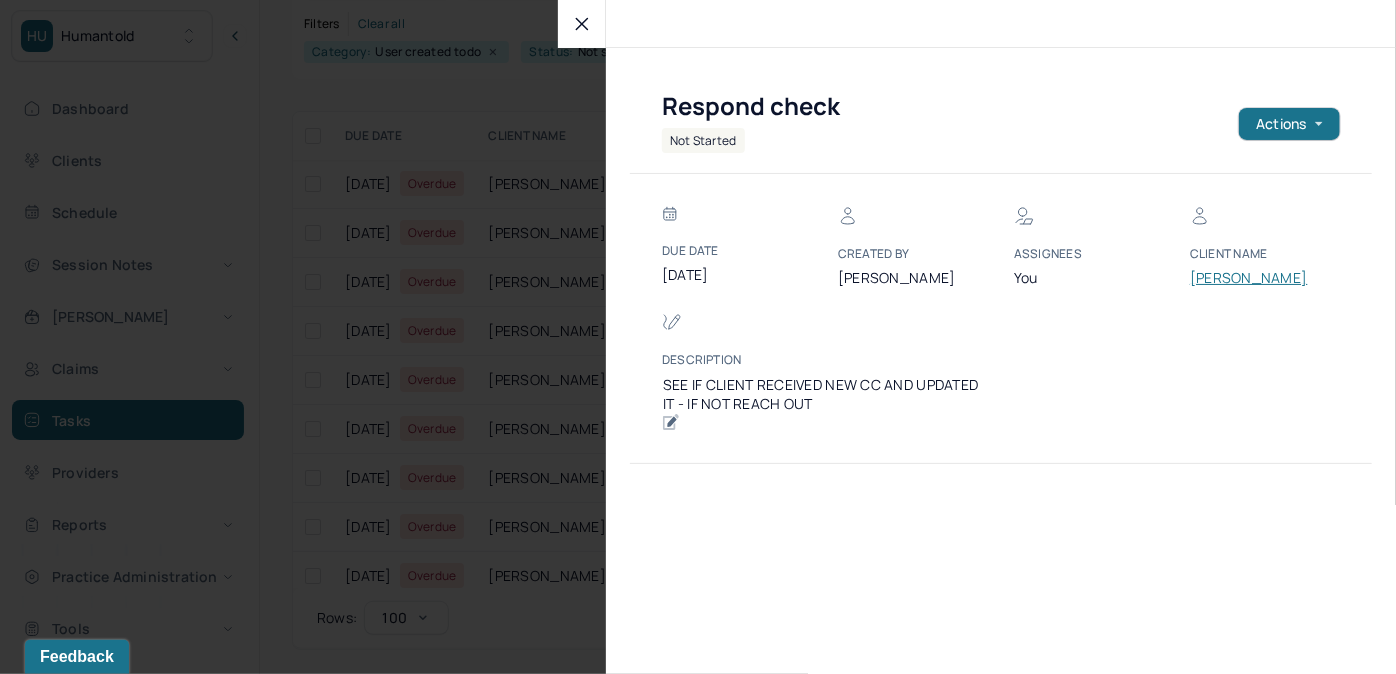 click on "BANKS, ALENA" at bounding box center [1250, 278] 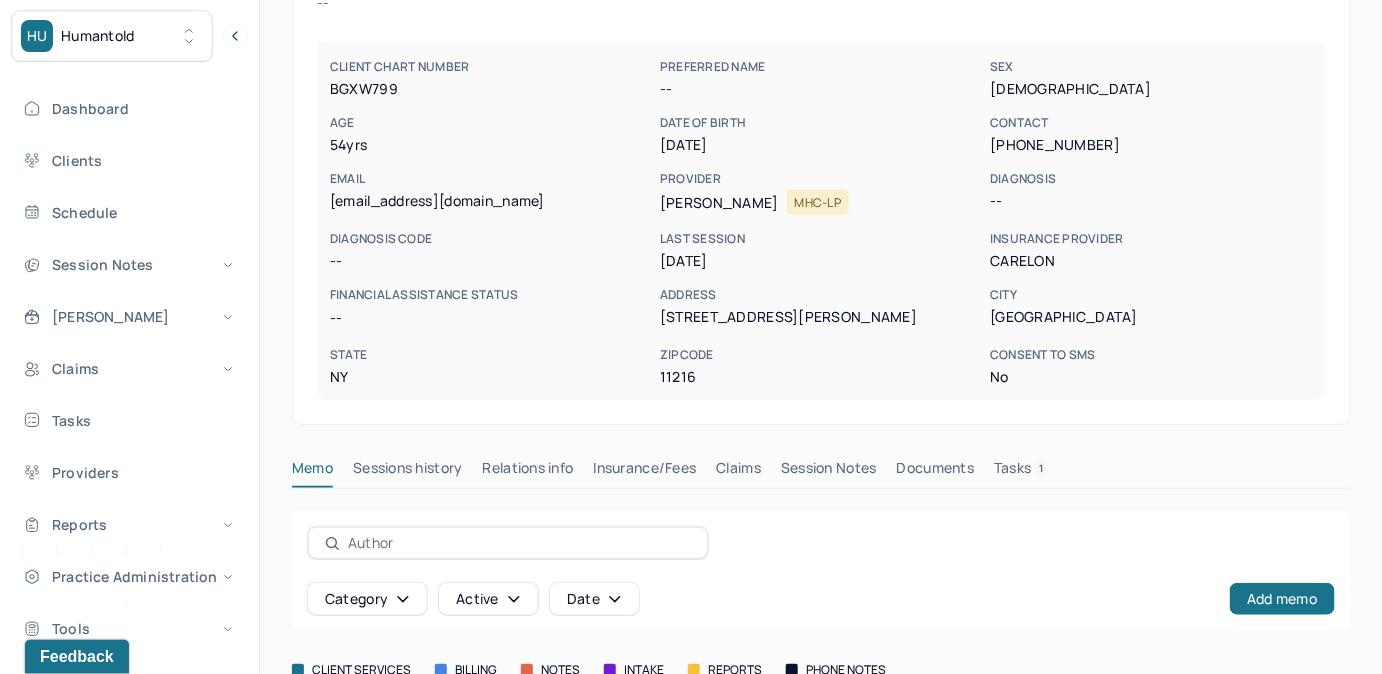 click on "Tasks 1" at bounding box center (1021, 472) 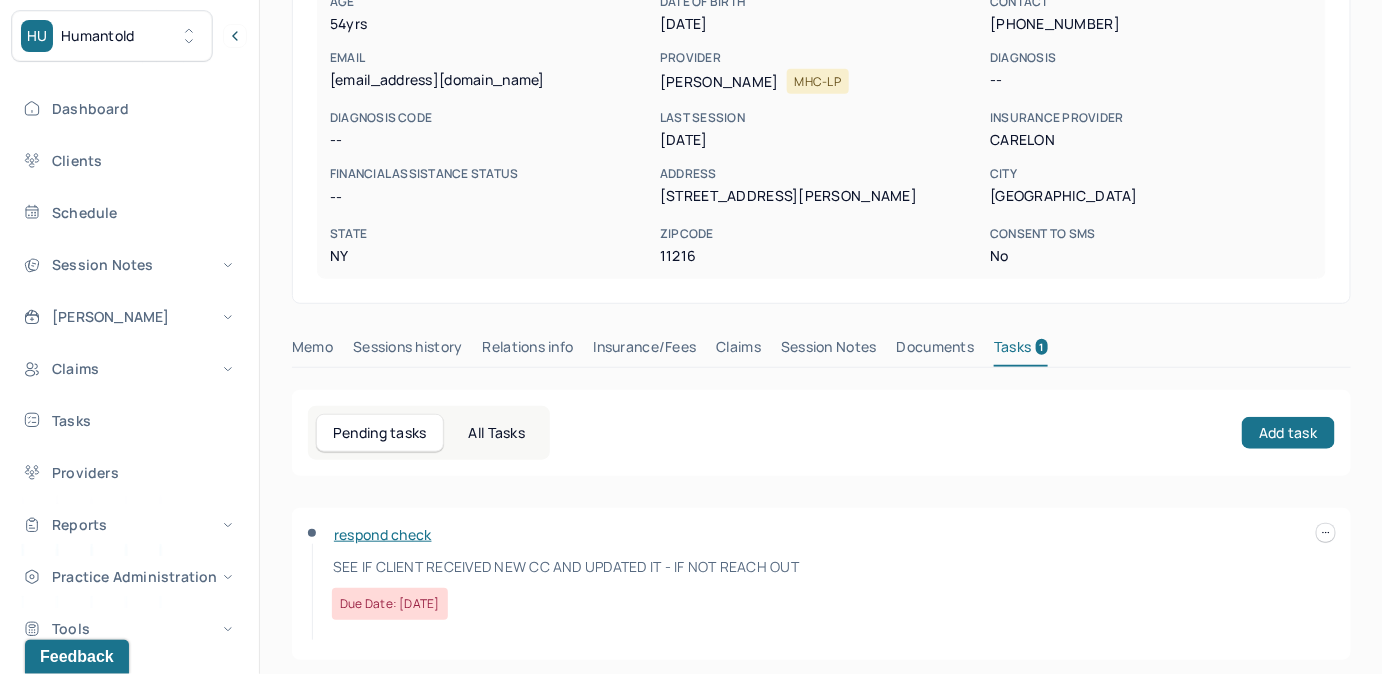 scroll, scrollTop: 292, scrollLeft: 0, axis: vertical 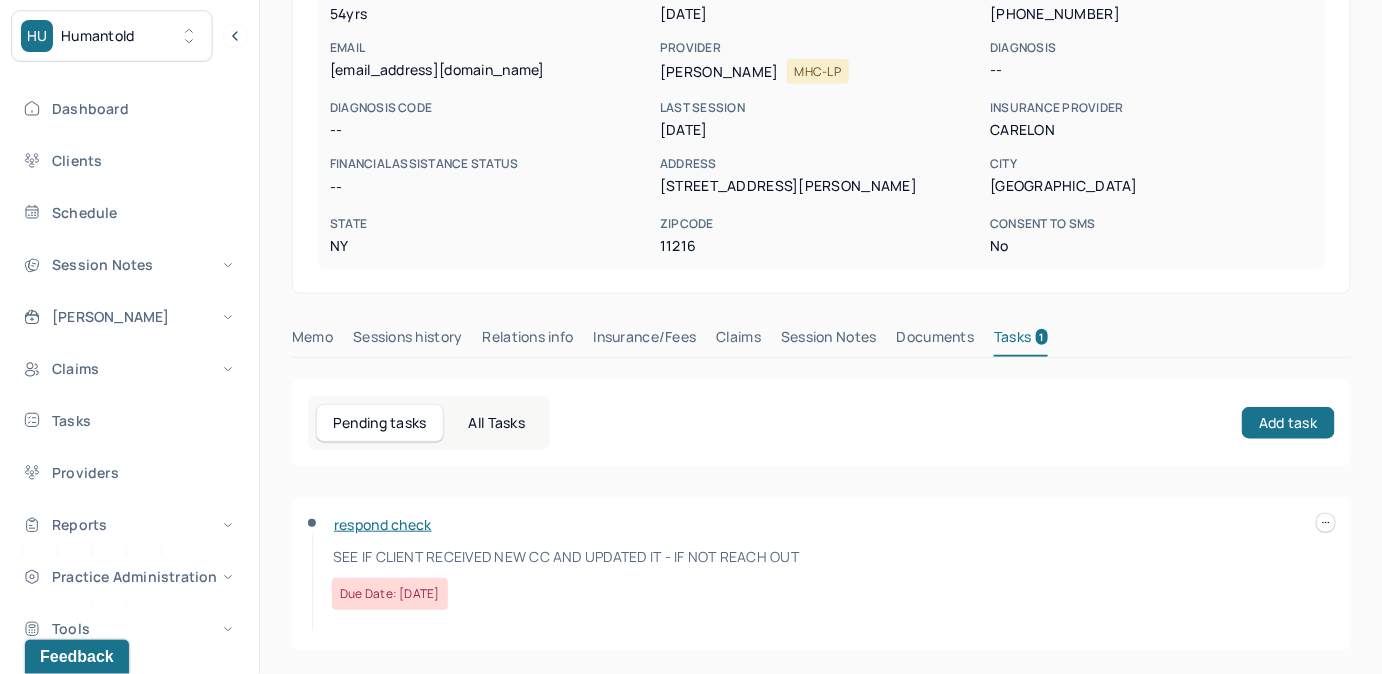 click on "Claims" at bounding box center [738, 341] 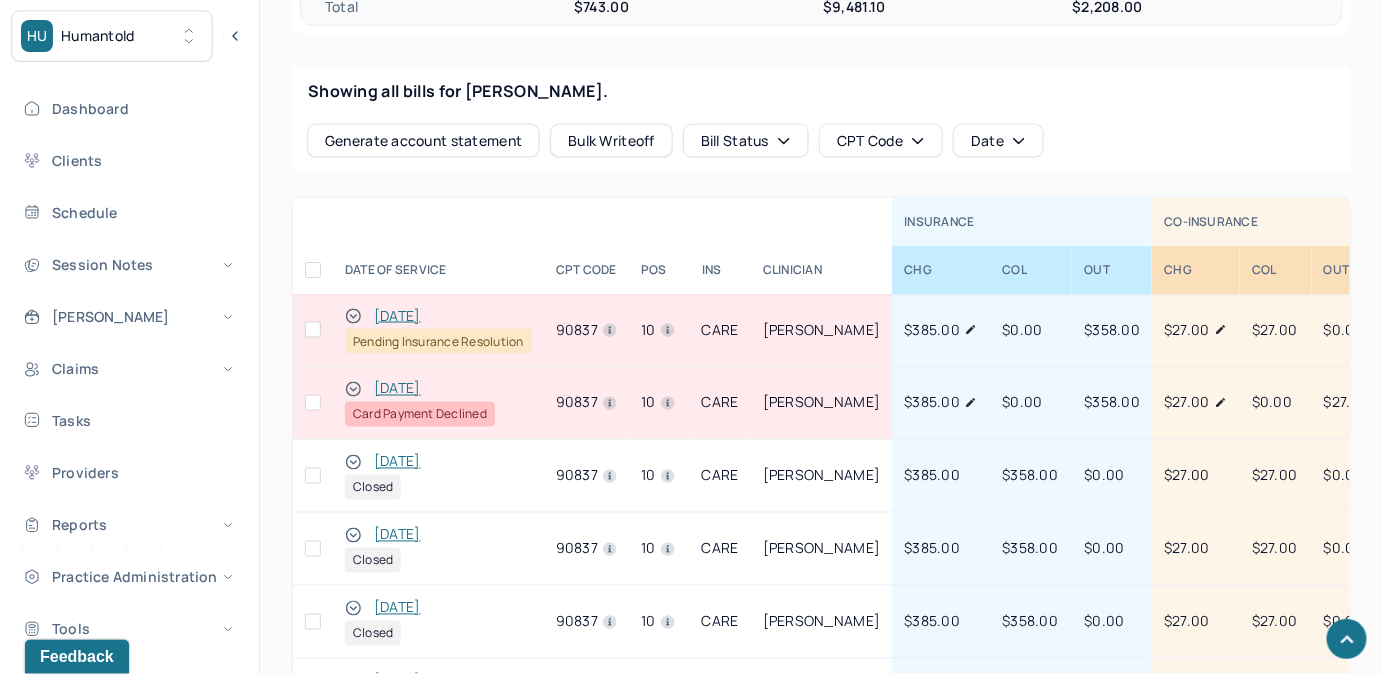 scroll, scrollTop: 424, scrollLeft: 0, axis: vertical 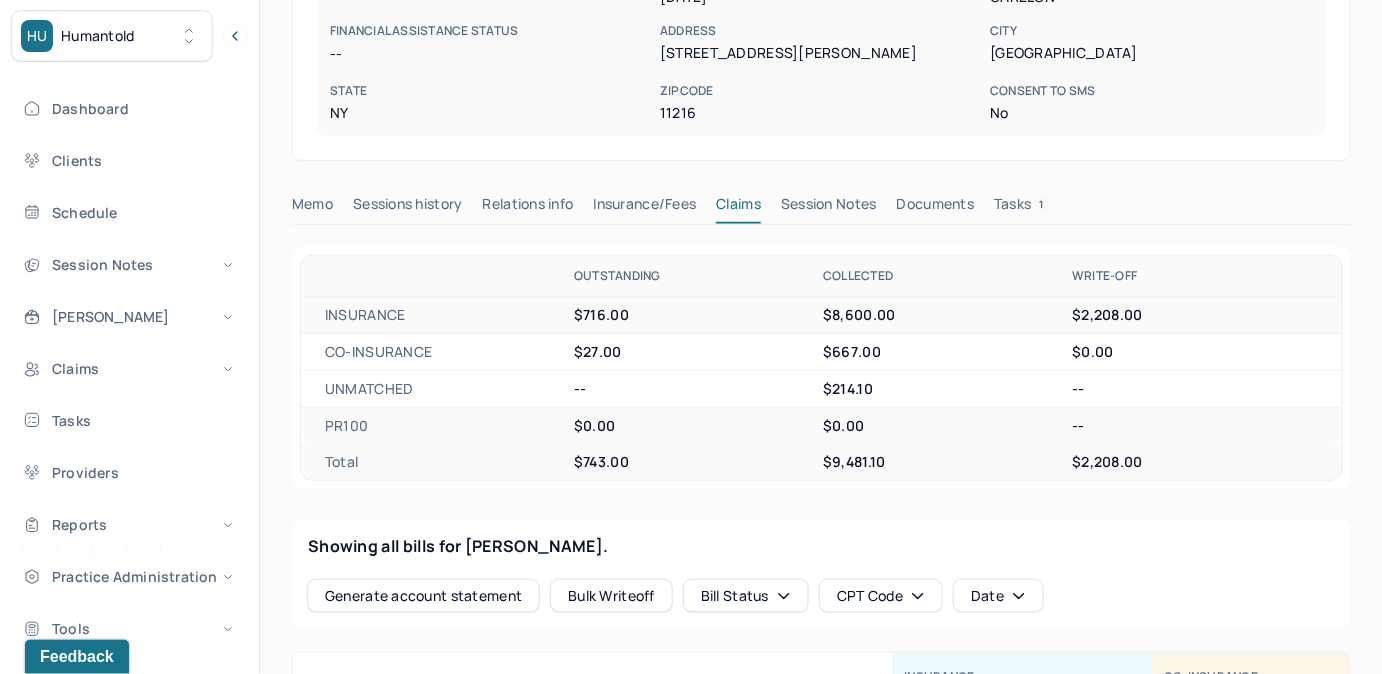 click on "Tasks 1" at bounding box center [1021, 208] 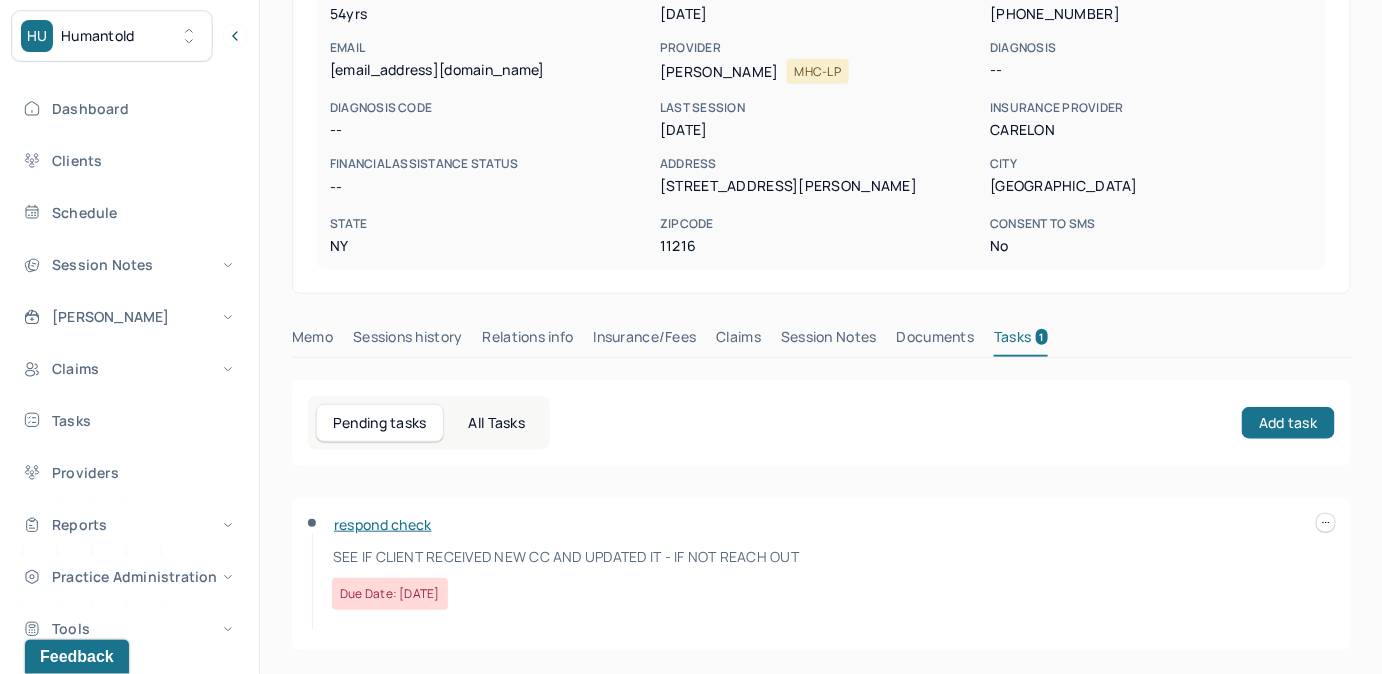 scroll, scrollTop: 292, scrollLeft: 0, axis: vertical 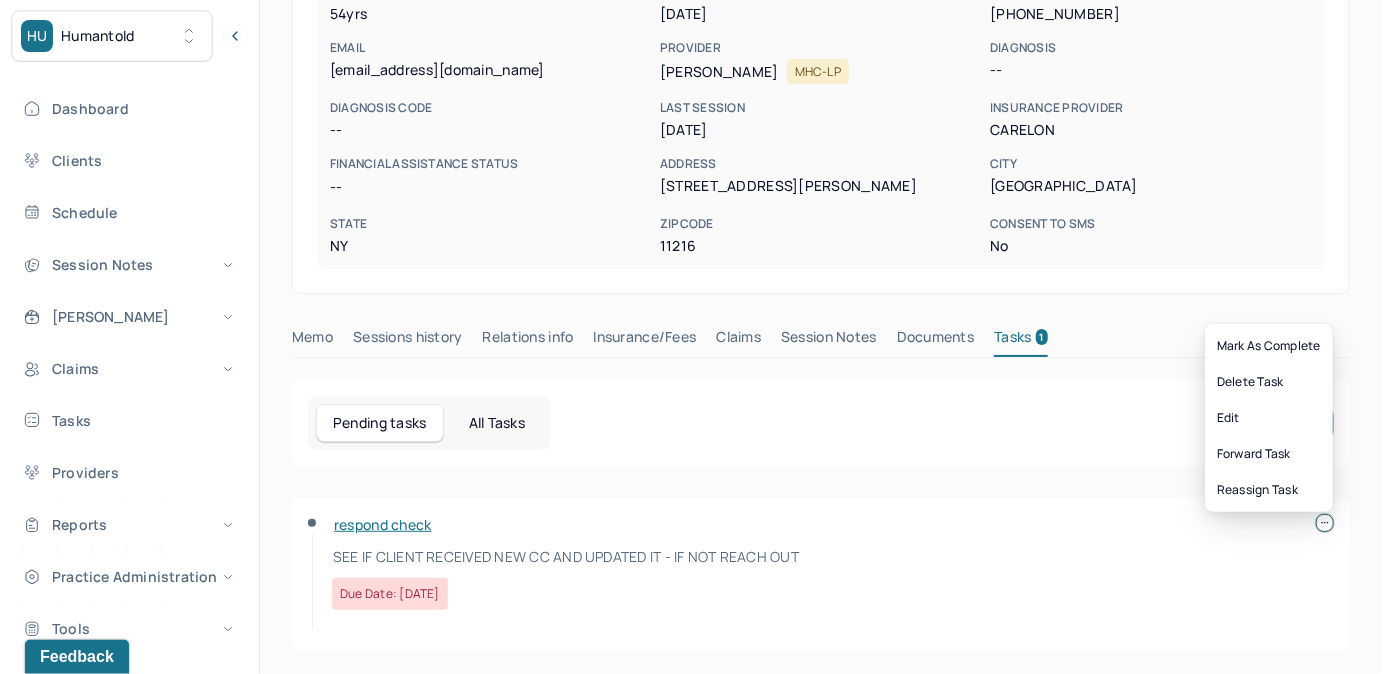 click 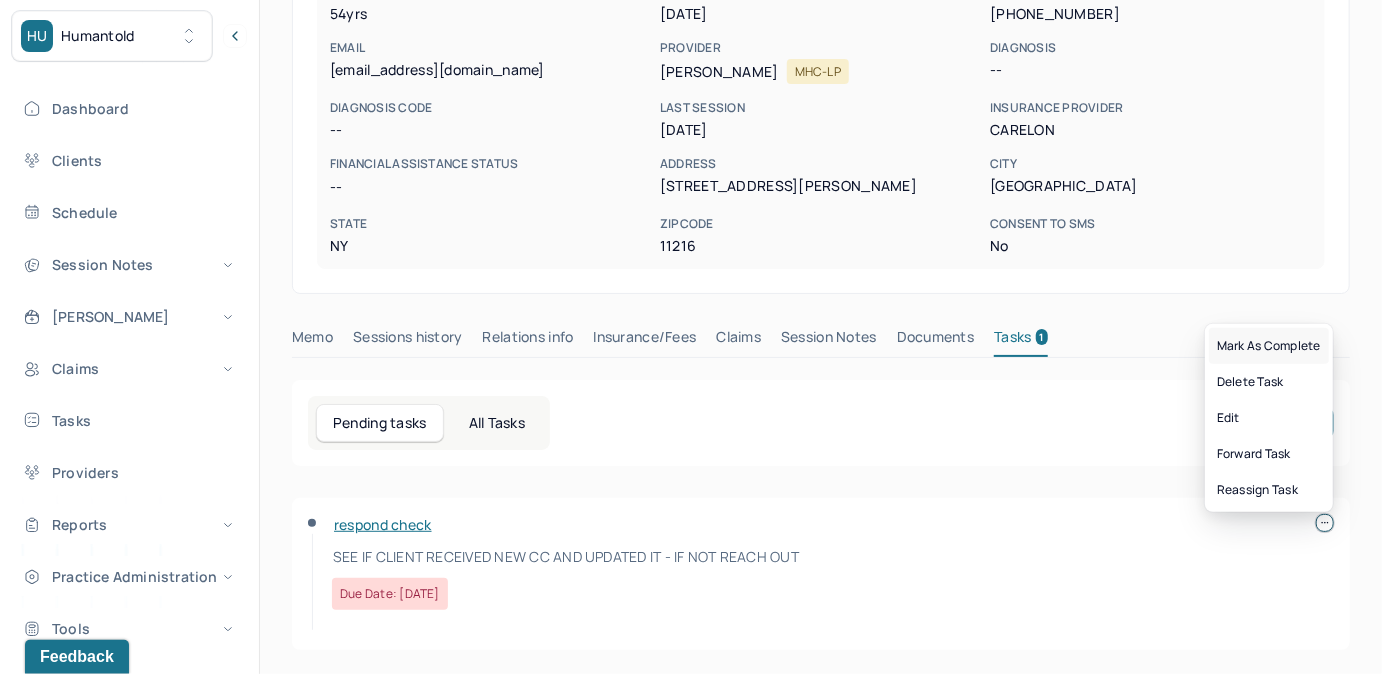 click on "Mark as complete" at bounding box center [1269, 346] 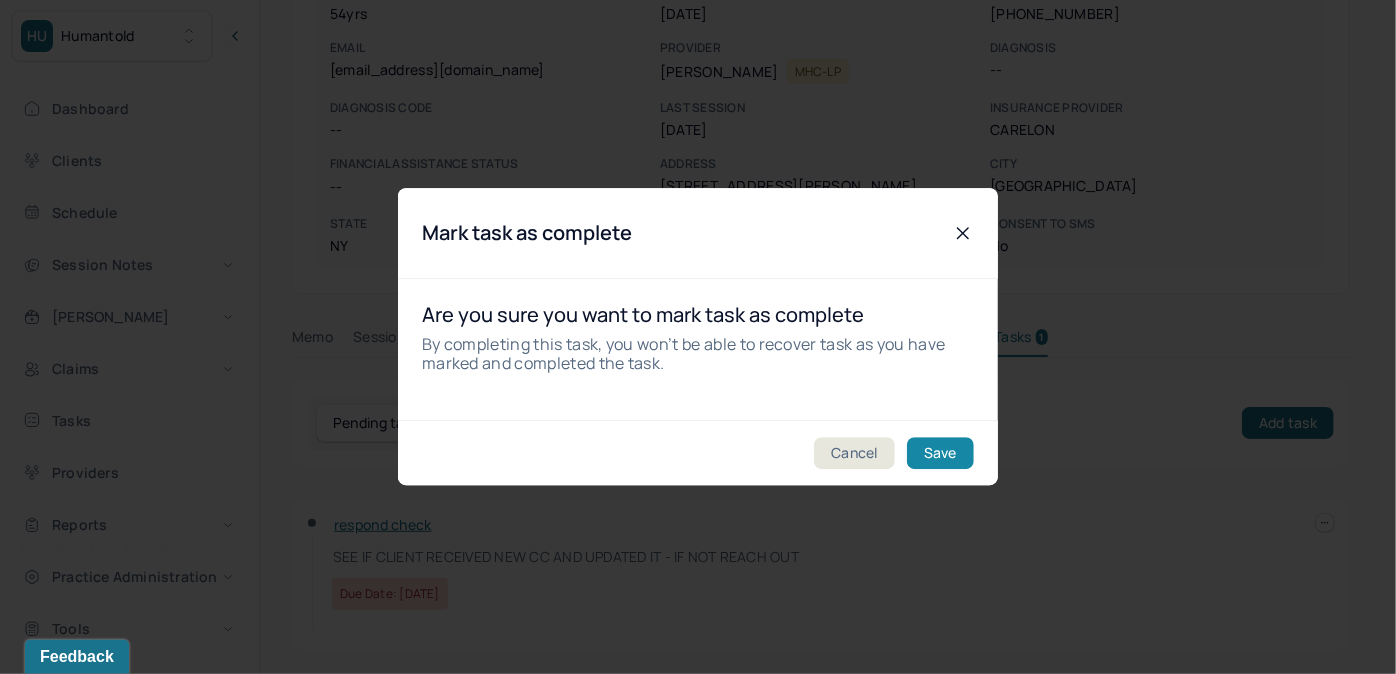 click on "Save" at bounding box center [940, 454] 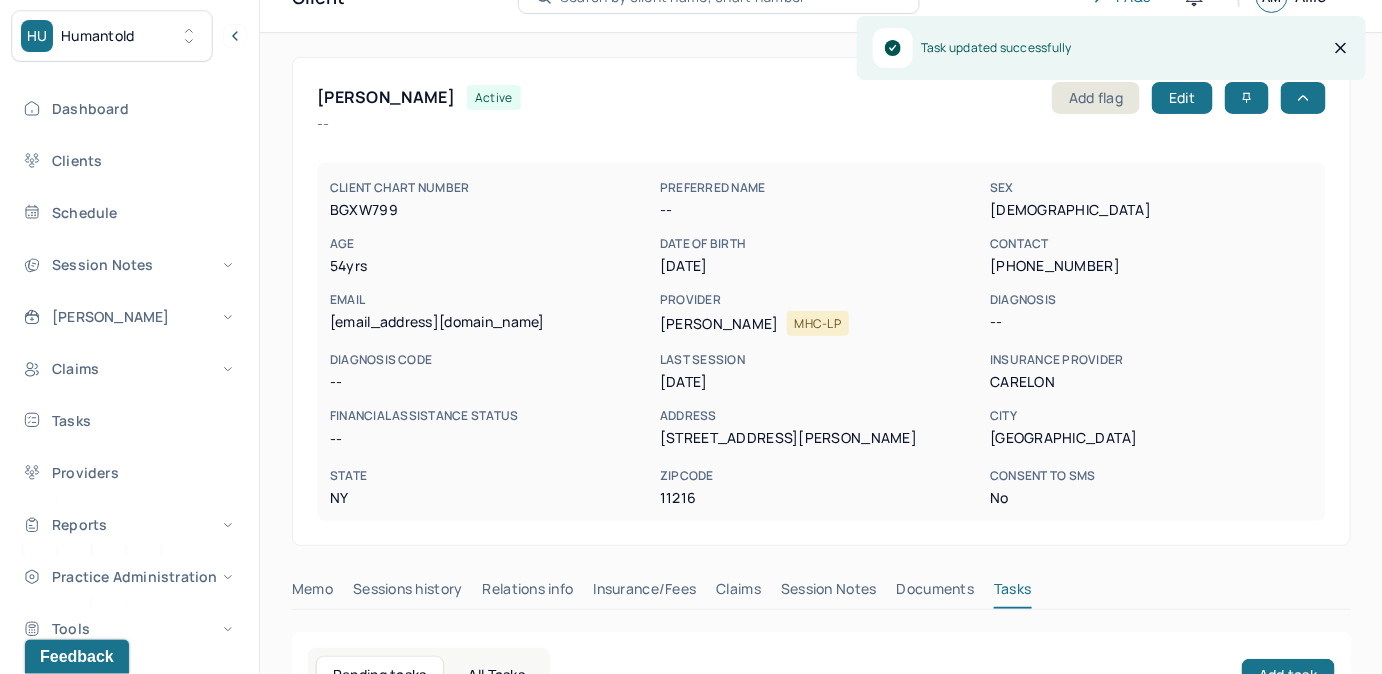 scroll, scrollTop: 0, scrollLeft: 0, axis: both 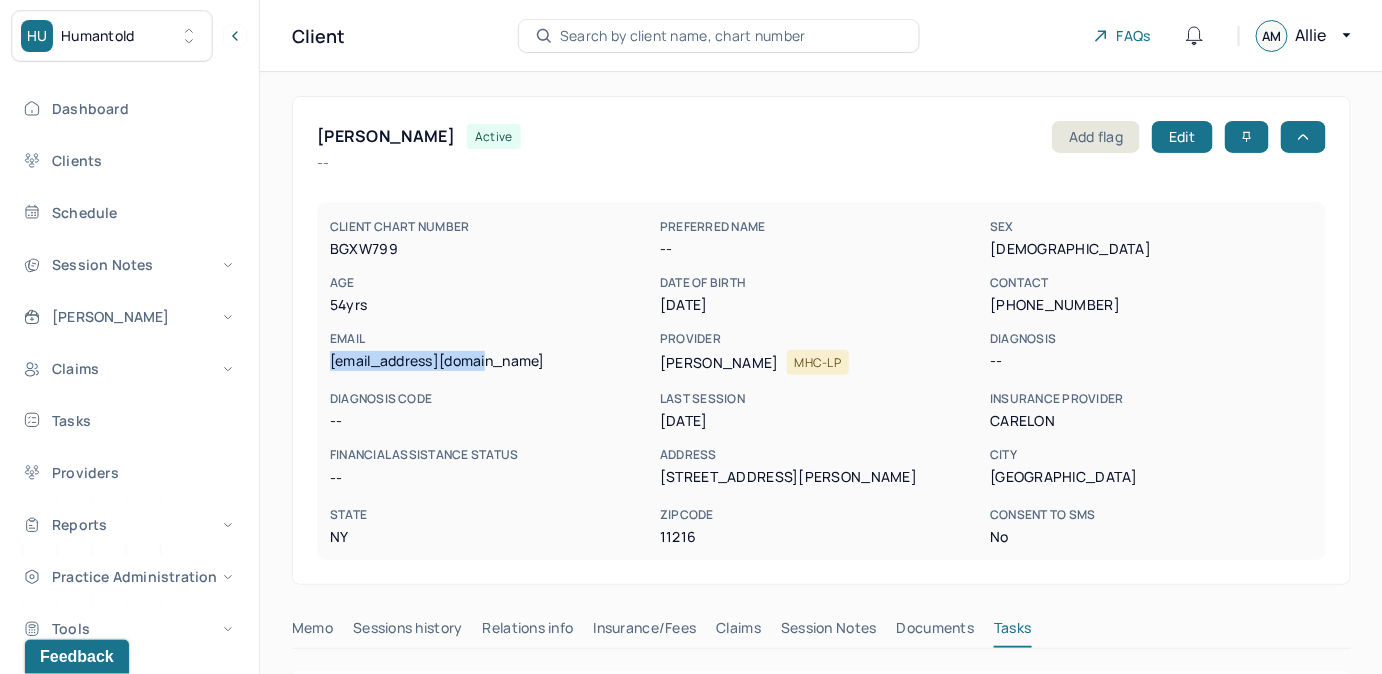 drag, startPoint x: 324, startPoint y: 362, endPoint x: 523, endPoint y: 364, distance: 199.01006 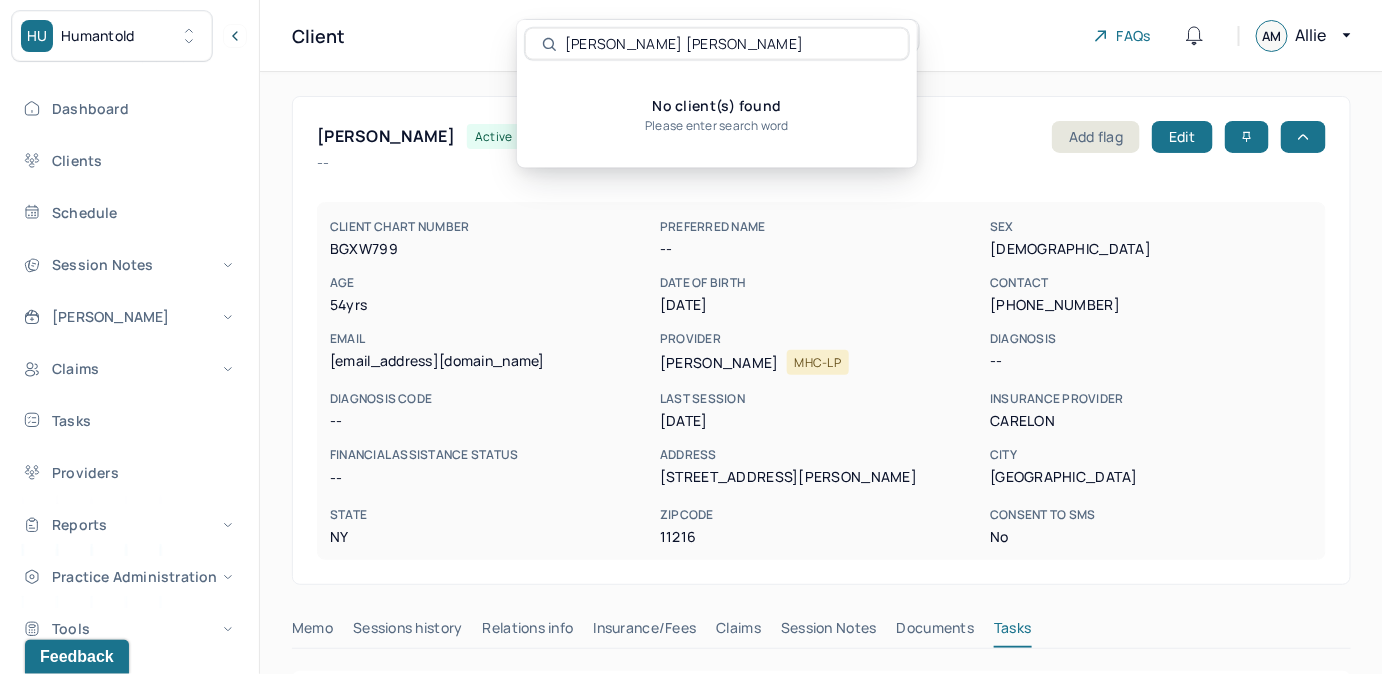 click on "No client(s) found Please enter search word" at bounding box center [717, 114] 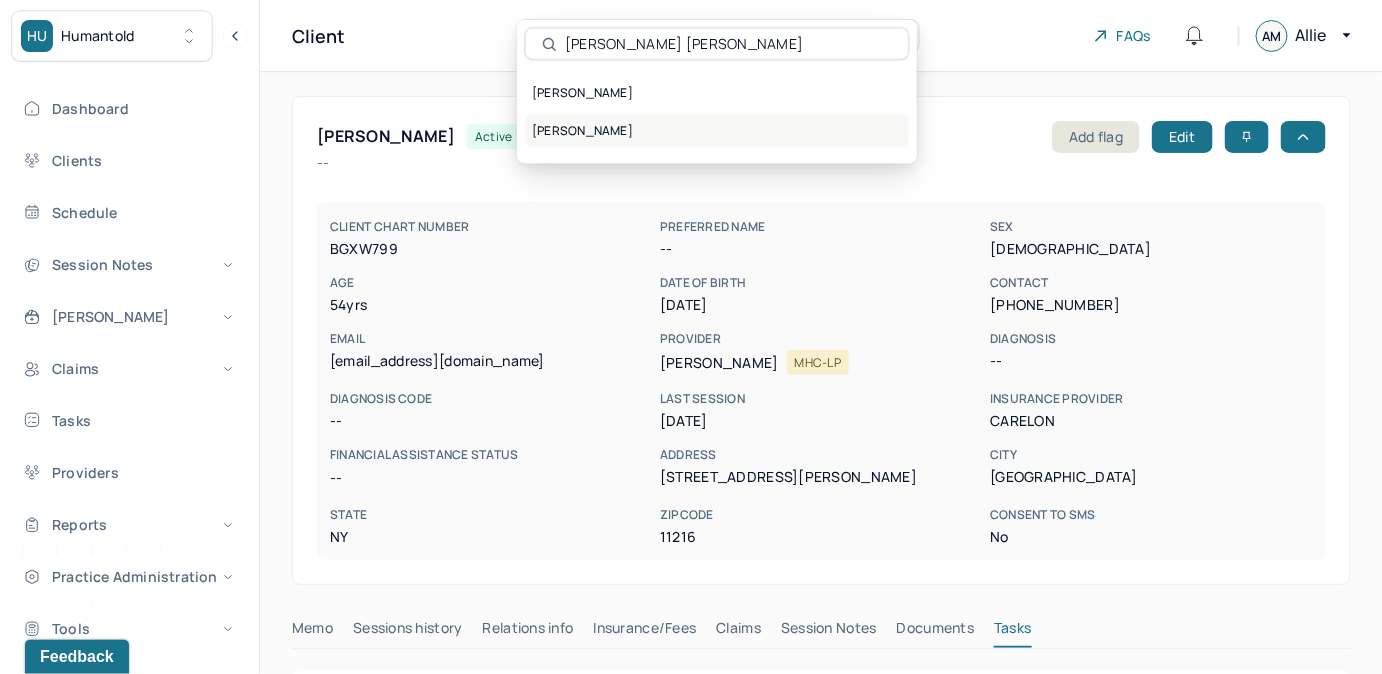 type on "Anna Marie" 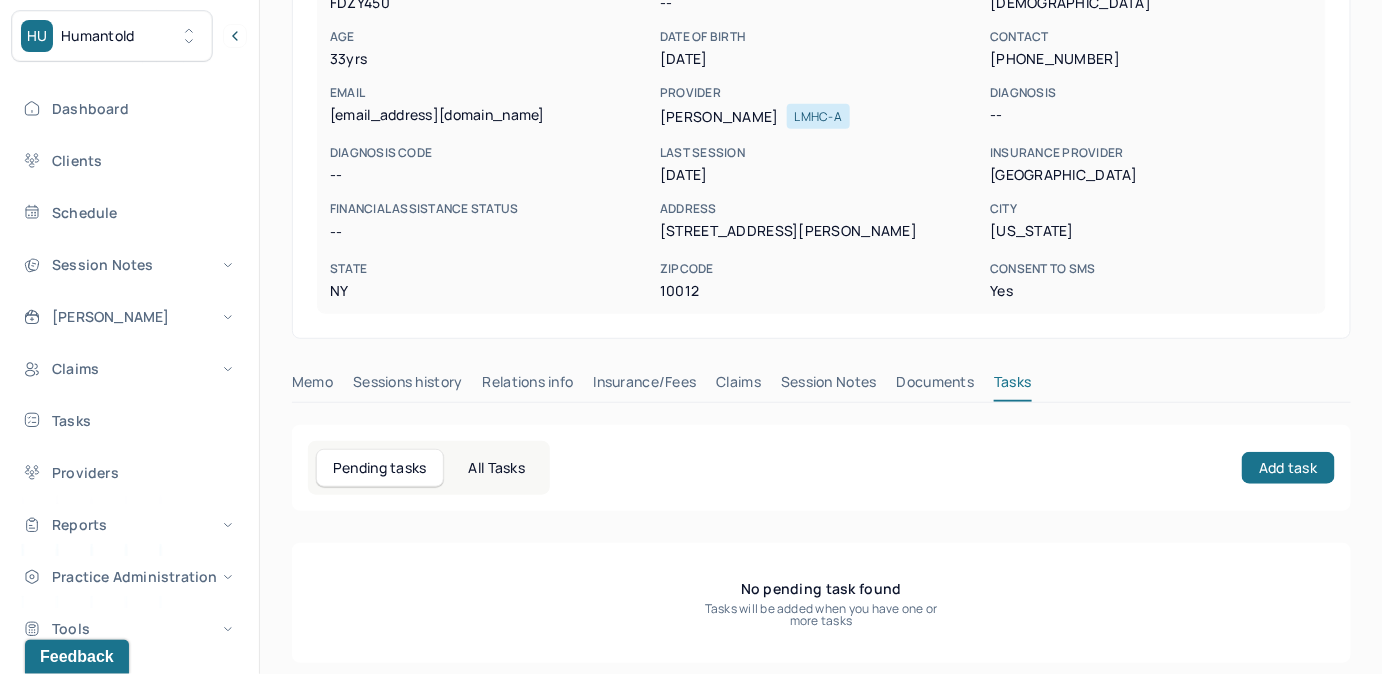 scroll, scrollTop: 258, scrollLeft: 0, axis: vertical 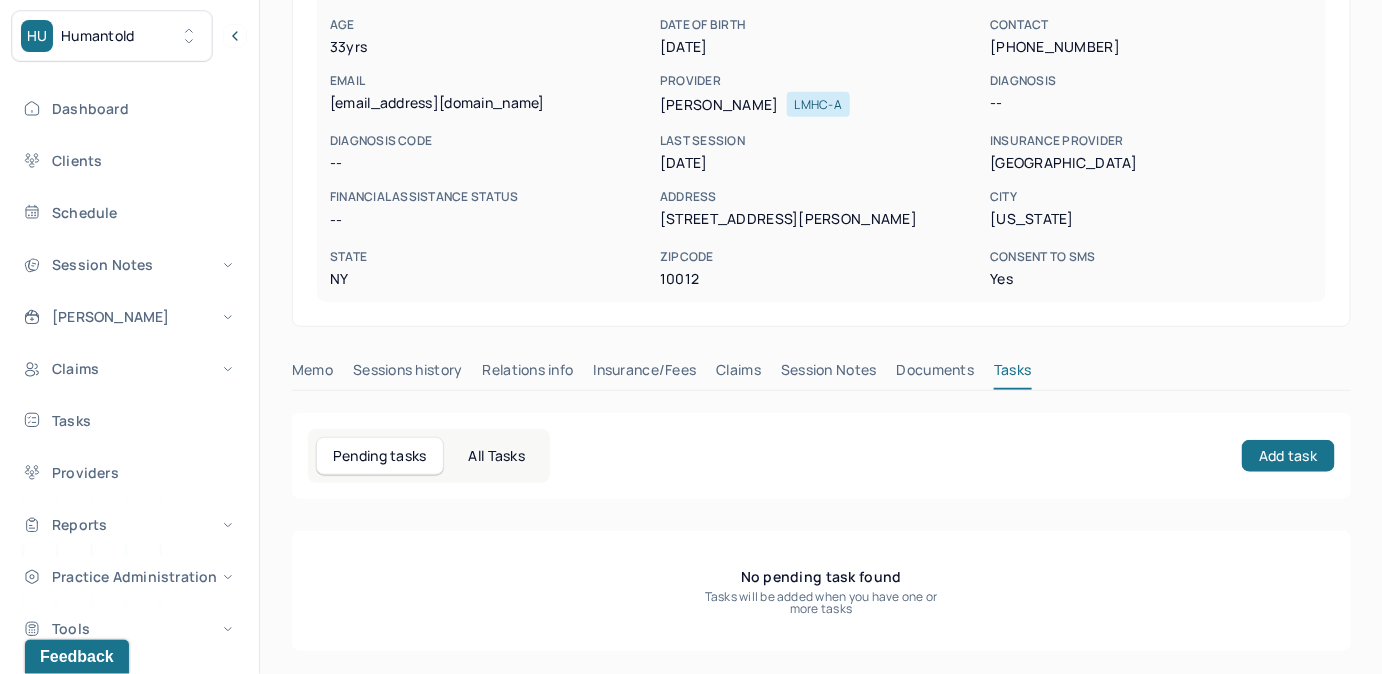 click on "Claims" at bounding box center [738, 374] 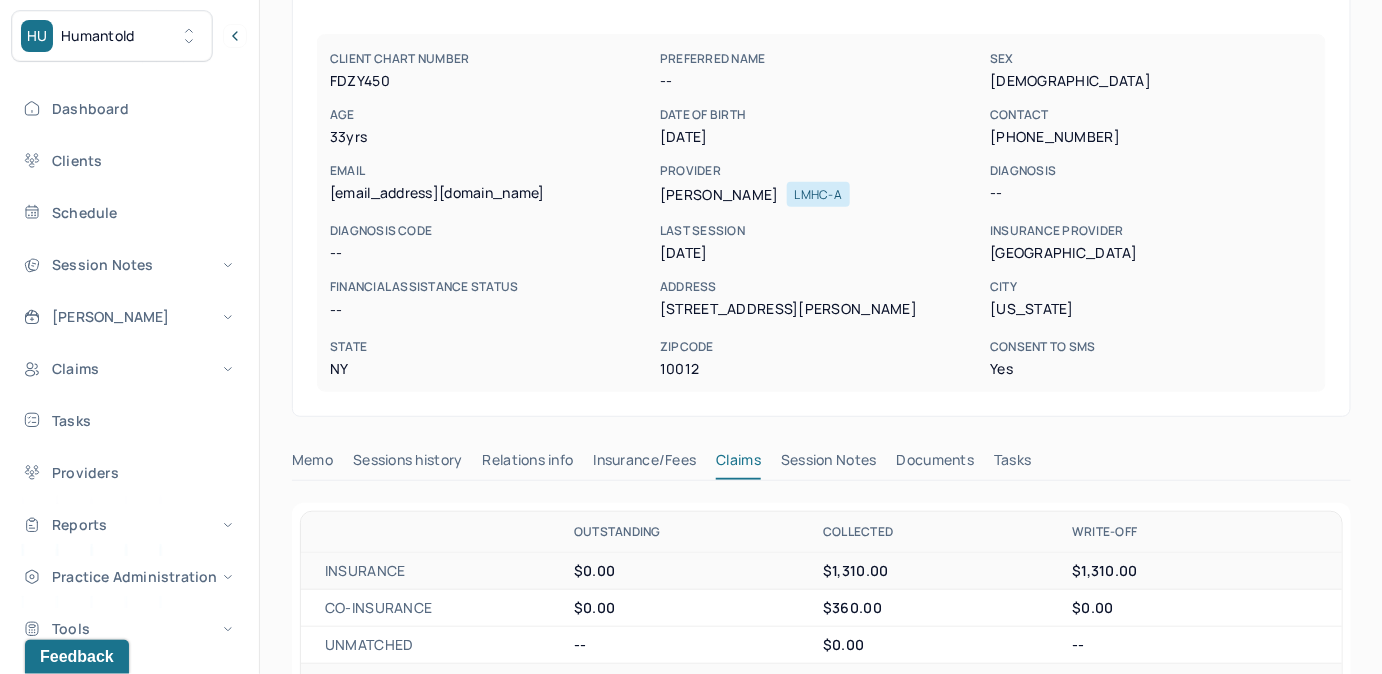 scroll, scrollTop: 167, scrollLeft: 0, axis: vertical 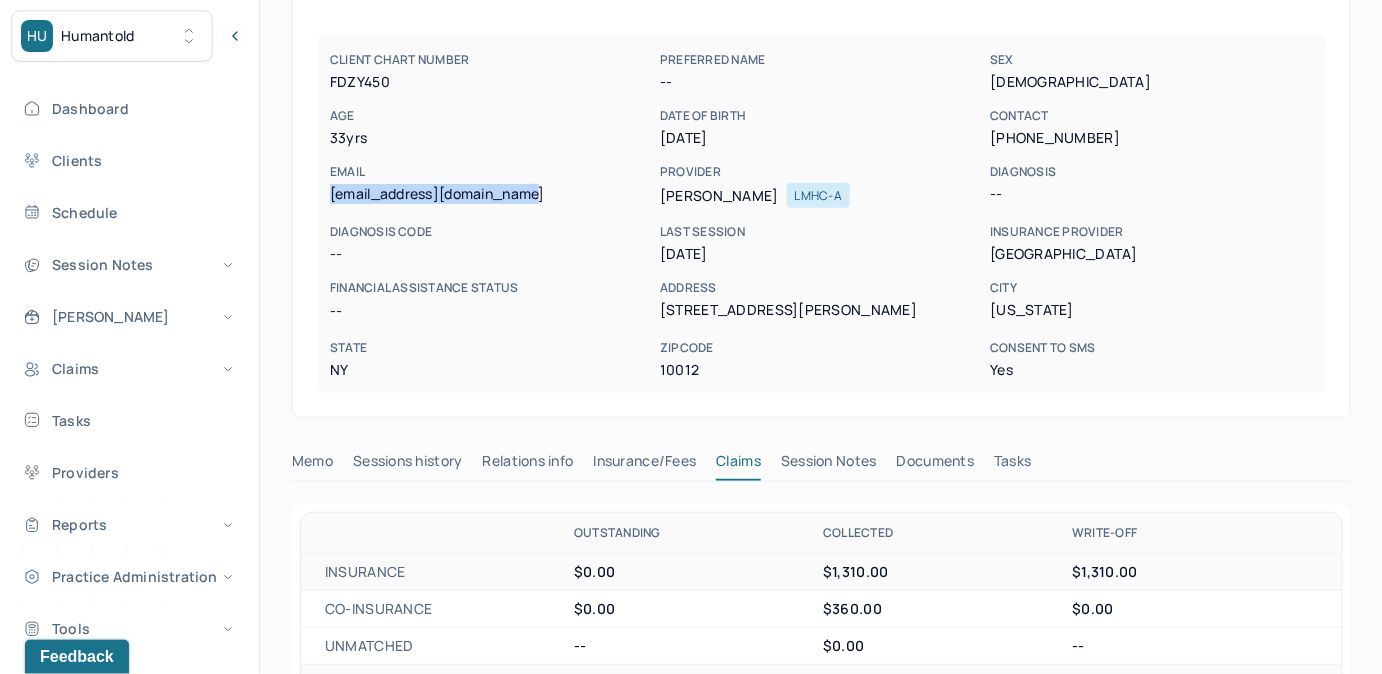 drag, startPoint x: 332, startPoint y: 195, endPoint x: 584, endPoint y: 191, distance: 252.03174 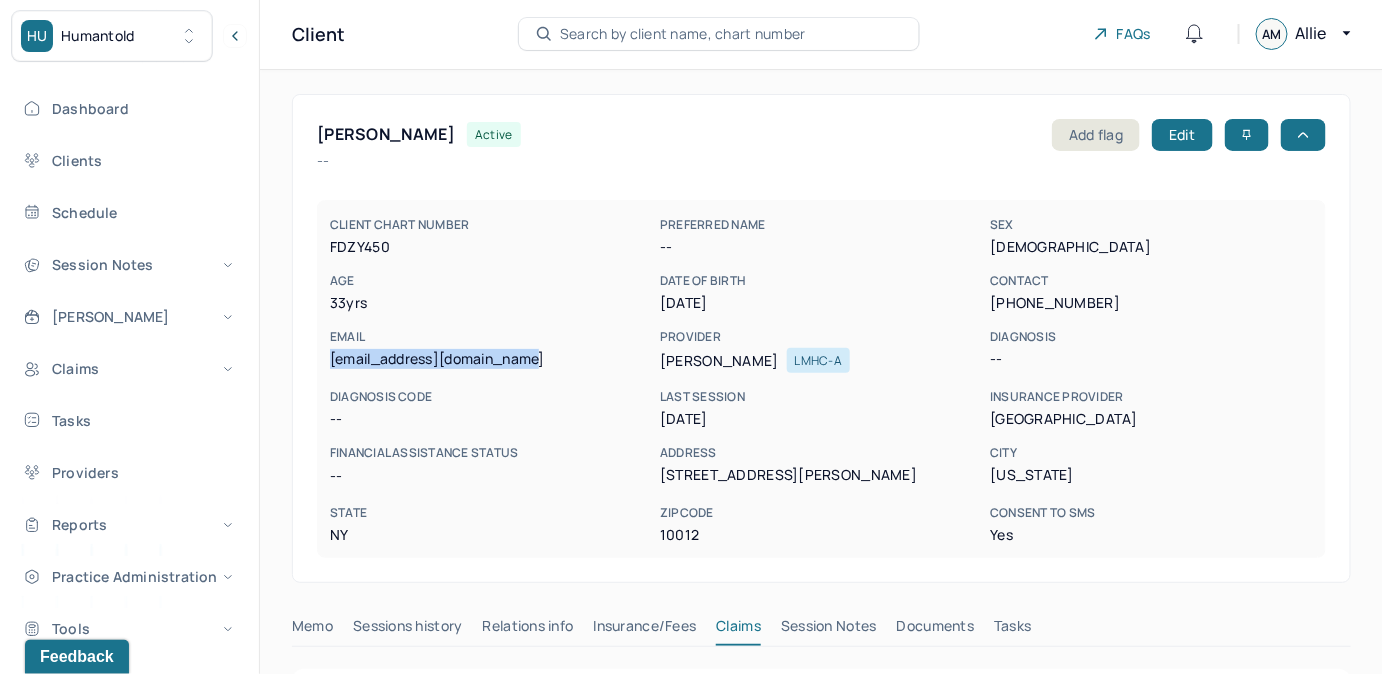 scroll, scrollTop: 0, scrollLeft: 0, axis: both 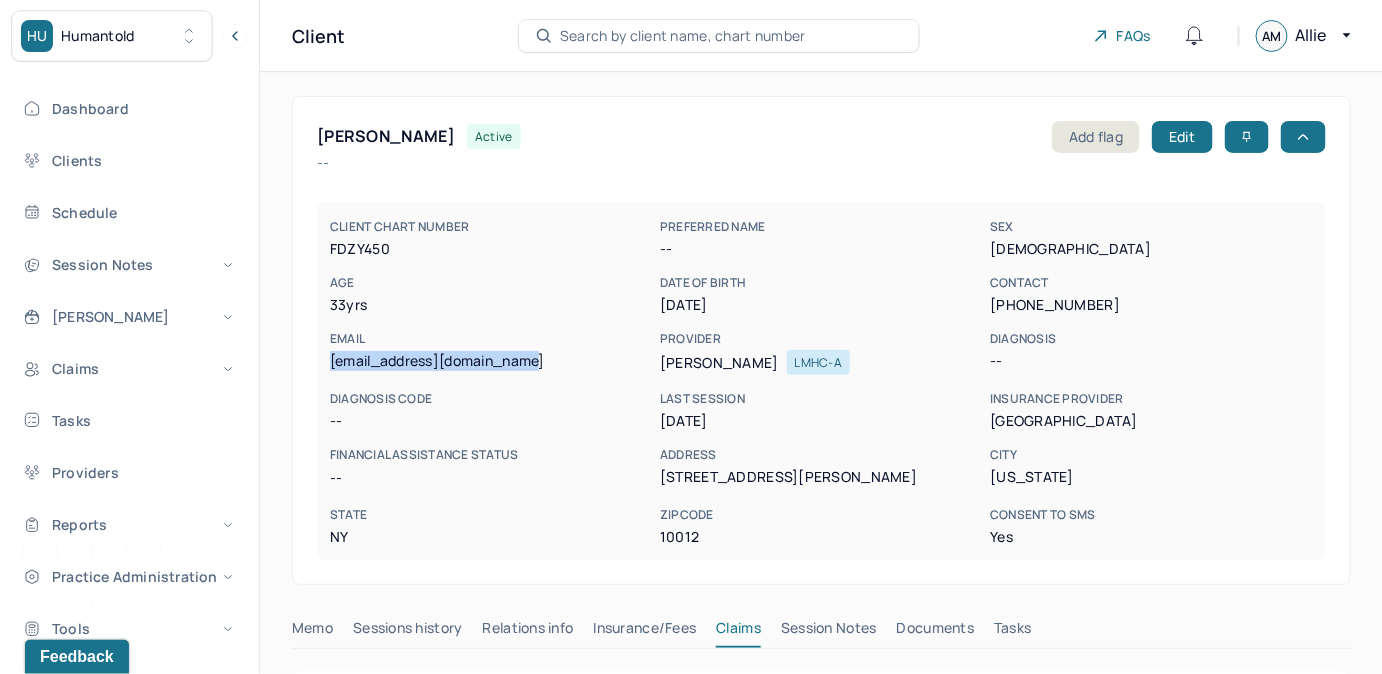 click on "Search by client name, chart number" at bounding box center [719, 36] 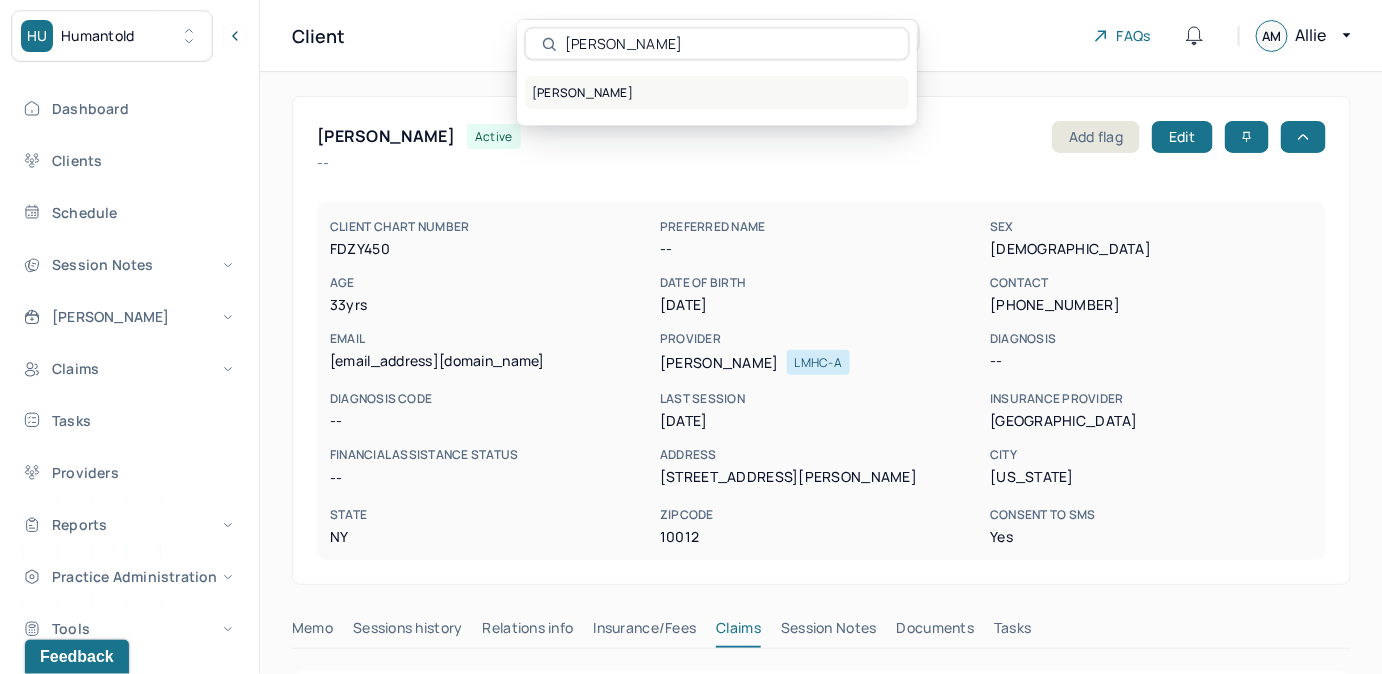 type on "Jacqueline Taveras" 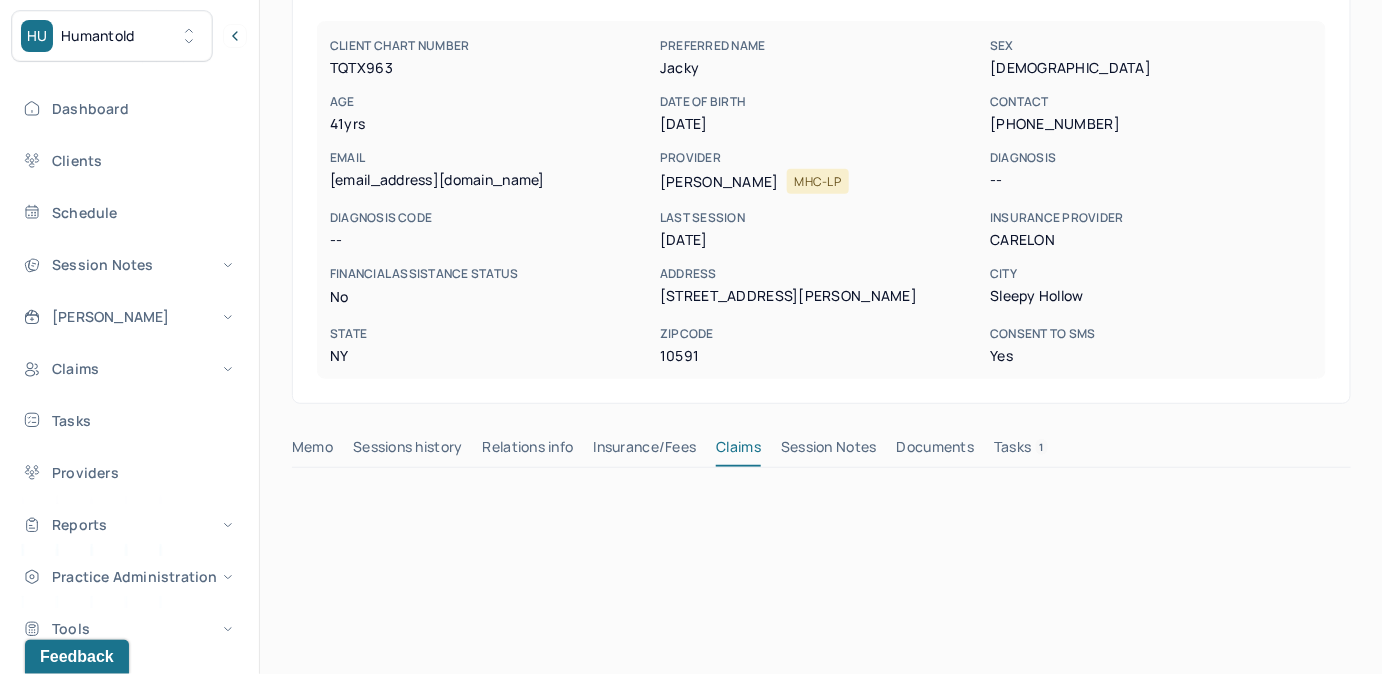 click on "Tasks 1" at bounding box center (1021, 451) 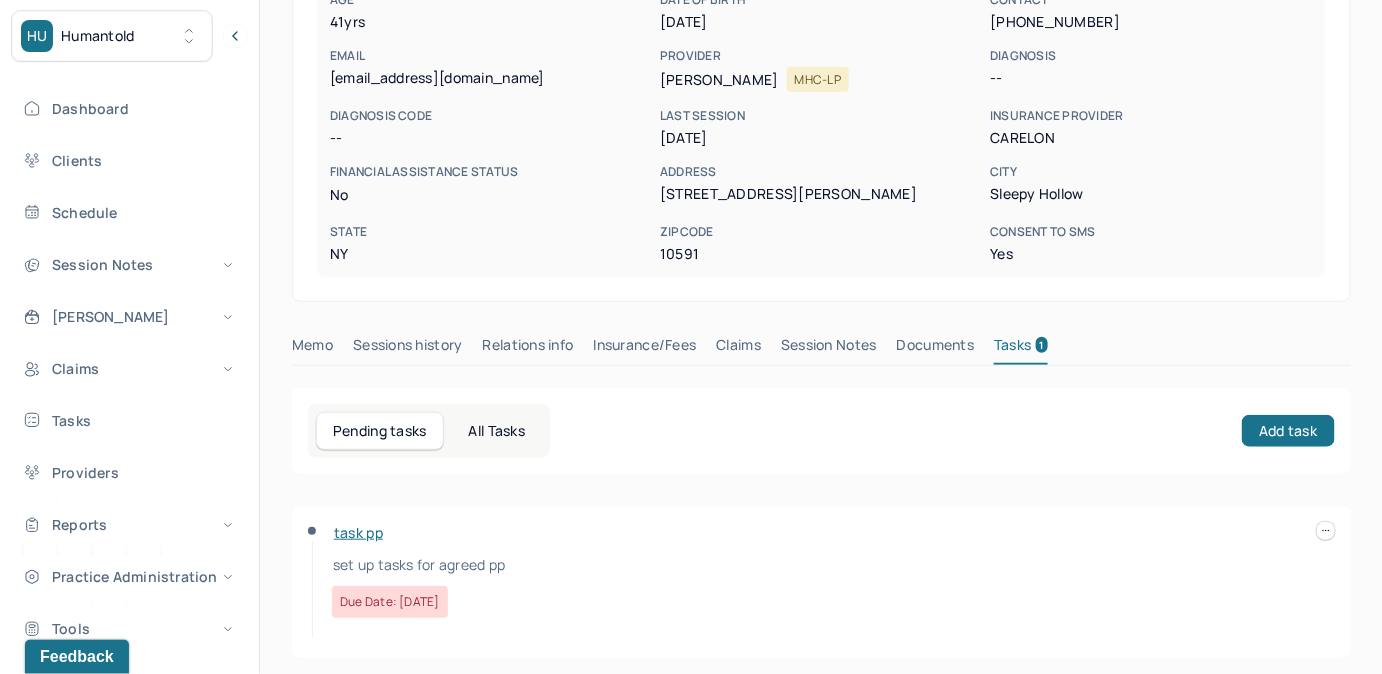 scroll, scrollTop: 292, scrollLeft: 0, axis: vertical 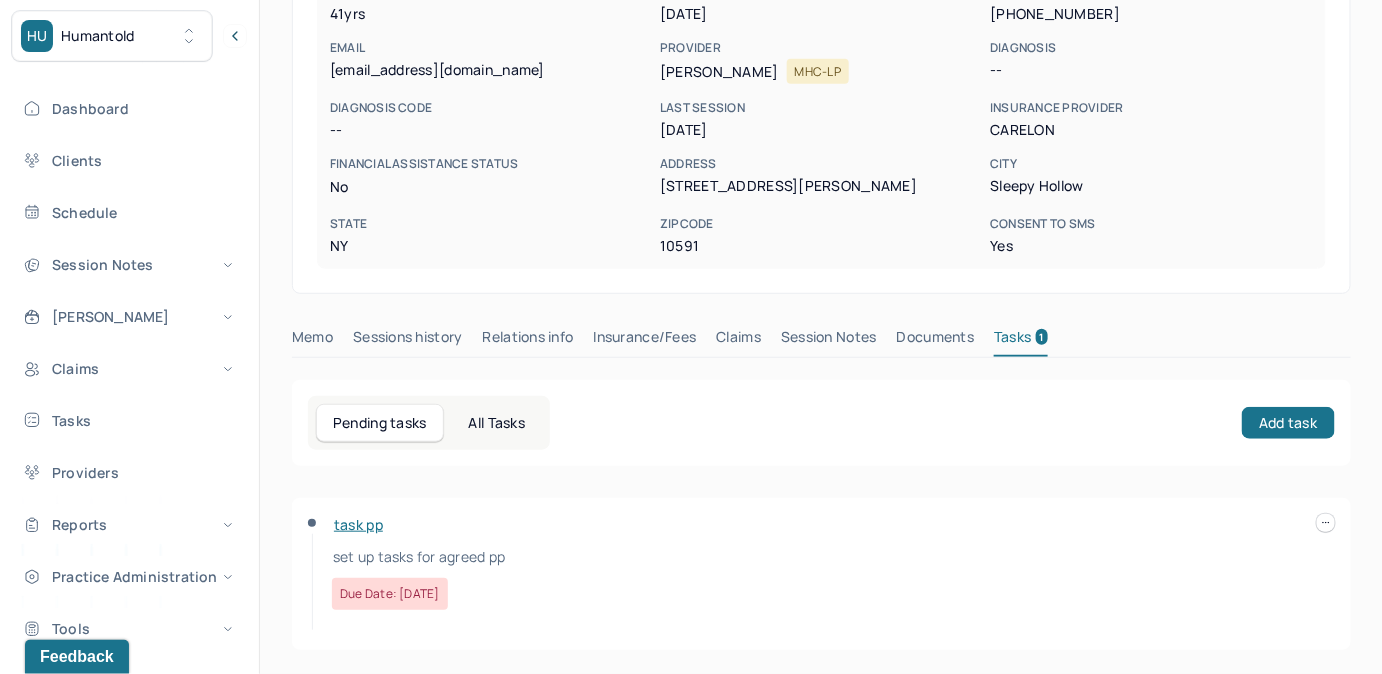 click on "All Tasks" at bounding box center [497, 423] 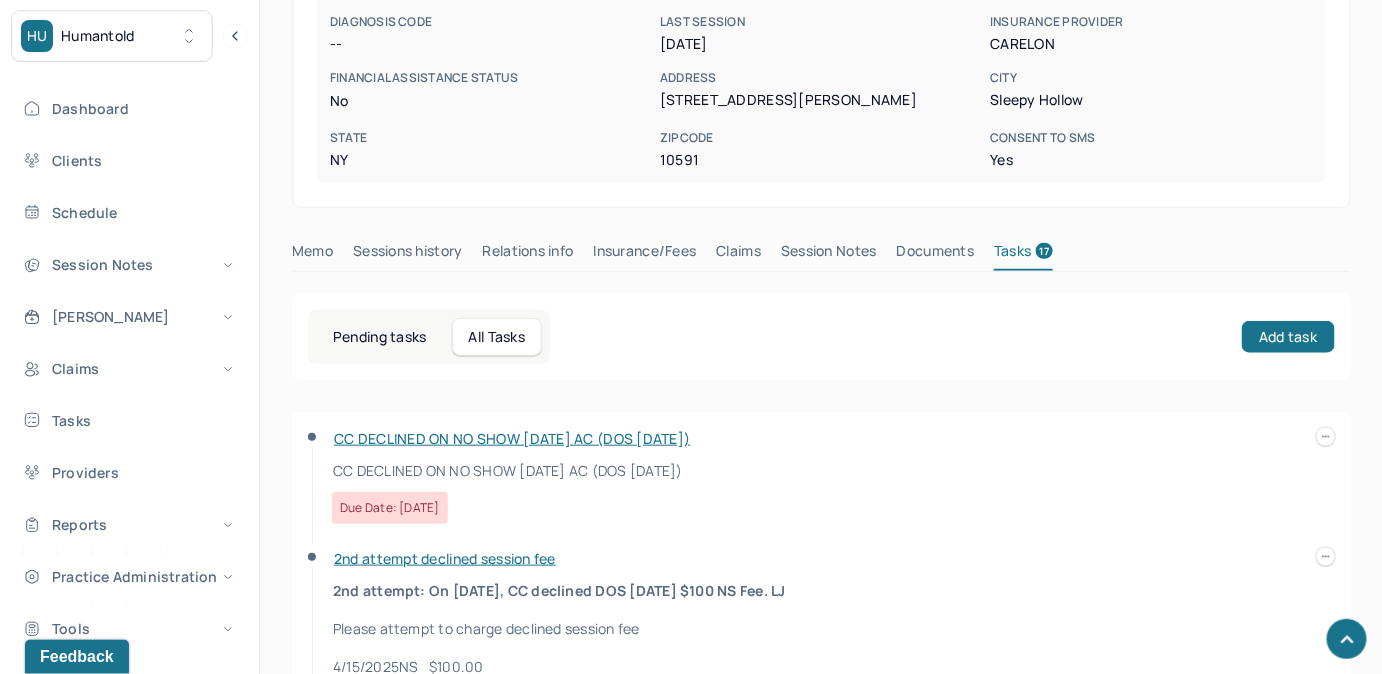 scroll, scrollTop: 0, scrollLeft: 0, axis: both 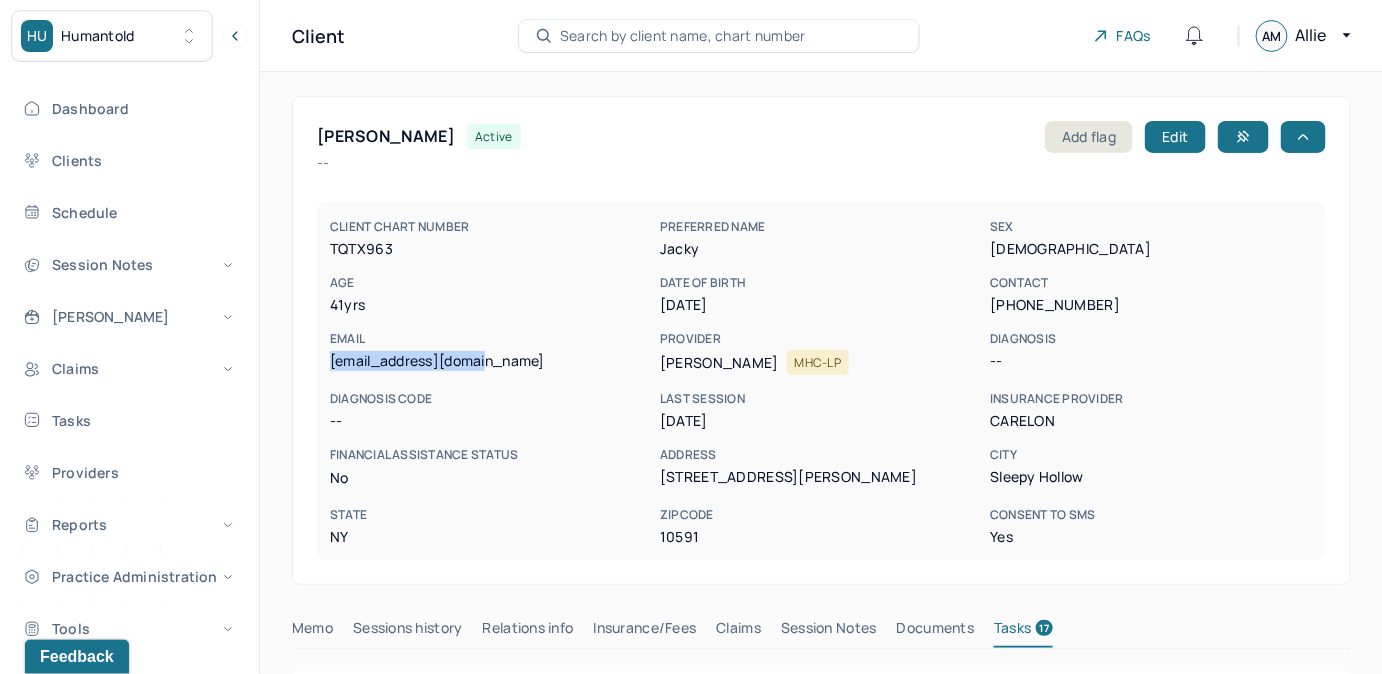 drag, startPoint x: 328, startPoint y: 366, endPoint x: 506, endPoint y: 368, distance: 178.01123 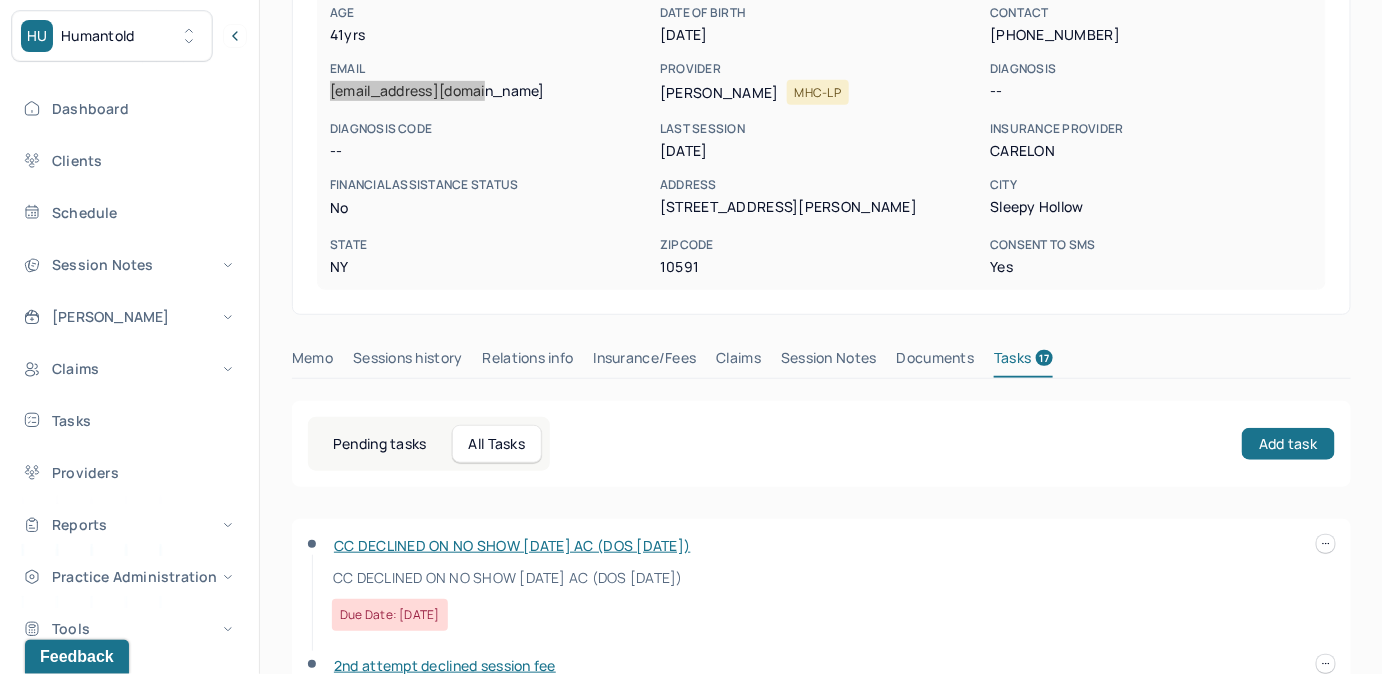scroll, scrollTop: 272, scrollLeft: 0, axis: vertical 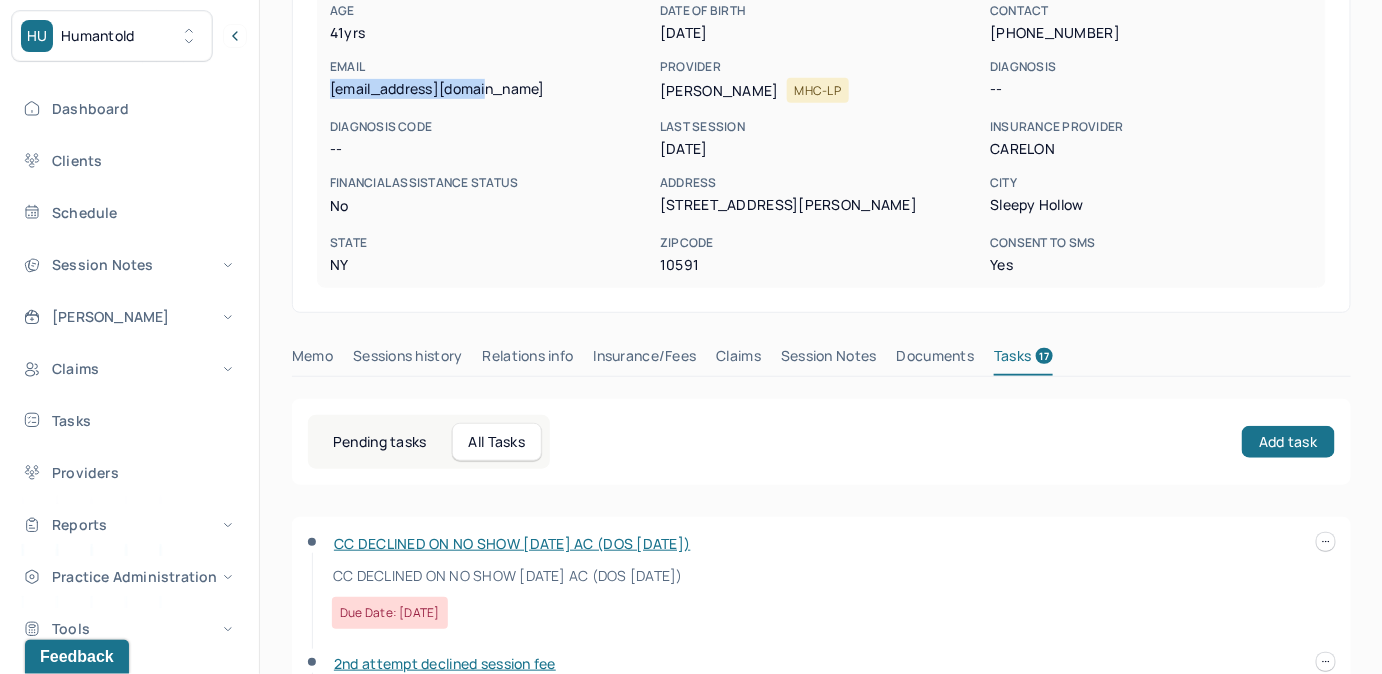 click on "Claims" at bounding box center (738, 360) 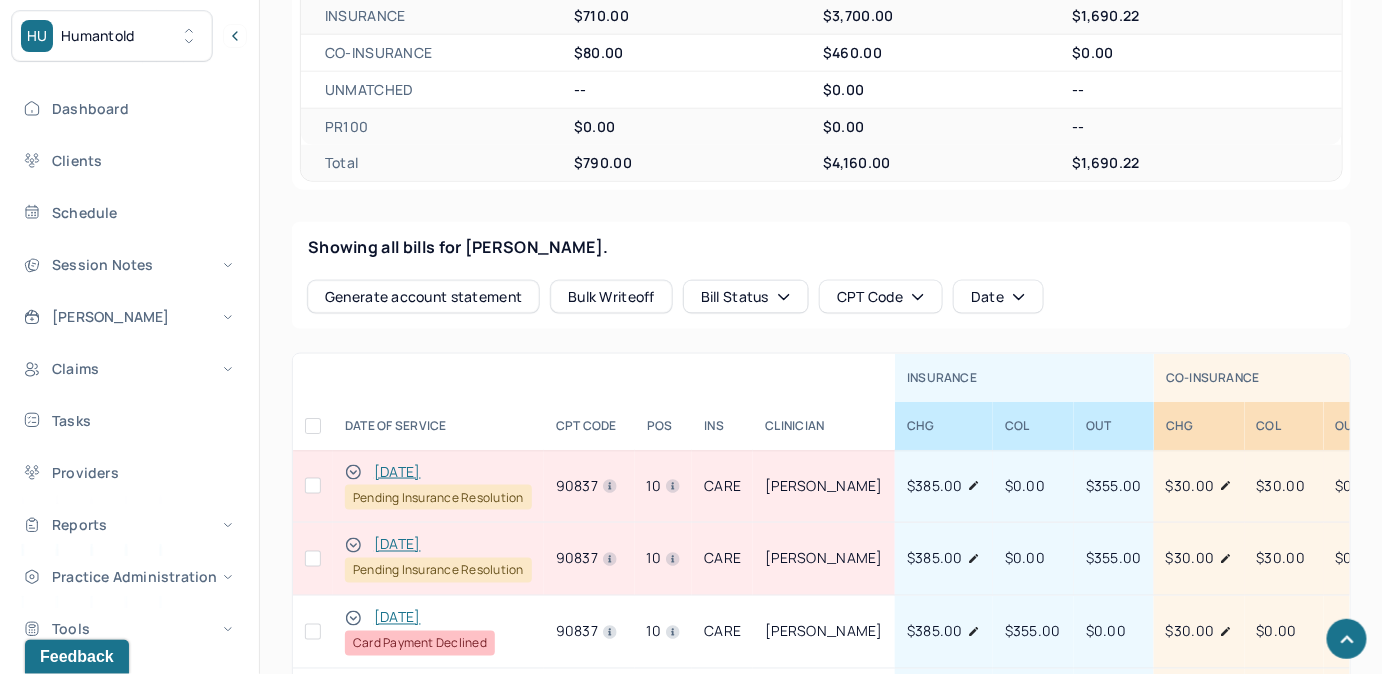 scroll, scrollTop: 727, scrollLeft: 0, axis: vertical 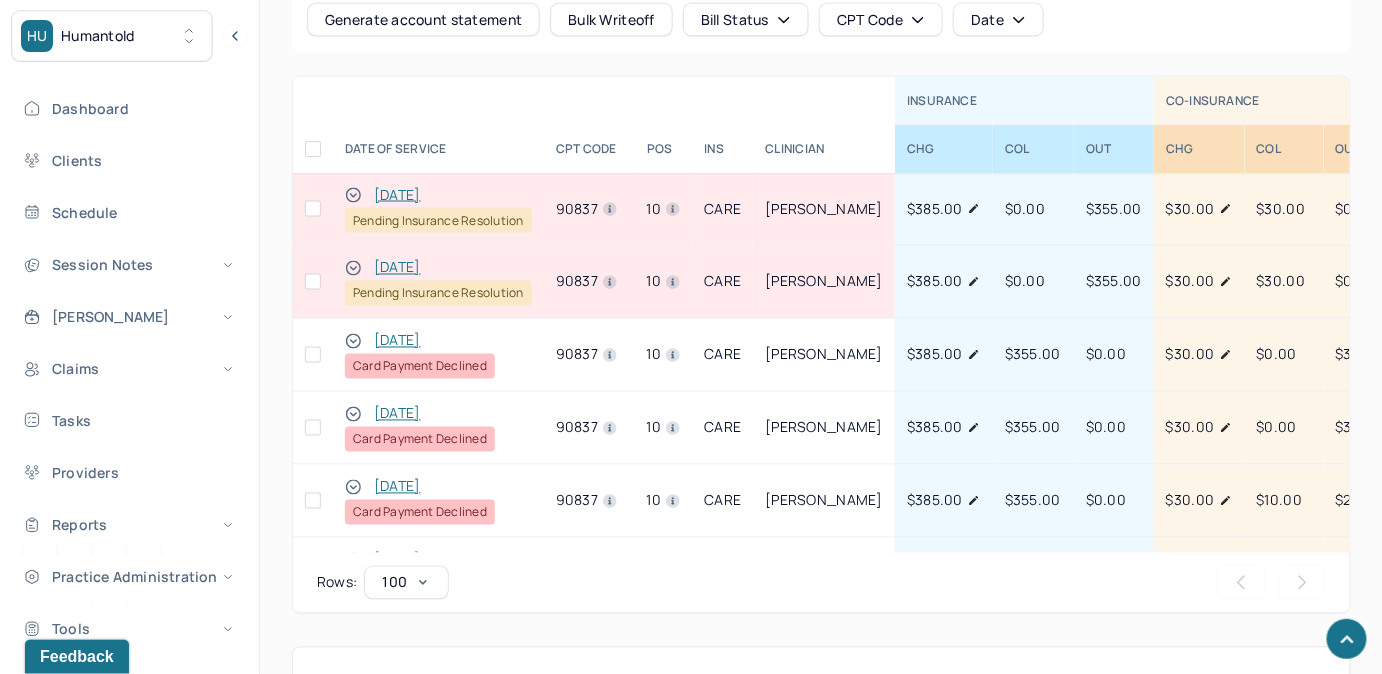 click at bounding box center [313, 501] 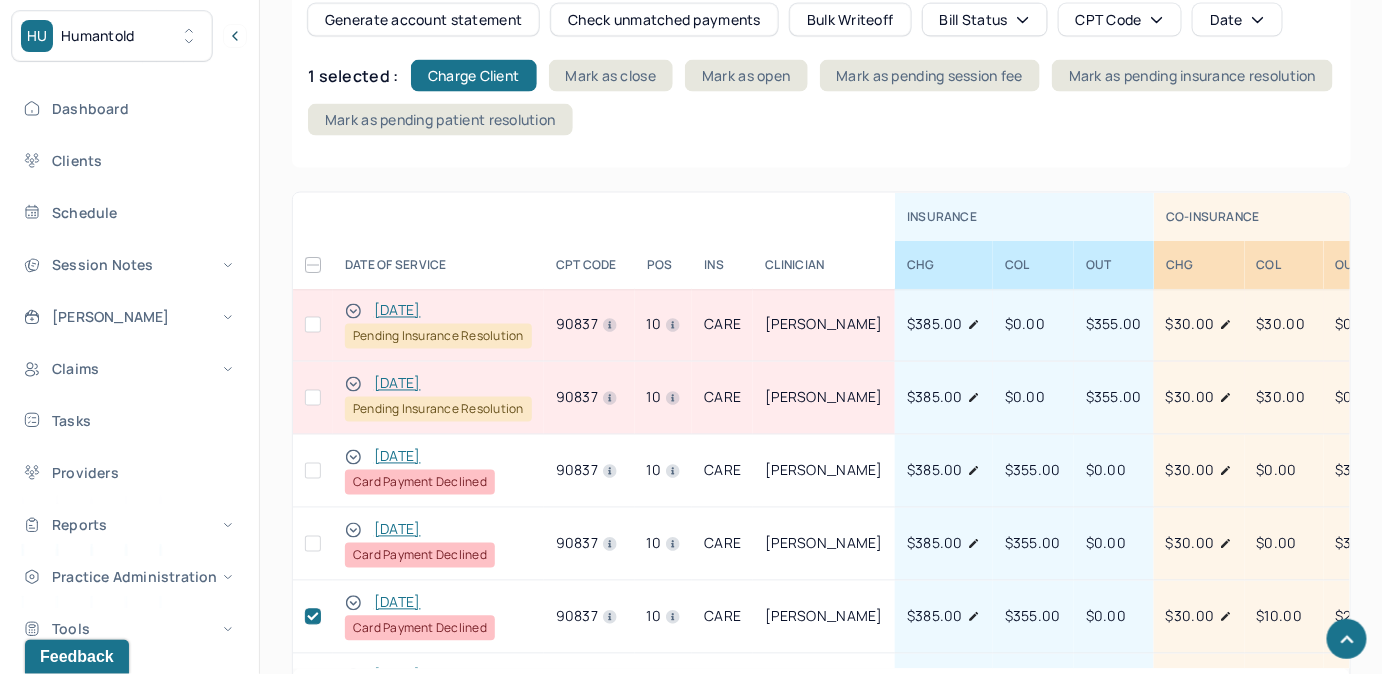 click at bounding box center [313, 544] 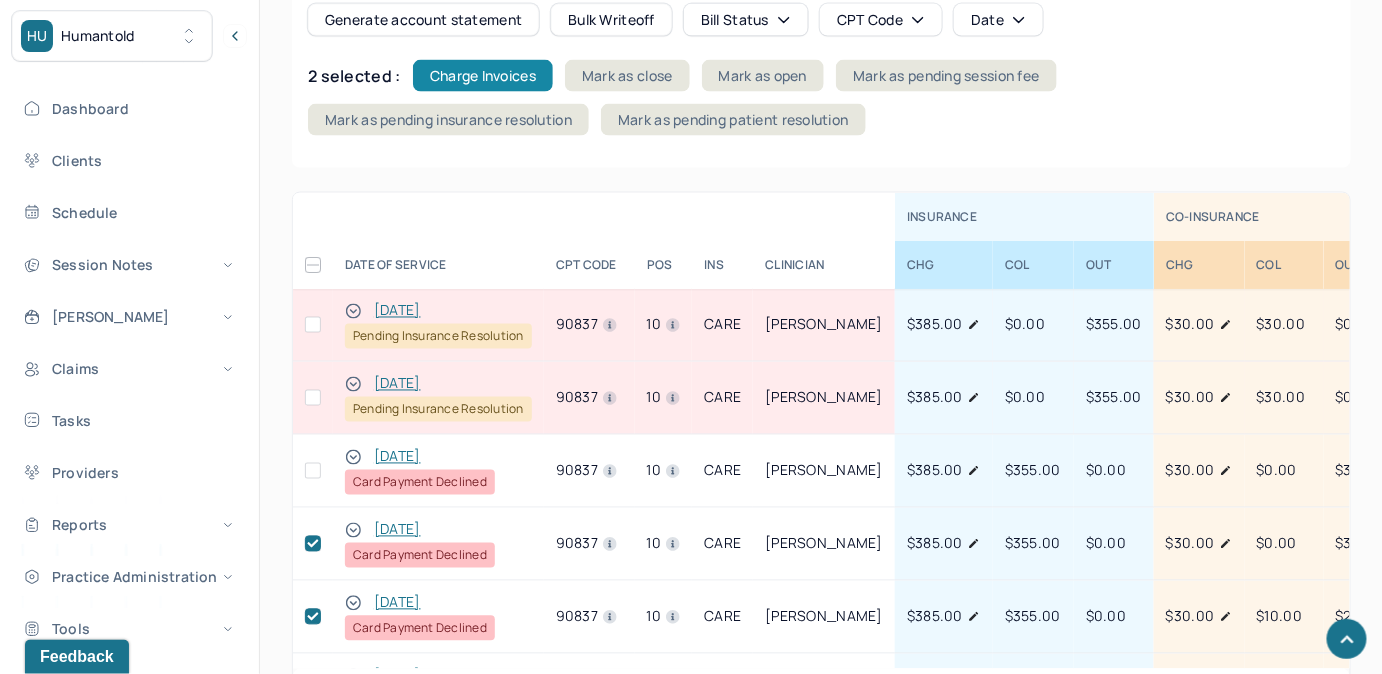 click on "Charge Invoices" at bounding box center [483, 76] 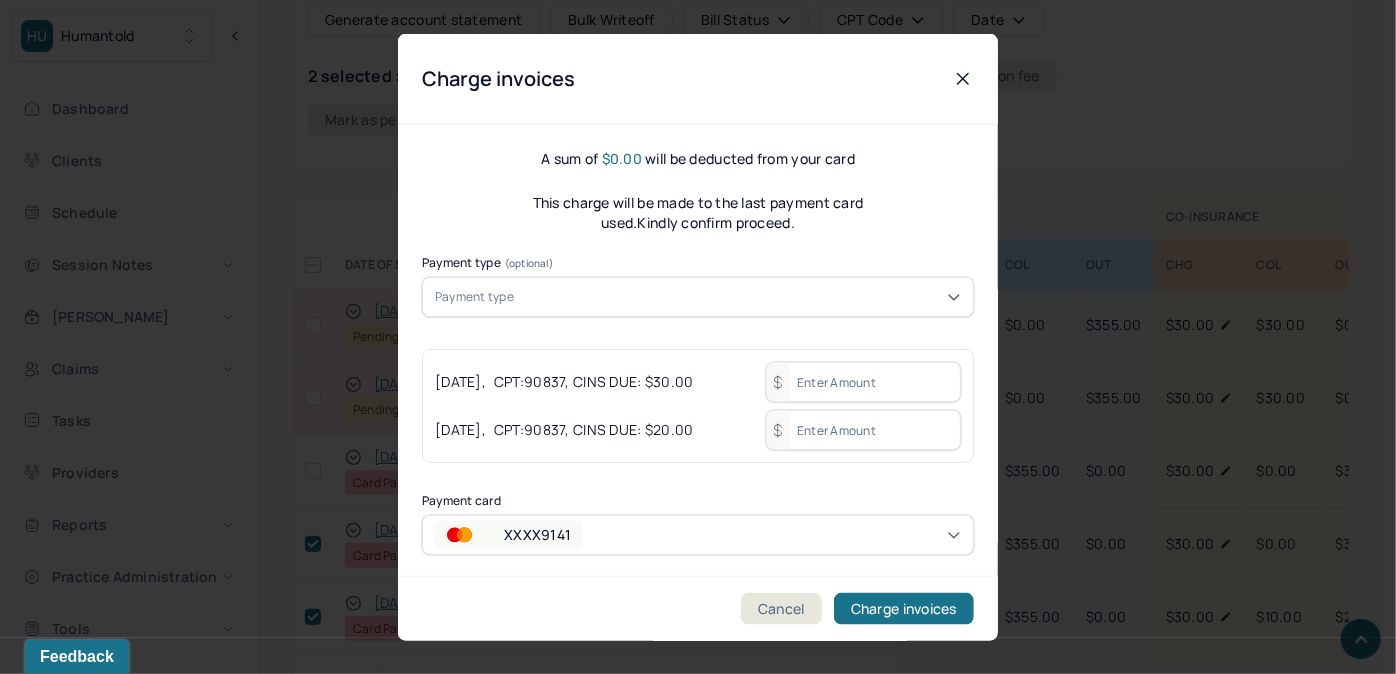 click at bounding box center [863, 382] 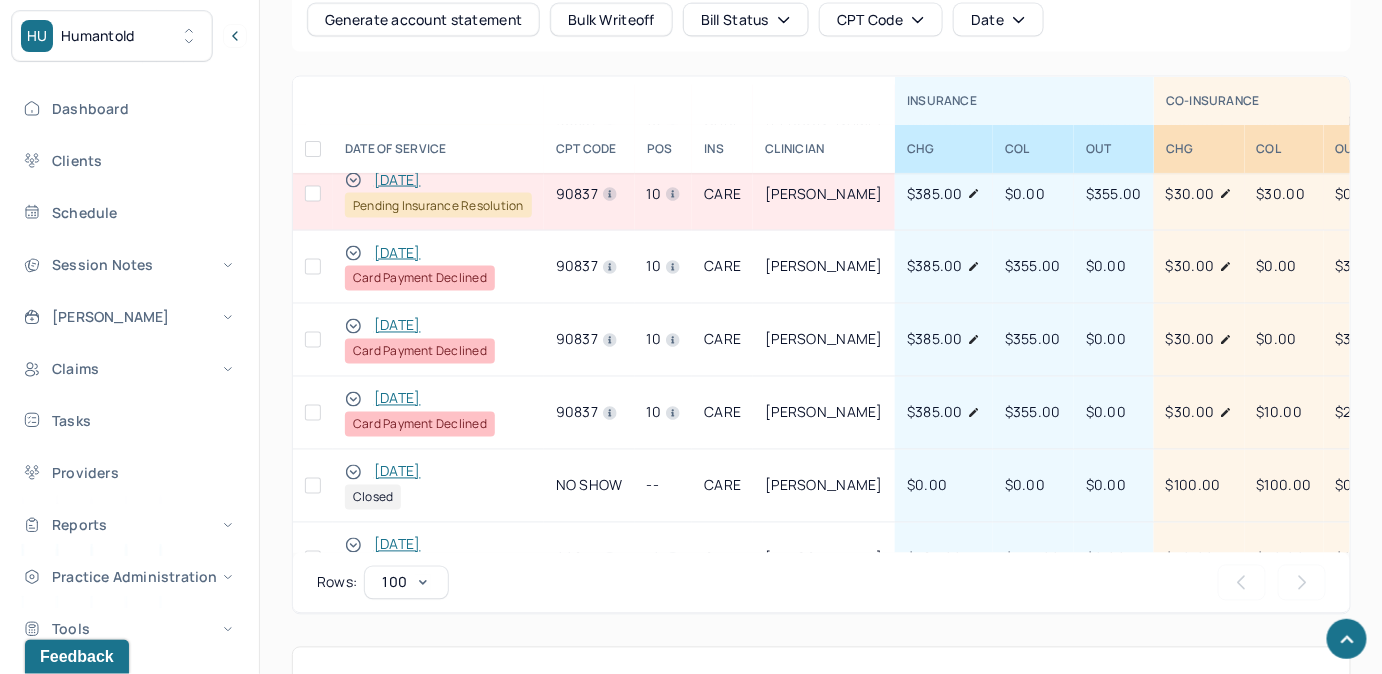 scroll, scrollTop: 90, scrollLeft: 0, axis: vertical 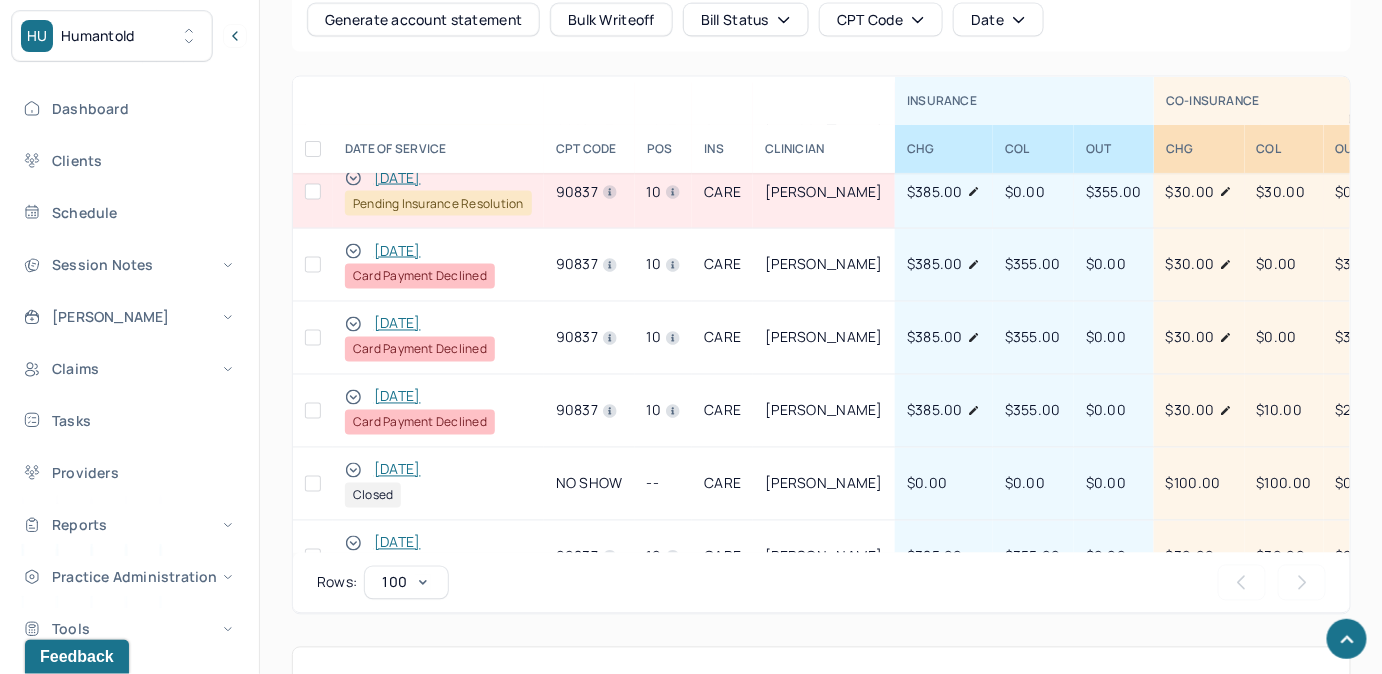 click at bounding box center [313, 411] 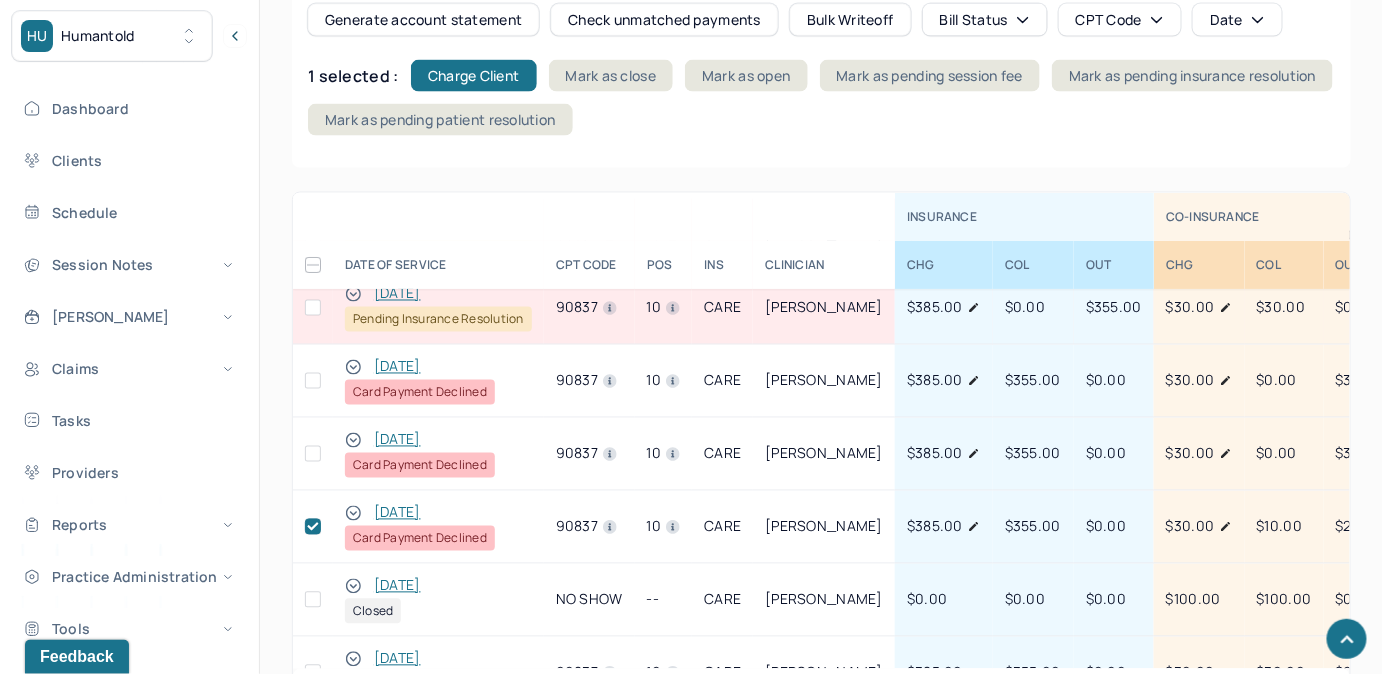 click at bounding box center (313, 454) 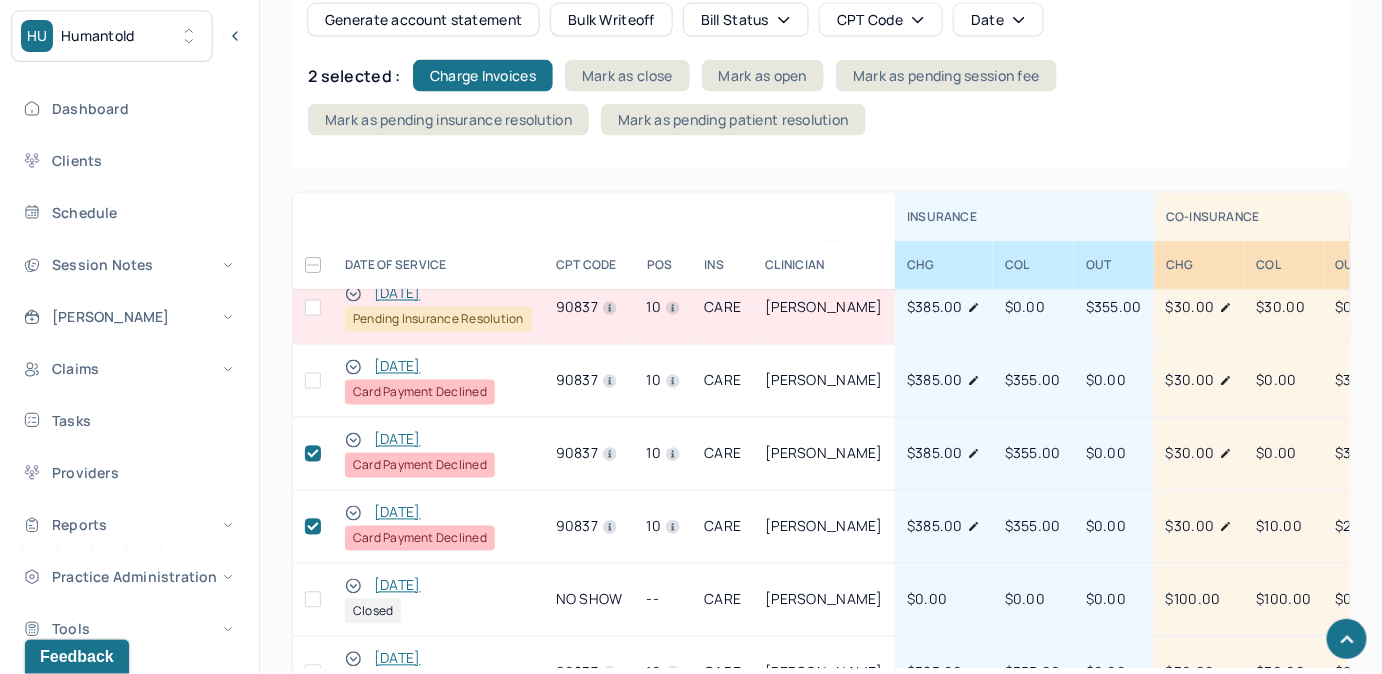 click at bounding box center [313, 381] 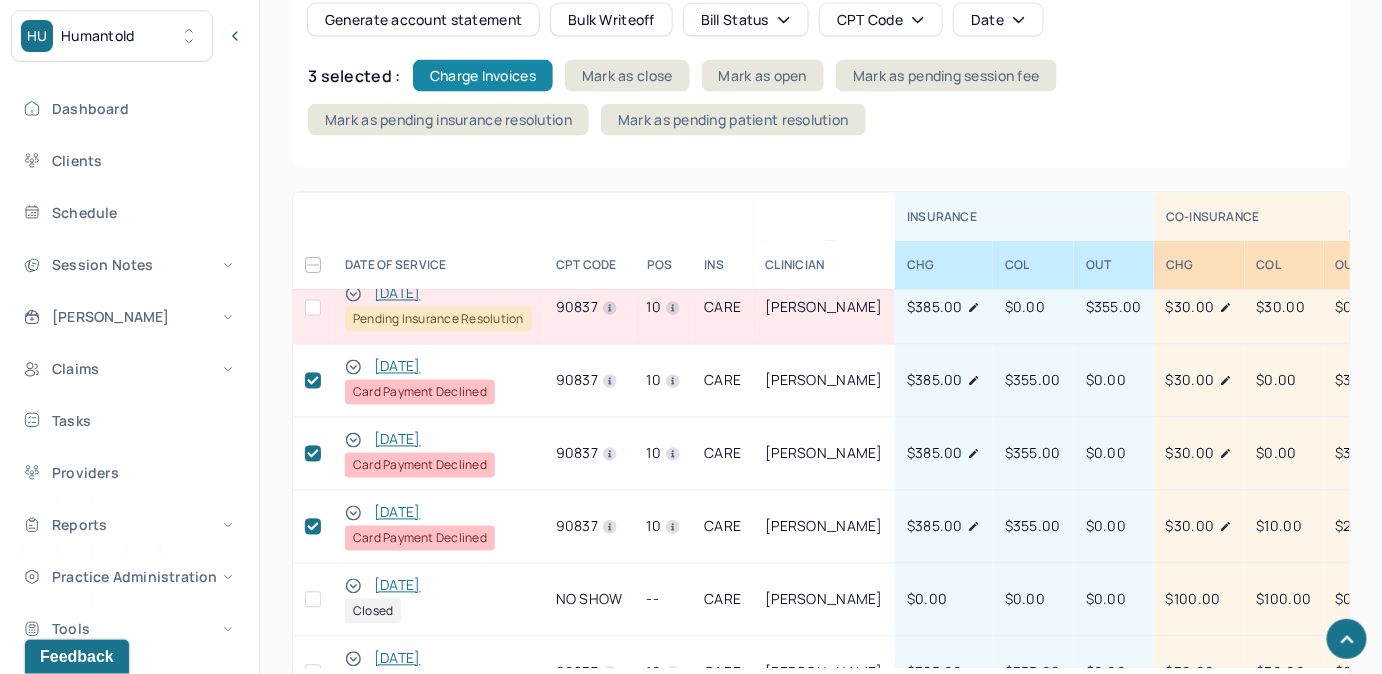 click on "Charge Invoices" at bounding box center [483, 76] 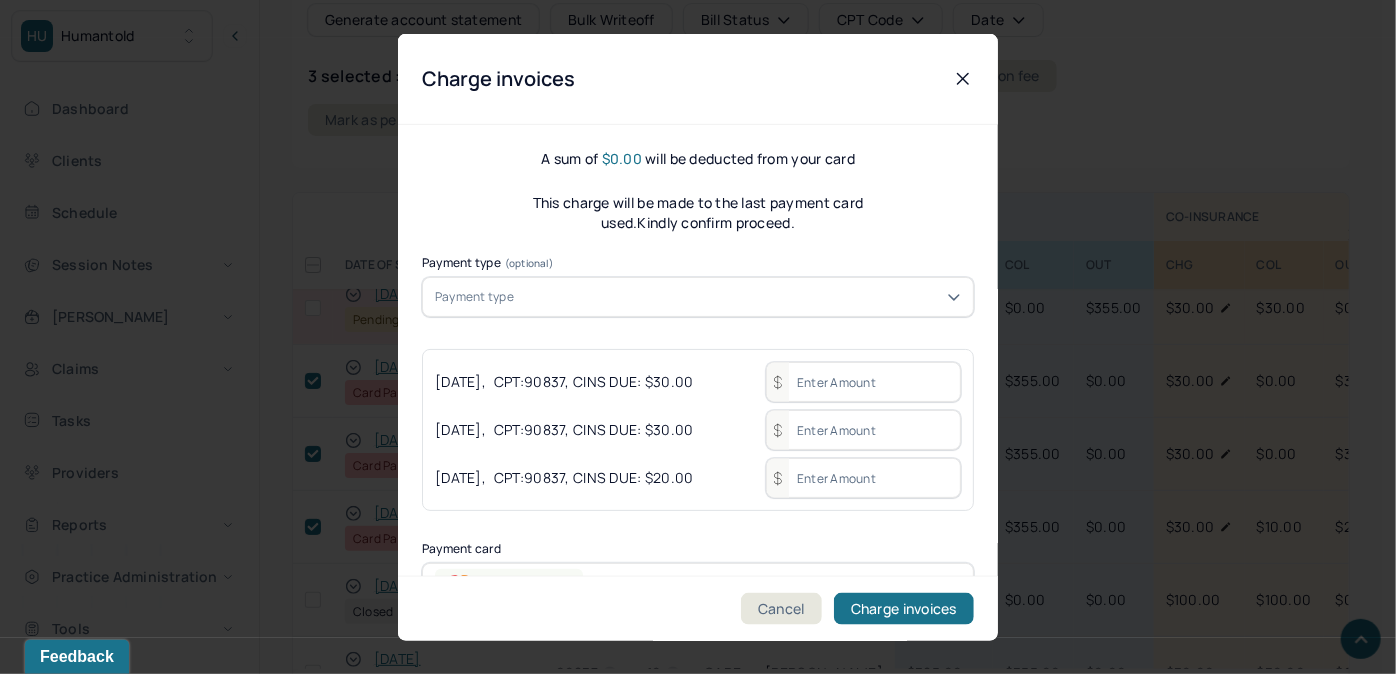 click at bounding box center (863, 382) 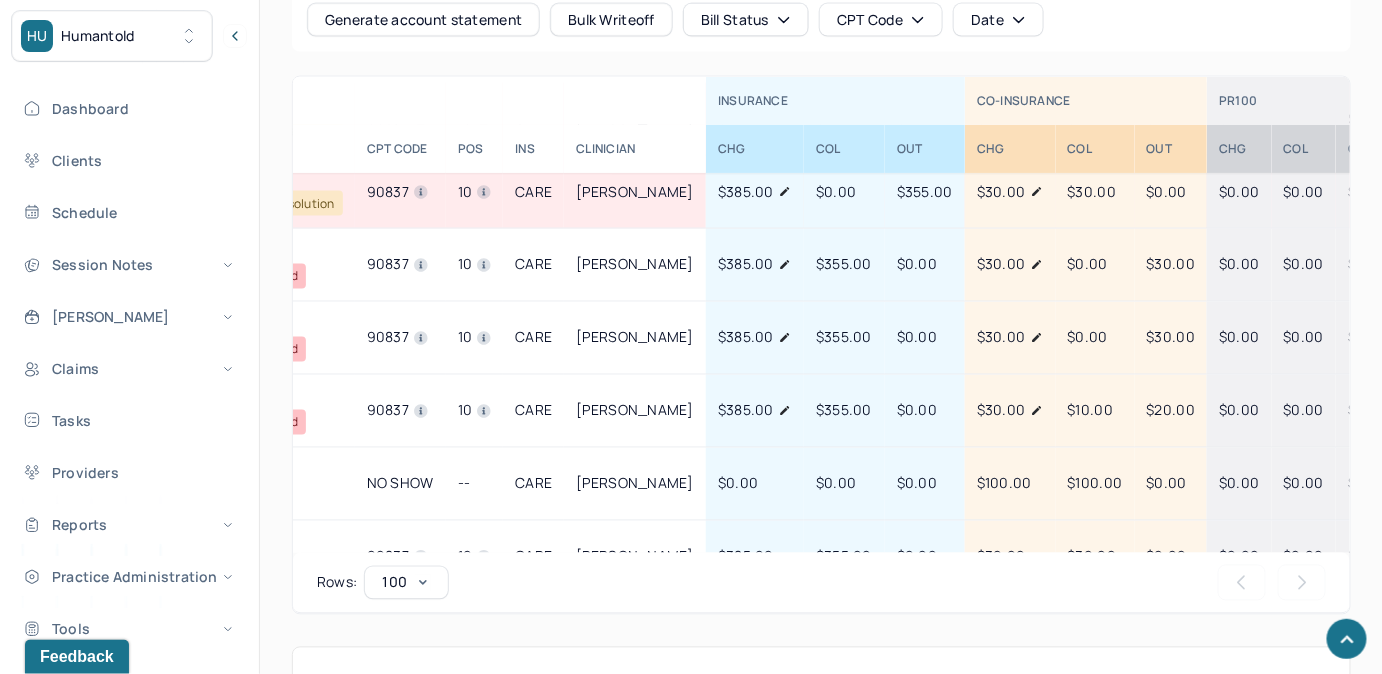 scroll, scrollTop: 90, scrollLeft: 237, axis: both 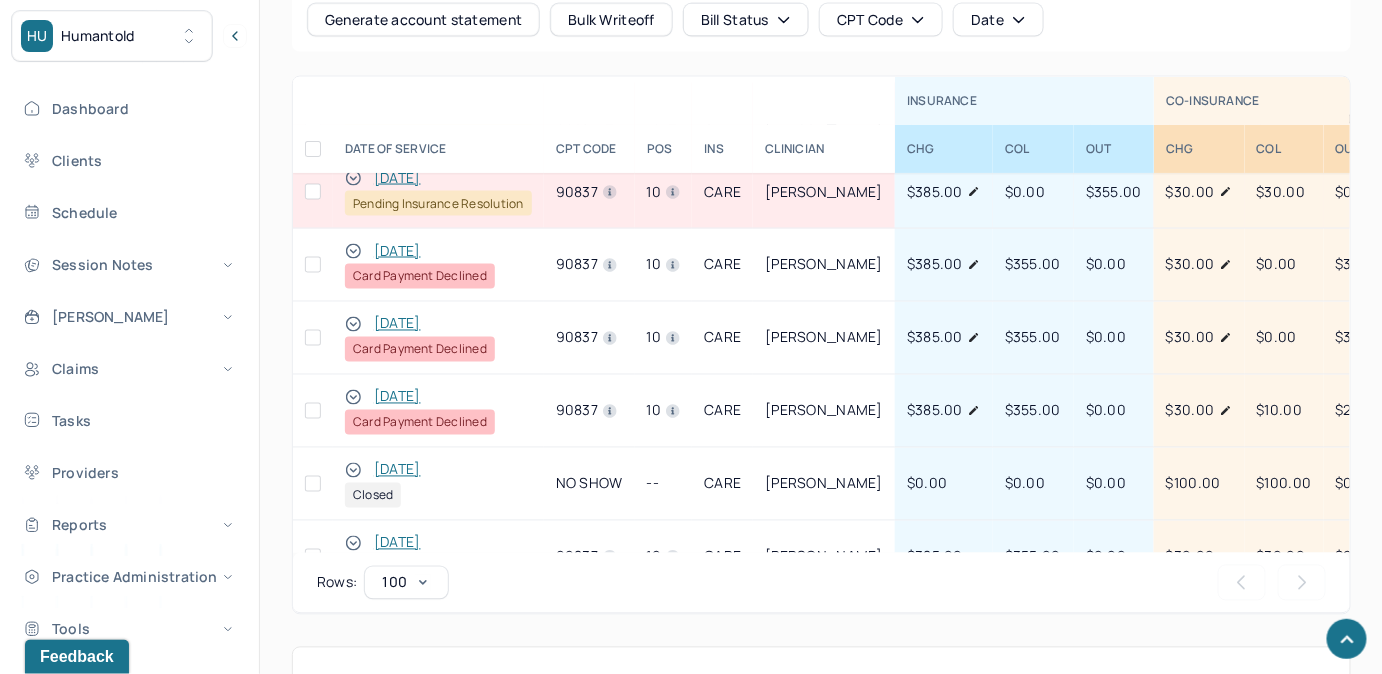 click at bounding box center [313, 411] 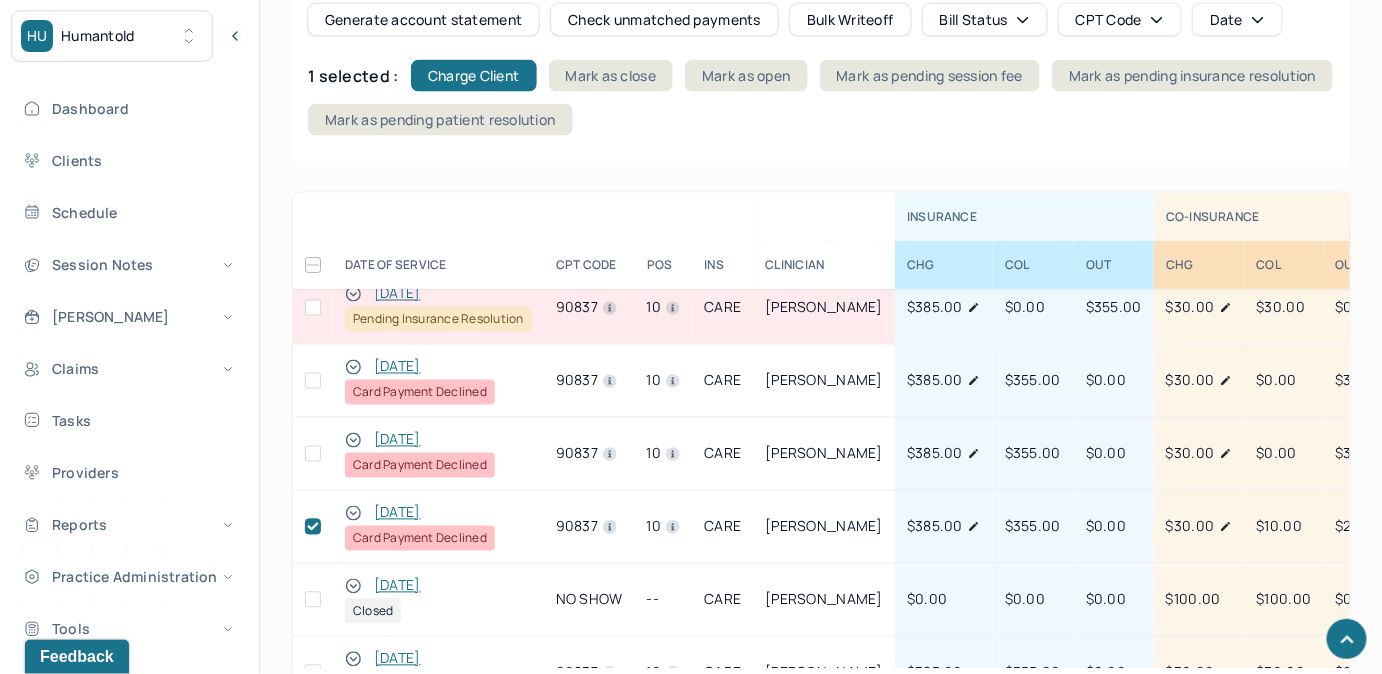 drag, startPoint x: 316, startPoint y: 451, endPoint x: 314, endPoint y: 432, distance: 19.104973 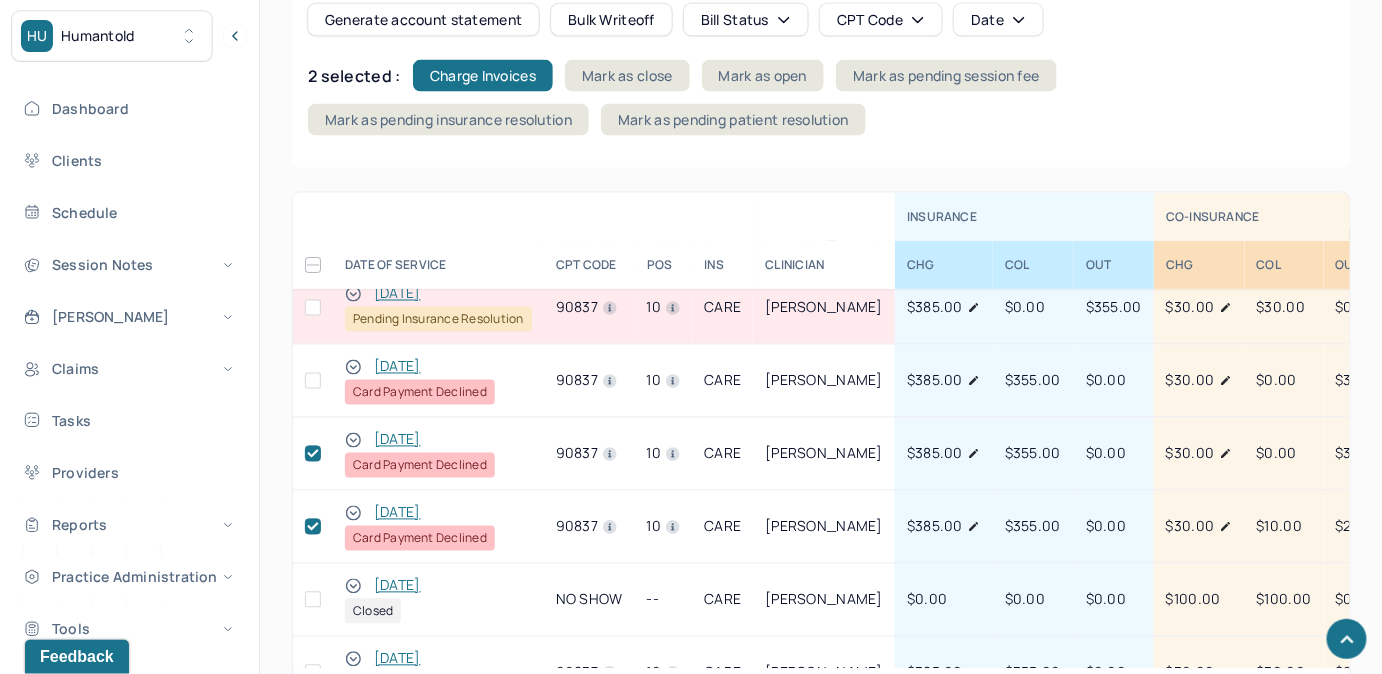 click at bounding box center (313, 381) 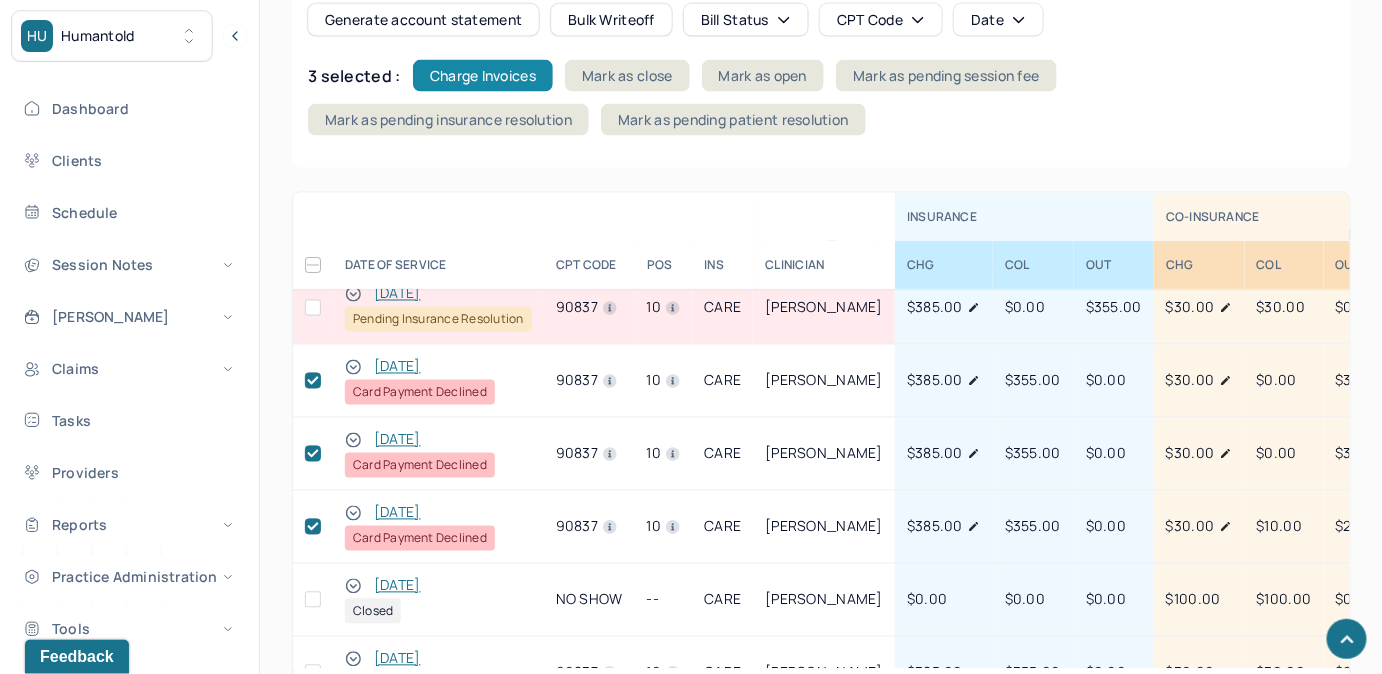 click on "Charge Invoices" at bounding box center [483, 76] 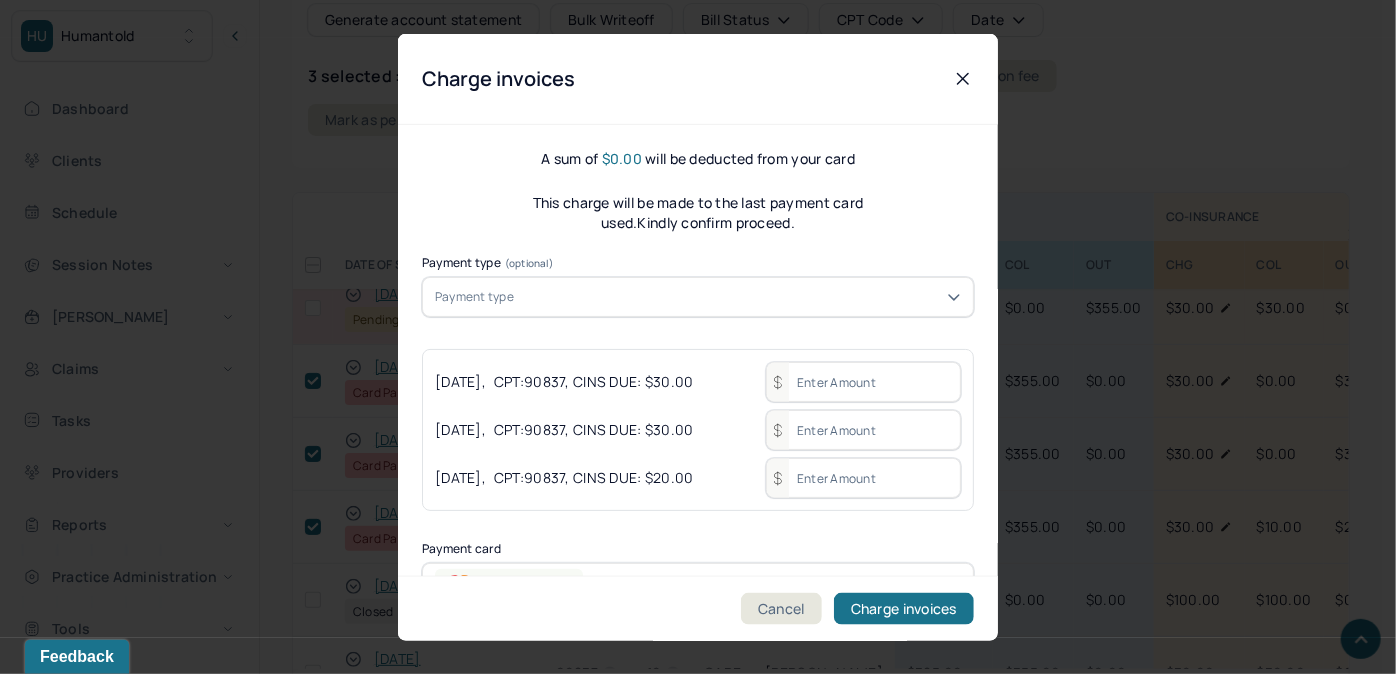 click at bounding box center [863, 382] 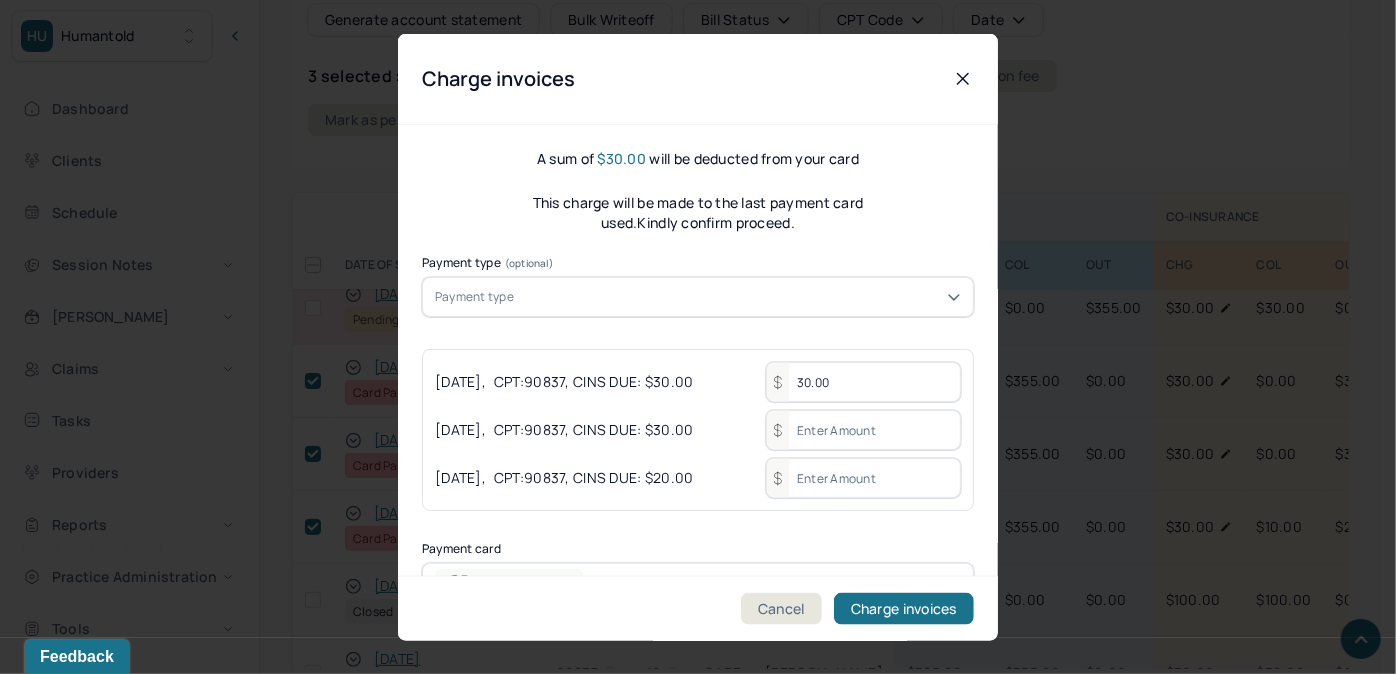 type on "30.00" 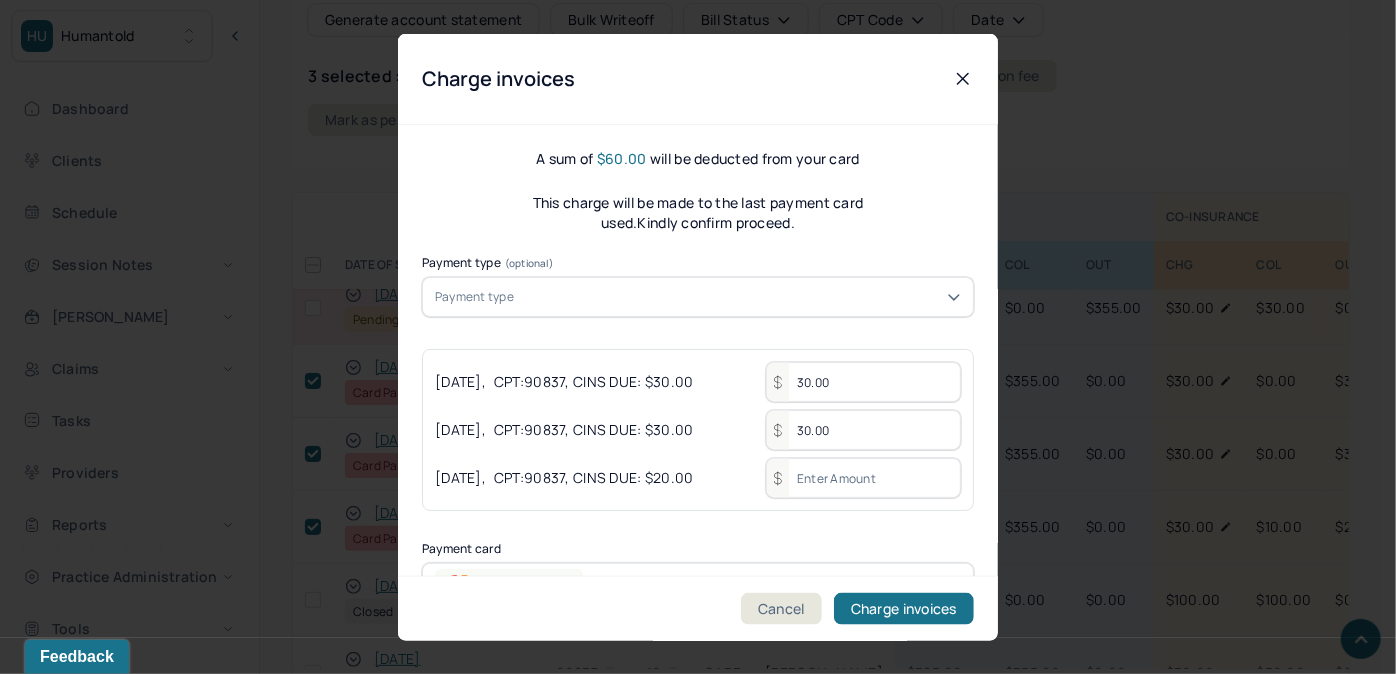 type on "30.00" 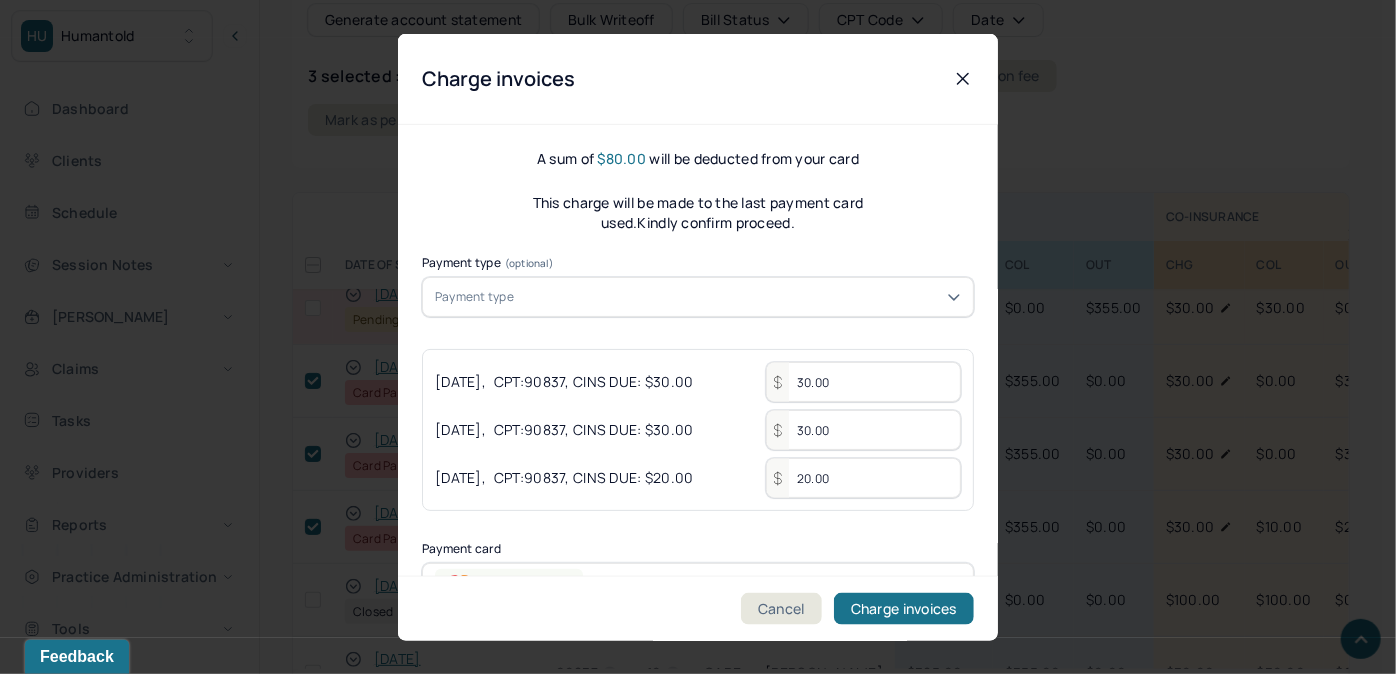 type on "20.00" 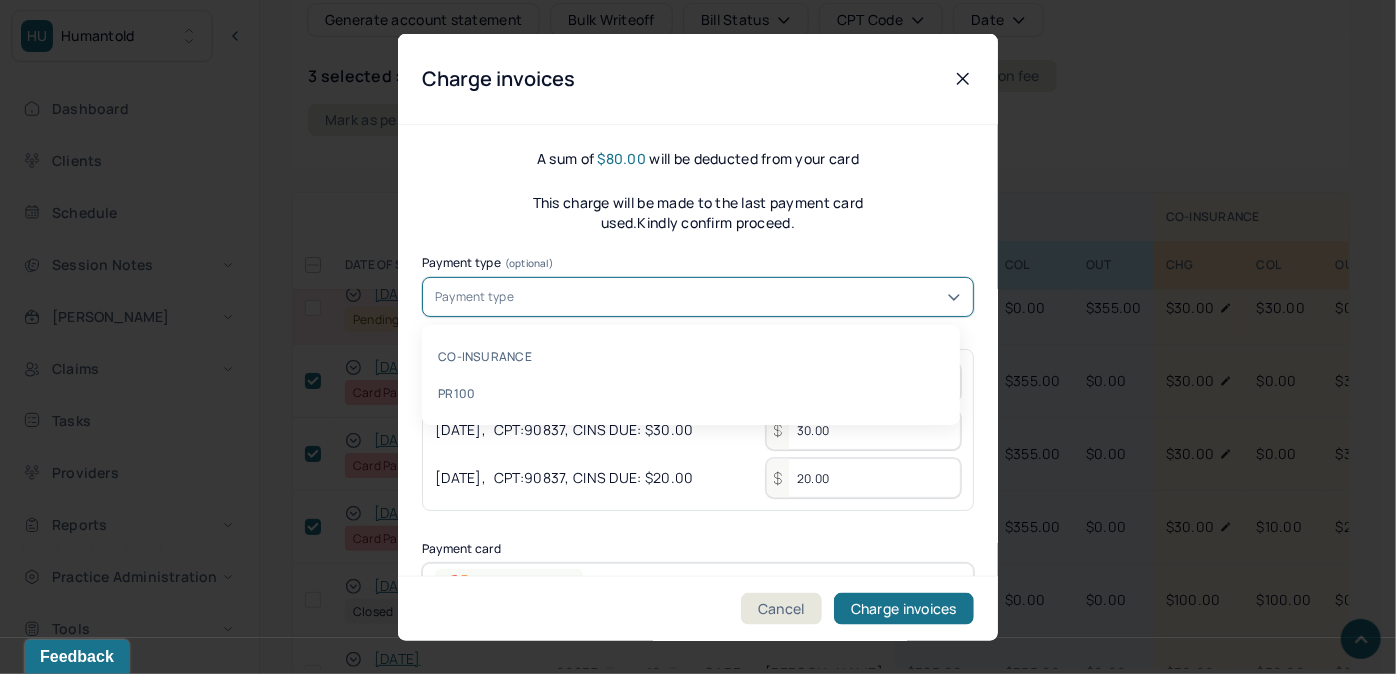 click on "Payment type" at bounding box center [698, 297] 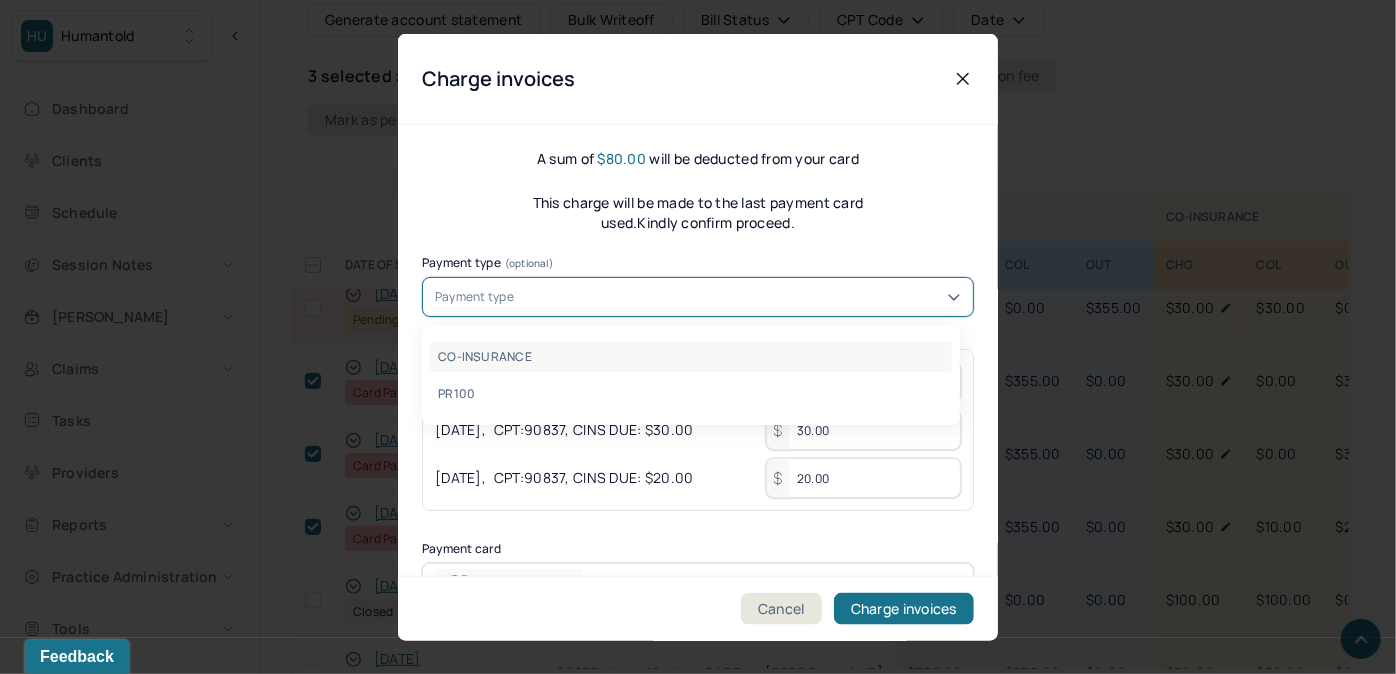 click on "CO-INSURANCE" at bounding box center (691, 356) 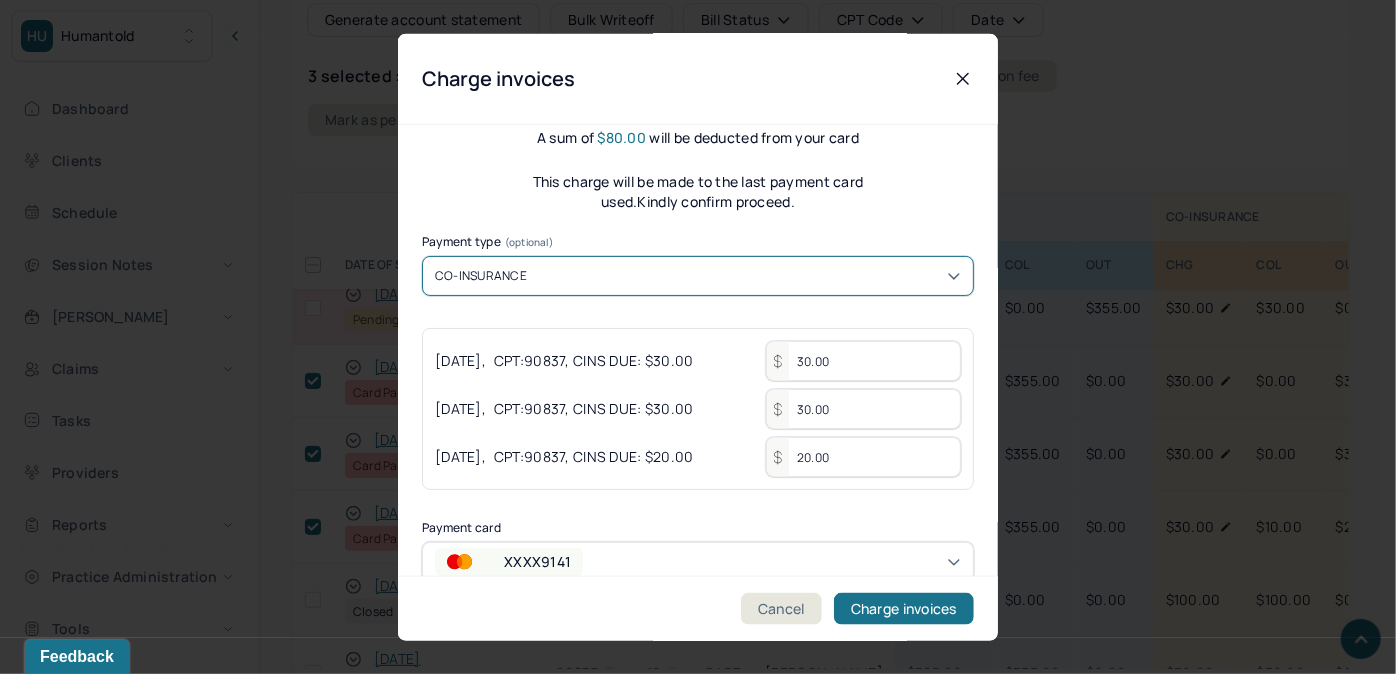 scroll, scrollTop: 49, scrollLeft: 0, axis: vertical 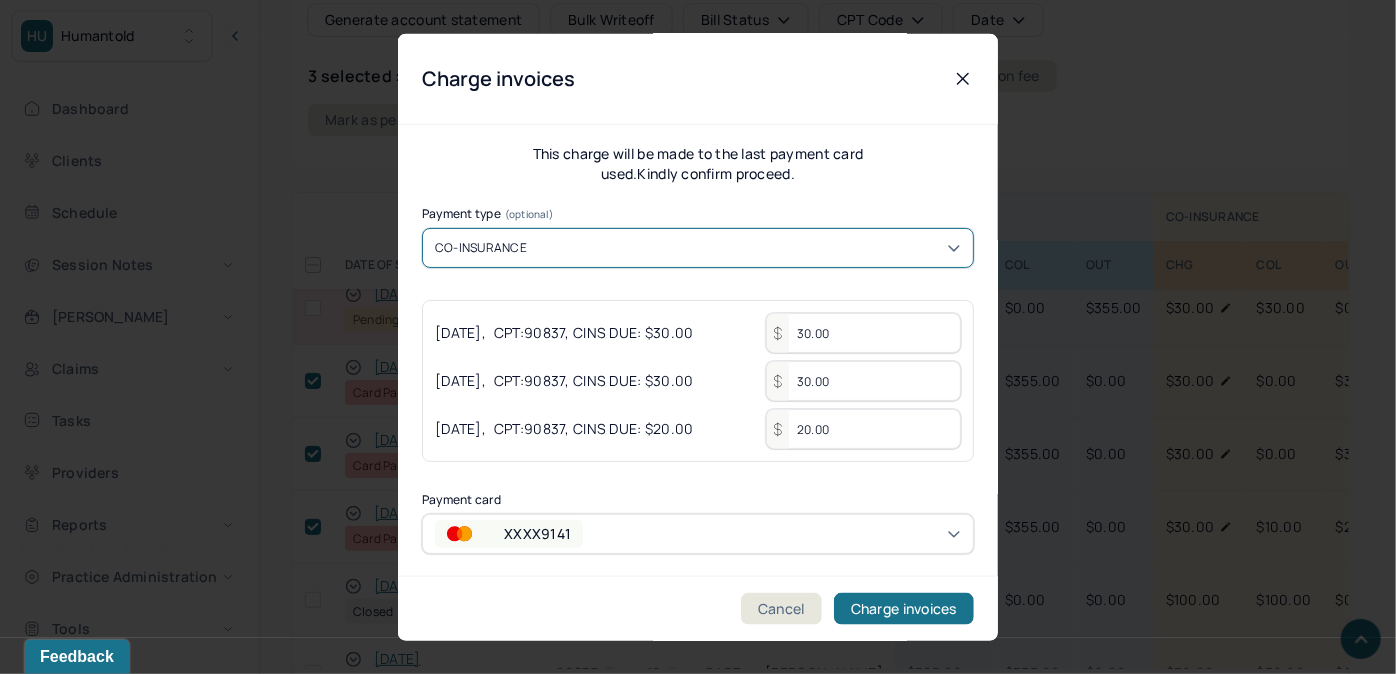 click on "HU Humantold       Dashboard Clients Schedule Session Notes Billings Claims Tasks Providers Reports Practice Administration Tools Pinned clients Allison Reiner Client chart     Judith Athelstan... Client chart     Jacqueline Taver... Client chart     AM Allie   Morales clientsupport,biller   Logout Client   Search by client name, chart number     FAQs     AM Allie TAVERAS, JACQUELINE active   Add flag     Edit               -- CLIENT CHART NUMBER TQTX963 PREFERRED NAME Jacky SEX female AGE 41  yrs DATE OF BIRTH 11/09/1983  CONTACT (646) 874-6539 EMAIL jactaveras7@gmail.com PROVIDER TRAINA-KANE, CARLYN MHC-LP DIAGNOSIS -- DIAGNOSIS CODE -- LAST SESSION 08/29/2025 insurance provider CARELON FINANCIAL ASSISTANCE STATUS no Address 14 Howard street  City Sleepy Hollow  State NY Zipcode 10591 Consent to Sms Yes   Memo     Sessions history     Relations info     Insurance/Fees     Claims     Session Notes     Documents     Tasks 1    OUTSTANDING COLLECTED WRITE-OFF INSURANCE $710.00 $3,700.00" at bounding box center [691, 416] 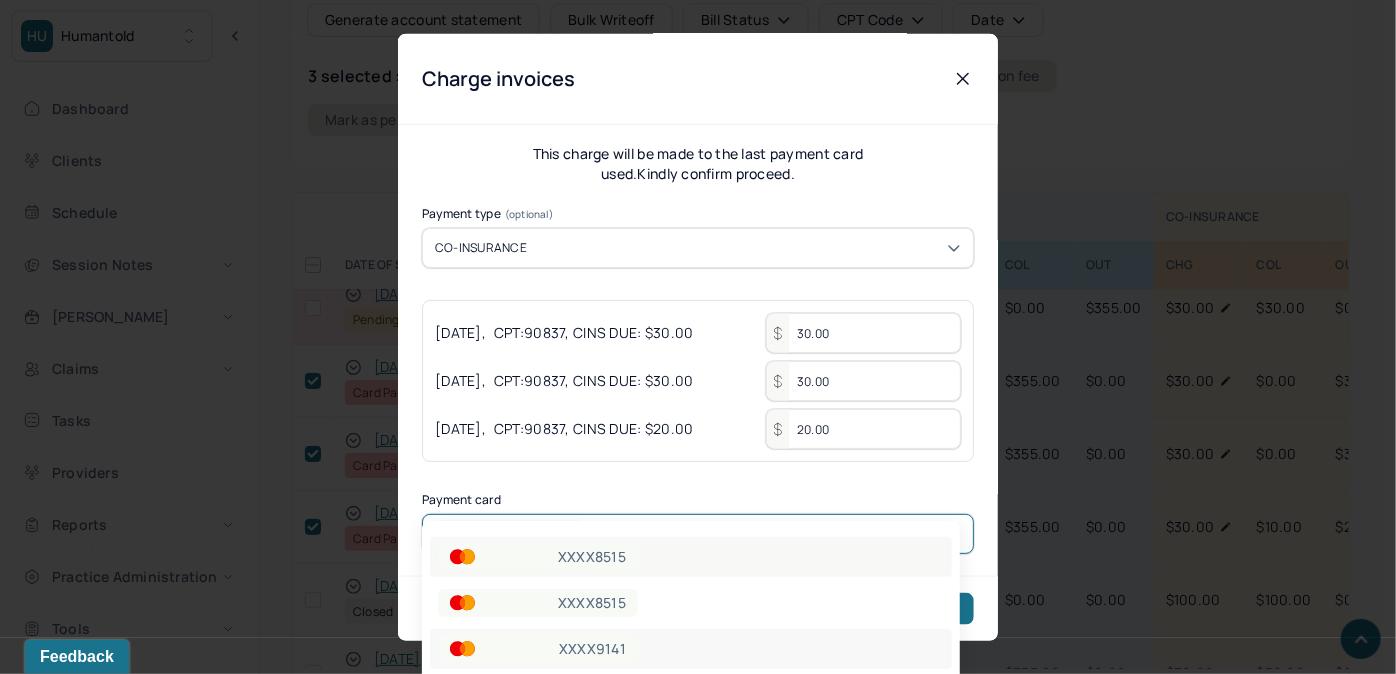 scroll, scrollTop: 56, scrollLeft: 0, axis: vertical 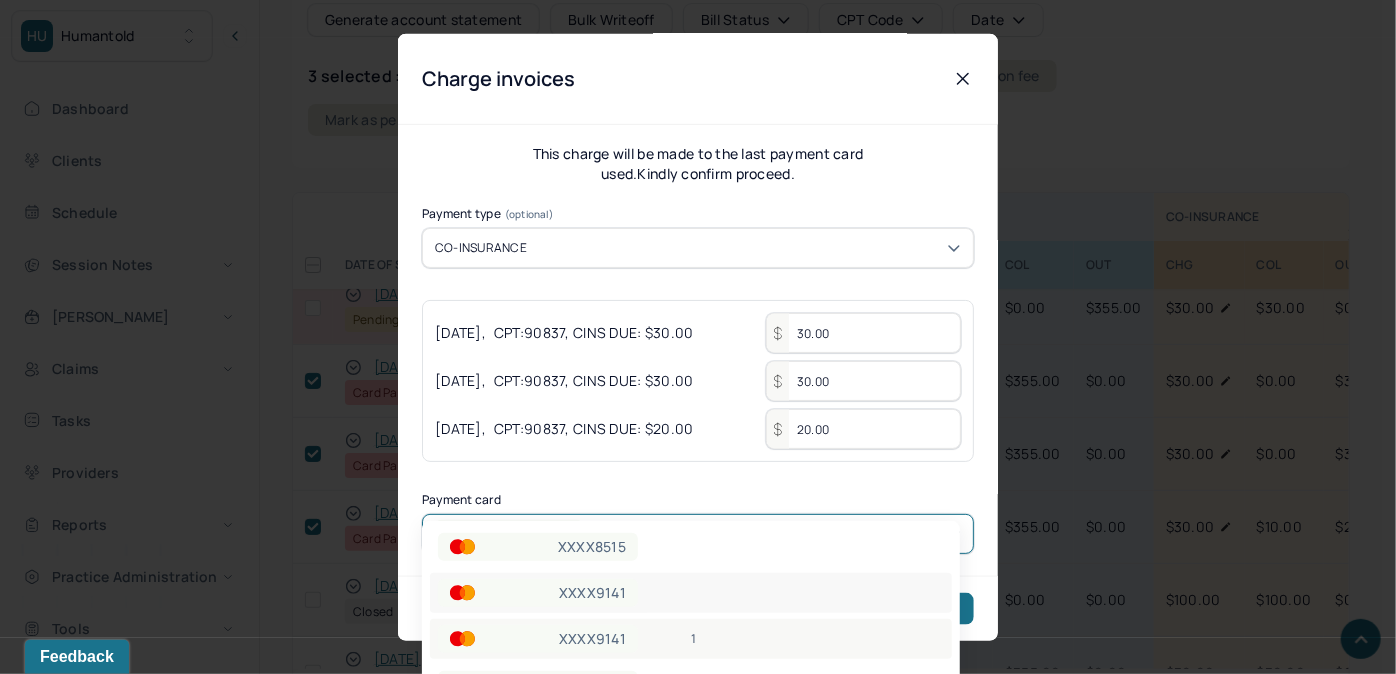 click on "XXXX9141" at bounding box center [592, 639] 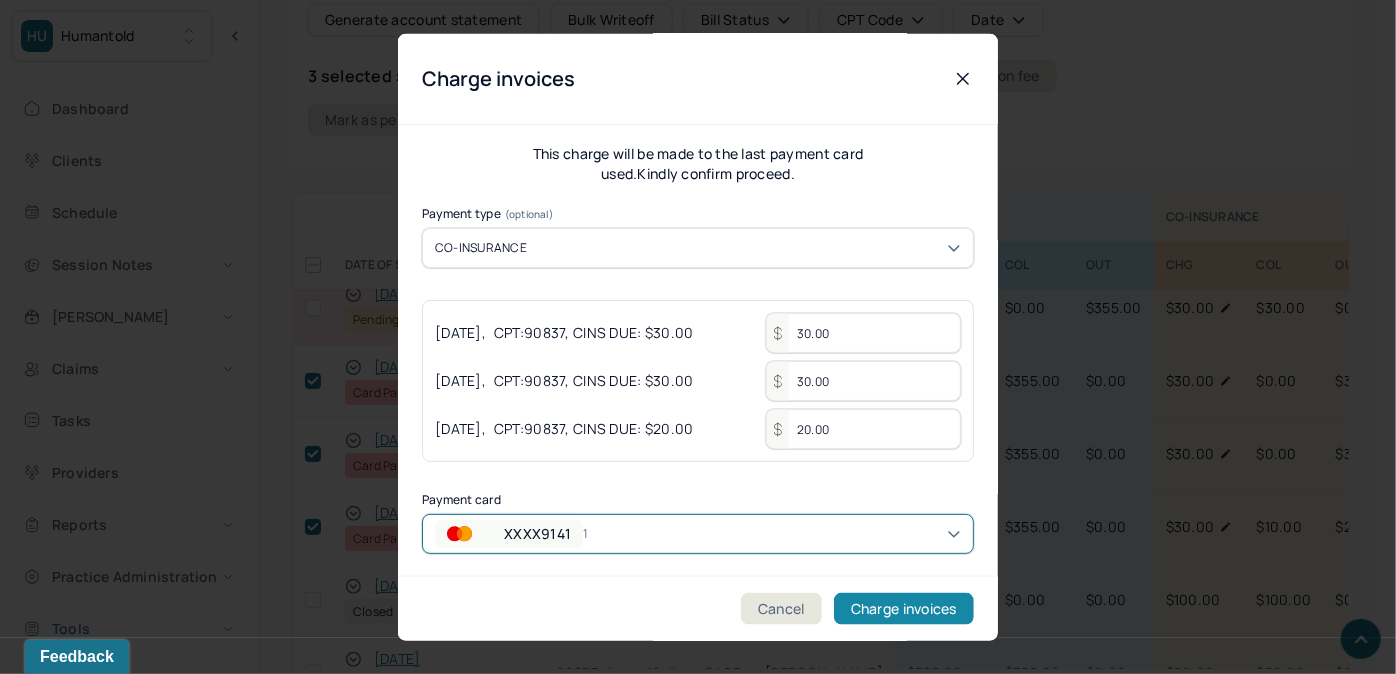 click on "Charge invoices" at bounding box center [904, 608] 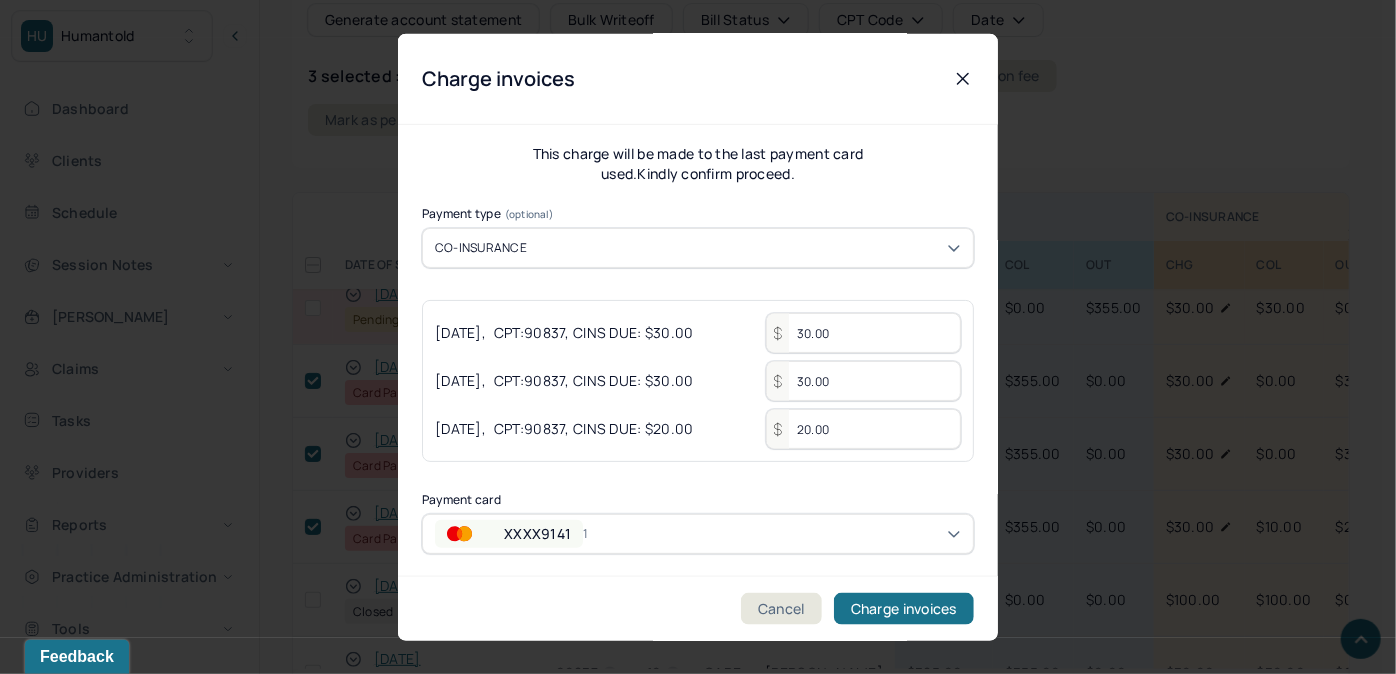 click 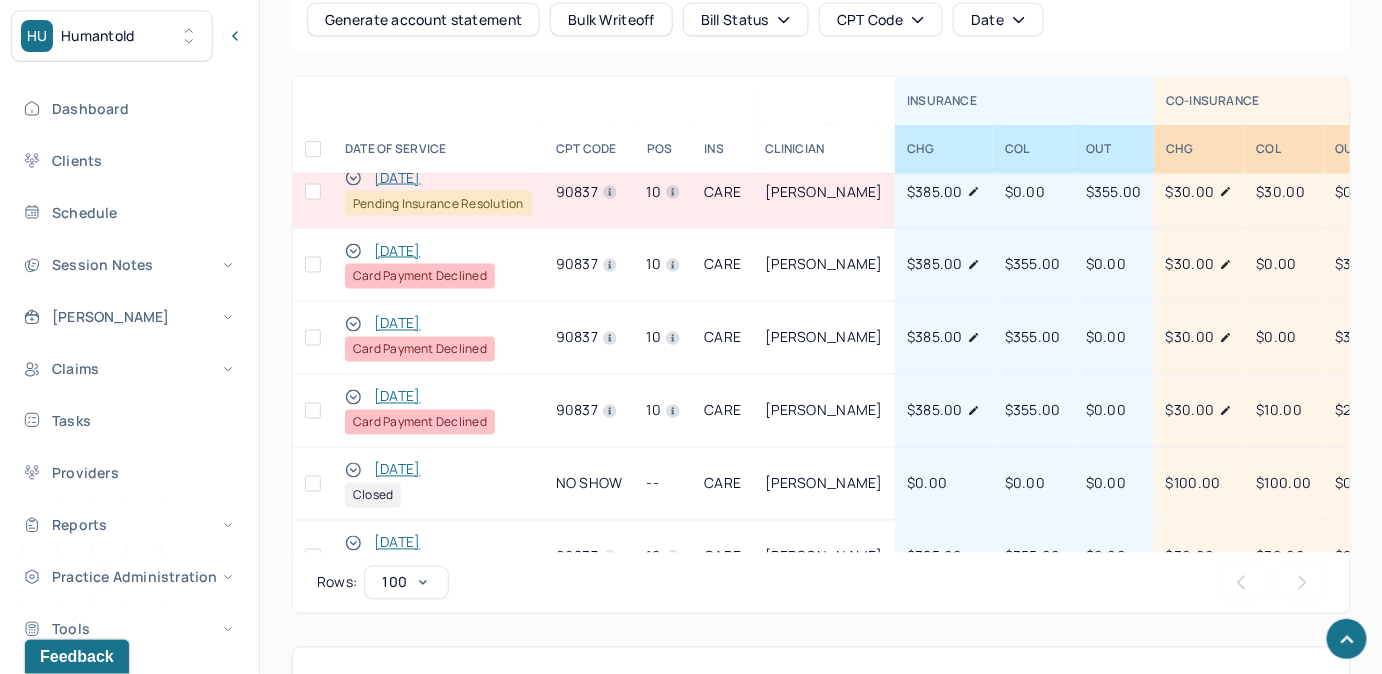 drag, startPoint x: 308, startPoint y: 407, endPoint x: 309, endPoint y: 396, distance: 11.045361 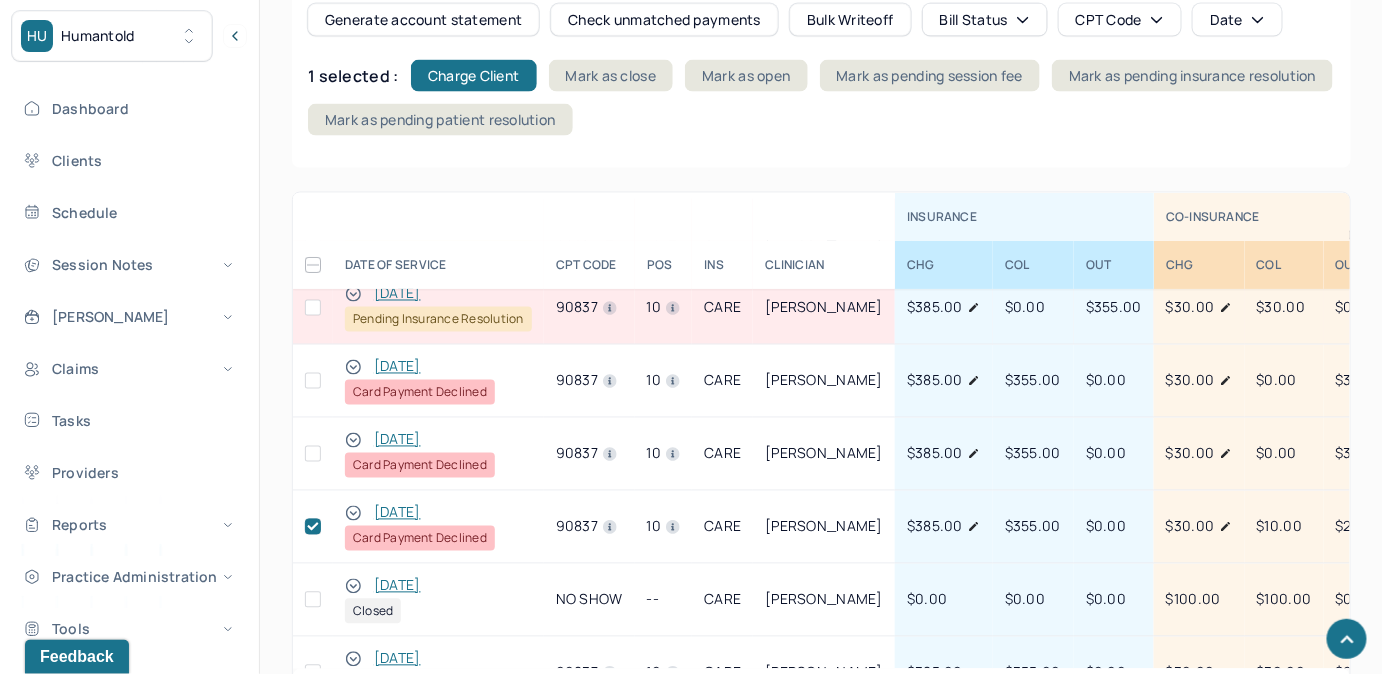 click at bounding box center (313, 454) 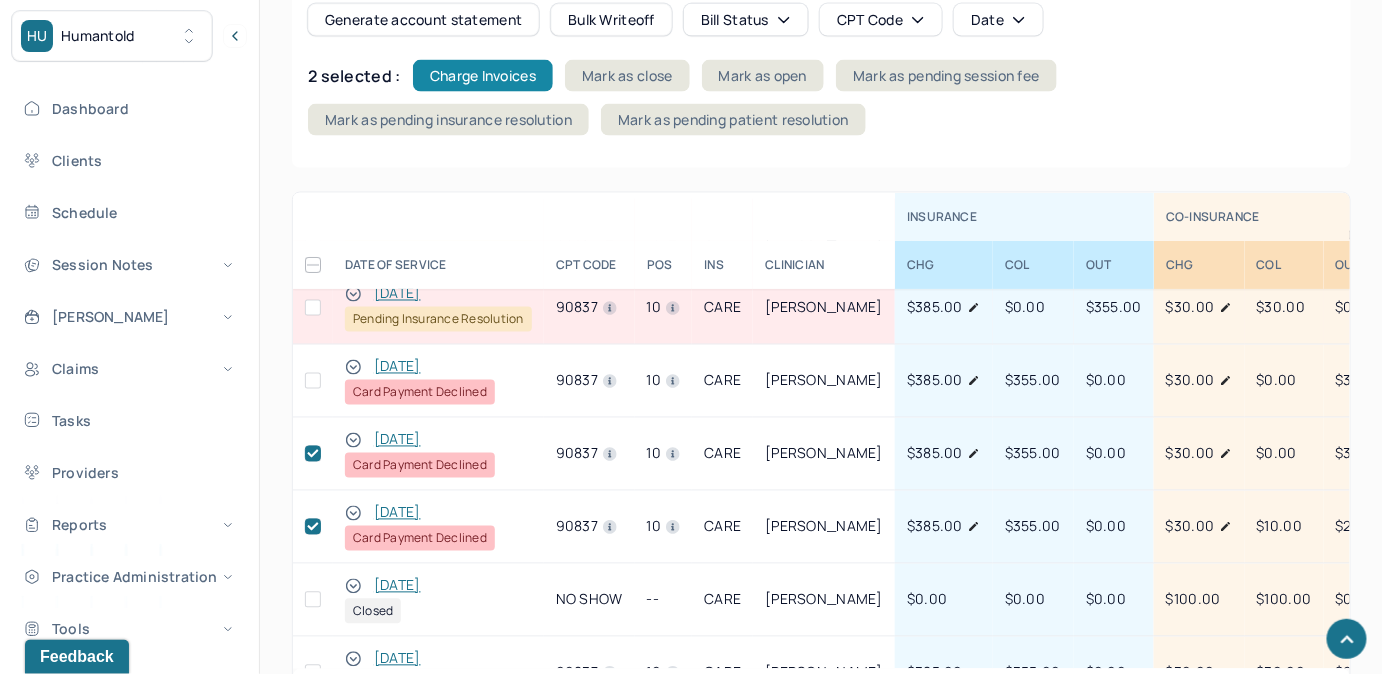 click on "Charge Invoices" at bounding box center [483, 76] 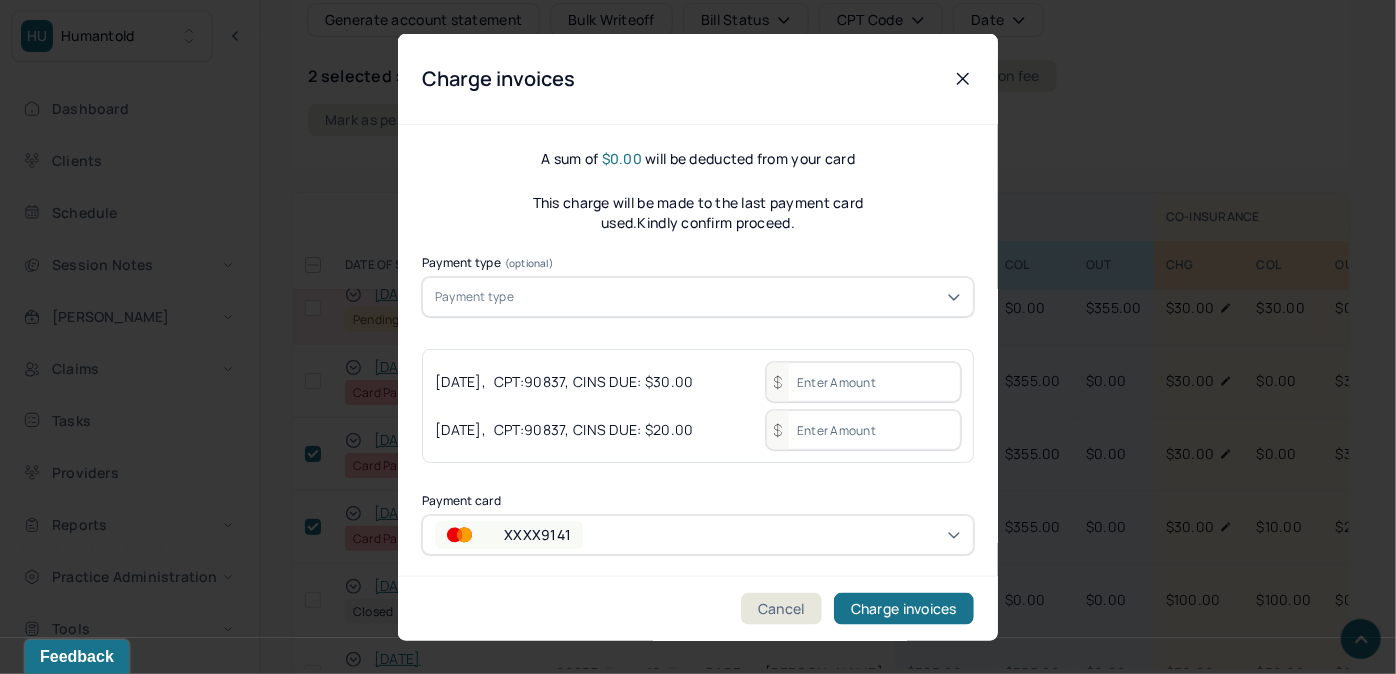 click on "Payment type" at bounding box center [698, 297] 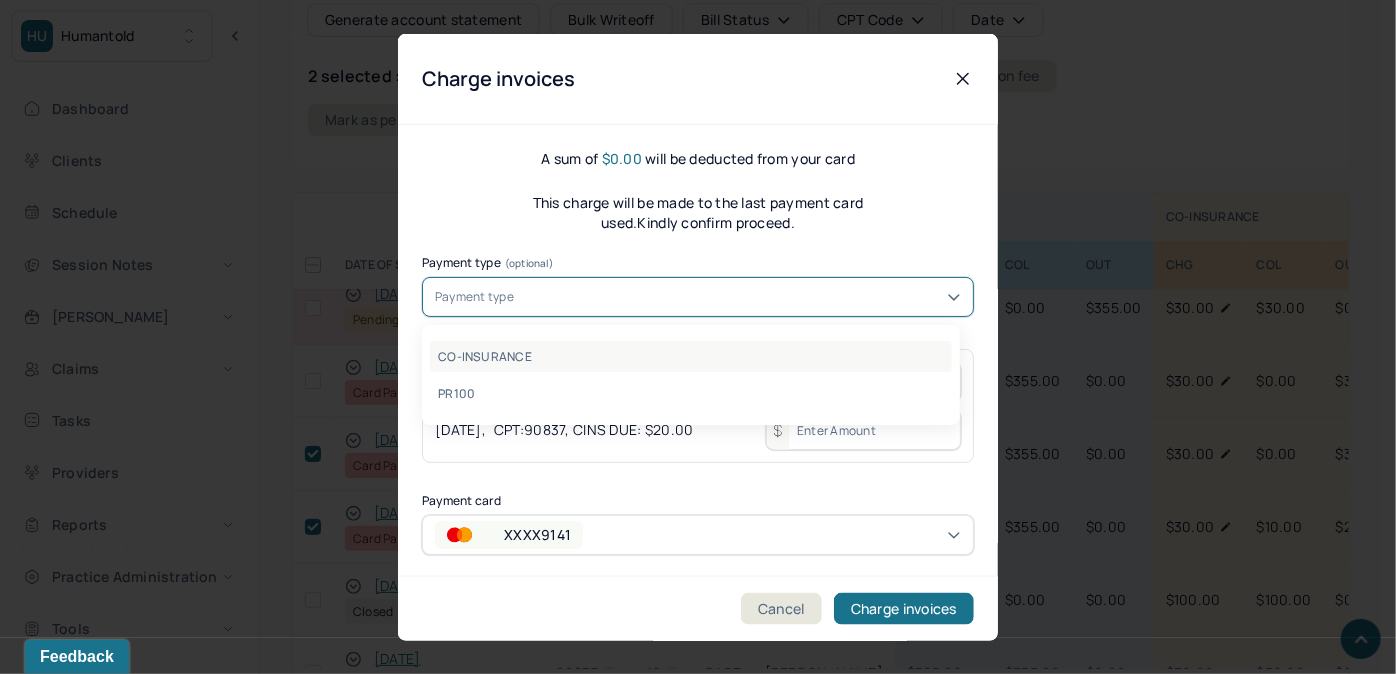click on "CO-INSURANCE" at bounding box center (691, 356) 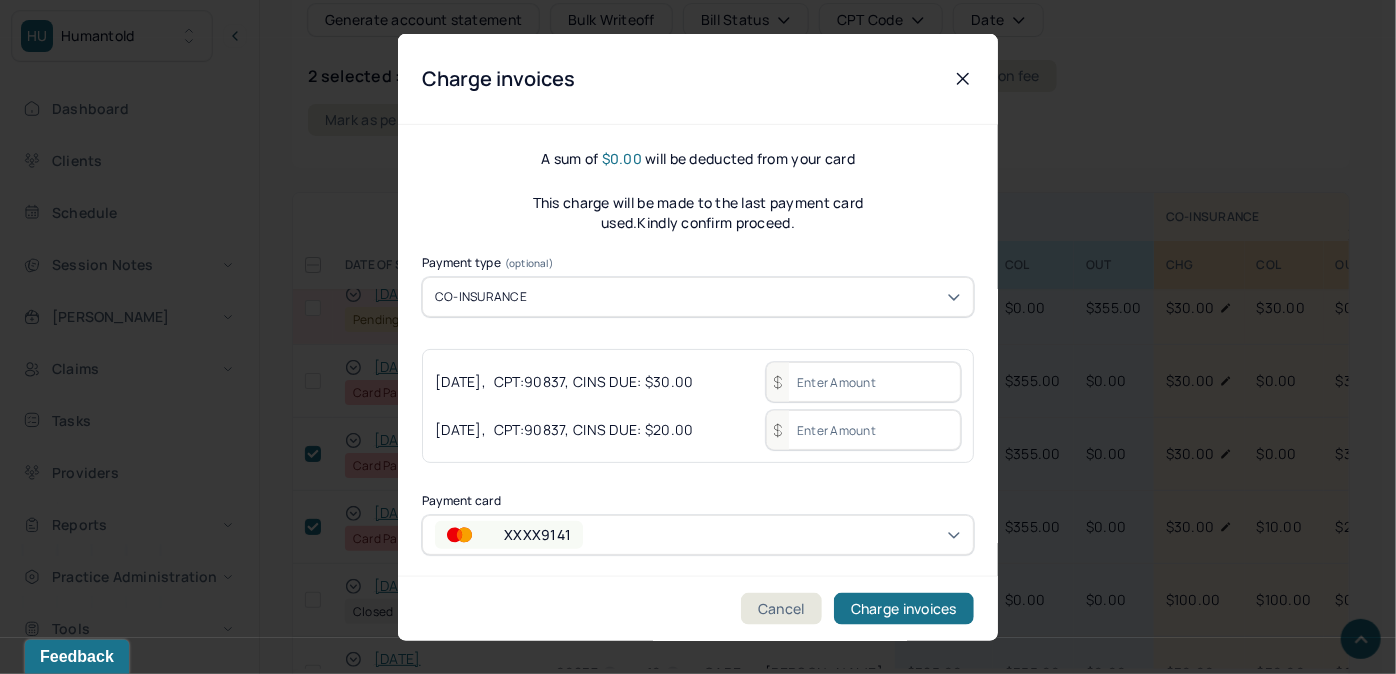 click at bounding box center (863, 382) 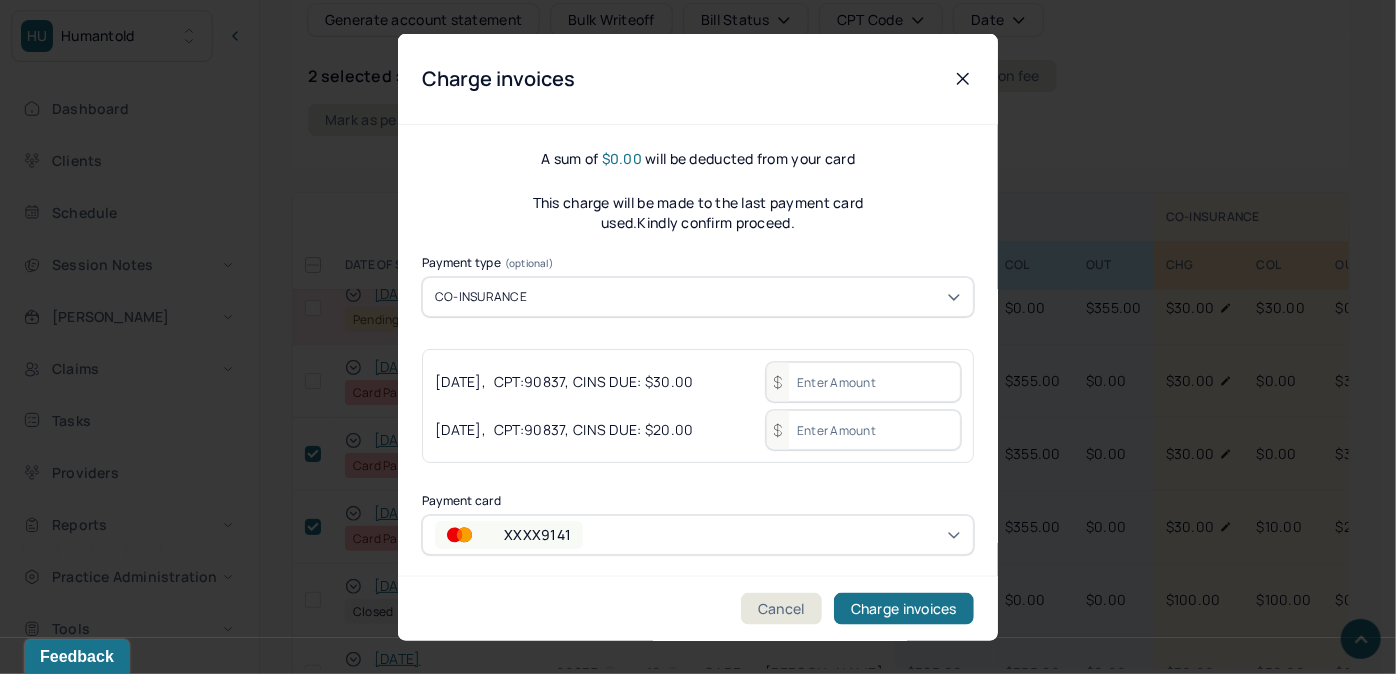 click at bounding box center (863, 382) 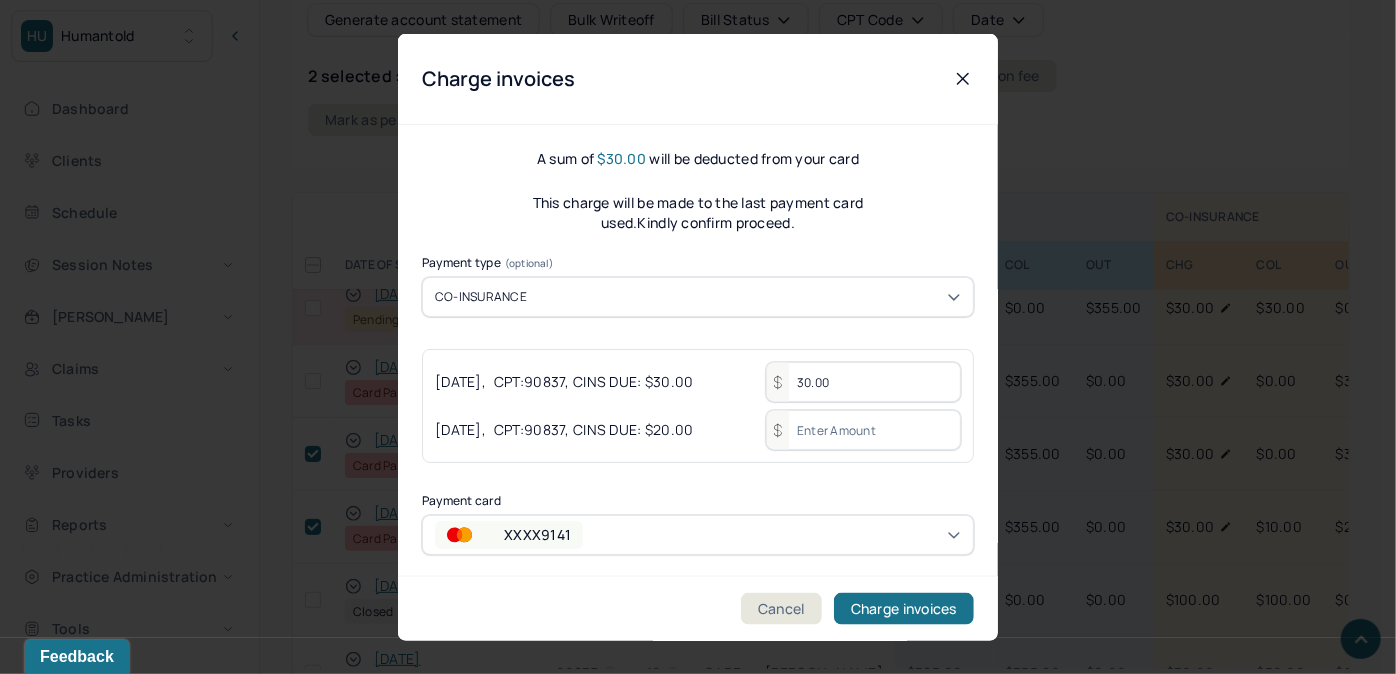 type on "30.00" 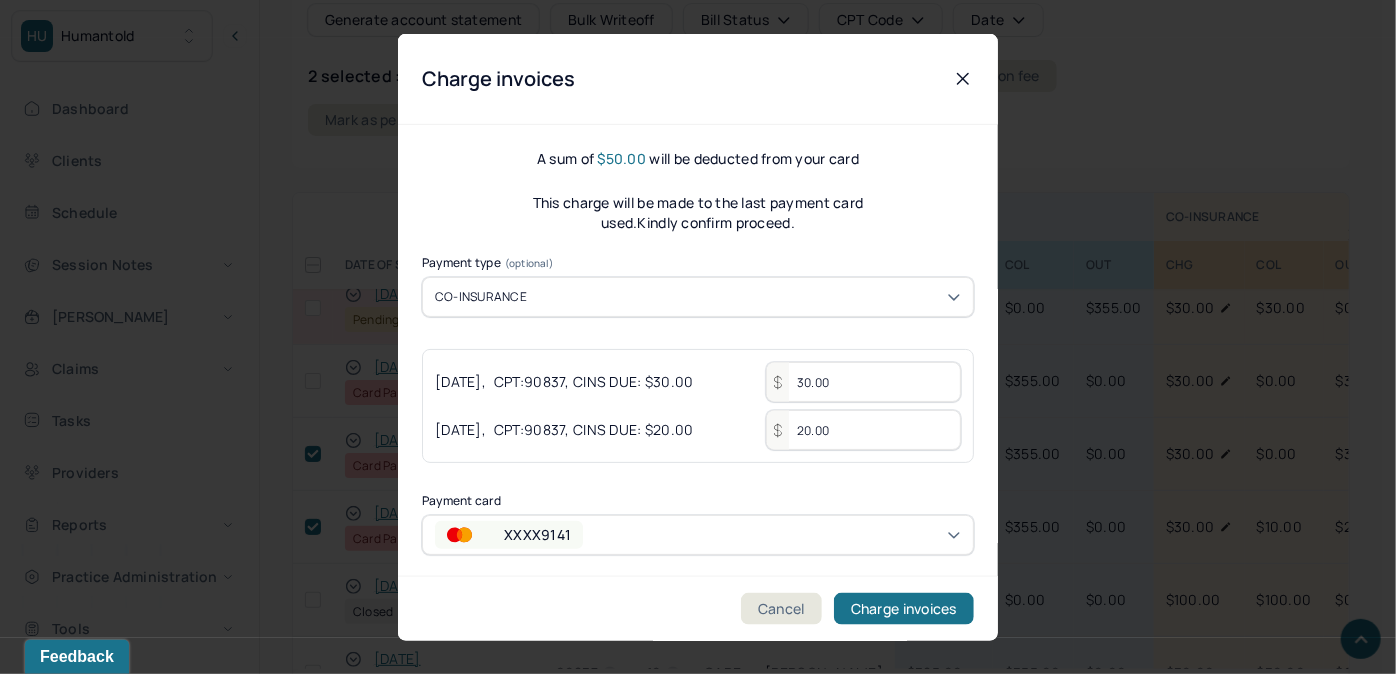 type on "20.00" 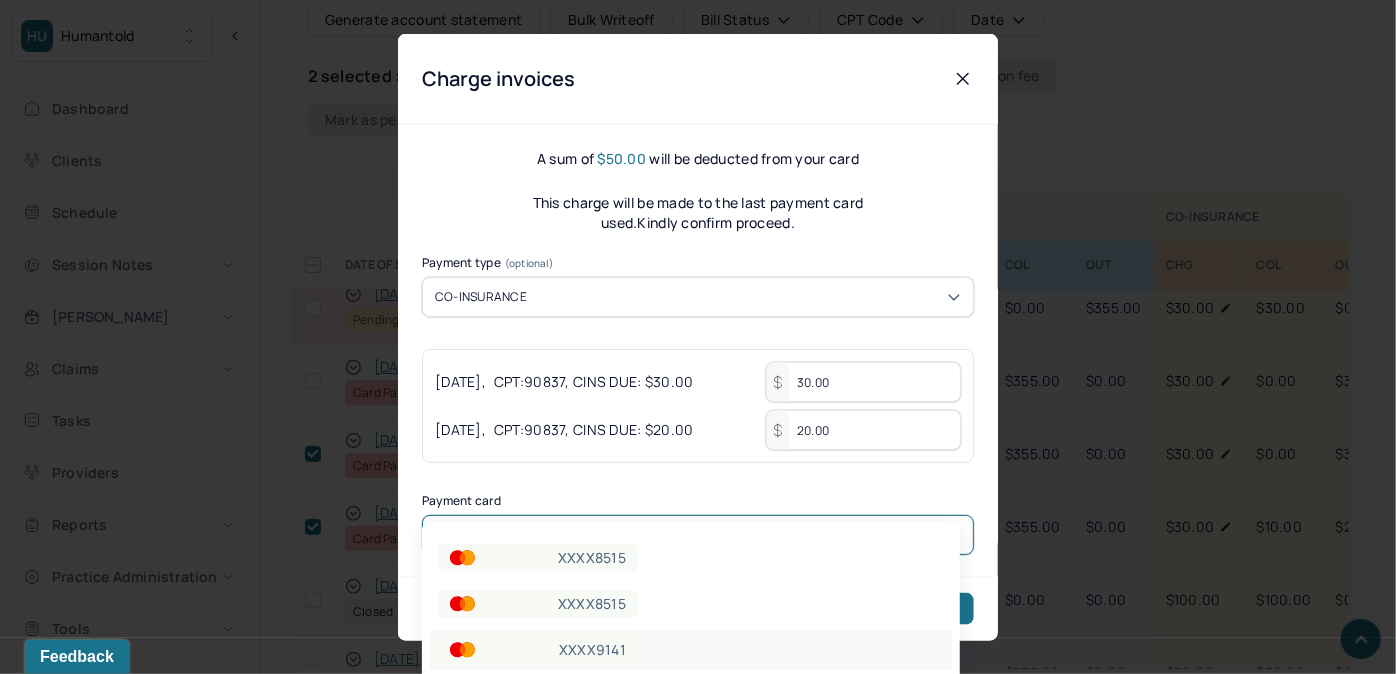 click on "XXXX9141" at bounding box center [691, 650] 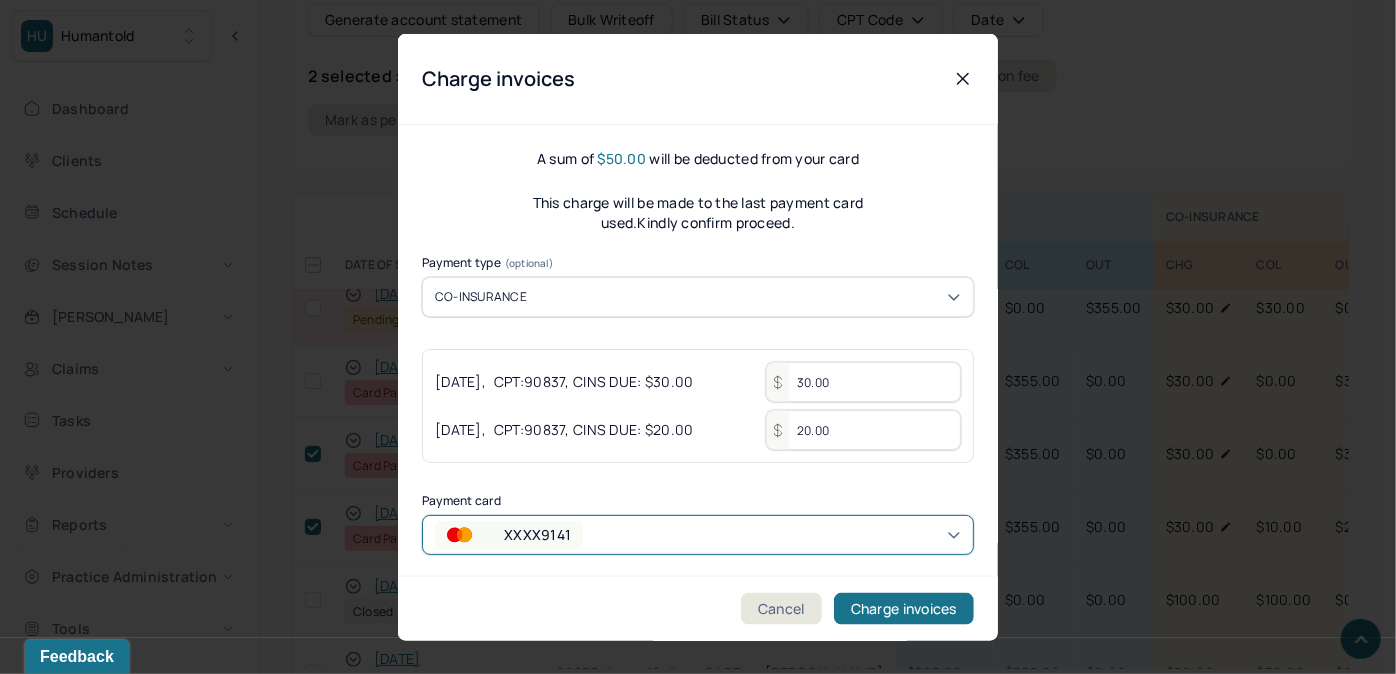 scroll, scrollTop: 1, scrollLeft: 0, axis: vertical 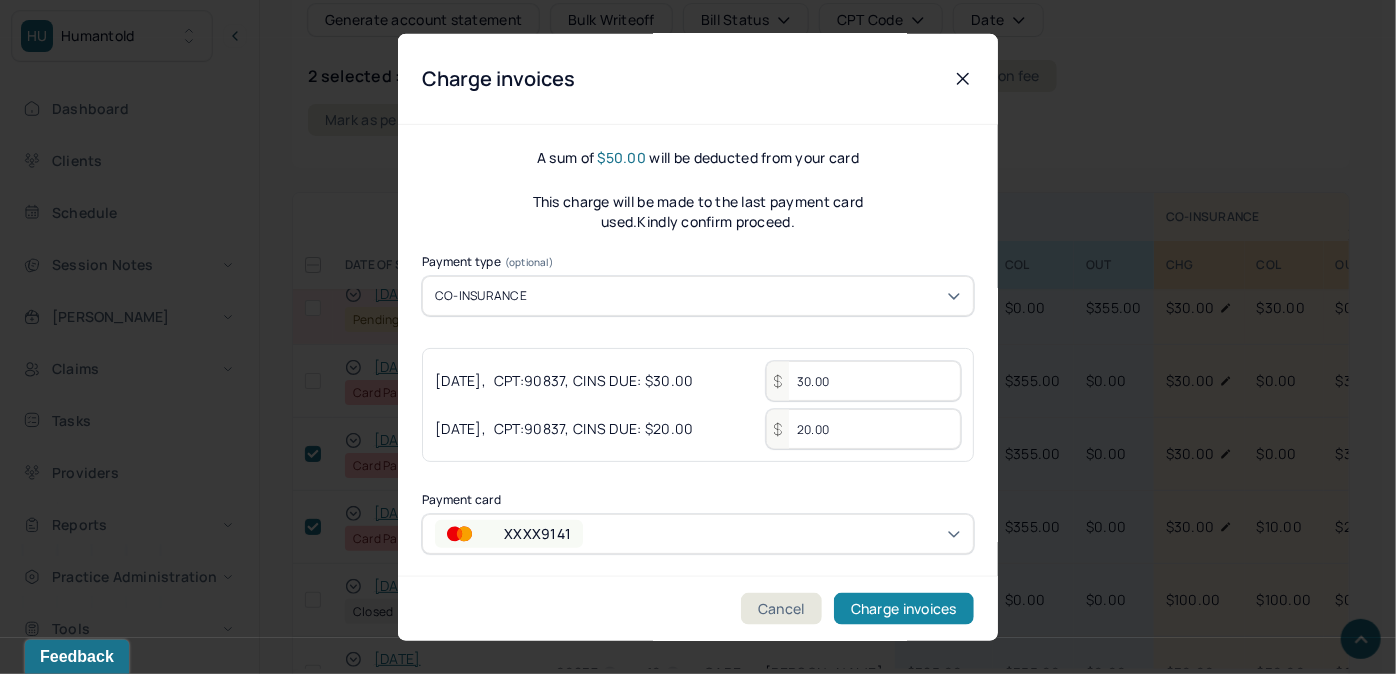 click on "Charge invoices" at bounding box center [904, 608] 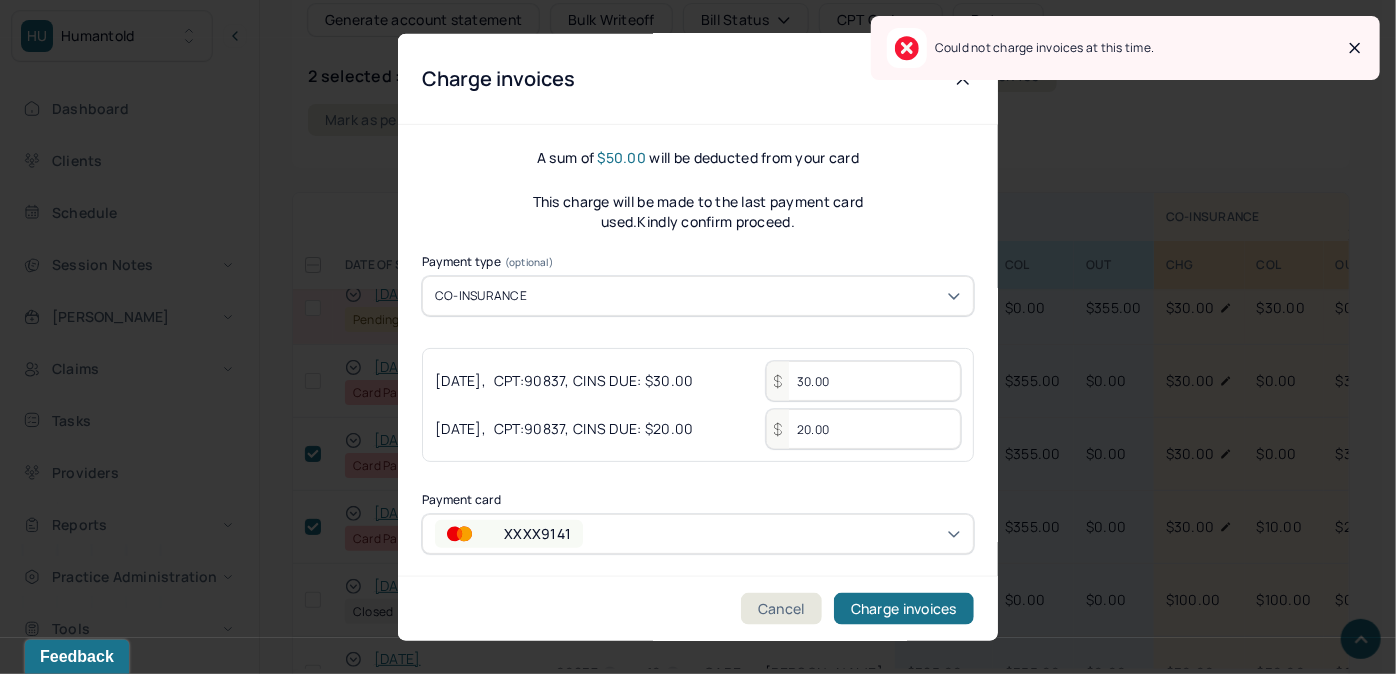 click 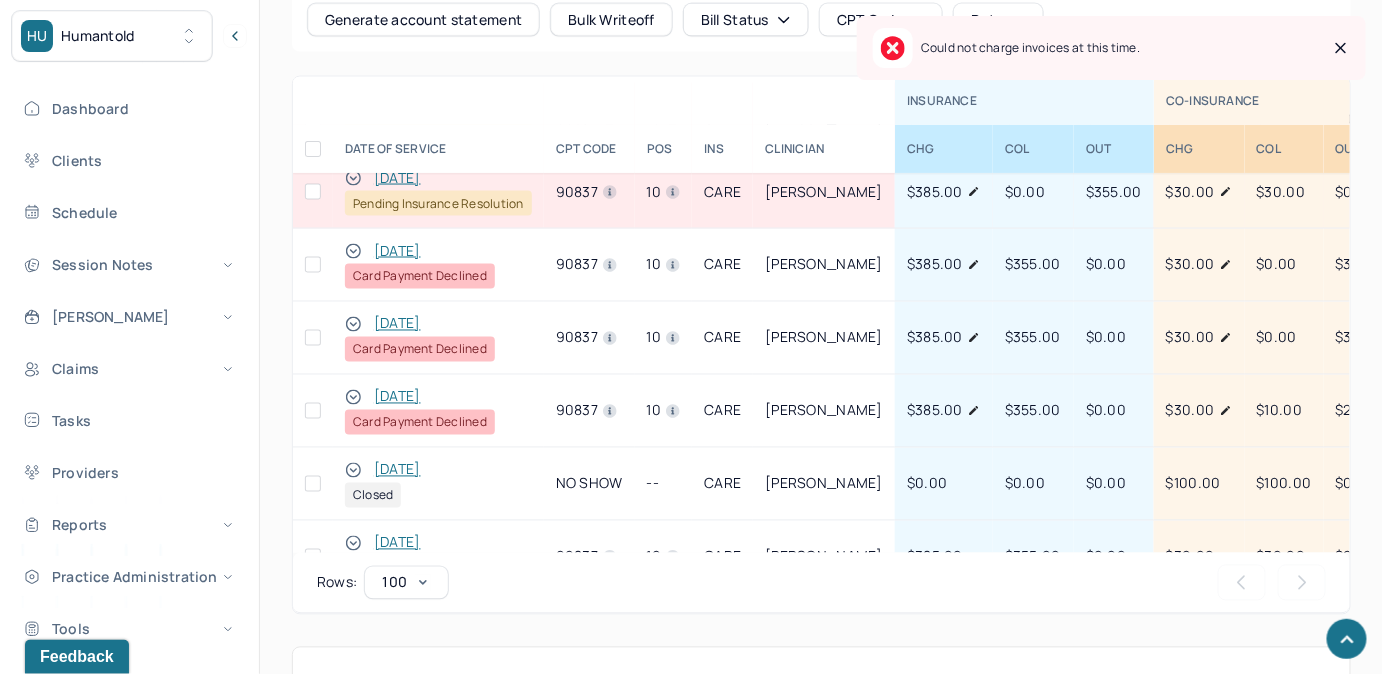 click at bounding box center [313, 411] 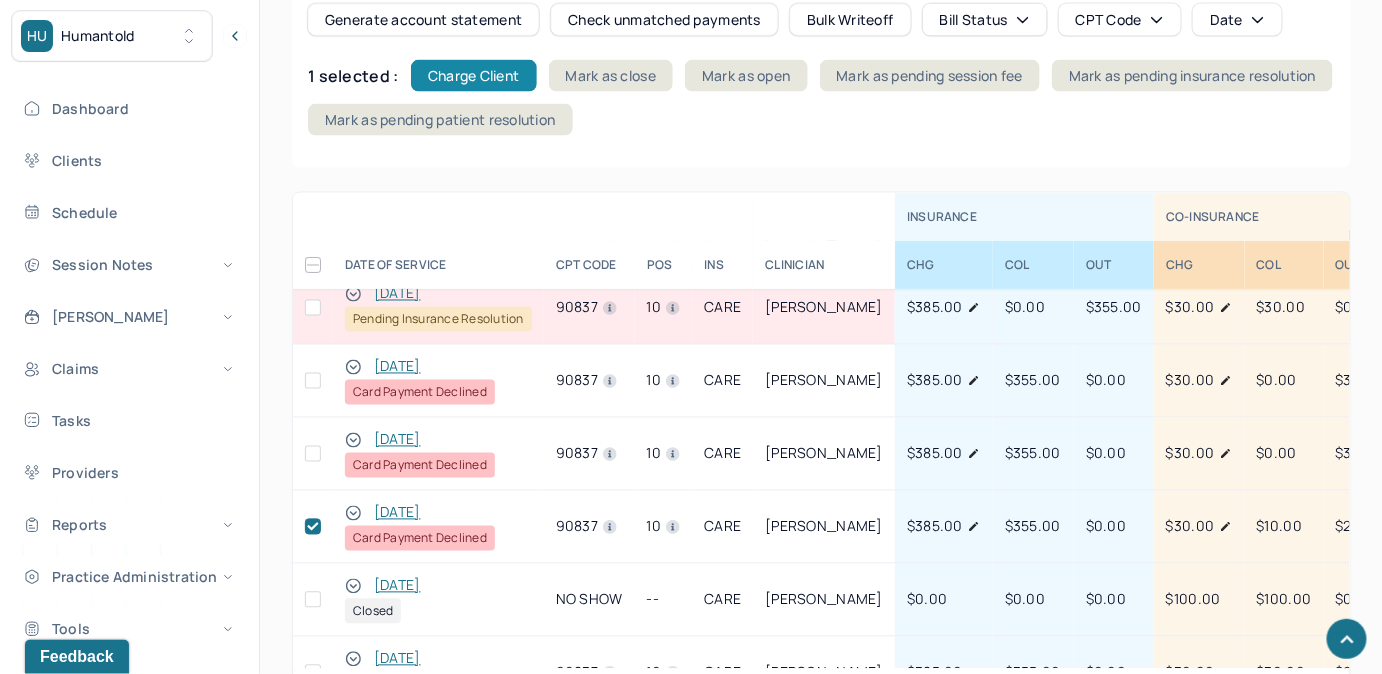 click on "Charge Client" at bounding box center [474, 76] 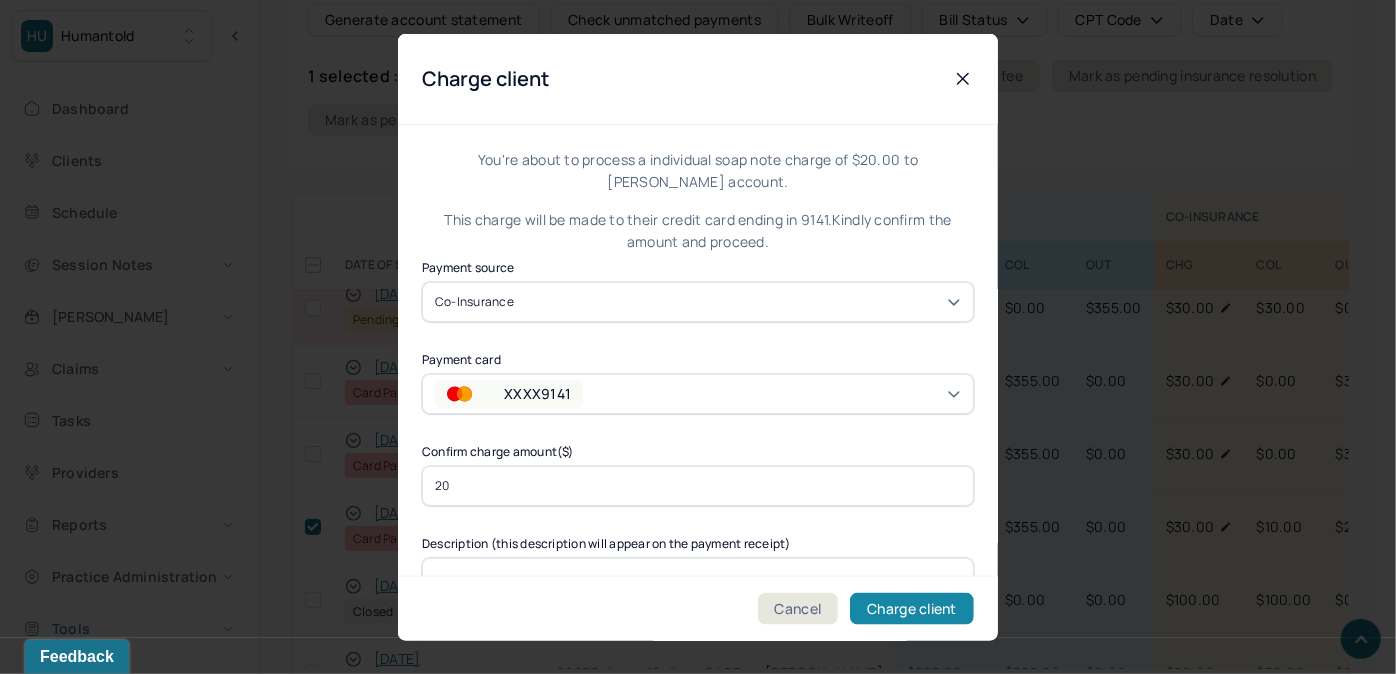 click on "Charge client" at bounding box center (912, 608) 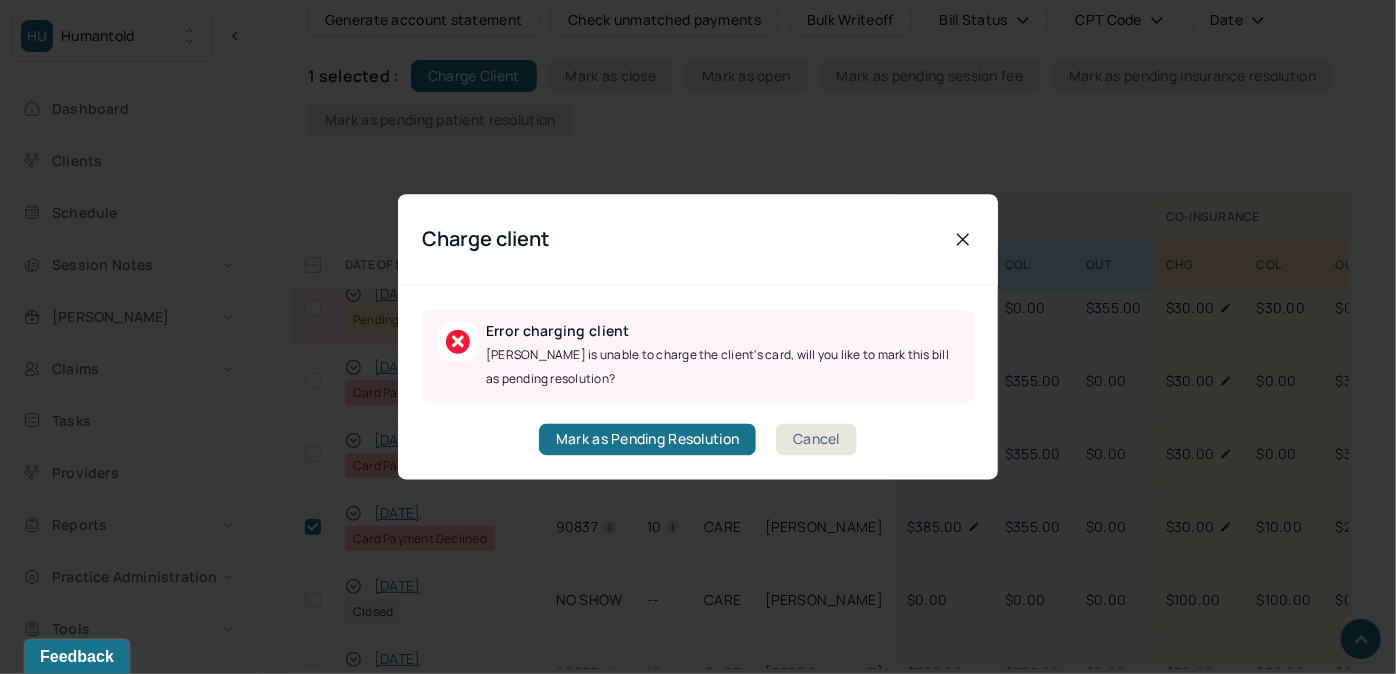 click 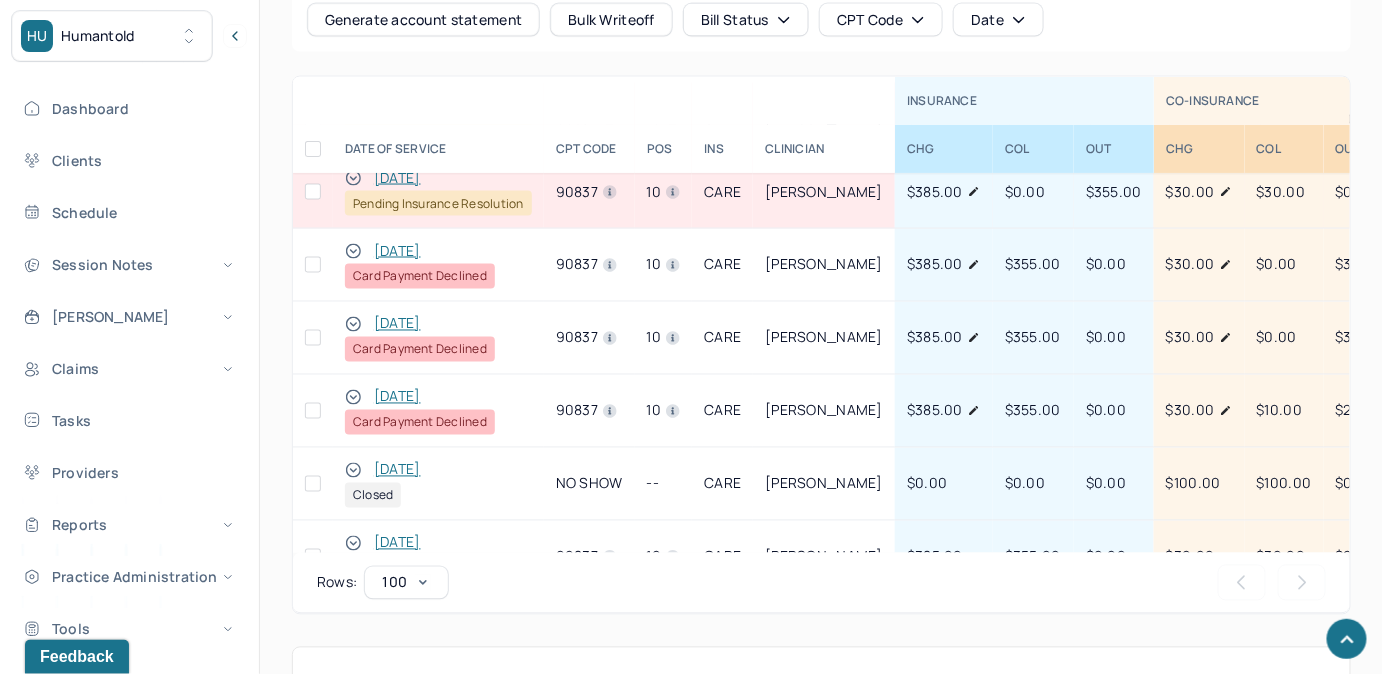 click at bounding box center [313, 411] 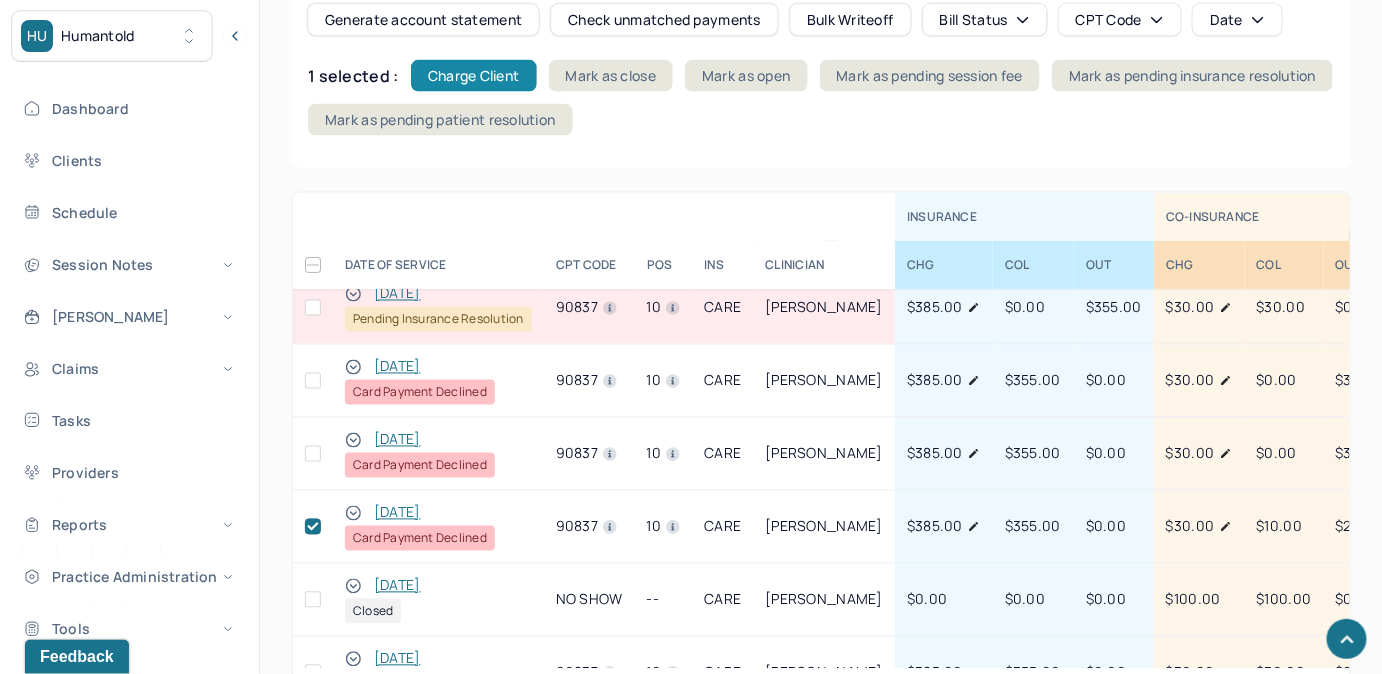 click on "Charge Client" at bounding box center (474, 76) 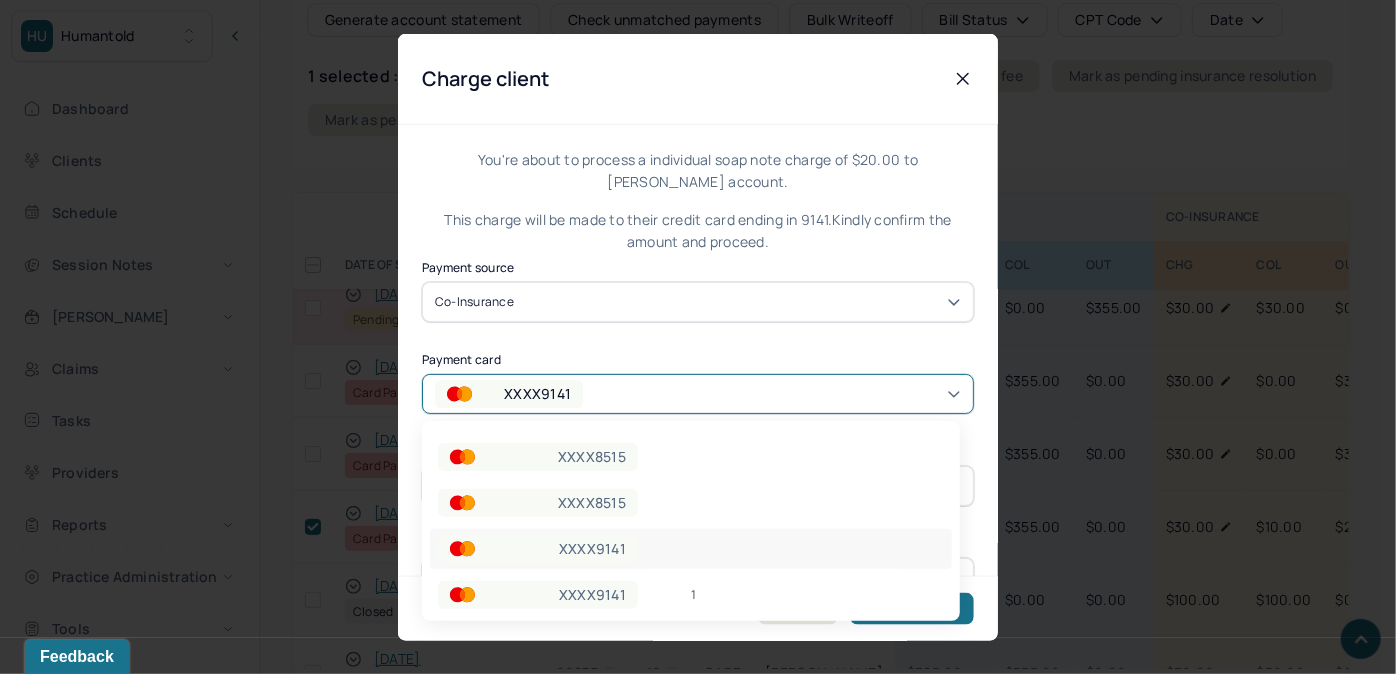 click on "XXXX9141" at bounding box center (537, 393) 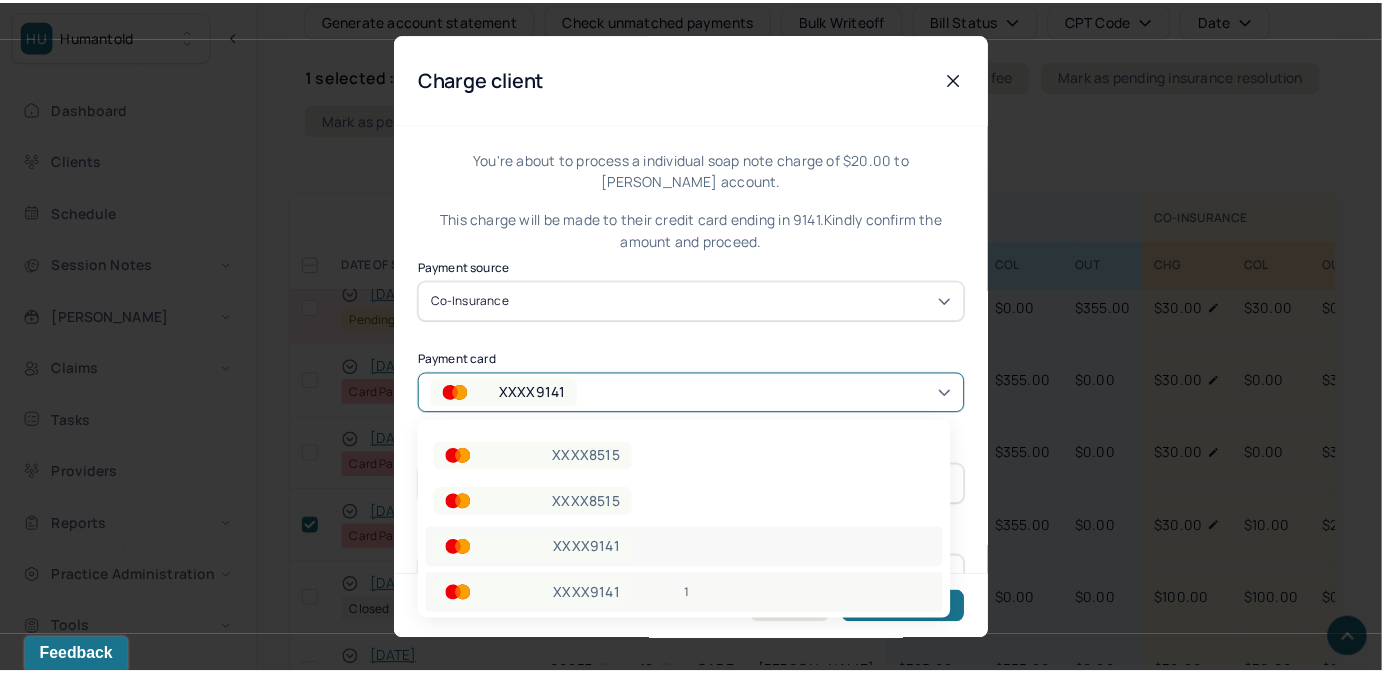 scroll, scrollTop: 56, scrollLeft: 0, axis: vertical 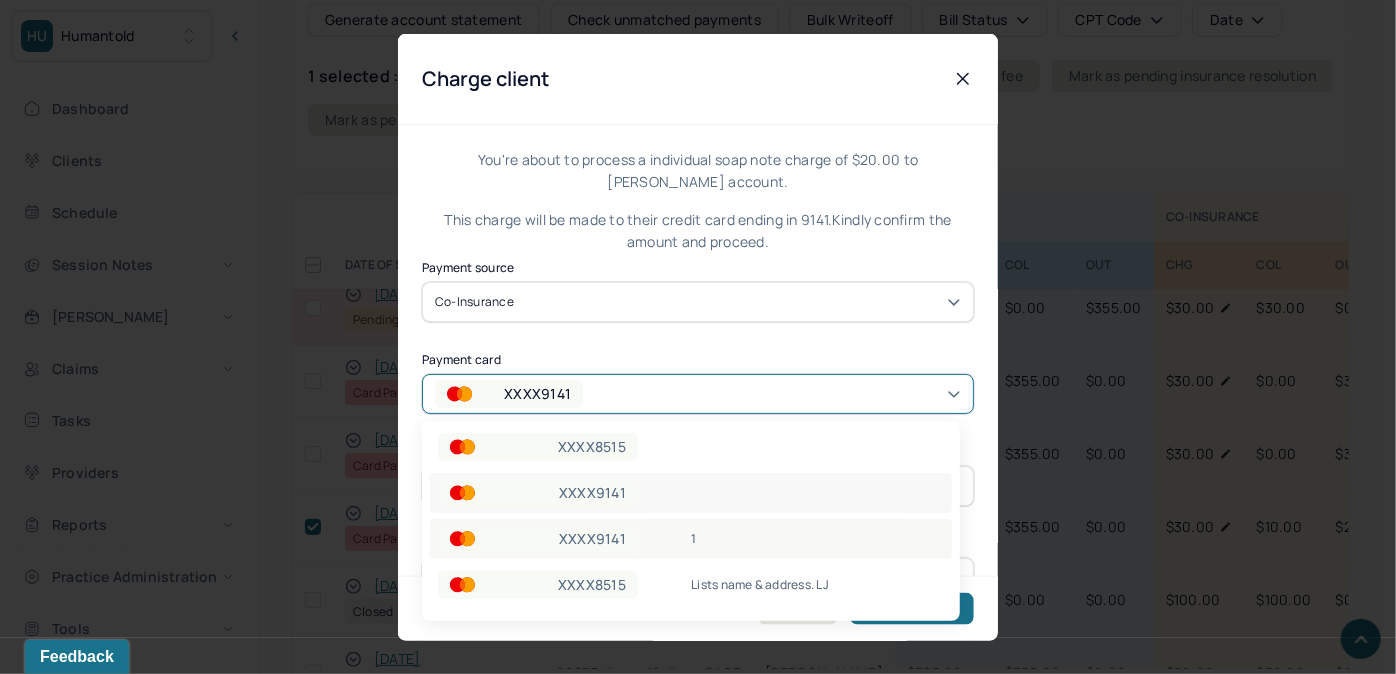 click on "XXXX8515" at bounding box center (592, 585) 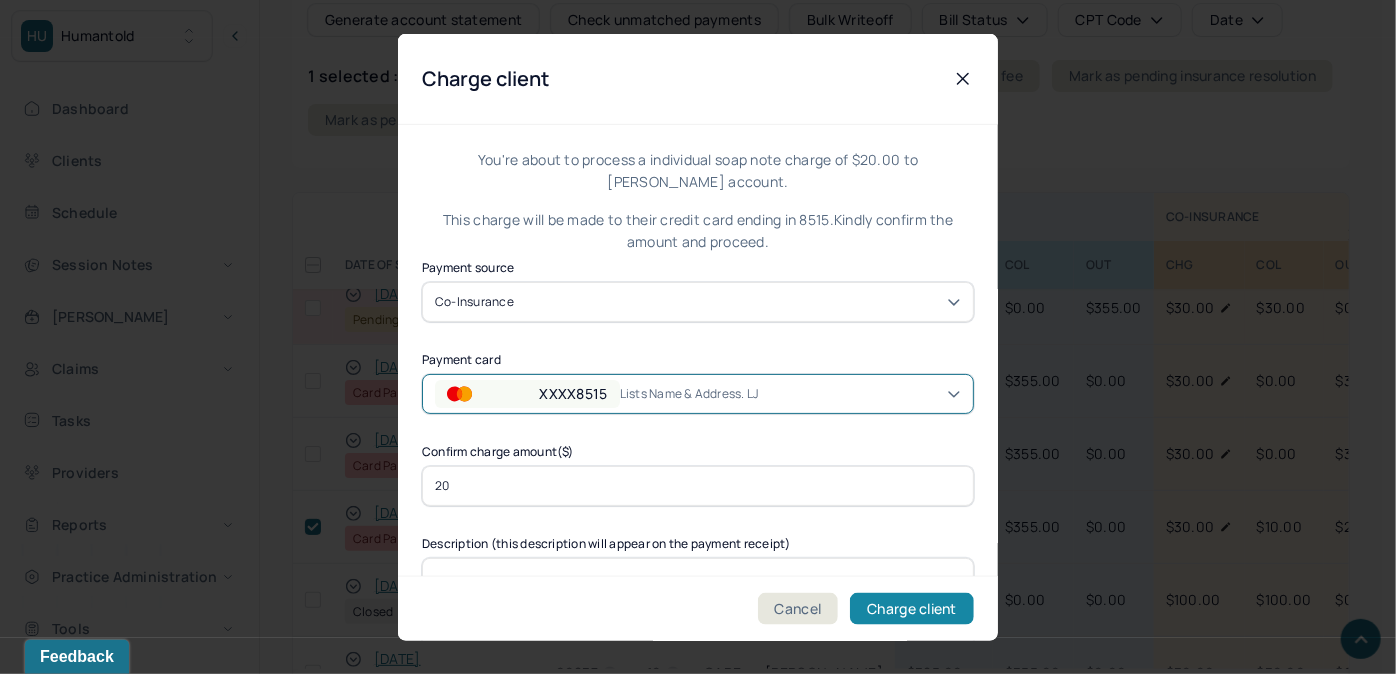 click on "Charge client" at bounding box center (912, 608) 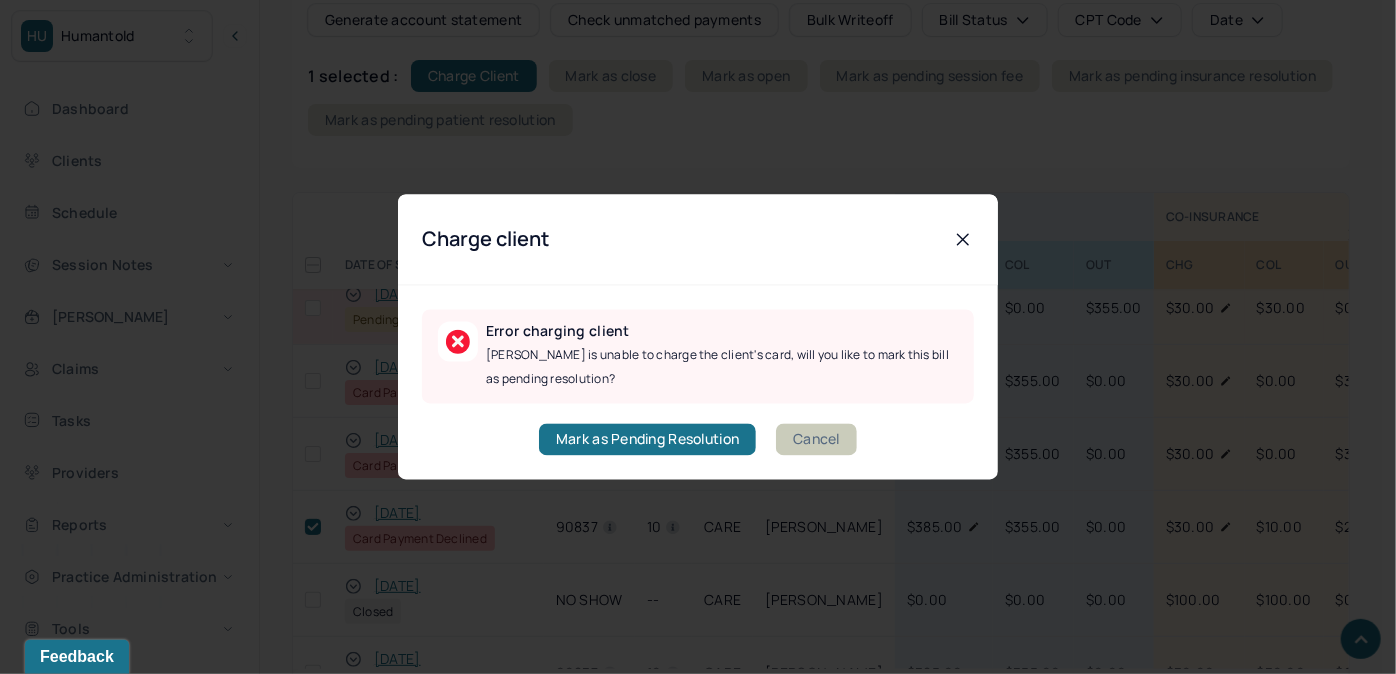 click on "Cancel" at bounding box center [816, 440] 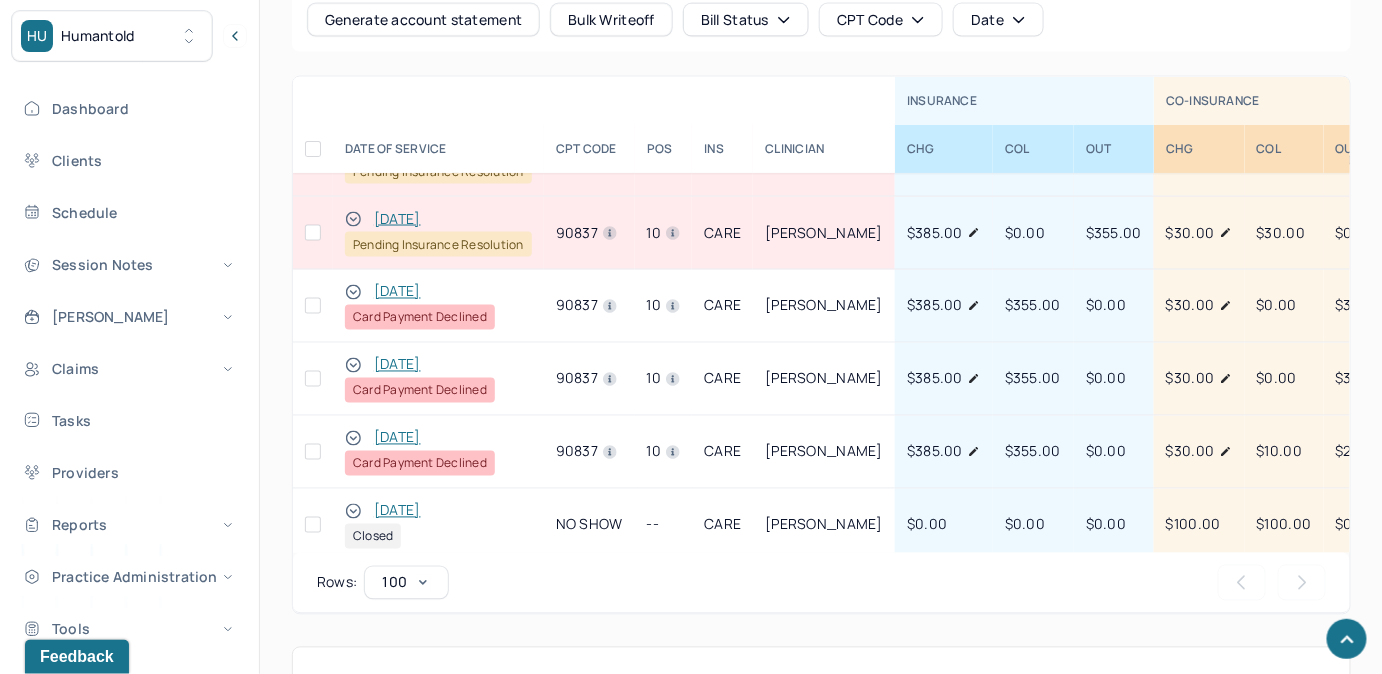 scroll, scrollTop: 0, scrollLeft: 0, axis: both 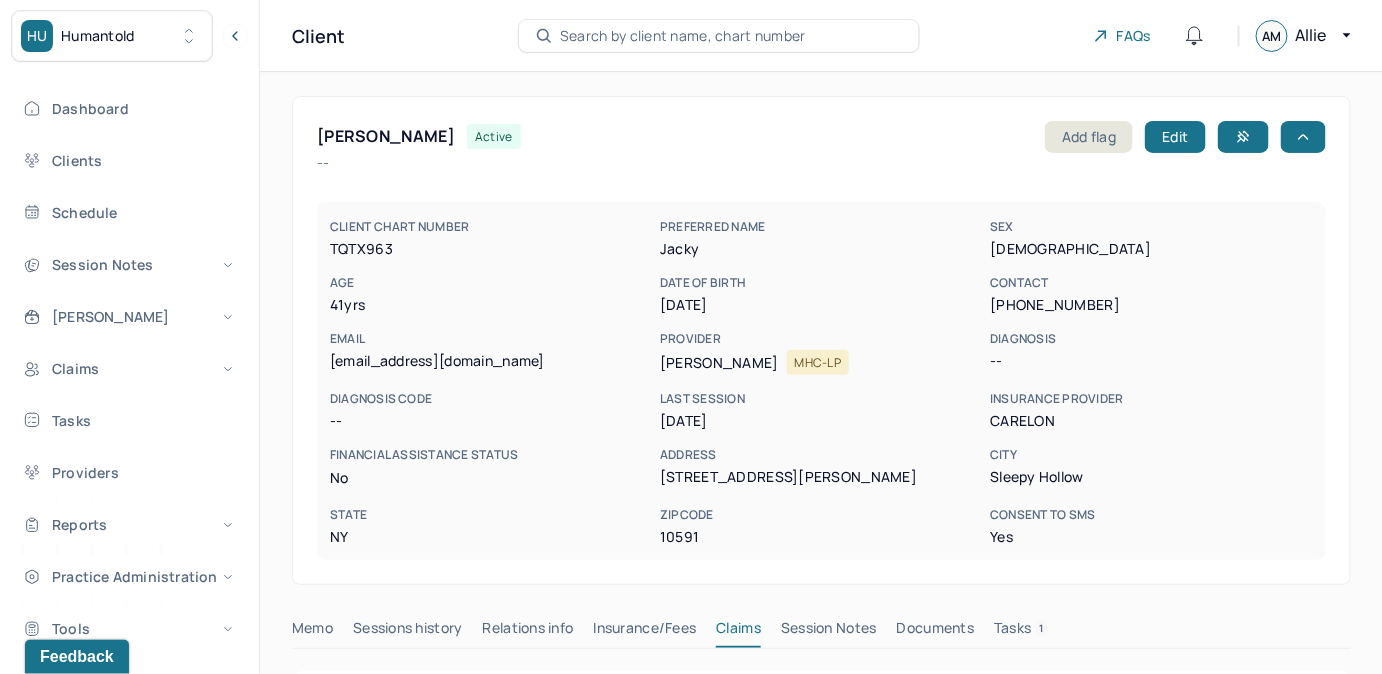 click on "Search by client name, chart number" at bounding box center [719, 36] 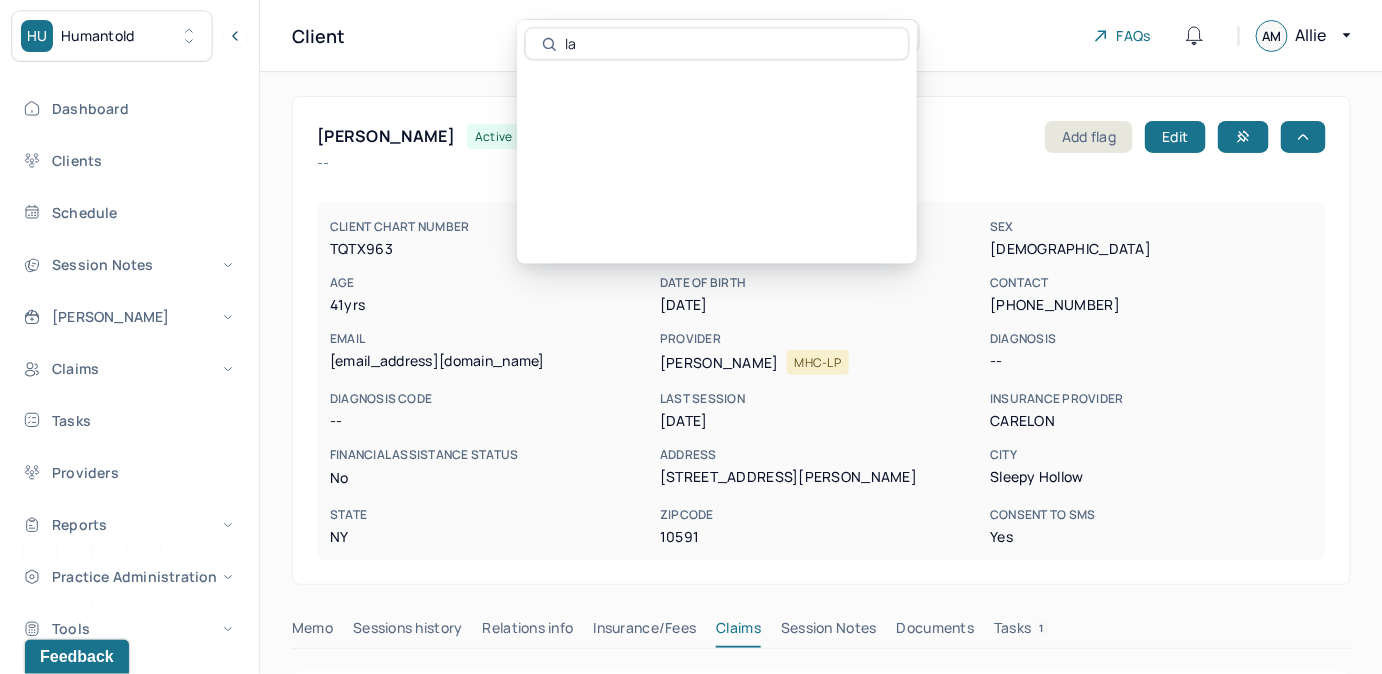 type on "l" 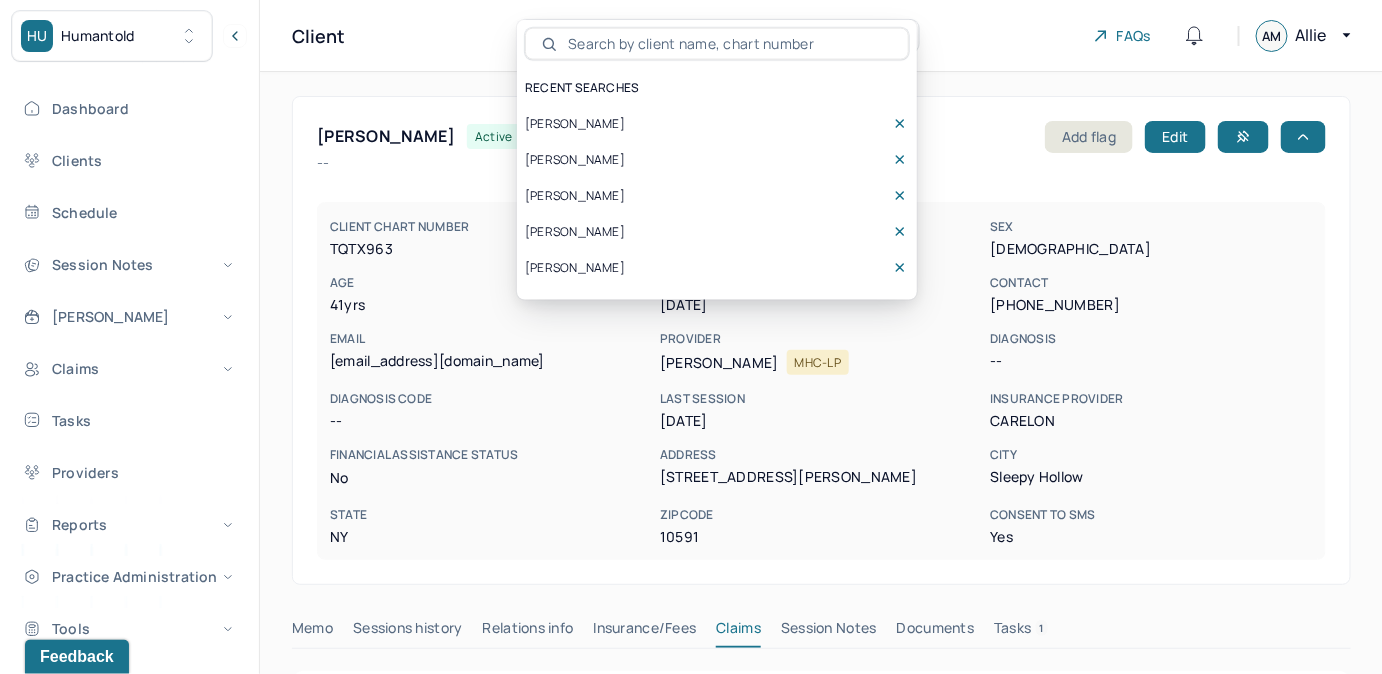 type on "a" 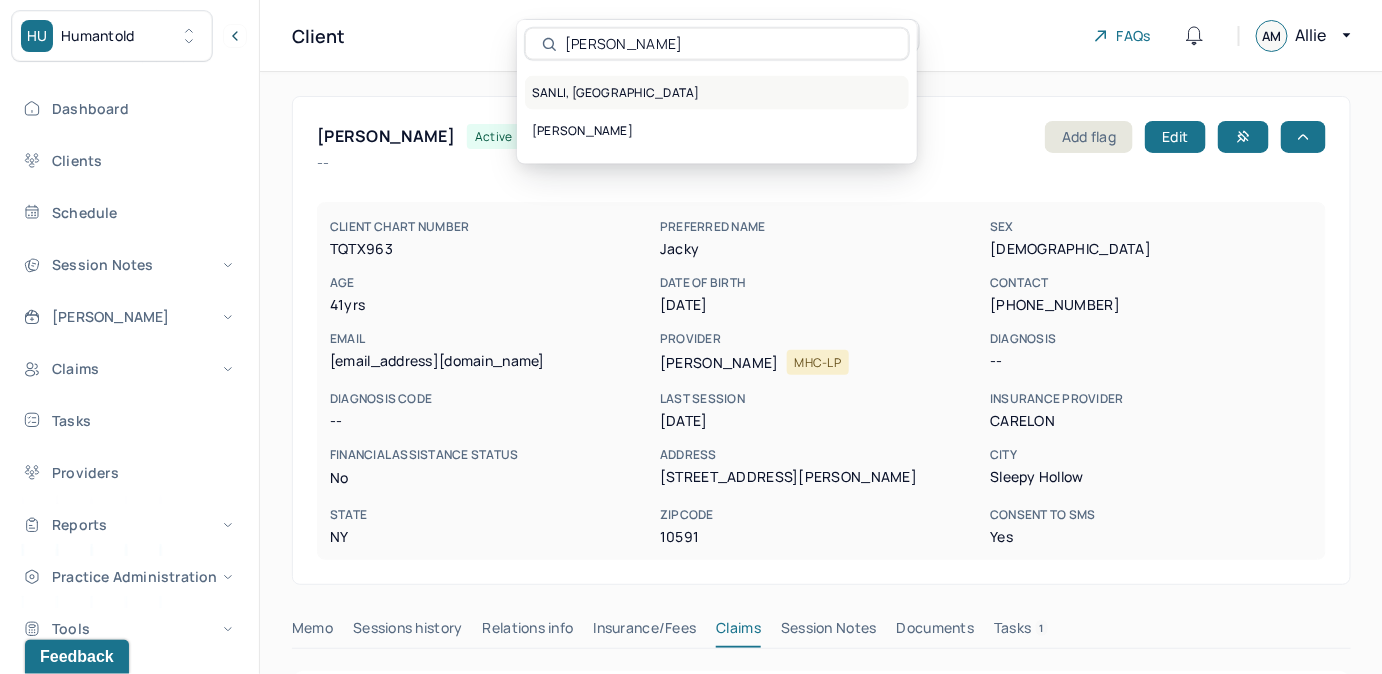 type on "lara sa" 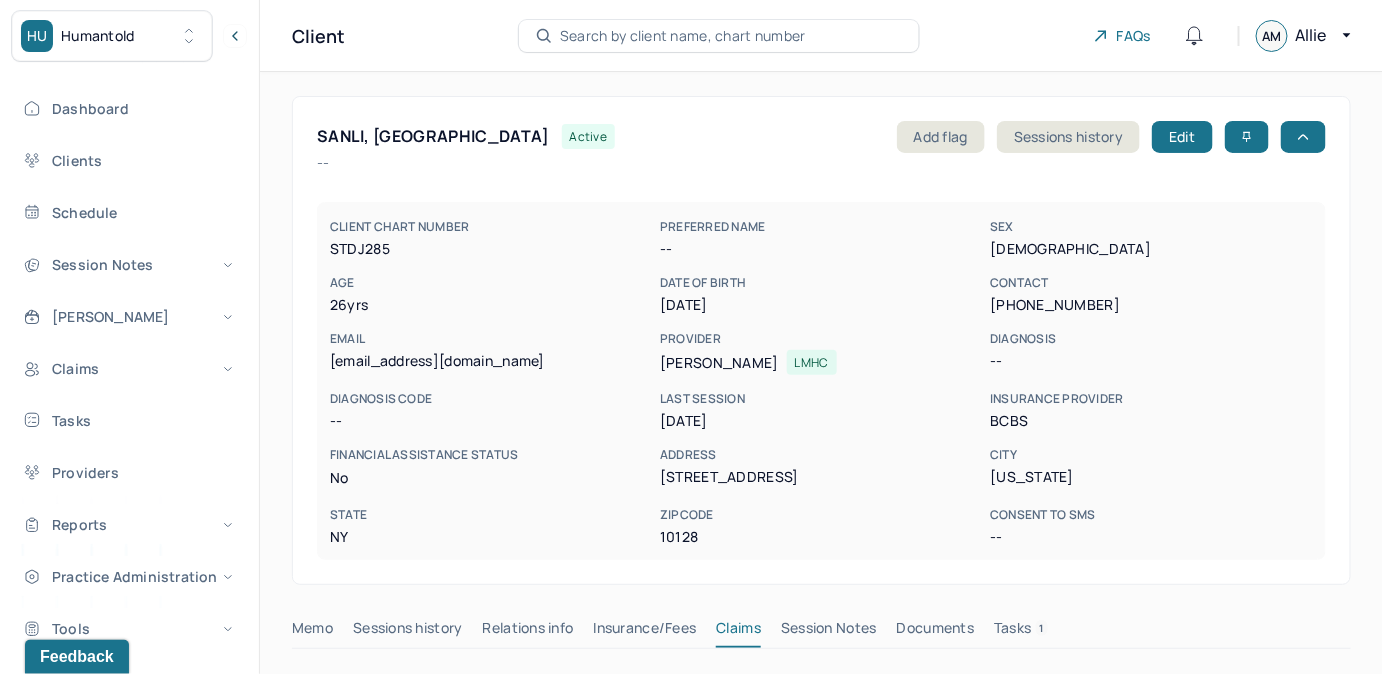 click on "Tasks 1" at bounding box center [1021, 632] 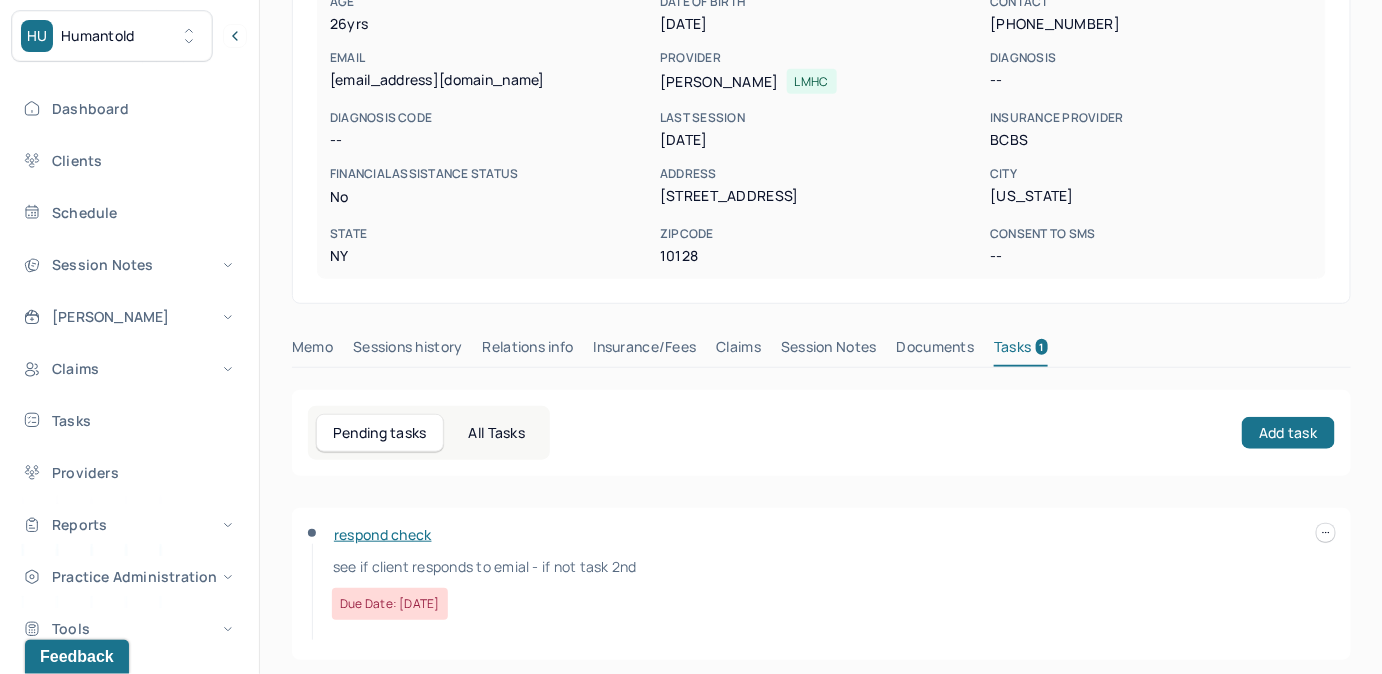 scroll, scrollTop: 292, scrollLeft: 0, axis: vertical 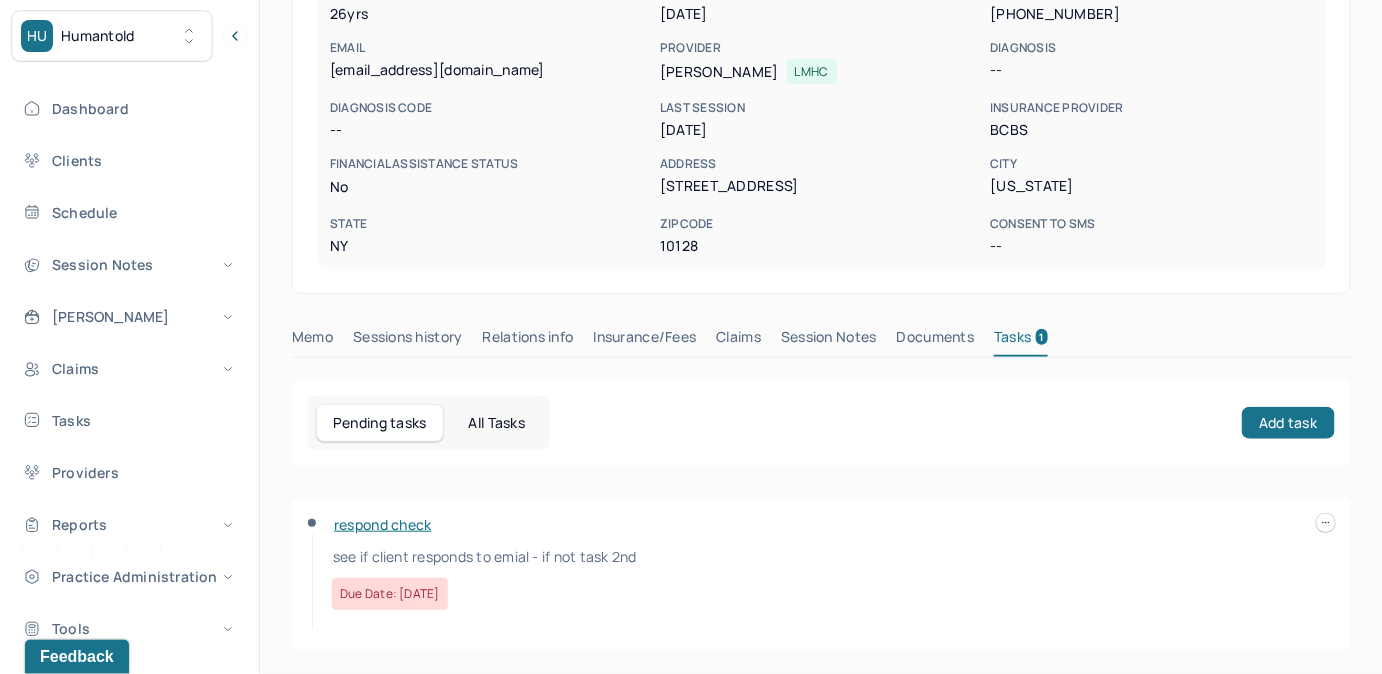 click on "Claims" at bounding box center (738, 341) 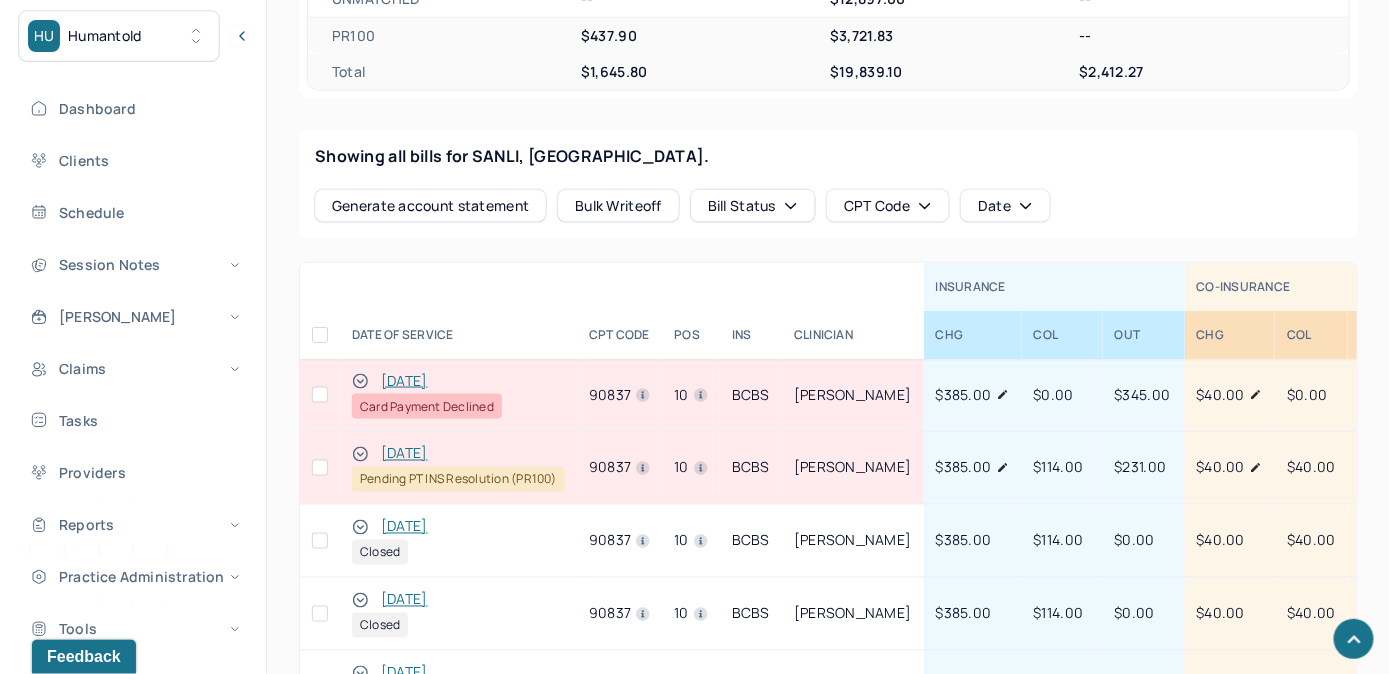 scroll, scrollTop: 818, scrollLeft: 0, axis: vertical 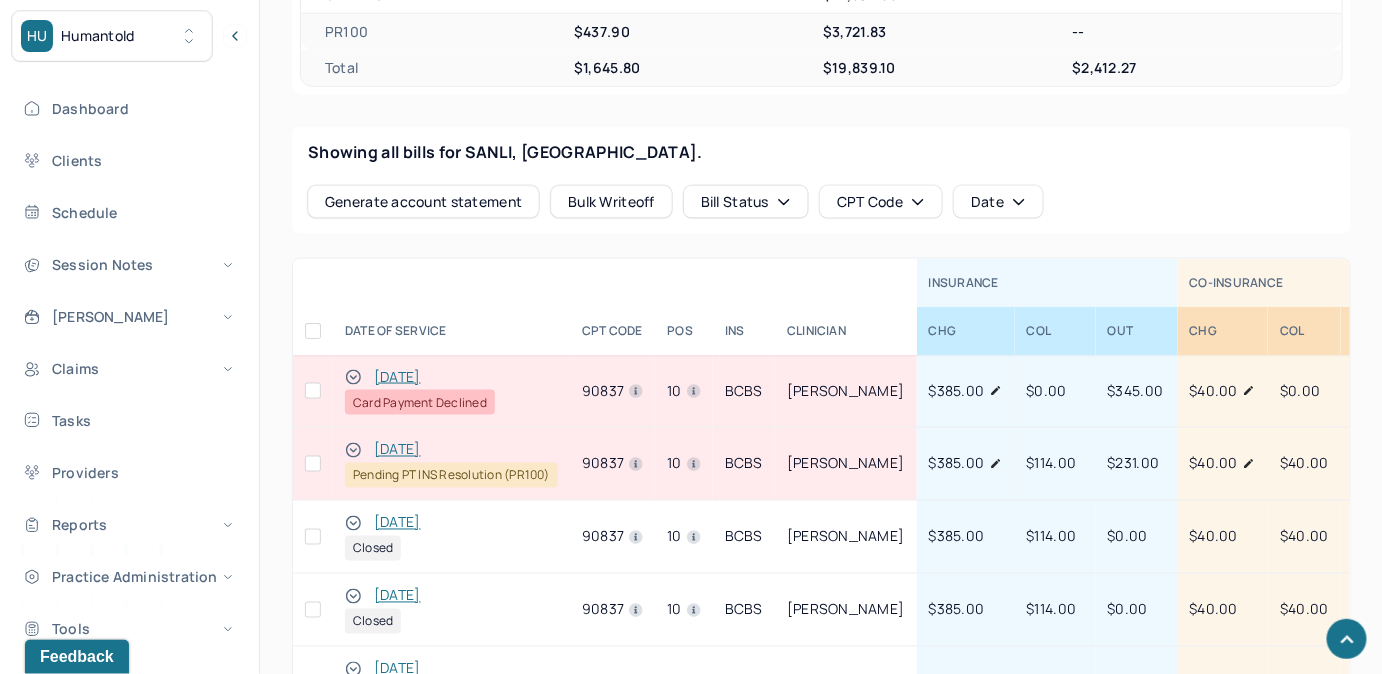 click at bounding box center (313, 391) 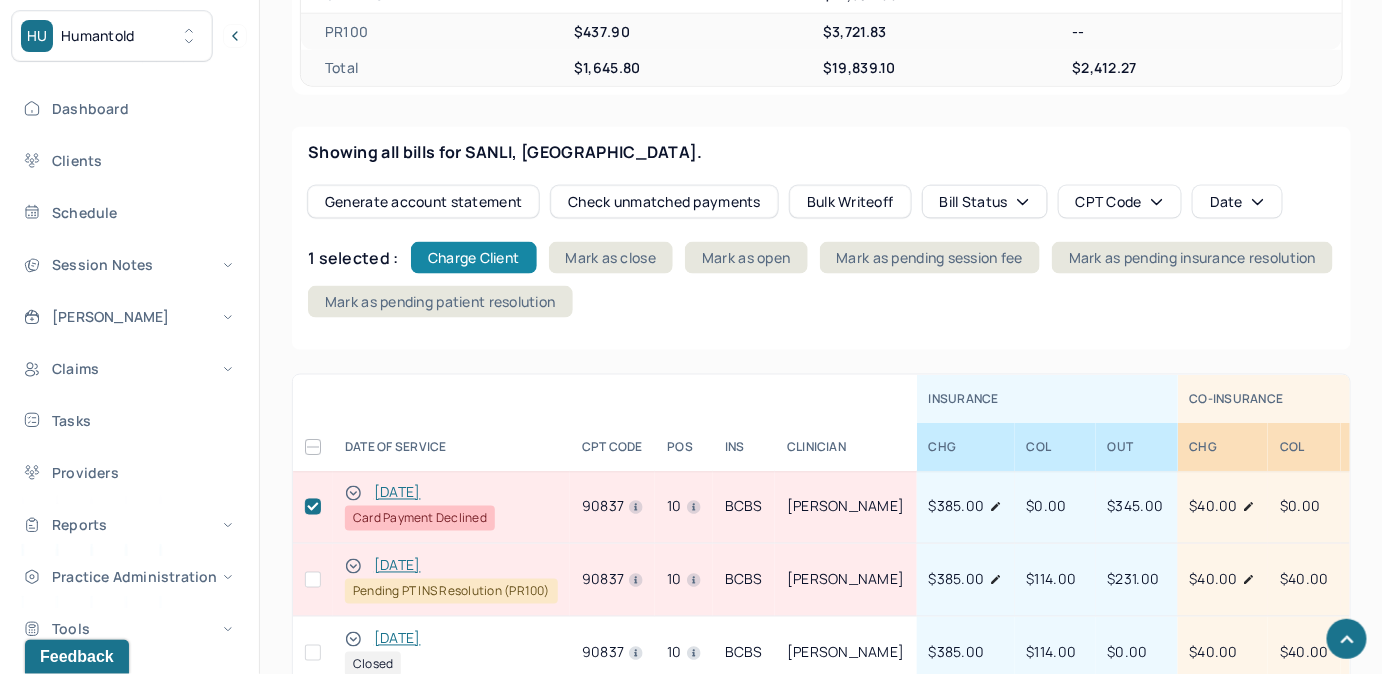 click on "Charge Client" at bounding box center (474, 258) 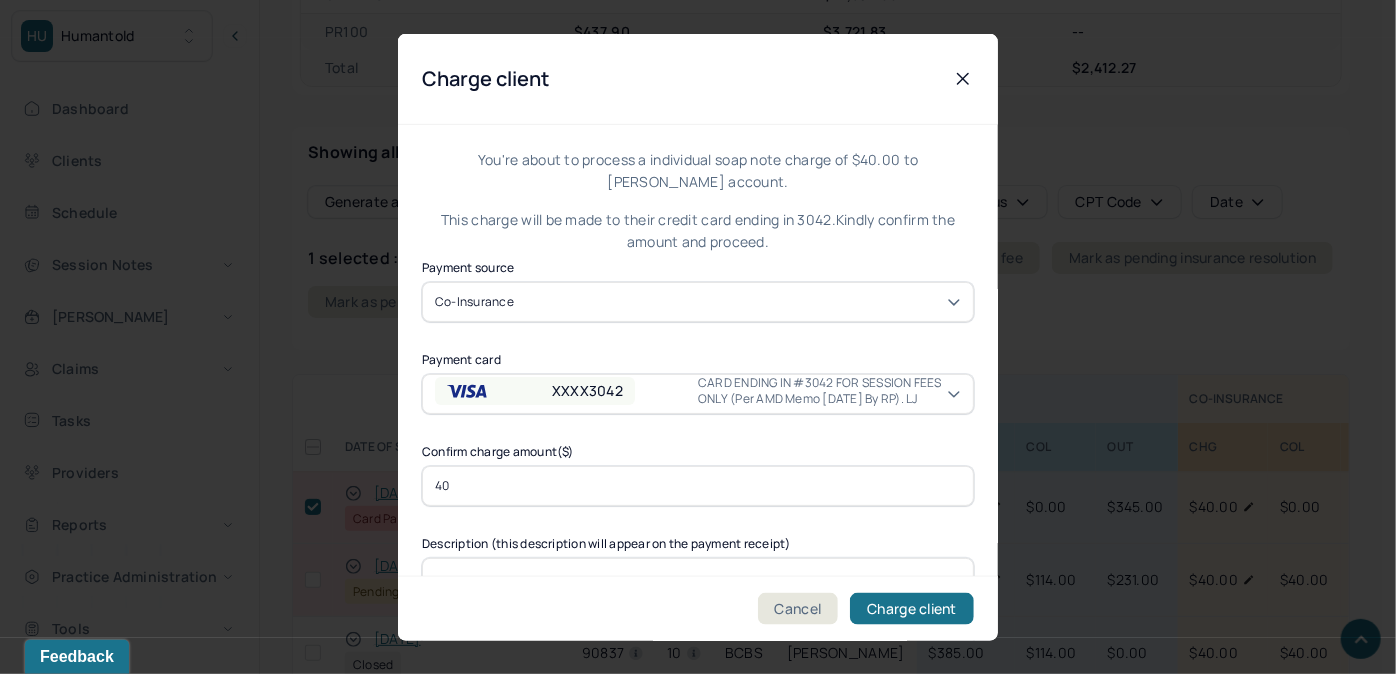 click on "XXXX3042" at bounding box center (535, 390) 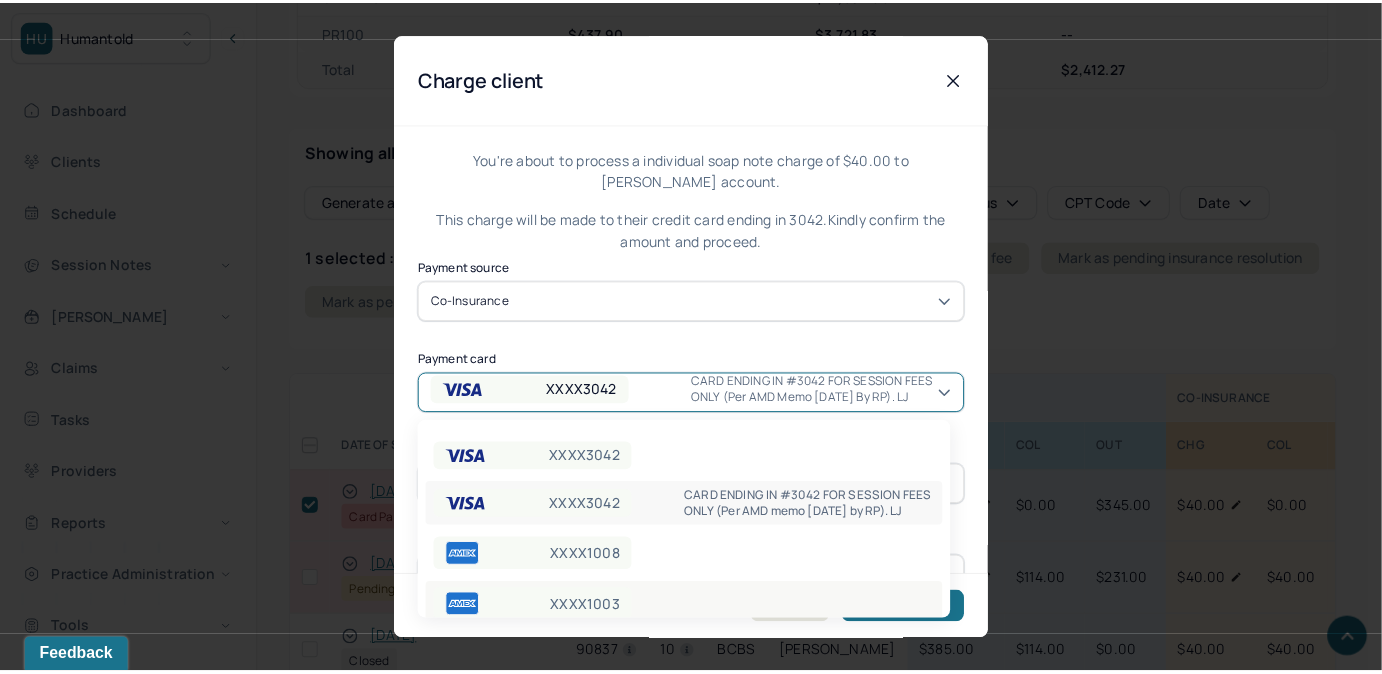 scroll, scrollTop: 197, scrollLeft: 0, axis: vertical 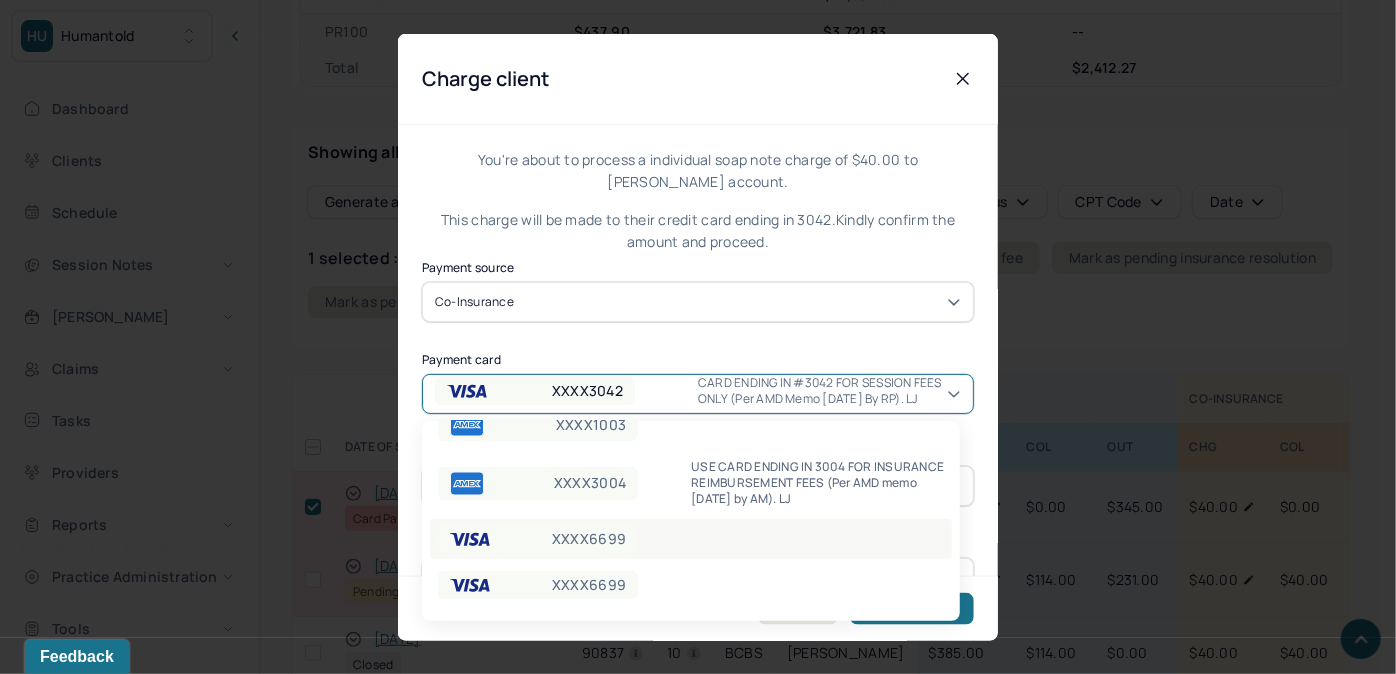 click on "XXXX6699" at bounding box center (589, 539) 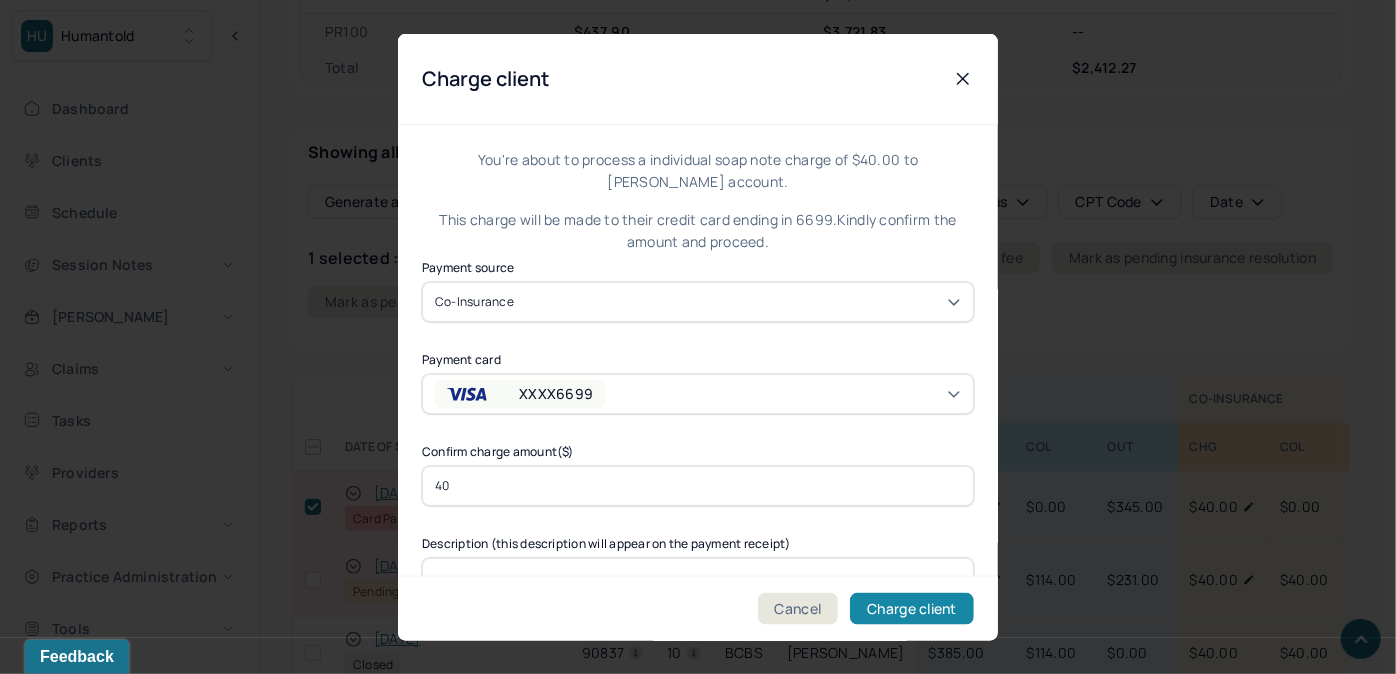 click on "Charge client" at bounding box center (912, 608) 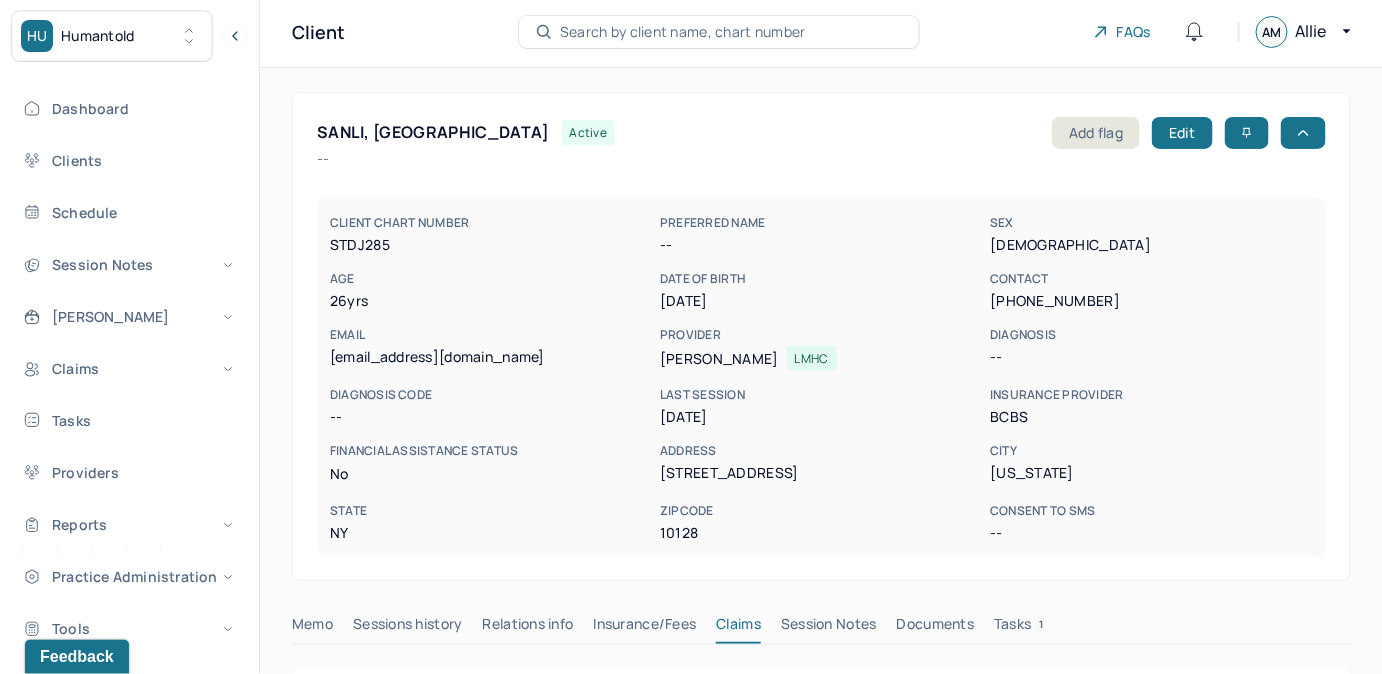 scroll, scrollTop: 0, scrollLeft: 0, axis: both 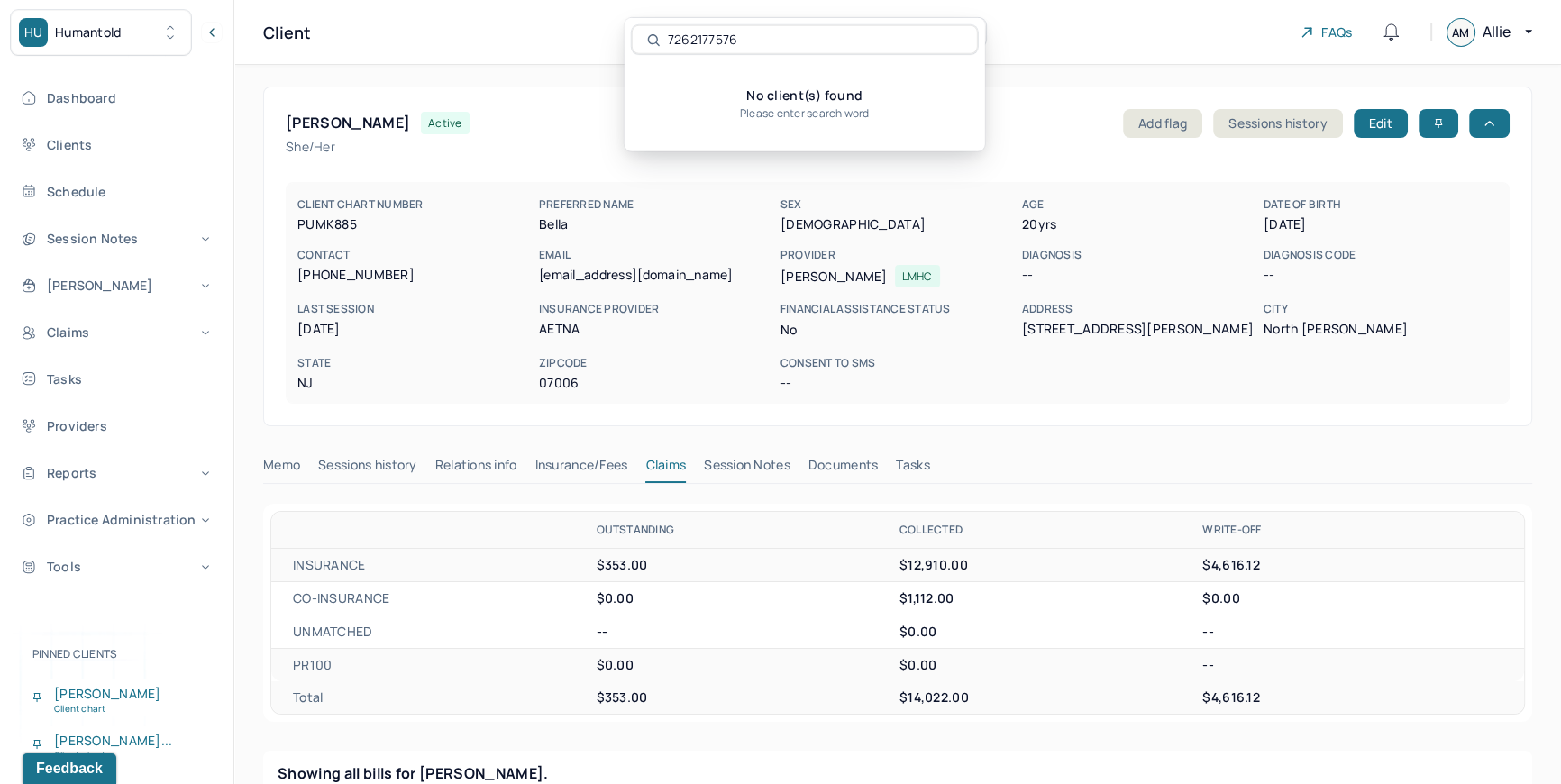 drag, startPoint x: 770, startPoint y: 35, endPoint x: 651, endPoint y: 57, distance: 121.01653 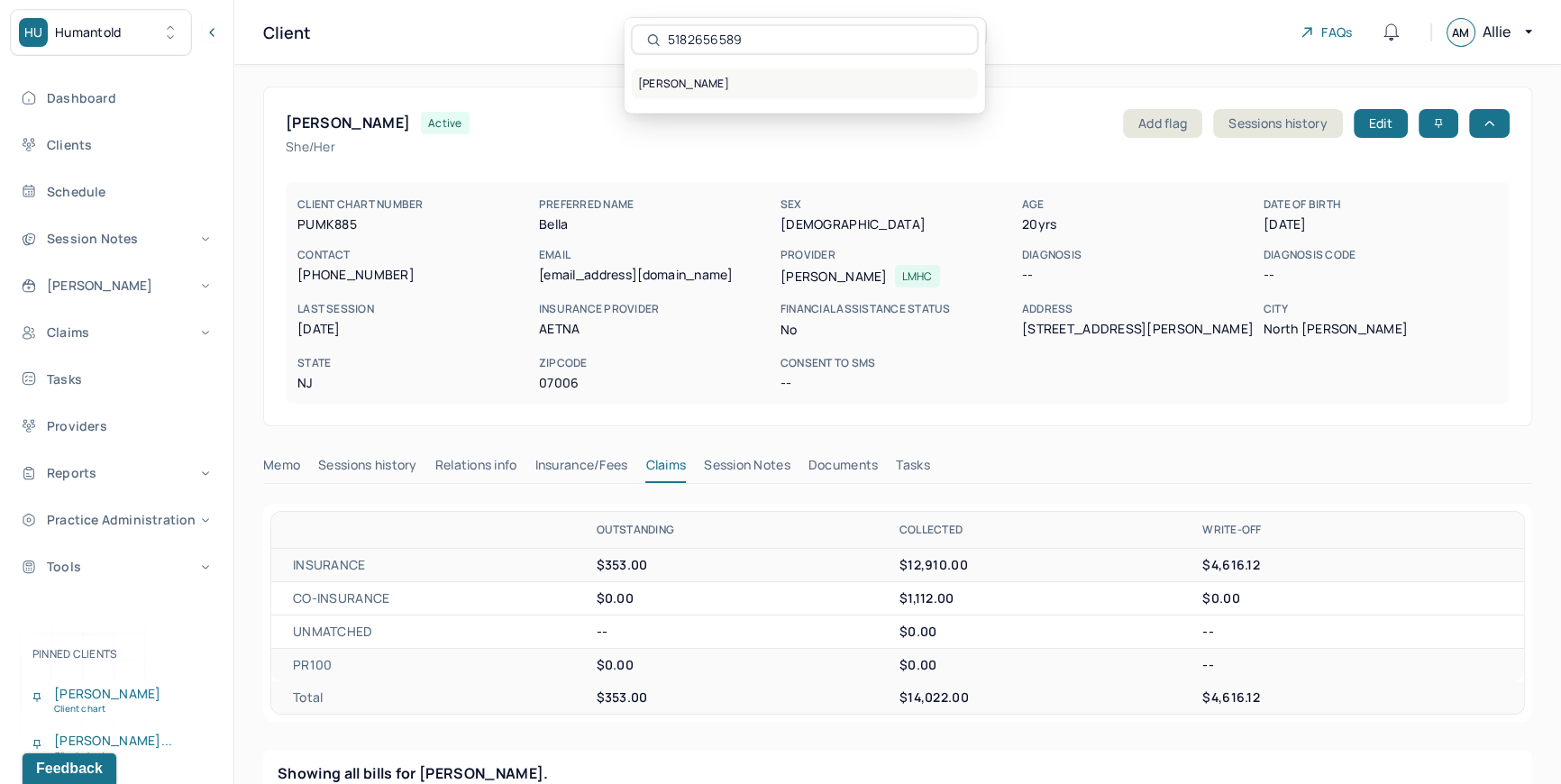 type on "5182656589" 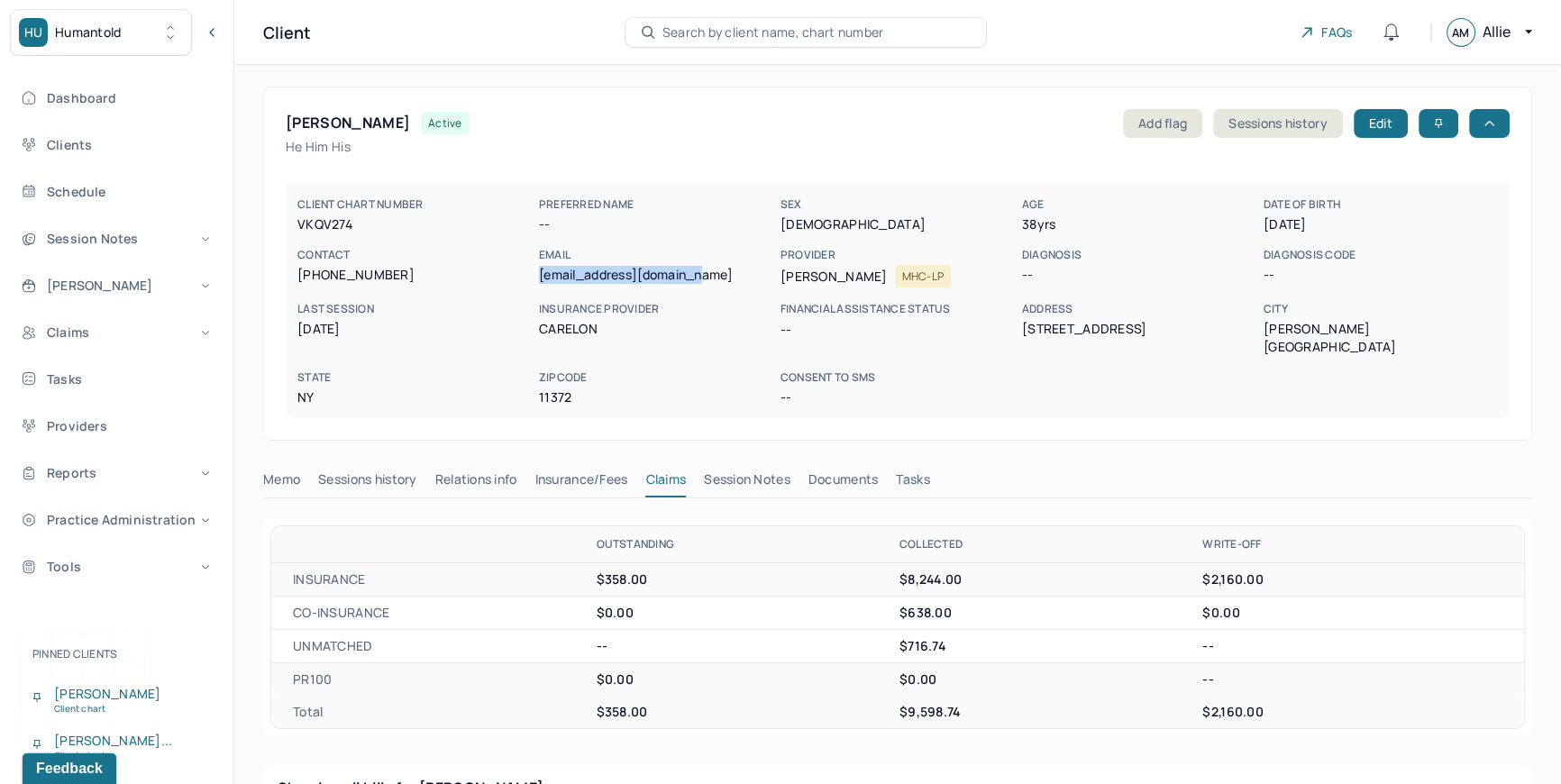 drag, startPoint x: 541, startPoint y: 274, endPoint x: 720, endPoint y: 272, distance: 179.01117 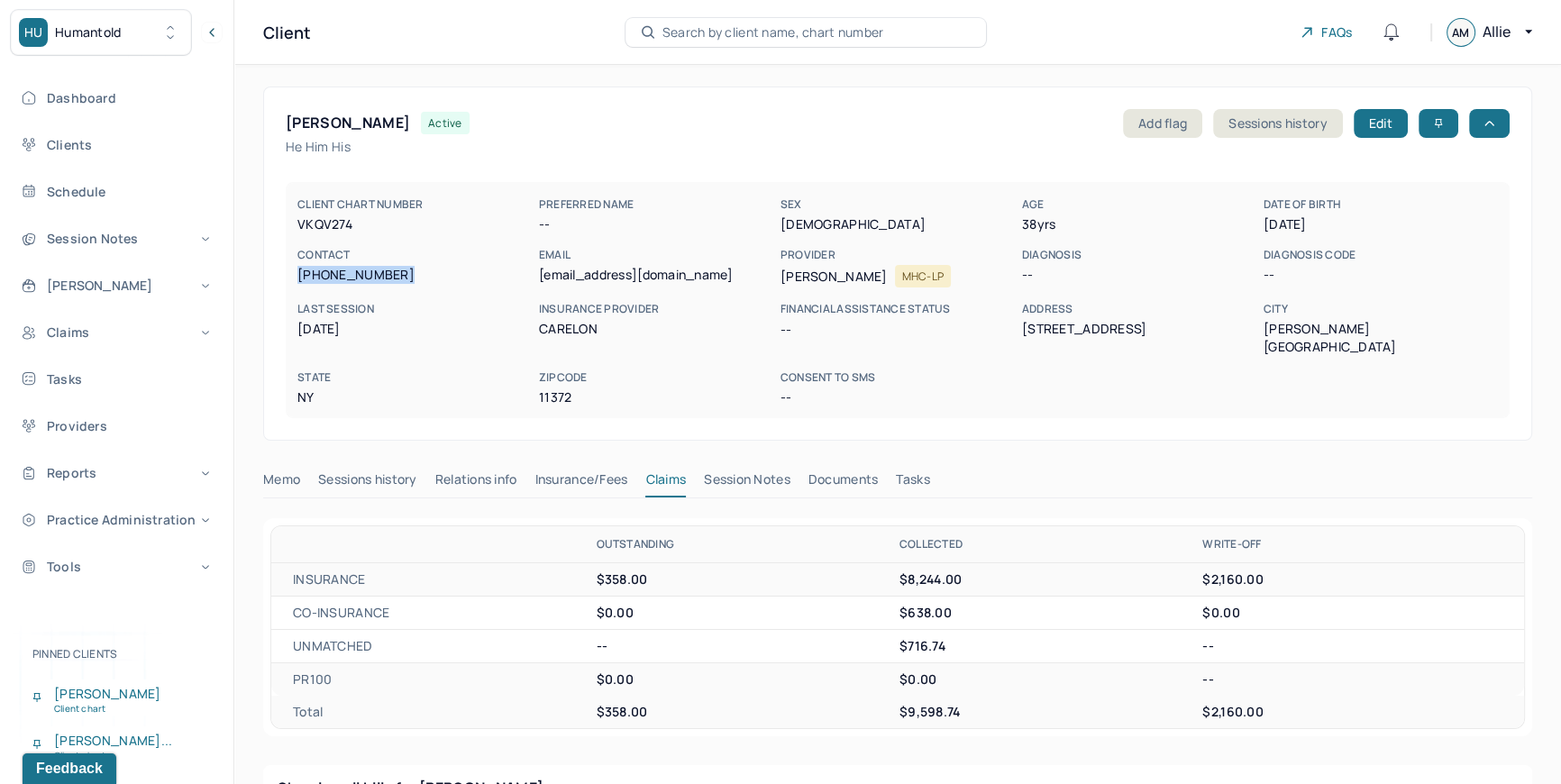 drag, startPoint x: 297, startPoint y: 275, endPoint x: 426, endPoint y: 276, distance: 129.0039 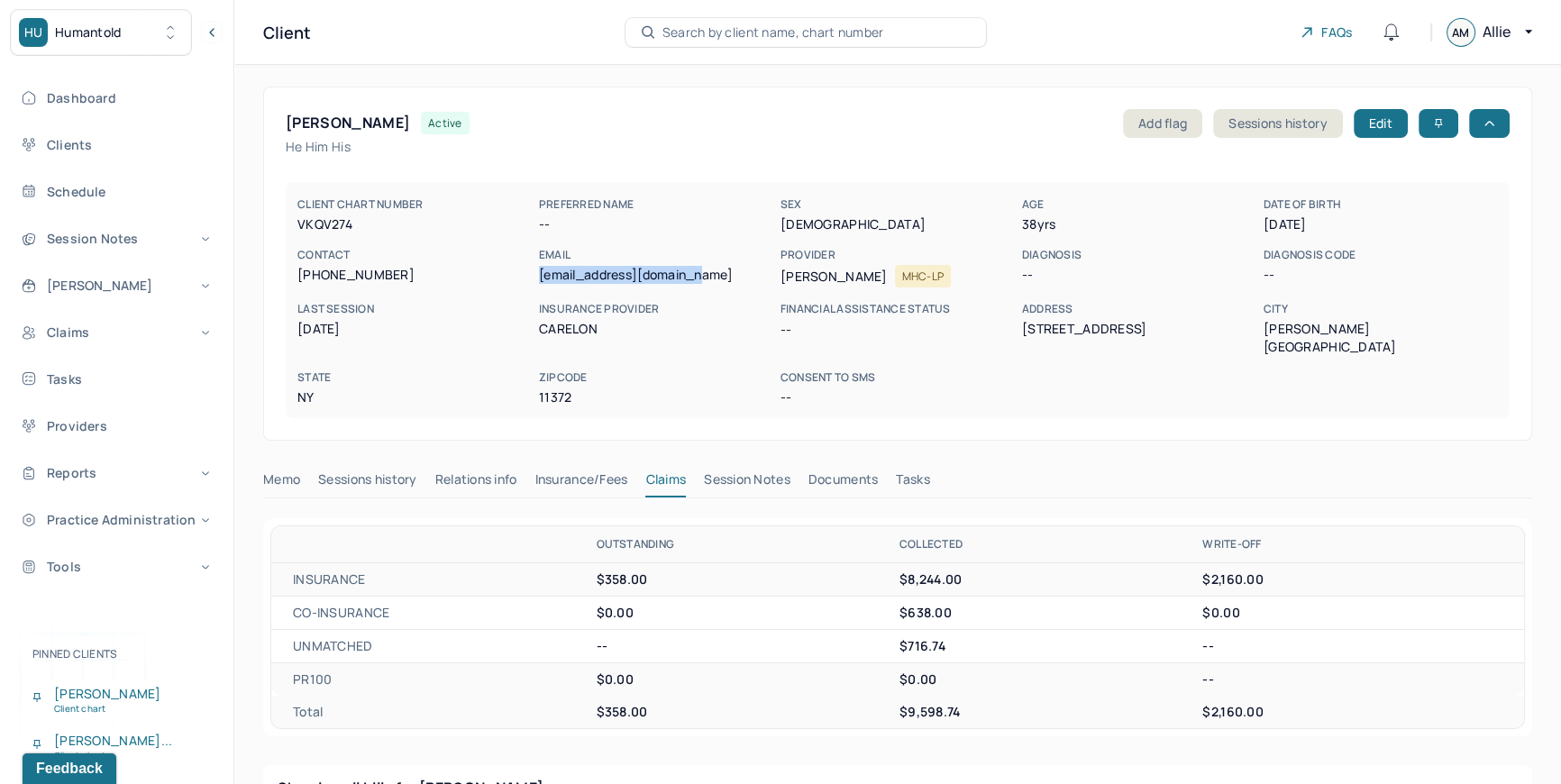 drag, startPoint x: 539, startPoint y: 272, endPoint x: 718, endPoint y: 275, distance: 179.02514 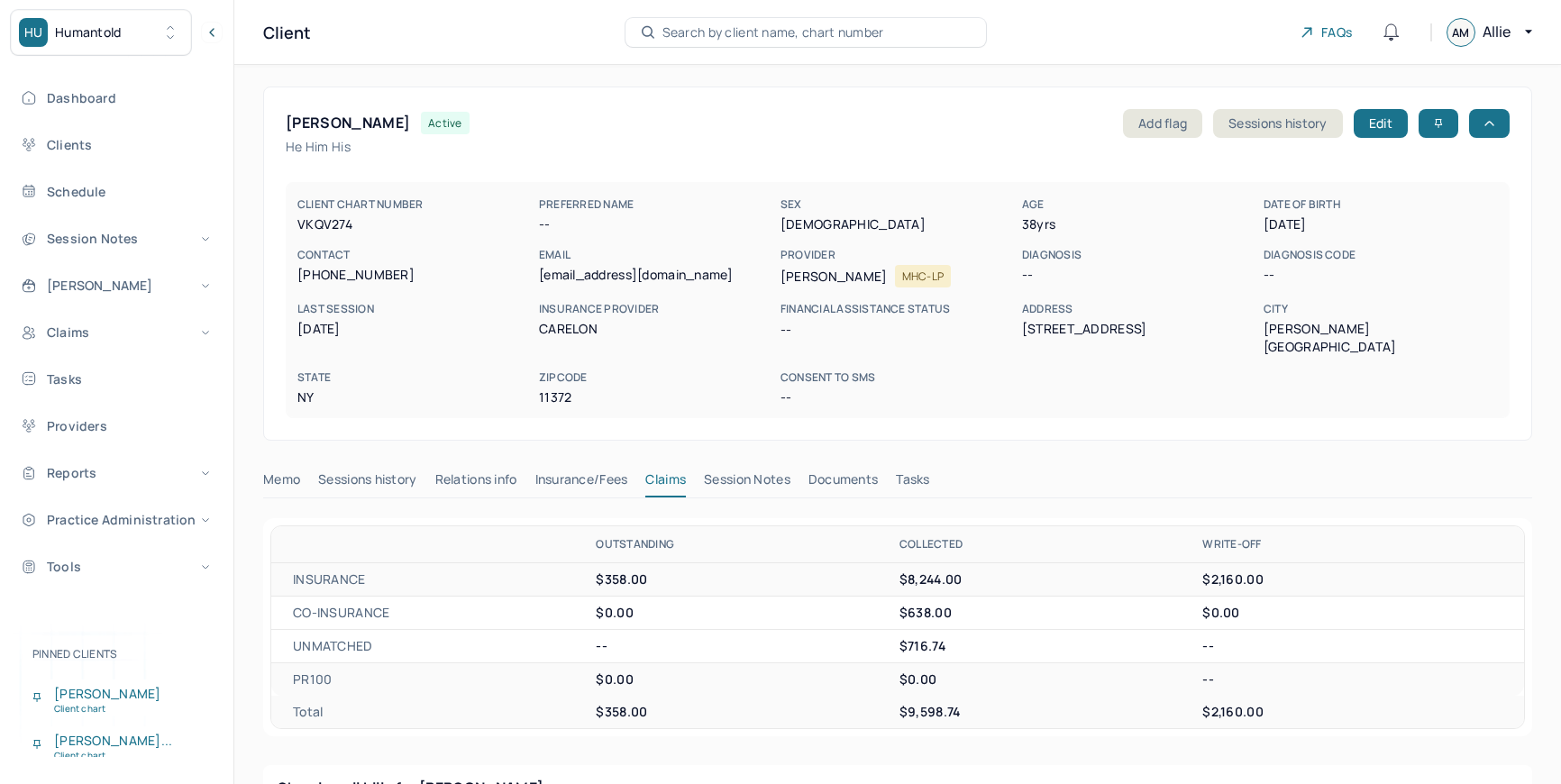 scroll, scrollTop: 0, scrollLeft: 0, axis: both 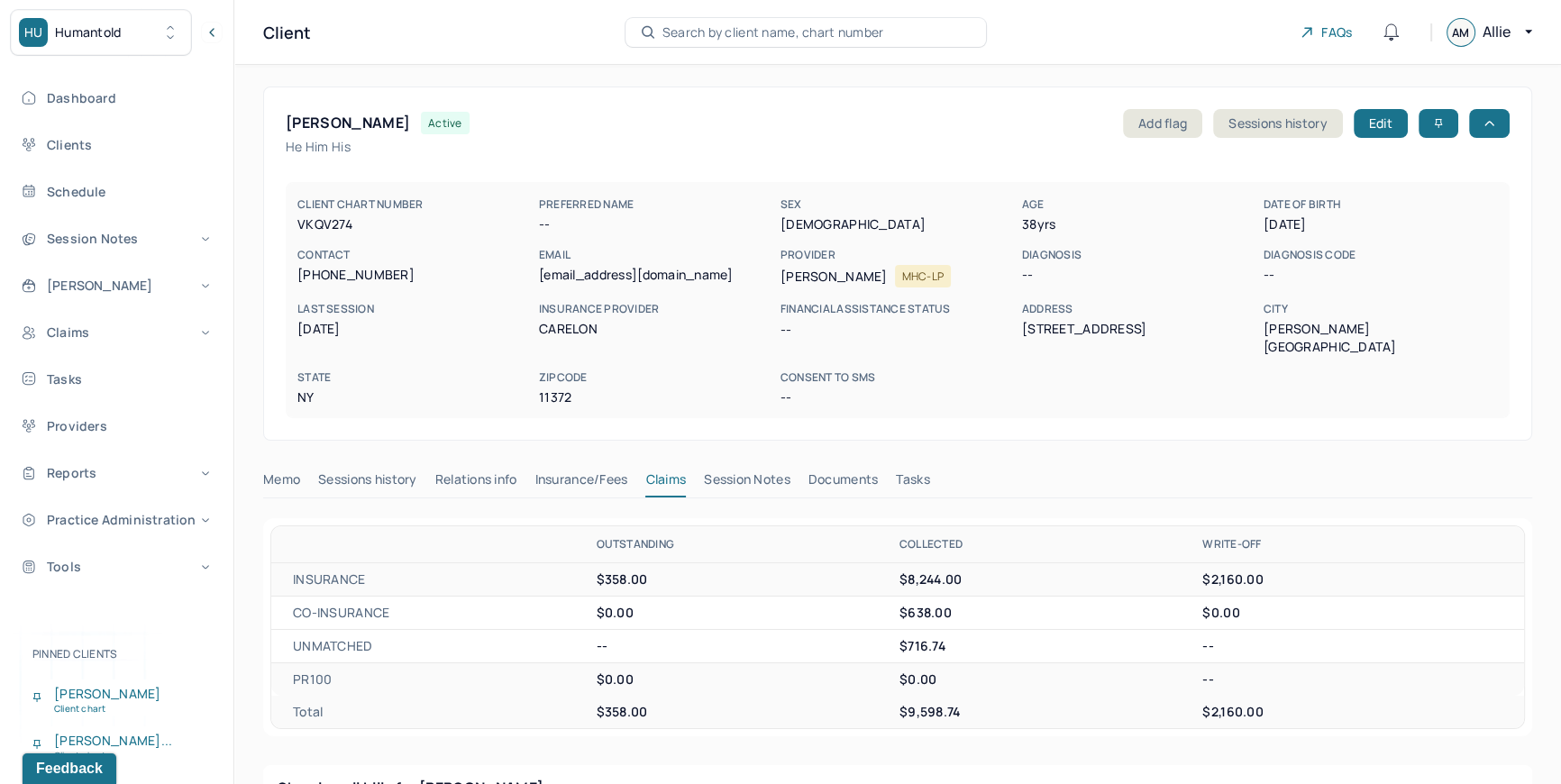 drag, startPoint x: 681, startPoint y: 144, endPoint x: 688, endPoint y: 196, distance: 52.469038 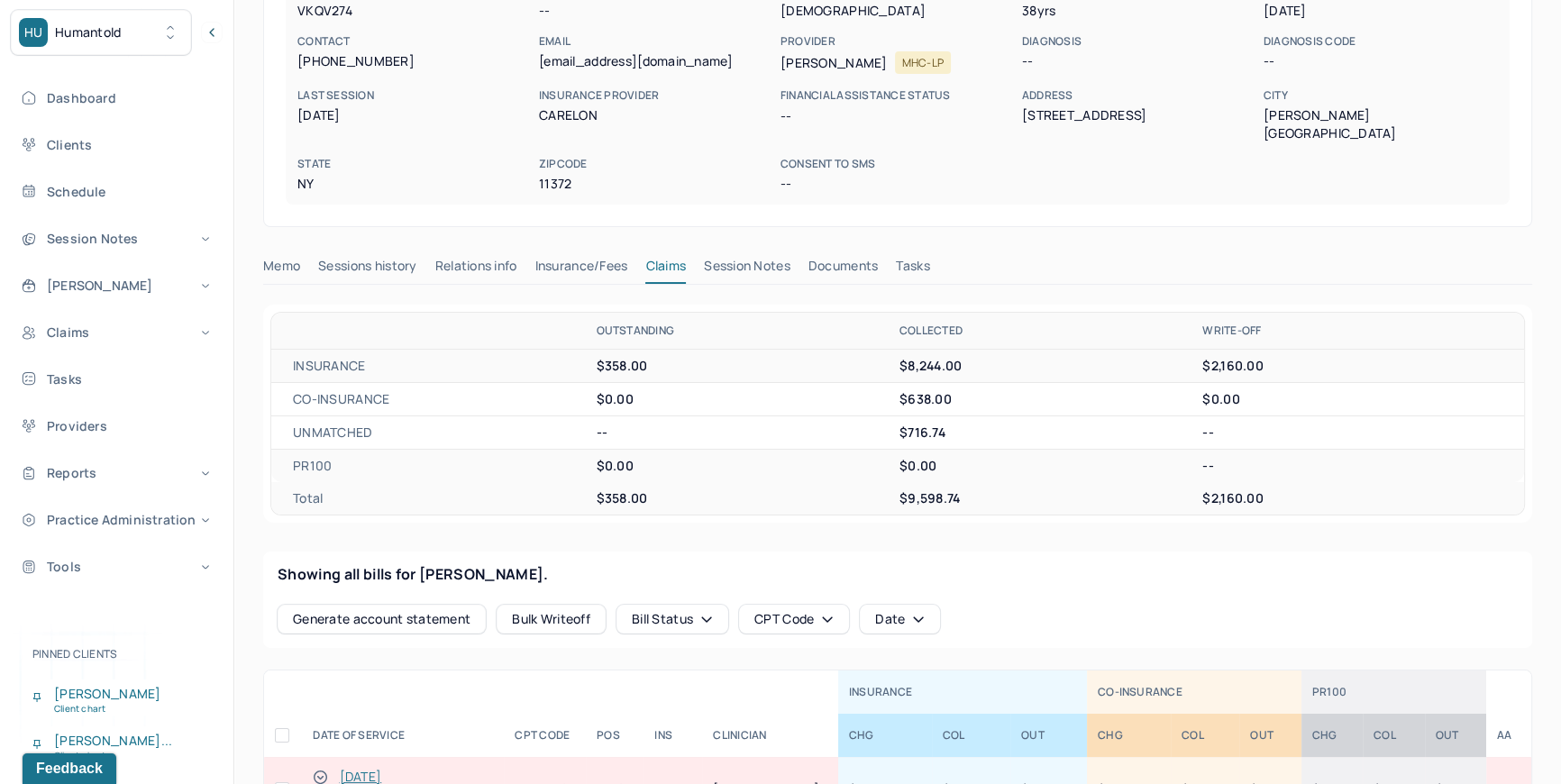 scroll, scrollTop: 655, scrollLeft: 0, axis: vertical 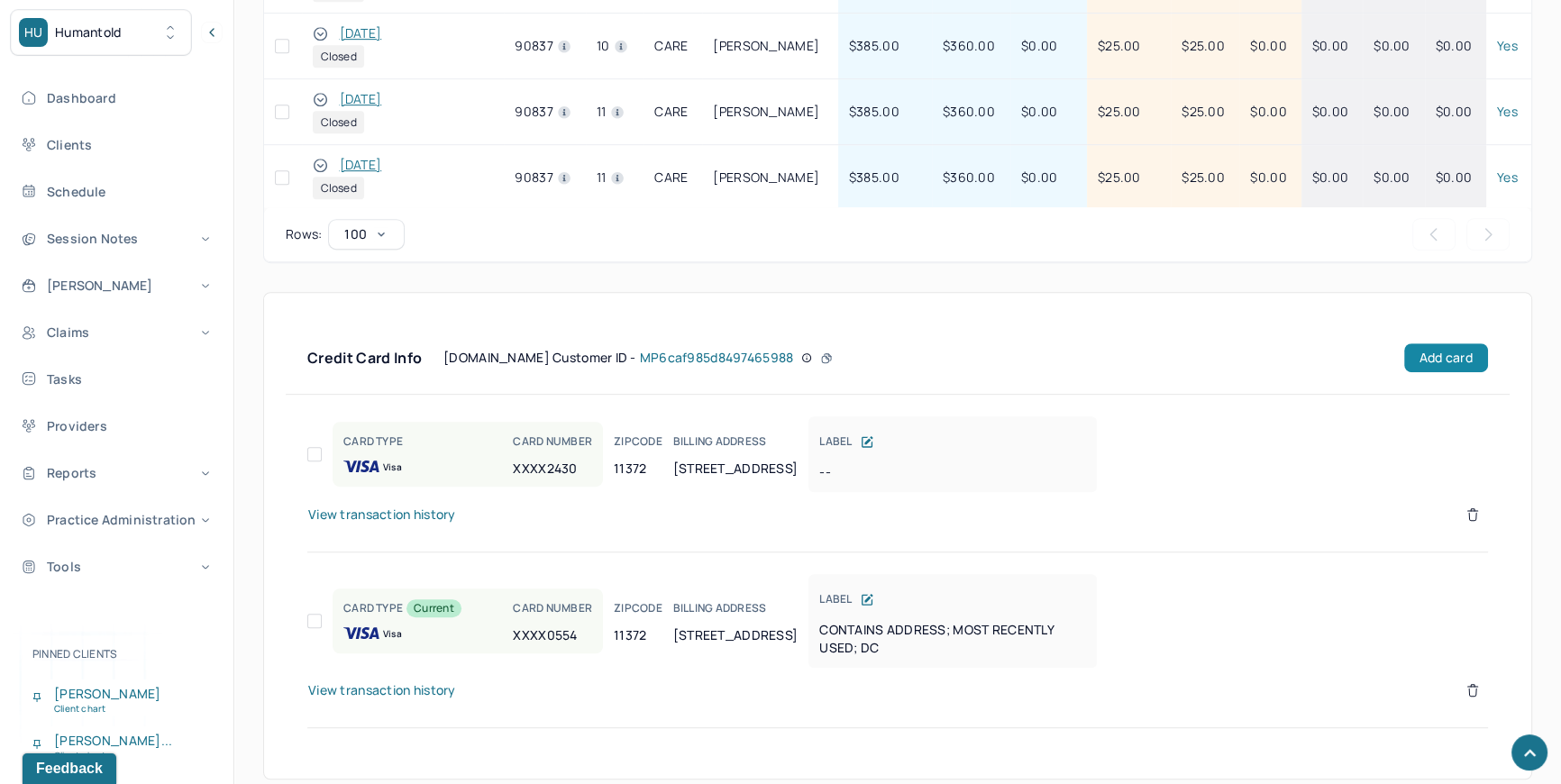 click on "Add card" at bounding box center (1446, 358) 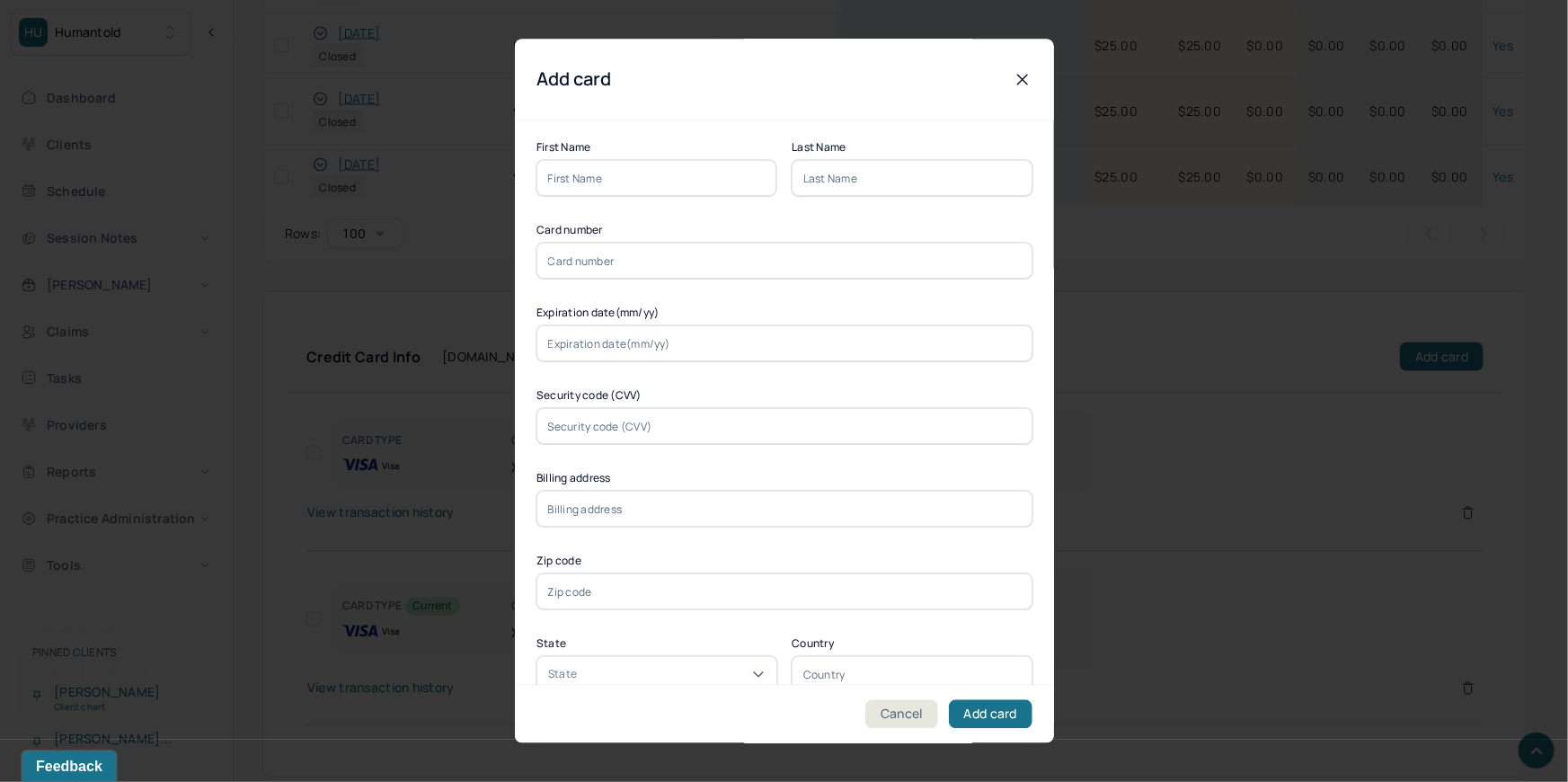 click at bounding box center (657, 179) 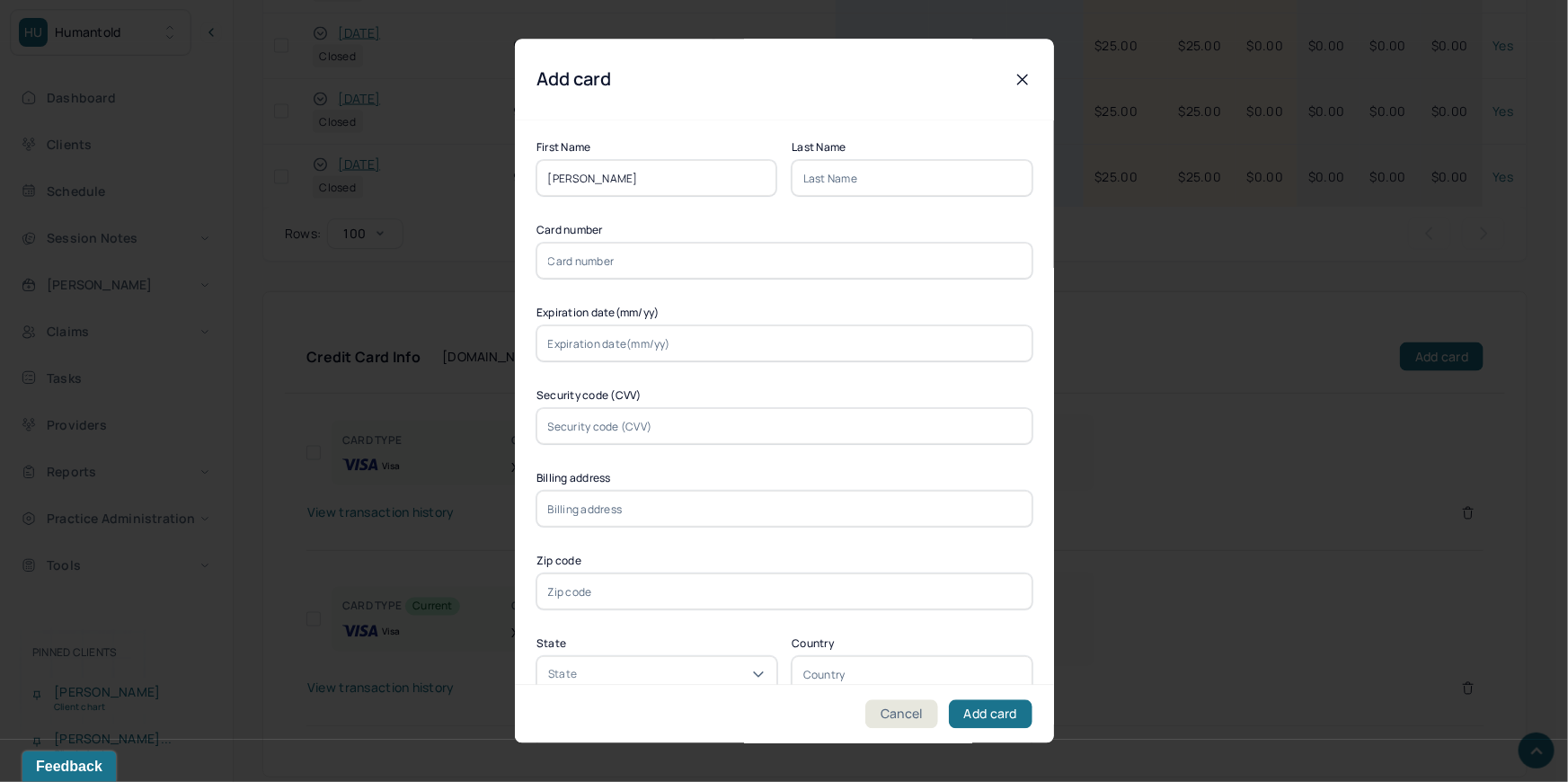 drag, startPoint x: 644, startPoint y: 164, endPoint x: 588, endPoint y: 177, distance: 57.4891 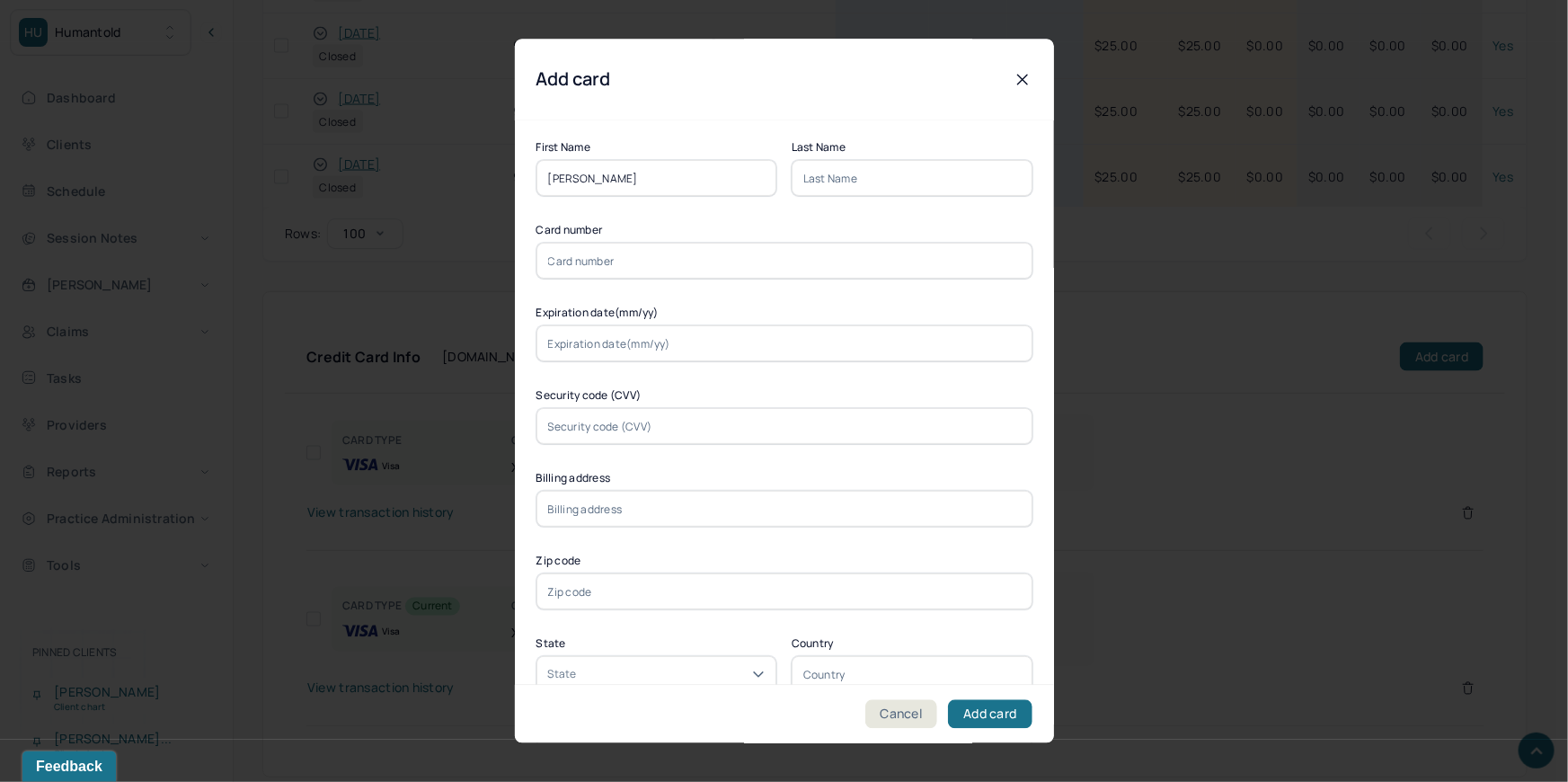 type on "[PERSON_NAME]" 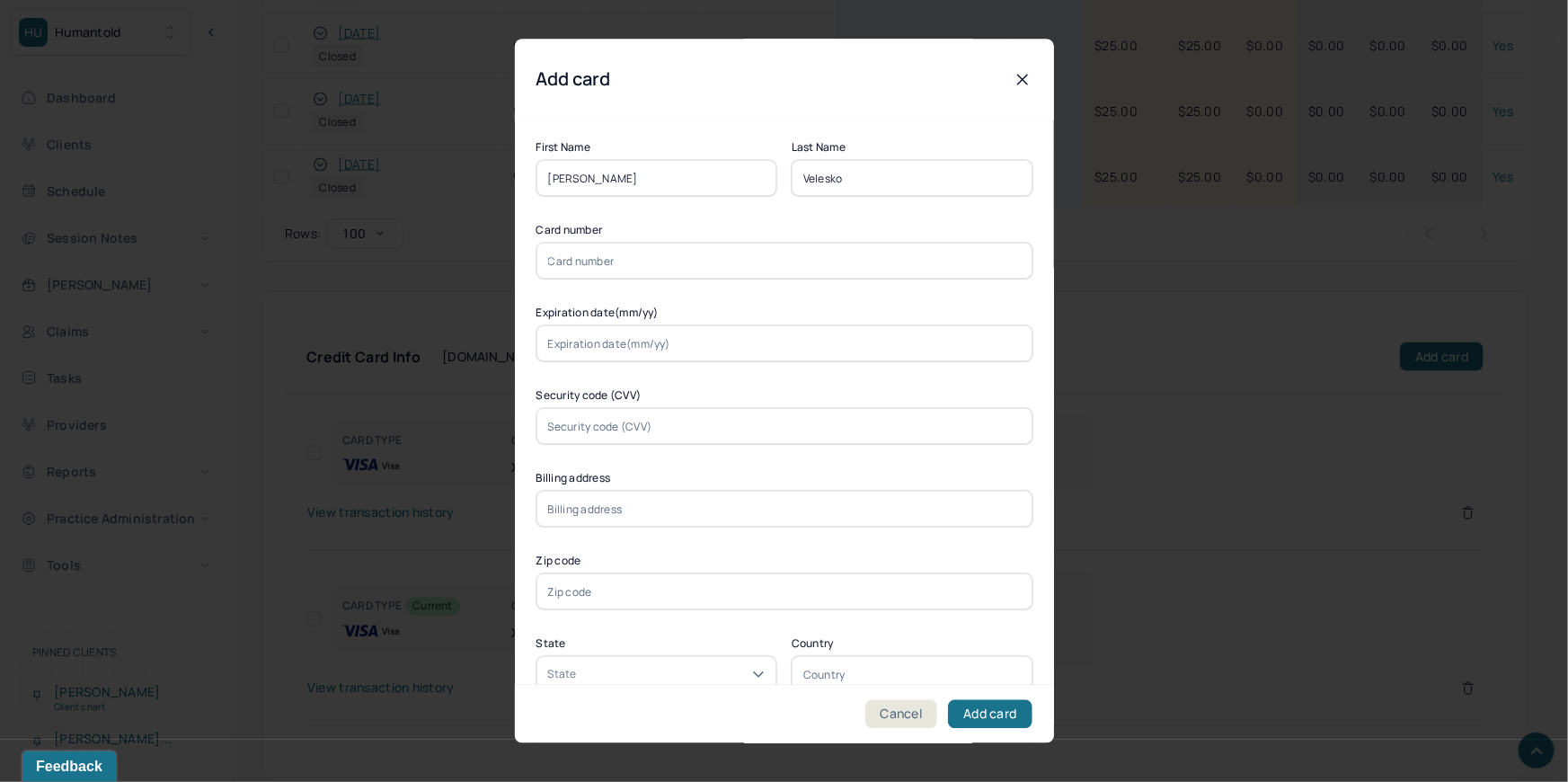 type on "Velesko" 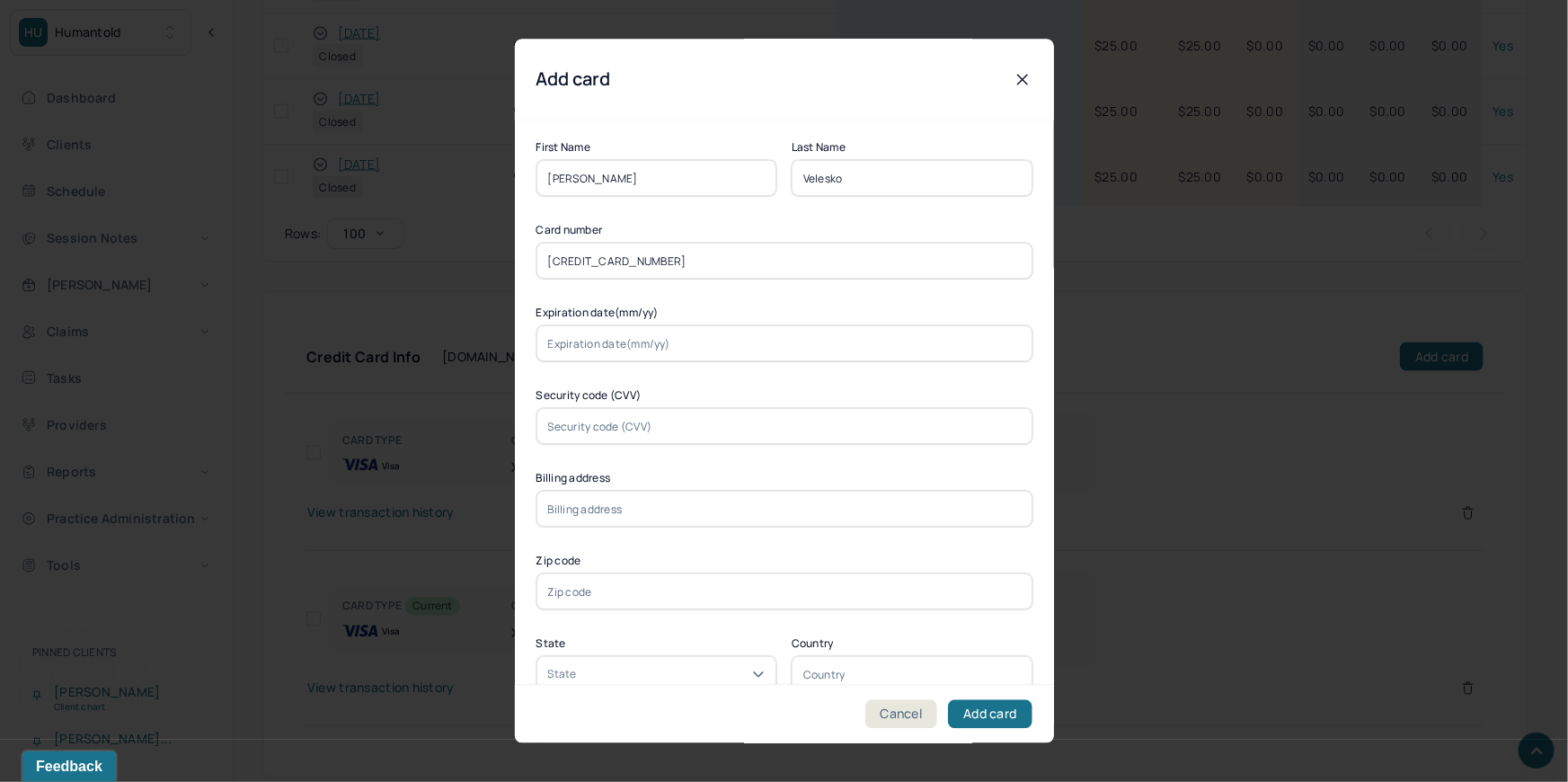 type on "[CREDIT_CARD_NUMBER]" 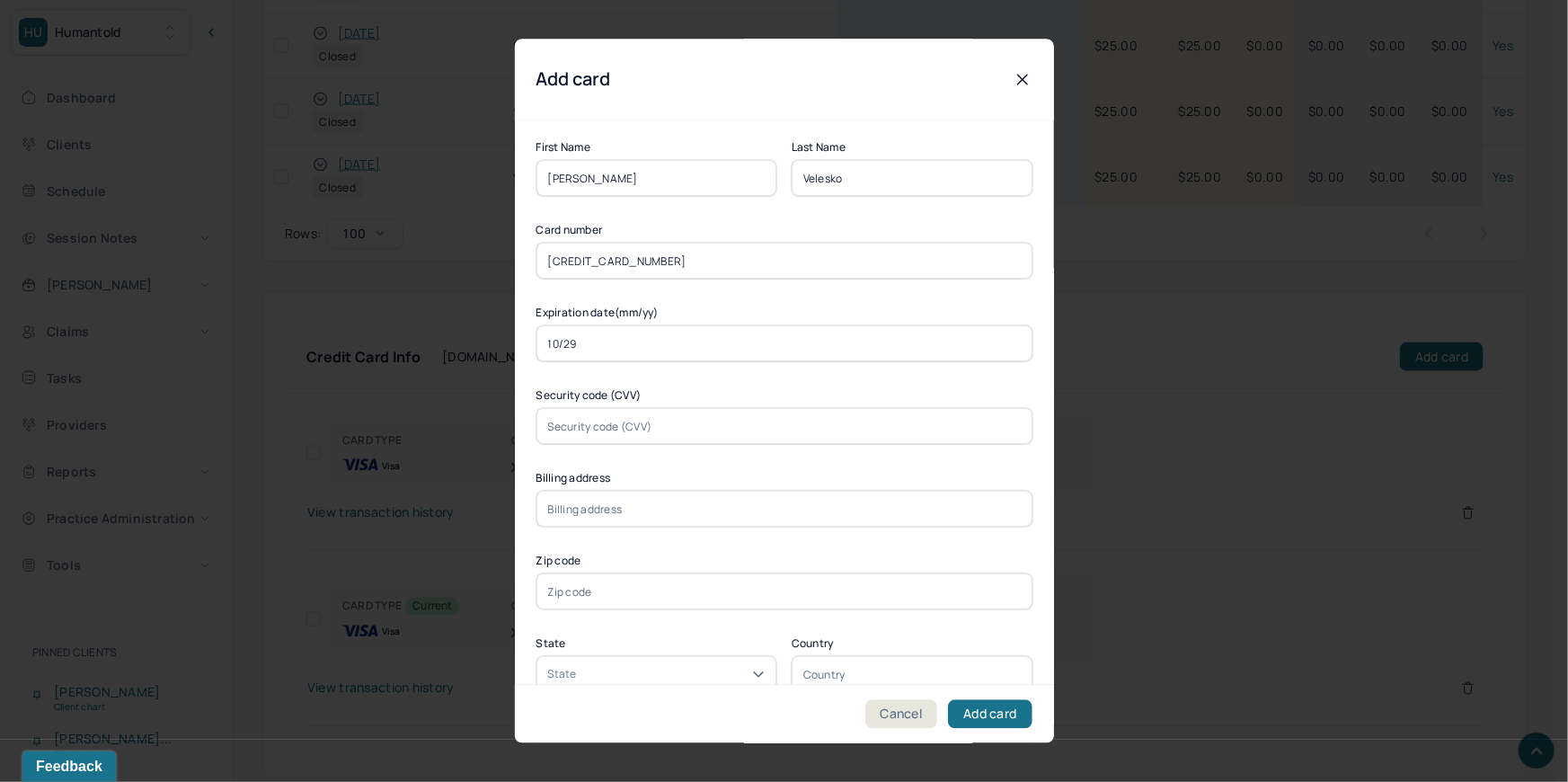 type on "10/29" 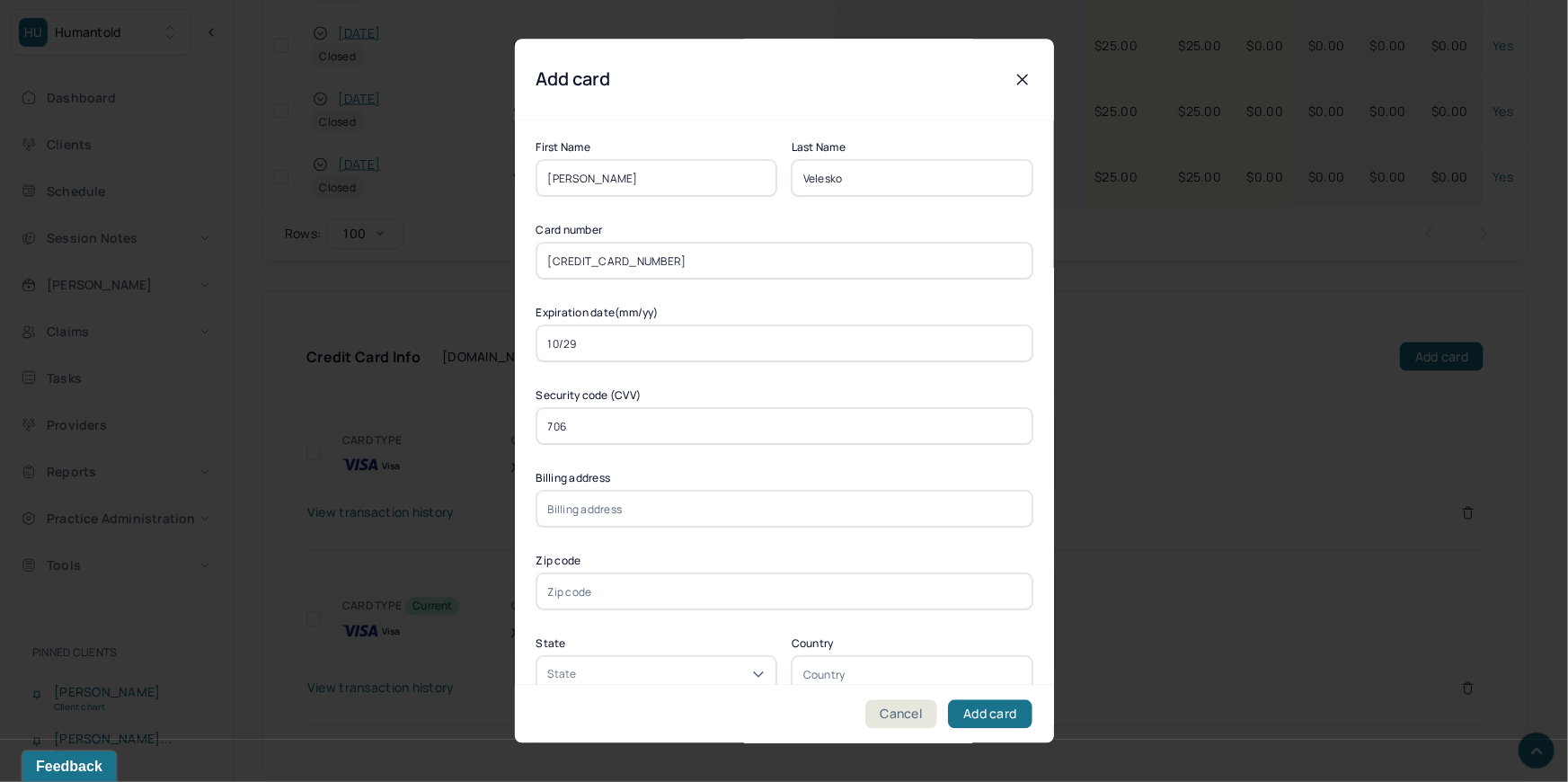 type on "706" 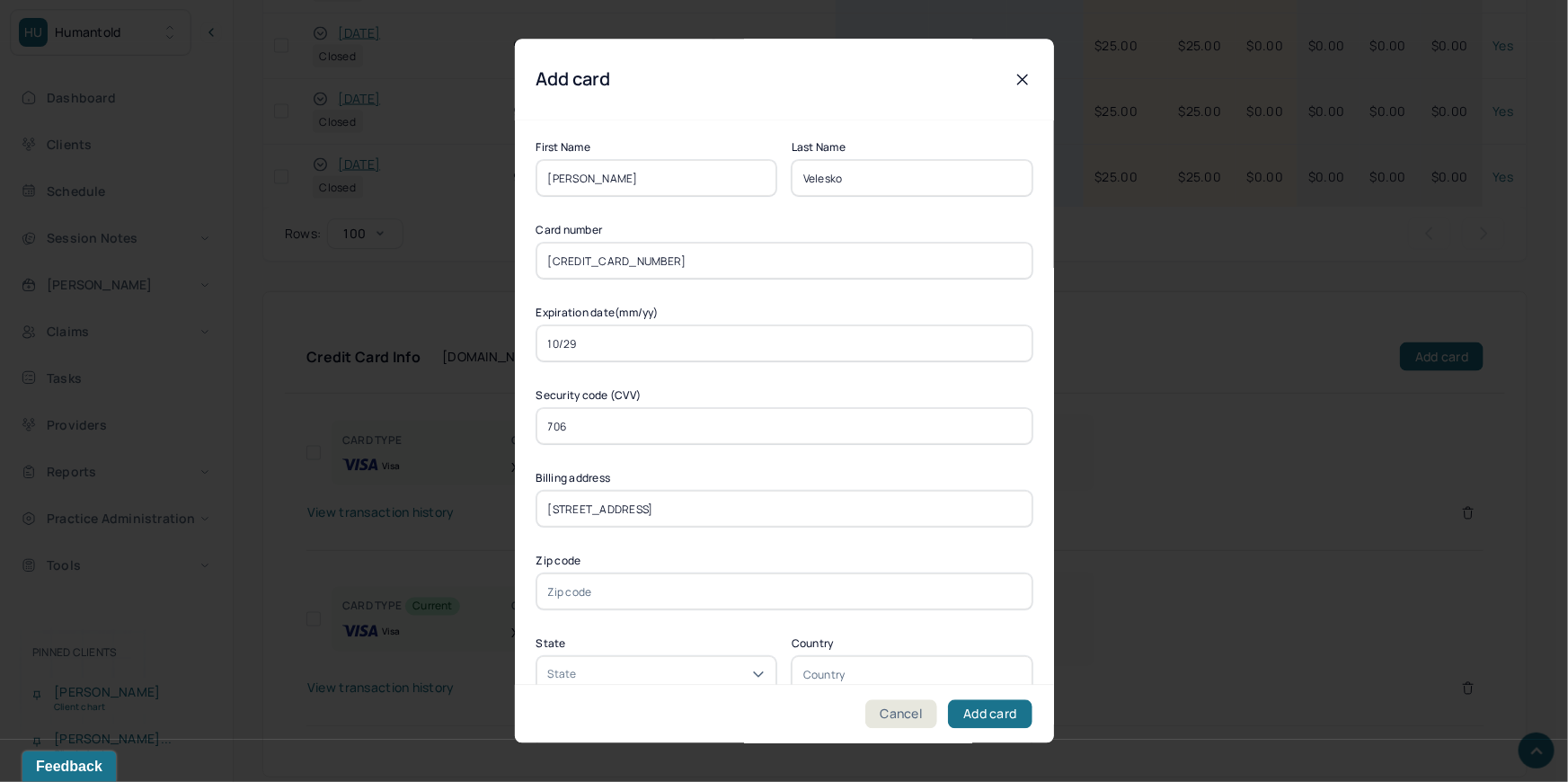 type on "[STREET_ADDRESS]" 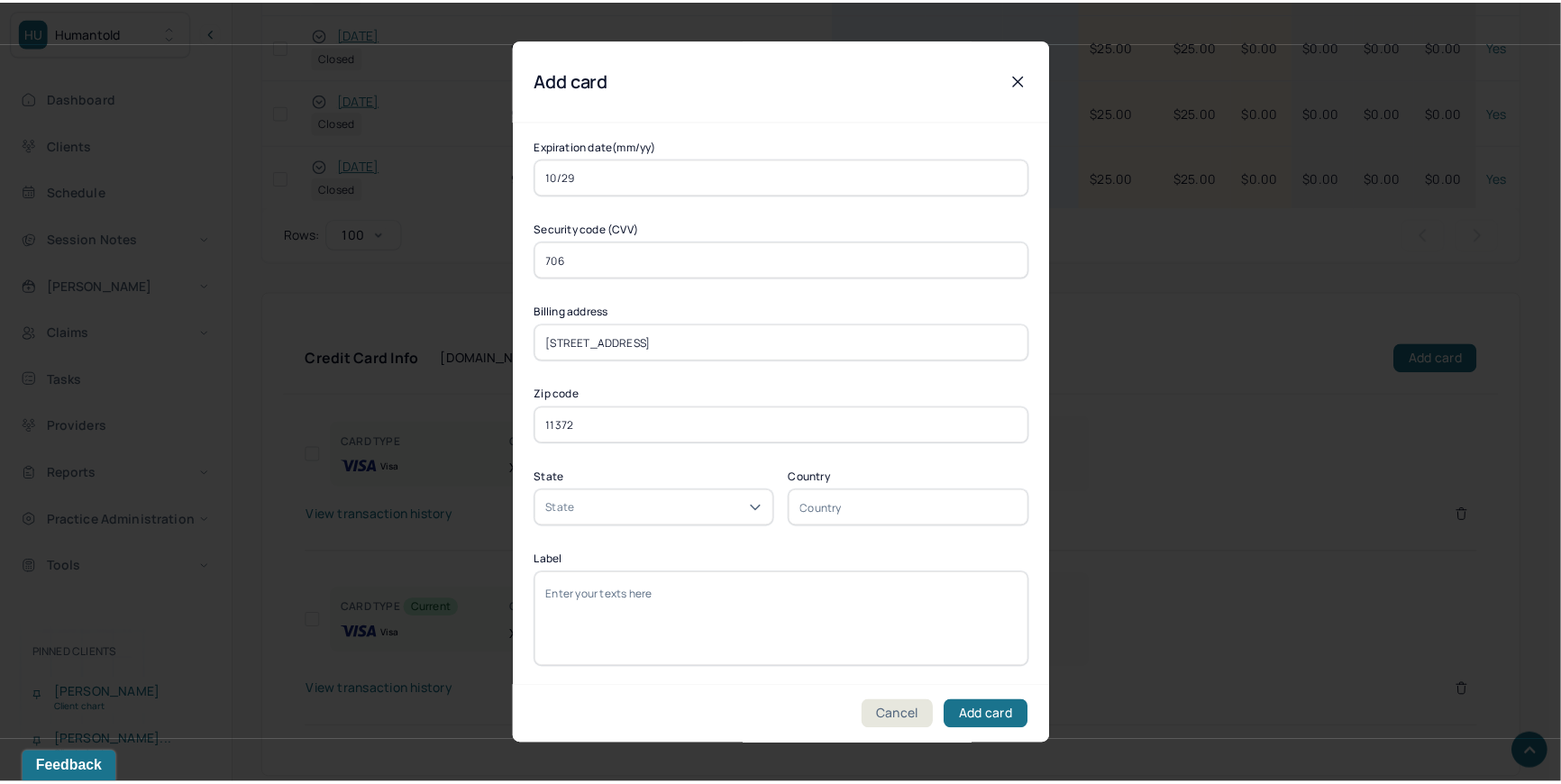 scroll, scrollTop: 170, scrollLeft: 0, axis: vertical 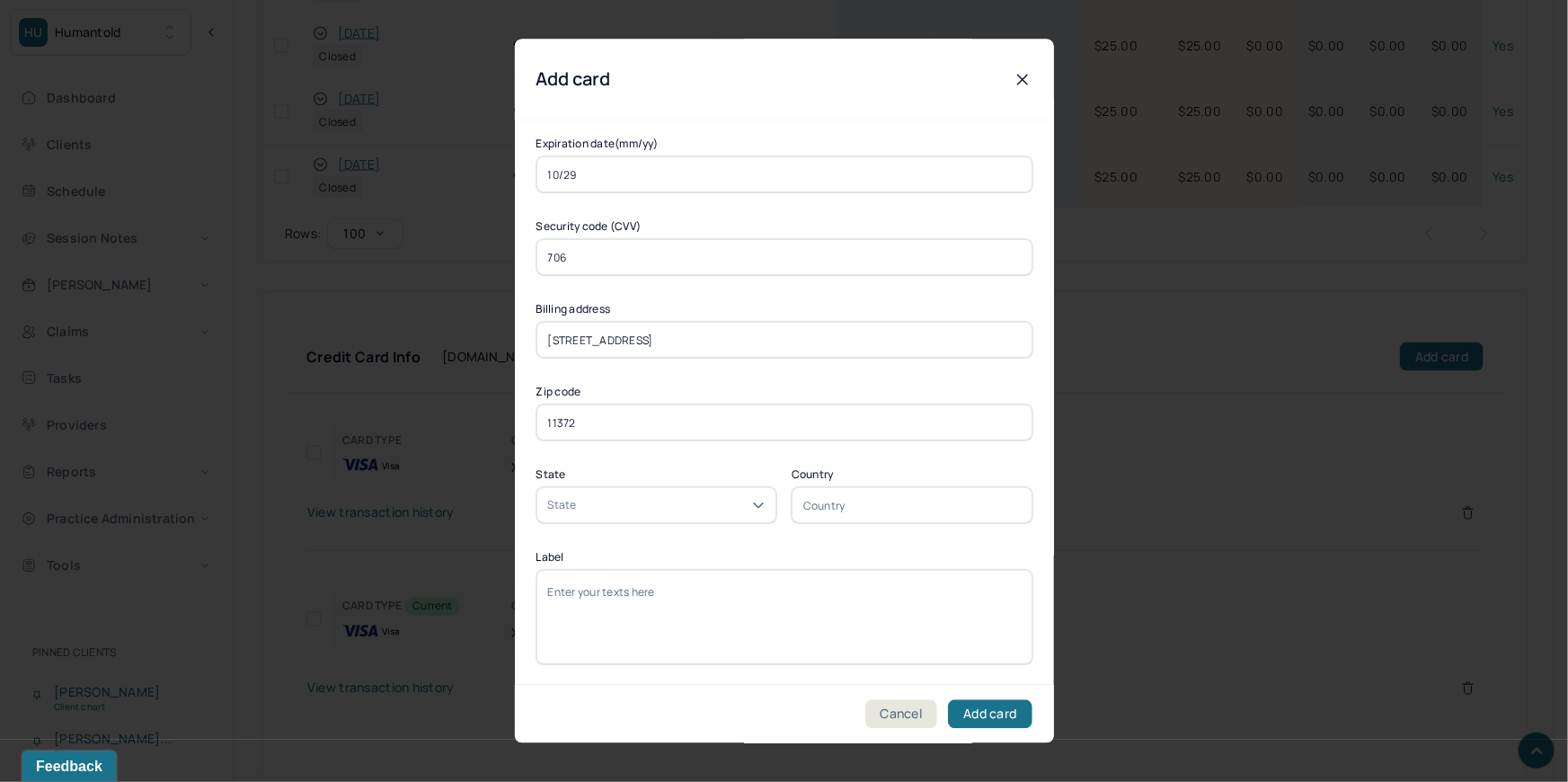 type on "11372" 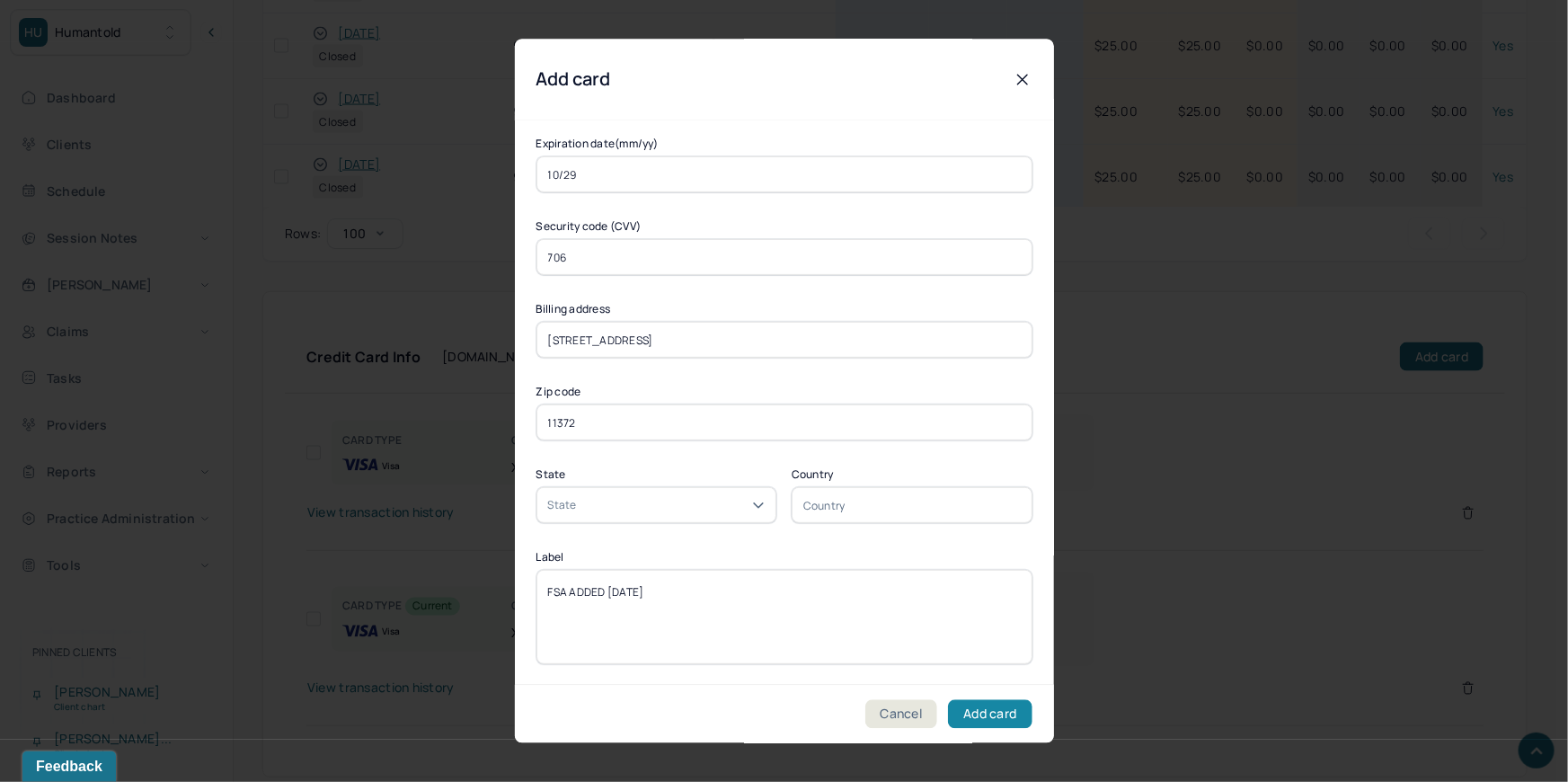 type on "FSA ADDED [DATE]" 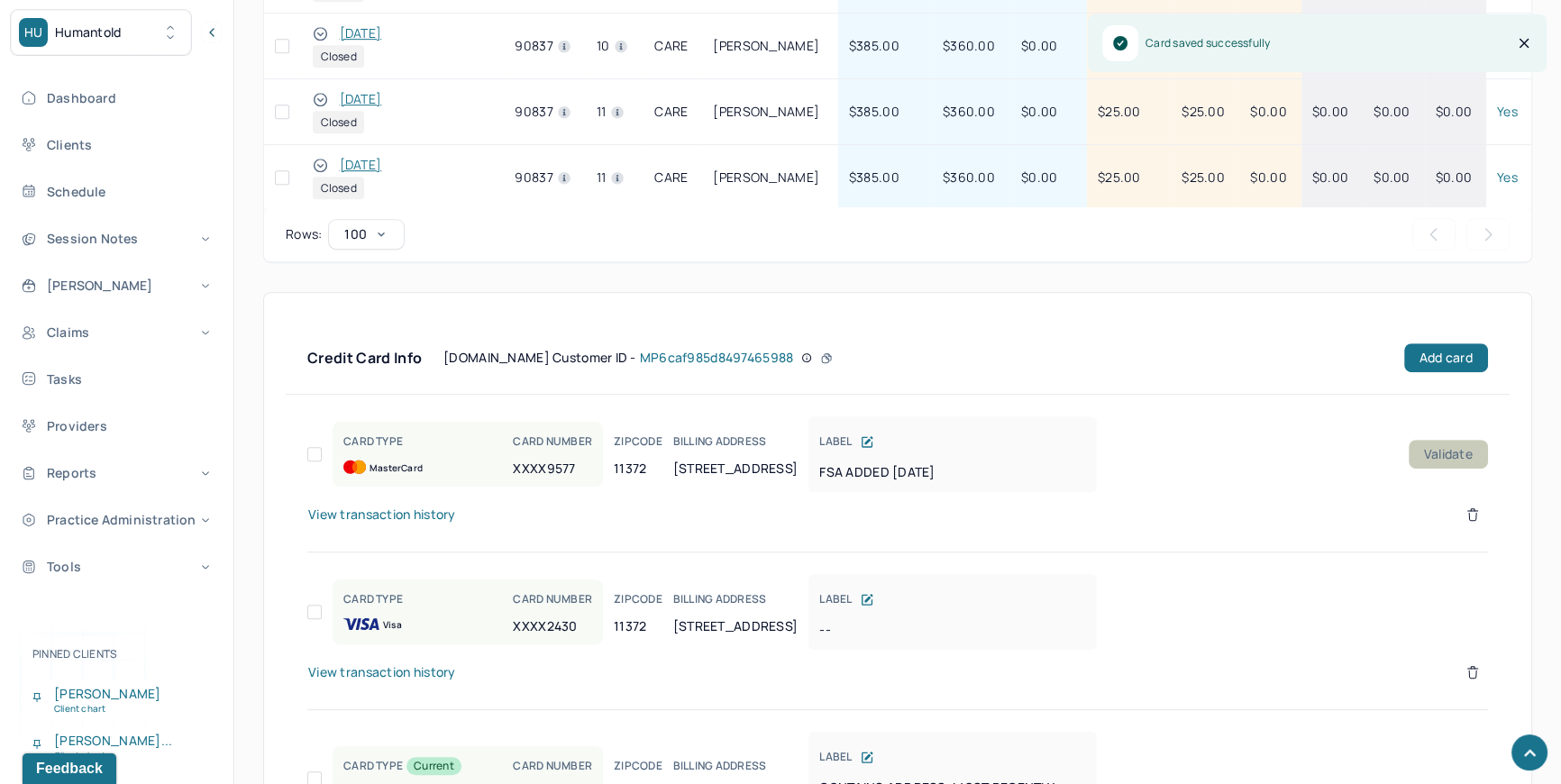 click on "Validate" at bounding box center (1448, 454) 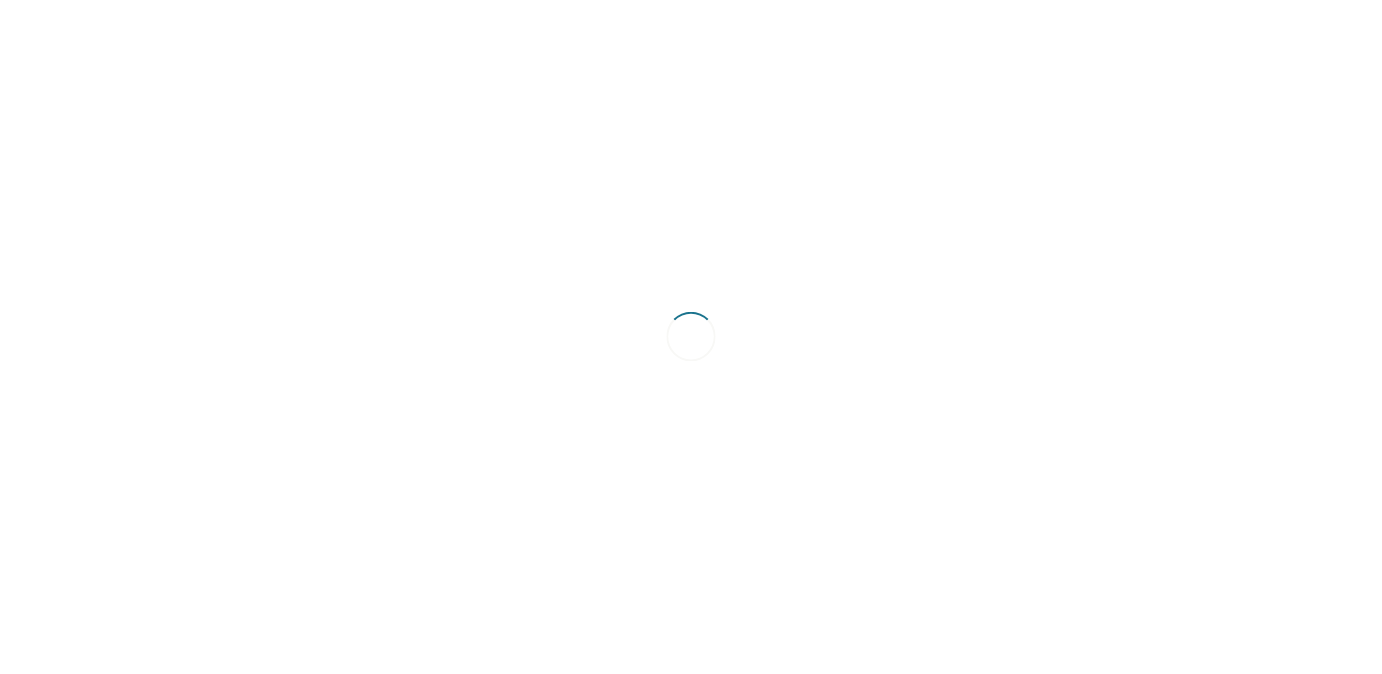 scroll, scrollTop: 0, scrollLeft: 0, axis: both 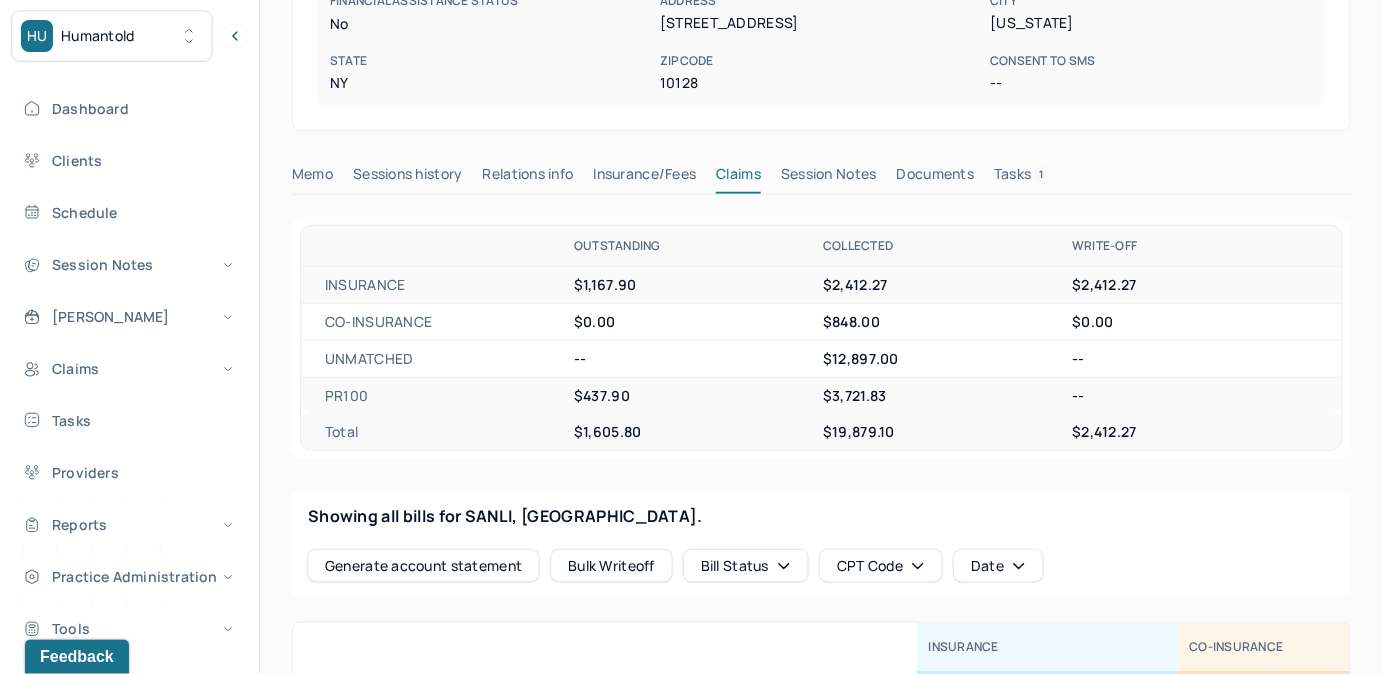 click on "Tasks 1" at bounding box center [1021, 178] 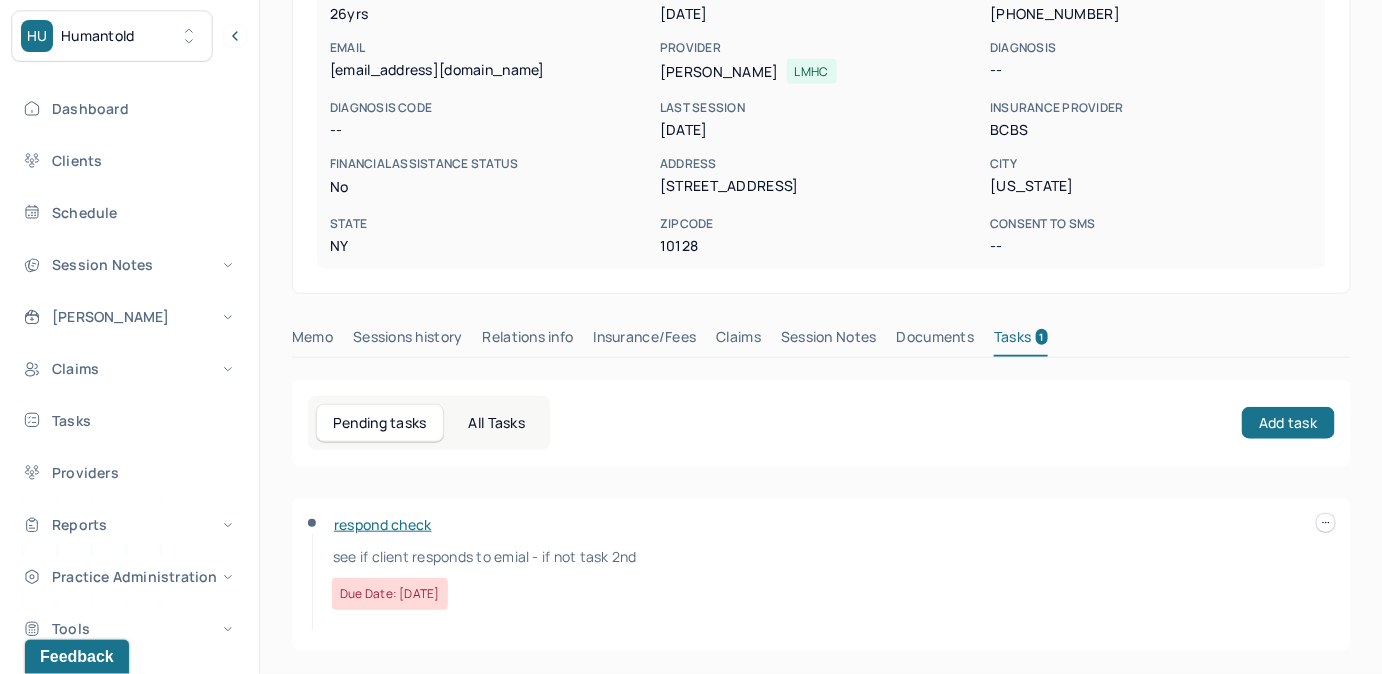click at bounding box center (1326, 523) 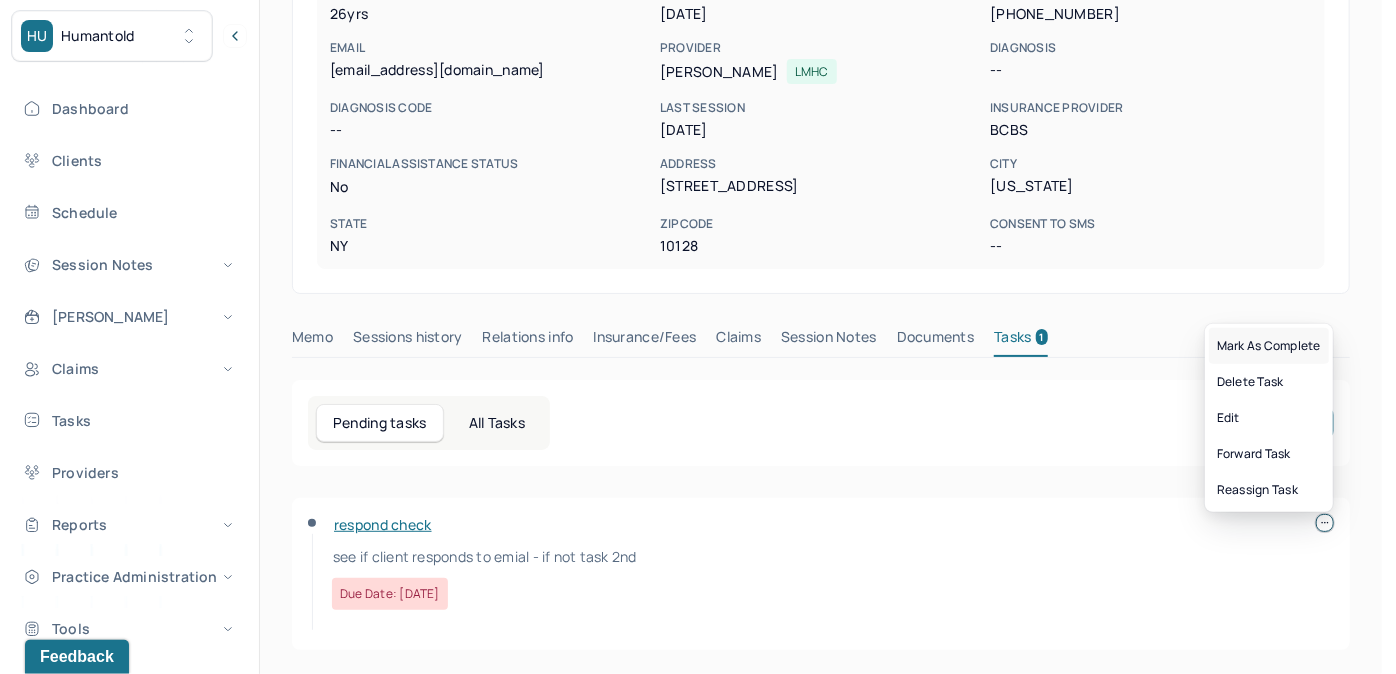 click on "Mark as complete" at bounding box center [1269, 346] 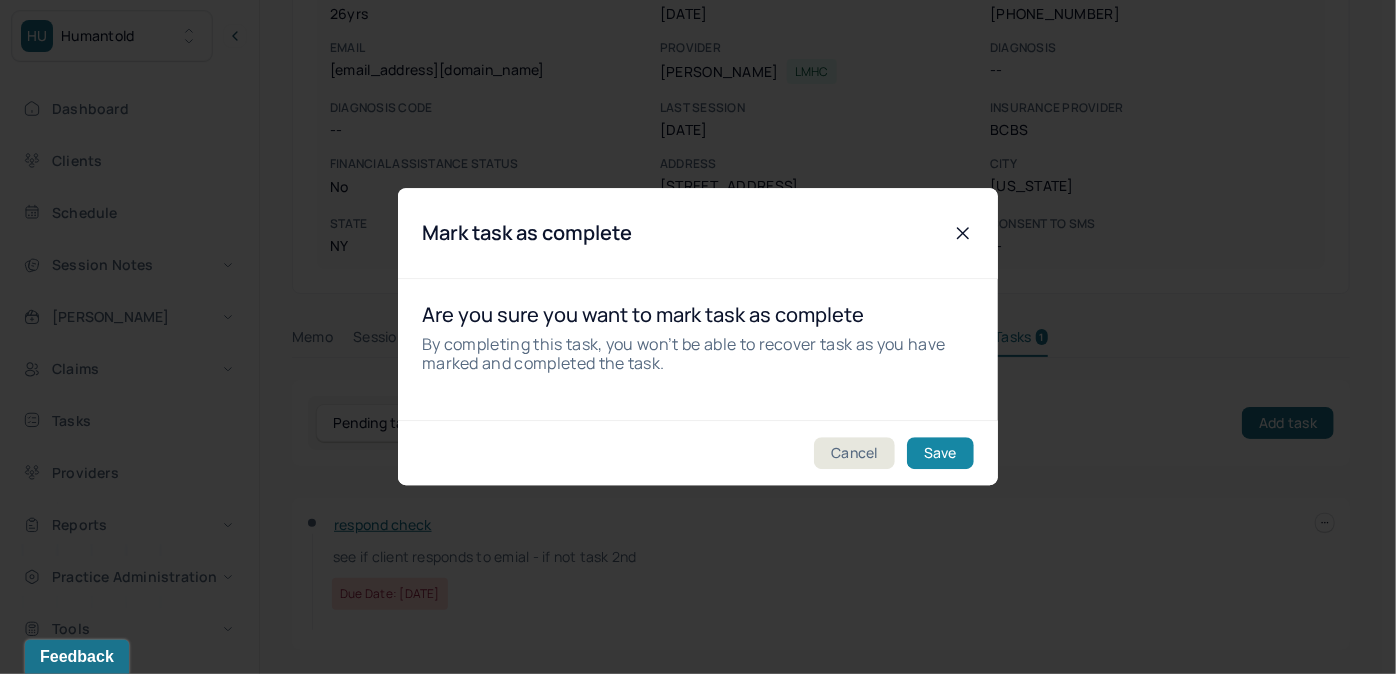 click on "Save" at bounding box center (940, 454) 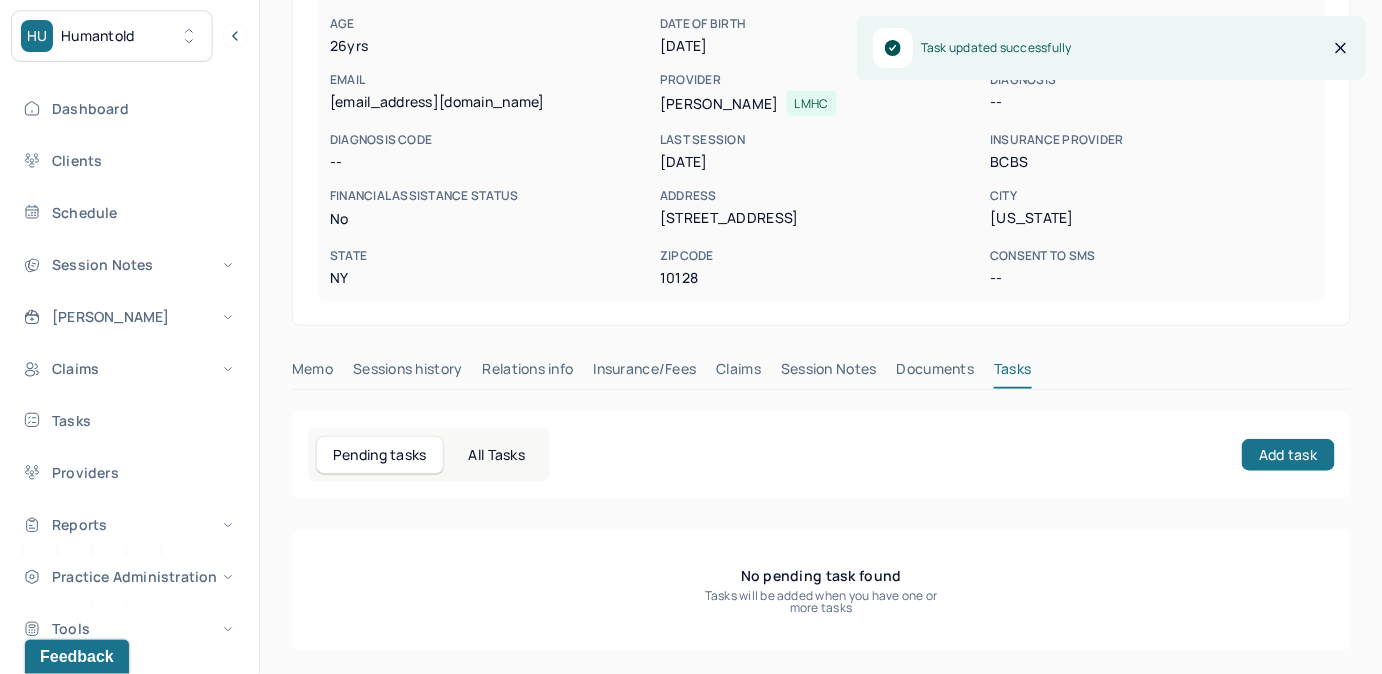 scroll, scrollTop: 258, scrollLeft: 0, axis: vertical 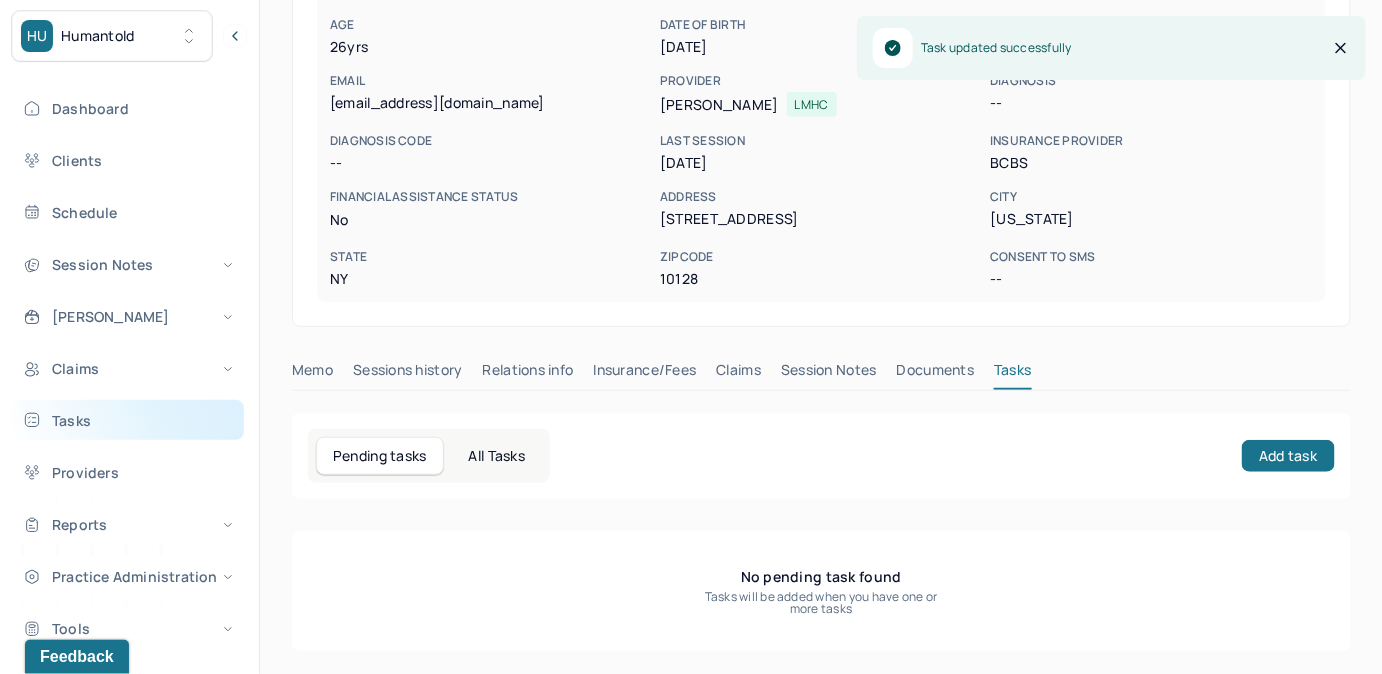click on "Tasks" at bounding box center (128, 420) 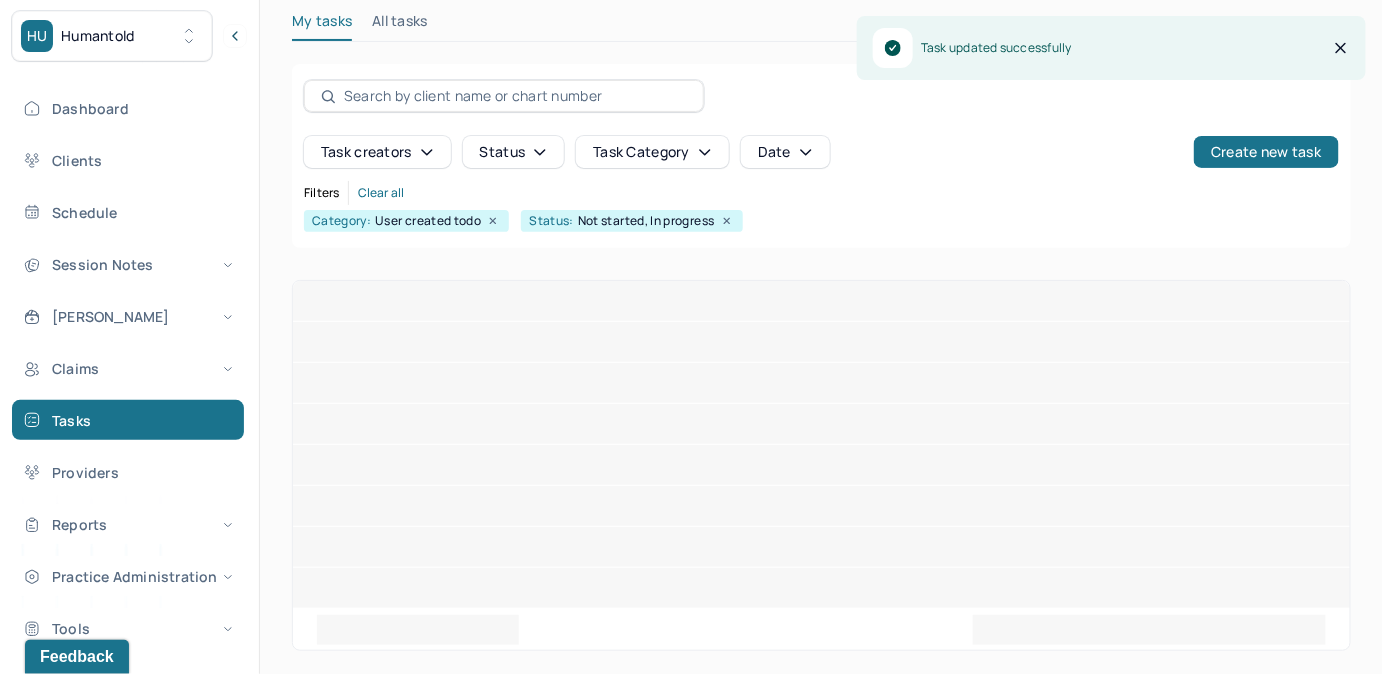 scroll, scrollTop: 256, scrollLeft: 0, axis: vertical 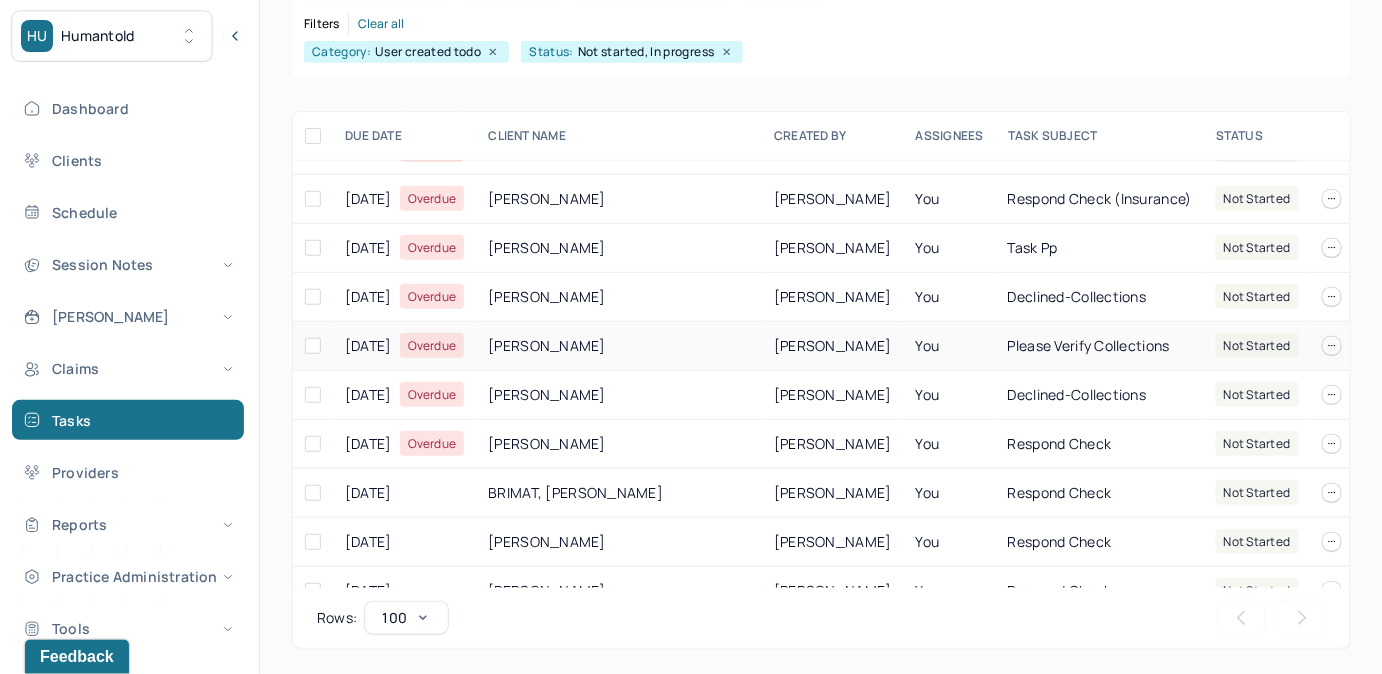 click on "Please Verify Collections" at bounding box center [1100, 346] 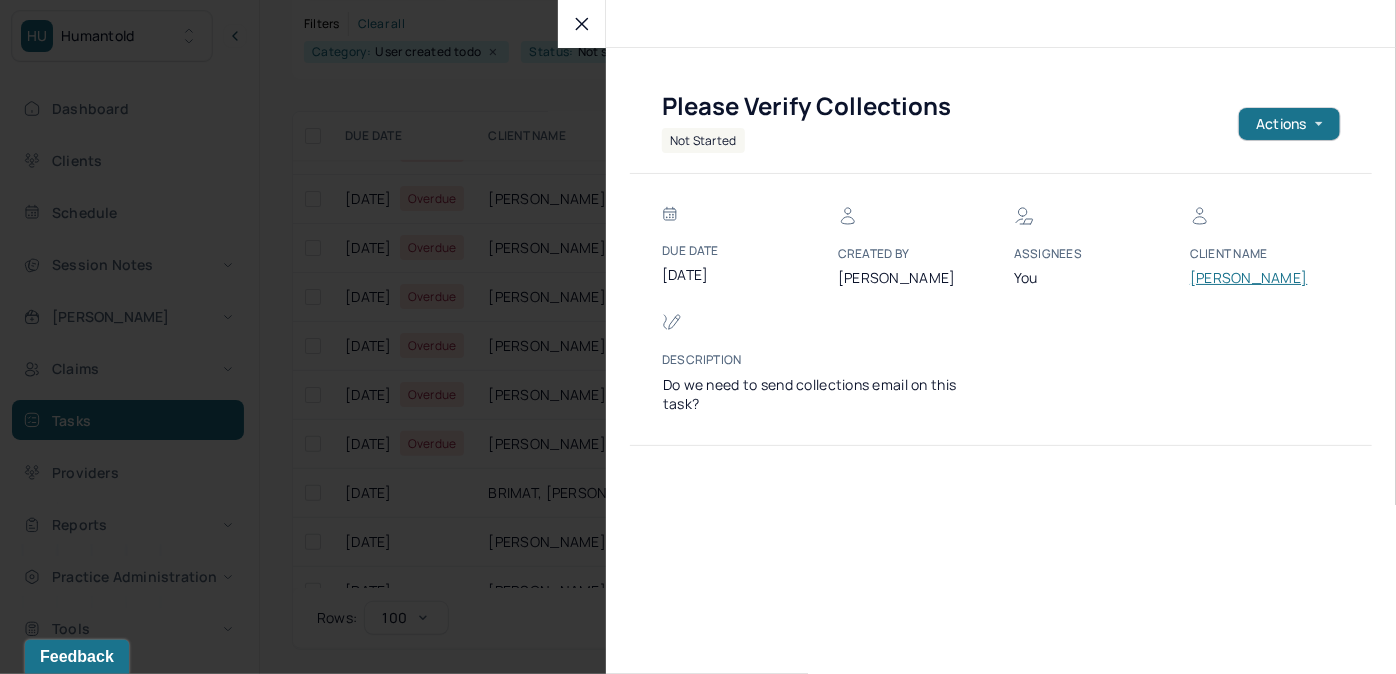 click on "[PERSON_NAME]" at bounding box center [1250, 278] 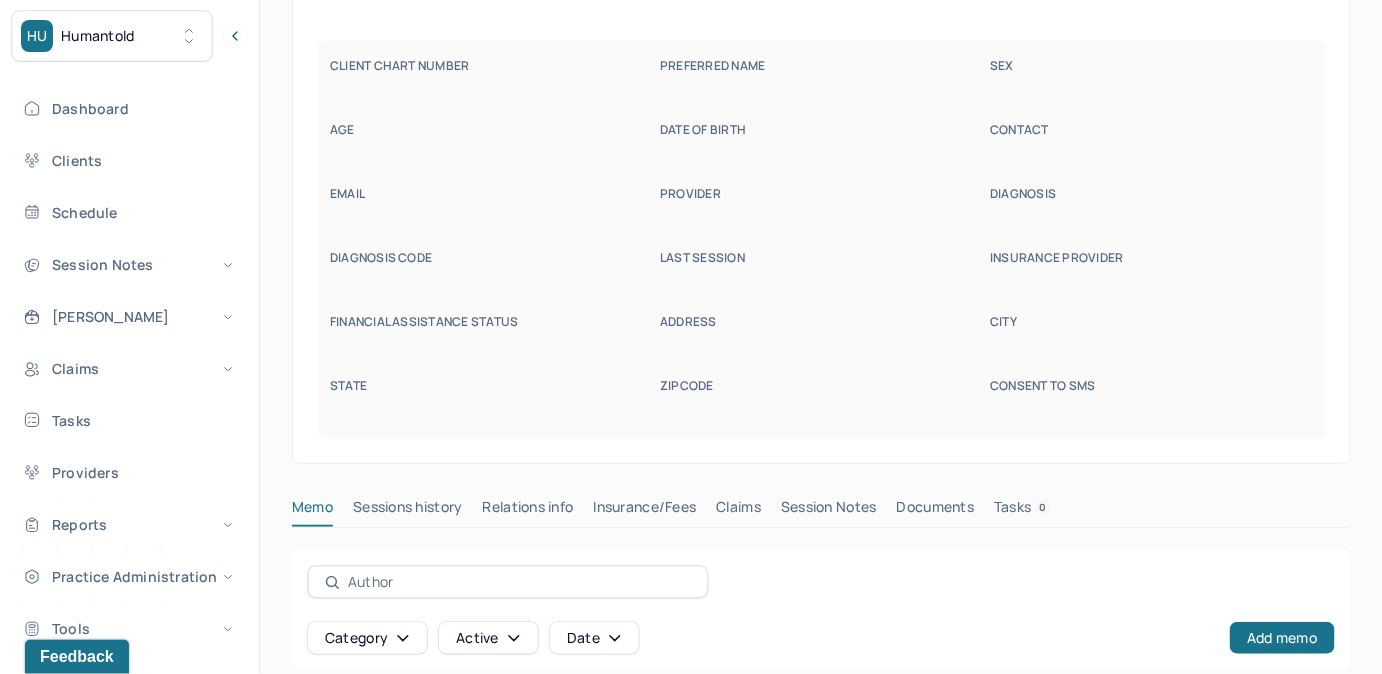 scroll, scrollTop: 160, scrollLeft: 0, axis: vertical 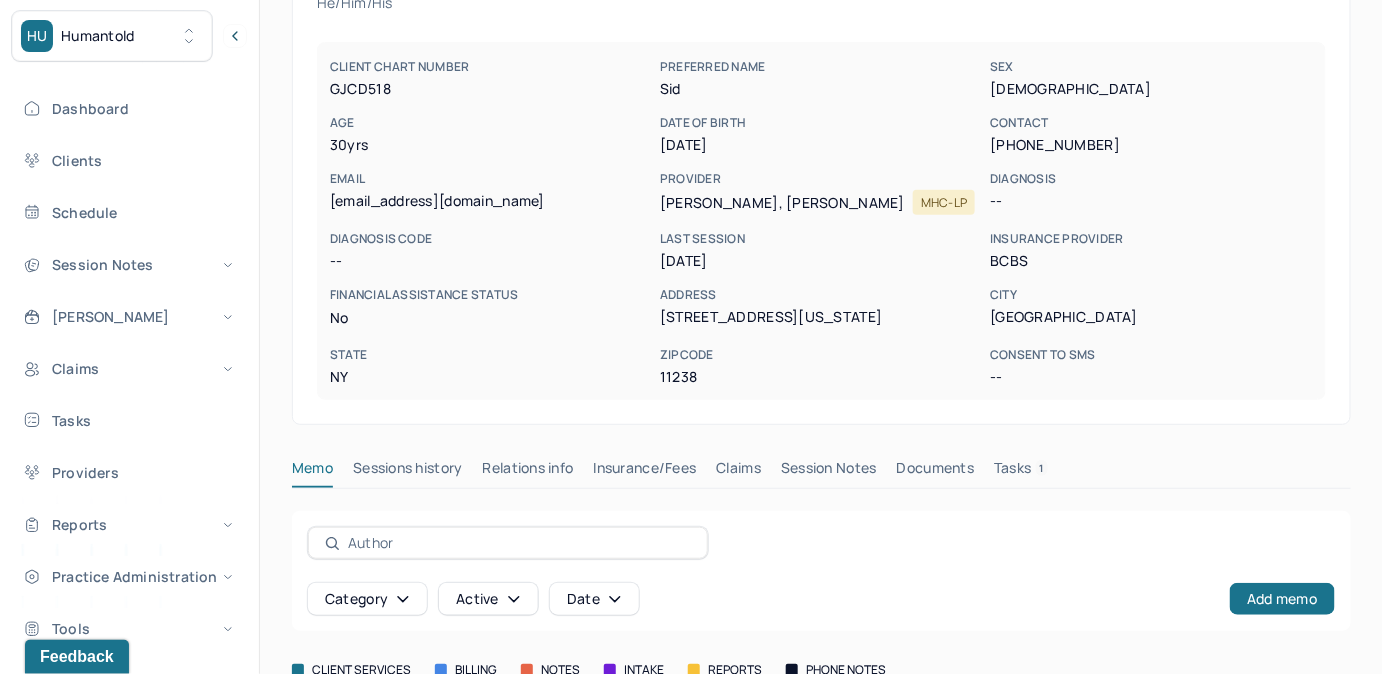 click on "Tasks 1" at bounding box center [1021, 472] 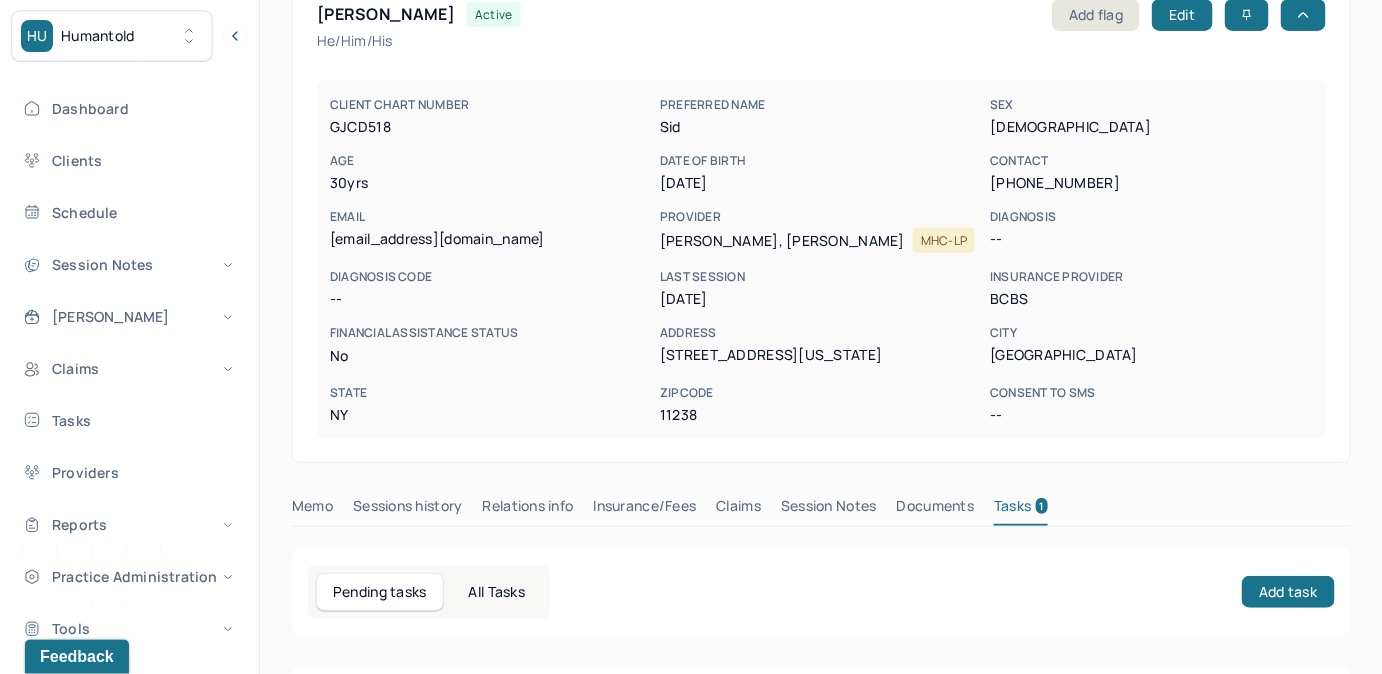scroll, scrollTop: 110, scrollLeft: 0, axis: vertical 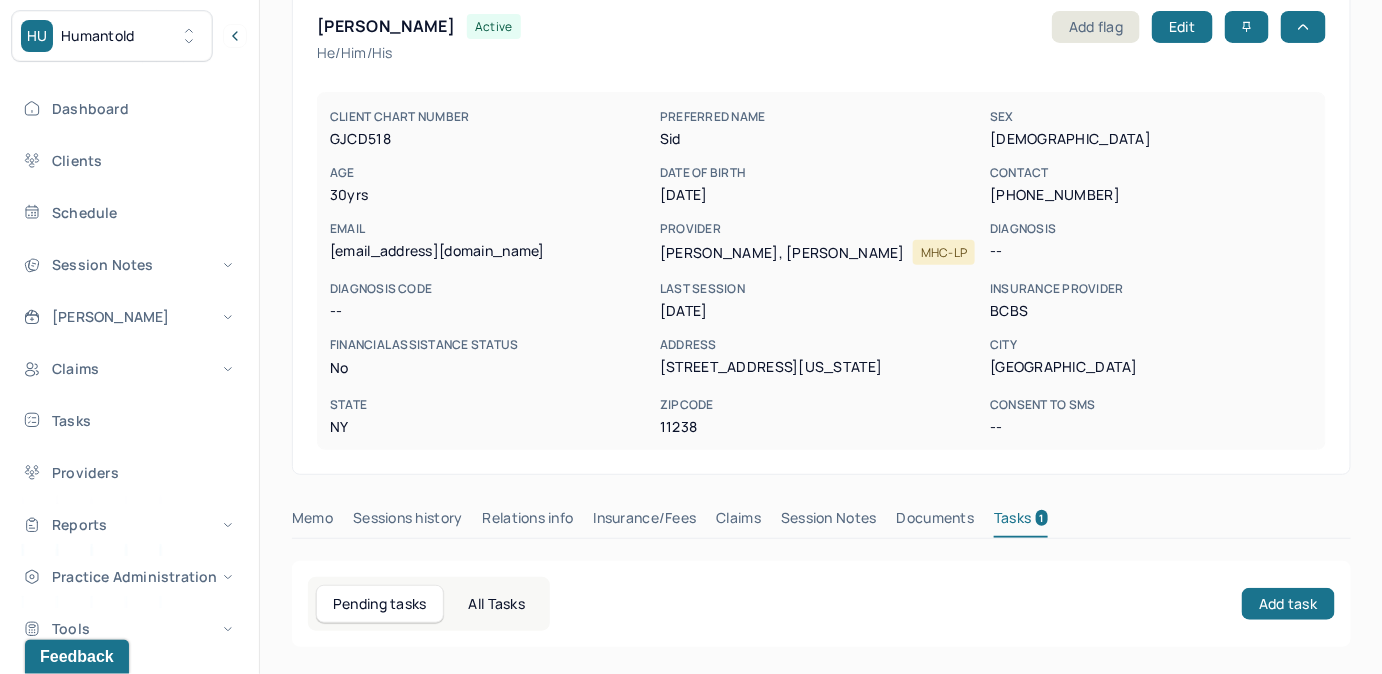 click on "Claims" at bounding box center [738, 522] 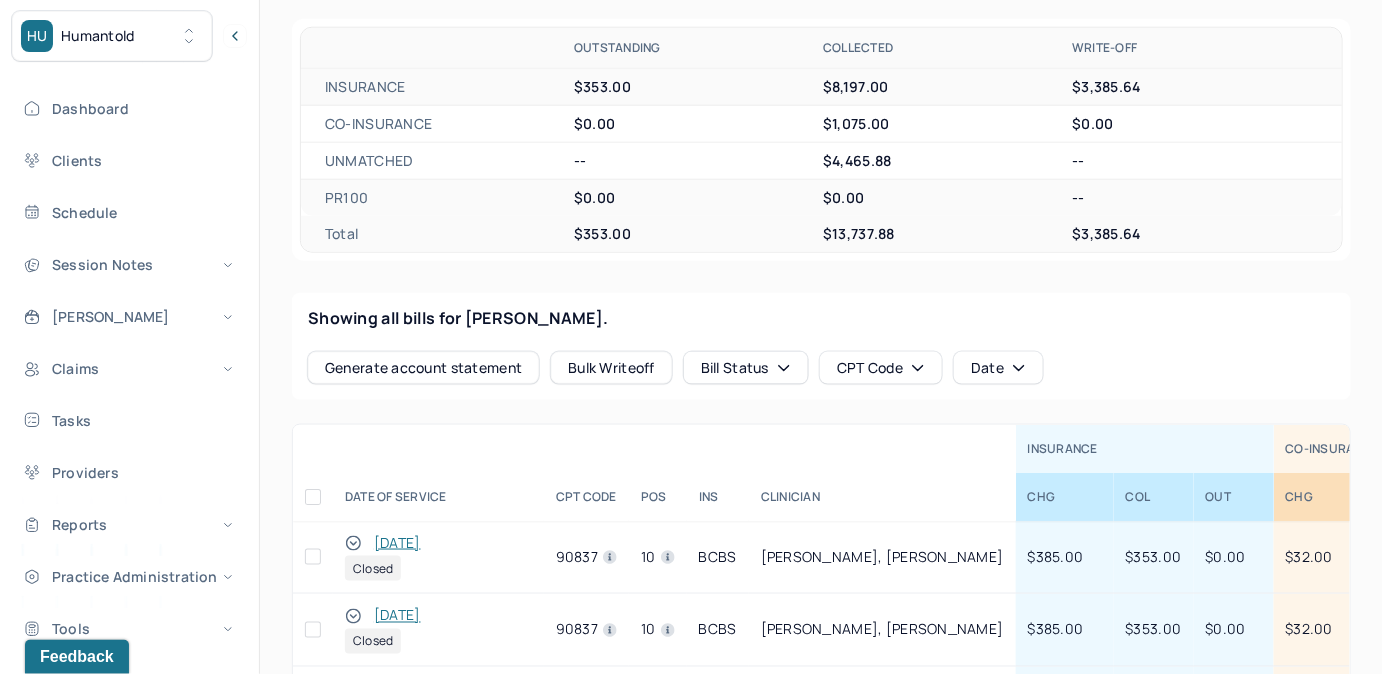 scroll, scrollTop: 928, scrollLeft: 0, axis: vertical 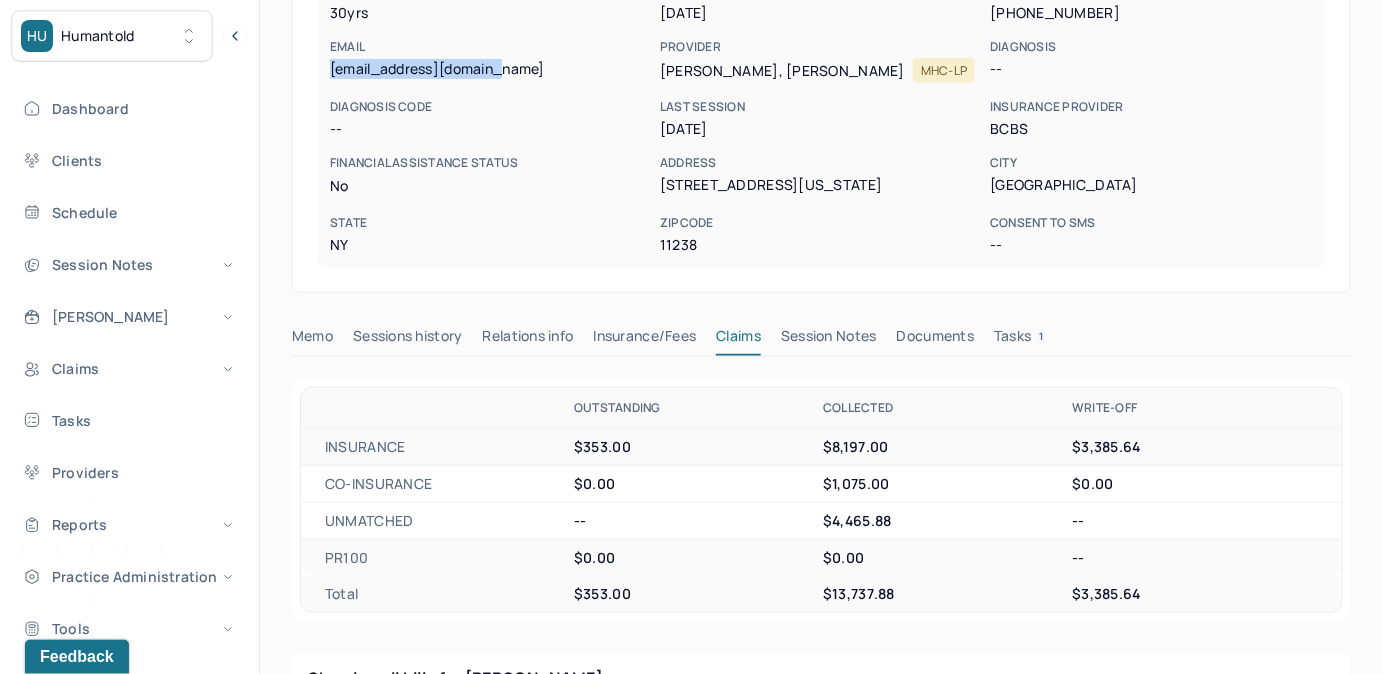drag, startPoint x: 329, startPoint y: 64, endPoint x: 525, endPoint y: 67, distance: 196.02296 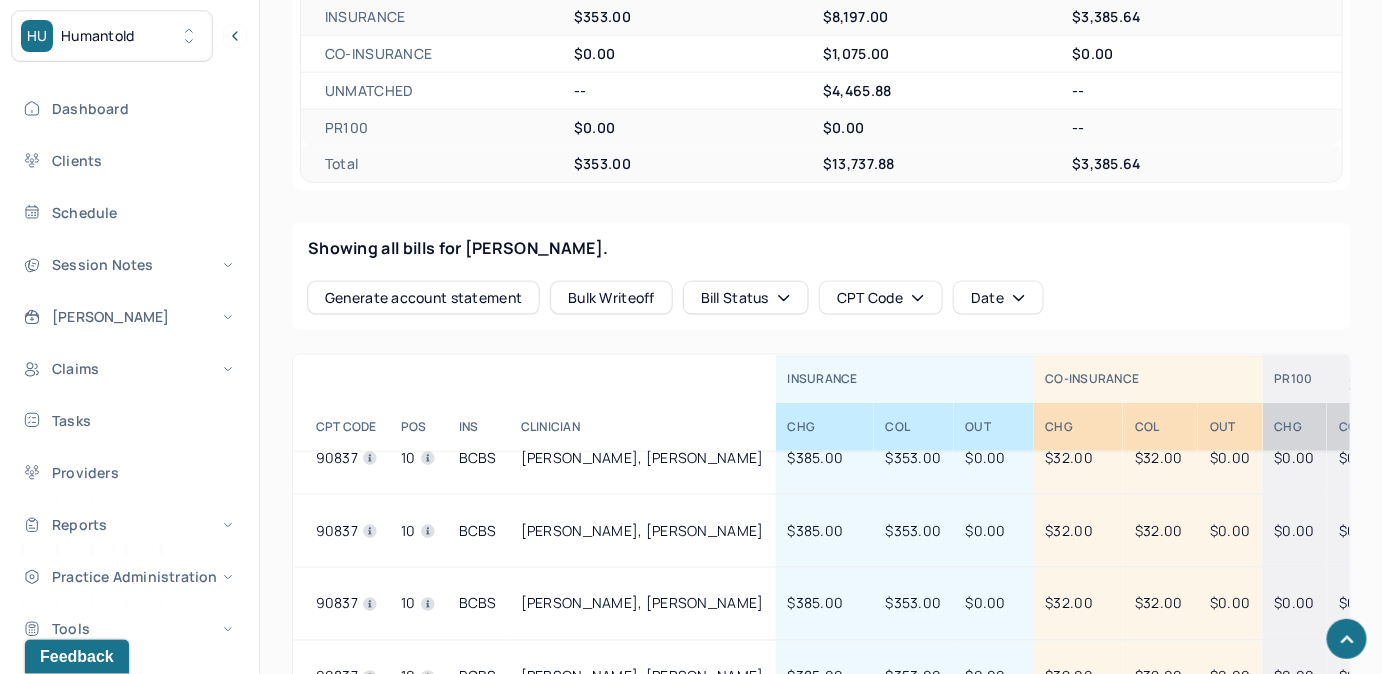 scroll, scrollTop: 746, scrollLeft: 0, axis: vertical 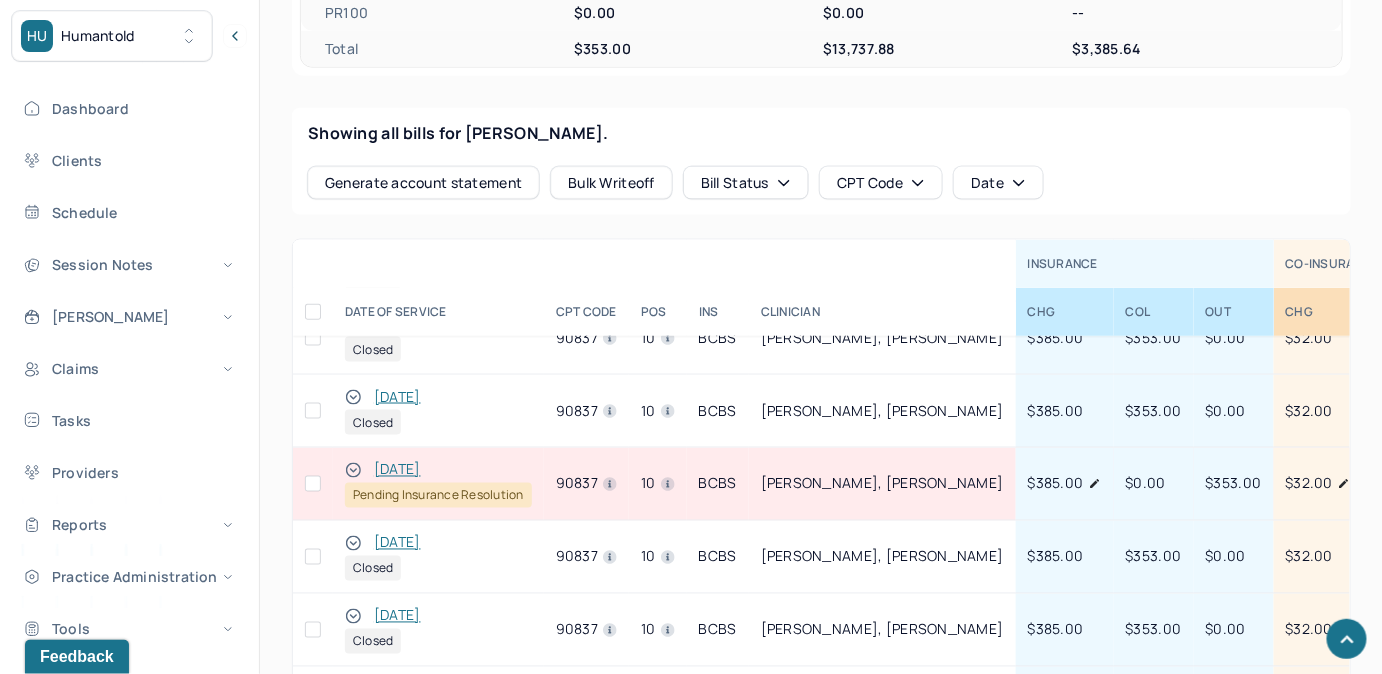 click 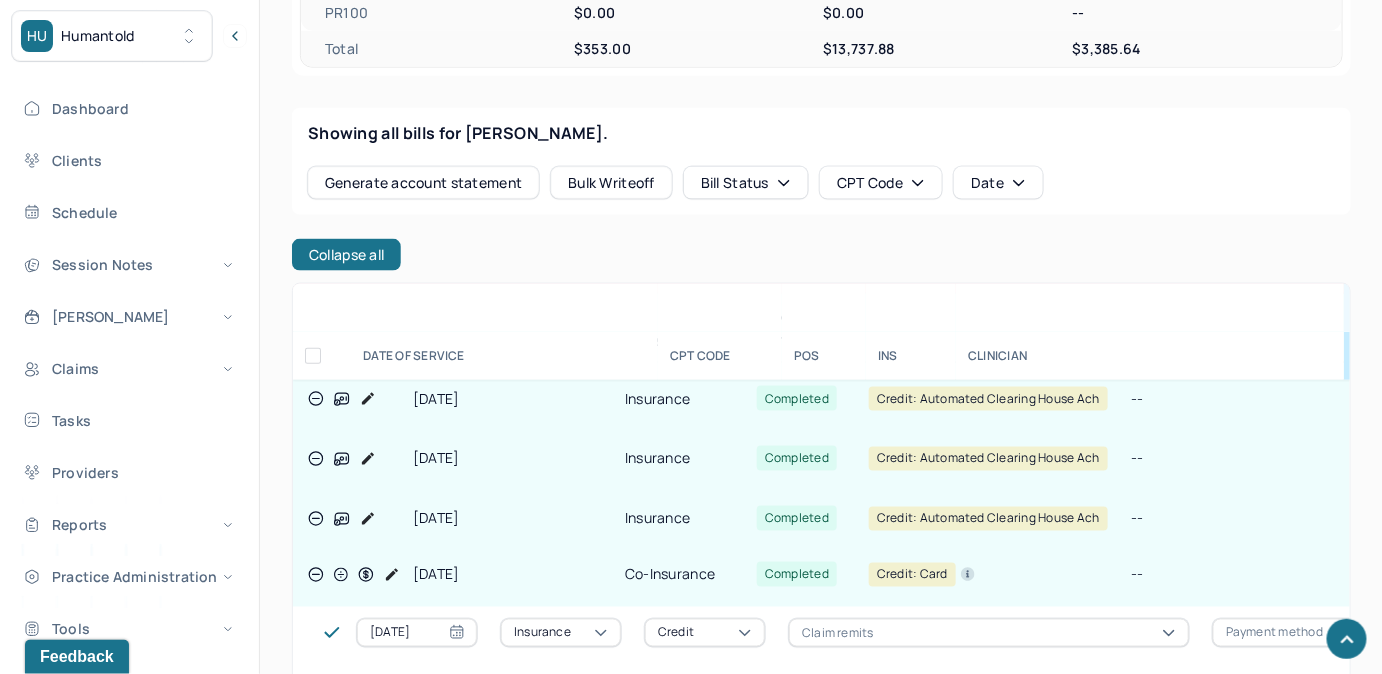 scroll, scrollTop: 818, scrollLeft: 0, axis: vertical 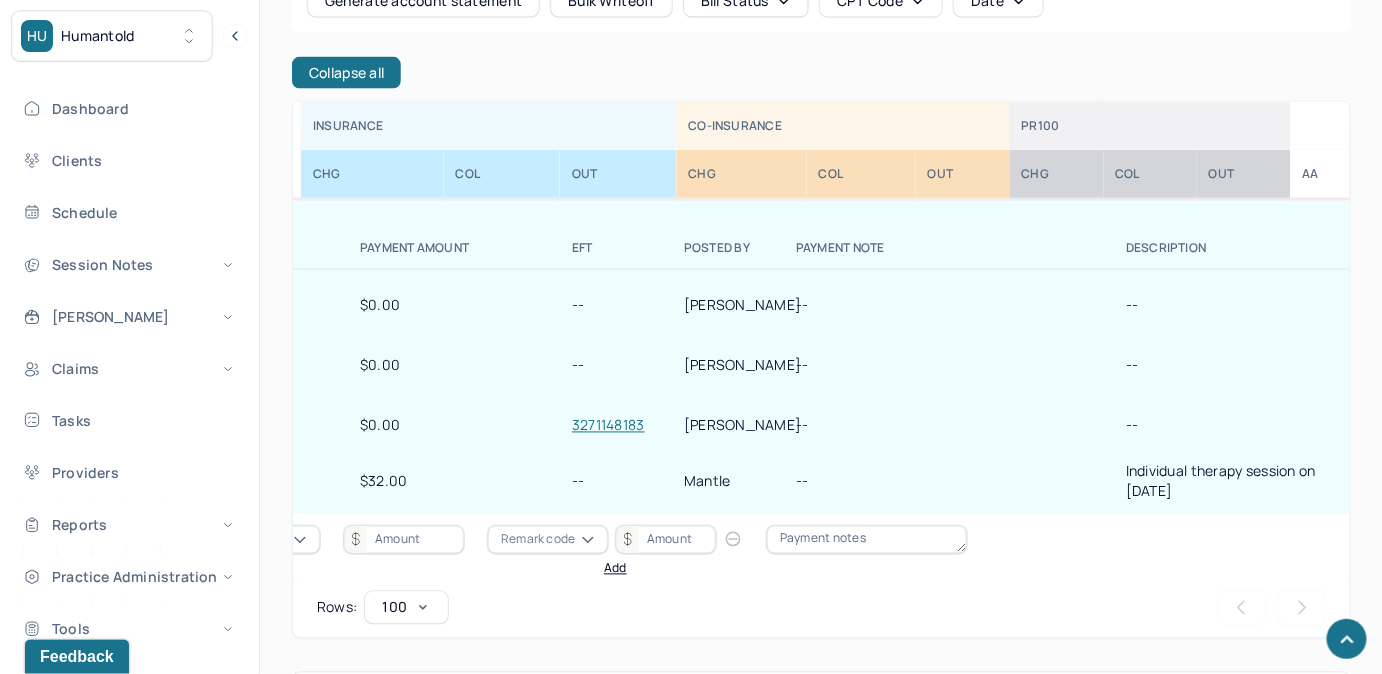 click on "[DATE] Insurance Credit Claim remits Payment method Remark code       Add" at bounding box center [295, 551] 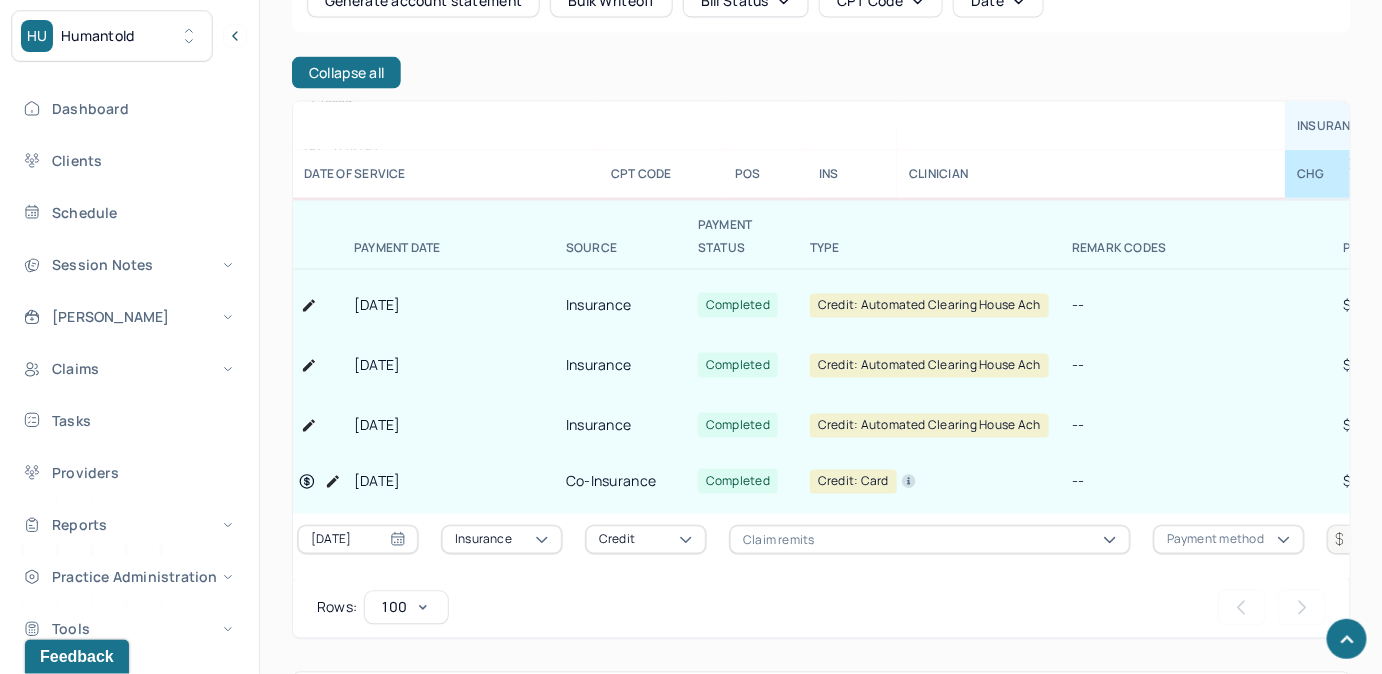 scroll, scrollTop: 727, scrollLeft: 30, axis: both 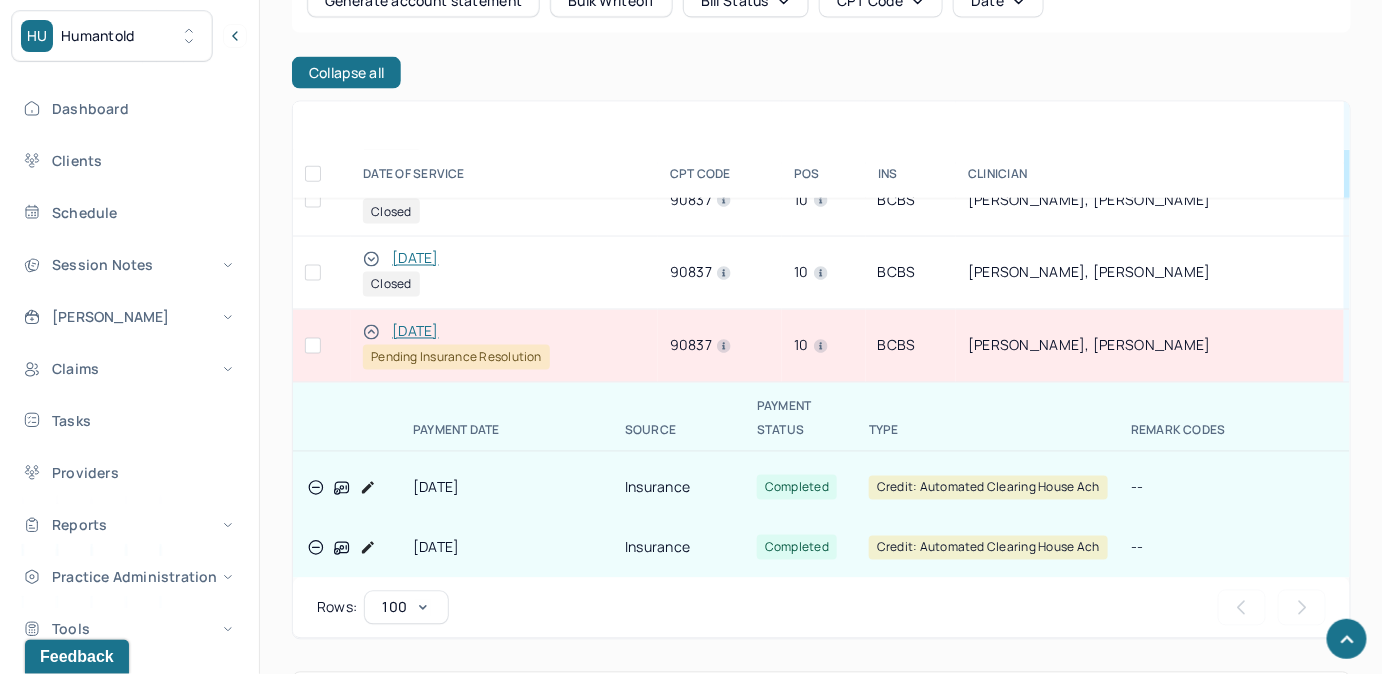 click on "[DATE]" at bounding box center (415, 332) 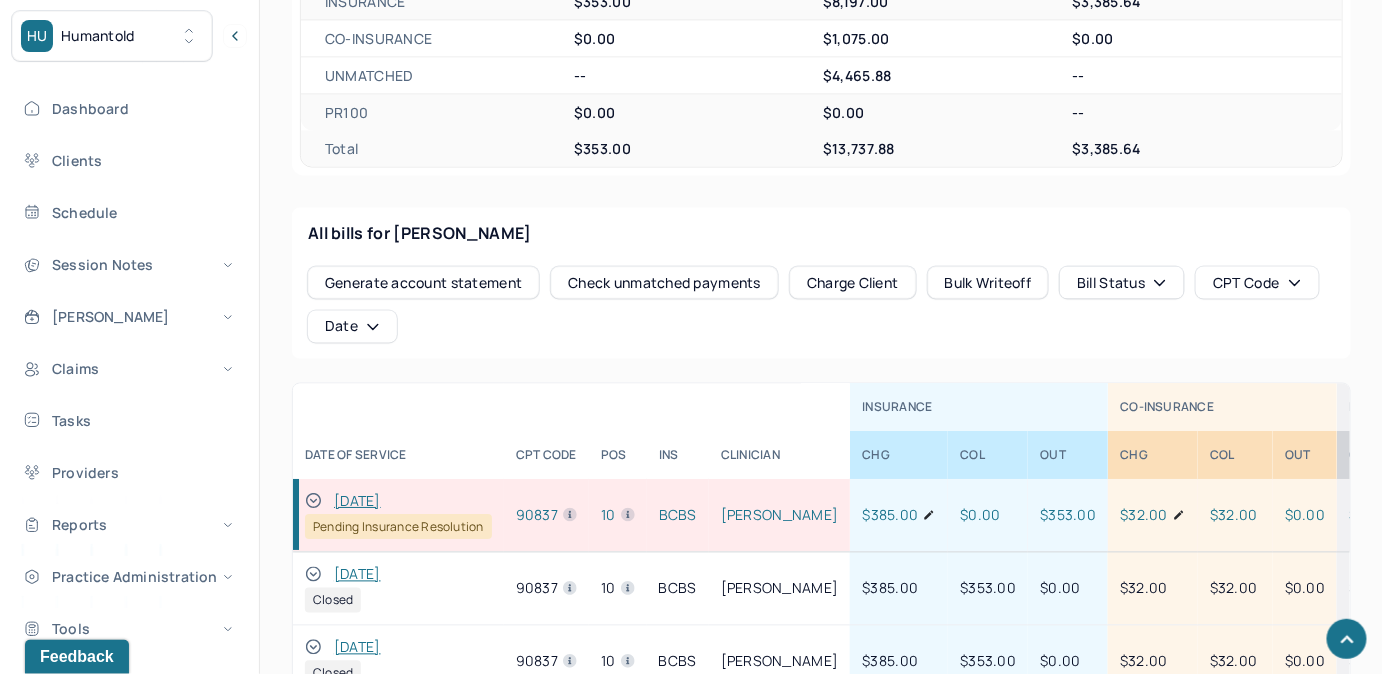 scroll, scrollTop: 1019, scrollLeft: 0, axis: vertical 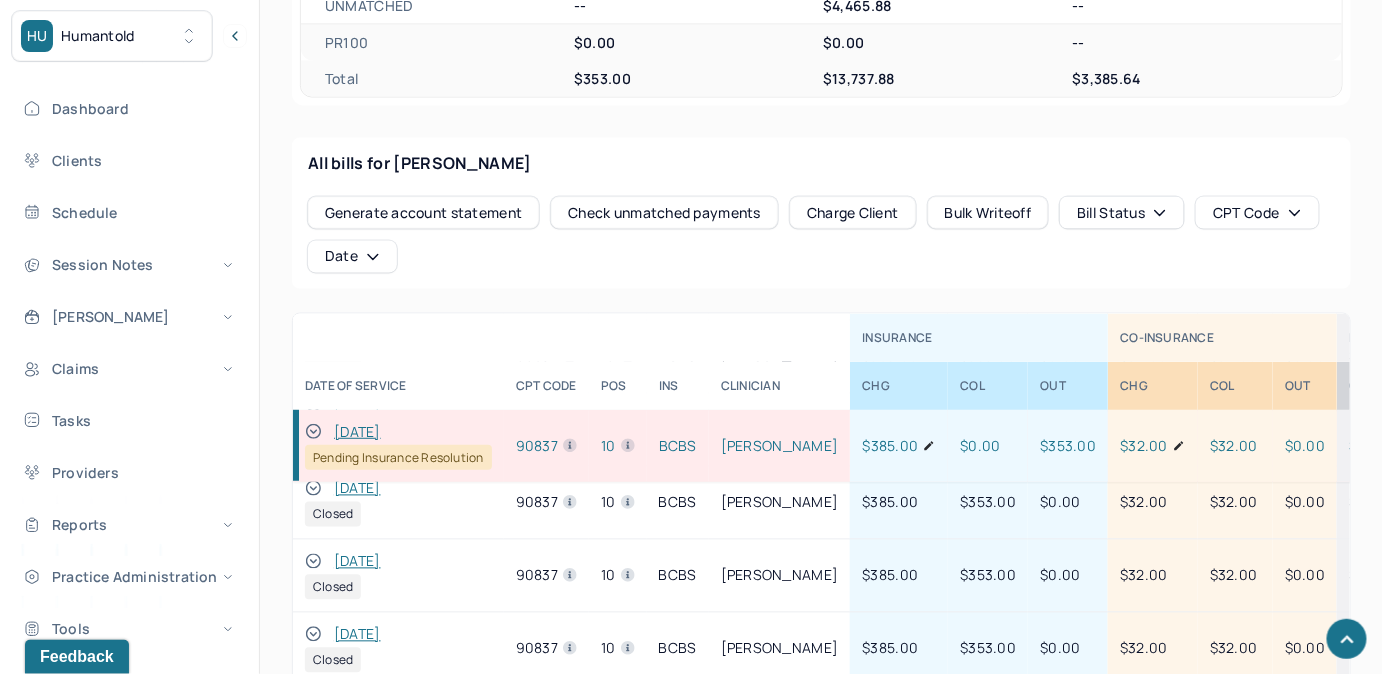 click on "Check unmatched payments" at bounding box center (664, 213) 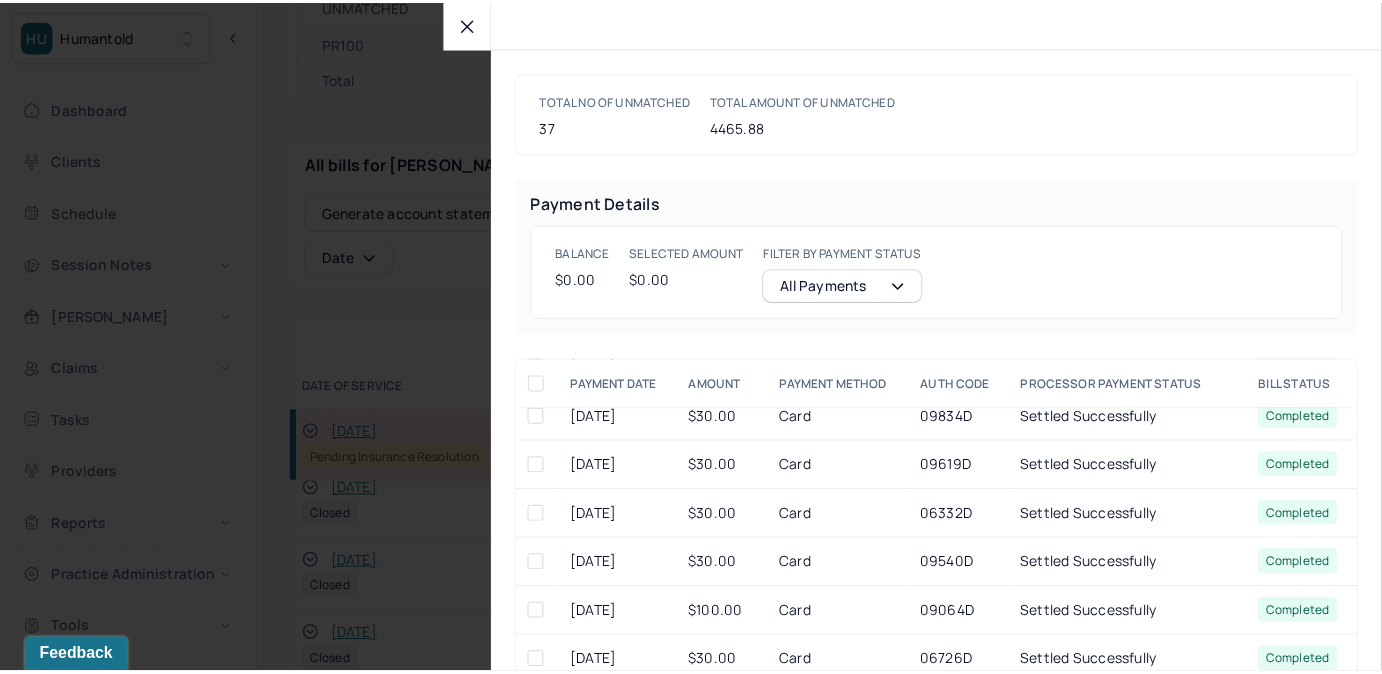 scroll, scrollTop: 727, scrollLeft: 0, axis: vertical 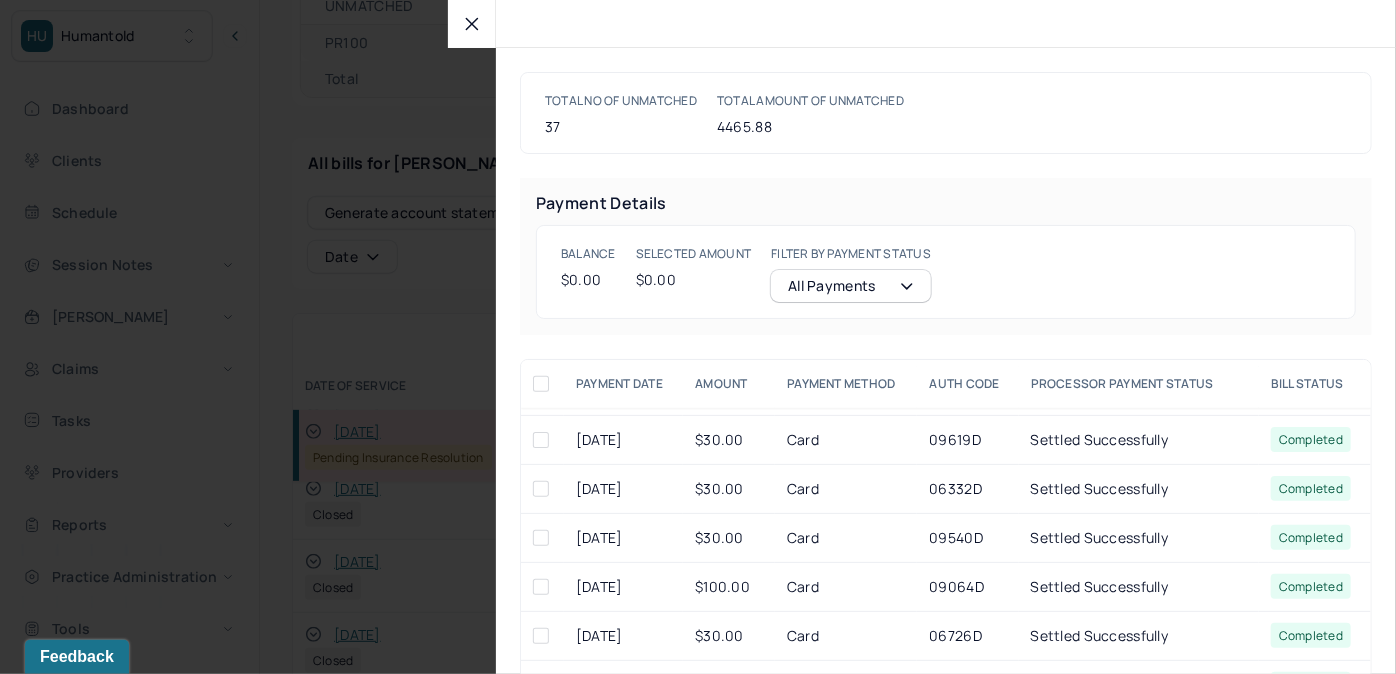 click at bounding box center (472, 24) 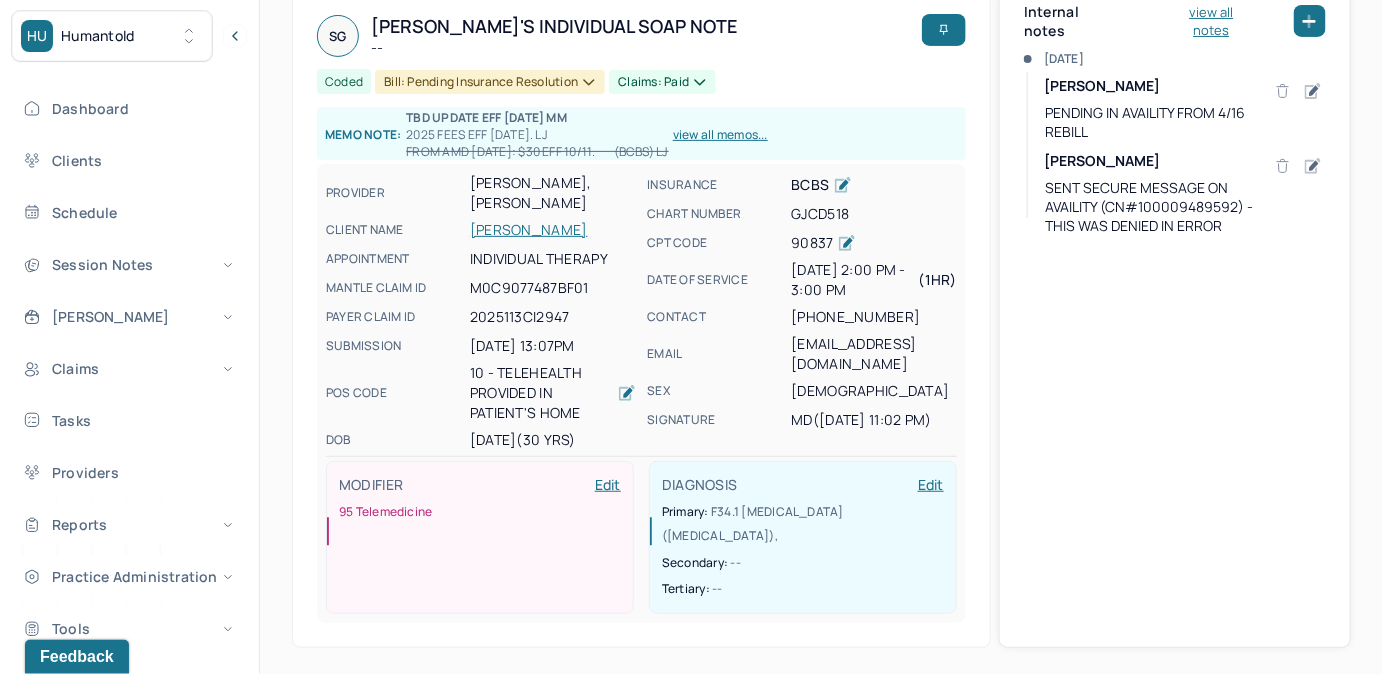 scroll, scrollTop: 112, scrollLeft: 0, axis: vertical 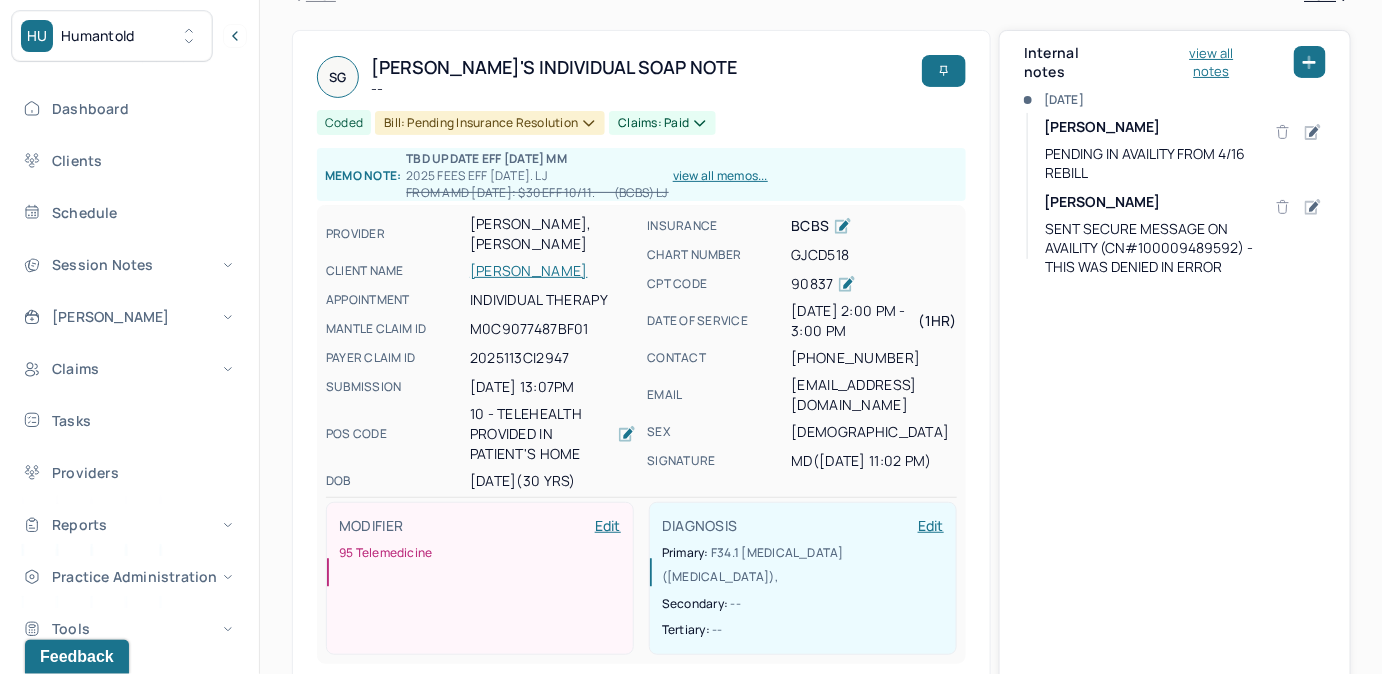 click on "[PERSON_NAME]" at bounding box center (553, 271) 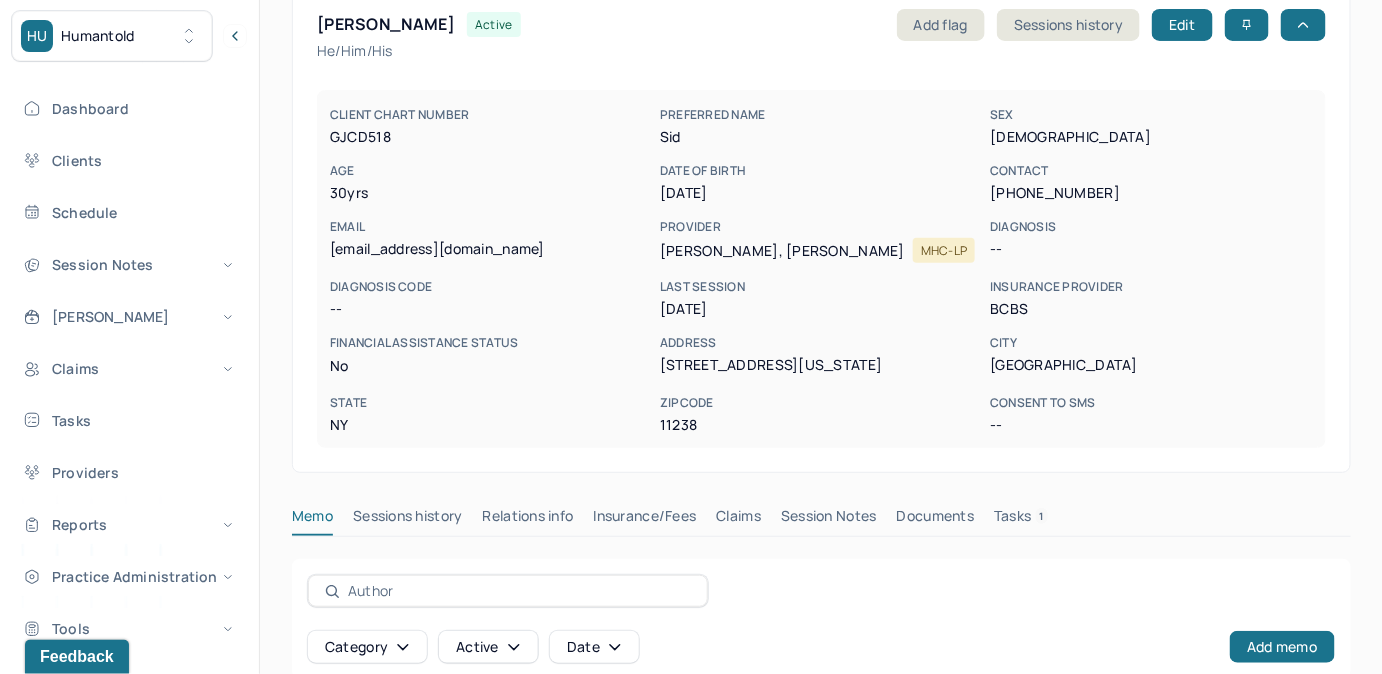 scroll, scrollTop: 0, scrollLeft: 0, axis: both 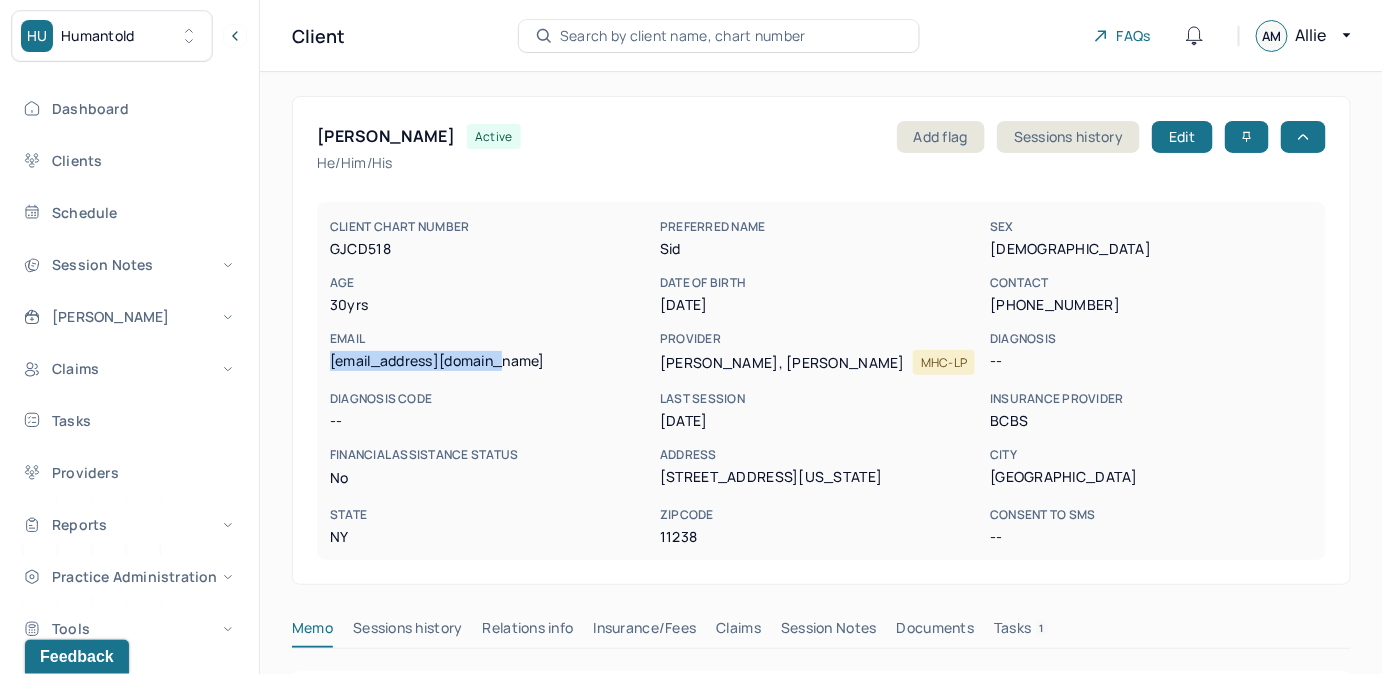 drag, startPoint x: 328, startPoint y: 359, endPoint x: 512, endPoint y: 366, distance: 184.1331 